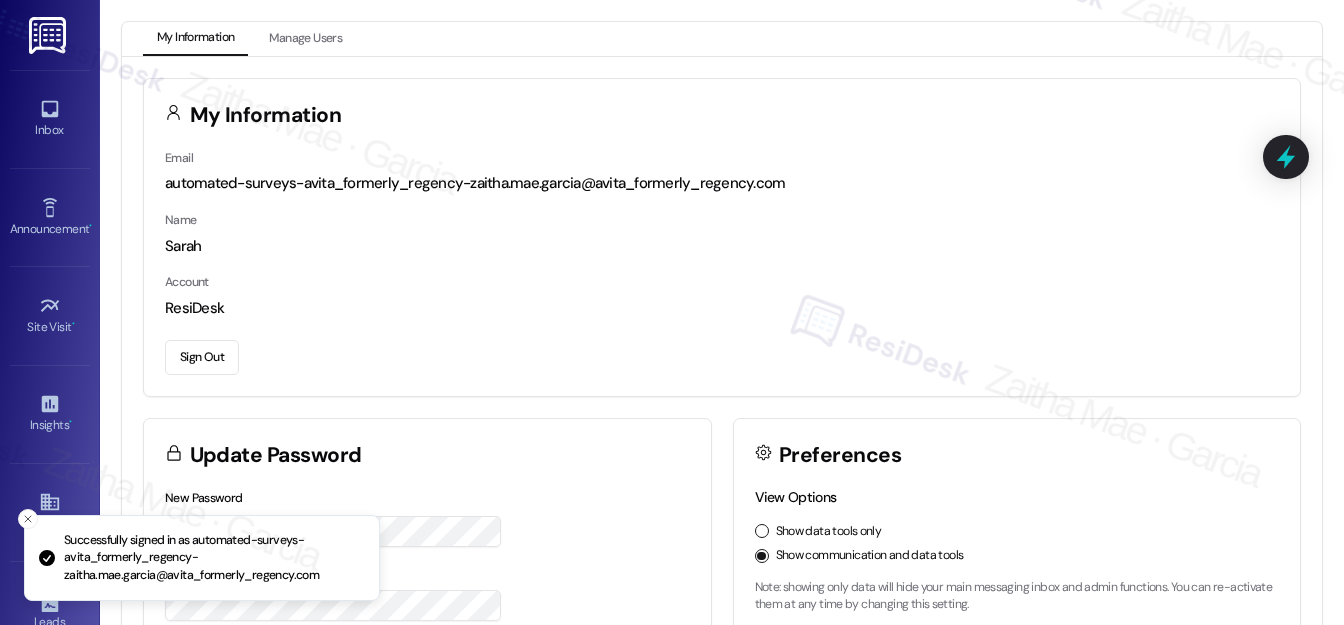 scroll, scrollTop: 0, scrollLeft: 0, axis: both 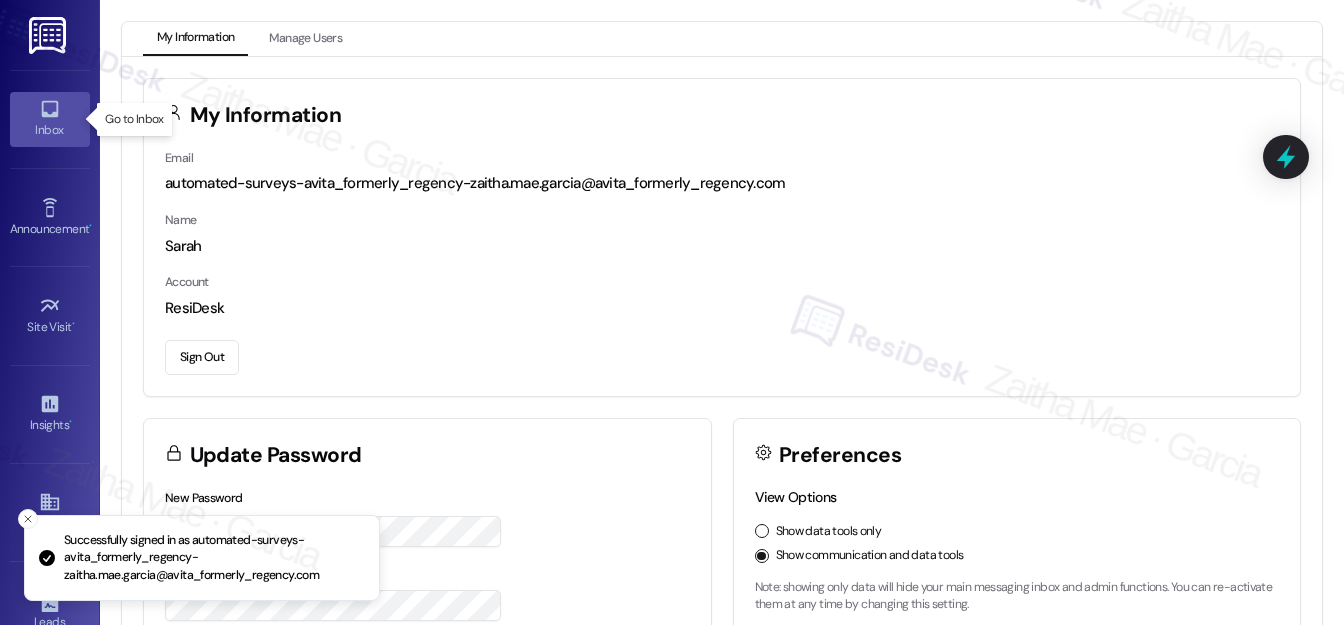click on "Inbox" at bounding box center (50, 130) 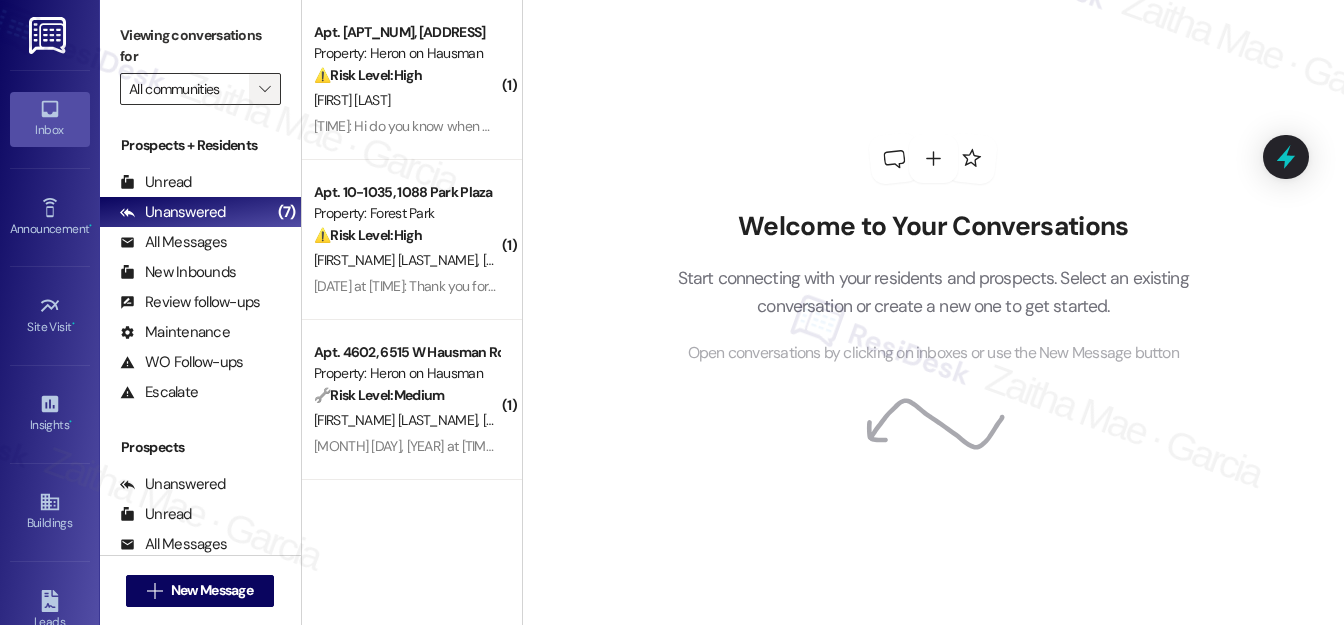 click on "" at bounding box center [264, 89] 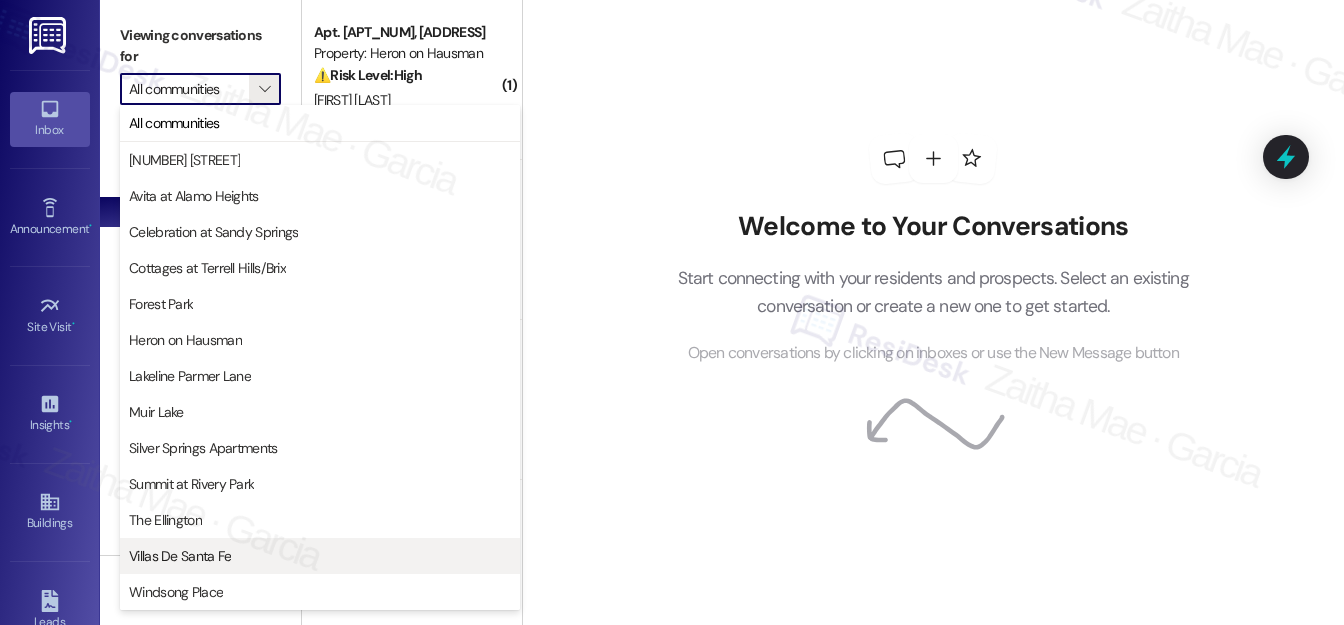 click on "Villas De Santa Fe" at bounding box center [180, 556] 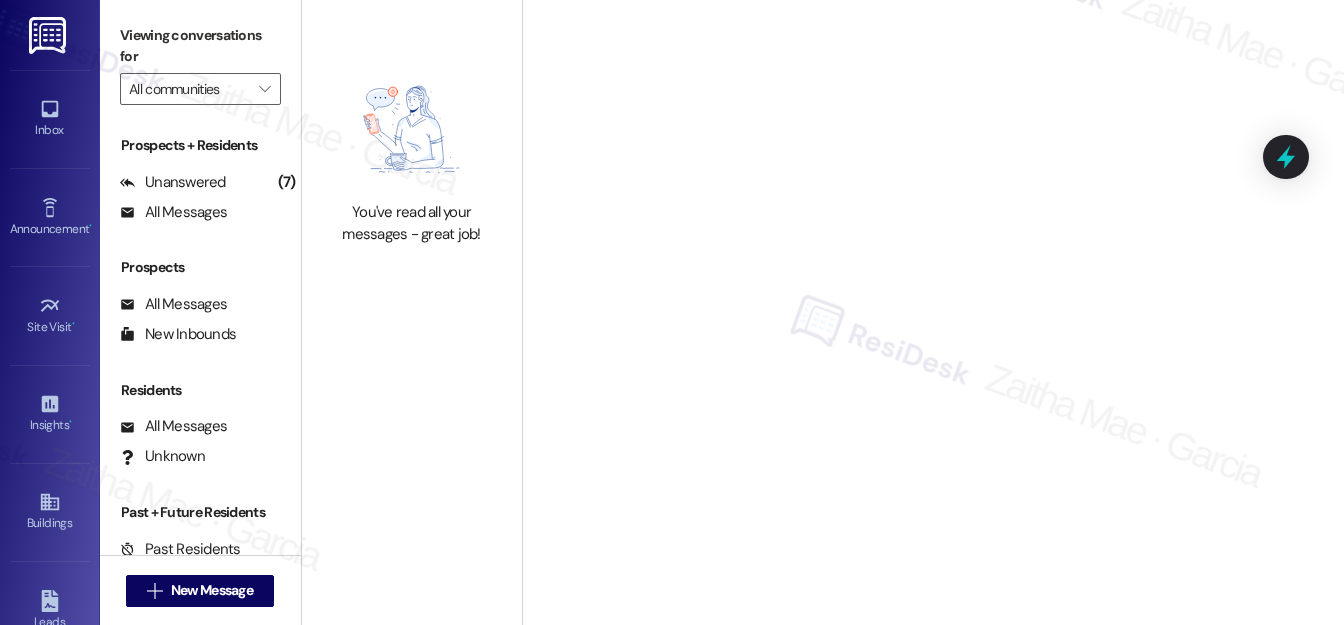 type on "Villas De Santa Fe" 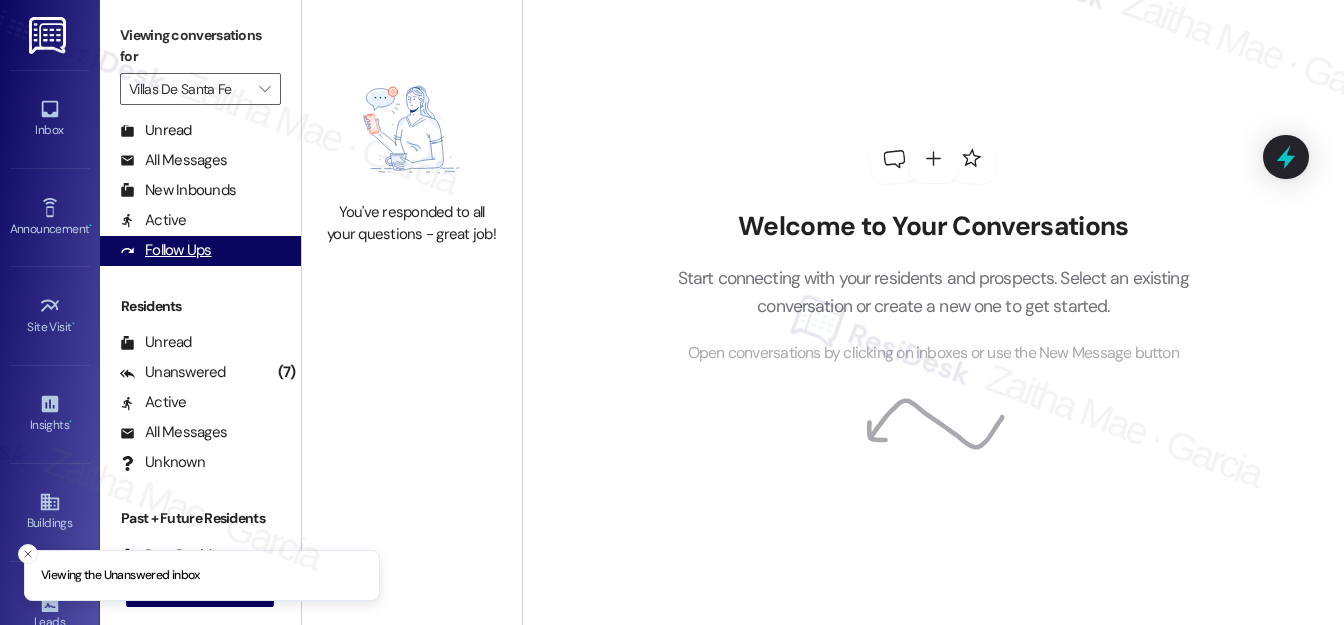 scroll, scrollTop: 389, scrollLeft: 0, axis: vertical 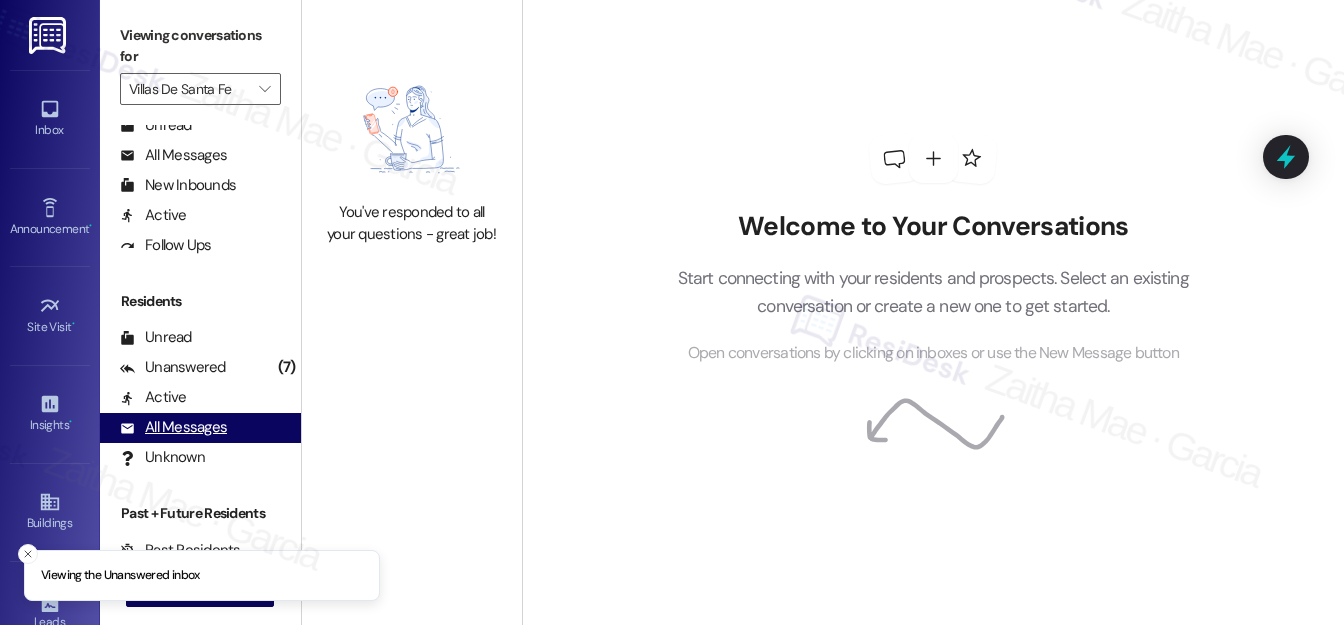 click on "All Messages" at bounding box center [173, 427] 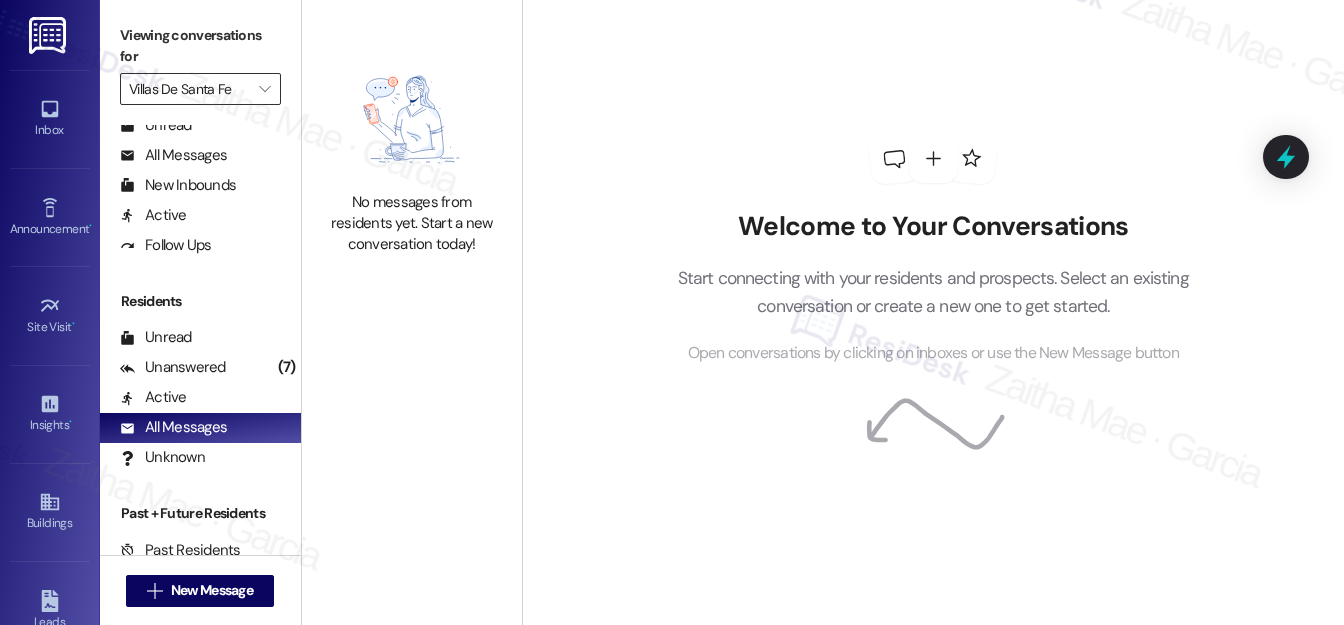 click on "Villas De Santa Fe" at bounding box center (189, 89) 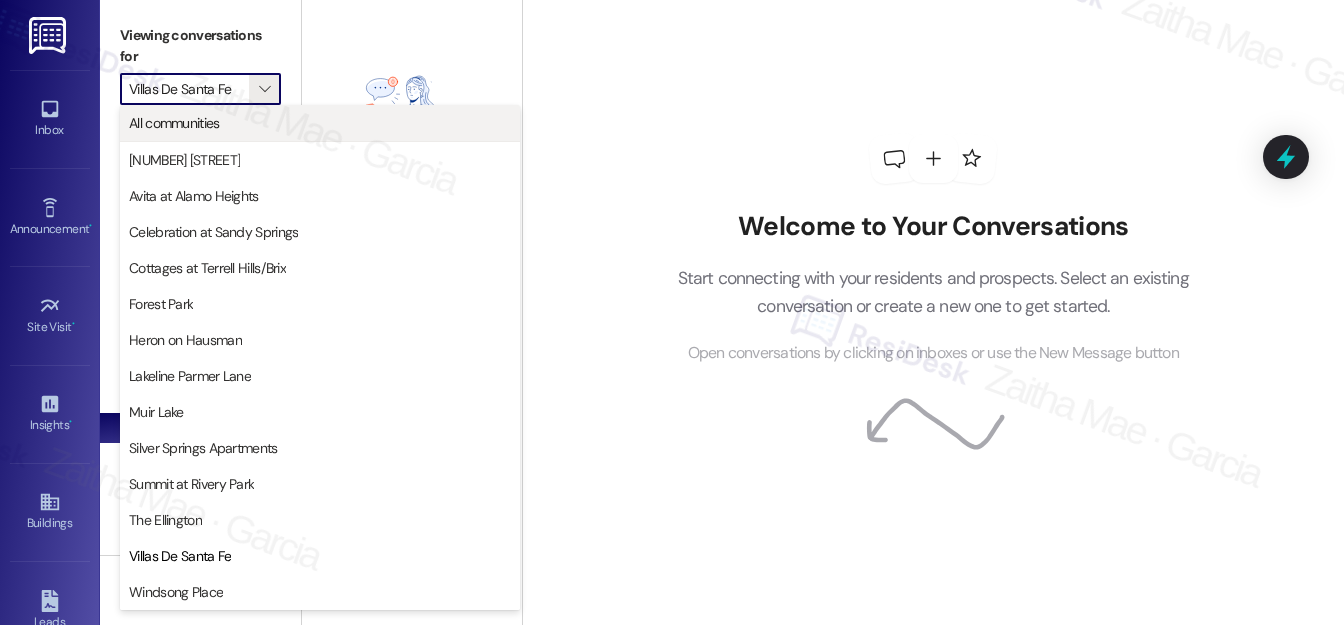click on "All communities" at bounding box center [174, 123] 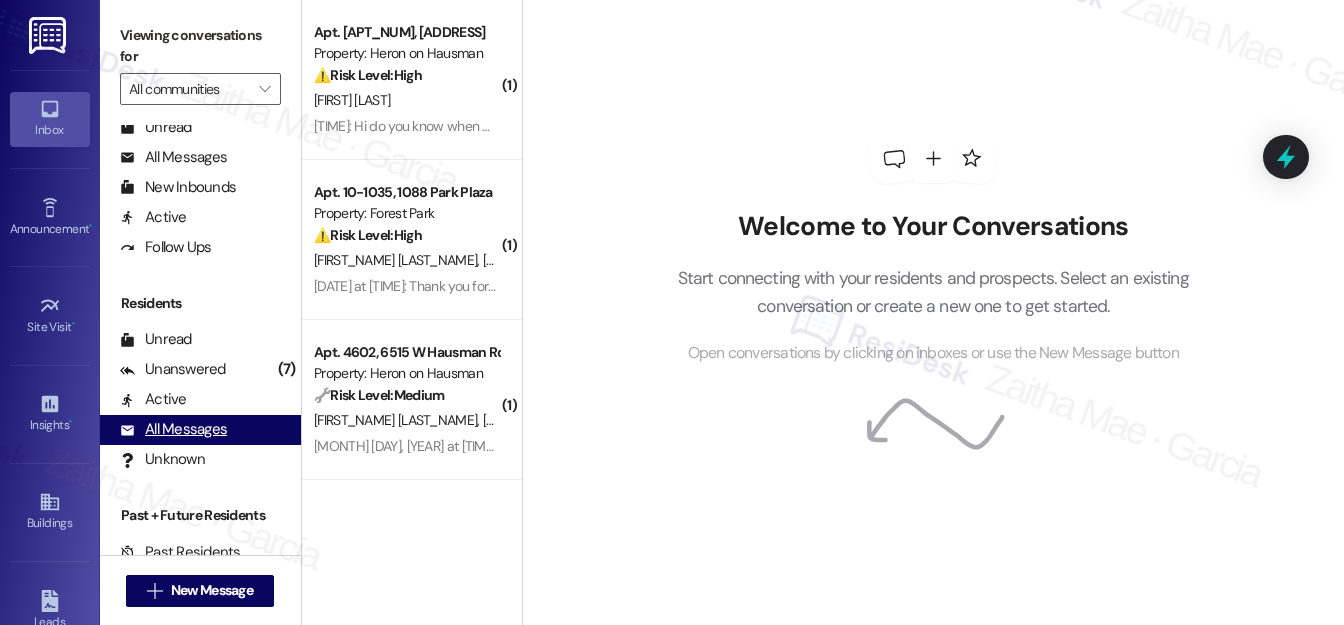 scroll, scrollTop: 389, scrollLeft: 0, axis: vertical 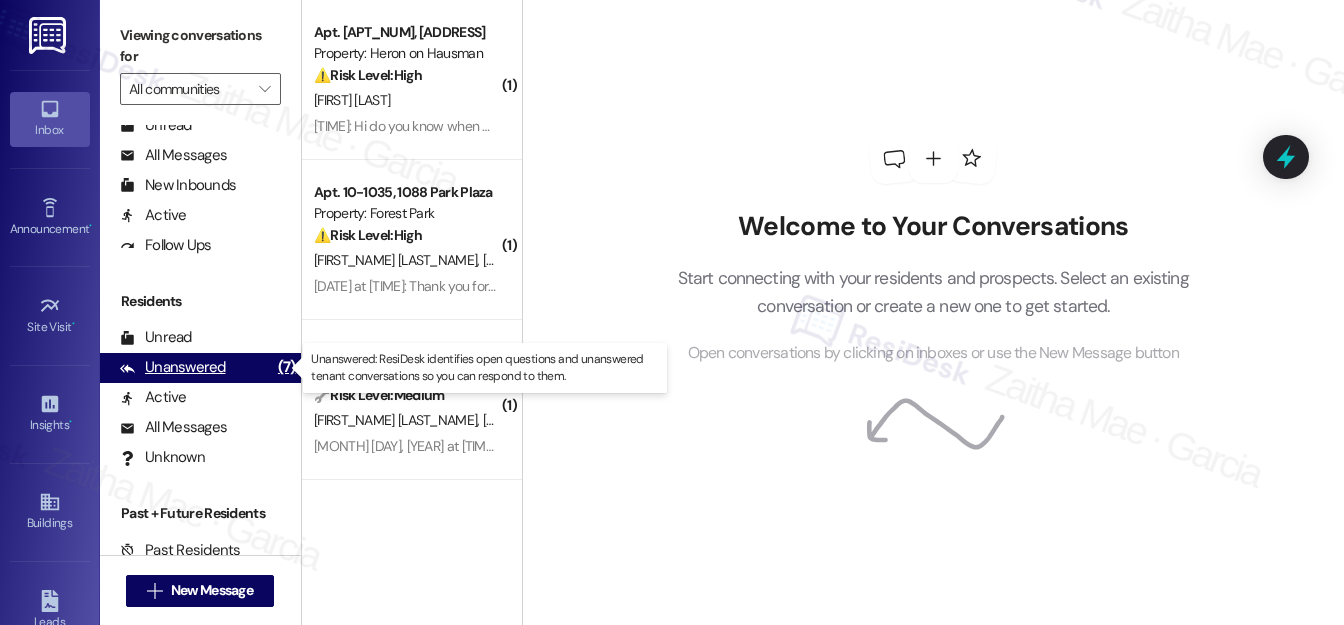click on "Unanswered" at bounding box center [173, 367] 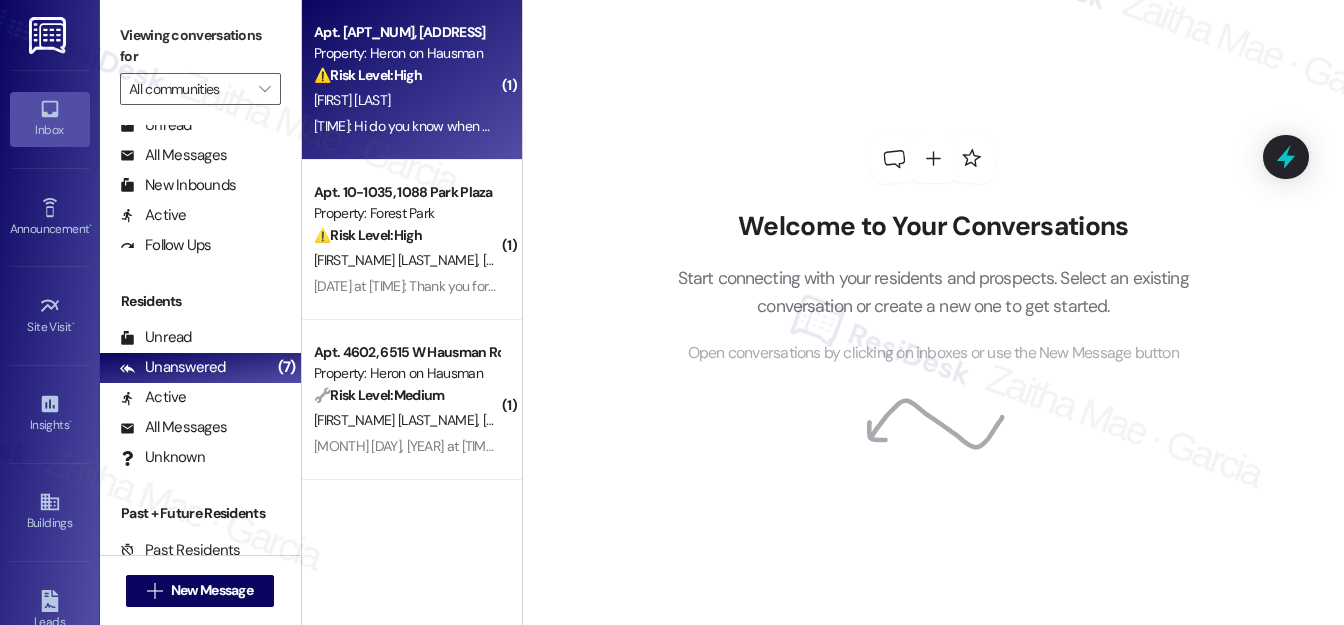 click on "[TIME]: Hi do you know when maintenance is going to be at my apt? My ac keeps going out and it is currently 89 degrees in my unit. I got it fixed last week but it's broken again and I put in a request 2 days ago [TIME]: Hi do you know when maintenance is going to be at my apt? My ac keeps going out and it is currently 89 degrees in my unit. I got it fixed last week but it's broken again and I put in a request 2 days ago" at bounding box center [406, 126] 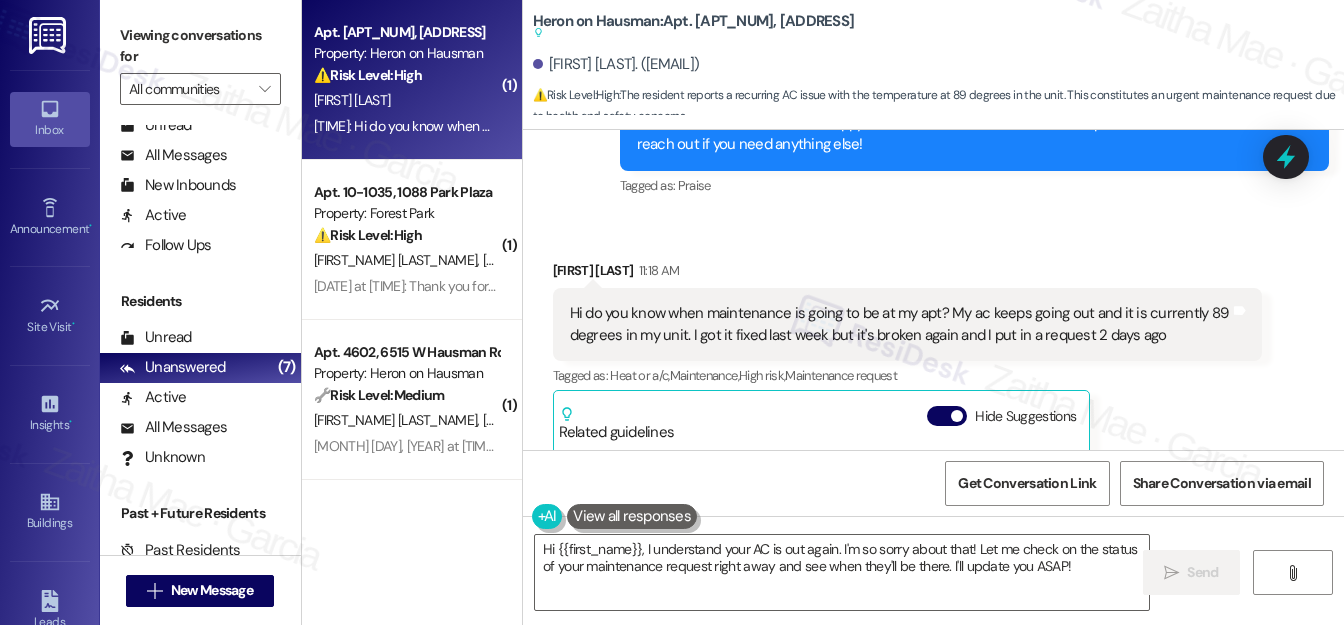 scroll, scrollTop: 4880, scrollLeft: 0, axis: vertical 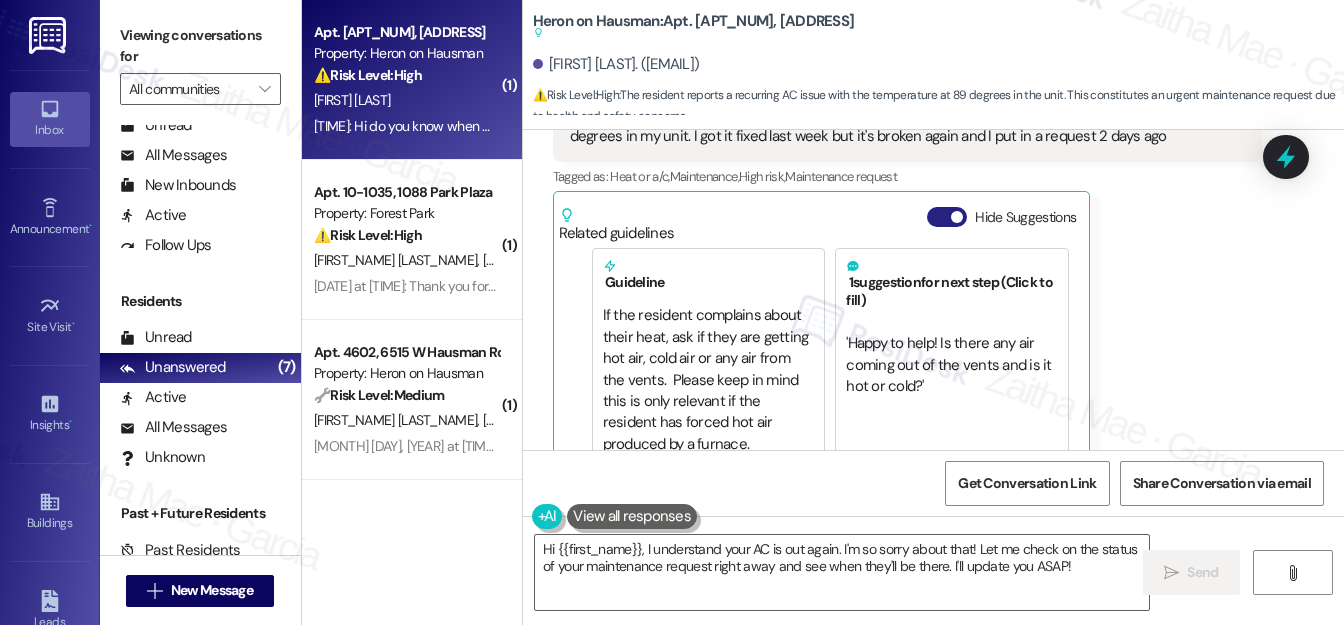 click on "Hide Suggestions" at bounding box center (947, 217) 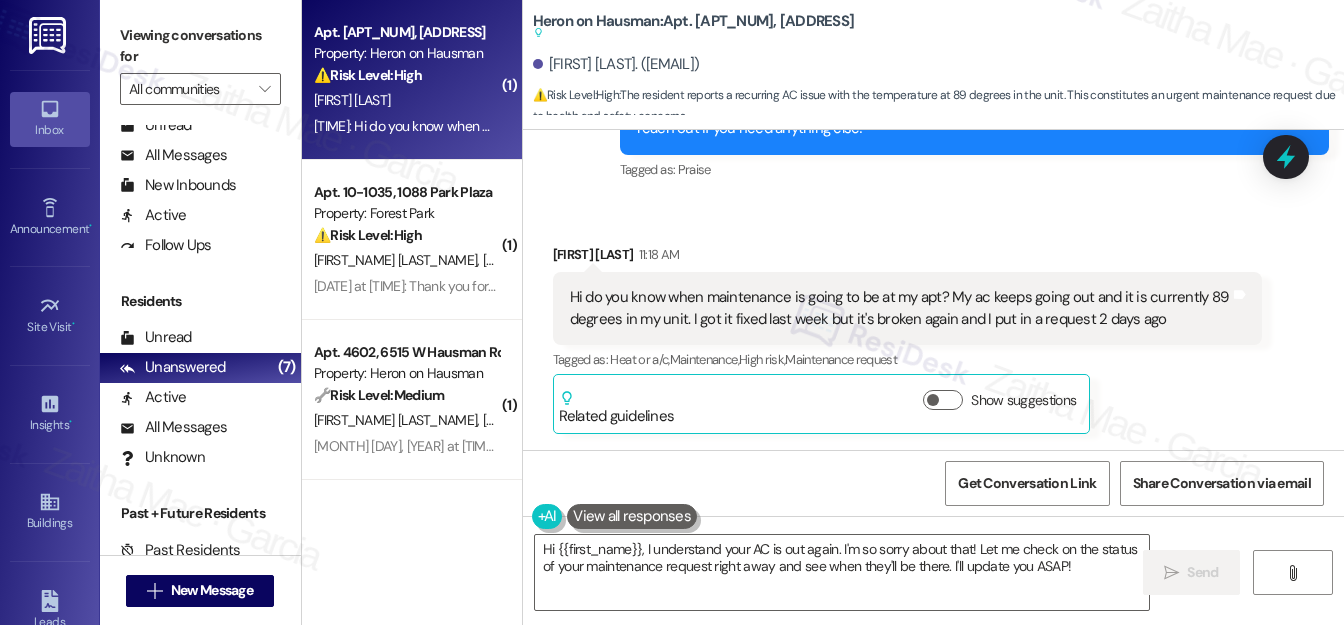 scroll, scrollTop: 4834, scrollLeft: 0, axis: vertical 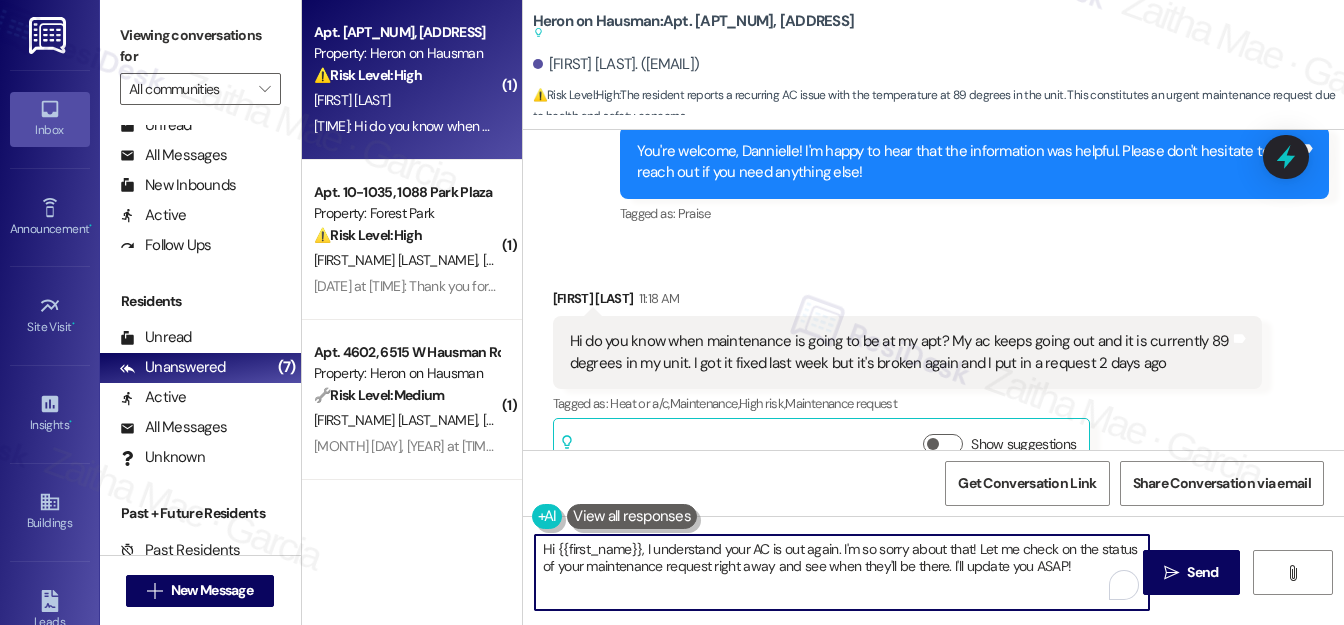 click on "Hi {{first_name}}, I understand your AC is out again. I'm so sorry about that! Let me check on the status of your maintenance request right away and see when they'll be there. I'll update you ASAP!" at bounding box center [842, 572] 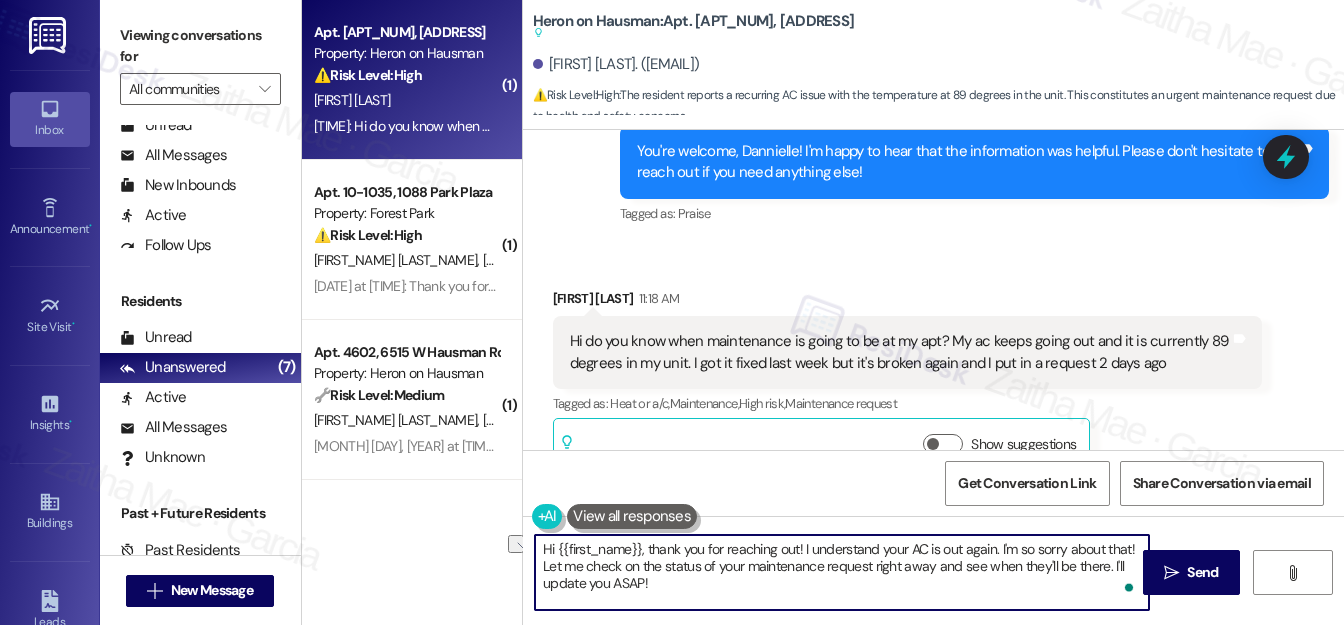 drag, startPoint x: 932, startPoint y: 565, endPoint x: 873, endPoint y: 567, distance: 59.03389 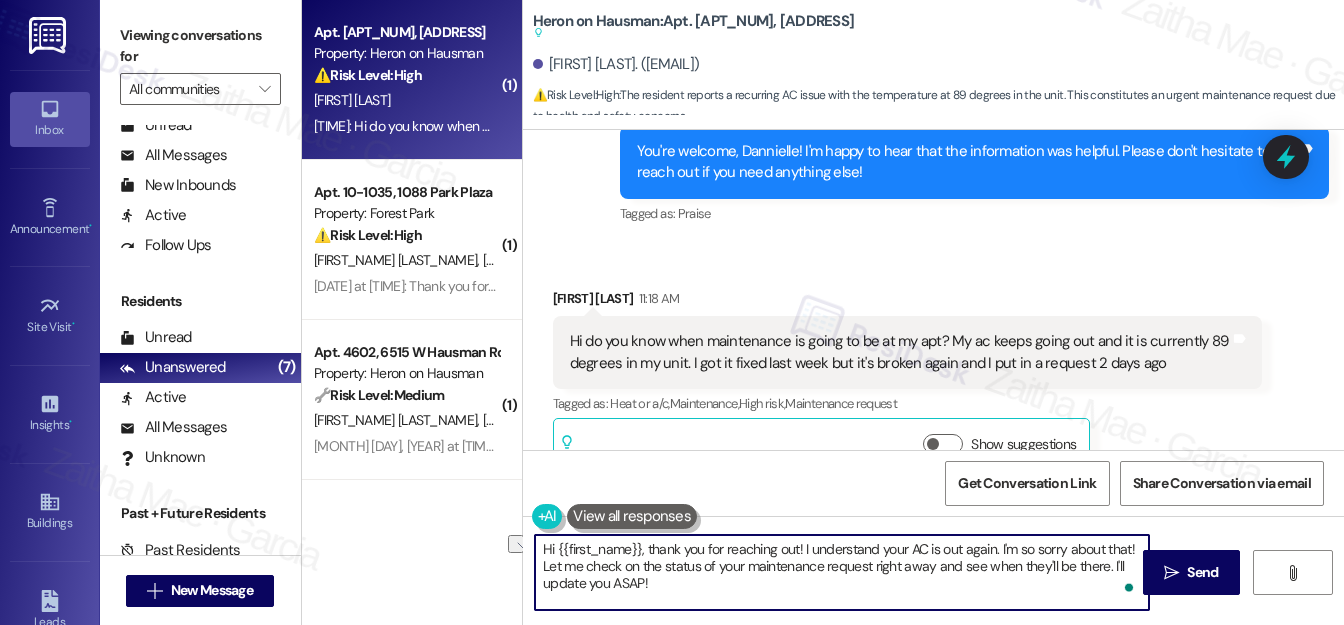click on "Hi {{first_name}}, thank you for reaching out! I understand your AC is out again. I'm so sorry about that! Let me check on the status of your maintenance request right away and see when they'll be there. I'll update you ASAP!" at bounding box center [842, 572] 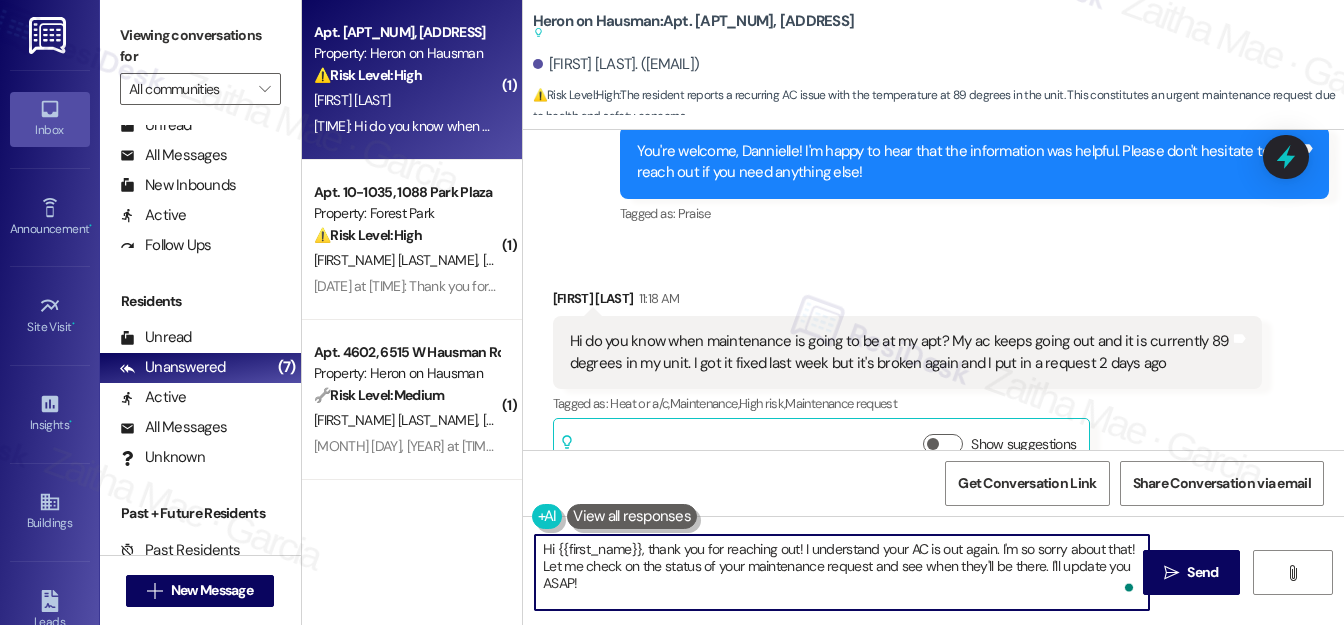 drag, startPoint x: 573, startPoint y: 578, endPoint x: 541, endPoint y: 577, distance: 32.01562 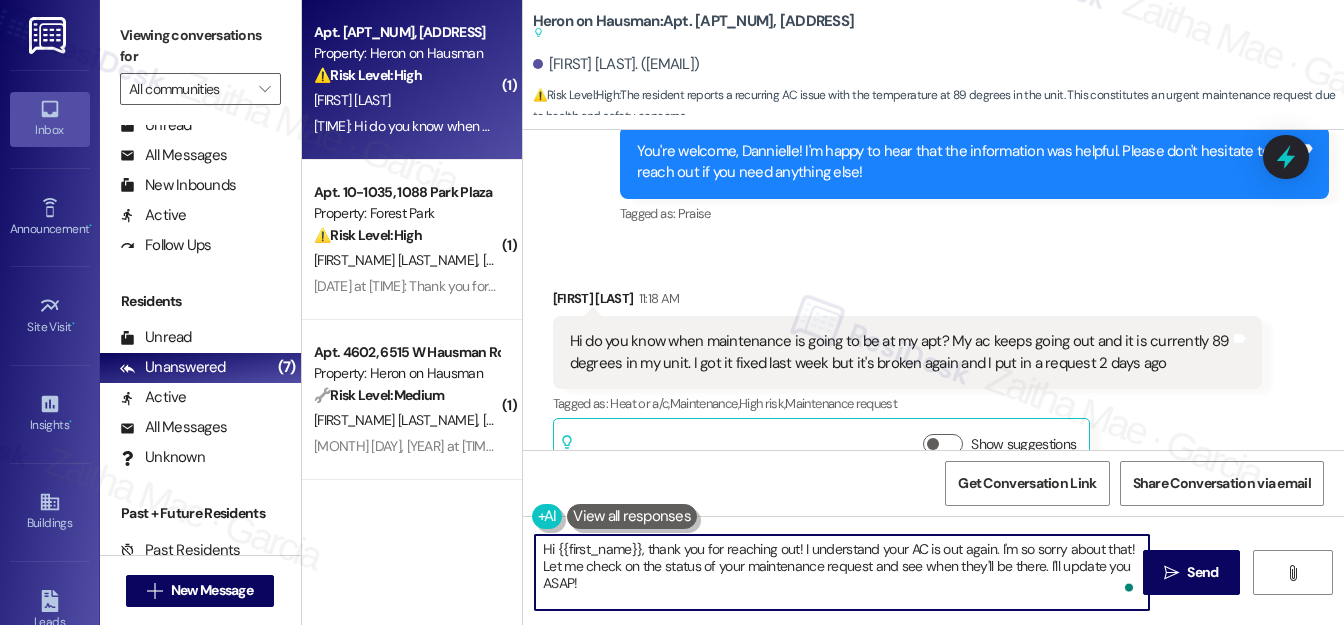 click on "Hi {{first_name}}, thank you for reaching out! I understand your AC is out again. I'm so sorry about that! Let me check on the status of your maintenance request and see when they'll be there. I'll update you ASAP!" at bounding box center (842, 572) 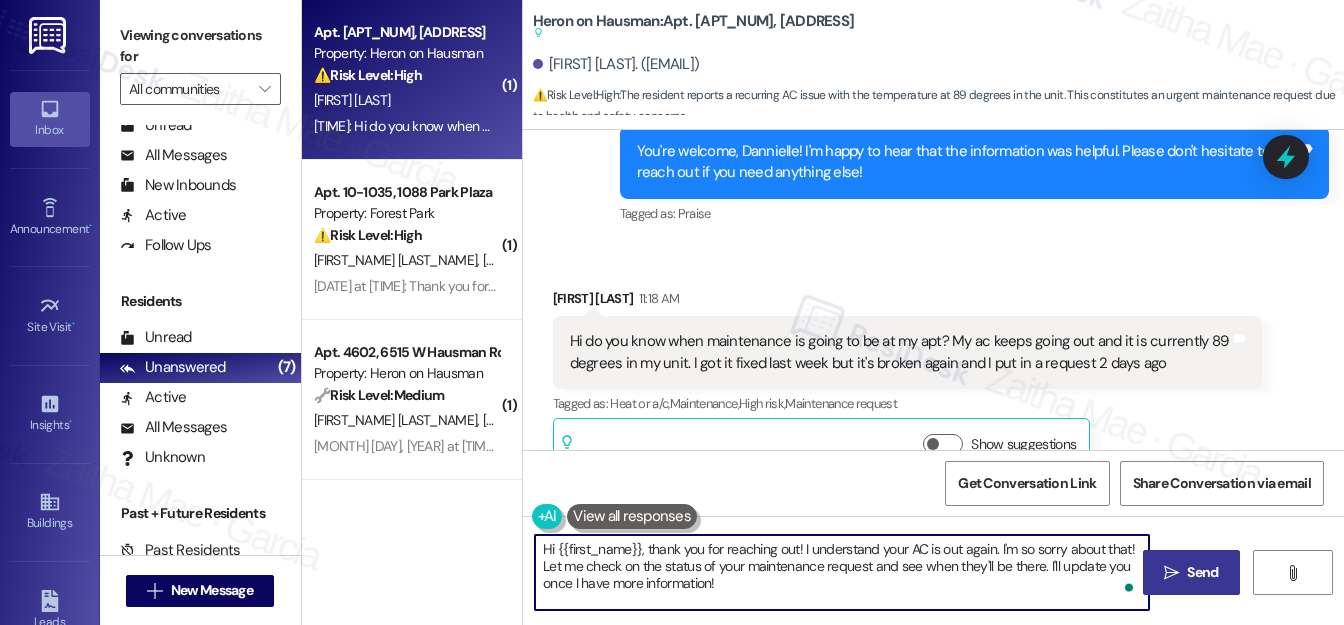 type on "Hi {{first_name}}, thank you for reaching out! I understand your AC is out again. I'm so sorry about that! Let me check on the status of your maintenance request and see when they'll be there. I'll update you once I have more information!" 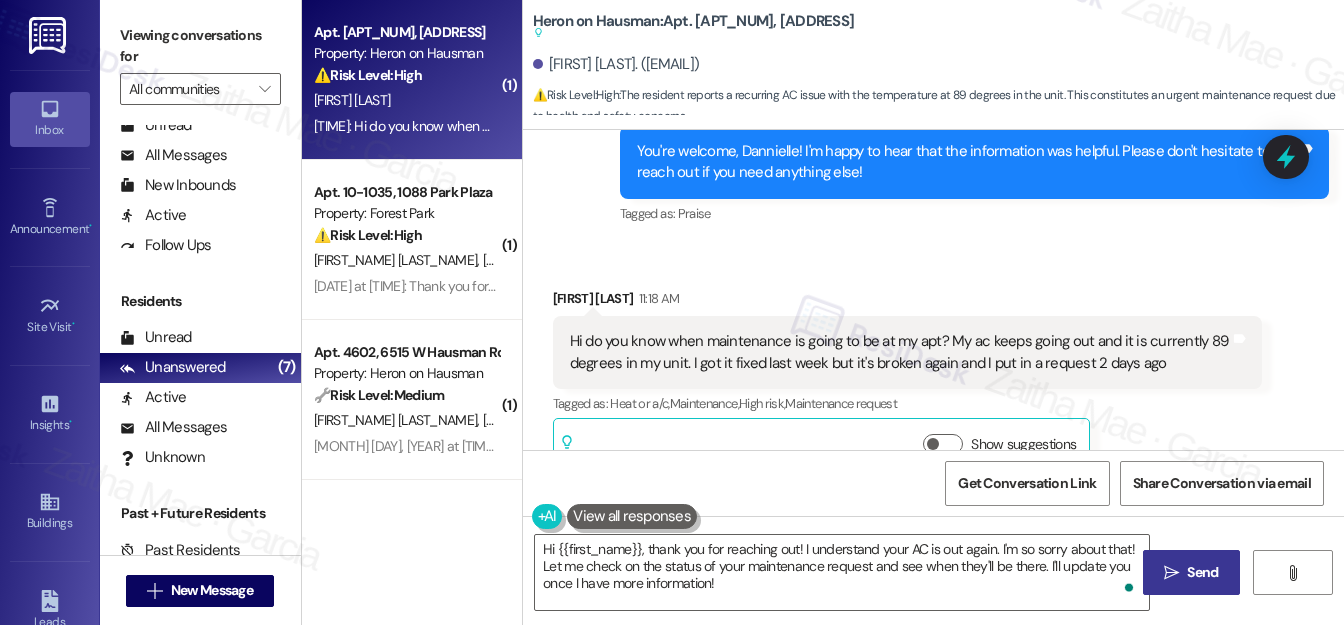 click on "Send" at bounding box center [1202, 572] 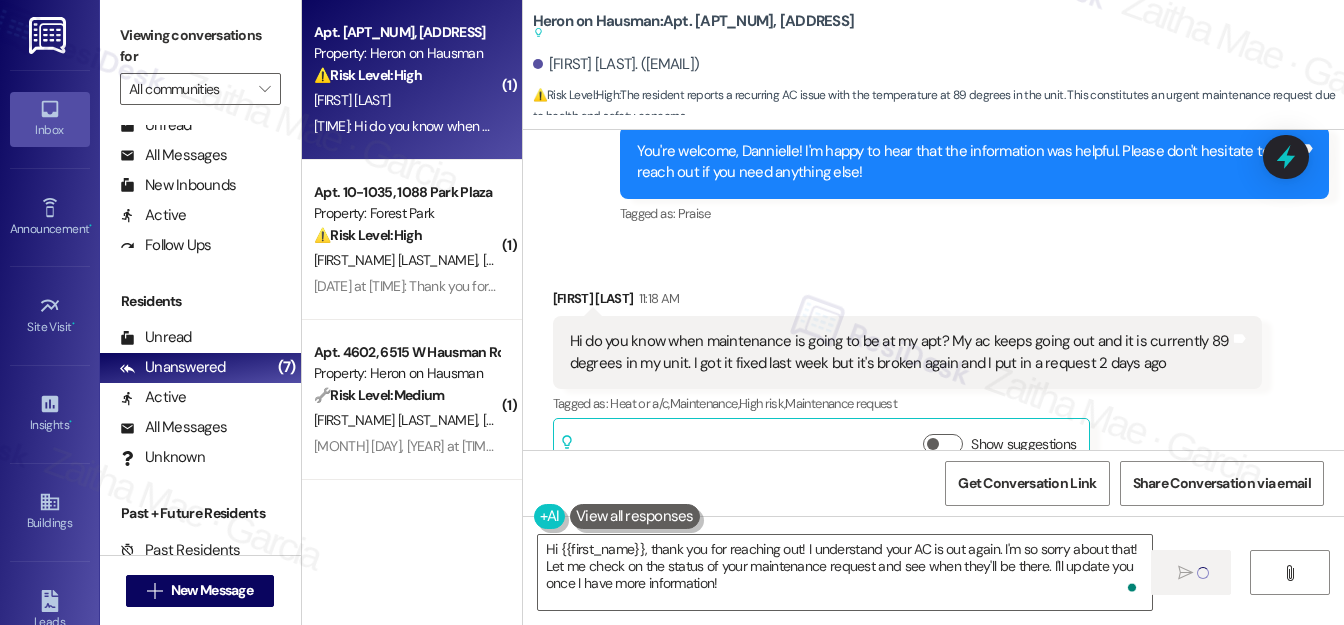 type 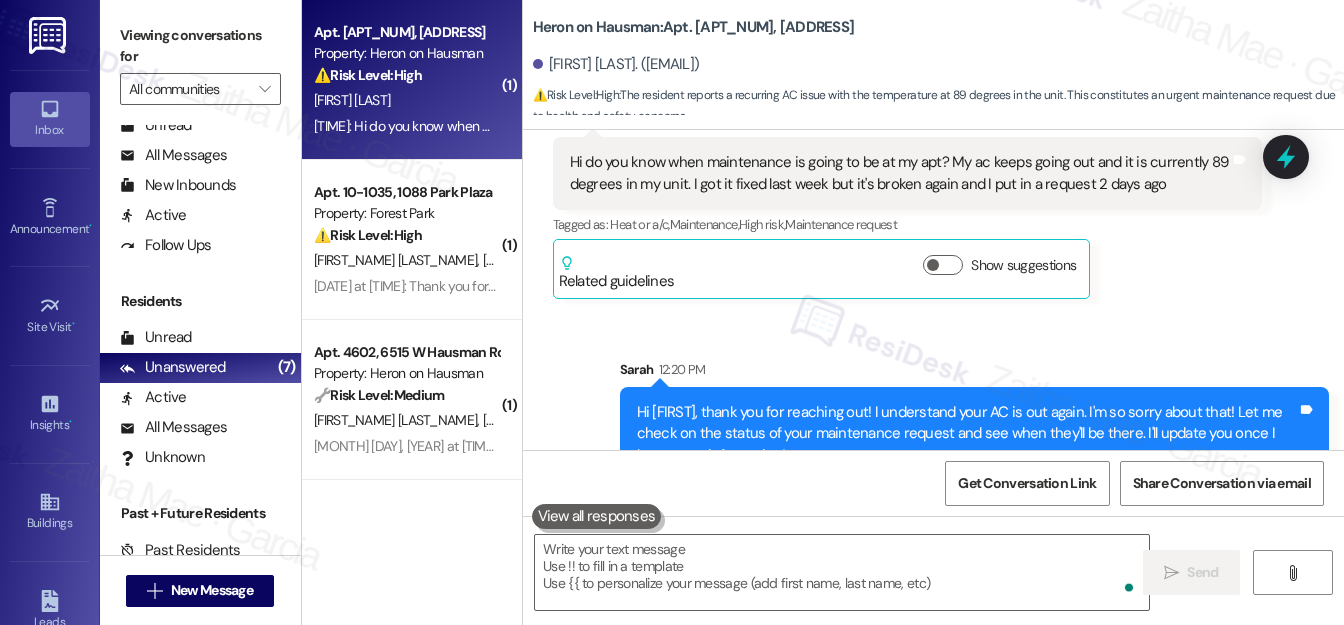 scroll, scrollTop: 5016, scrollLeft: 0, axis: vertical 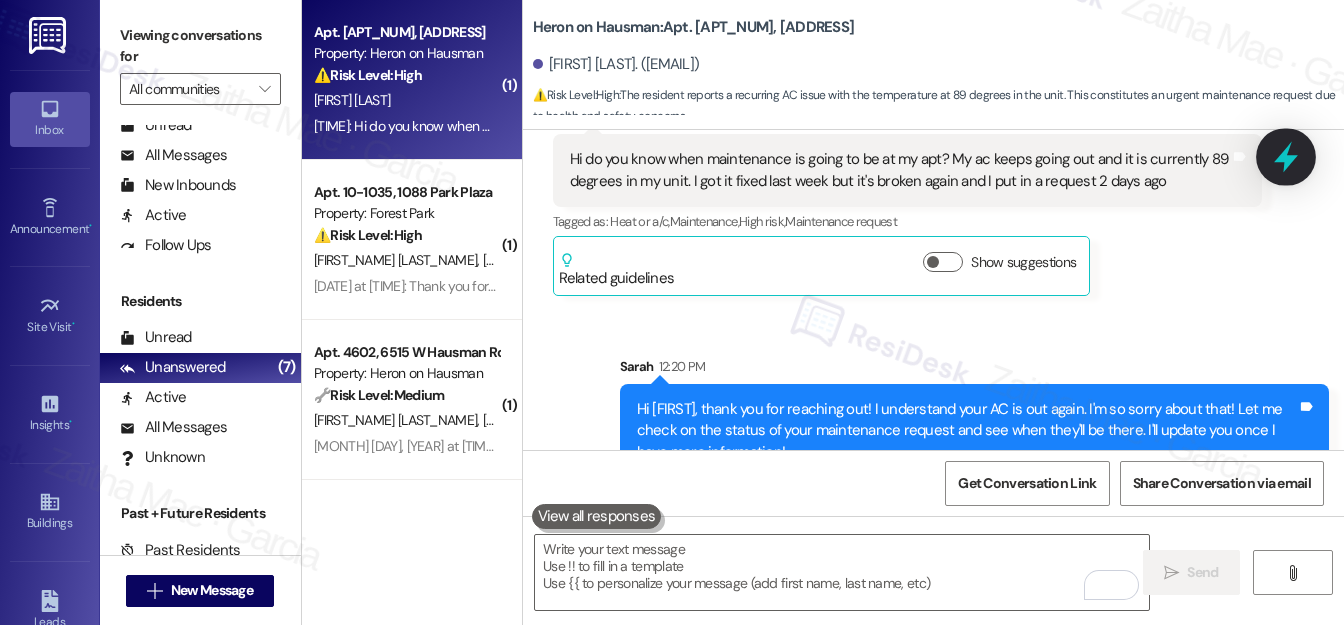 click 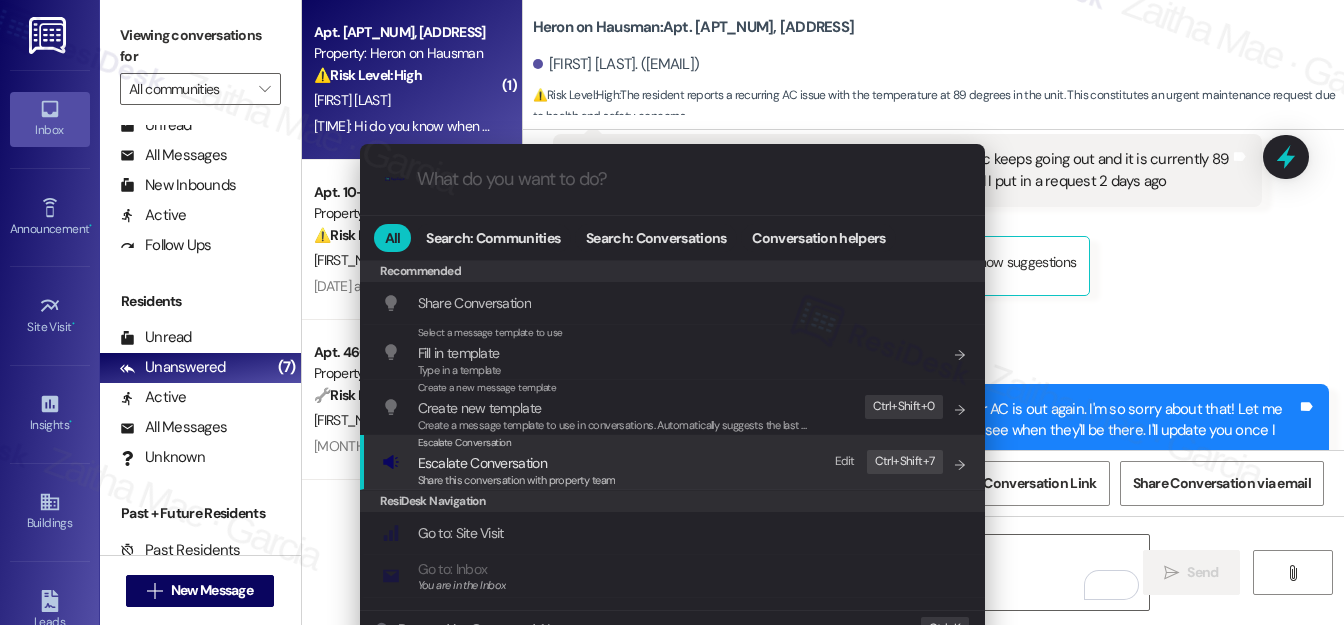 click on "Escalate Conversation" at bounding box center (482, 463) 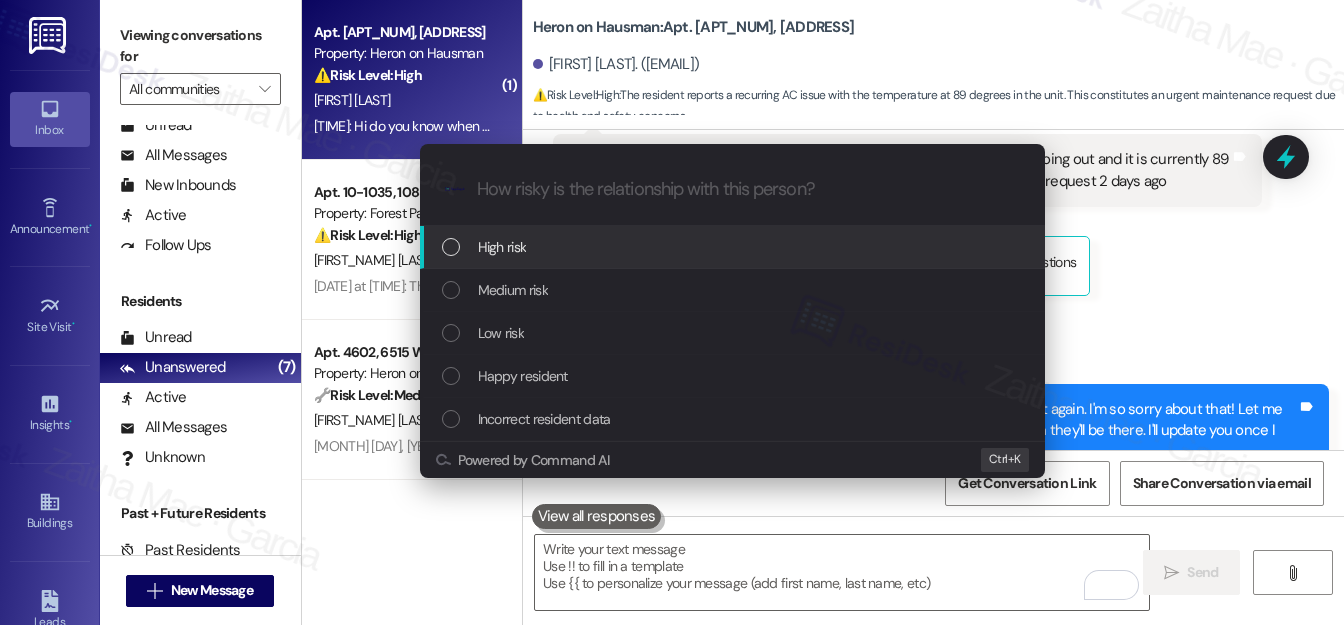 click on "High risk" at bounding box center [734, 247] 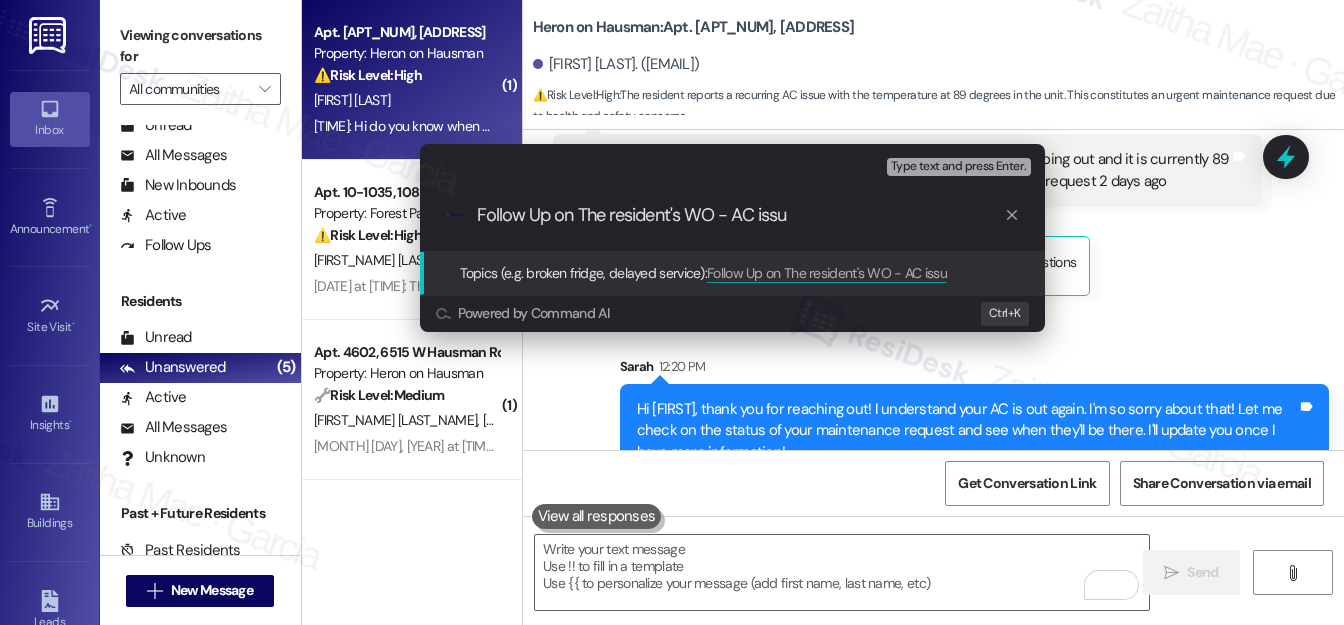 type on "Follow Up on The resident's WO - AC issue" 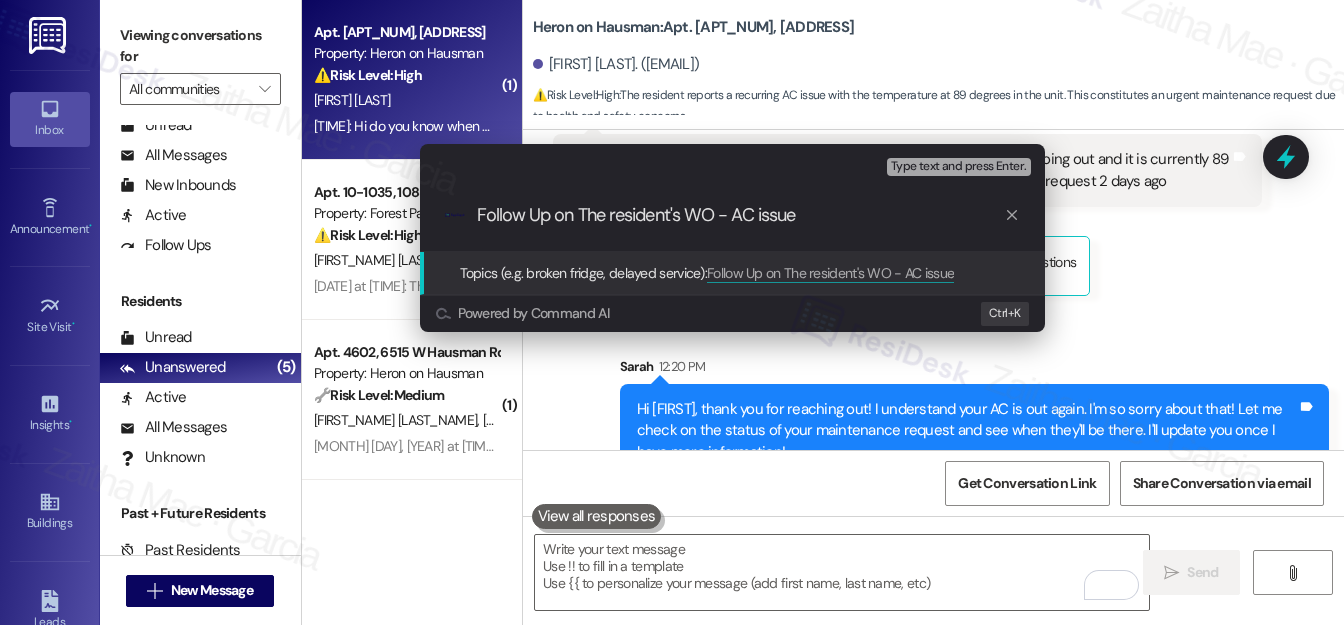 type 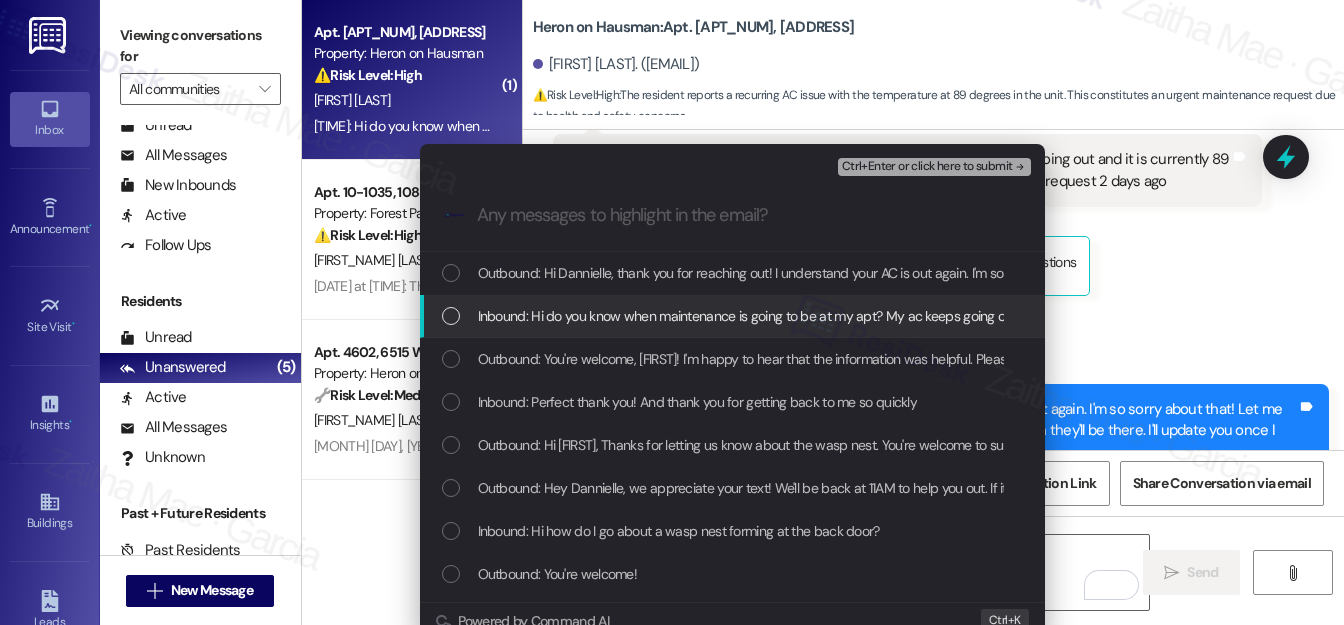 click on "Inbound: Hi do you know when maintenance is going to be at my apt? My ac keeps going out and it is currently 89 degrees in my unit. I got it fixed last week but it's broken again and I put in a request 2 days ago" at bounding box center (734, 316) 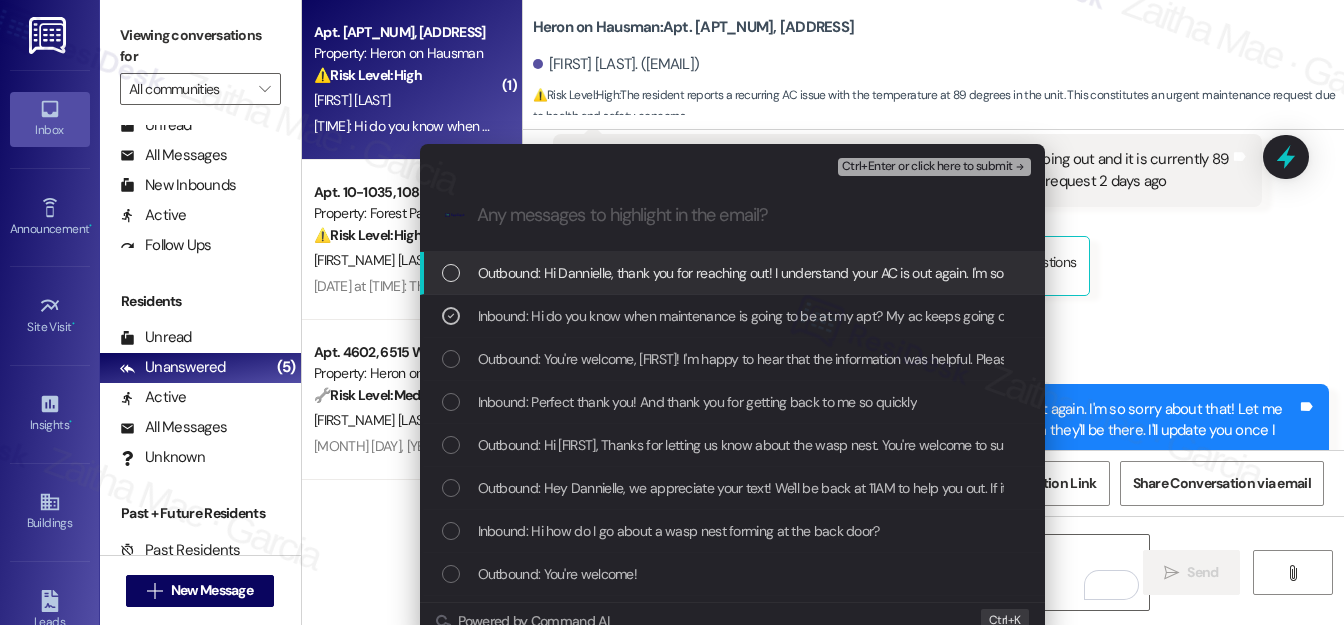 click on "Ctrl+Enter or click here to submit" at bounding box center (927, 167) 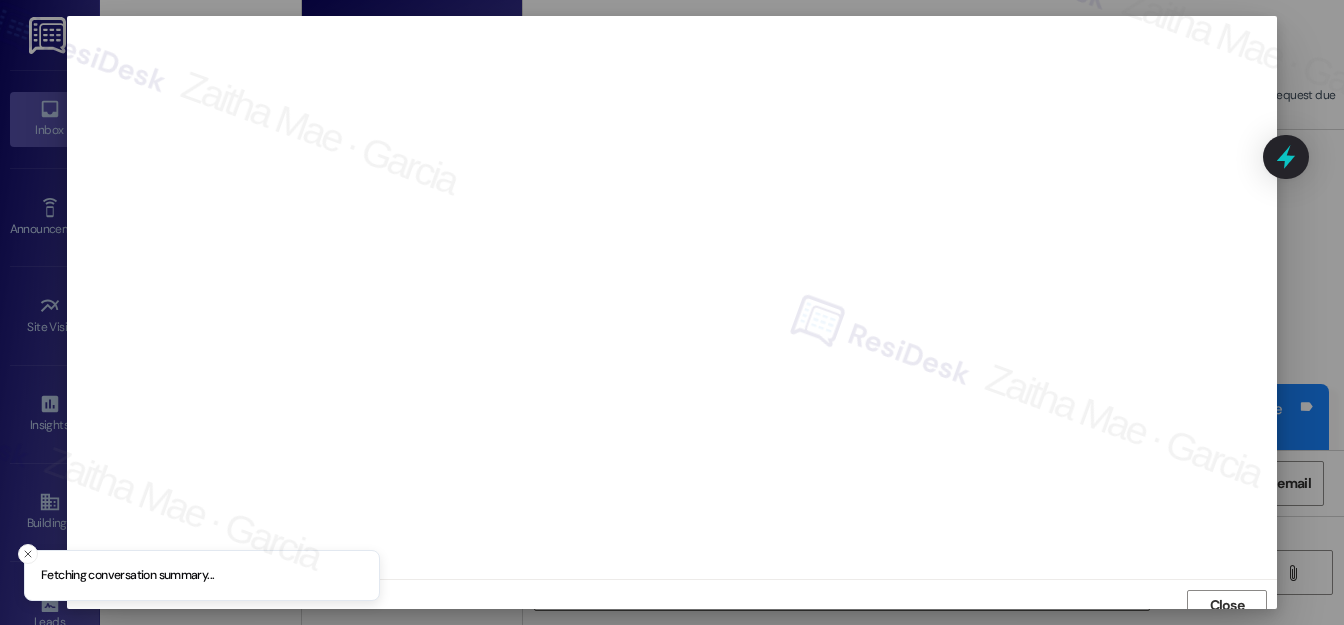 scroll, scrollTop: 12, scrollLeft: 0, axis: vertical 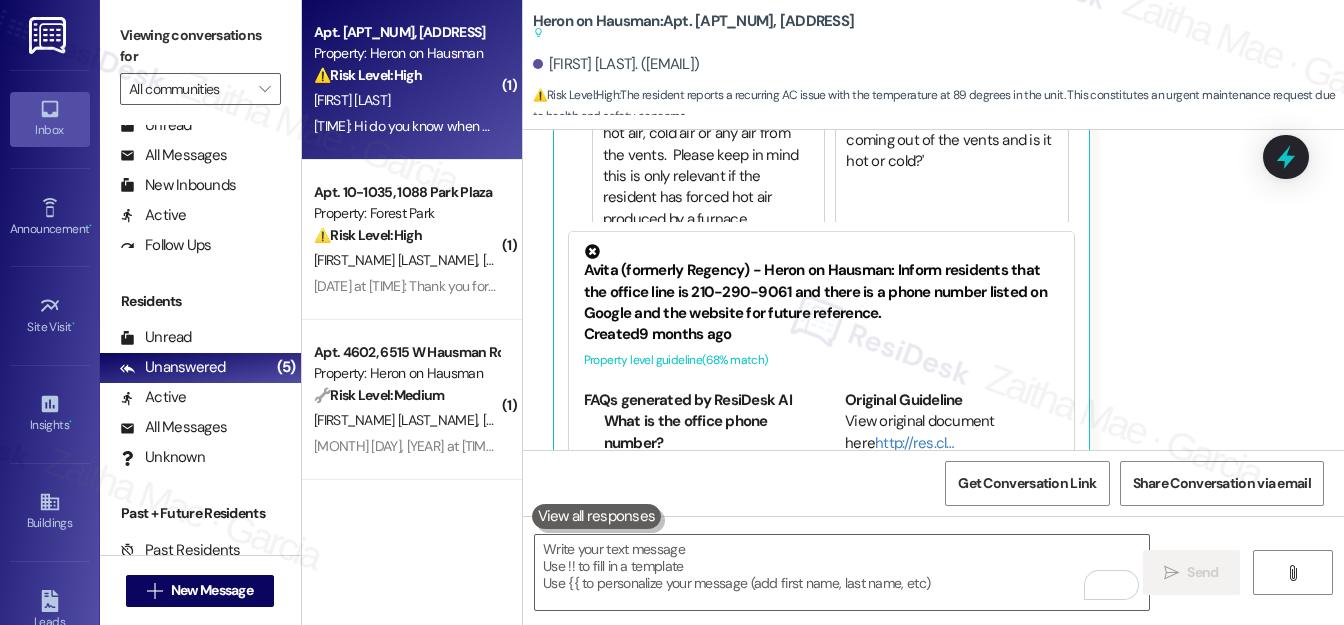 click on "⚠️  Risk Level:  High The resident reports a recurring air conditioning malfunction, which is causing significant problems and embarrassment. While not an immediate emergency, the repeated issue and the resident's frustration, combined with the weather-related necessity of AC, elevate this to an urgent maintenance concern." at bounding box center [406, 235] 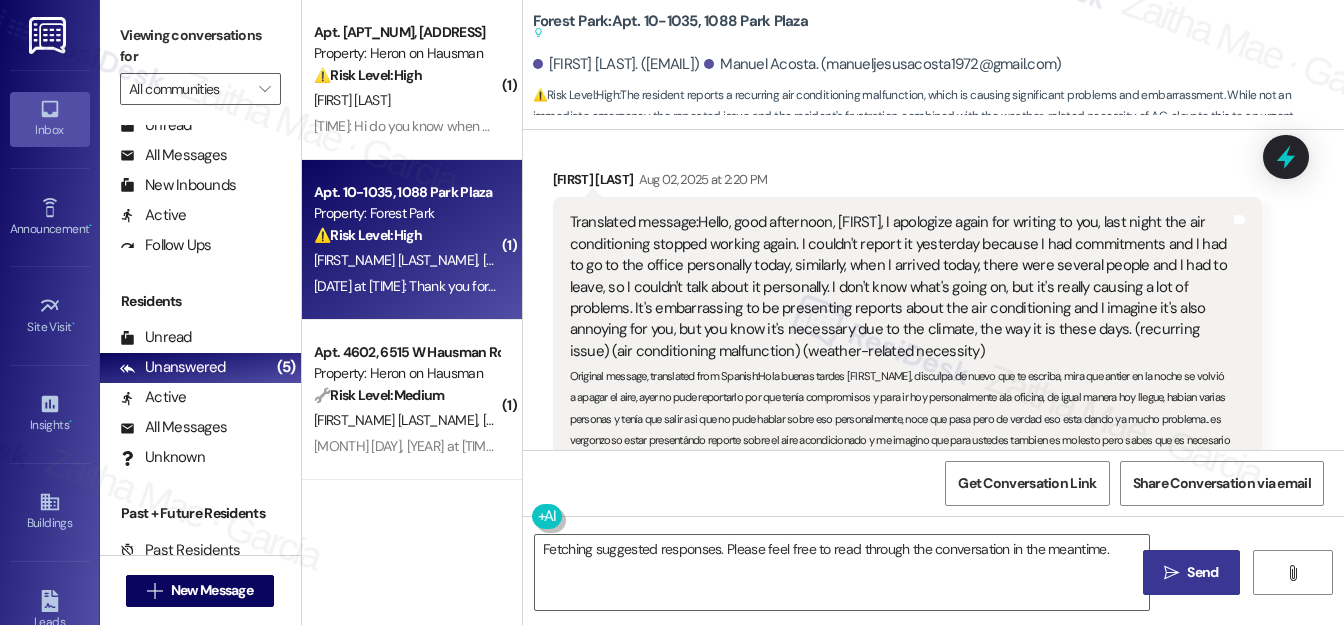 scroll, scrollTop: 2831, scrollLeft: 0, axis: vertical 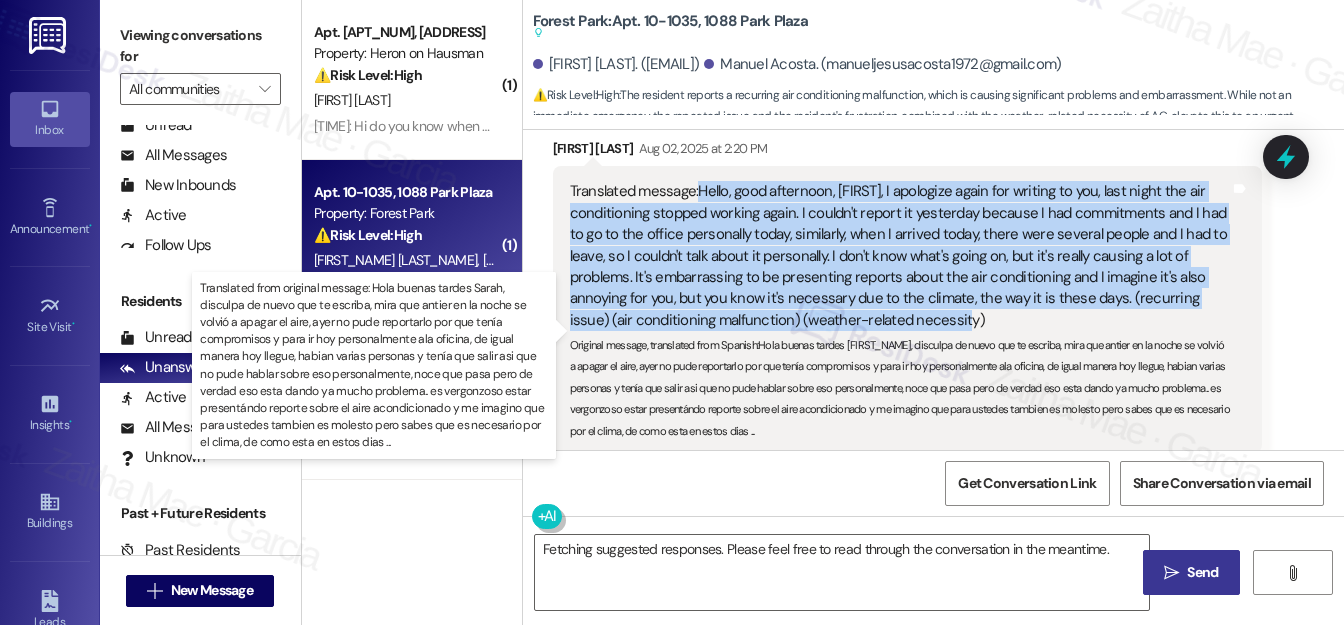 drag, startPoint x: 694, startPoint y: 207, endPoint x: 935, endPoint y: 335, distance: 272.88275 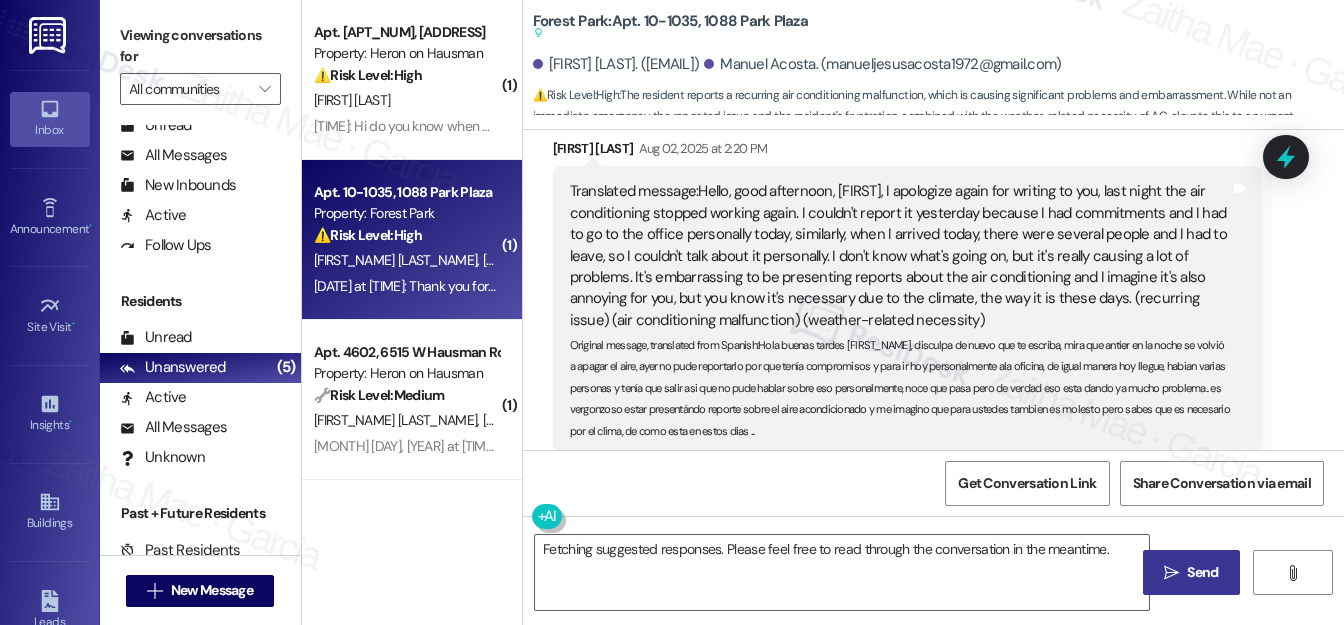 click on "[FIRST_NAME] [LAST_NAME] [DATE] at [TIME]" at bounding box center (907, 152) 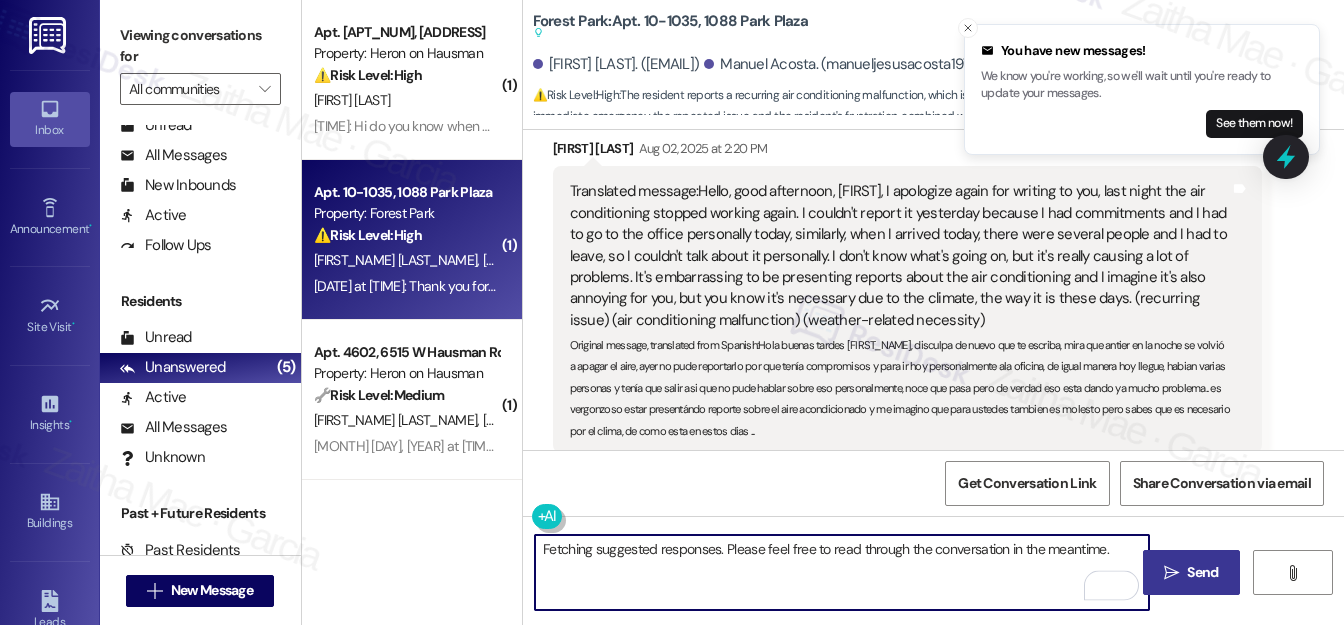 drag, startPoint x: 544, startPoint y: 549, endPoint x: 1103, endPoint y: 539, distance: 559.0894 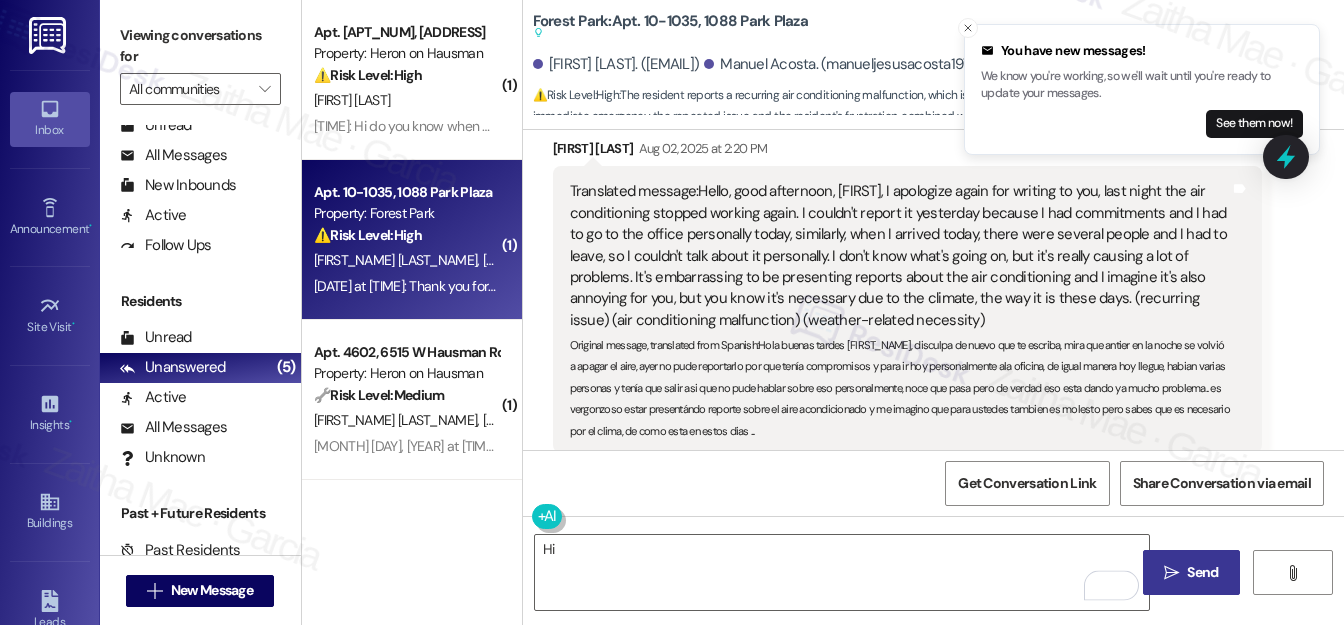 click on "[FIRST_NAME] [LAST_NAME] [DATE] at [TIME]" at bounding box center [907, 152] 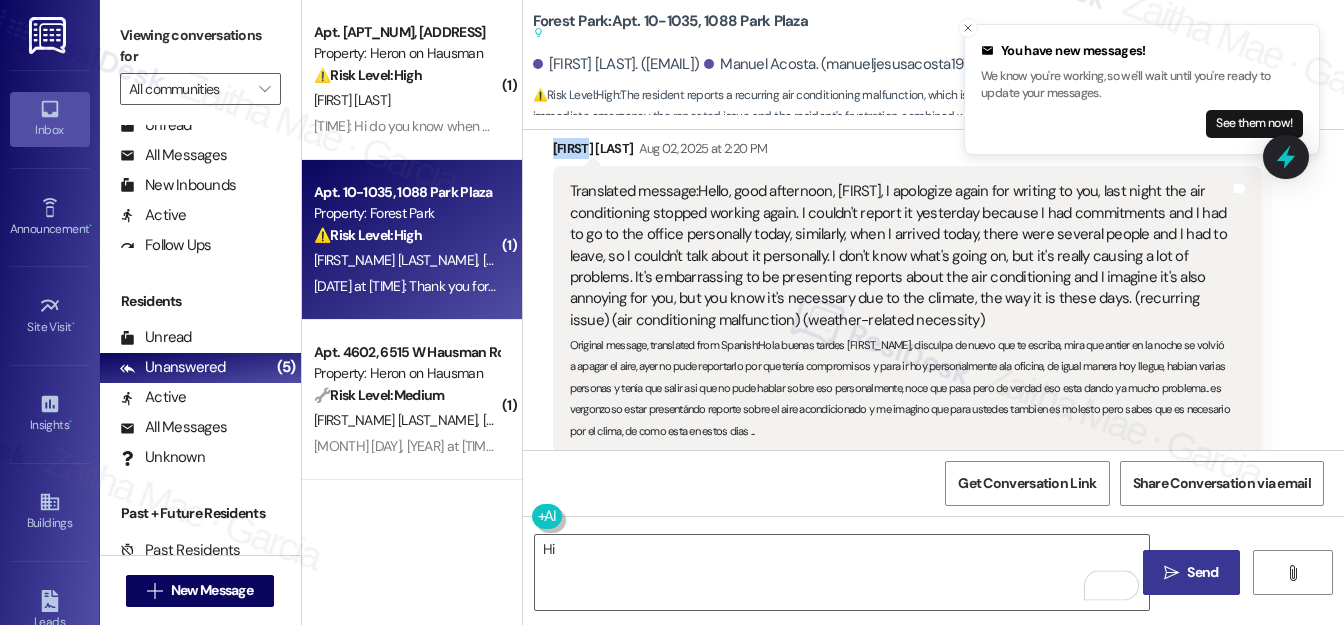 click on "[FIRST_NAME] [LAST_NAME] [DATE] at [TIME]" at bounding box center [907, 152] 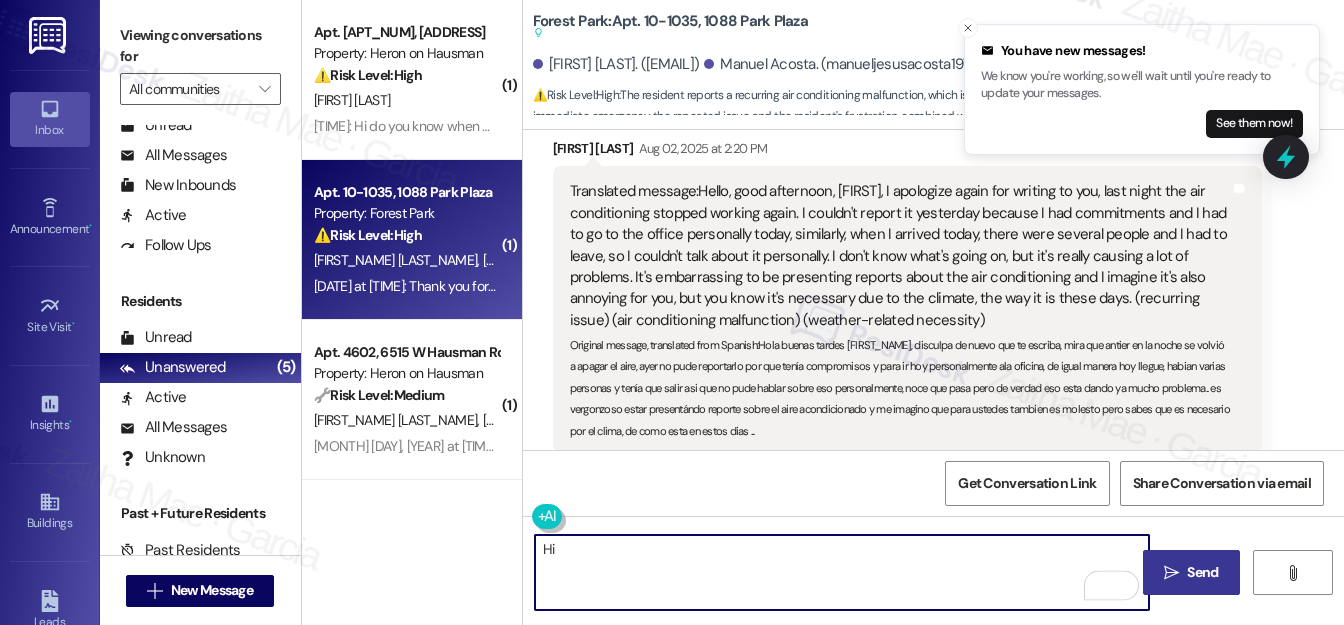 click on "Hi" at bounding box center [842, 572] 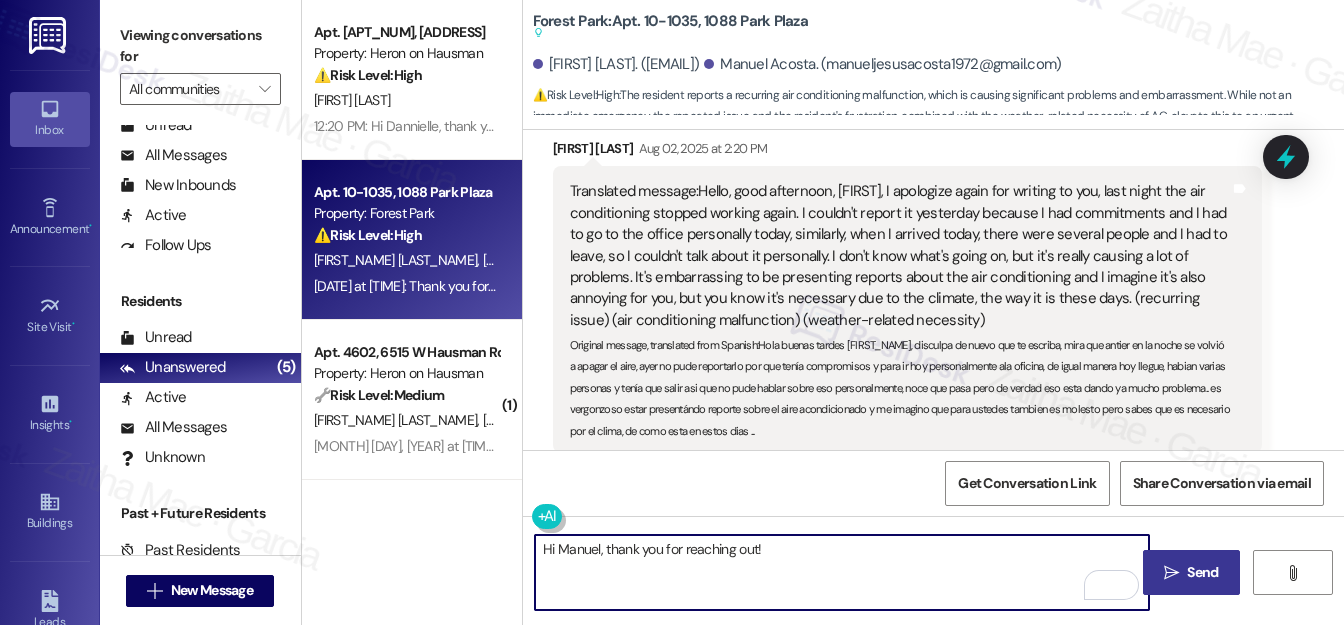 paste on "no need to apologize at all. I’m really sorry to hear that the air conditioning stopped working again." 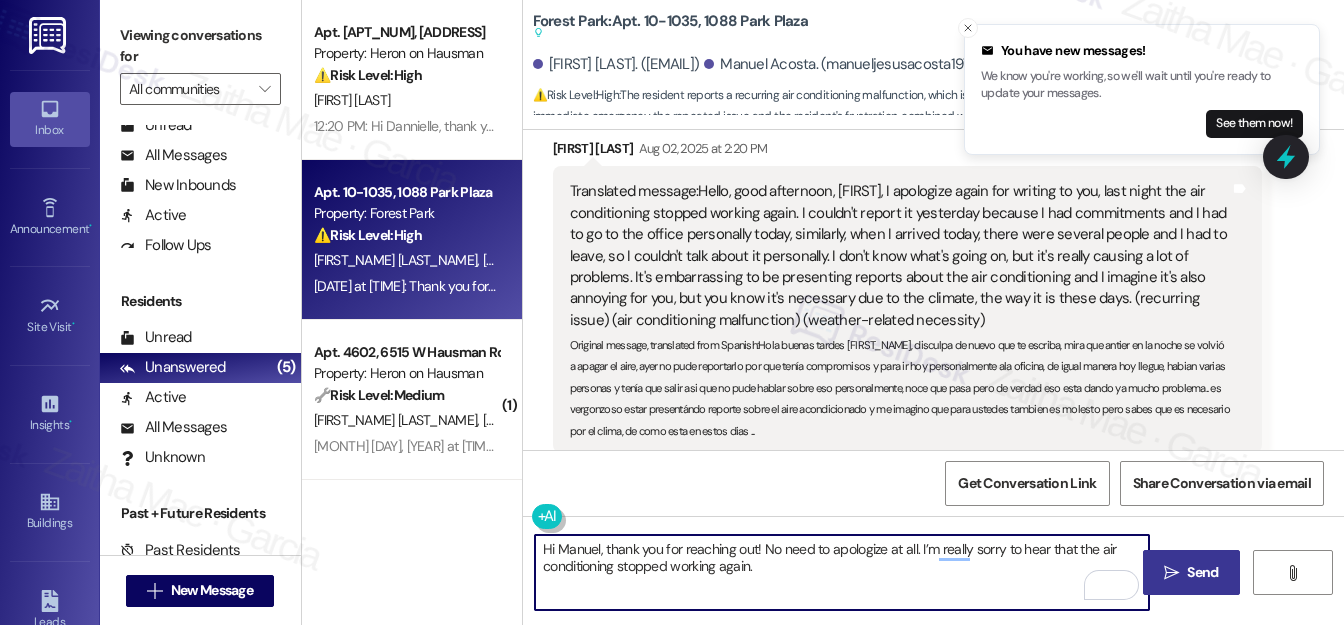 click on "Hi Manuel, thank you for reaching out! No need to apologize at all. I’m really sorry to hear that the air conditioning stopped working again." at bounding box center [842, 572] 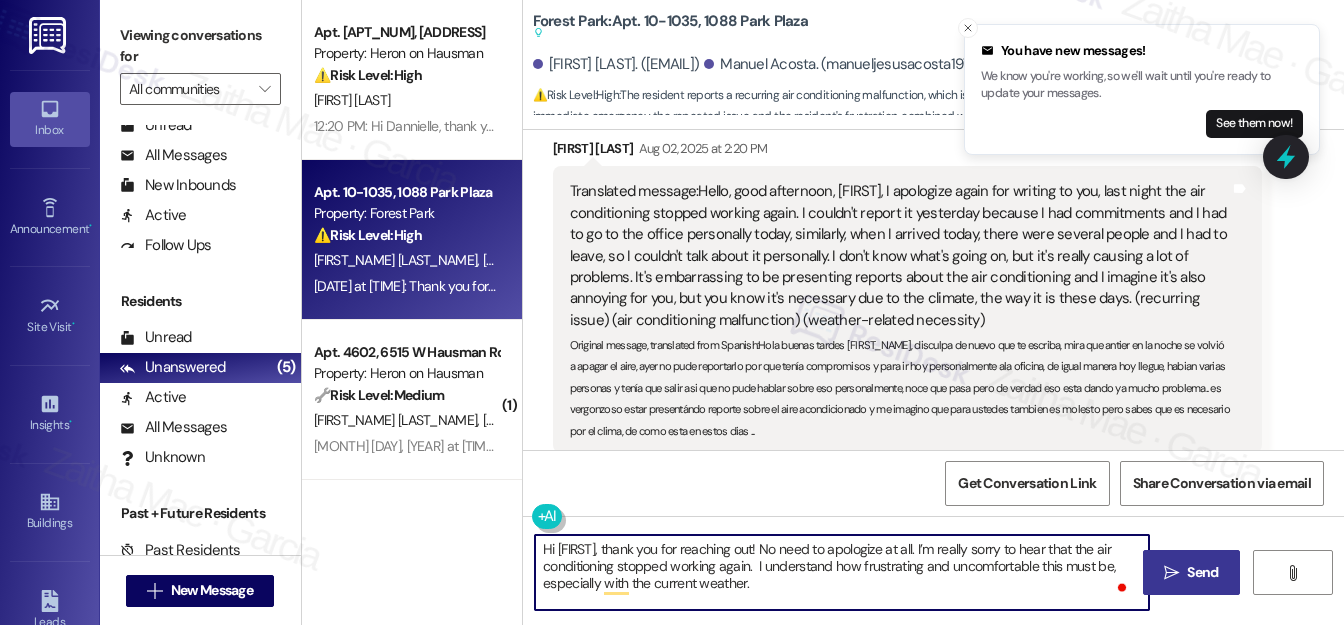 scroll, scrollTop: 16, scrollLeft: 0, axis: vertical 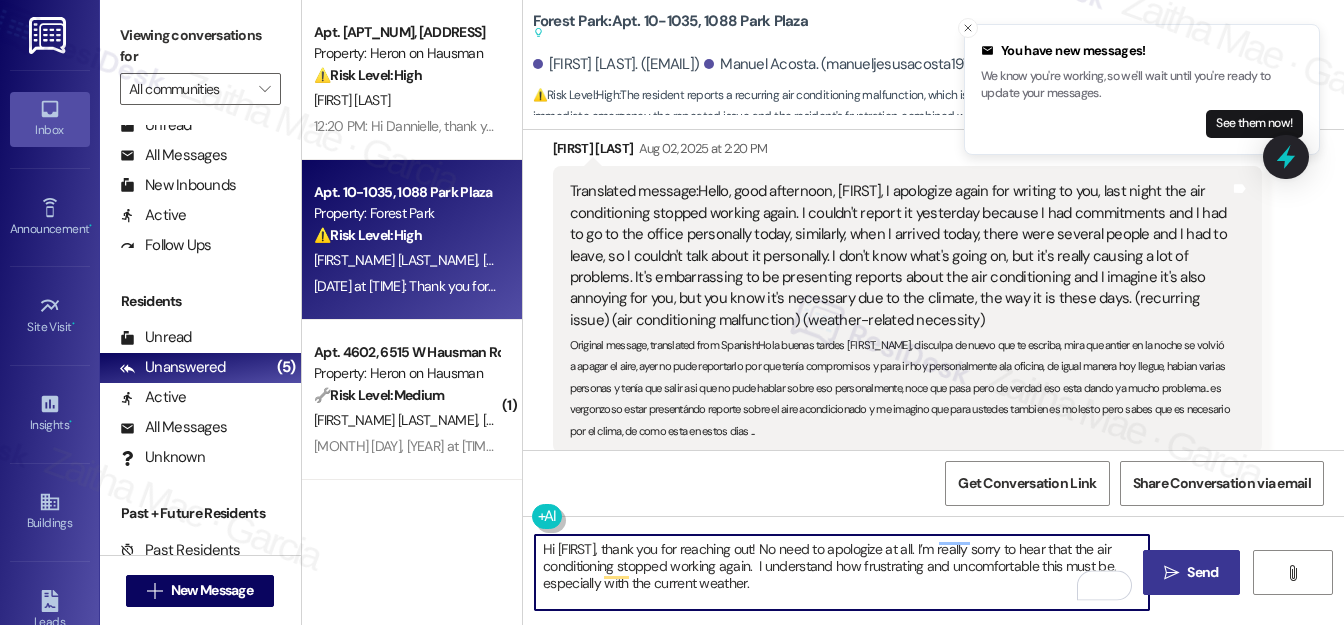 paste on "Just to make sure we’re tracking everything—have you been able to submit a work order for this most recent issue?" 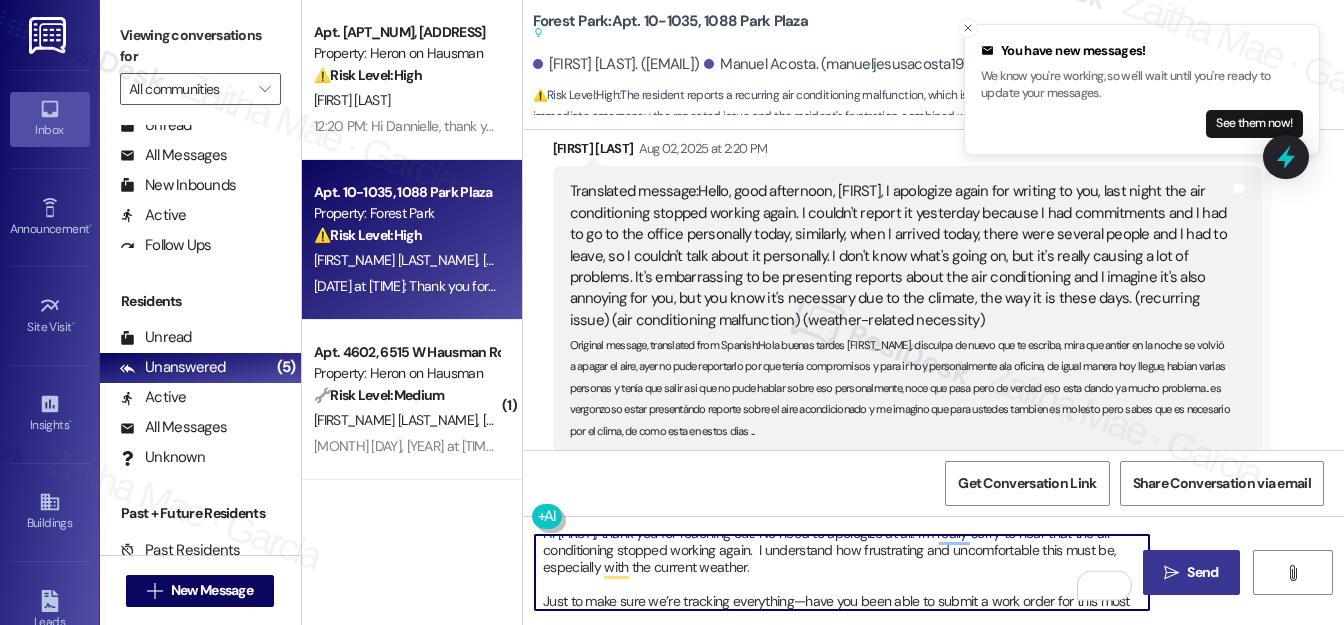 scroll, scrollTop: 34, scrollLeft: 0, axis: vertical 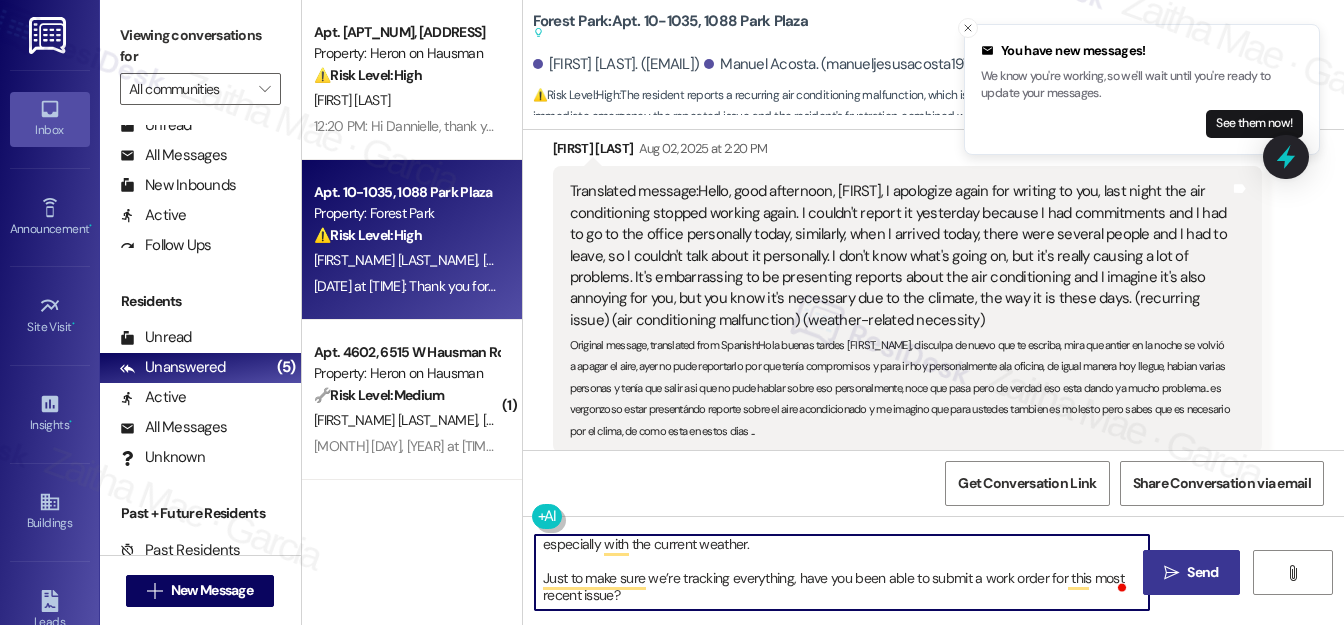 click on "Hi Manuel, thank you for reaching out! No need to apologize at all. I’m really sorry to hear that the air conditioning stopped working again.  I understand how frustrating and uncomfortable this must be, especially with the current weather.
Just to make sure we’re tracking everything, have you been able to submit a work order for this most recent issue?" at bounding box center (842, 572) 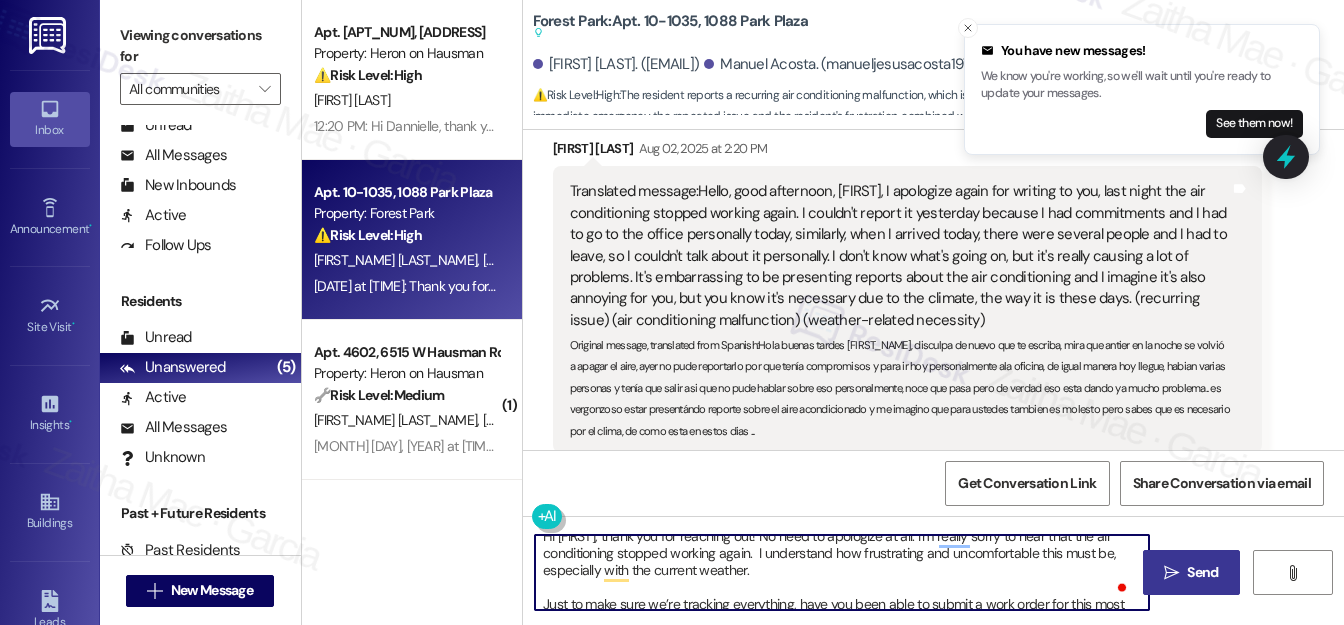 scroll, scrollTop: 0, scrollLeft: 0, axis: both 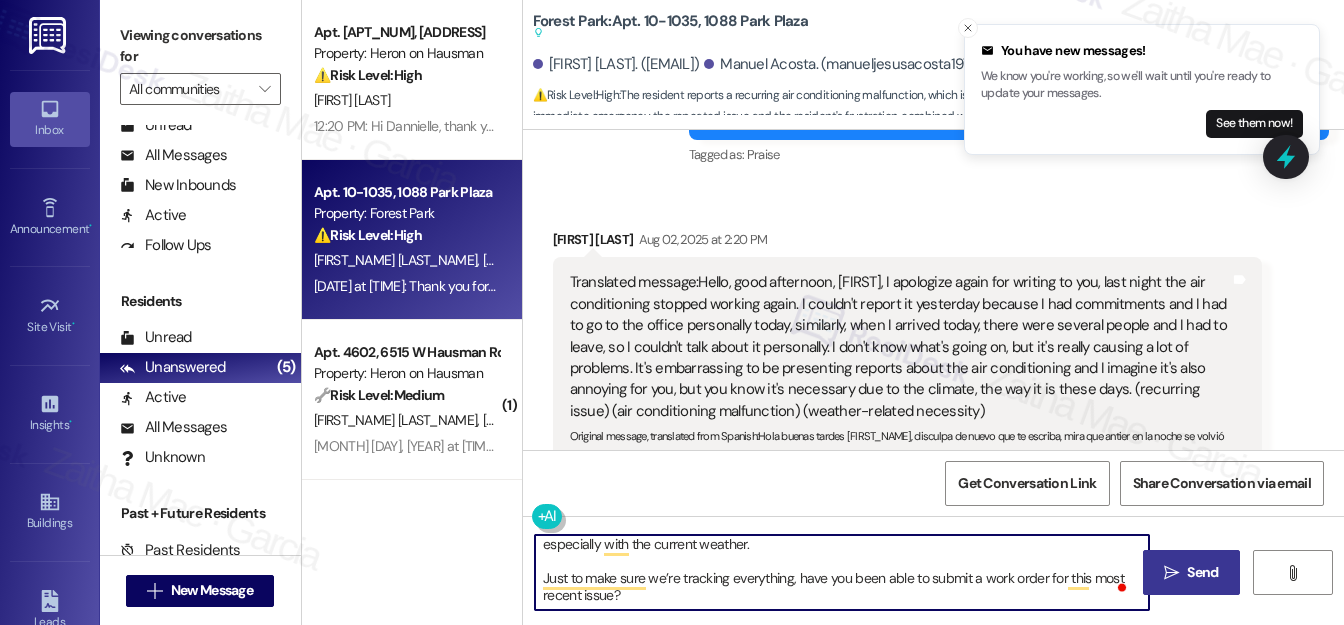 paste on "I’ll follow up with the team and let them know this is a recurring problem that’s causing a lot of inconvenience." 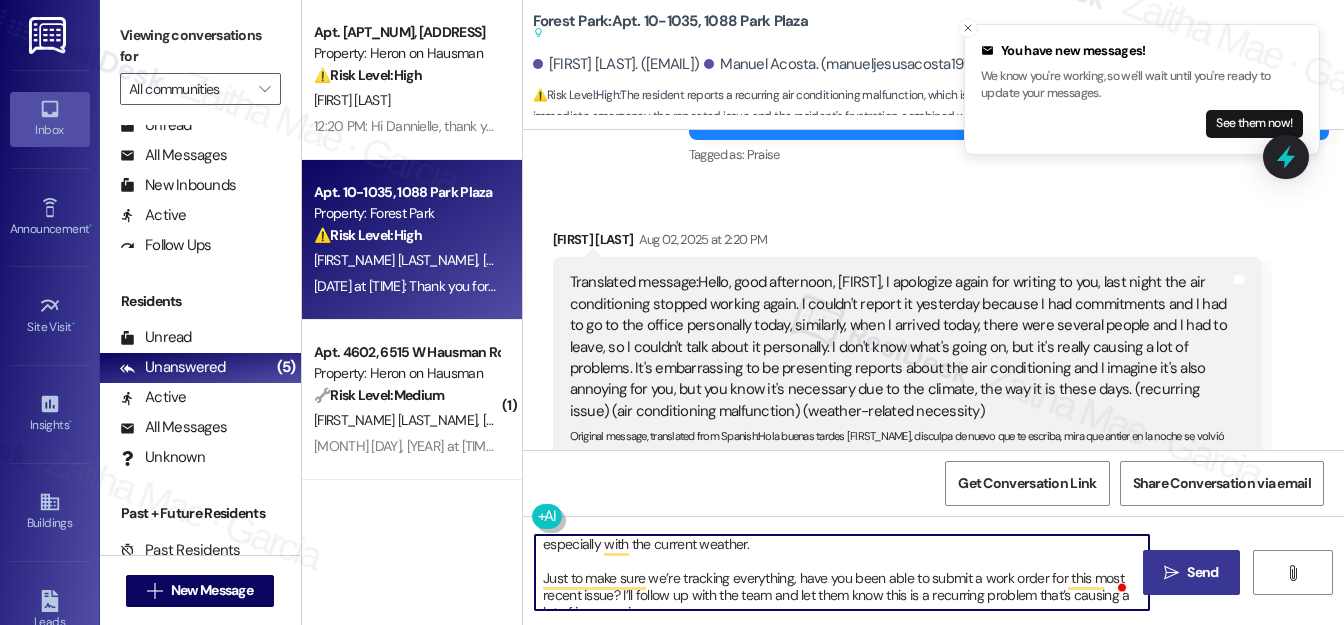 scroll, scrollTop: 50, scrollLeft: 0, axis: vertical 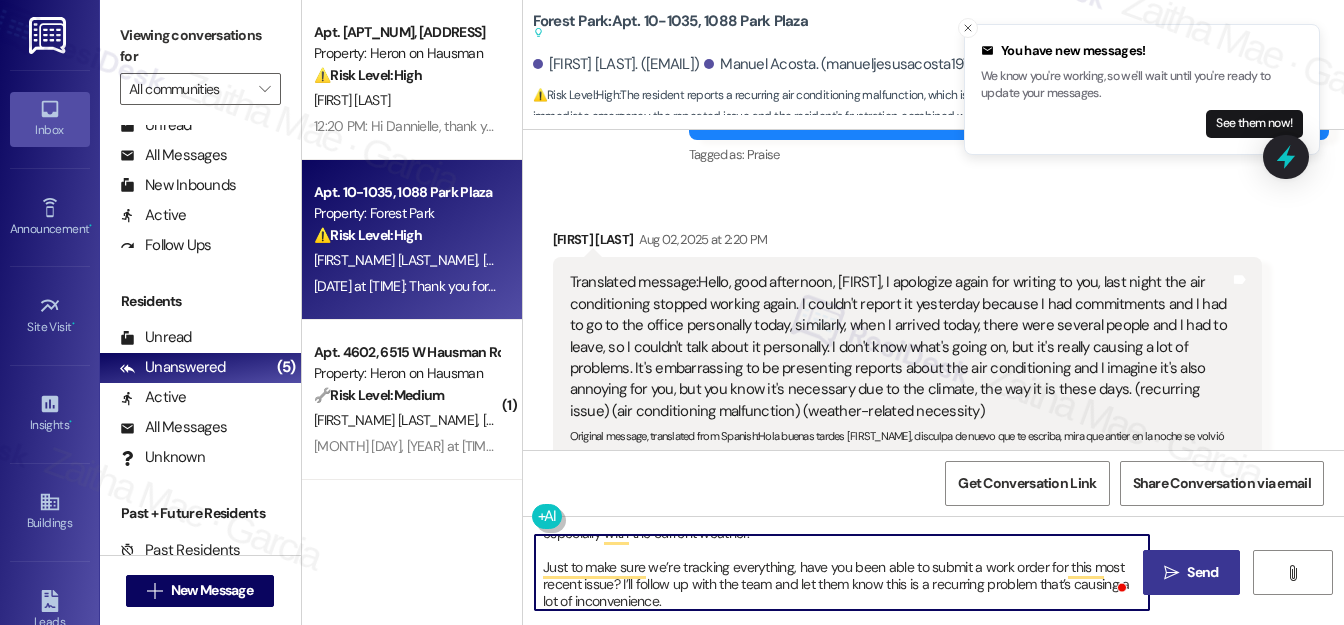 click on "Hi Manuel, thank you for reaching out! No need to apologize at all. I’m really sorry to hear that the air conditioning stopped working again.  I understand how frustrating and uncomfortable this must be, especially with the current weather.
Just to make sure we’re tracking everything, have you been able to submit a work order for this most recent issue?  I’ll follow up with the team and let them know this is a recurring problem that’s causing a lot of inconvenience." at bounding box center [842, 572] 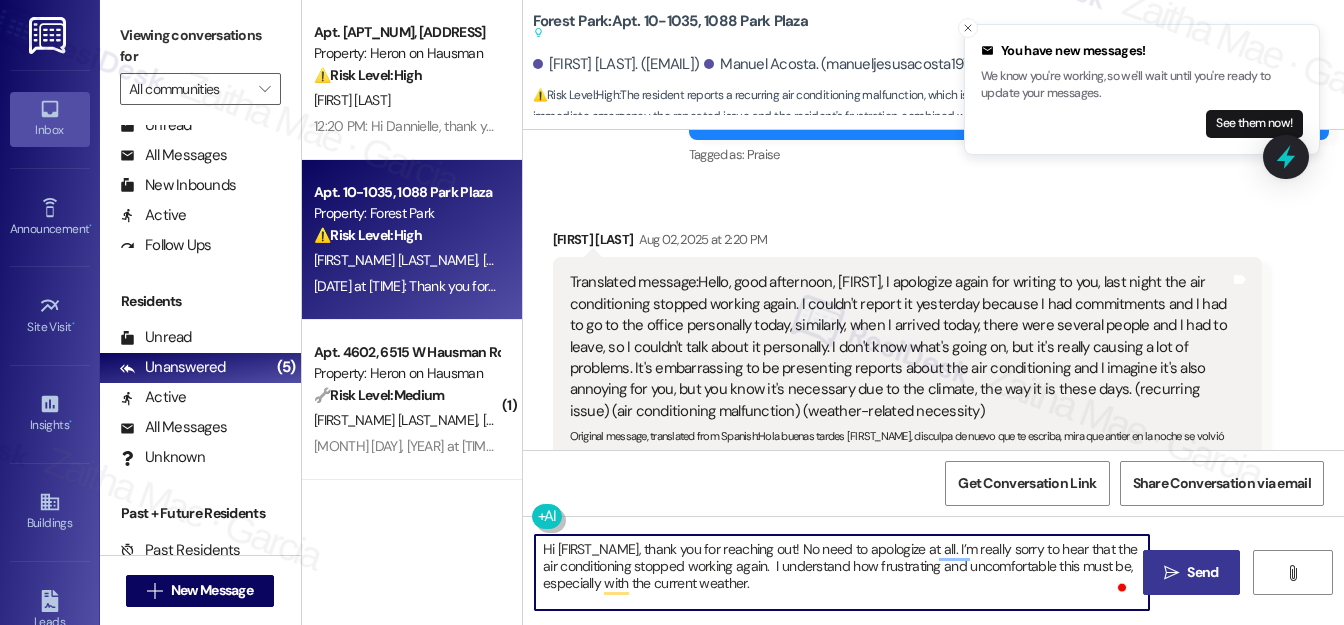 scroll, scrollTop: 56, scrollLeft: 0, axis: vertical 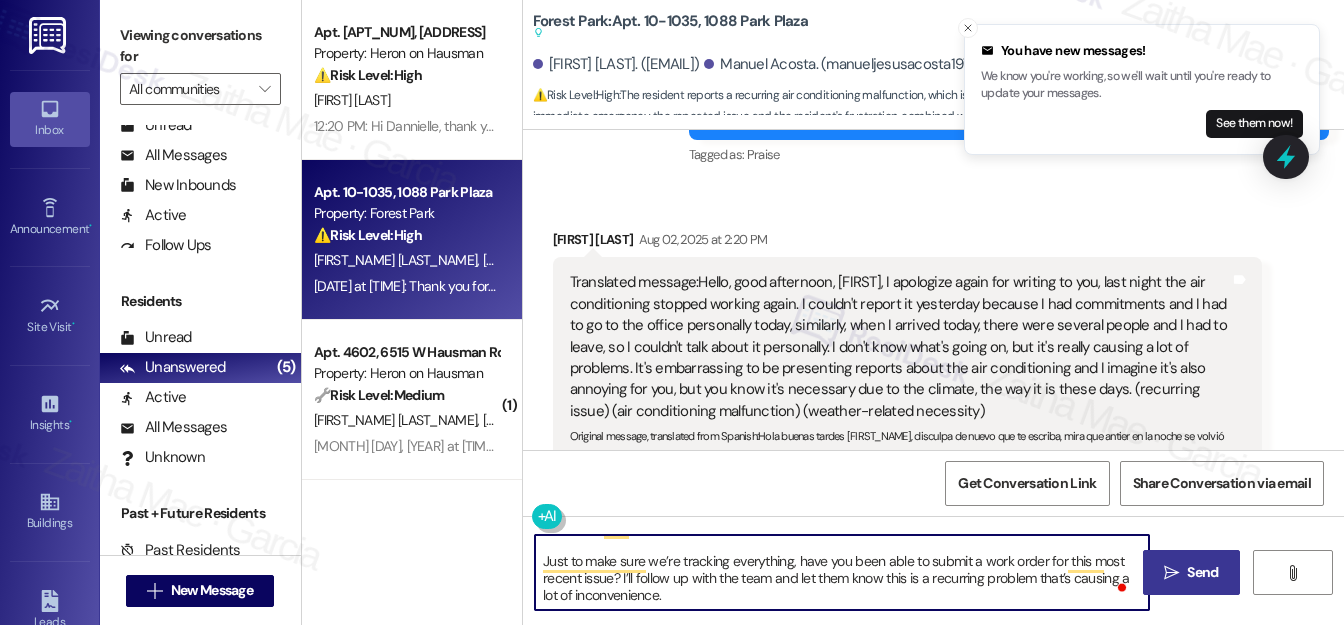 type on "Hi Manuel, thank you for reaching out! No need to apologize at all. I’m really sorry to hear that the air conditioning stopped working again.  I understand how frustrating and uncomfortable this must be, especially with the current weather.
Just to make sure we’re tracking everything, have you been able to submit a work order for this most recent issue? I’ll follow up with the team and let them know this is a recurring problem that’s causing a lot of inconvenience." 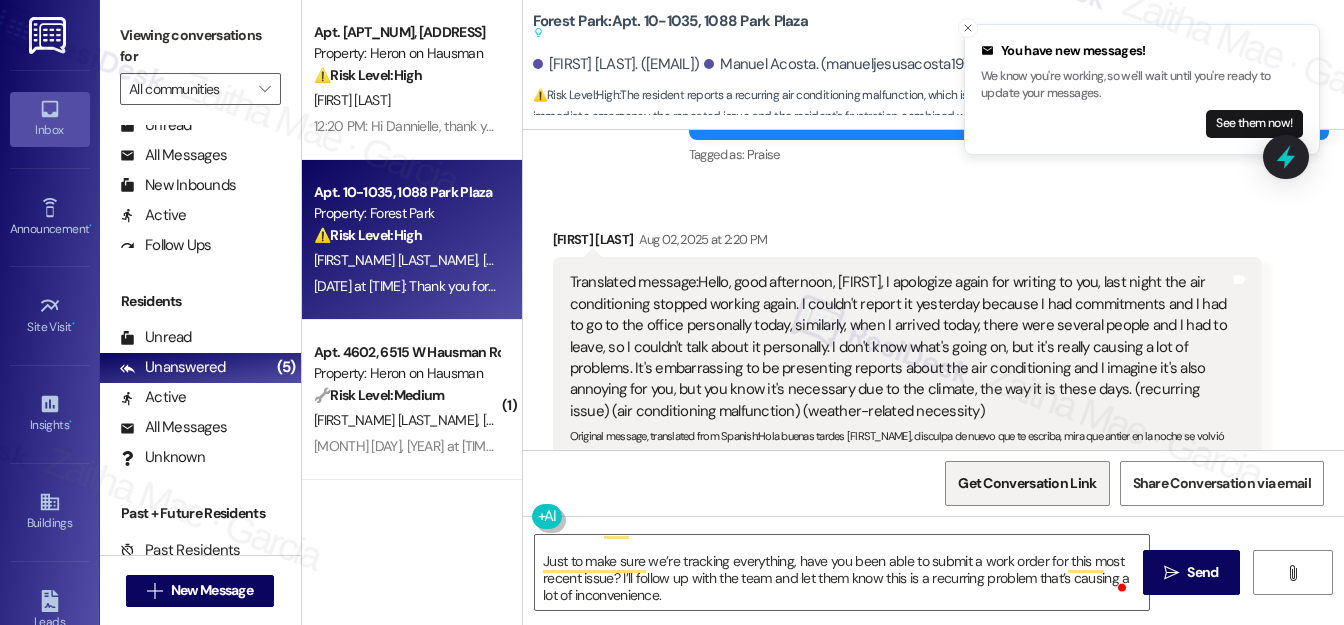 drag, startPoint x: 1187, startPoint y: 567, endPoint x: 1104, endPoint y: 505, distance: 103.6002 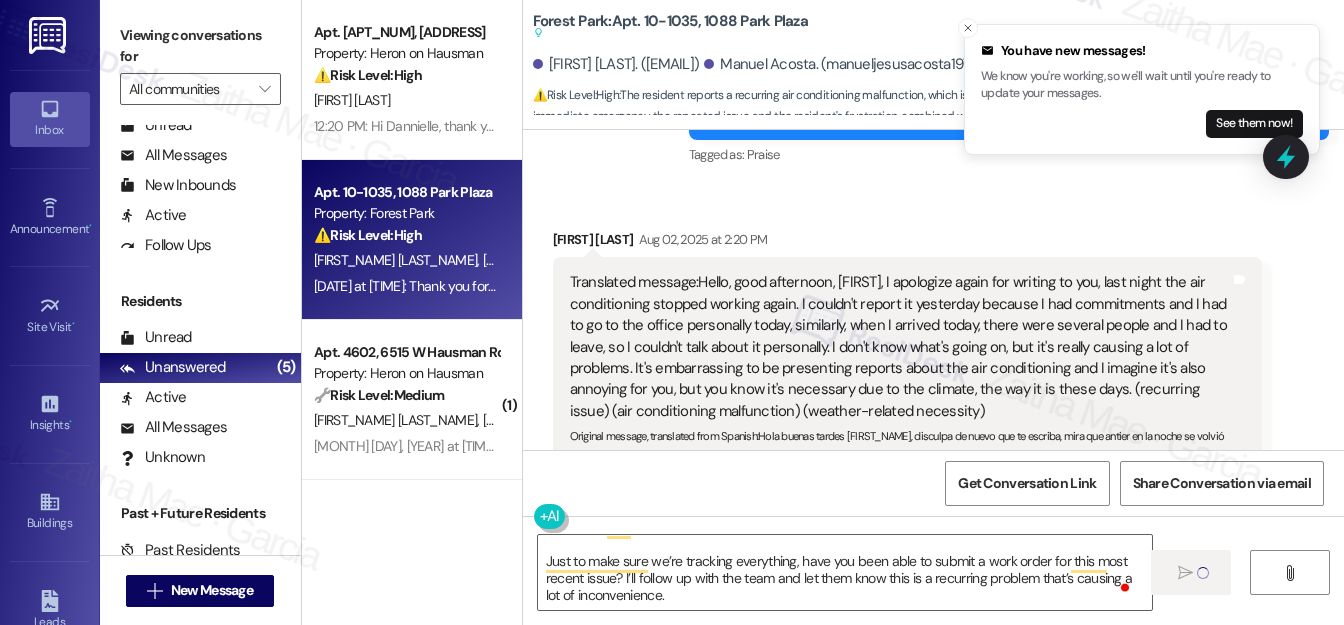 type 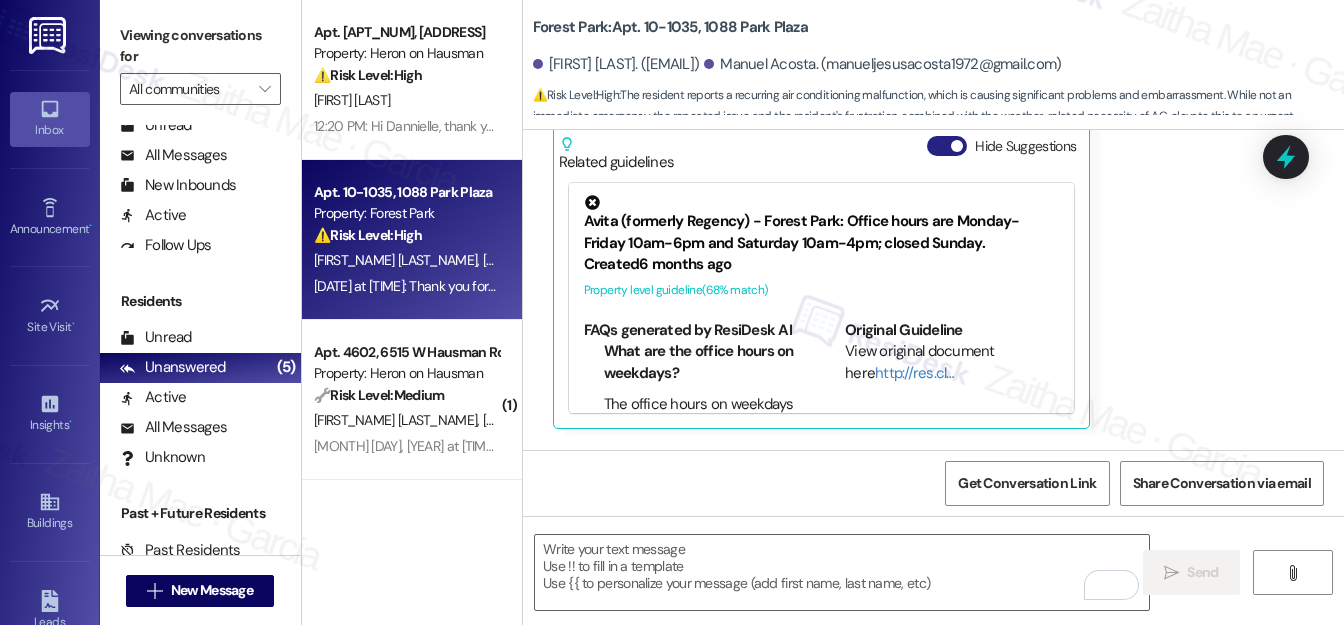 click on "Hide Suggestions" at bounding box center [947, 146] 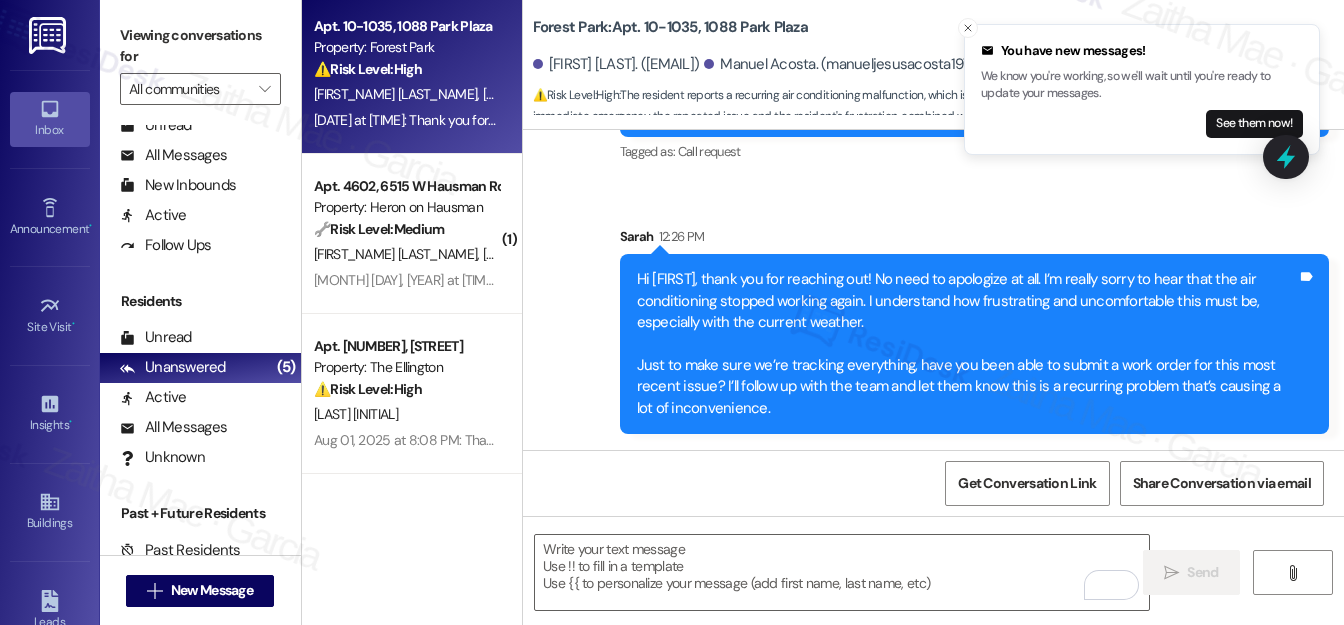 scroll, scrollTop: 181, scrollLeft: 0, axis: vertical 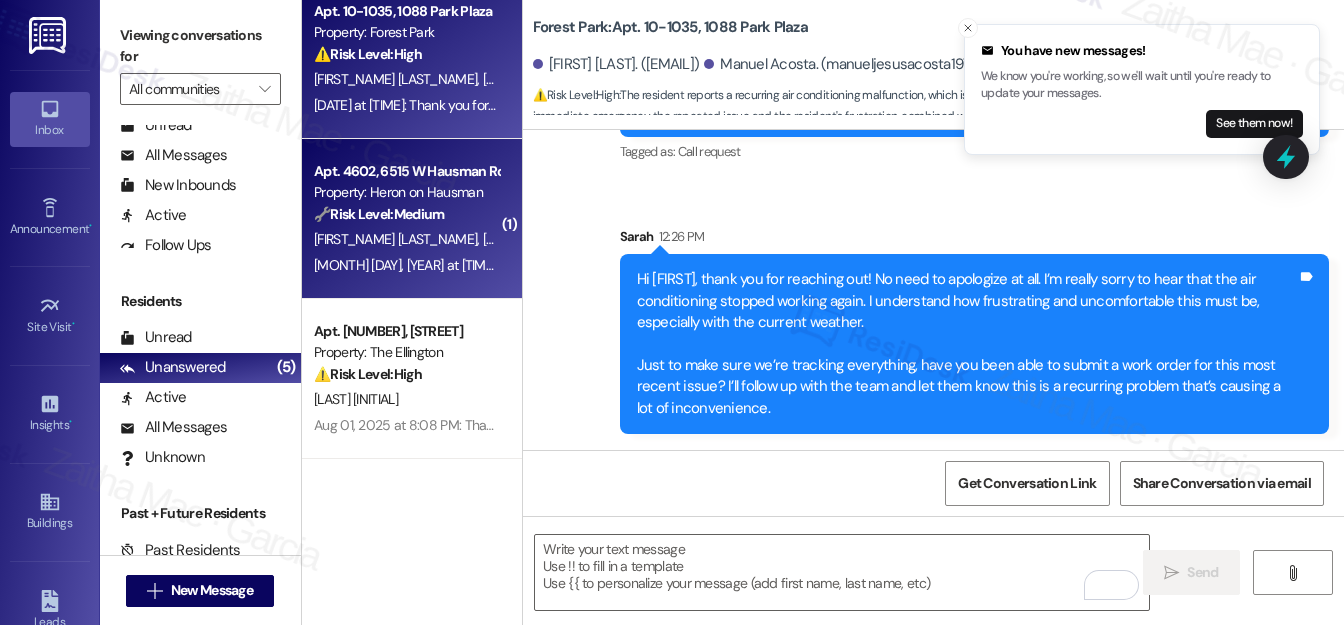 click on "D. Torres A. Flores R. Castillo" at bounding box center [406, 239] 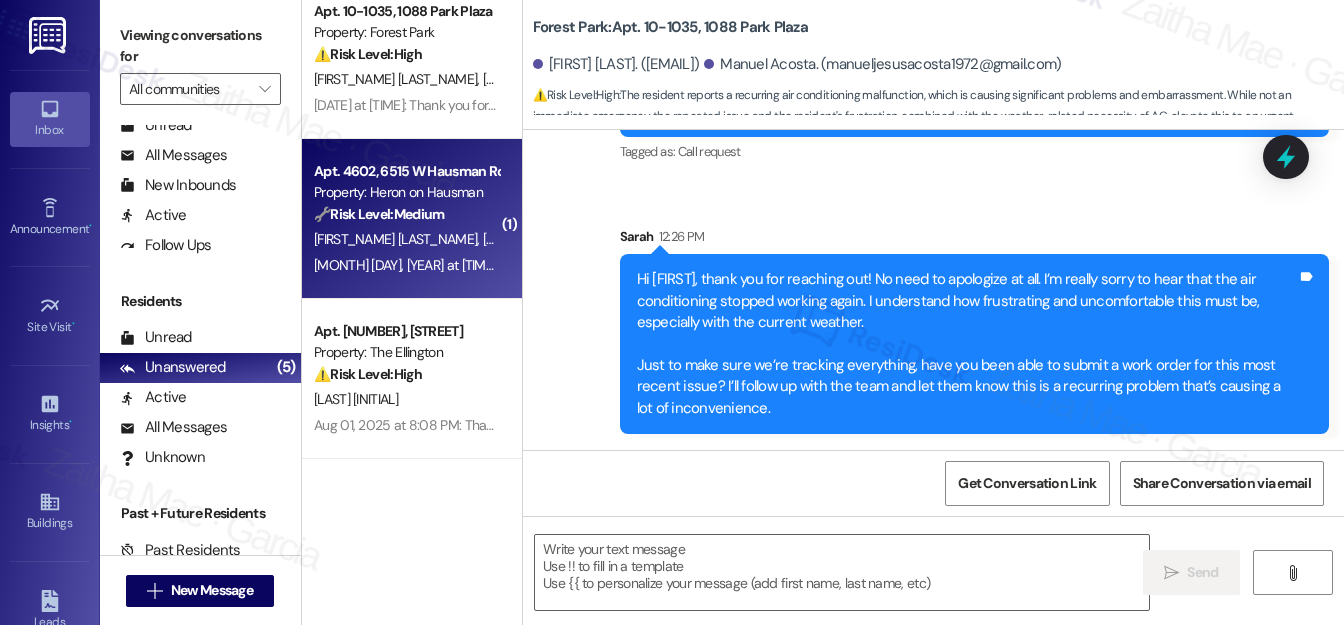 type on "Fetching suggested responses. Please feel free to read through the conversation in the meantime." 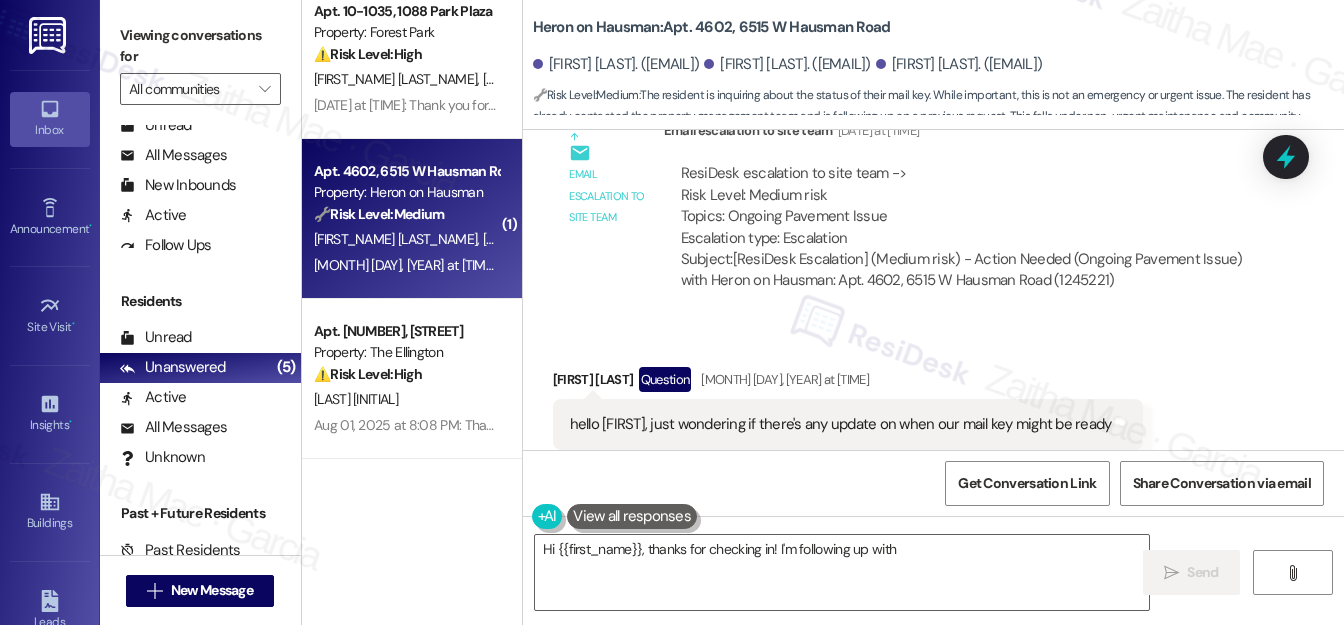scroll, scrollTop: 8908, scrollLeft: 0, axis: vertical 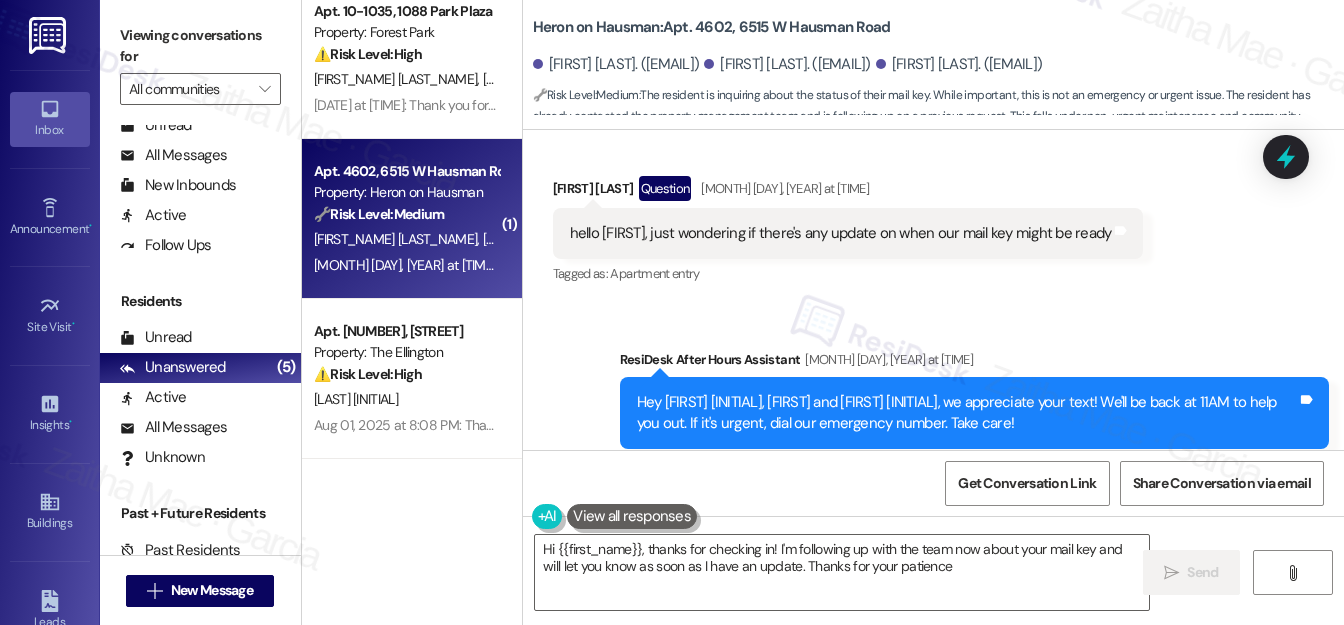 type on "Hi {{first_name}}, thanks for checking in! I'm following up with the team now about your mail key and will let you know as soon as I have an update. Thanks for your patience!" 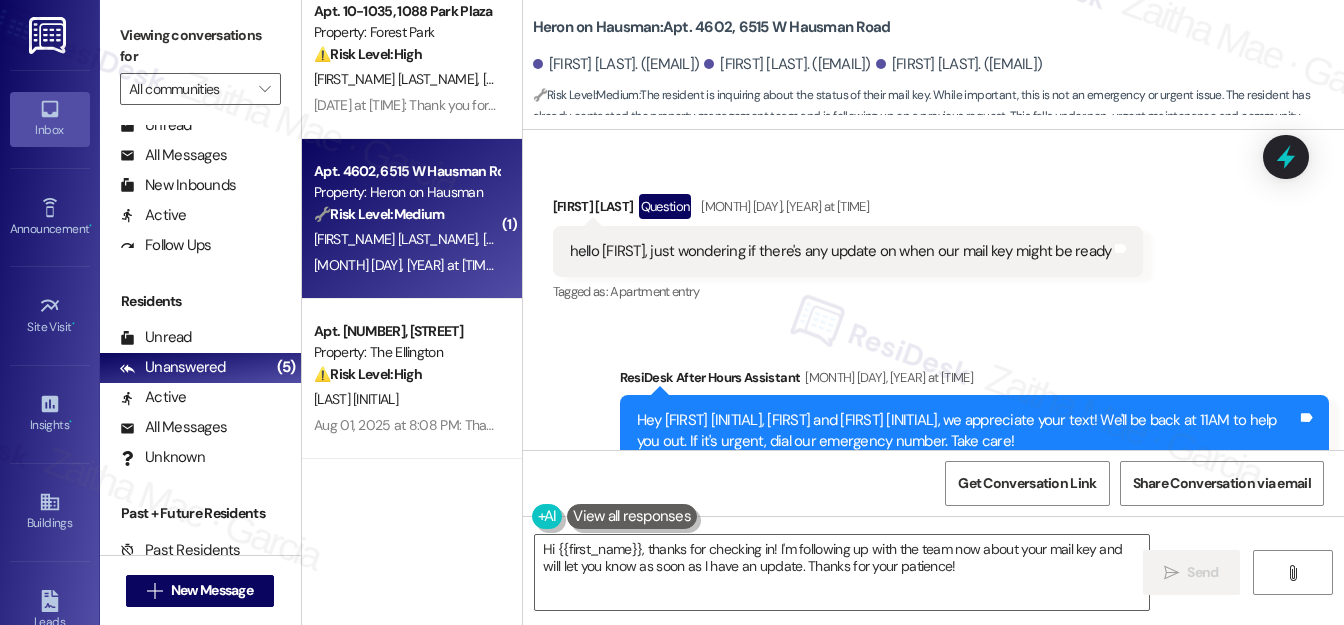 scroll, scrollTop: 8908, scrollLeft: 0, axis: vertical 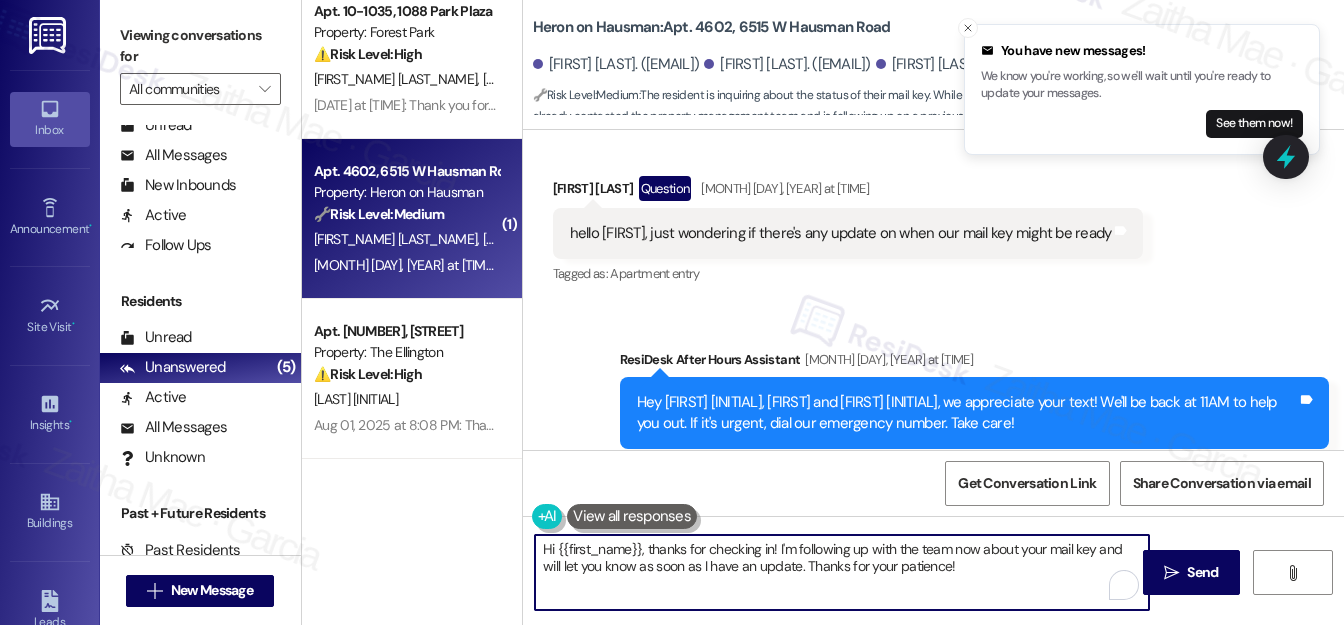 click on "Hi {{first_name}}, thanks for checking in! I'm following up with the team now about your mail key and will let you know as soon as I have an update. Thanks for your patience!" at bounding box center (842, 572) 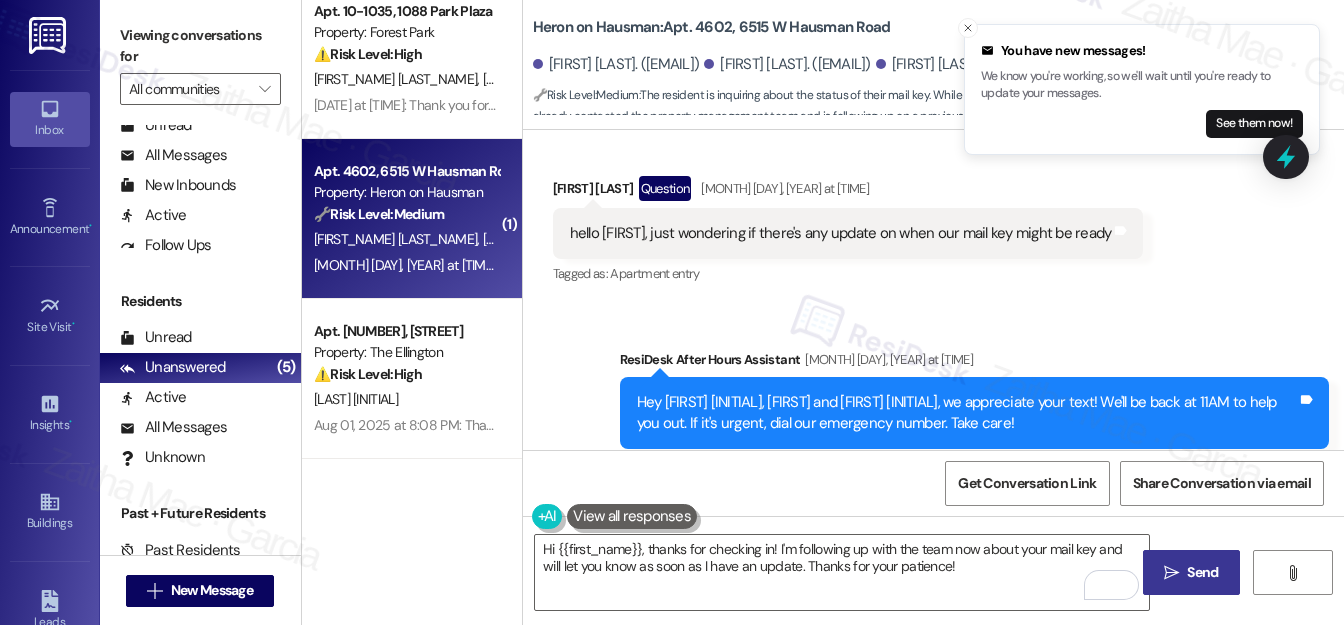 drag, startPoint x: 1210, startPoint y: 569, endPoint x: 1143, endPoint y: 511, distance: 88.61716 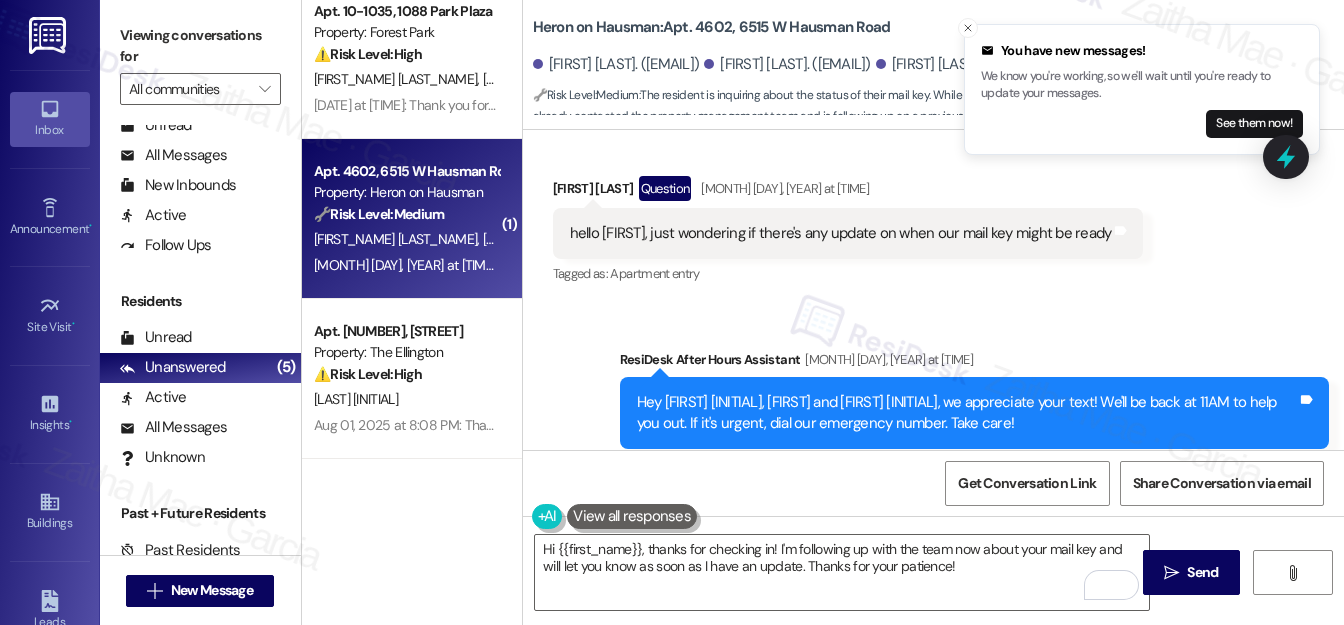 click on "Send" at bounding box center (1202, 572) 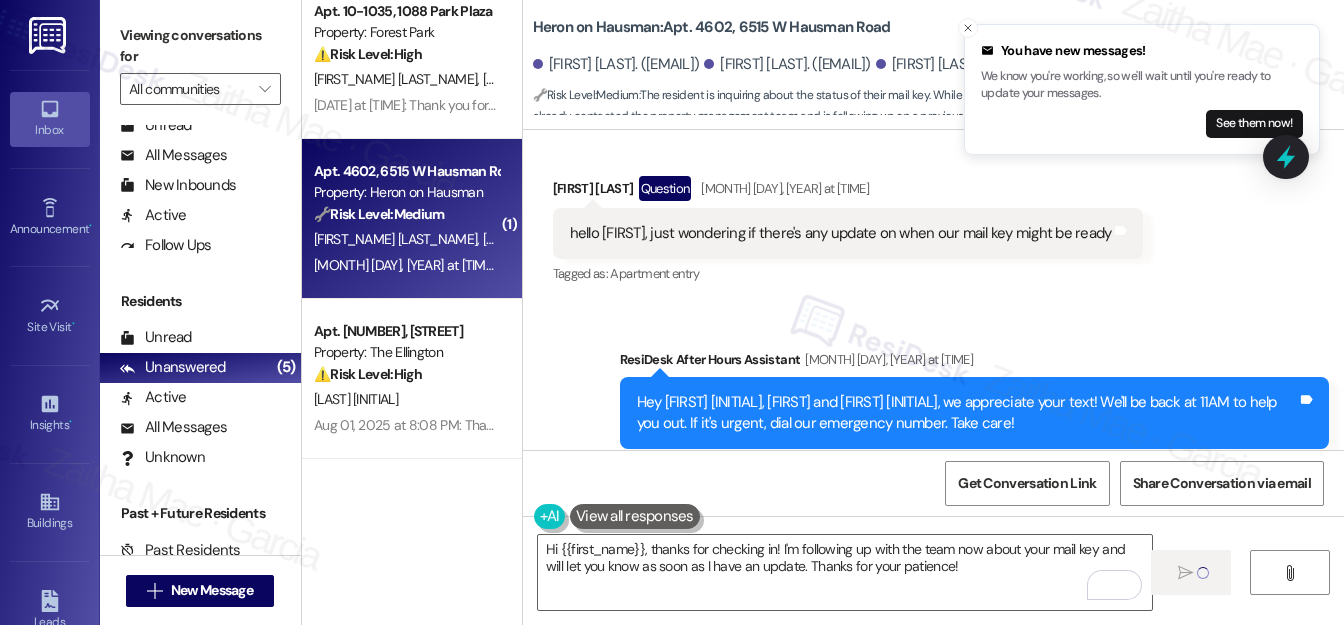 type 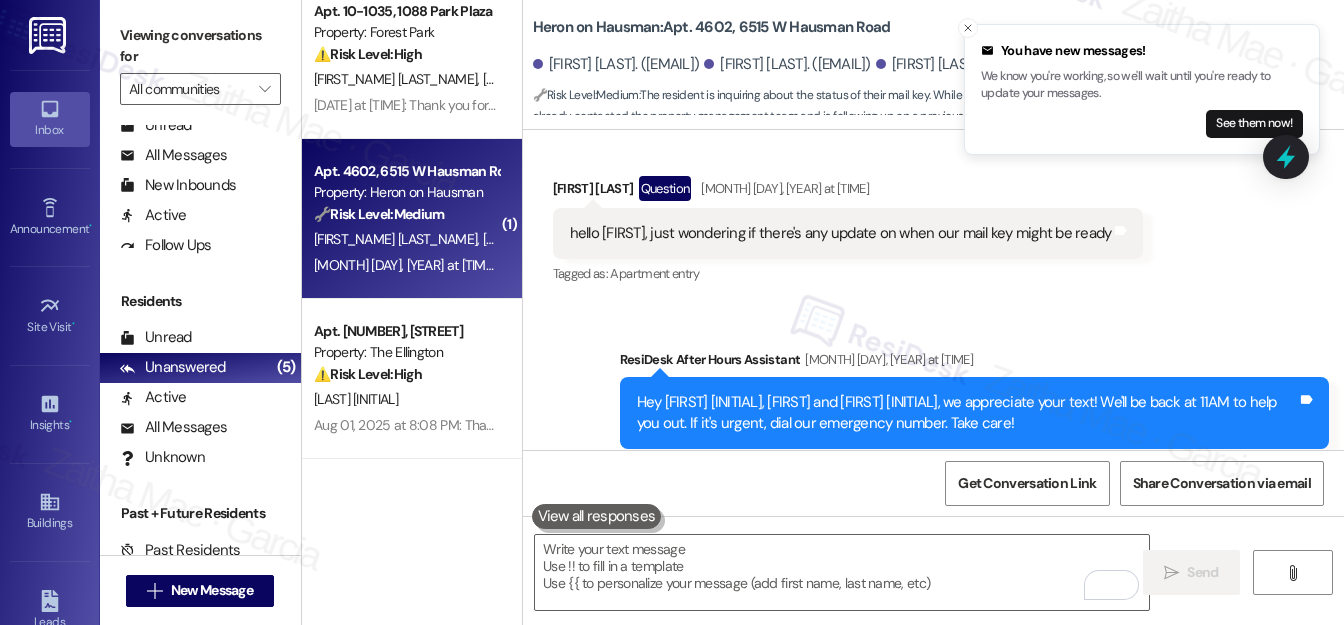 scroll, scrollTop: 8717, scrollLeft: 0, axis: vertical 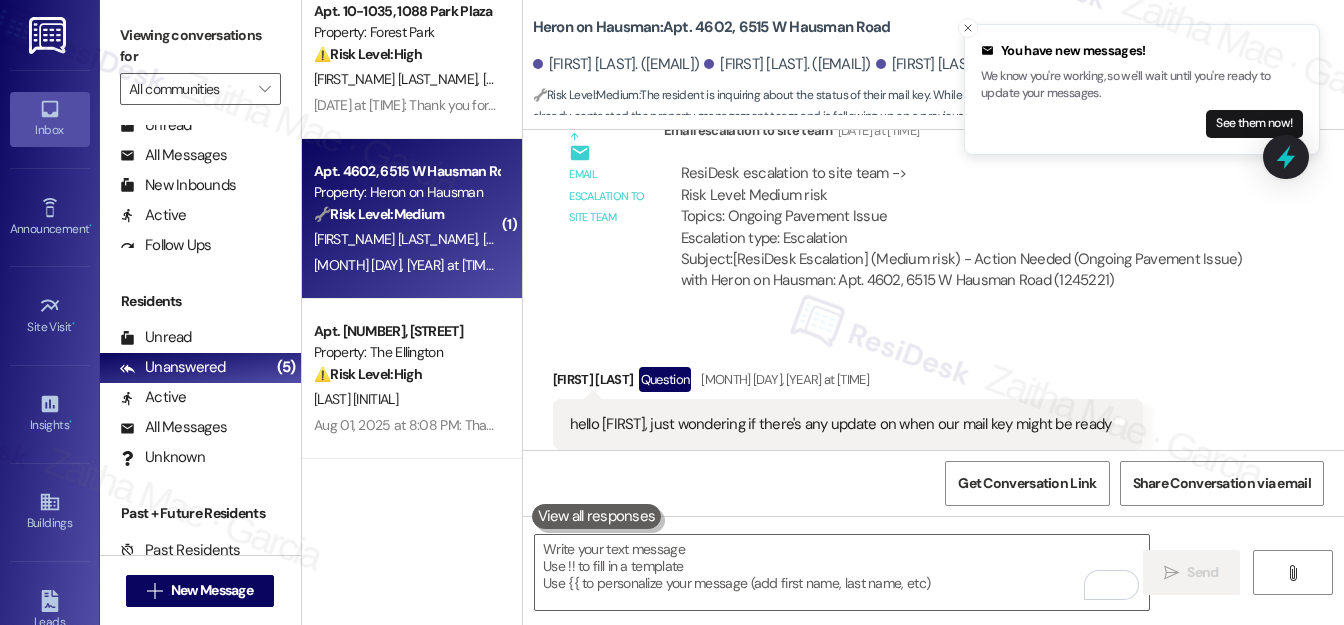 click on "hello sarah, just wondering if there's any update on when our mail key might be ready" at bounding box center [841, 424] 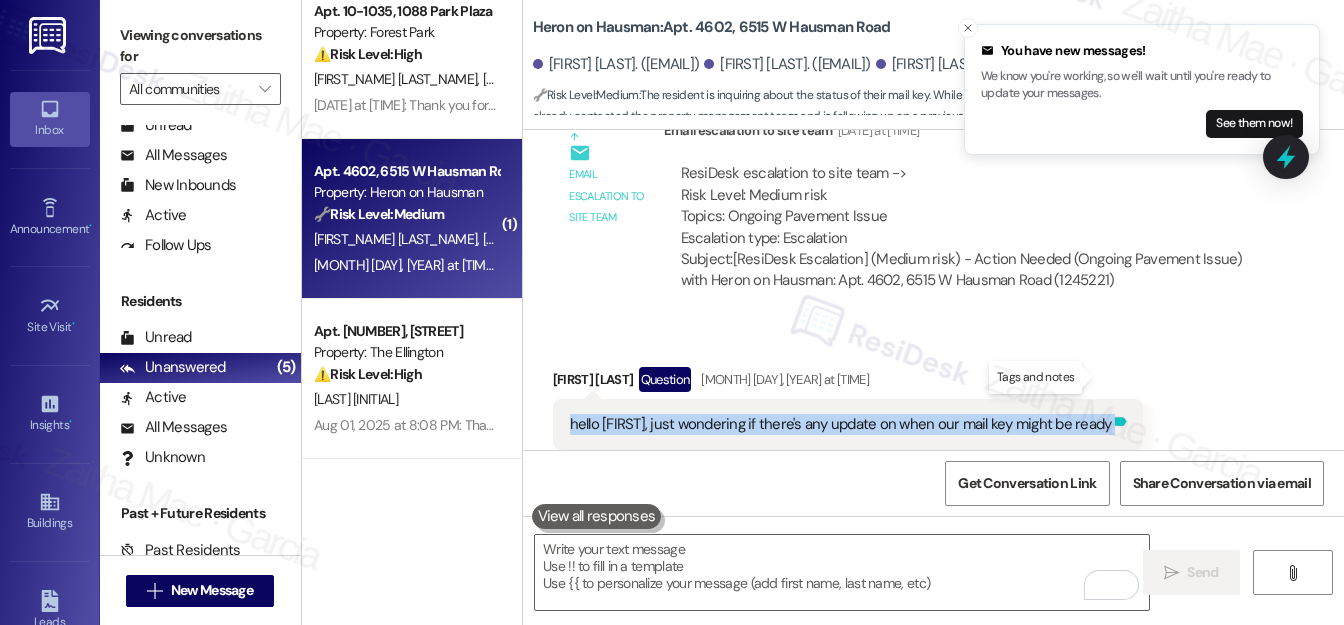 drag, startPoint x: 560, startPoint y: 381, endPoint x: 1103, endPoint y: 378, distance: 543.0083 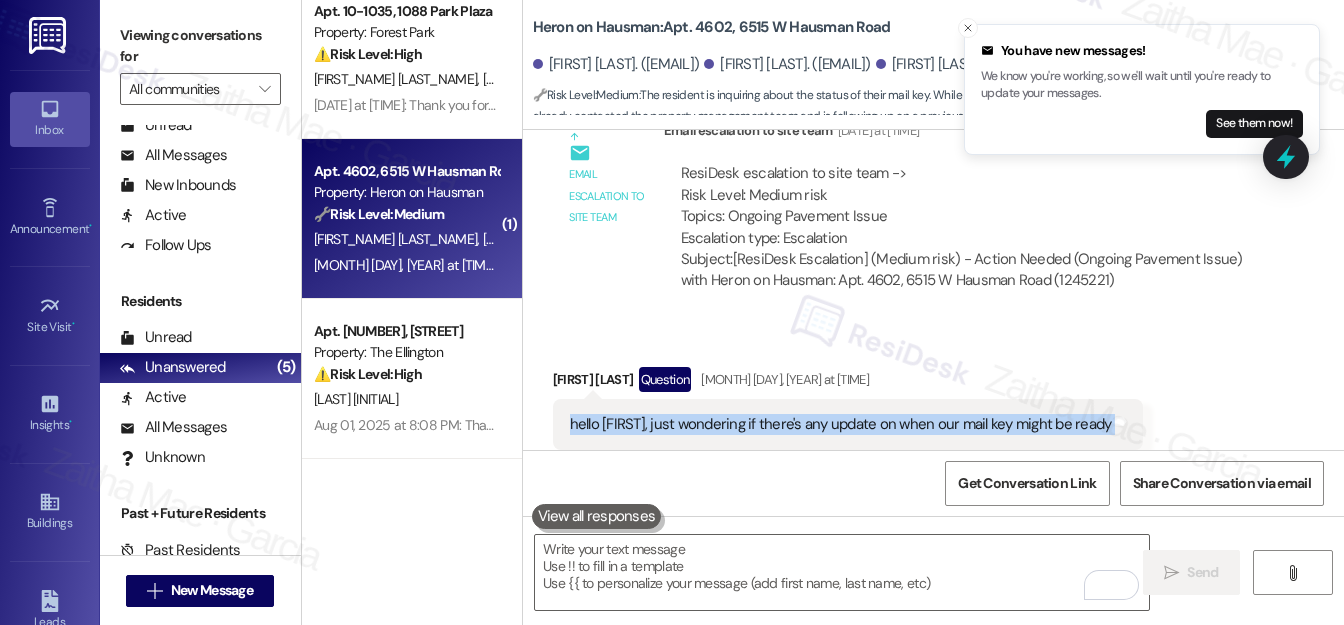 copy on "hello sarah, just wondering if there's any update on when our mail key might be ready  Tags and notes" 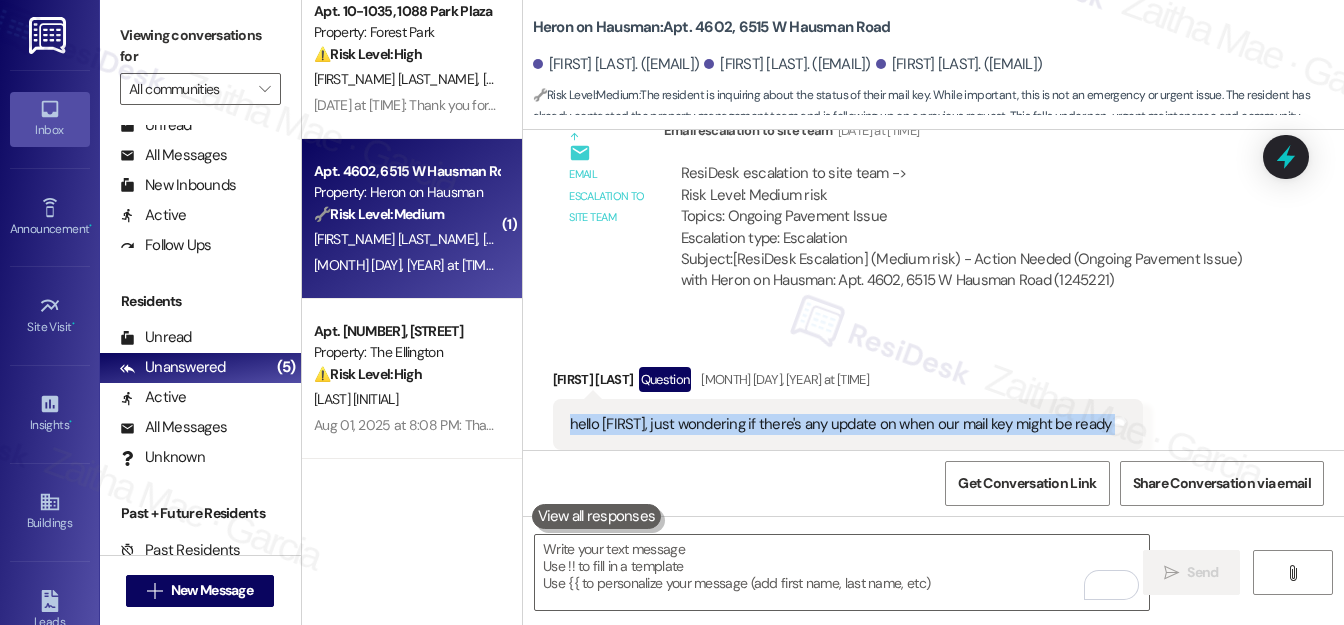 drag, startPoint x: 1283, startPoint y: 159, endPoint x: 1245, endPoint y: 192, distance: 50.32892 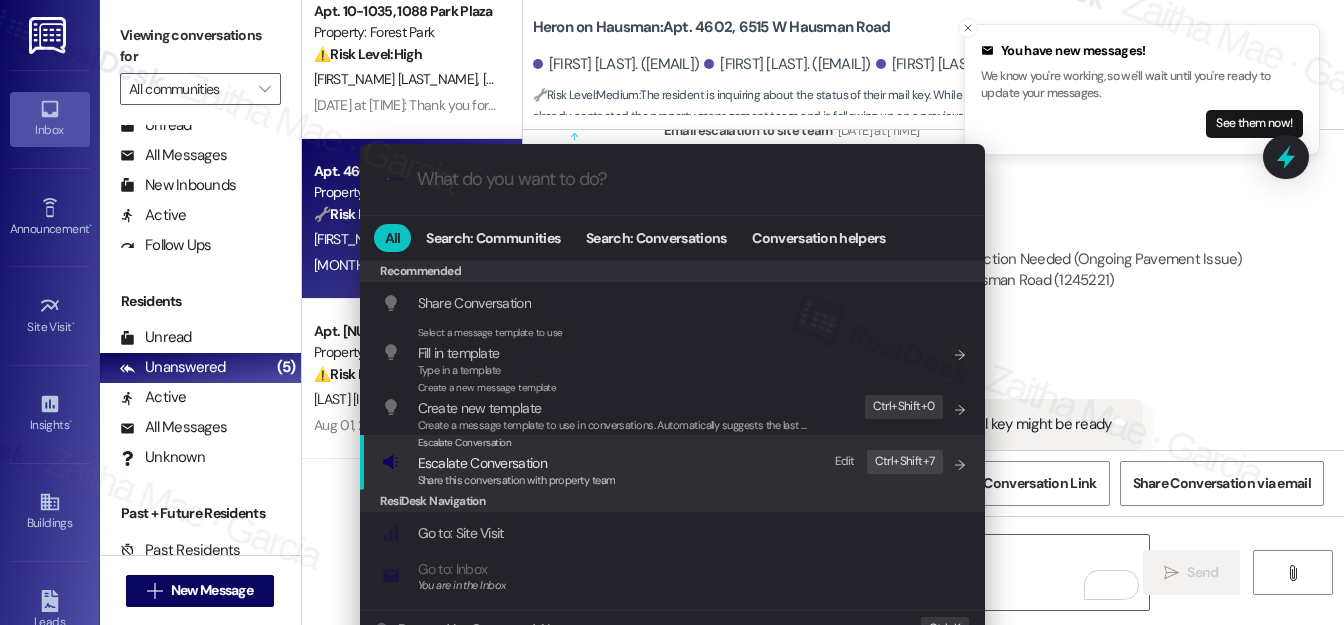click on "Escalate Conversation" at bounding box center [517, 463] 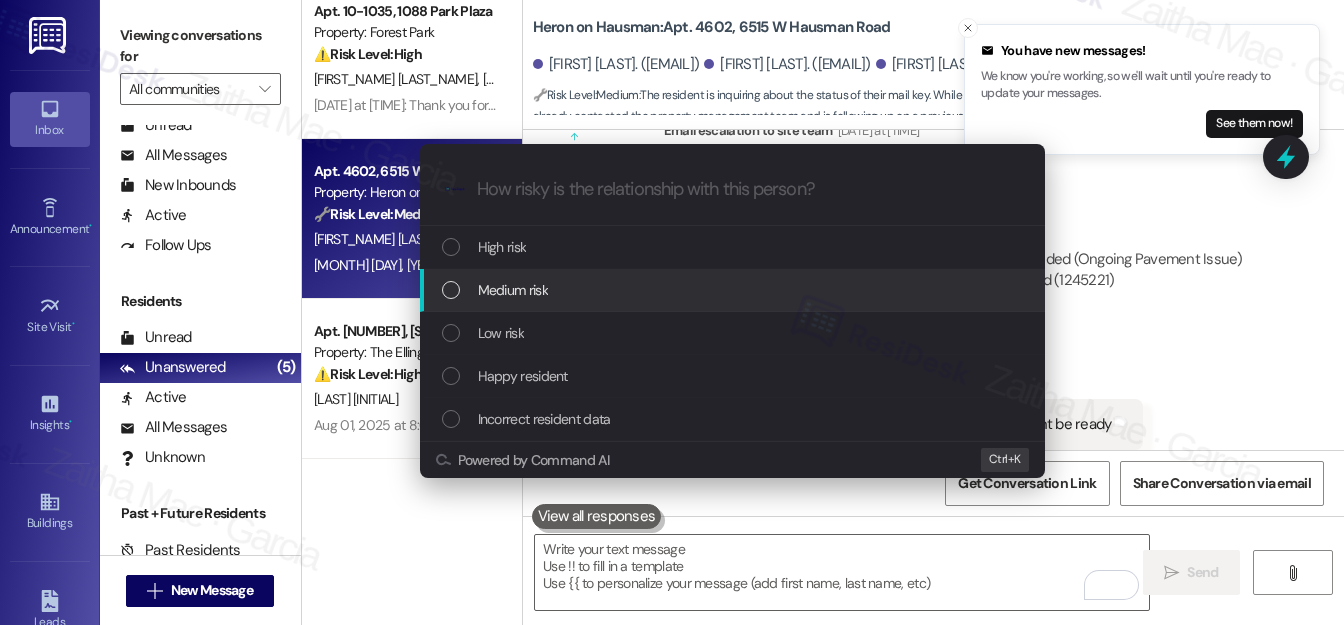 click on "Medium risk" at bounding box center (513, 290) 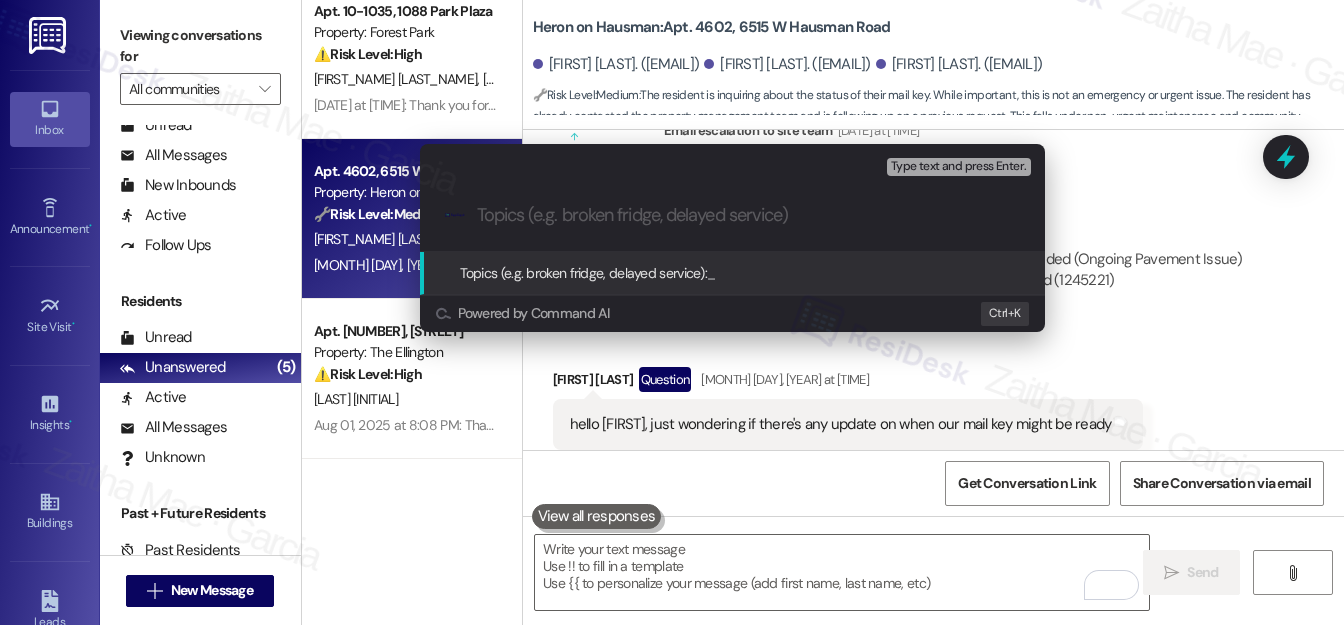 paste on "Mail Key Status Update Request" 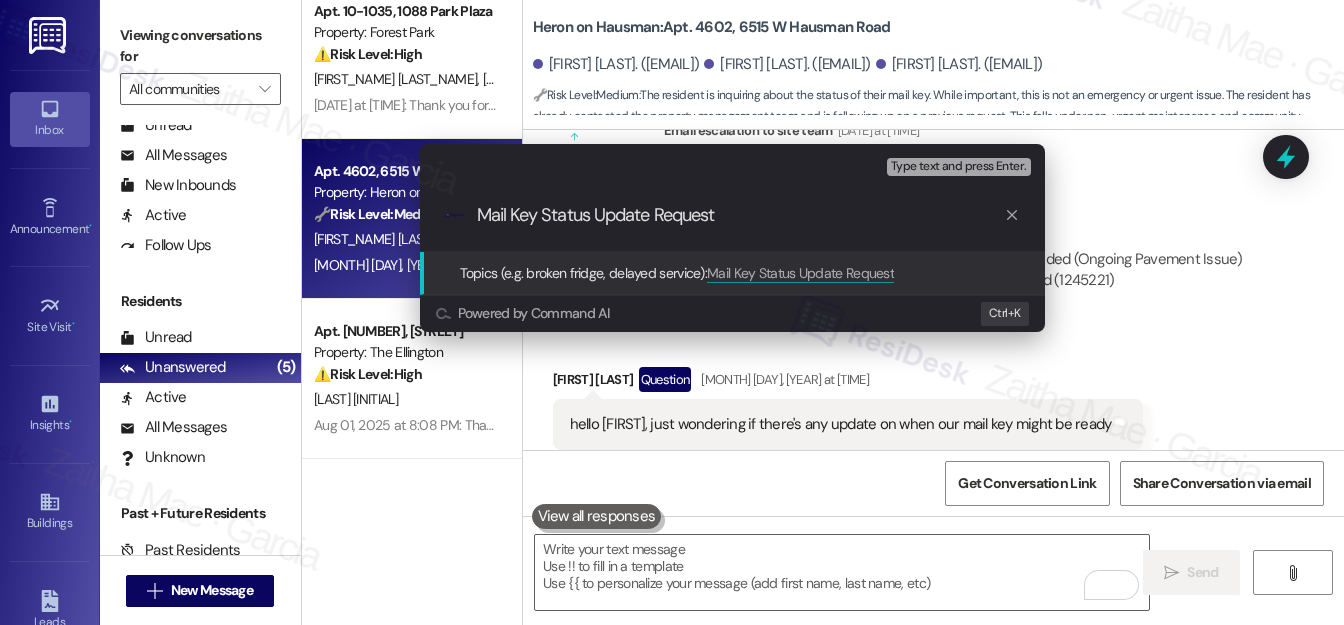 type 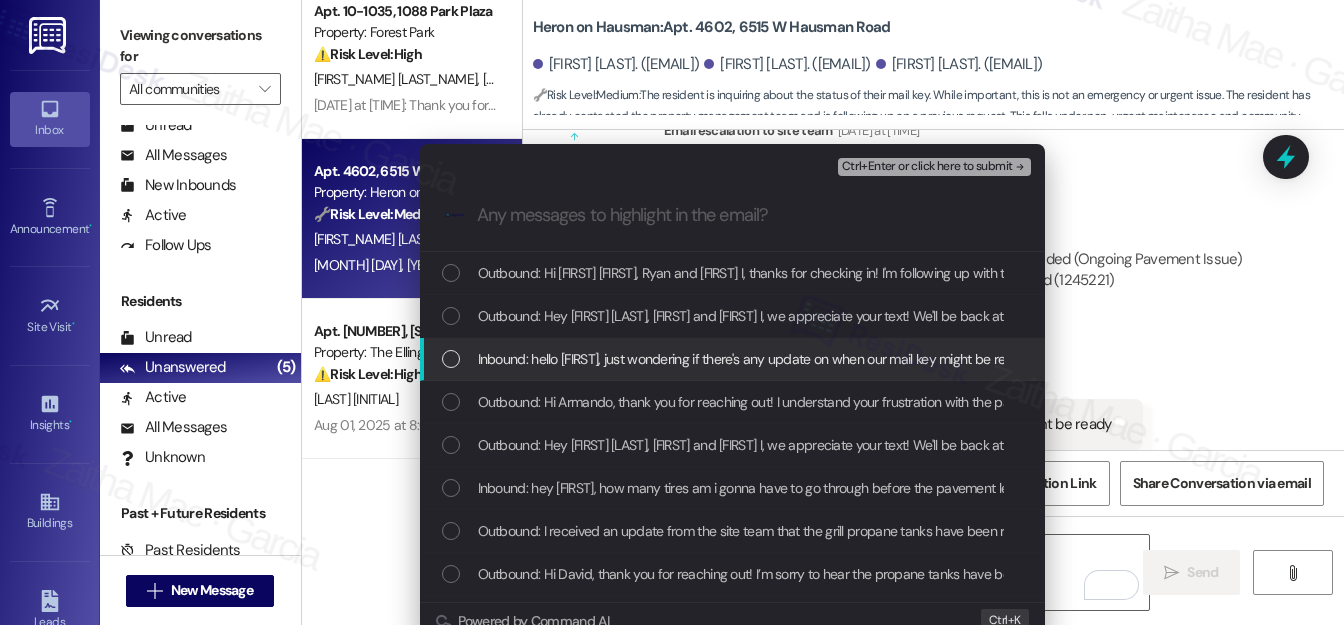 click at bounding box center [451, 359] 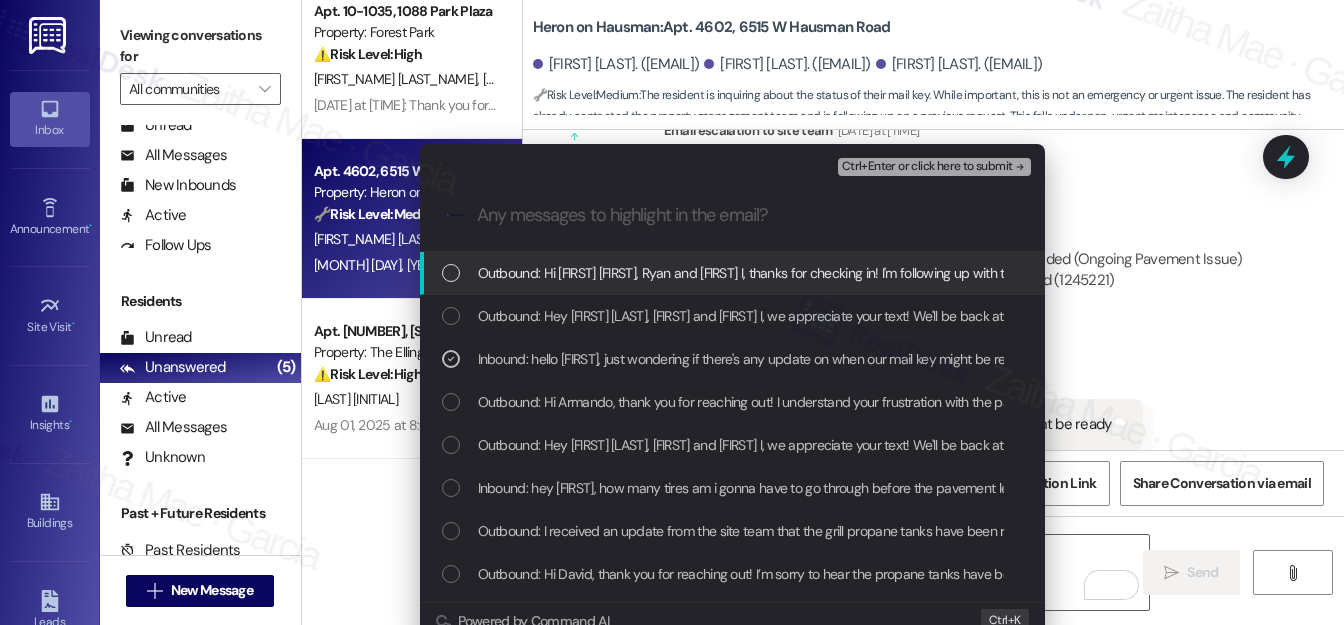 click on "Ctrl+Enter or click here to submit" at bounding box center [927, 167] 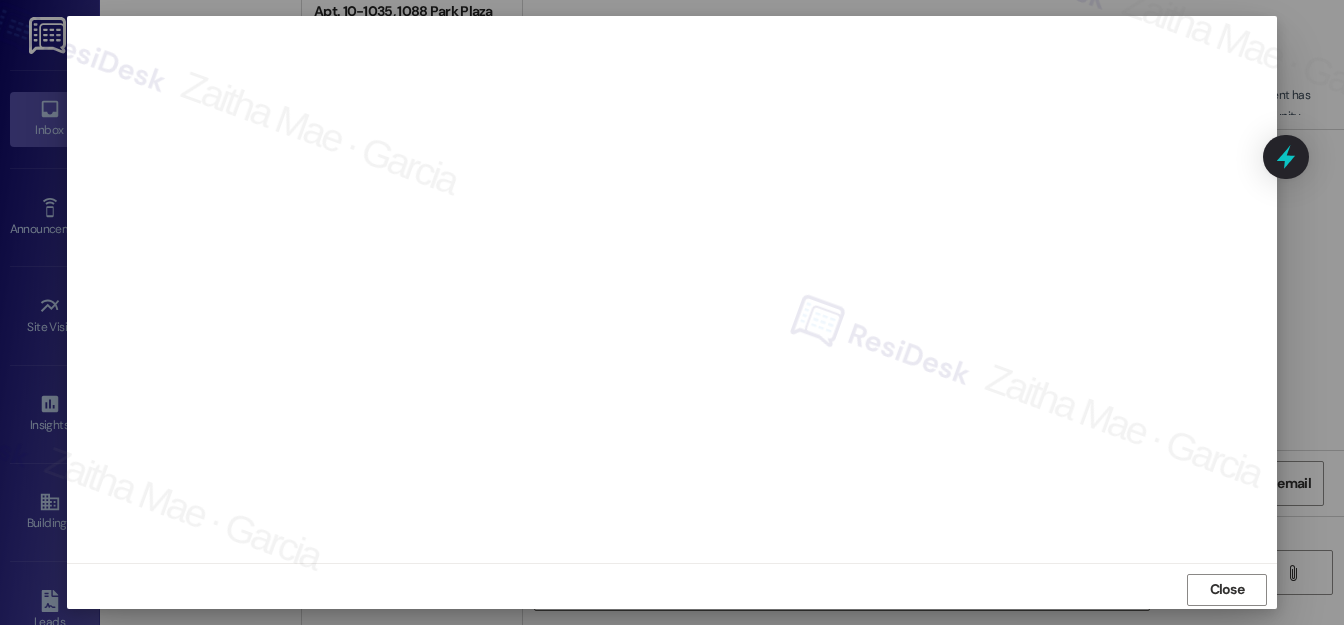 scroll, scrollTop: 22, scrollLeft: 0, axis: vertical 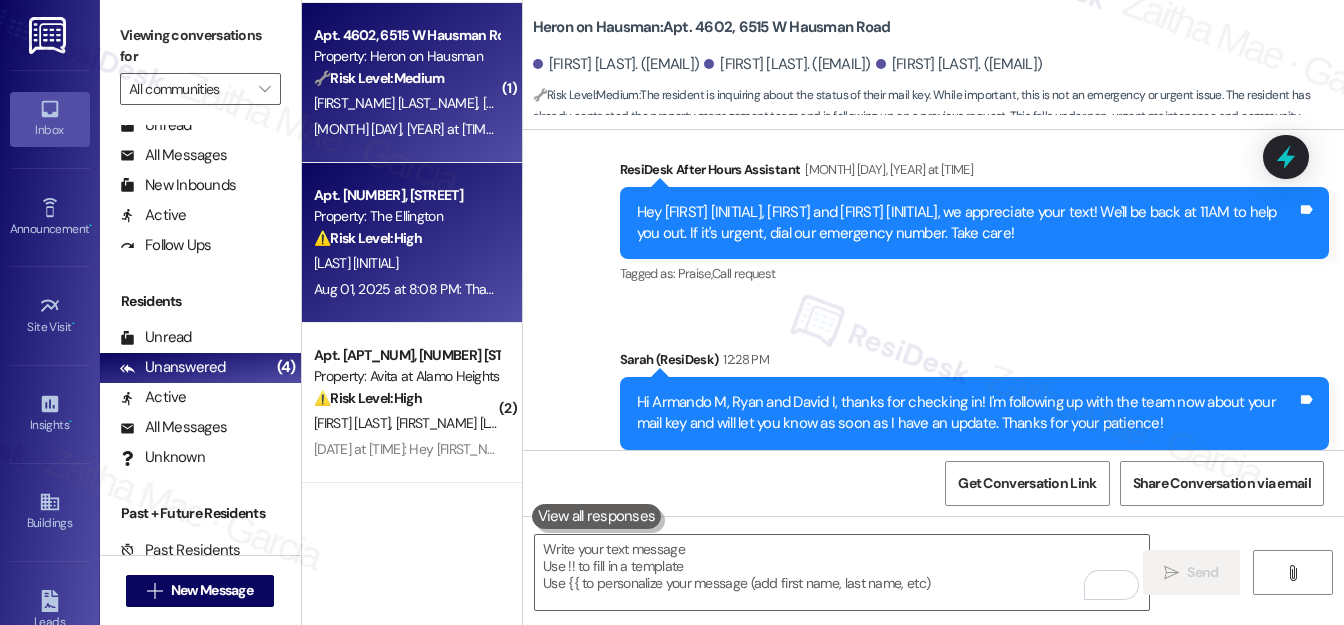 click on "N. Lewis" at bounding box center [406, 263] 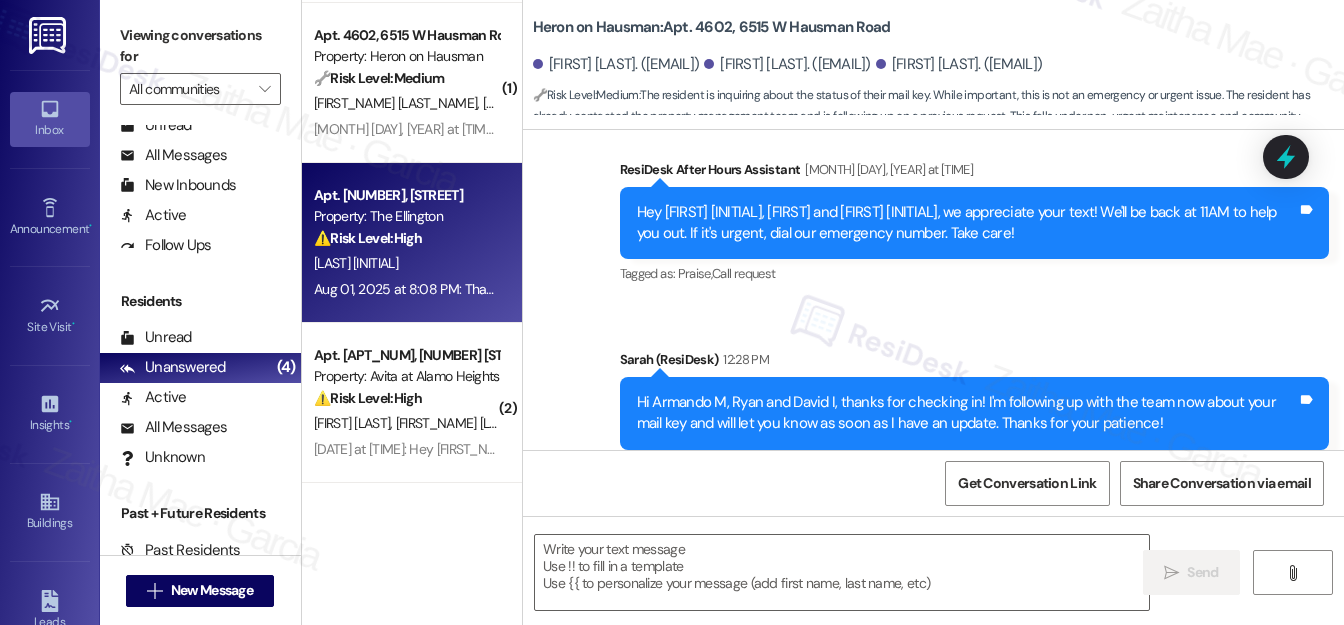 type on "Fetching suggested responses. Please feel free to read through the conversation in the meantime." 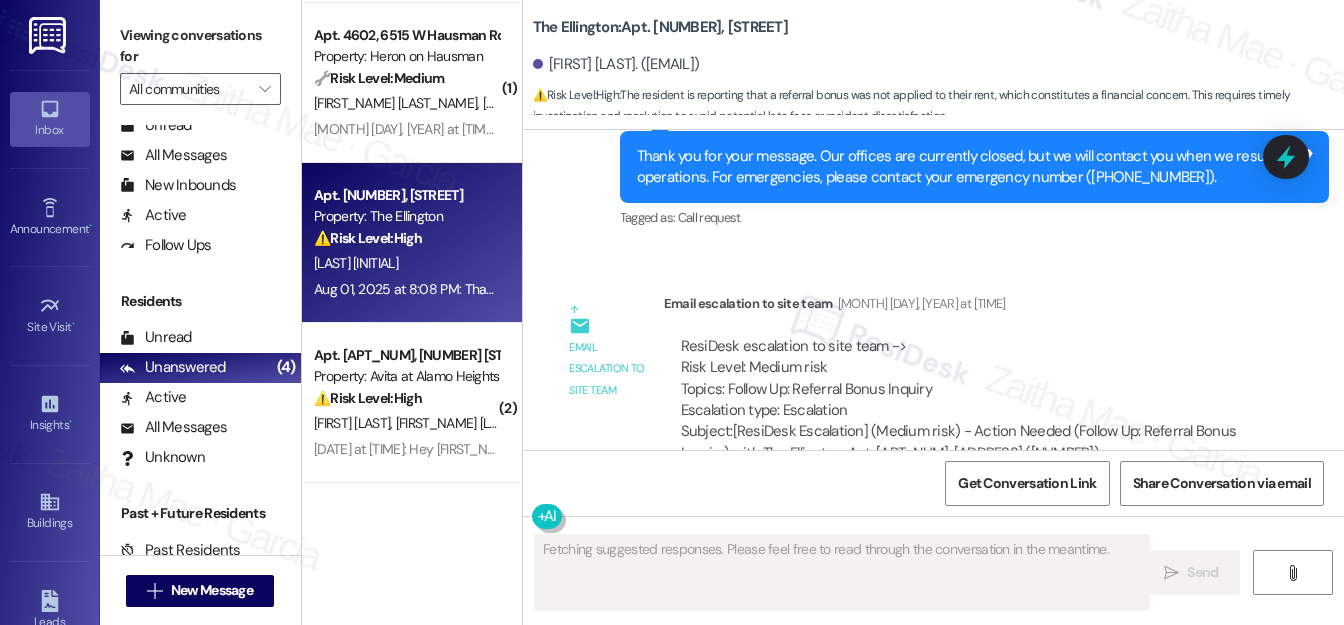 scroll, scrollTop: 7507, scrollLeft: 0, axis: vertical 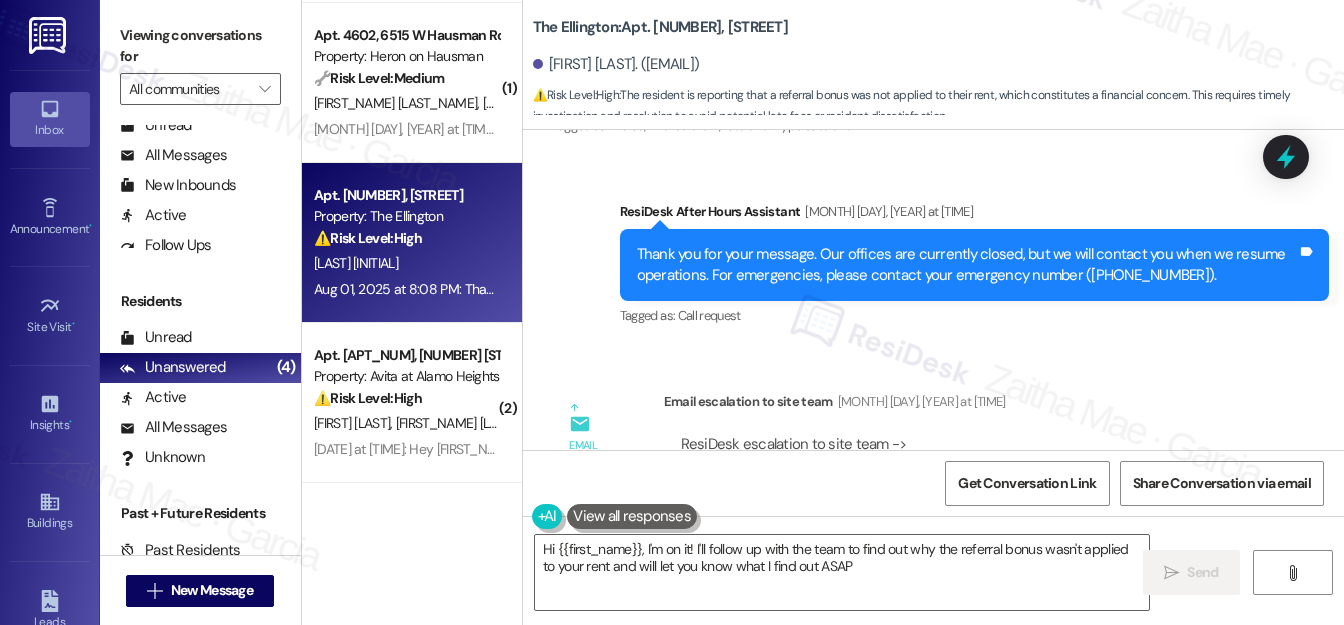 type on "Hi {{first_name}}, I'm on it! I'll follow up with the team to find out why the referral bonus wasn't applied to your rent and will let you know what I find out ASAP!" 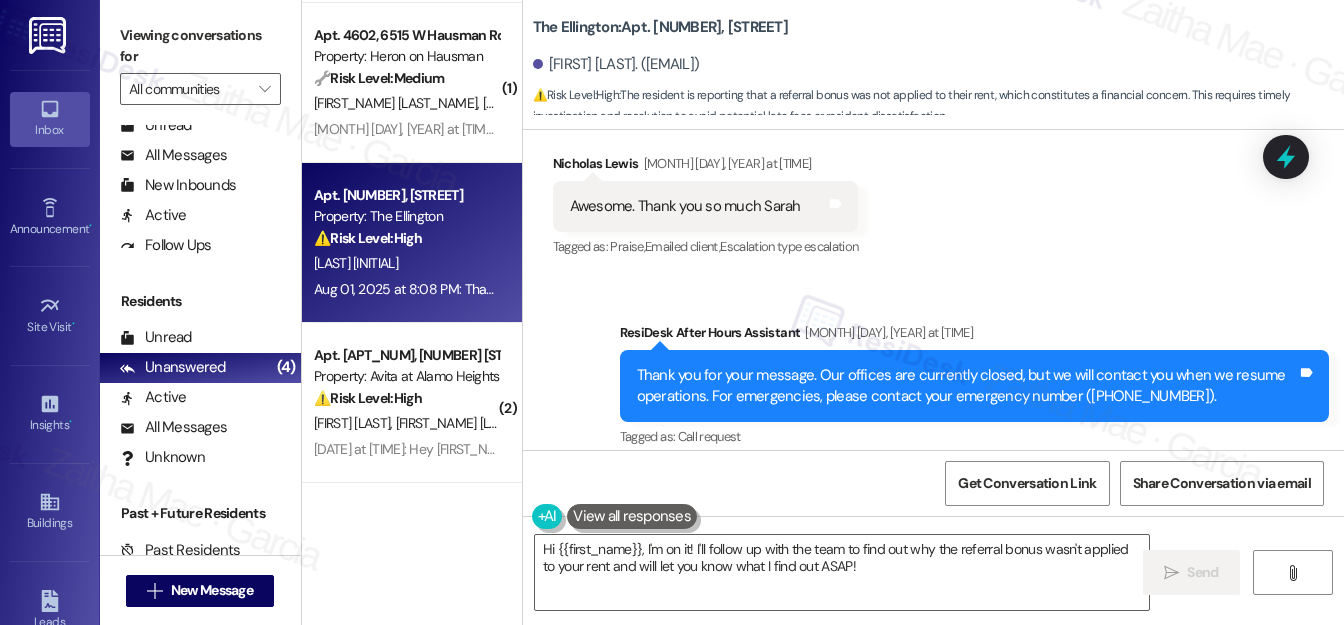 scroll, scrollTop: 7234, scrollLeft: 0, axis: vertical 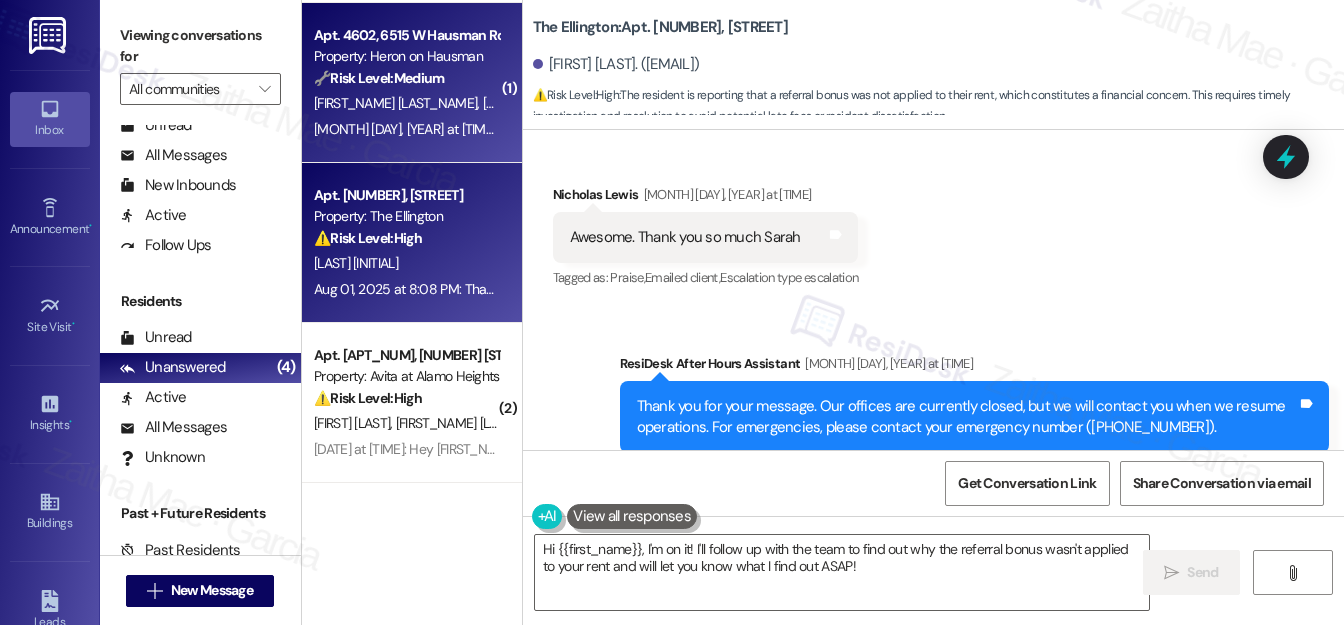 click on "🔧  Risk Level:  Medium The resident is inquiring about the status of their mail key. While important, this is not an emergency or urgent issue. The resident has already contacted the property management team and is following up on a previous request. This falls under non-urgent maintenance and community concerns." at bounding box center (406, 78) 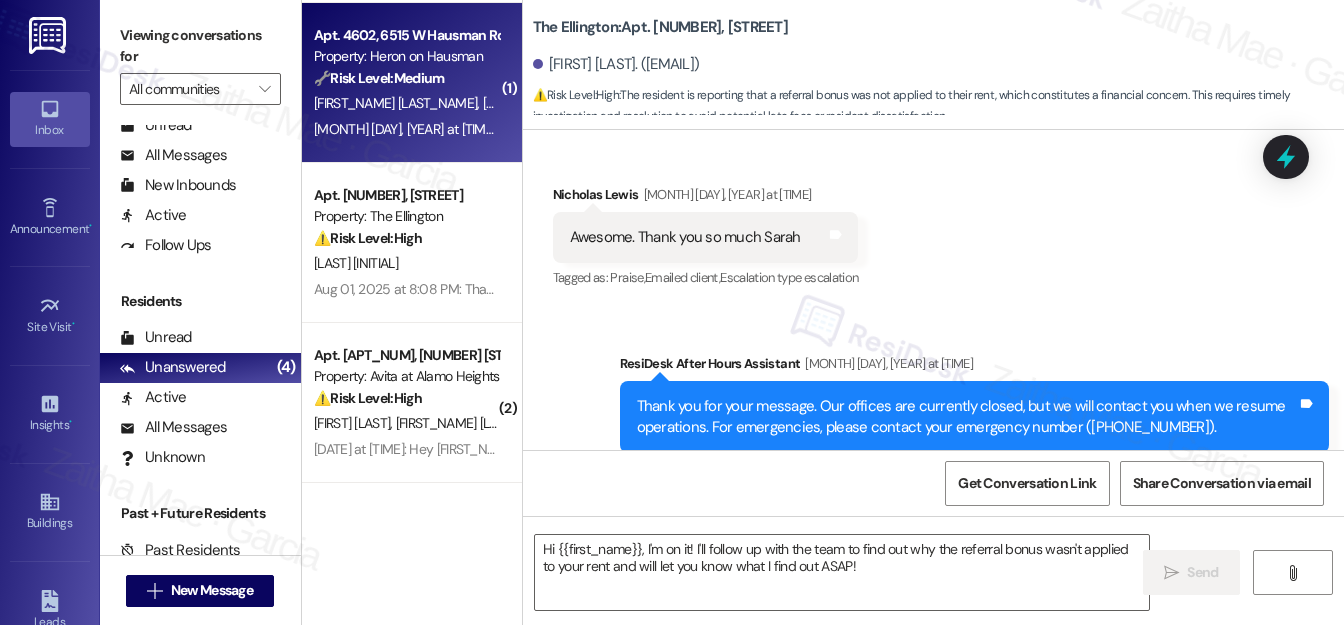 type on "Fetching suggested responses. Please feel free to read through the conversation in the meantime." 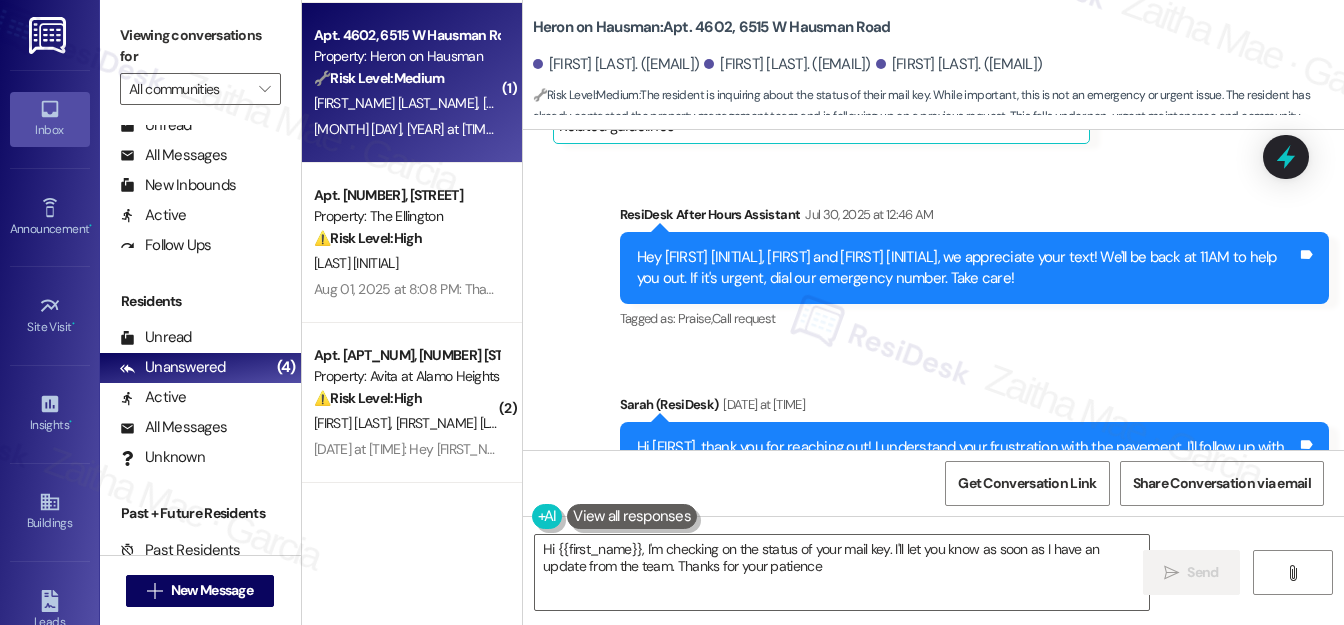 type on "Hi {{first_name}}, I'm checking on the status of your mail key. I'll let you know as soon as I have an update from the team. Thanks for your patience!" 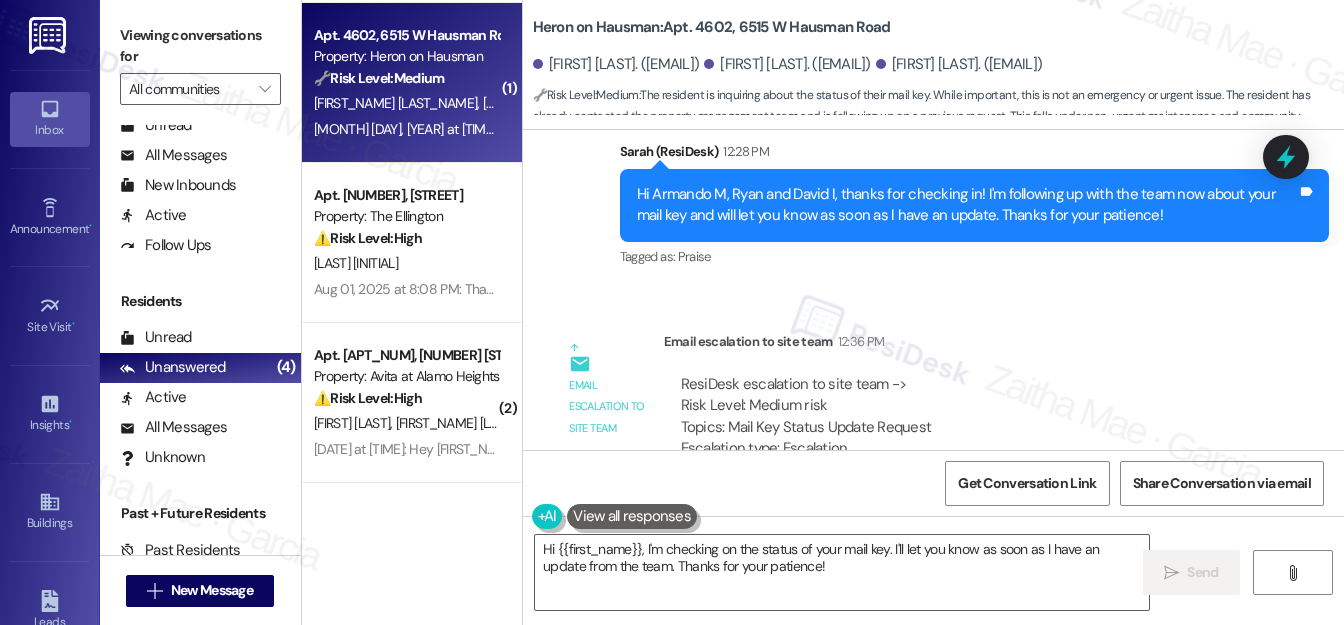 scroll, scrollTop: 9344, scrollLeft: 0, axis: vertical 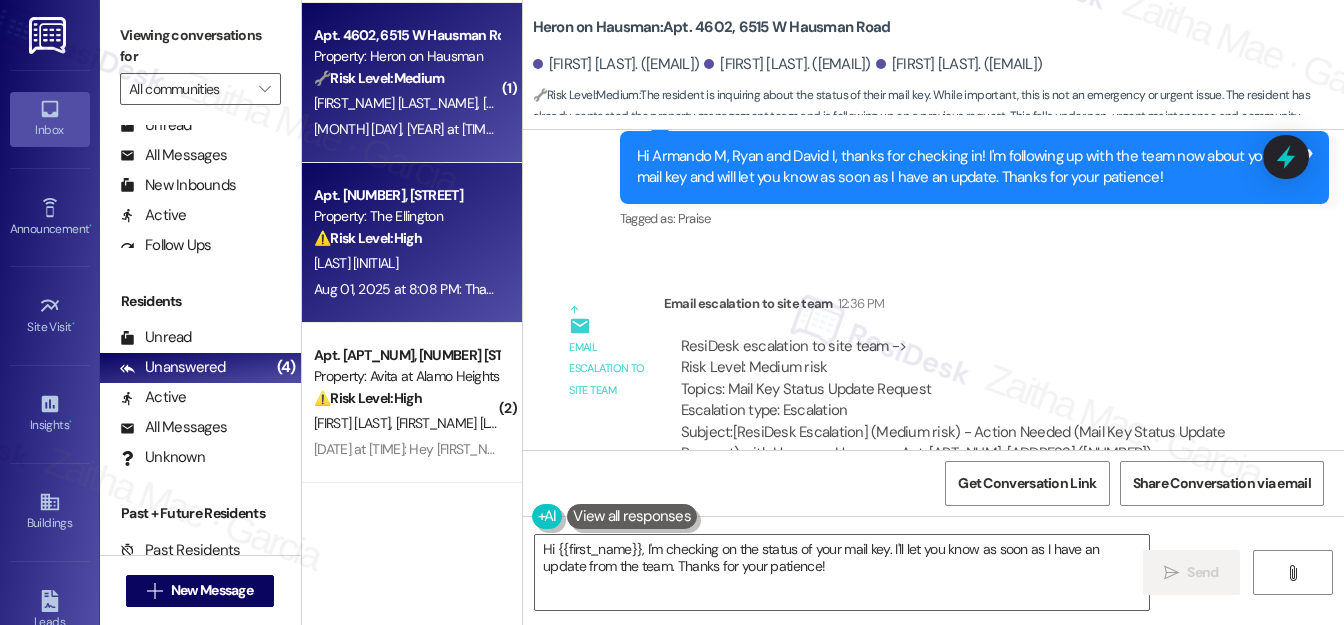 click on "N. Lewis" at bounding box center (406, 263) 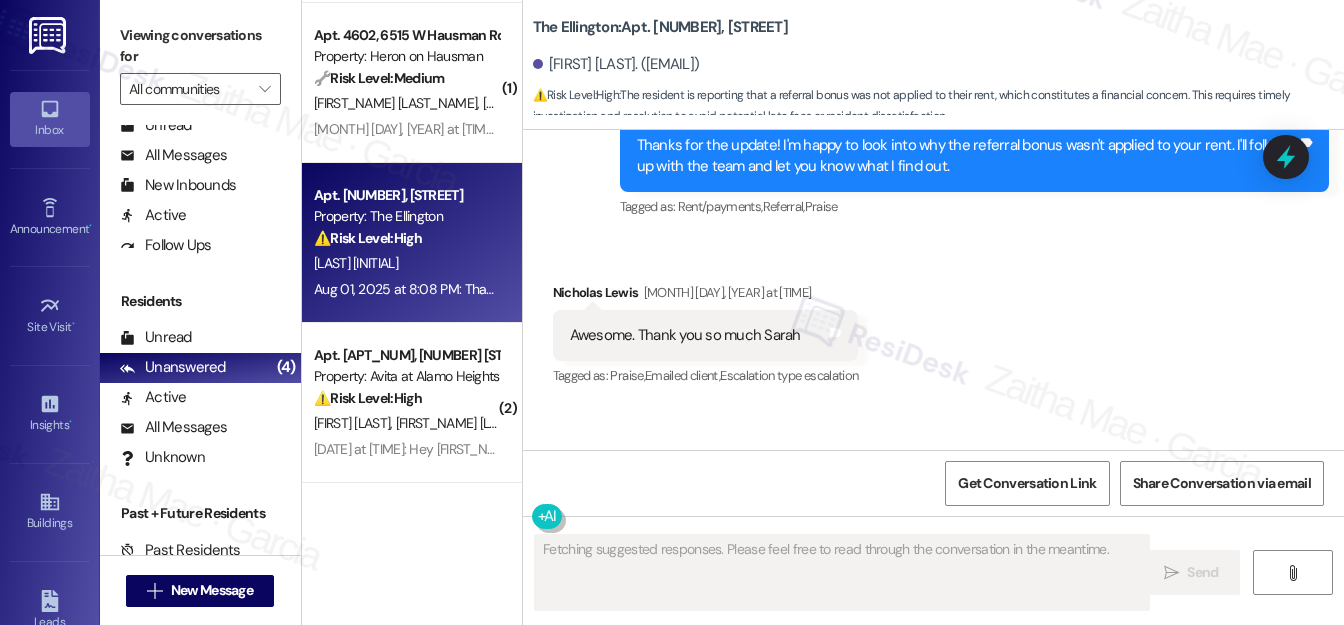 scroll, scrollTop: 7507, scrollLeft: 0, axis: vertical 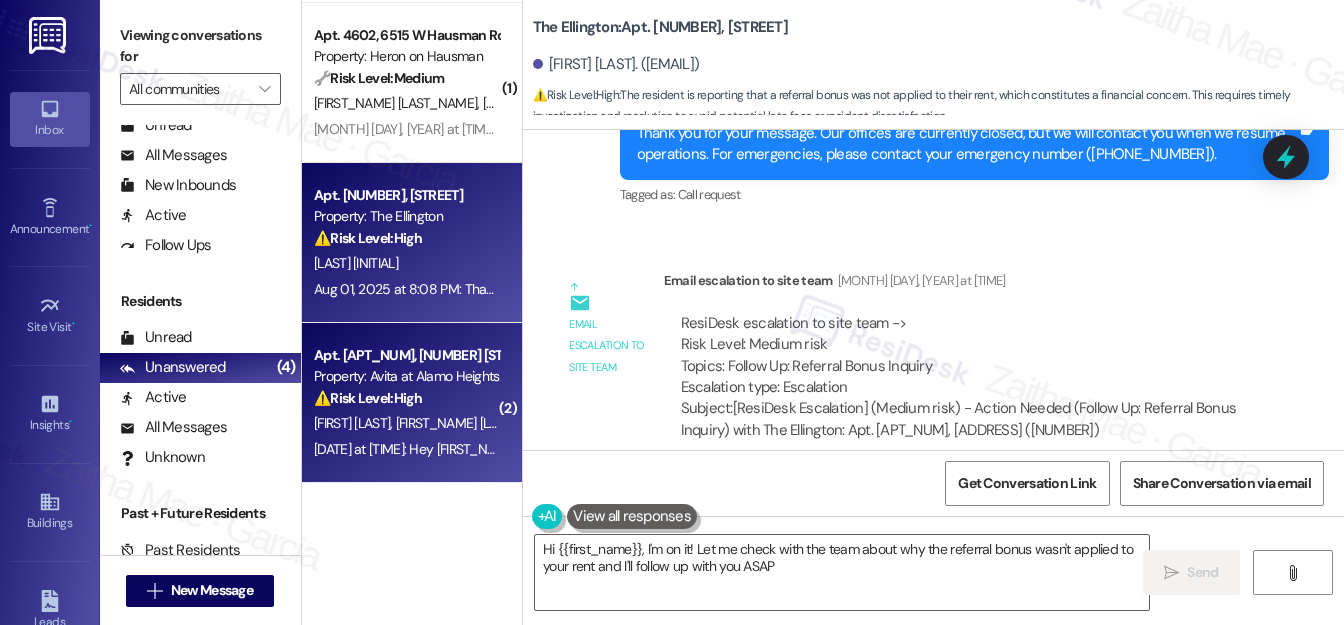 type on "Hi {{first_name}}, I'm on it! Let me check with the team about why the referral bonus wasn't applied to your rent and I'll follow up with you ASAP." 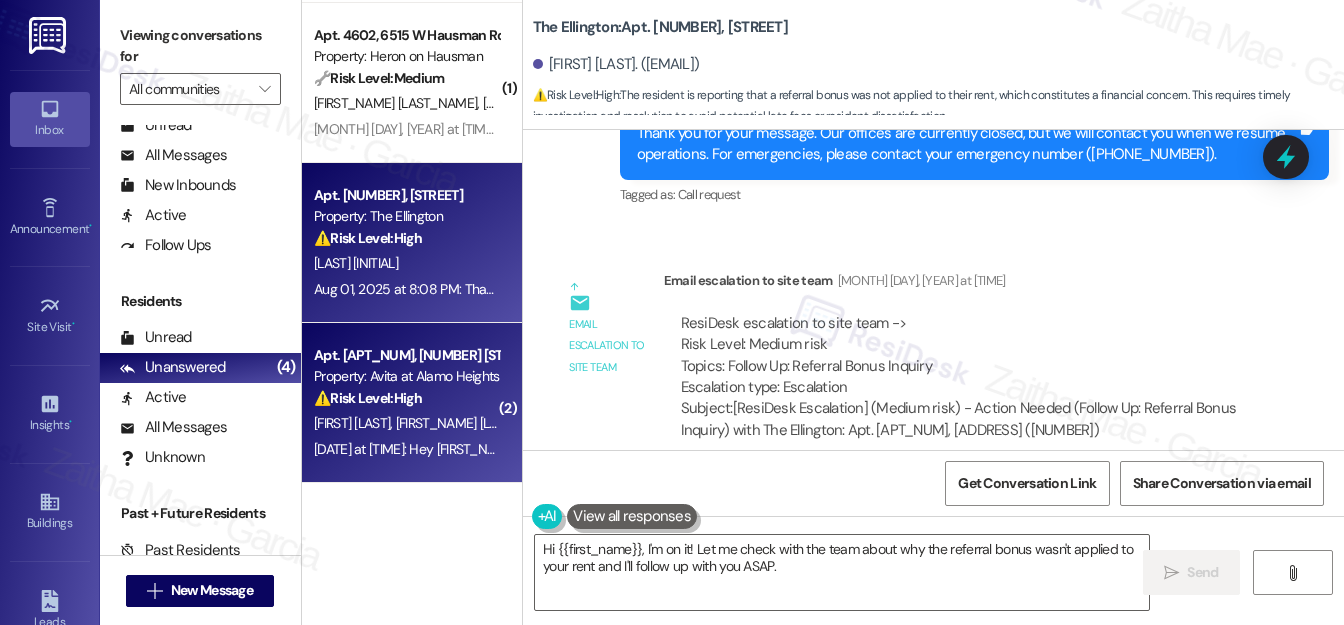 click on "⚠️  Risk Level:  High The resident is locked out of their online portal, preventing rent payment and potentially incurring late fees. The resident has already attempted to contact the leasing office and emergency maintenance. The request for the emergency number indicates a possible escalation of the situation if the portal access is not resolved promptly." at bounding box center (406, 398) 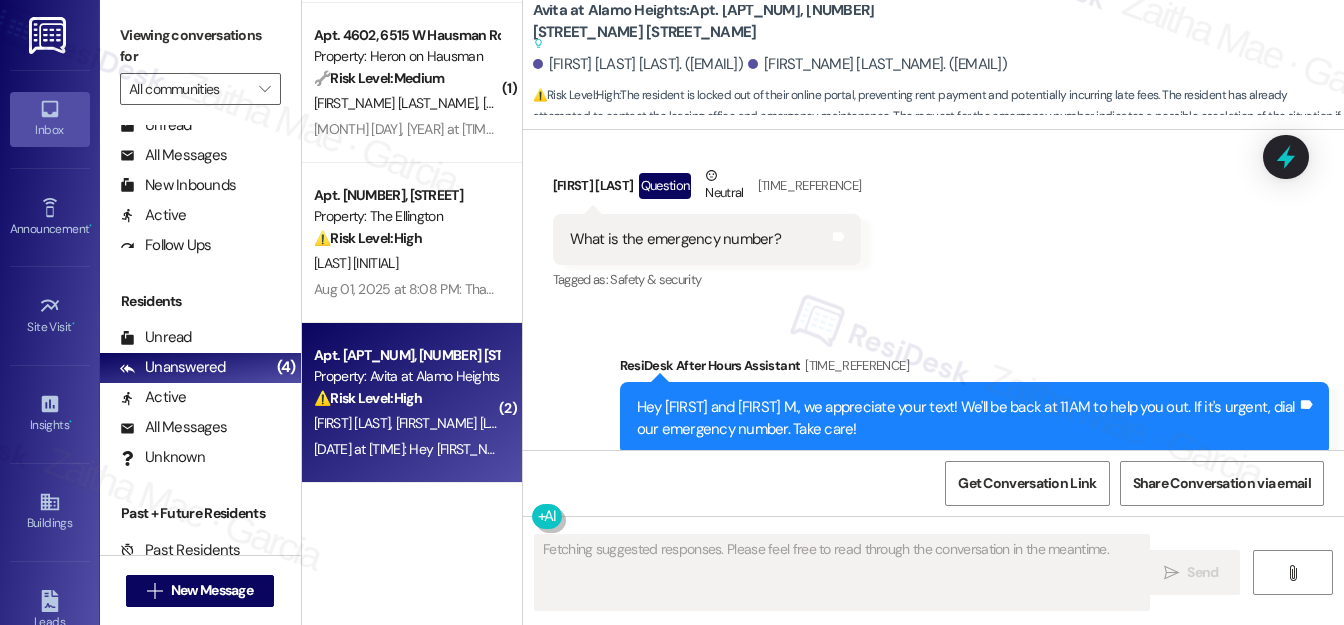scroll, scrollTop: 5152, scrollLeft: 0, axis: vertical 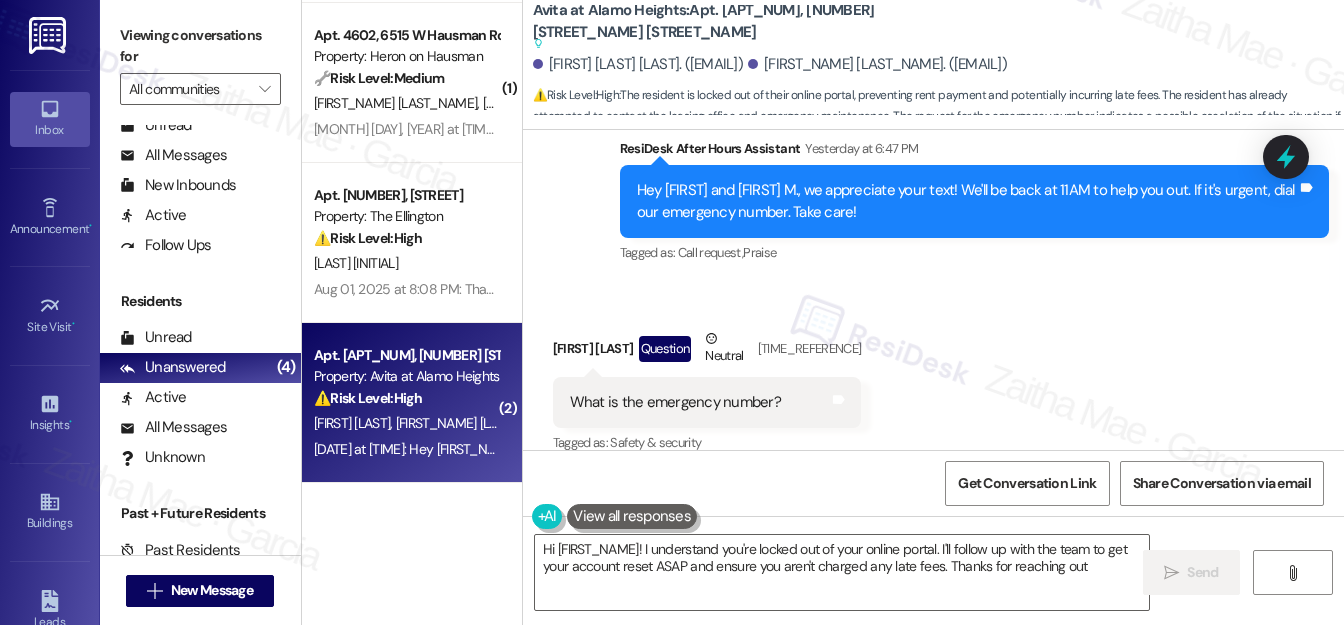 type on "Hi {{first_name}}! I understand you're locked out of your online portal. I'll follow up with the team to get your account reset ASAP and ensure you aren't charged any late fees. Thanks for reaching out!" 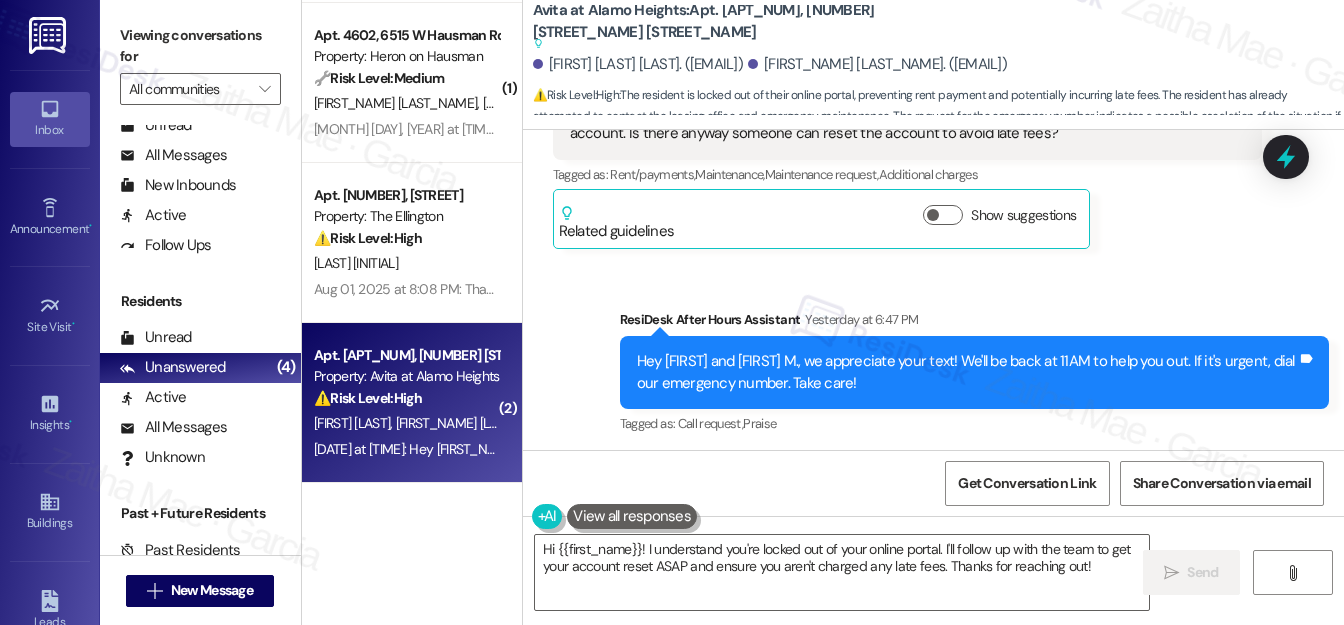 scroll, scrollTop: 4798, scrollLeft: 0, axis: vertical 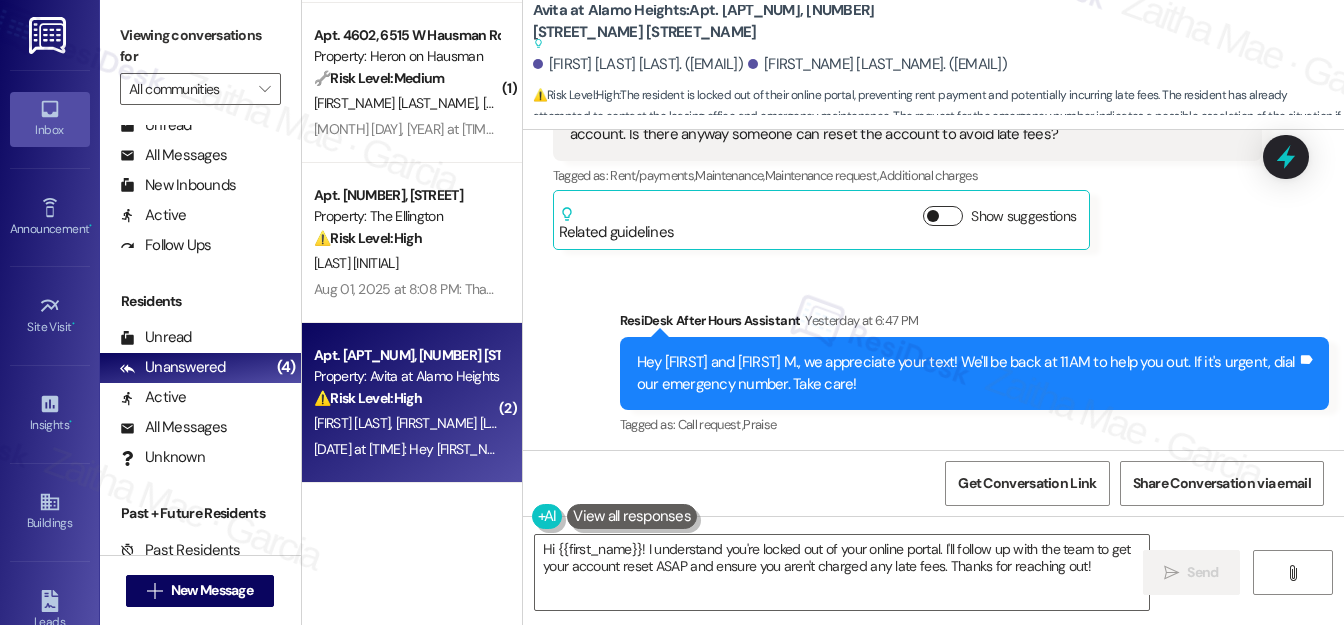 click on "Show suggestions" at bounding box center [943, 216] 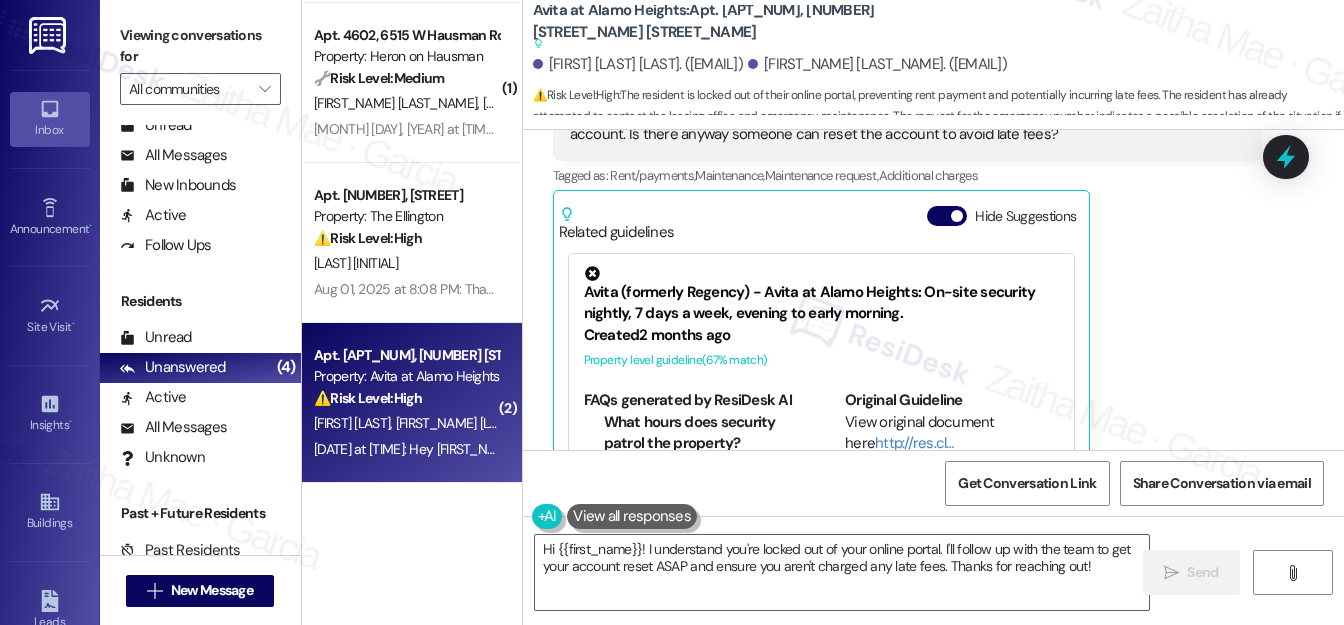 scroll, scrollTop: 53, scrollLeft: 0, axis: vertical 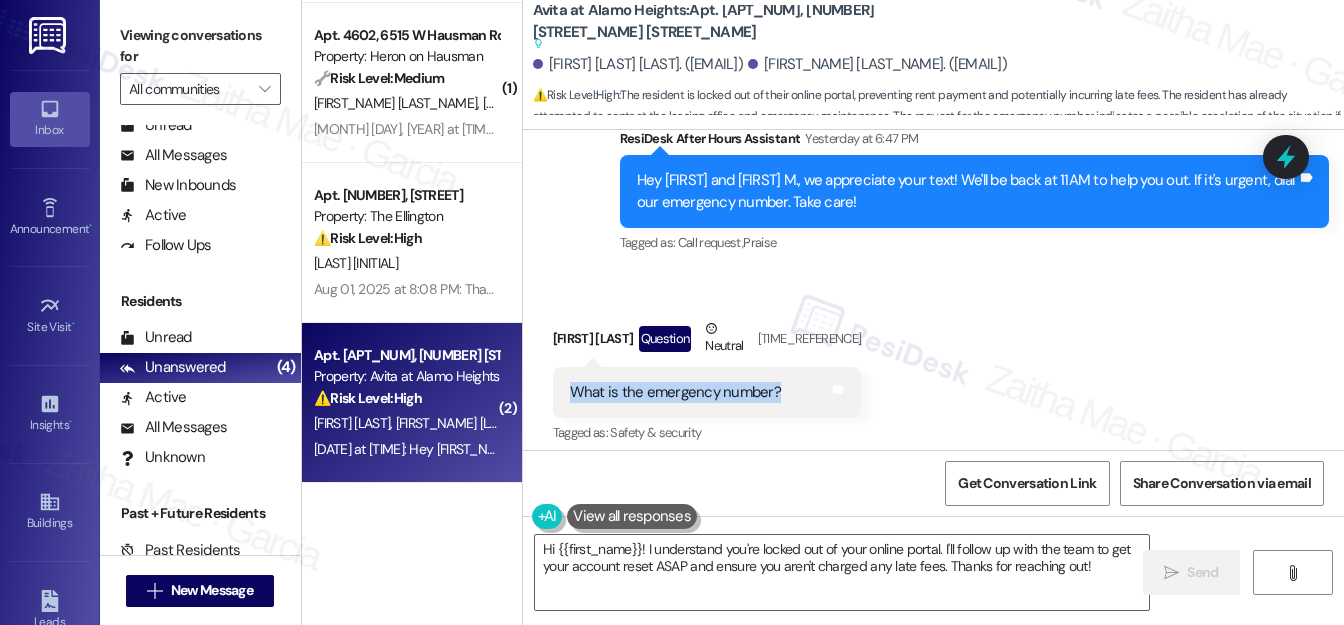 drag, startPoint x: 568, startPoint y: 367, endPoint x: 786, endPoint y: 369, distance: 218.00917 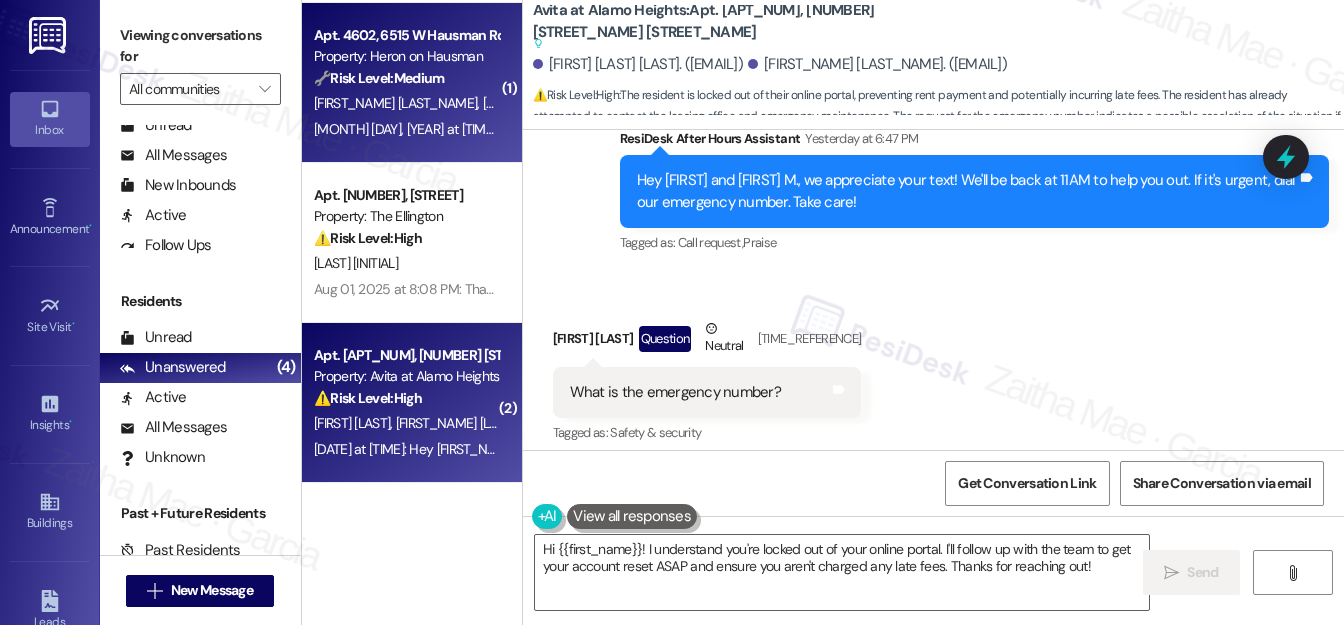 click on "🔧  Risk Level:  Medium The resident is inquiring about the status of their mail key. While important, this is not an emergency or urgent issue. The resident has already contacted the property management team and is following up on a previous request. This falls under non-urgent maintenance and community concerns." at bounding box center [406, 78] 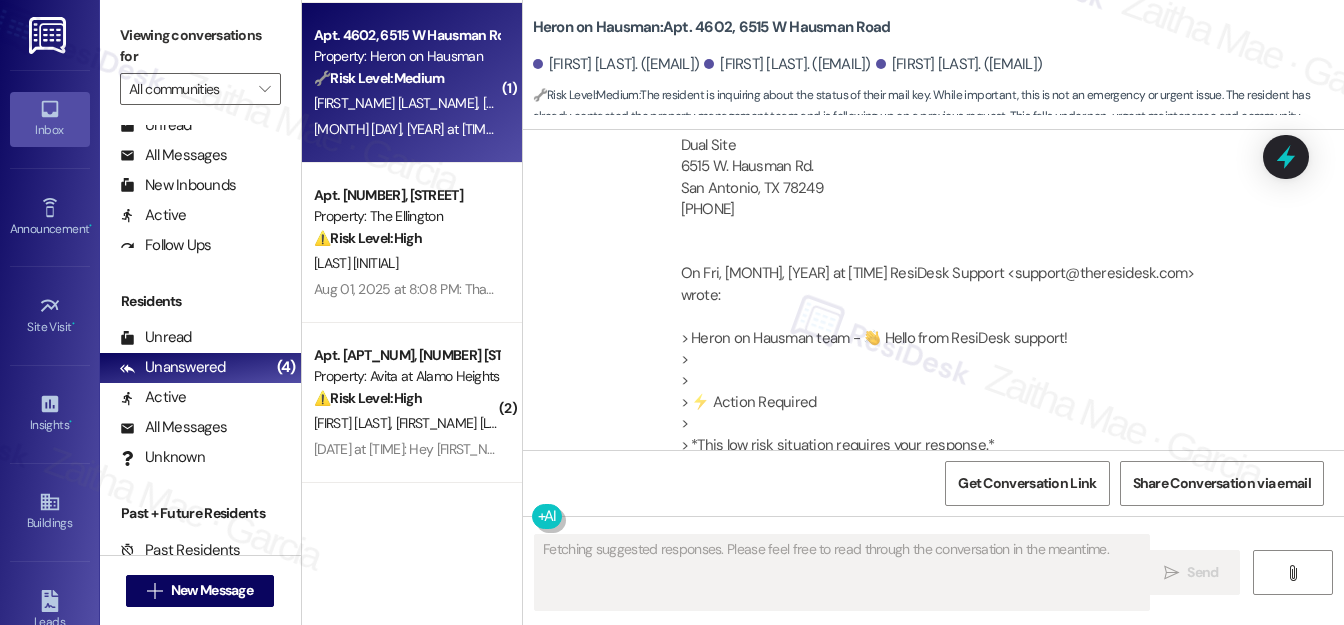 scroll, scrollTop: 8717, scrollLeft: 0, axis: vertical 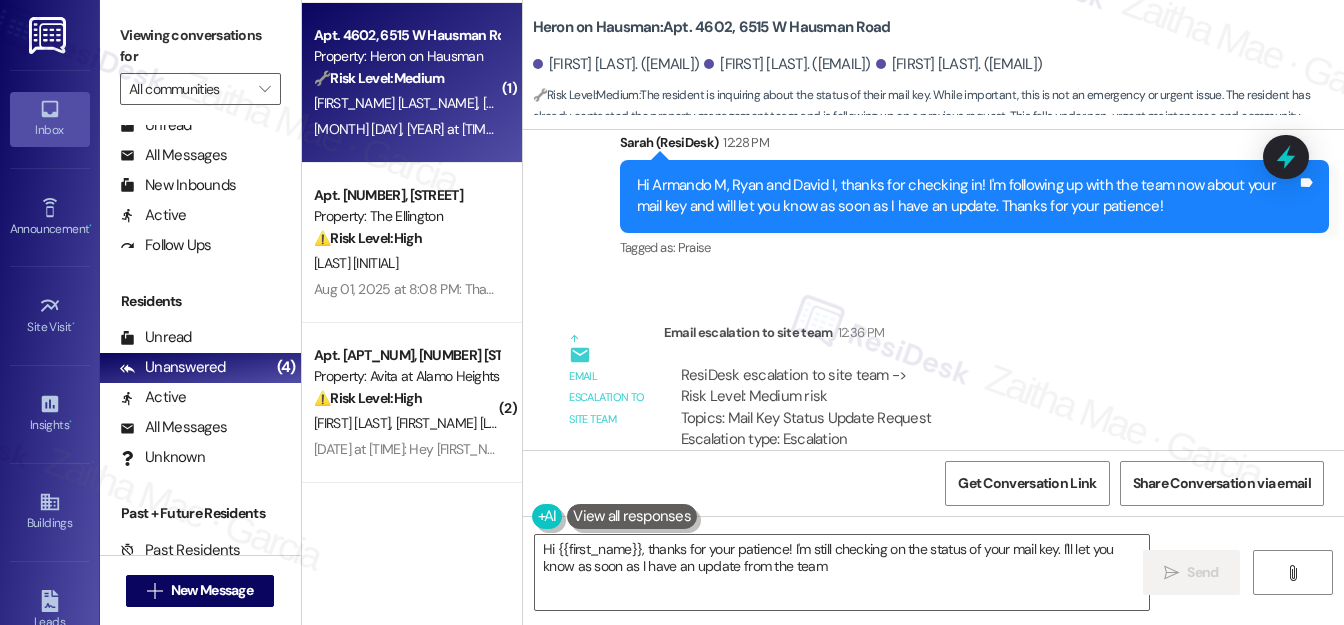 type on "Hi {{first_name}}, thanks for your patience! I'm still checking on the status of your mail key. I'll let you know as soon as I have an update from the team!" 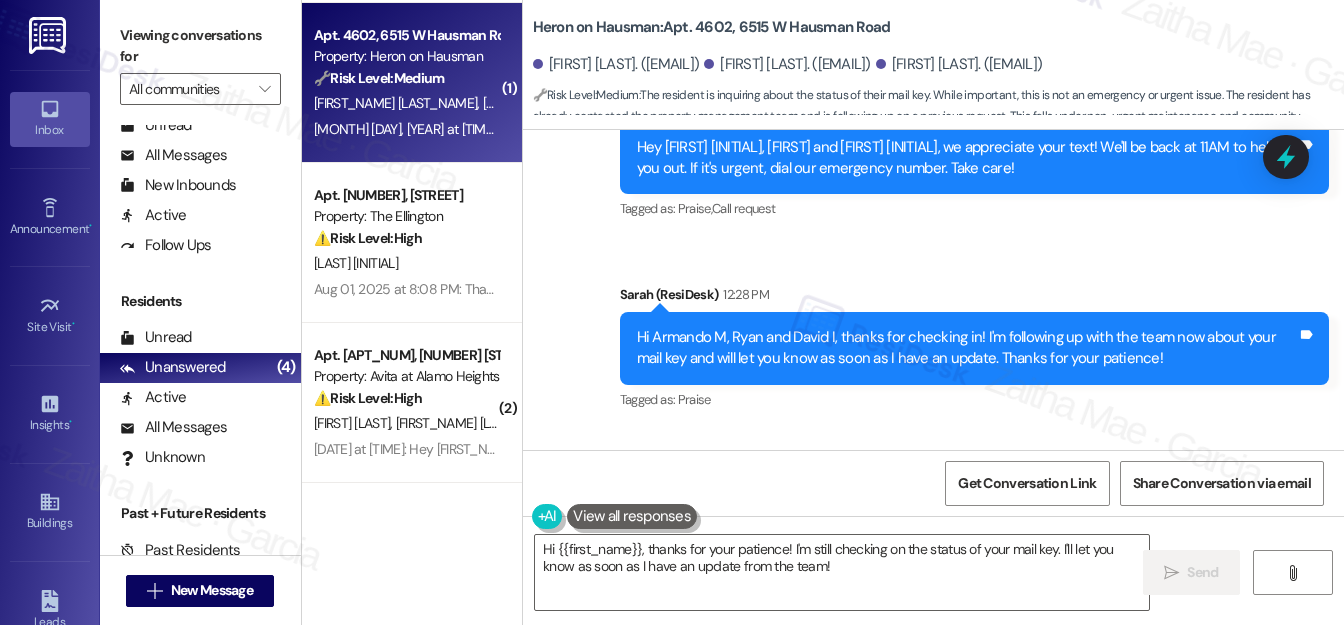 scroll, scrollTop: 9344, scrollLeft: 0, axis: vertical 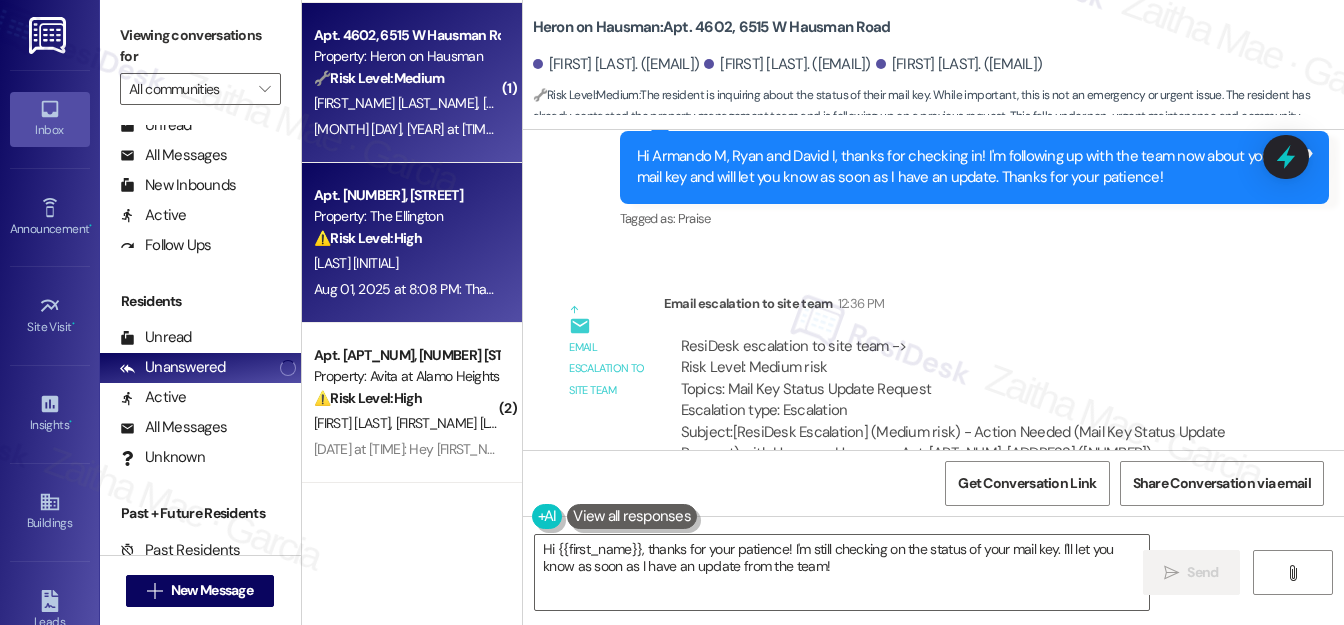 click on "[LAST] [LAST]" at bounding box center [406, 263] 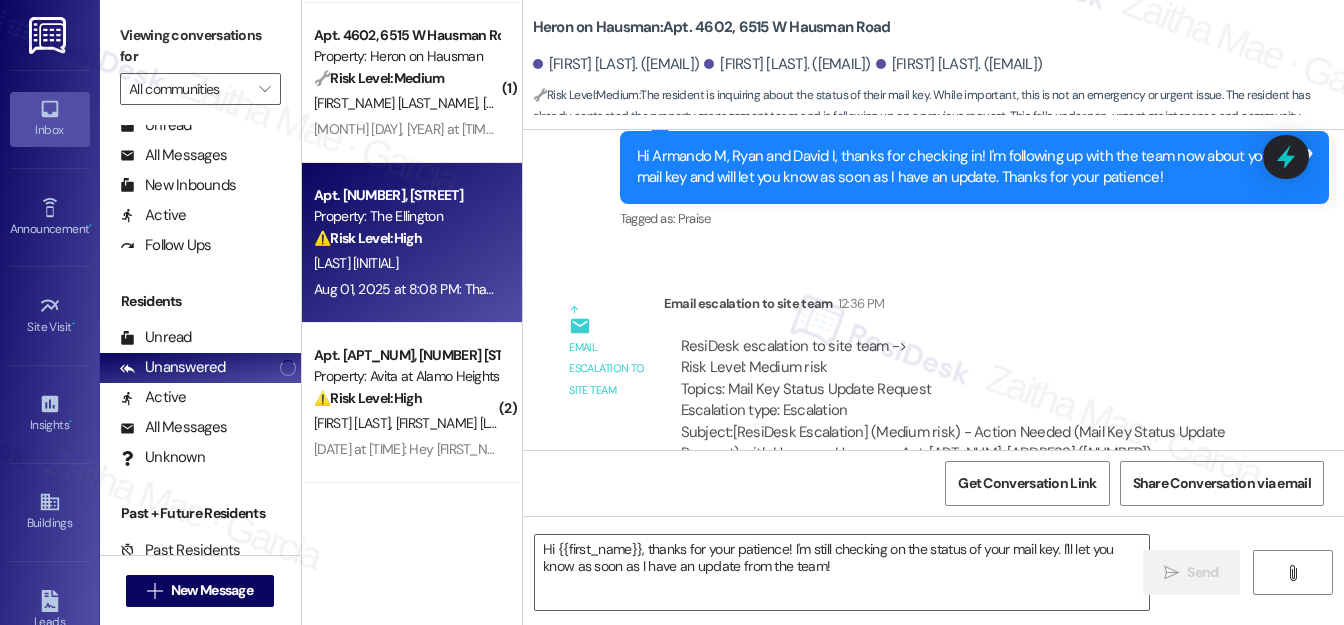 type on "Fetching suggested responses. Please feel free to read through the conversation in the meantime." 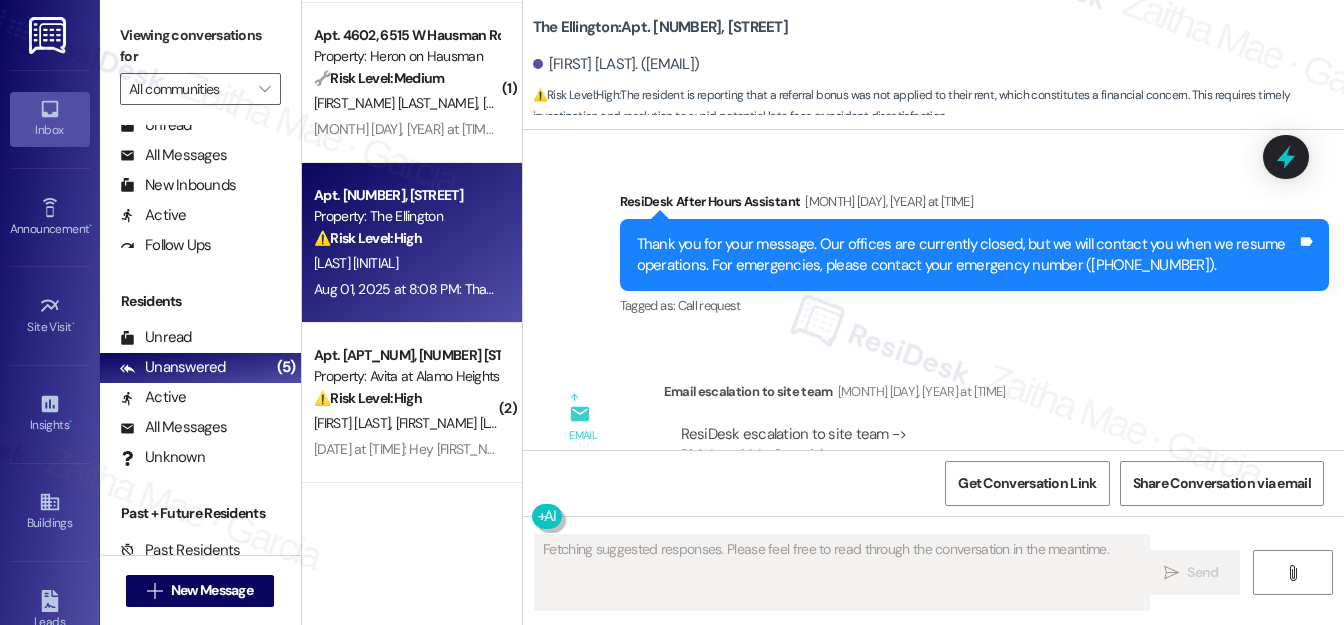 scroll, scrollTop: 7507, scrollLeft: 0, axis: vertical 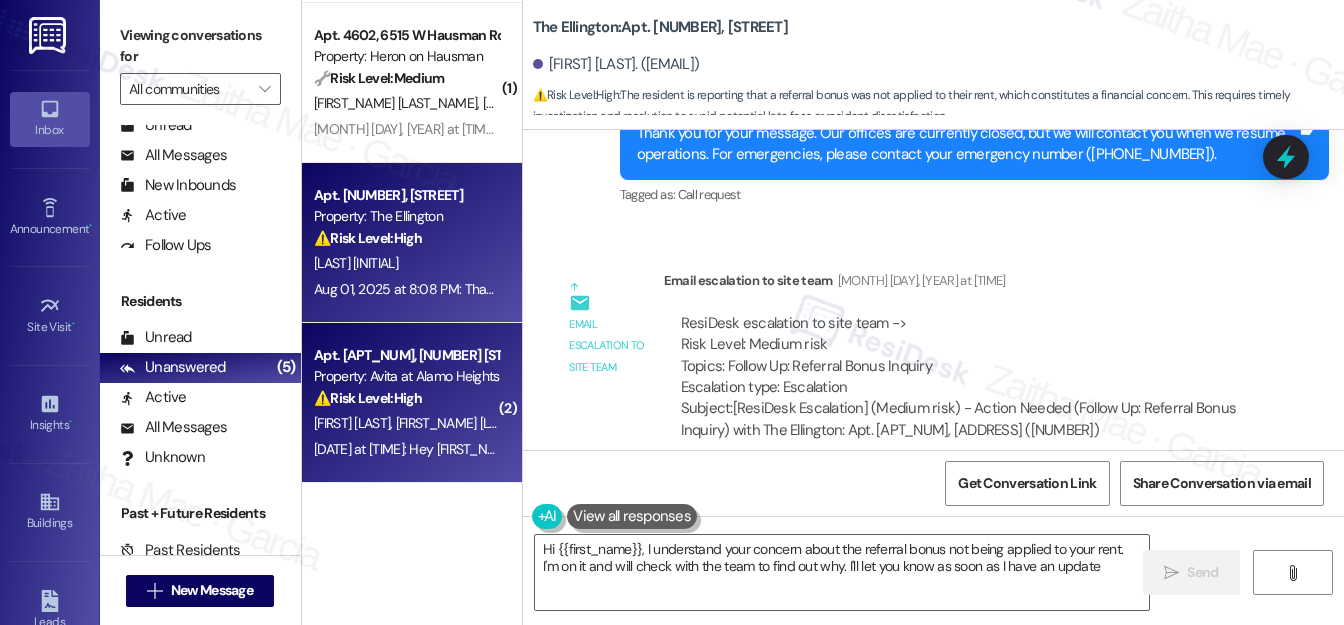 type on "Hi {{first_name}}, I understand your concern about the referral bonus not being applied to your rent. I'm on it and will check with the team to find out why. I'll let you know as soon as I have an update!" 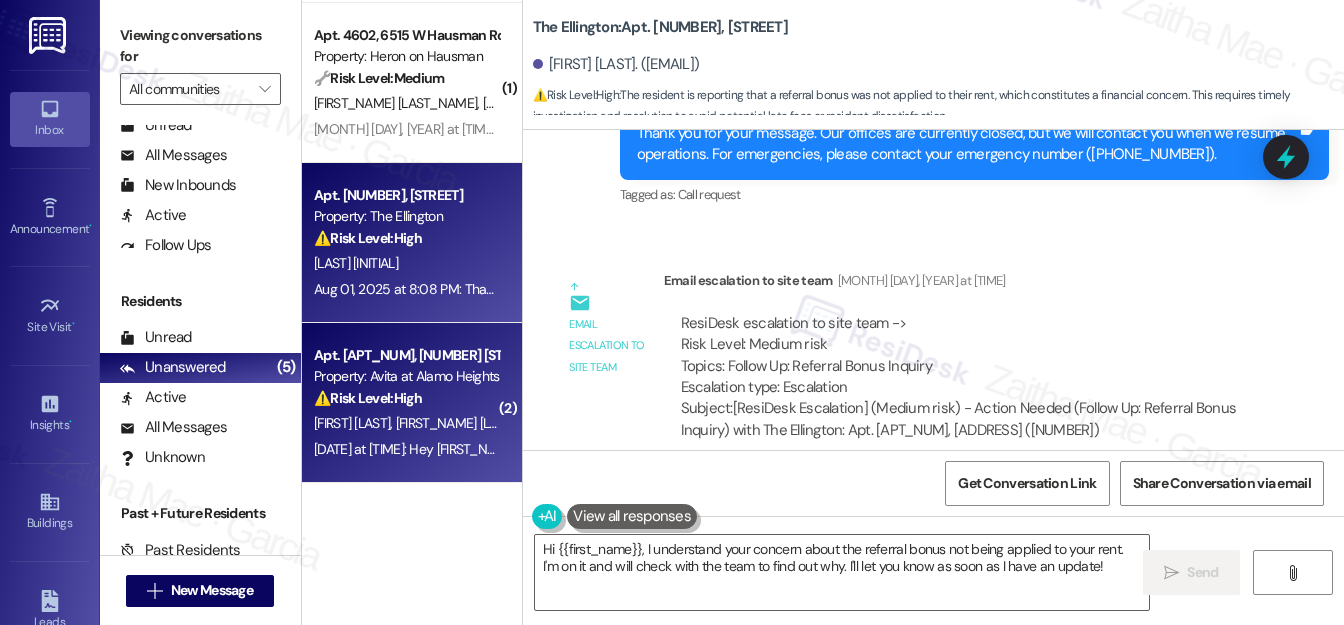 click on "⚠️  Risk Level:  High The resident is locked out of their online portal, preventing rent payment and potentially incurring late fees. The resident has already attempted to contact the leasing office and emergency maintenance. The request for the emergency number indicates a possible escalation of the situation if the portal access is not resolved promptly." at bounding box center [406, 398] 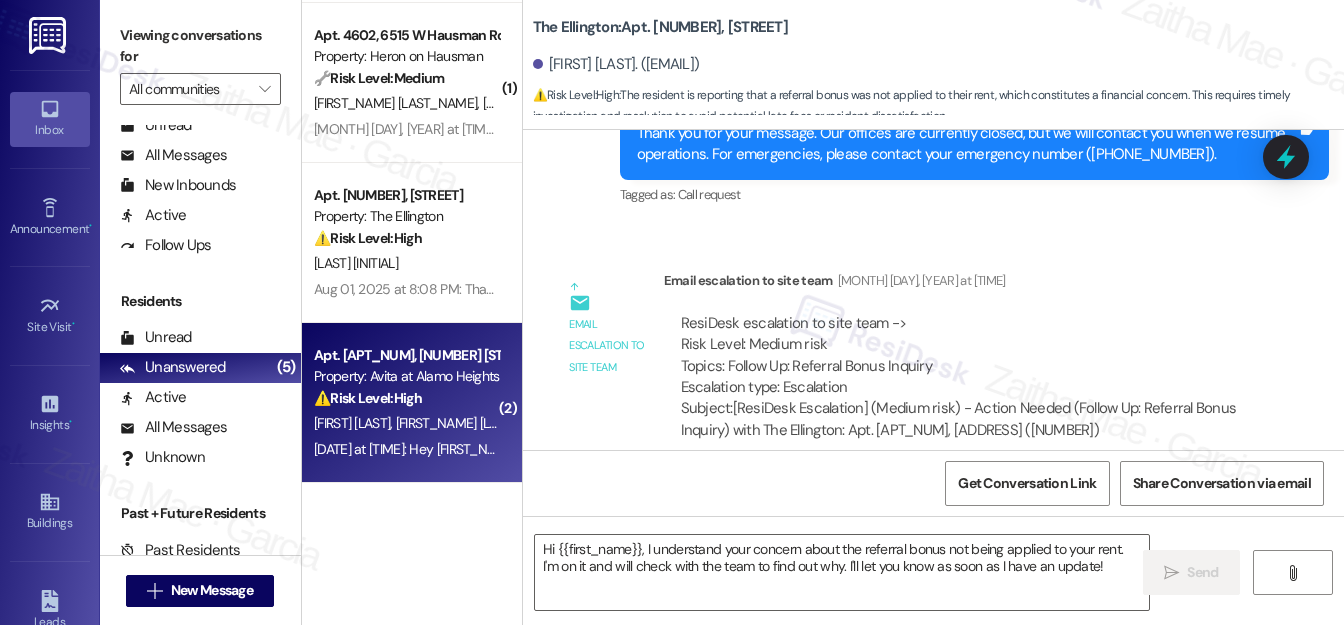 type on "Fetching suggested responses. Please feel free to read through the conversation in the meantime." 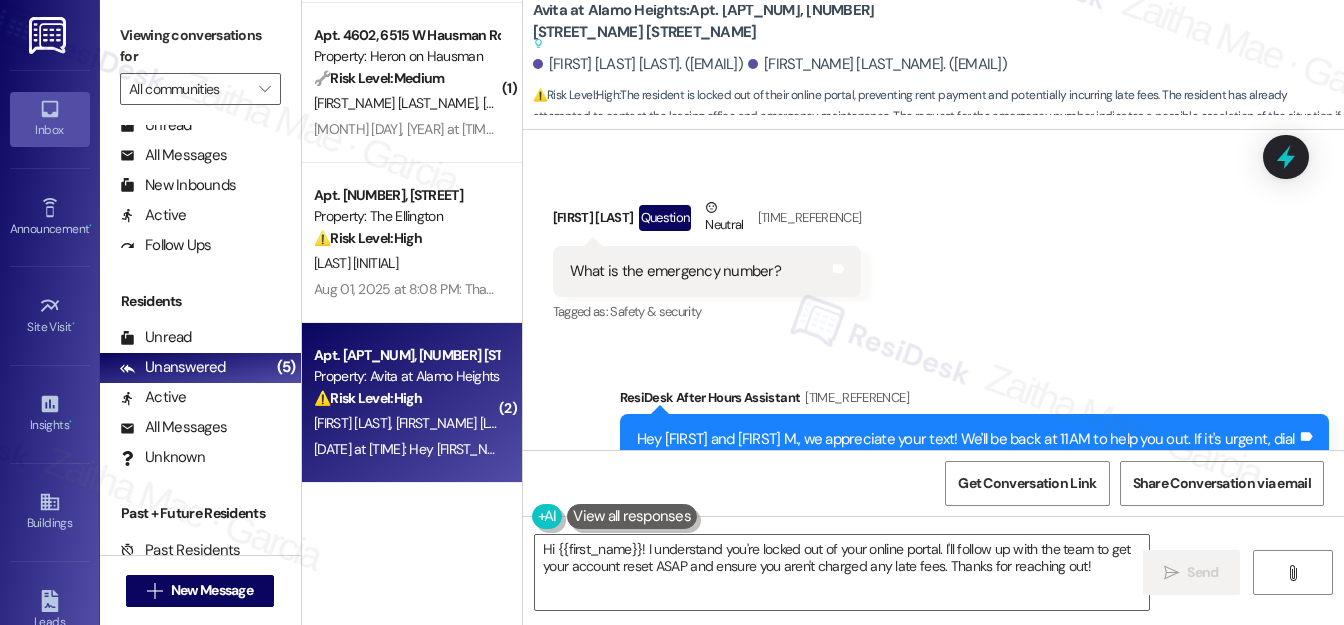 scroll, scrollTop: 5071, scrollLeft: 0, axis: vertical 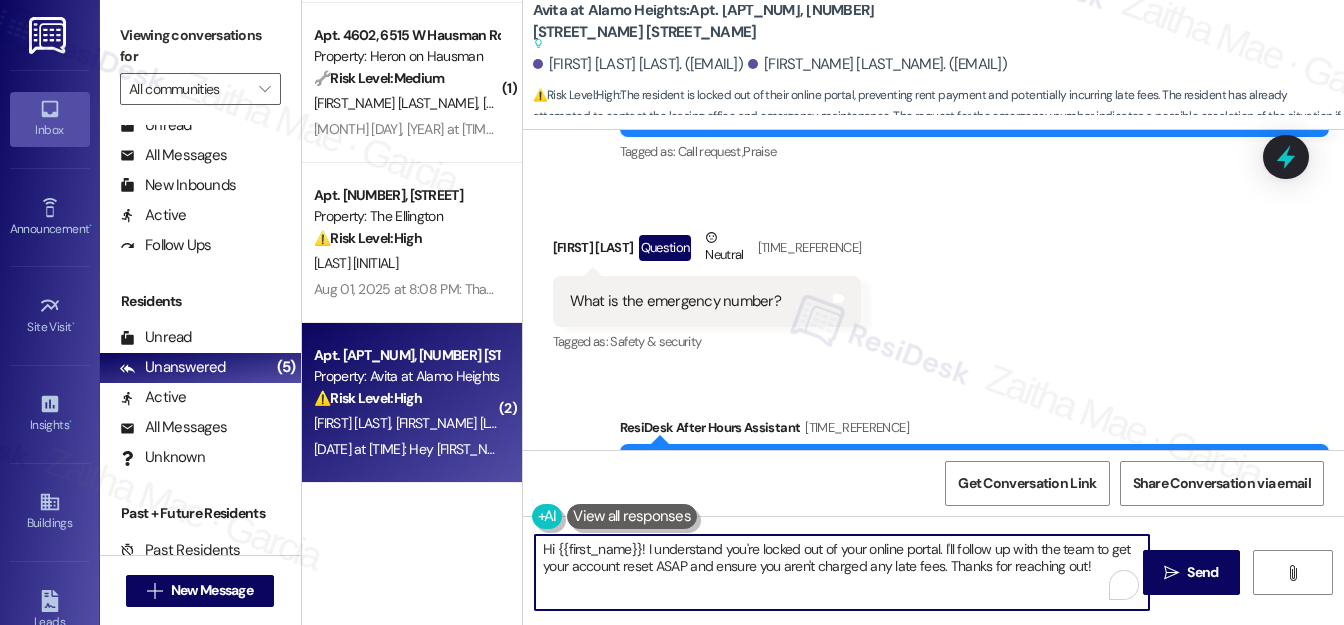 drag, startPoint x: 641, startPoint y: 551, endPoint x: 1026, endPoint y: 596, distance: 387.62094 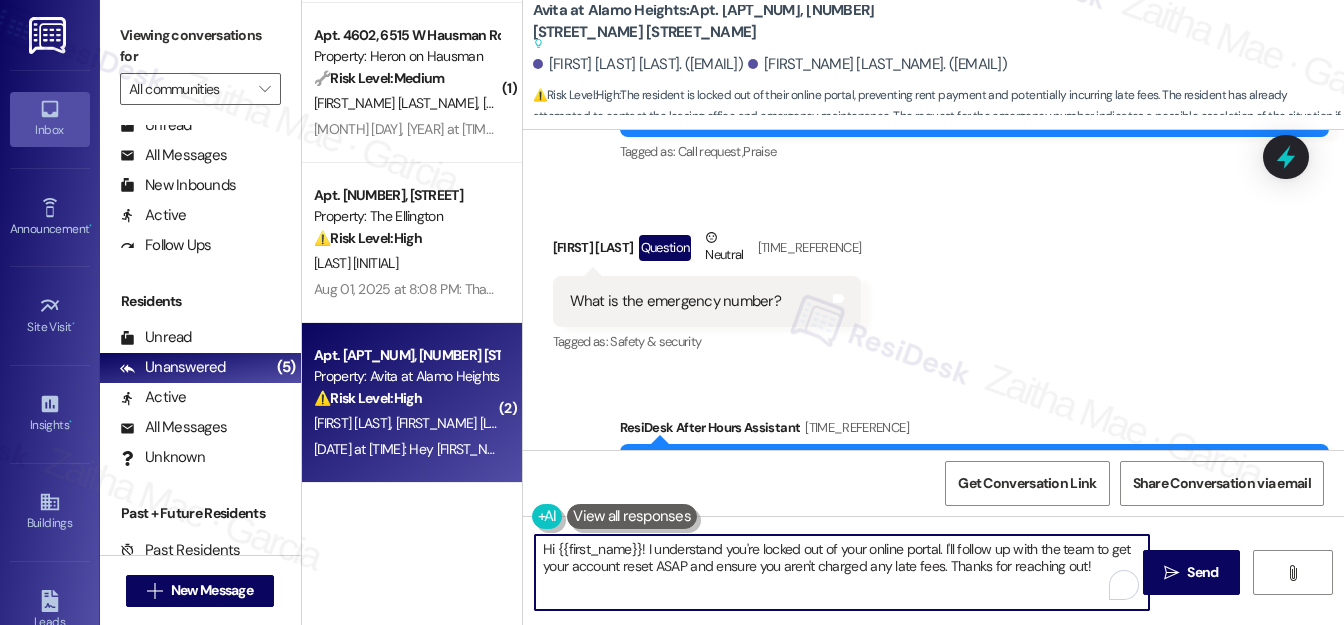 click on "Hi {{first_name}}! I understand you're locked out of your online portal. I'll follow up with the team to get your account reset ASAP and ensure you aren't charged any late fees. Thanks for reaching out!  Send " at bounding box center [933, 591] 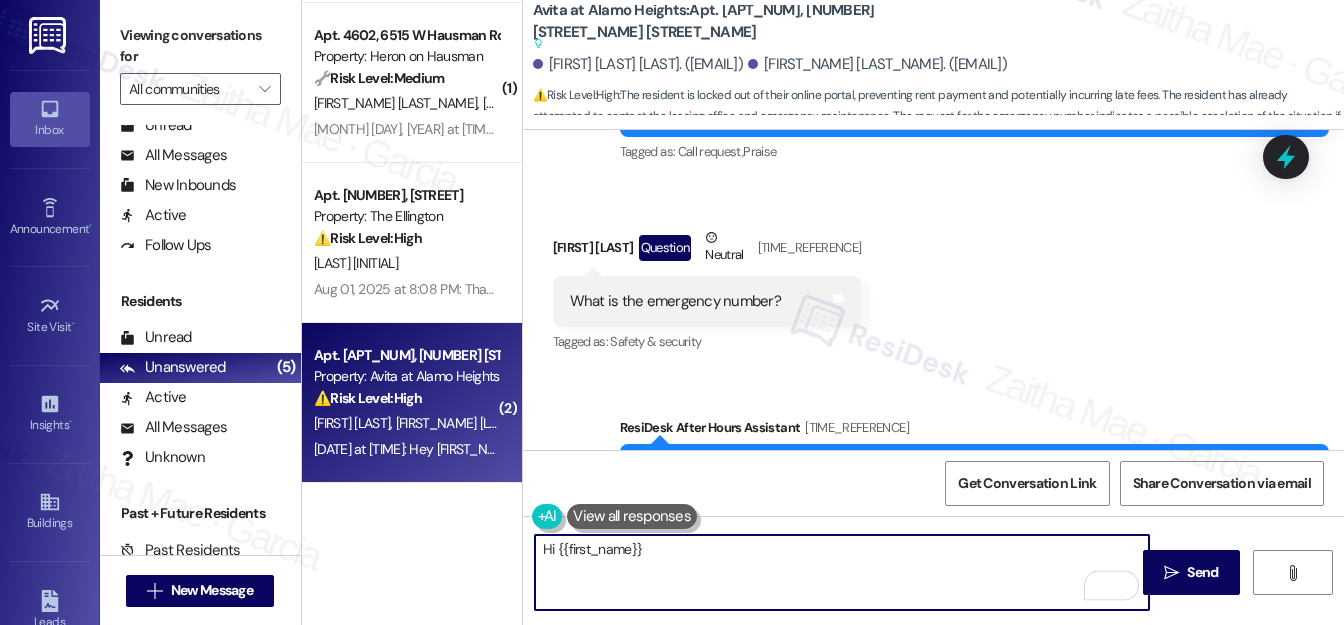 click on "Jose M. Vila Question   Neutral Yesterday at 6:48 PM" at bounding box center [707, 251] 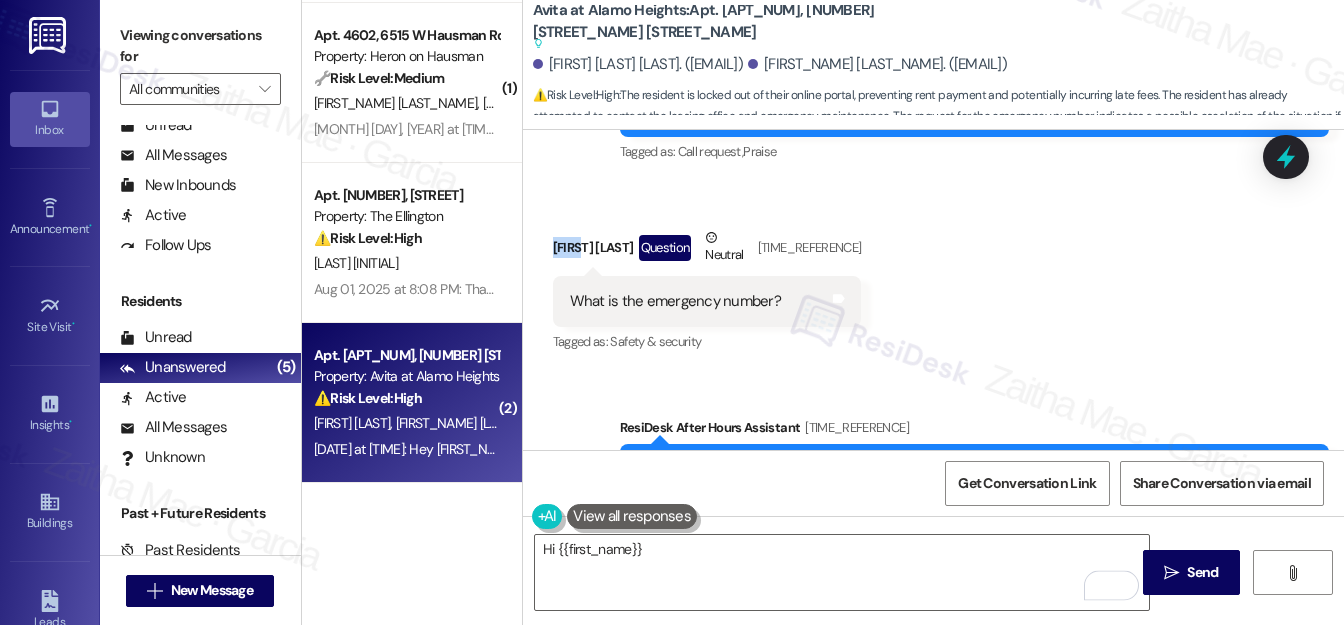 click on "Jose M. Vila Question   Neutral Yesterday at 6:48 PM" at bounding box center [707, 251] 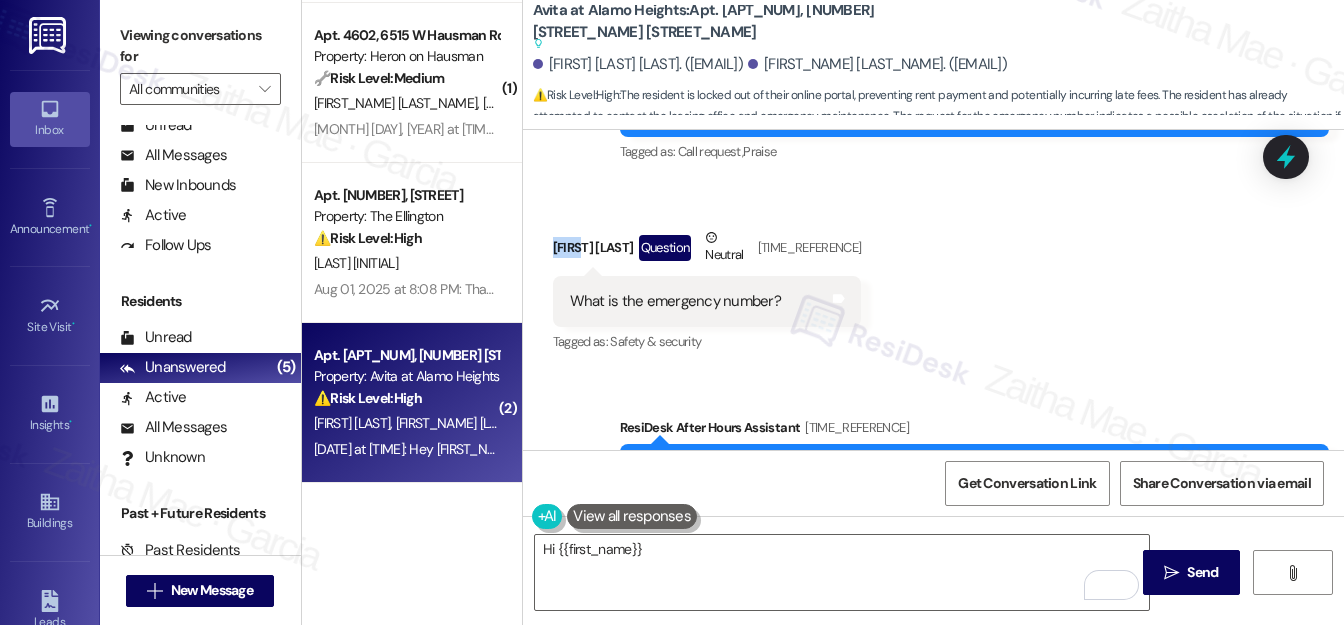 copy on "Jose" 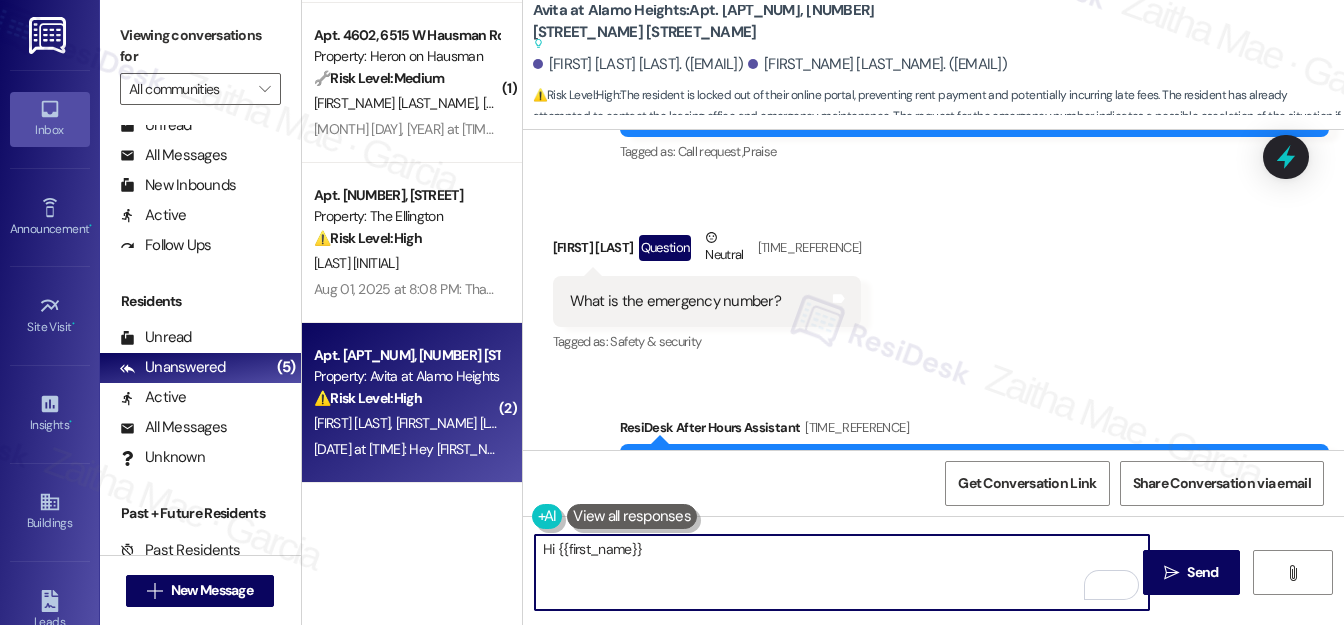 drag, startPoint x: 555, startPoint y: 548, endPoint x: 746, endPoint y: 566, distance: 191.8463 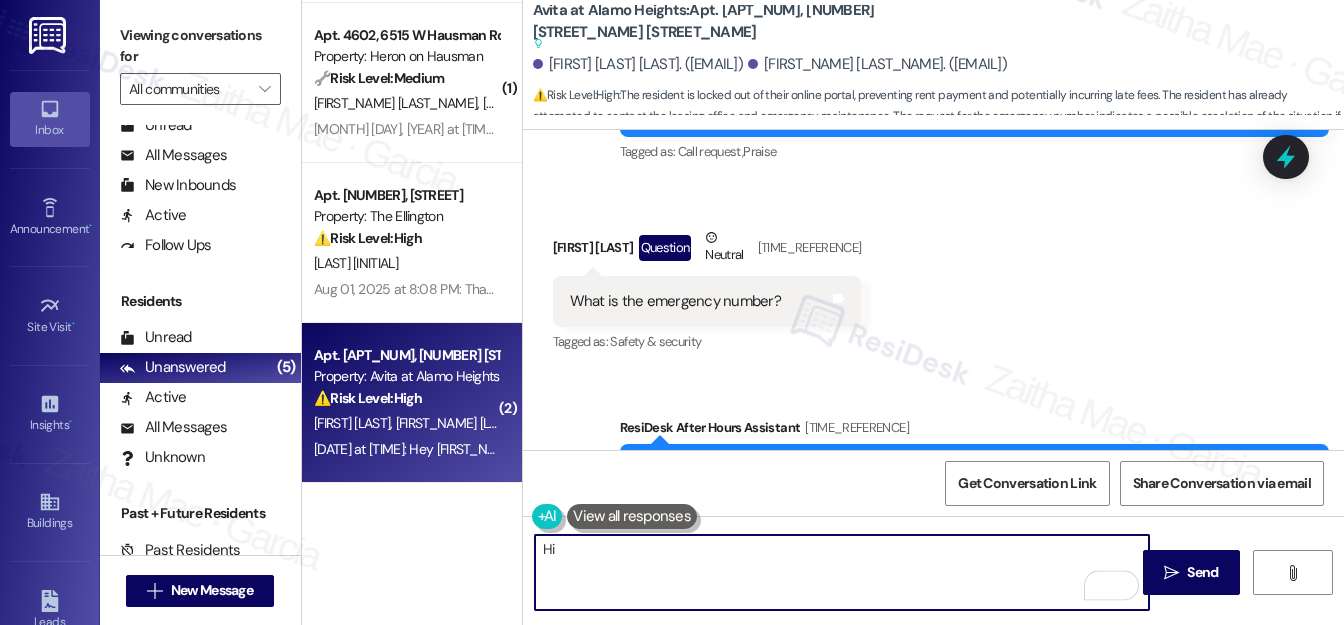 paste on "Jose" 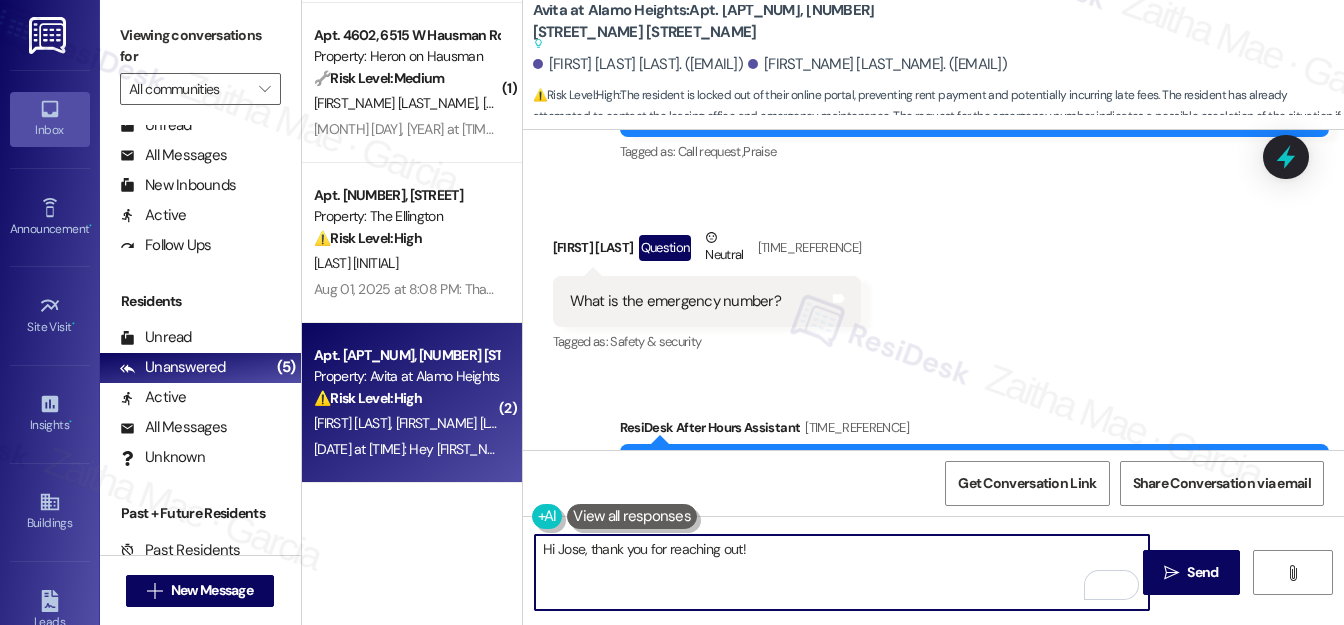 paste on "I understand you're looking for the emergency number. I’ll check with the team and get that information for you." 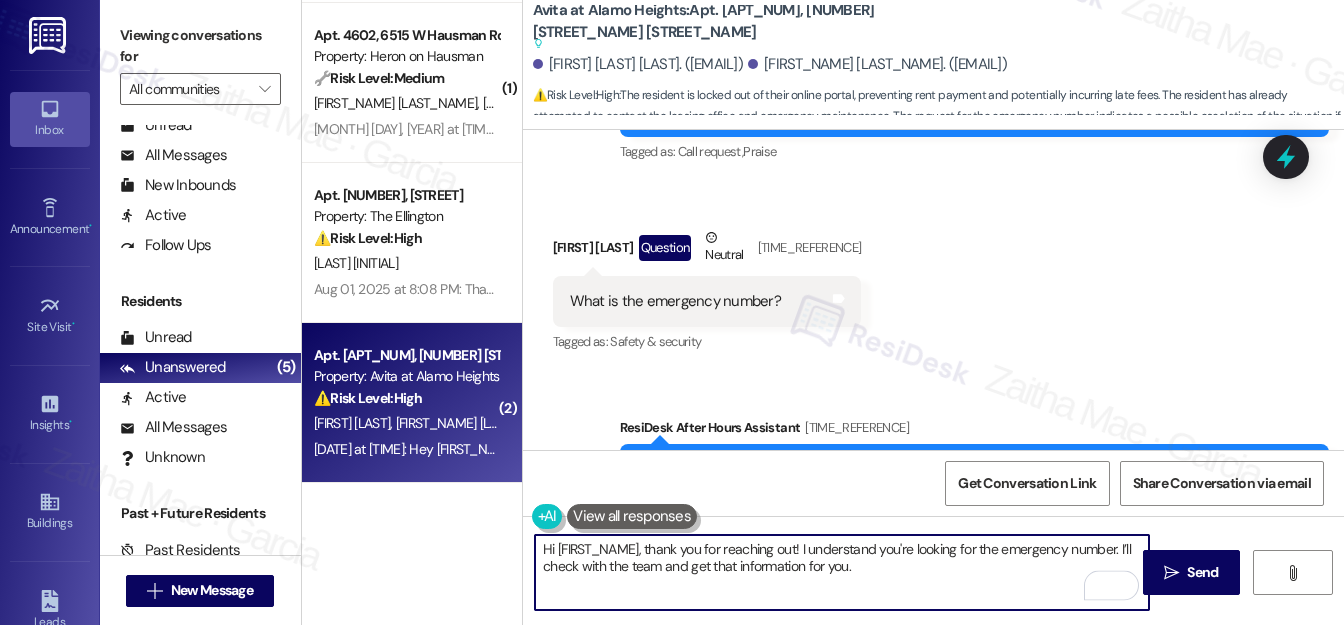 paste on "In the meantime, would you mind sharing what the issue is, just so I can make sure we’re directing you to the right resource or support?" 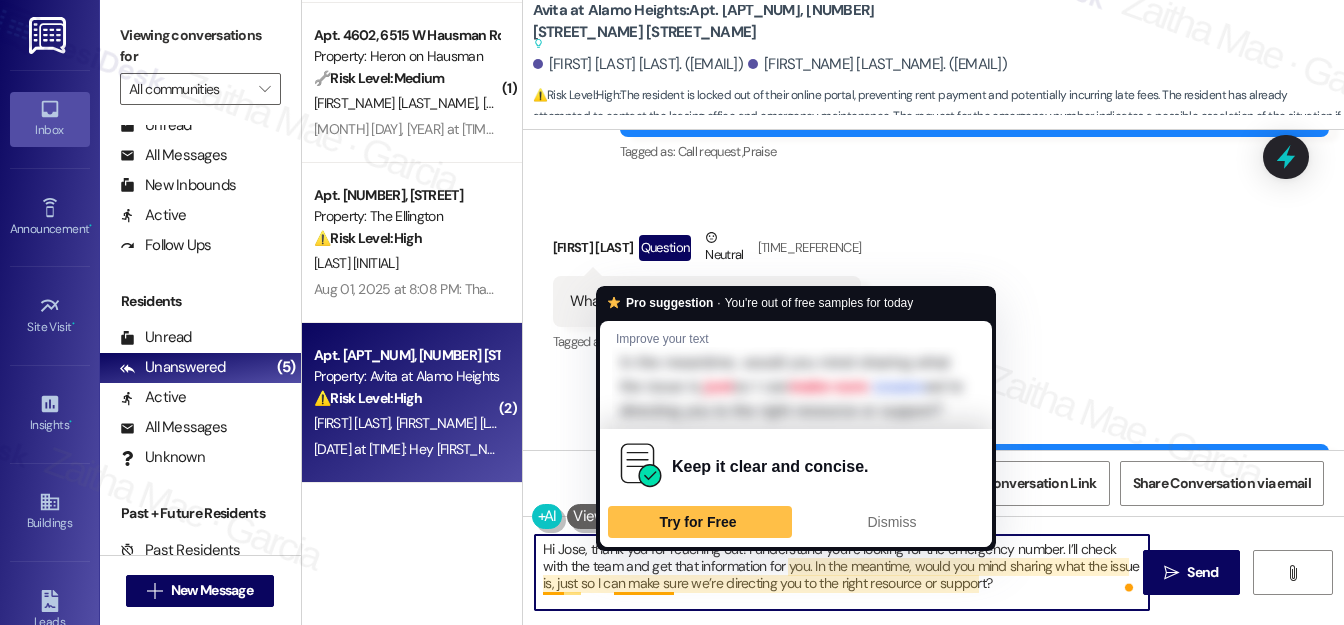 click on "Hi Jose, thank you for reaching out! I understand you're looking for the emergency number. I’ll check with the team and get that information for you. In the meantime, would you mind sharing what the issue is, just so I can make sure we’re directing you to the right resource or support?" at bounding box center (842, 572) 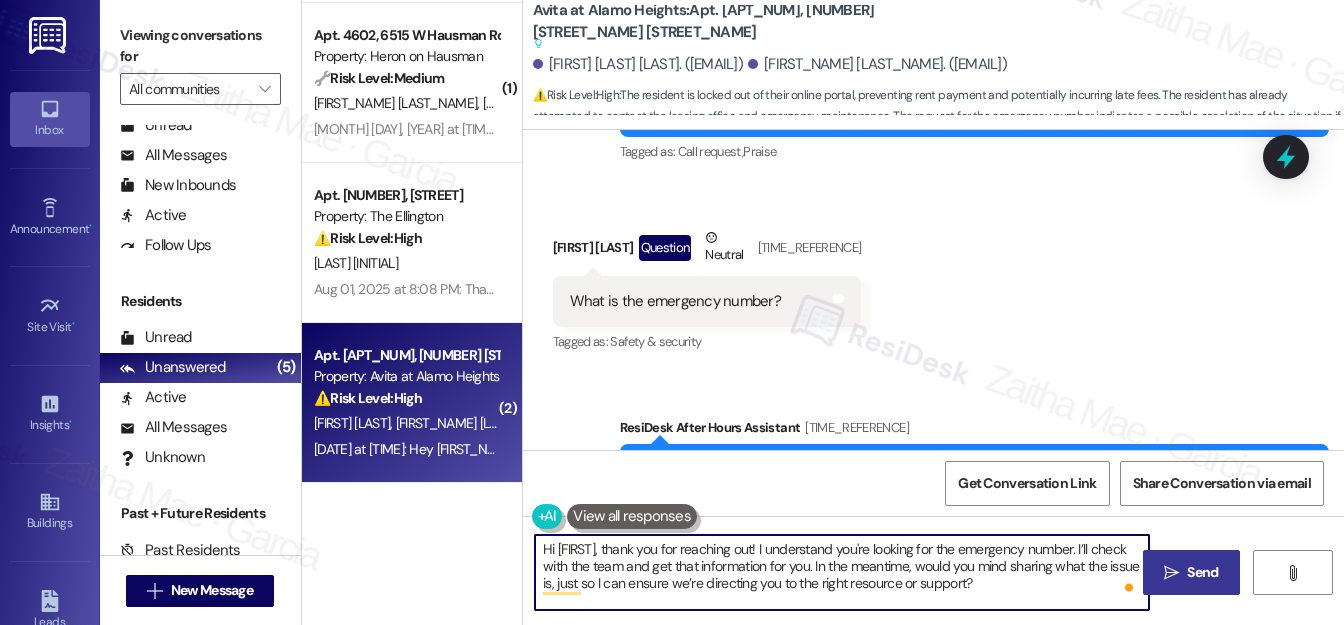 type on "Hi Jose, thank you for reaching out! I understand you're looking for the emergency number. I’ll check with the team and get that information for you. In the meantime, would you mind sharing what the issue is, just so I can ensure we’re directing you to the right resource or support?" 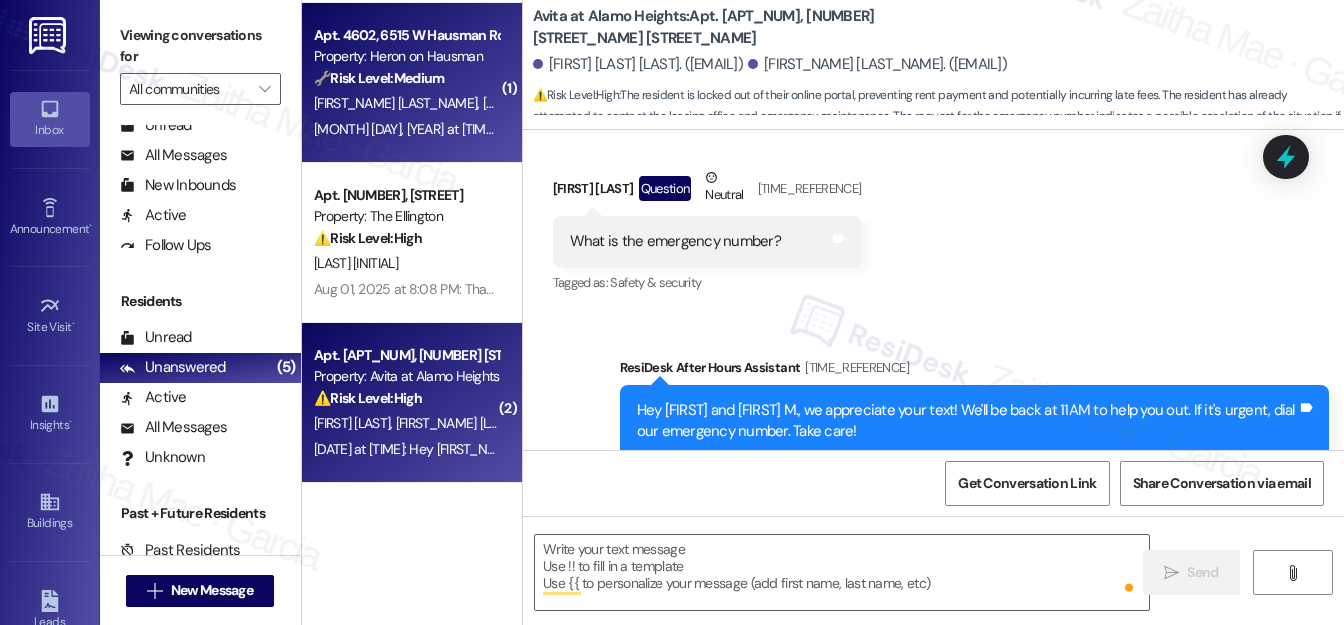 type on "Fetching suggested responses. Please feel free to read through the conversation in the meantime." 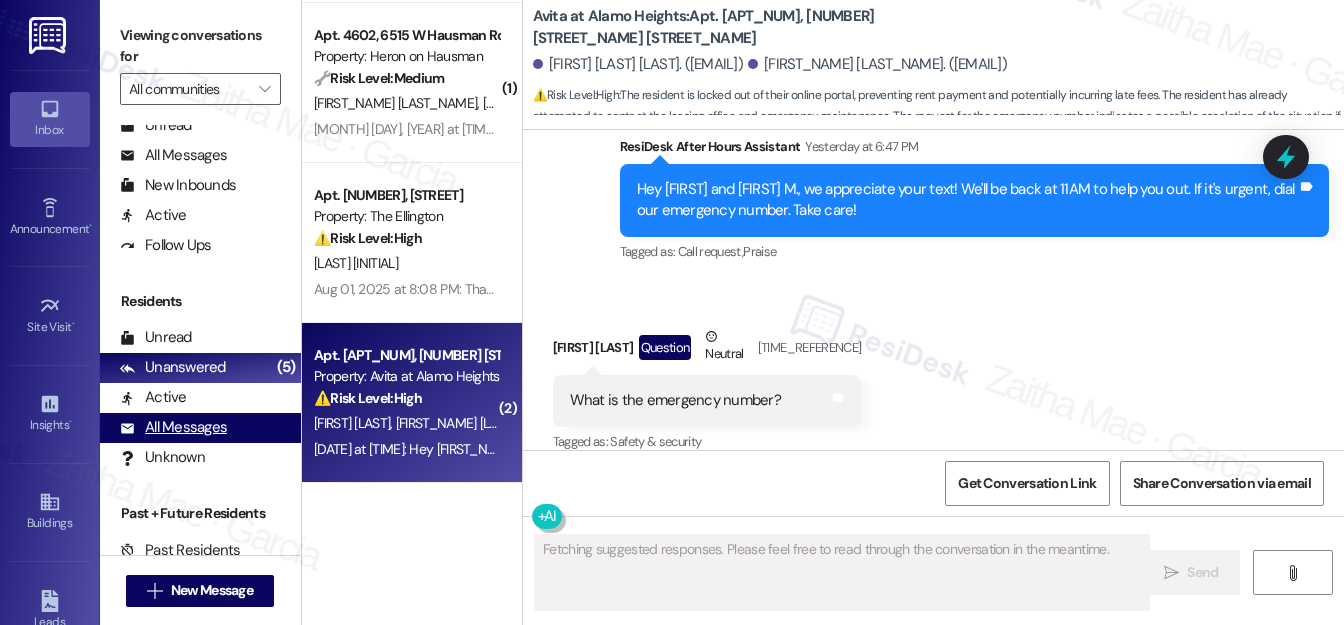 scroll, scrollTop: 4912, scrollLeft: 0, axis: vertical 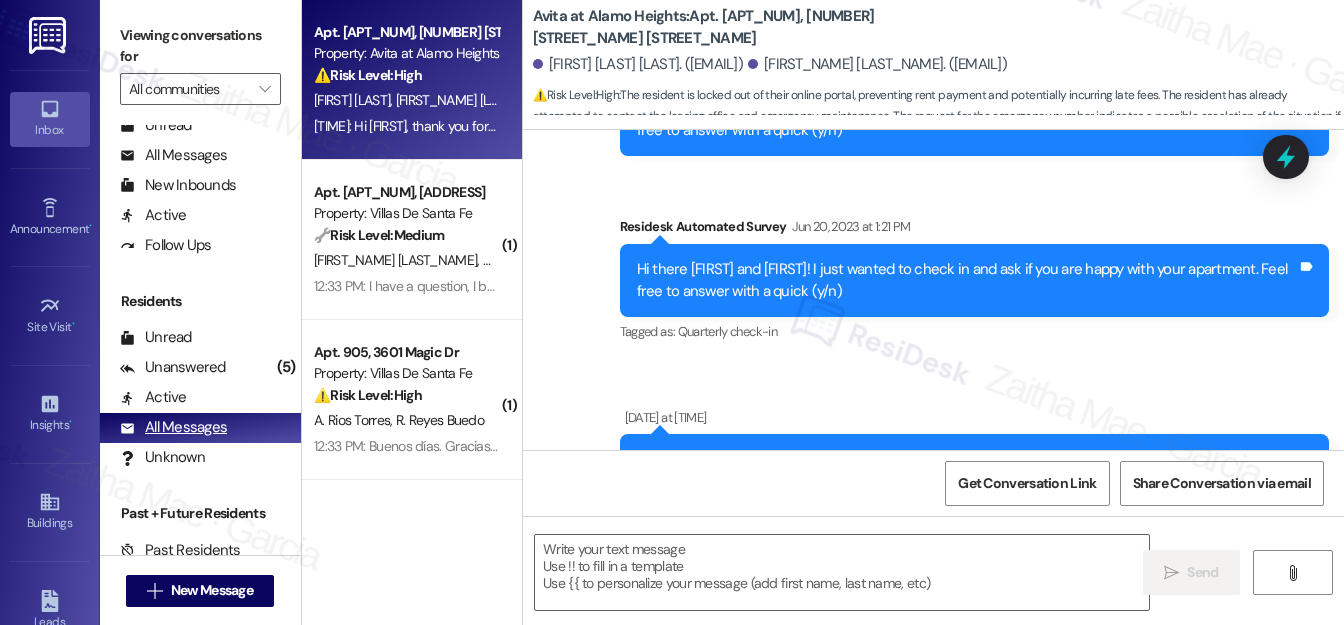 type on "Fetching suggested responses. Please feel free to read through the conversation in the meantime." 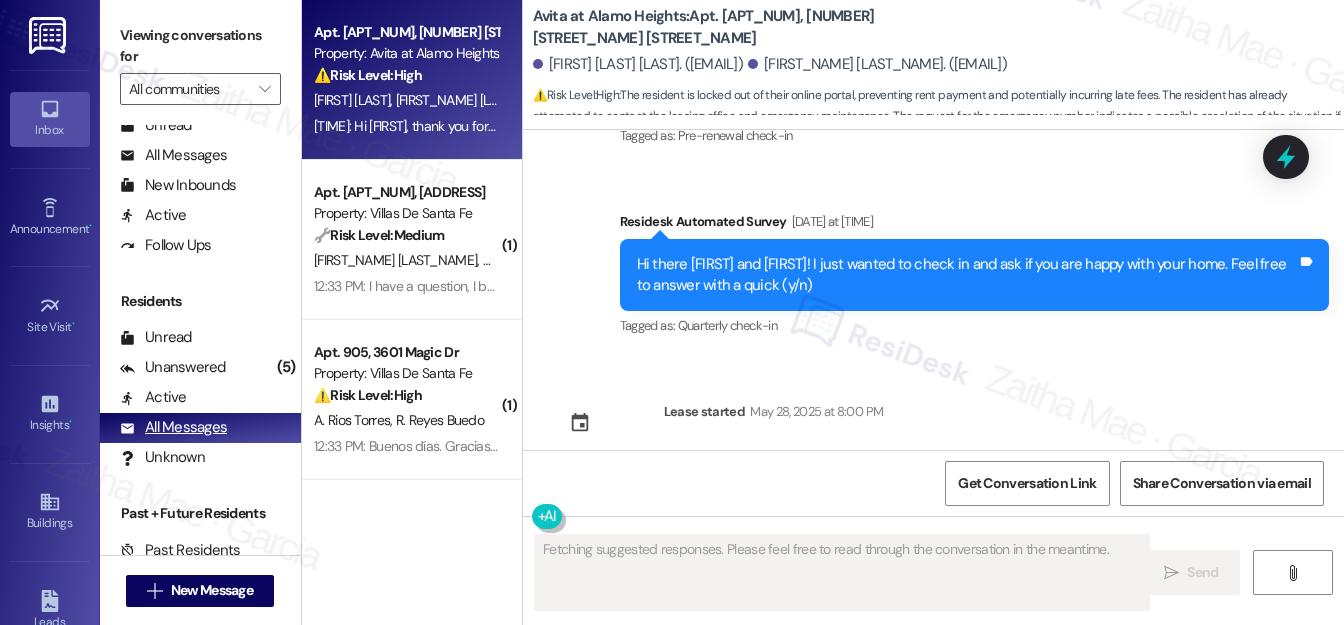 scroll, scrollTop: 4912, scrollLeft: 0, axis: vertical 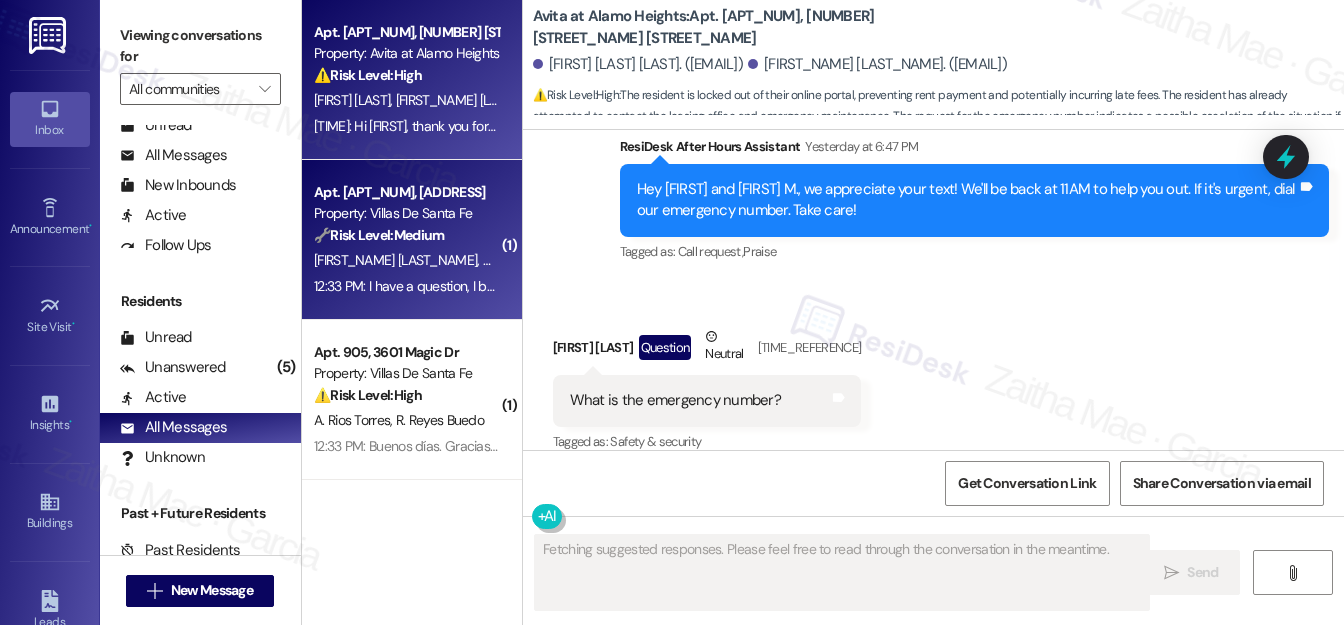 click on "M. Flores" at bounding box center (507, 260) 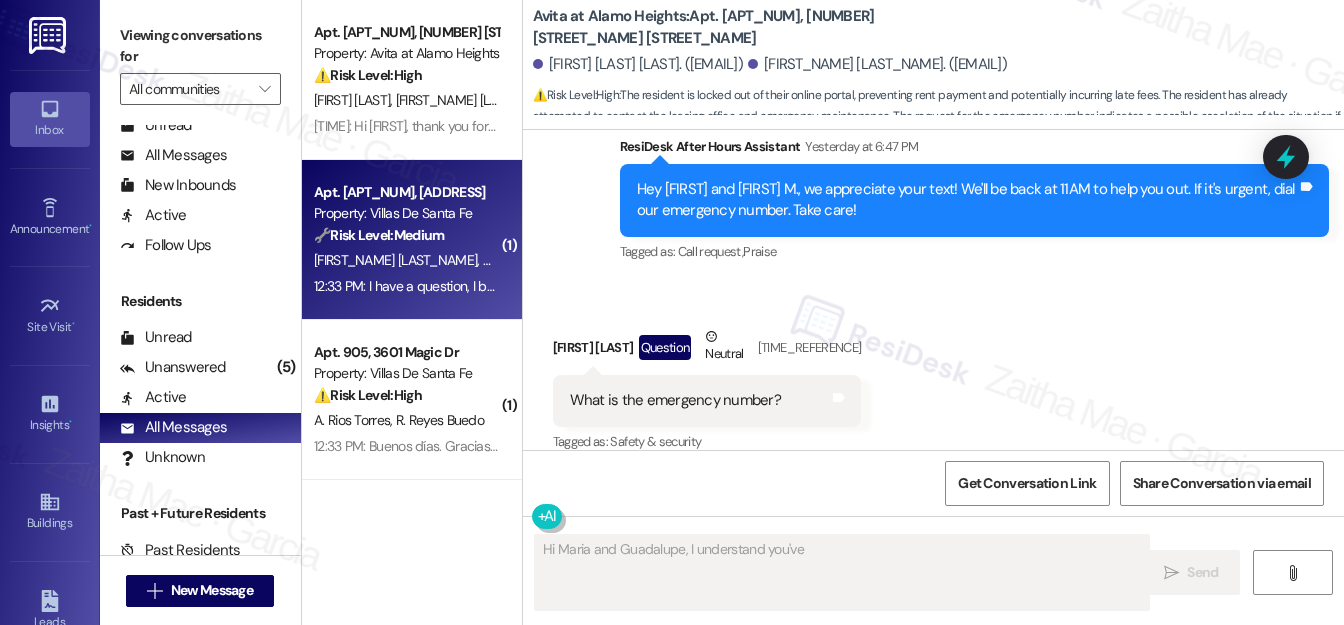 scroll, scrollTop: 237, scrollLeft: 0, axis: vertical 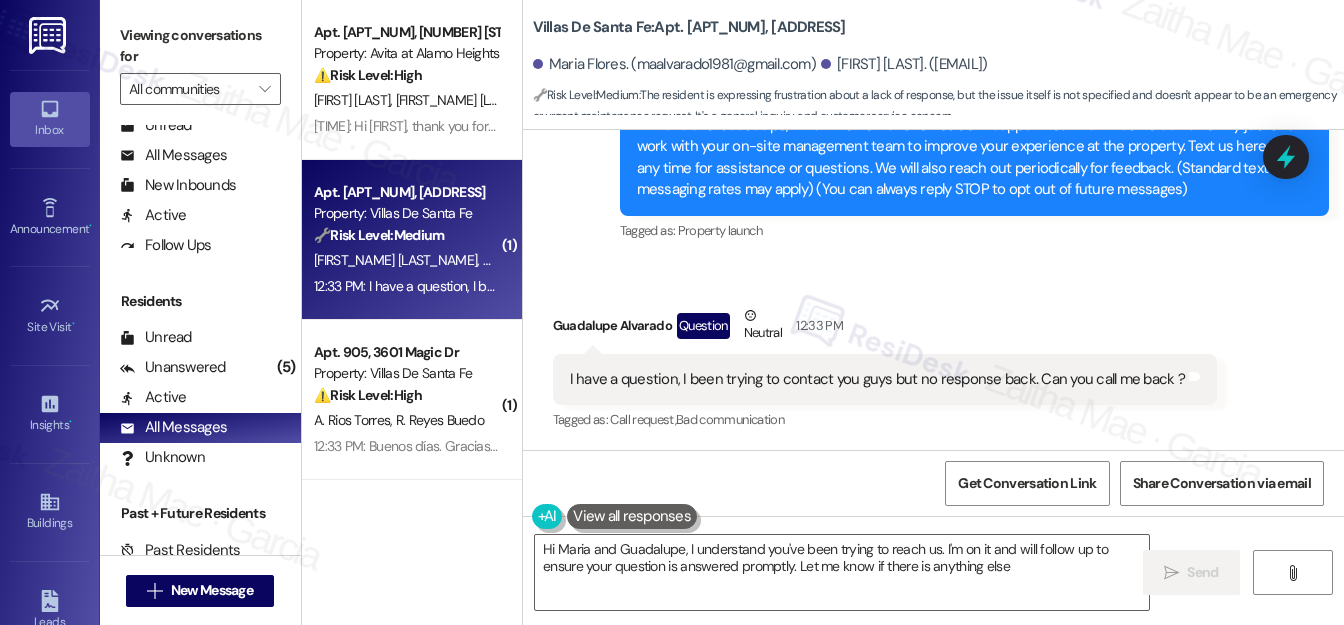 type on "Hi Maria and Guadalupe, I understand you've been trying to reach us. I'm on it and will follow up to ensure your question is answered promptly. Let me know if there is anything else!" 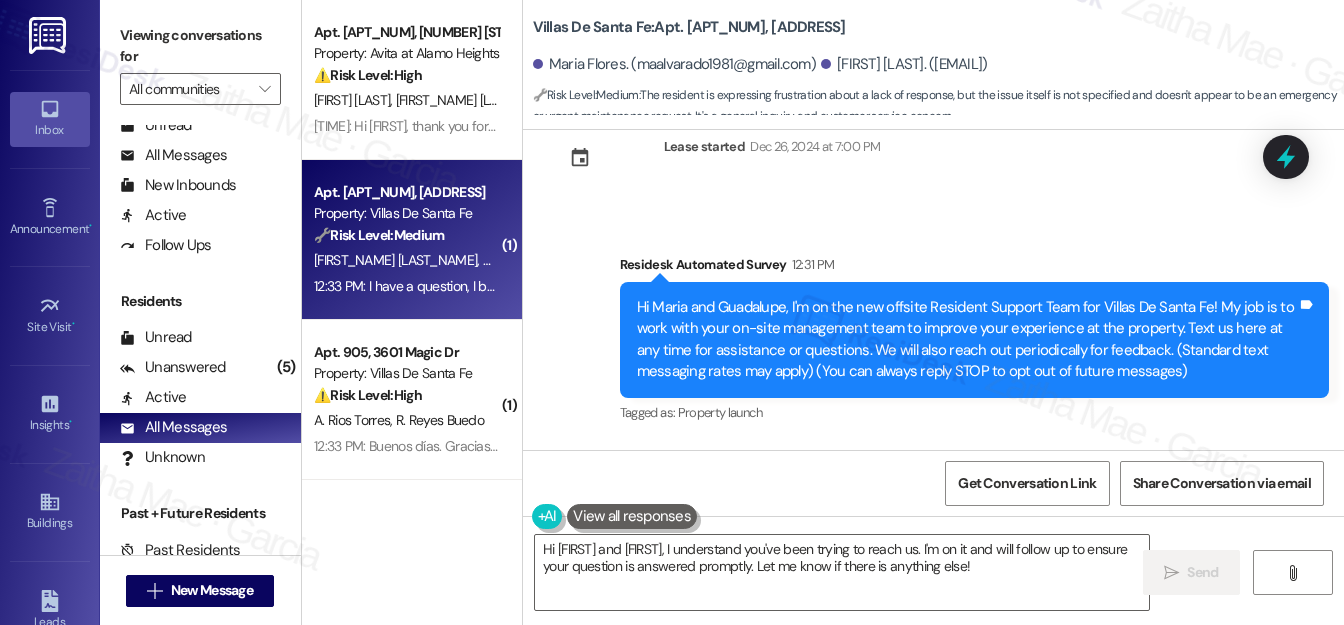 scroll, scrollTop: 0, scrollLeft: 0, axis: both 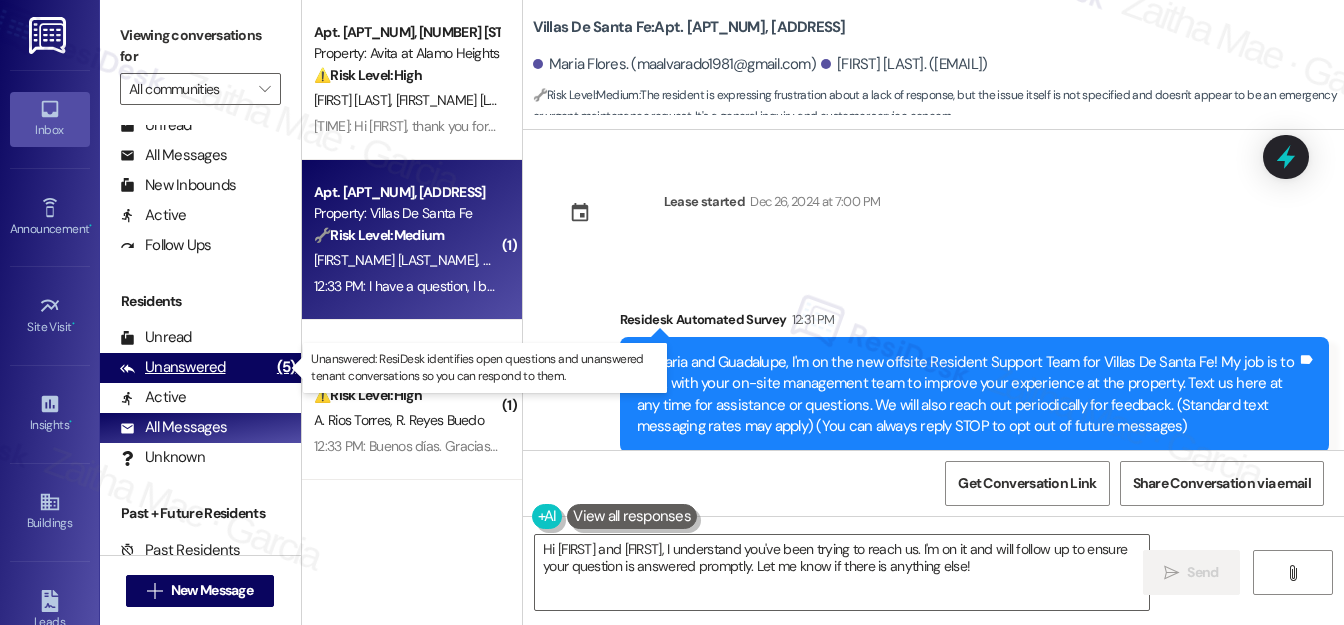 click on "Unanswered" at bounding box center [173, 367] 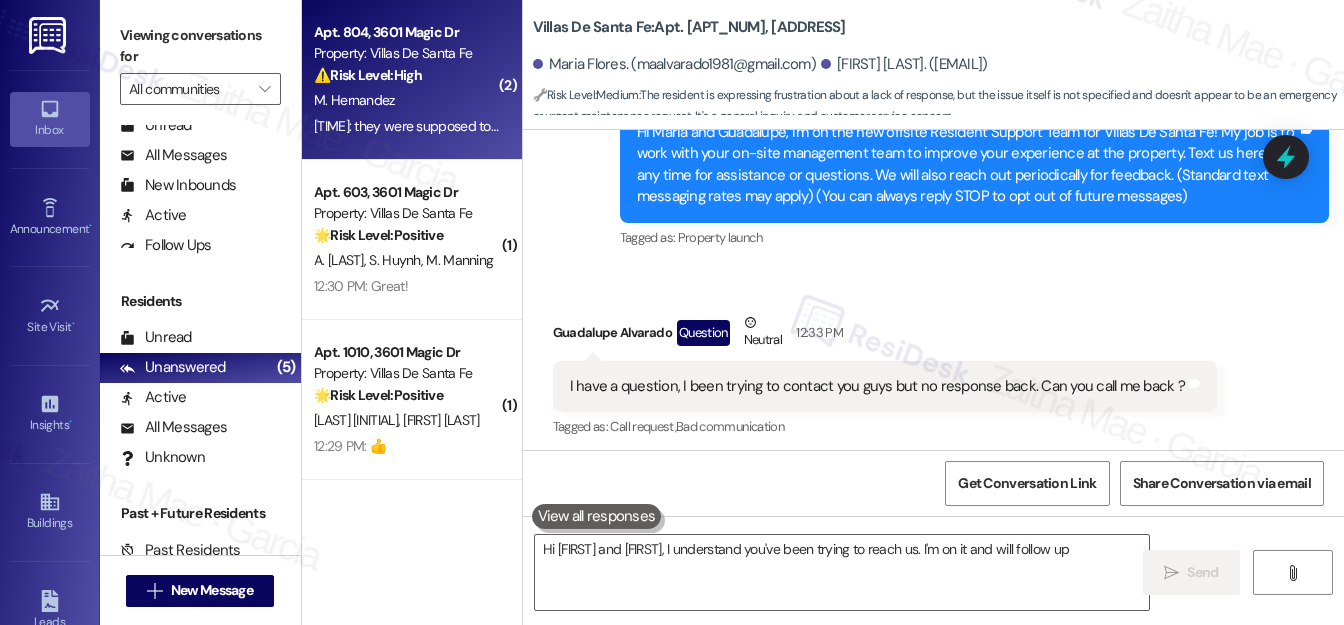 scroll, scrollTop: 236, scrollLeft: 0, axis: vertical 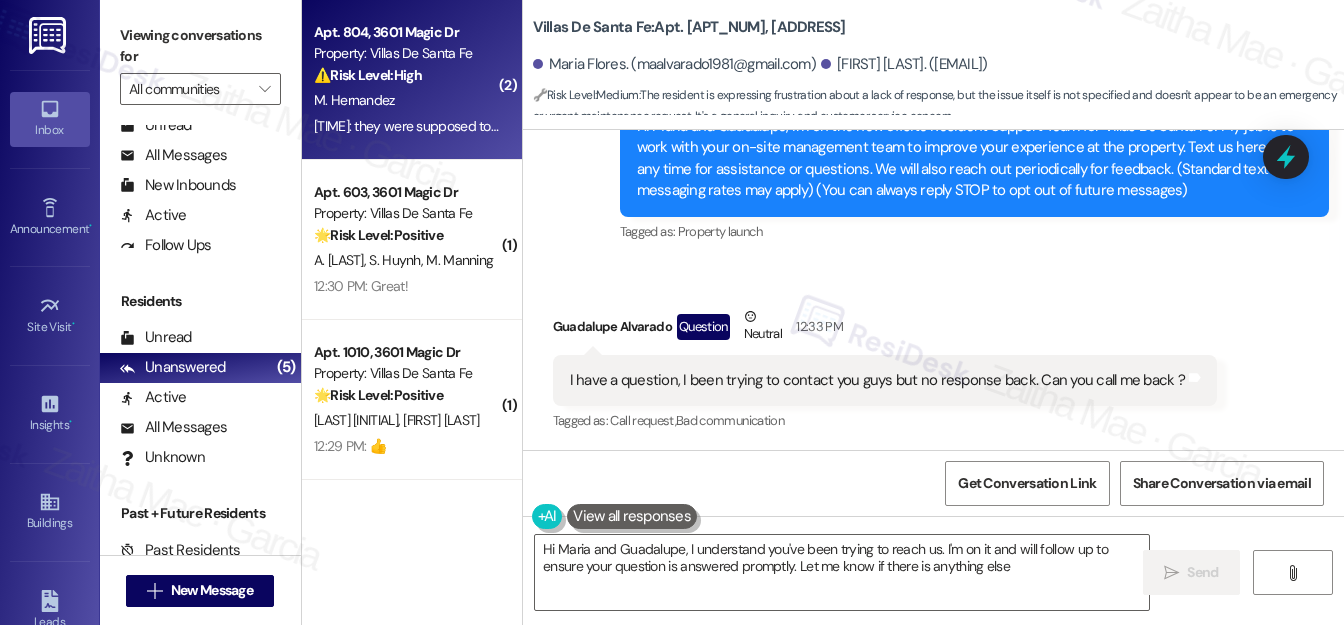 type on "Hi Maria and Guadalupe, I understand you've been trying to reach us. I'm on it and will follow up to ensure your question is answered promptly. Let me know if there is anything else!" 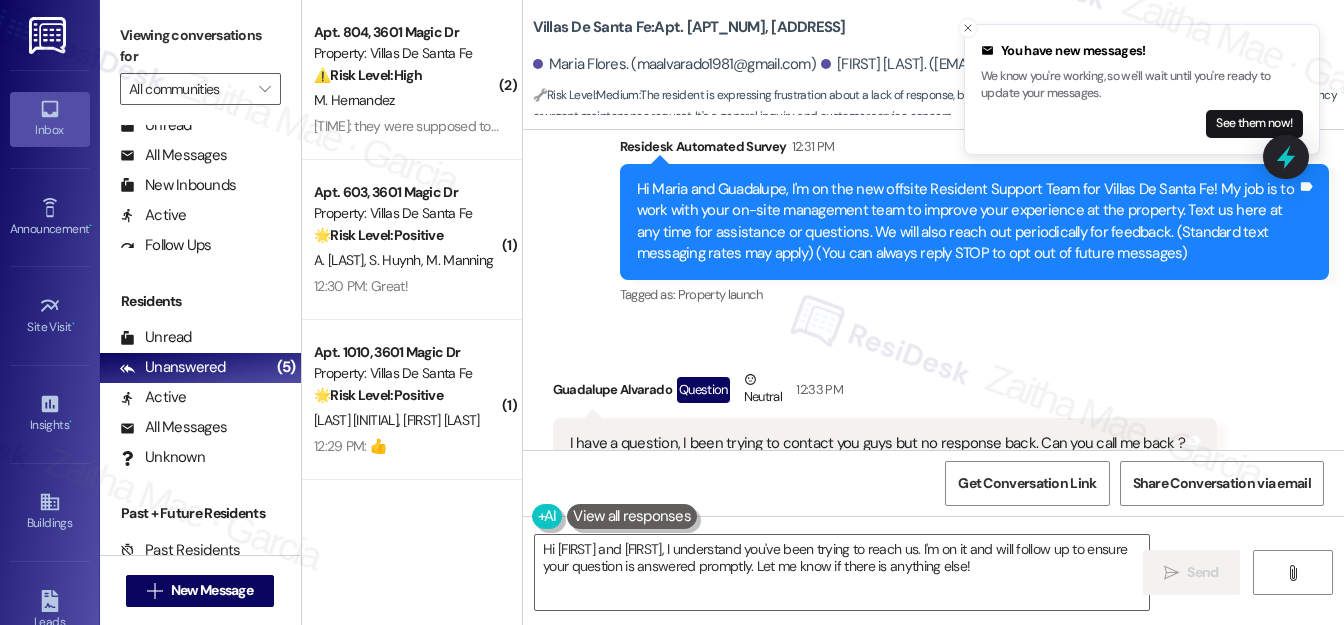 scroll, scrollTop: 145, scrollLeft: 0, axis: vertical 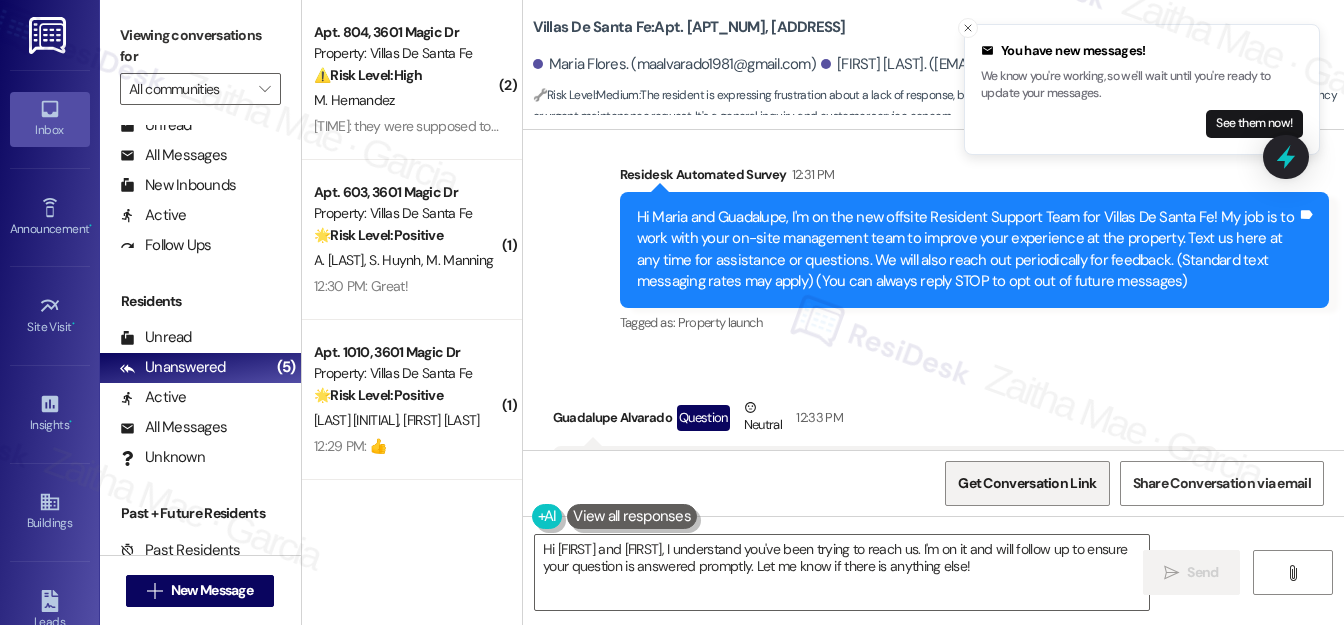 click on "Get Conversation Link" at bounding box center [1027, 483] 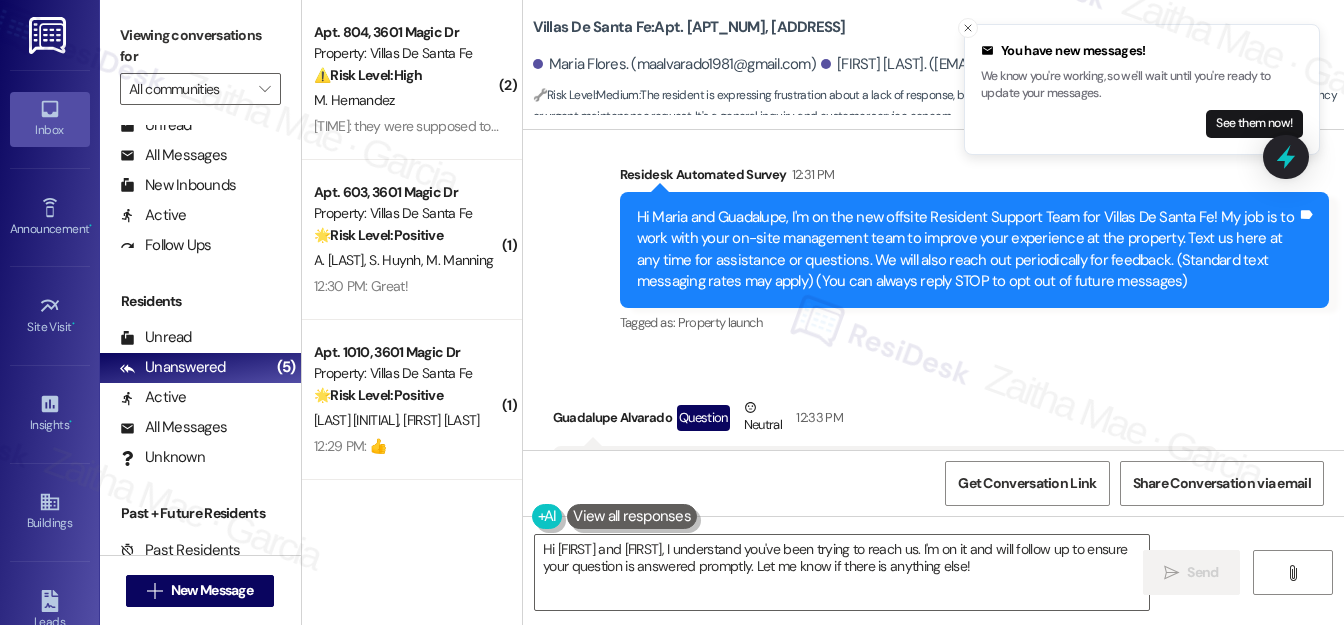 type 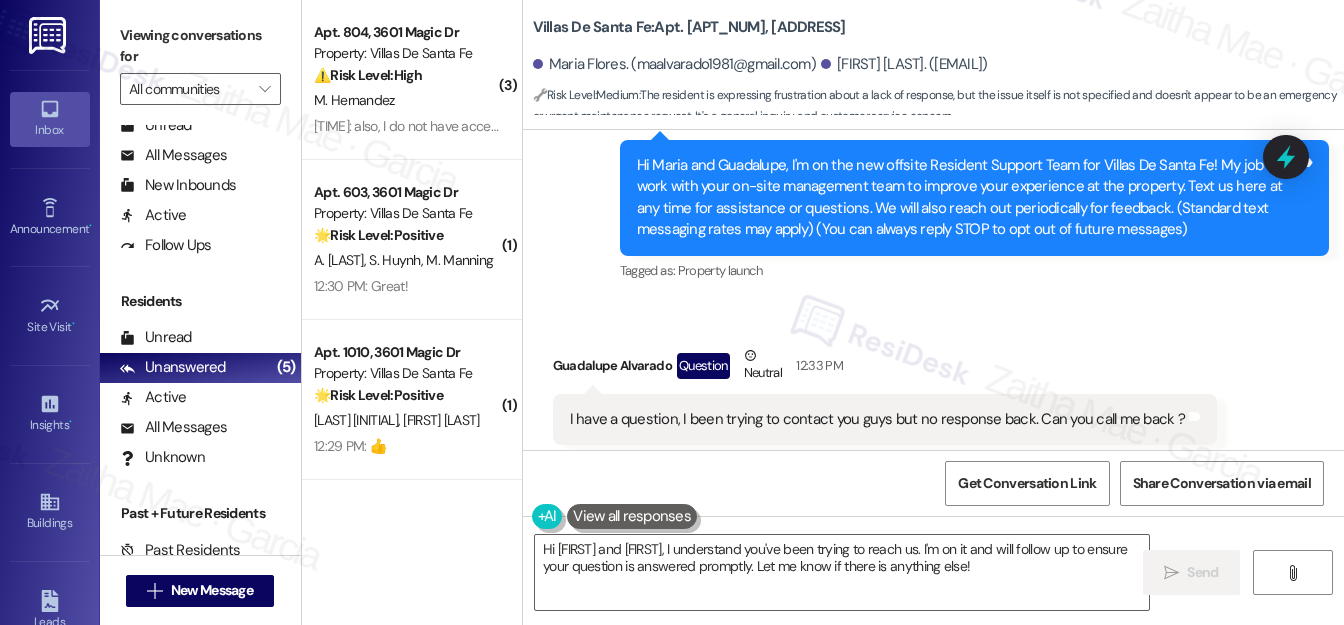 scroll, scrollTop: 237, scrollLeft: 0, axis: vertical 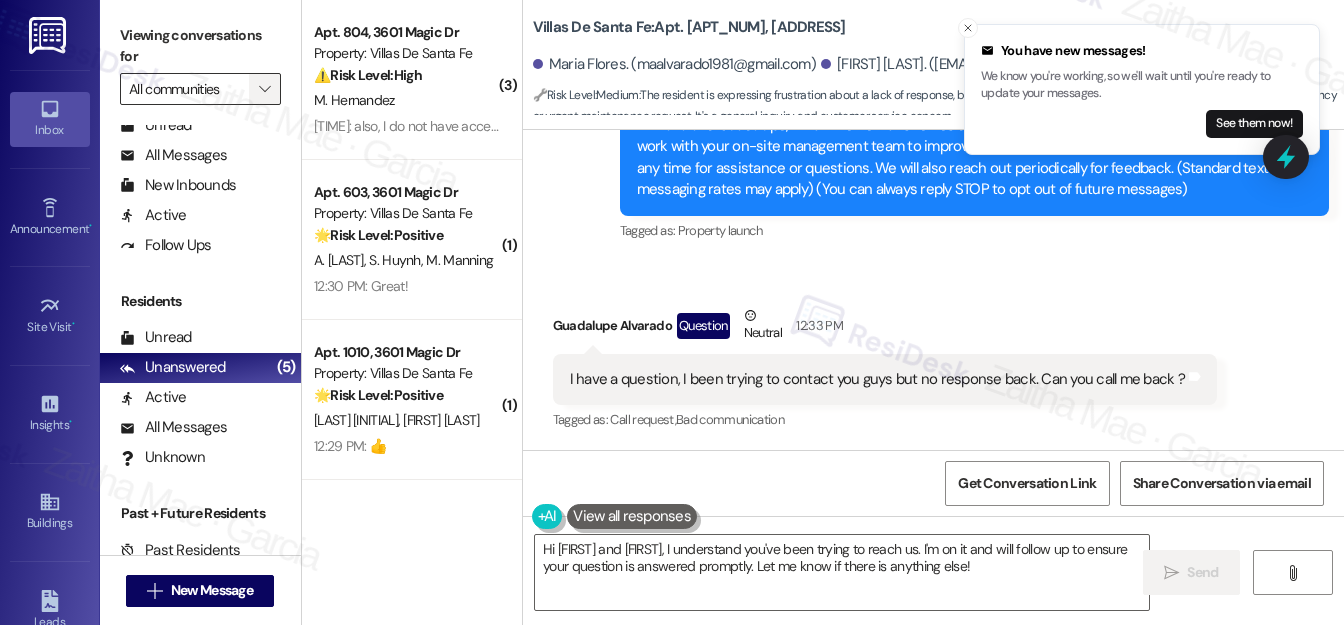 click on "" at bounding box center [264, 89] 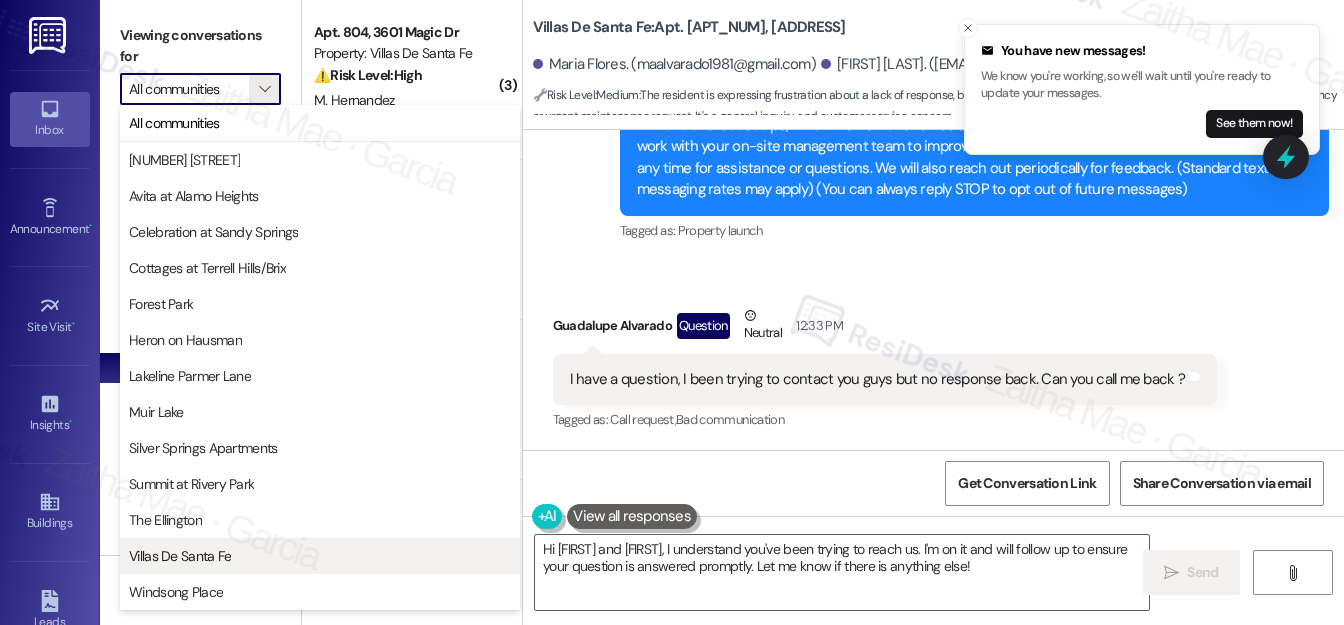 click on "Villas De Santa Fe" at bounding box center [320, 556] 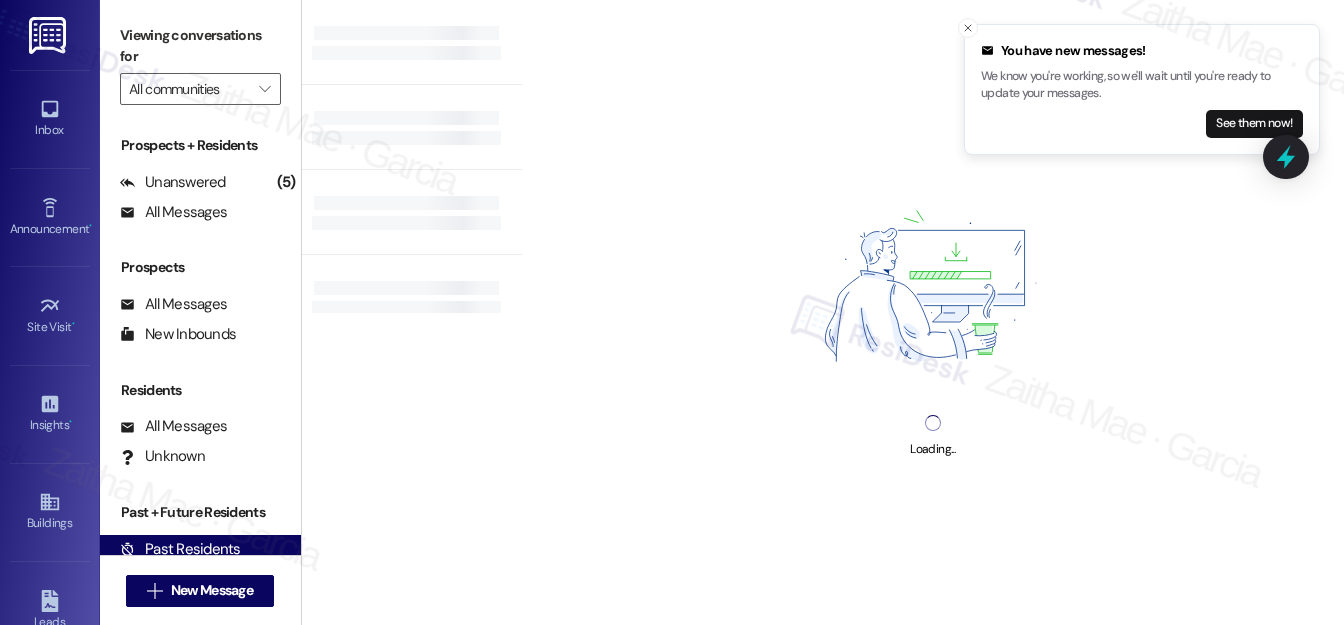 type on "Villas De Santa Fe" 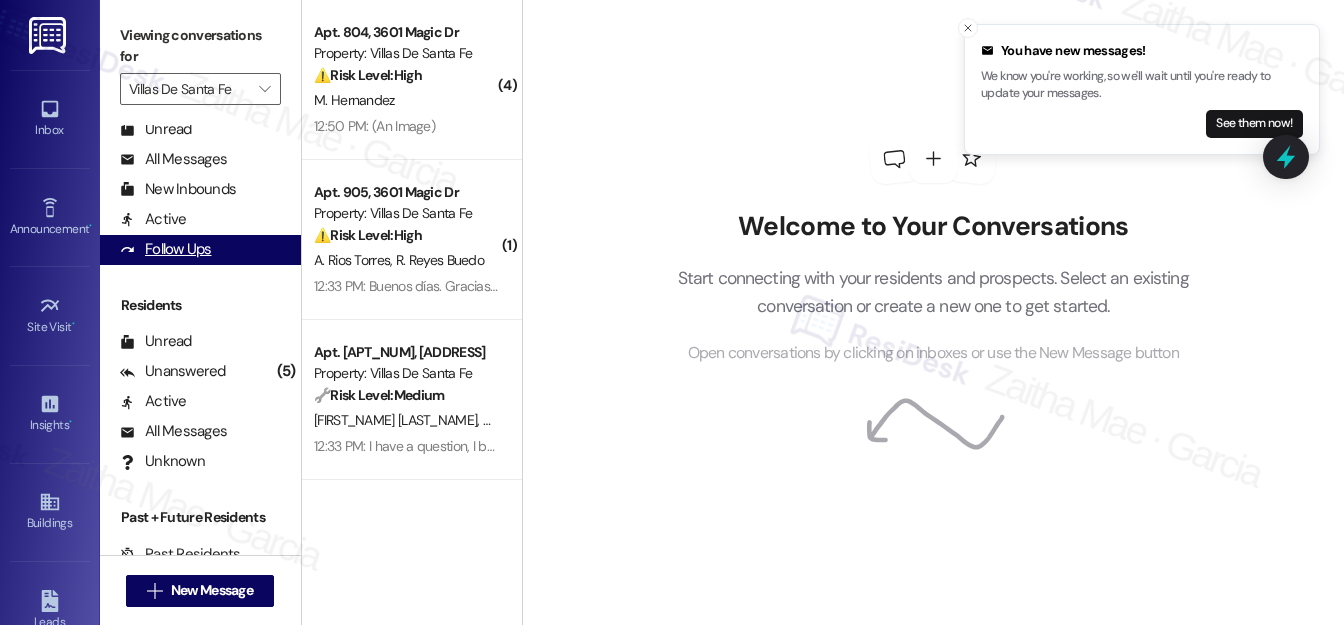 scroll, scrollTop: 389, scrollLeft: 0, axis: vertical 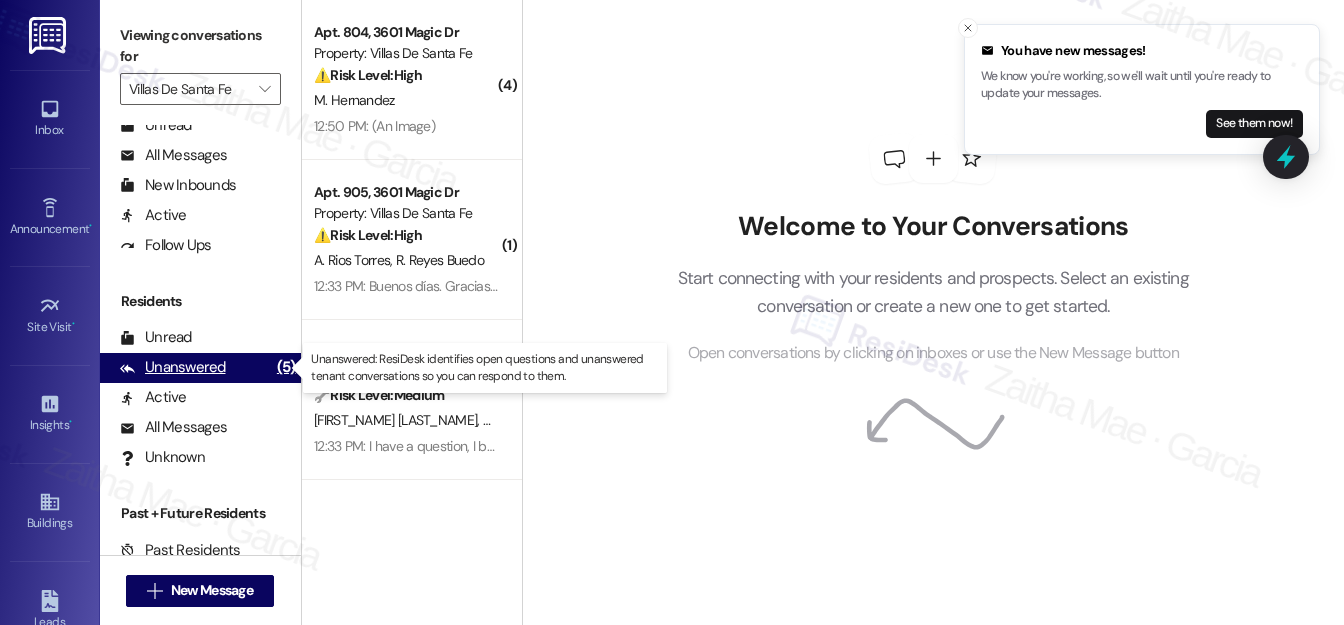 click on "Unanswered" at bounding box center (173, 367) 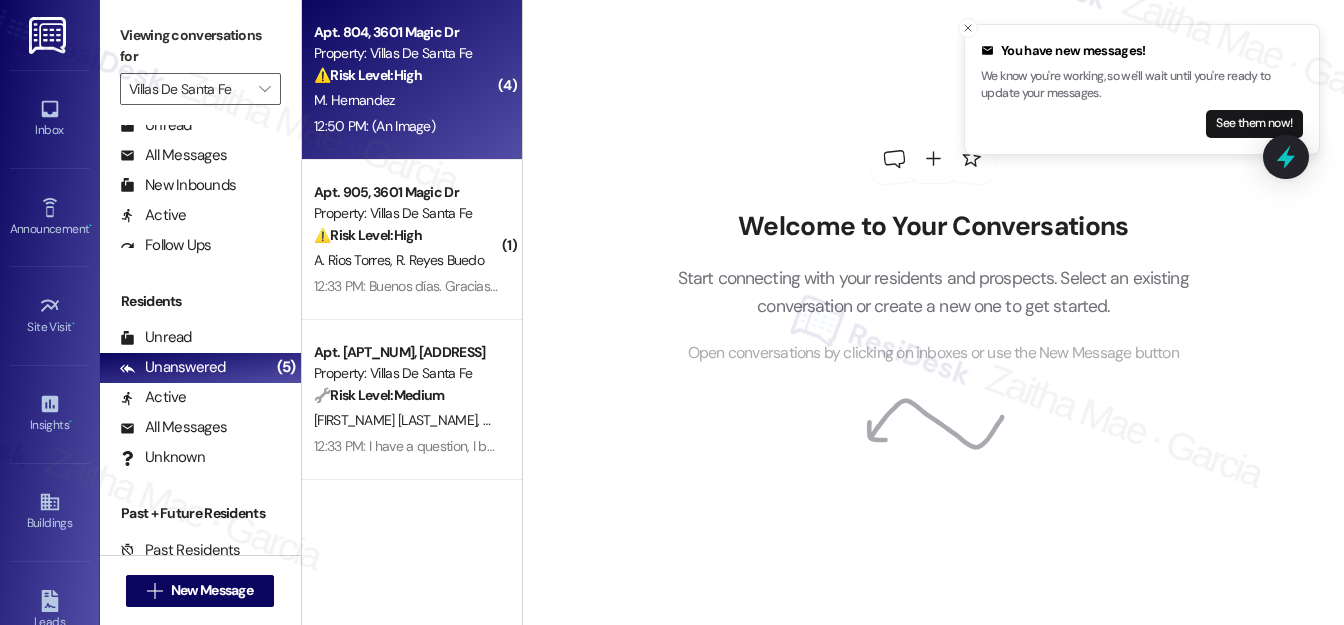 click on "12:50 PM: (An Image) 12:50 PM: (An Image)" at bounding box center (406, 126) 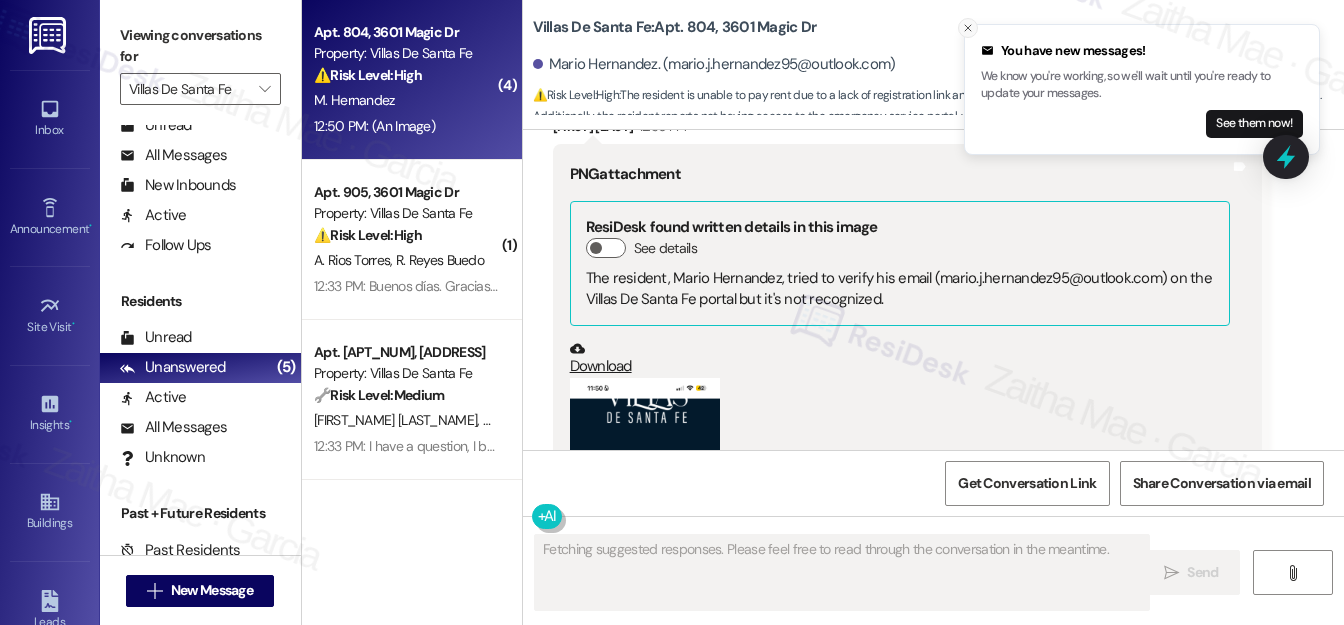 scroll, scrollTop: 1342, scrollLeft: 0, axis: vertical 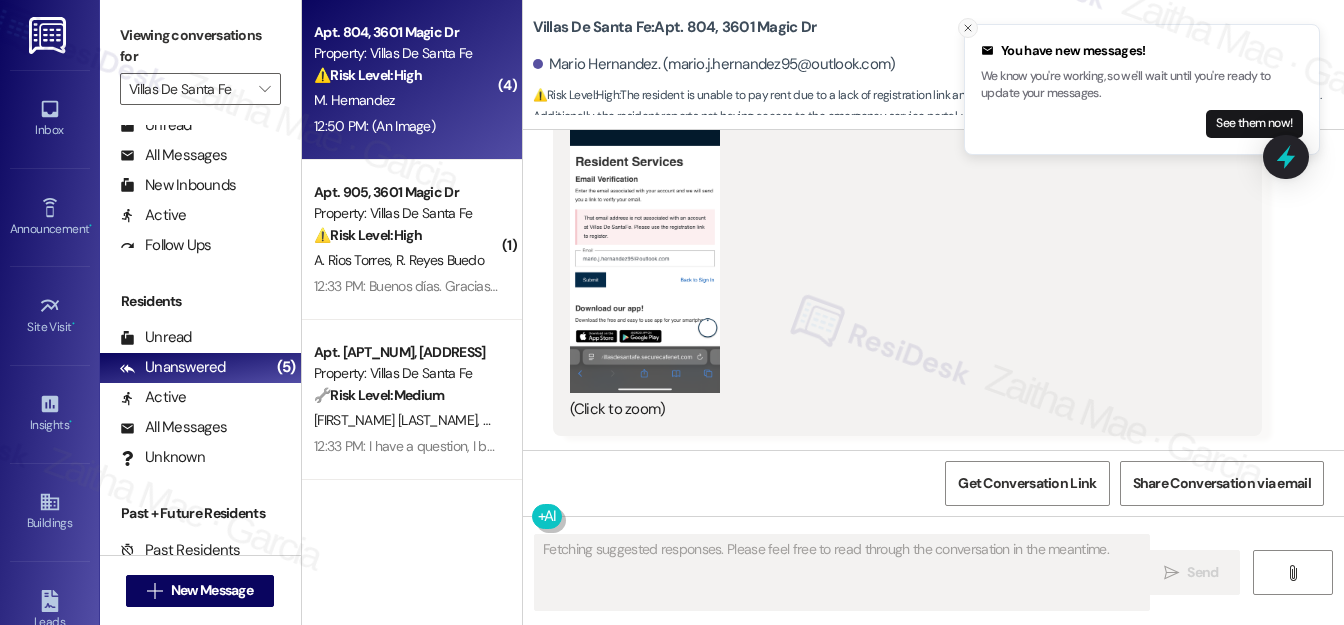 click 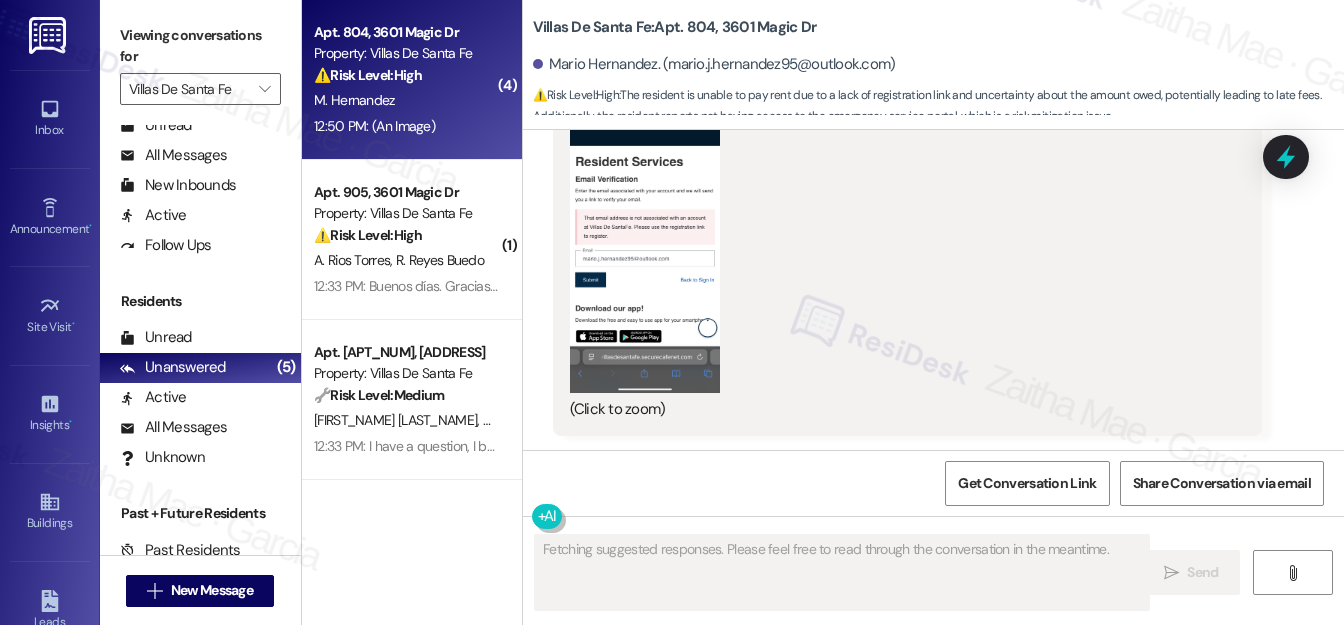 scroll, scrollTop: 1251, scrollLeft: 0, axis: vertical 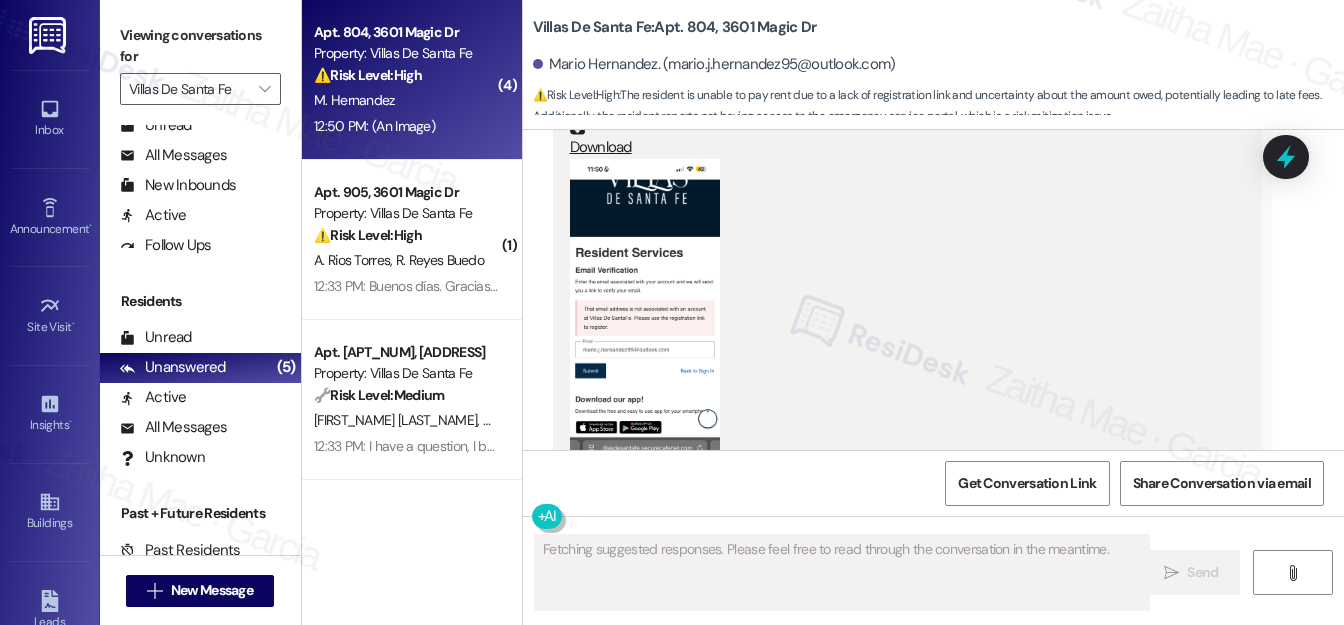 click at bounding box center [645, 321] 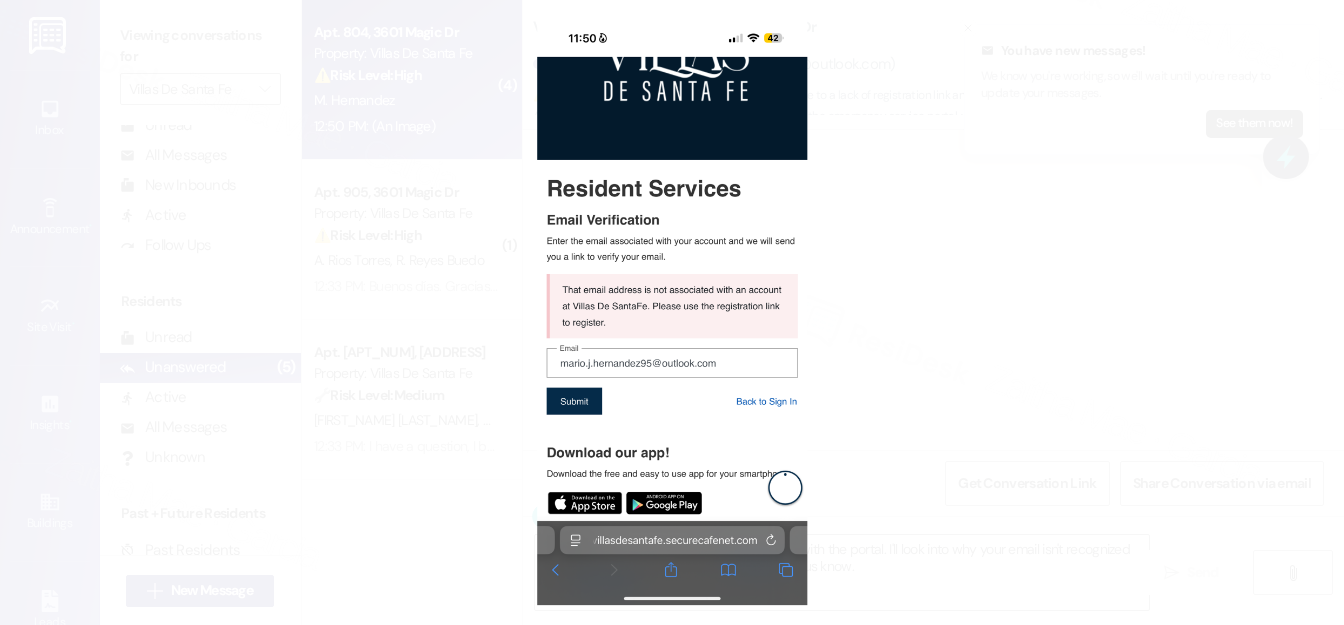 click at bounding box center [672, 312] 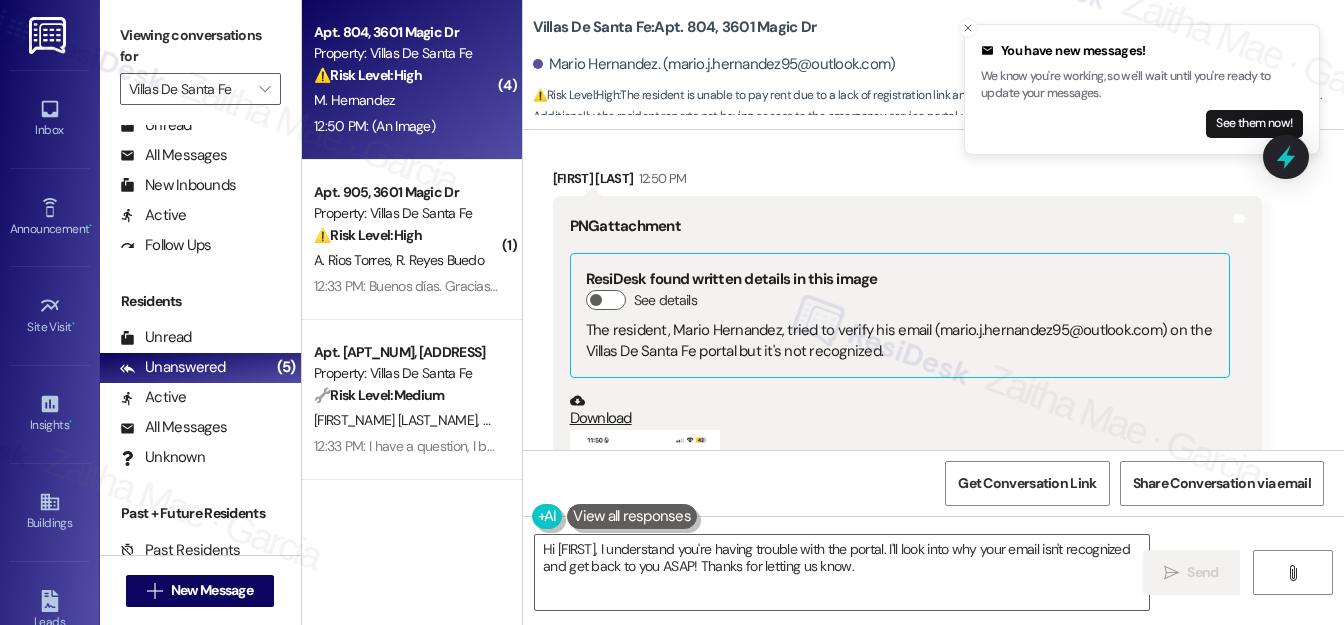 scroll, scrollTop: 888, scrollLeft: 0, axis: vertical 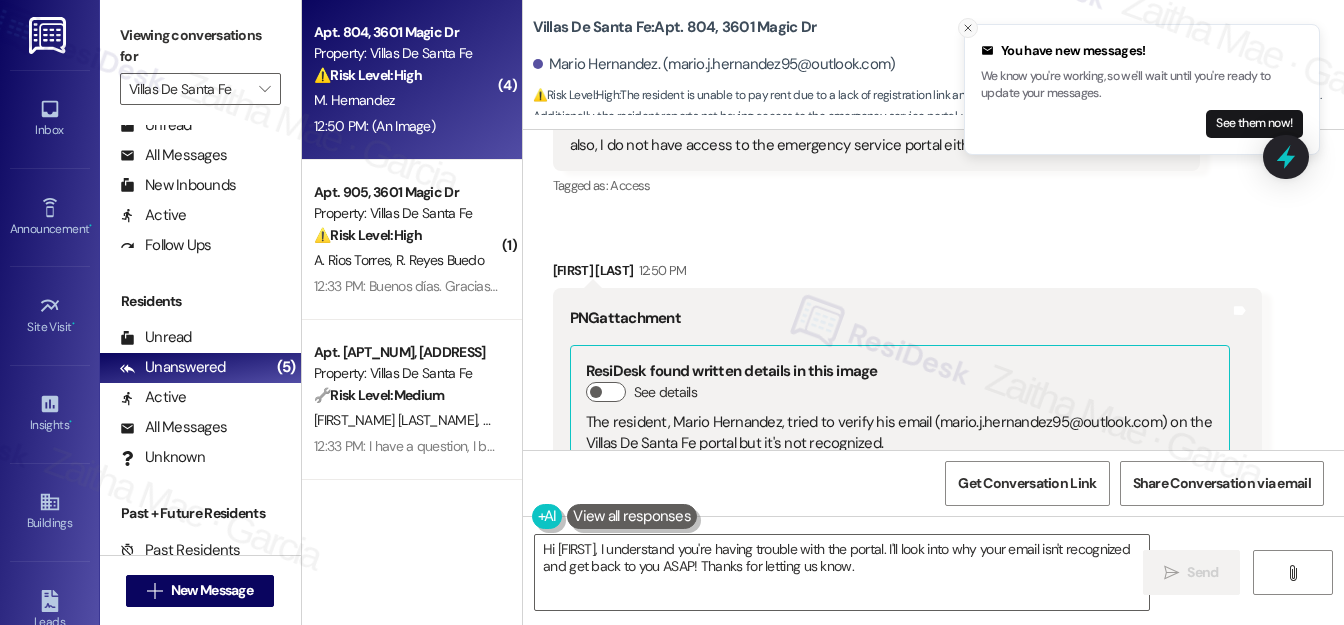 click 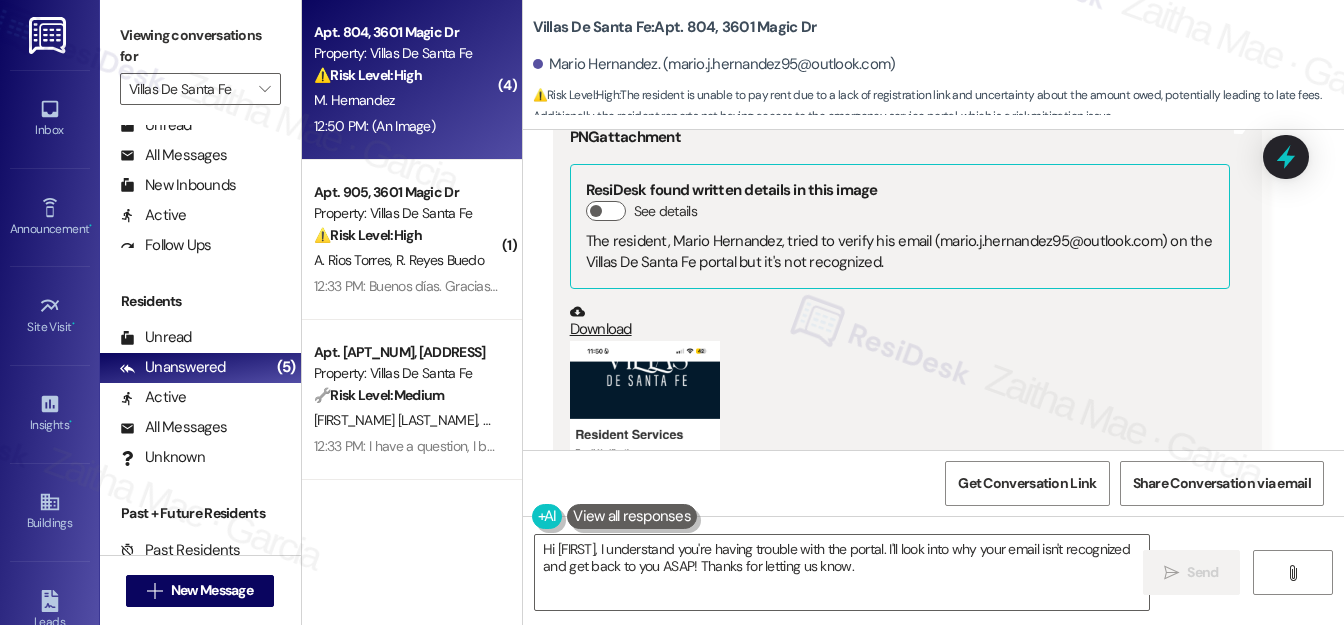 scroll, scrollTop: 1251, scrollLeft: 0, axis: vertical 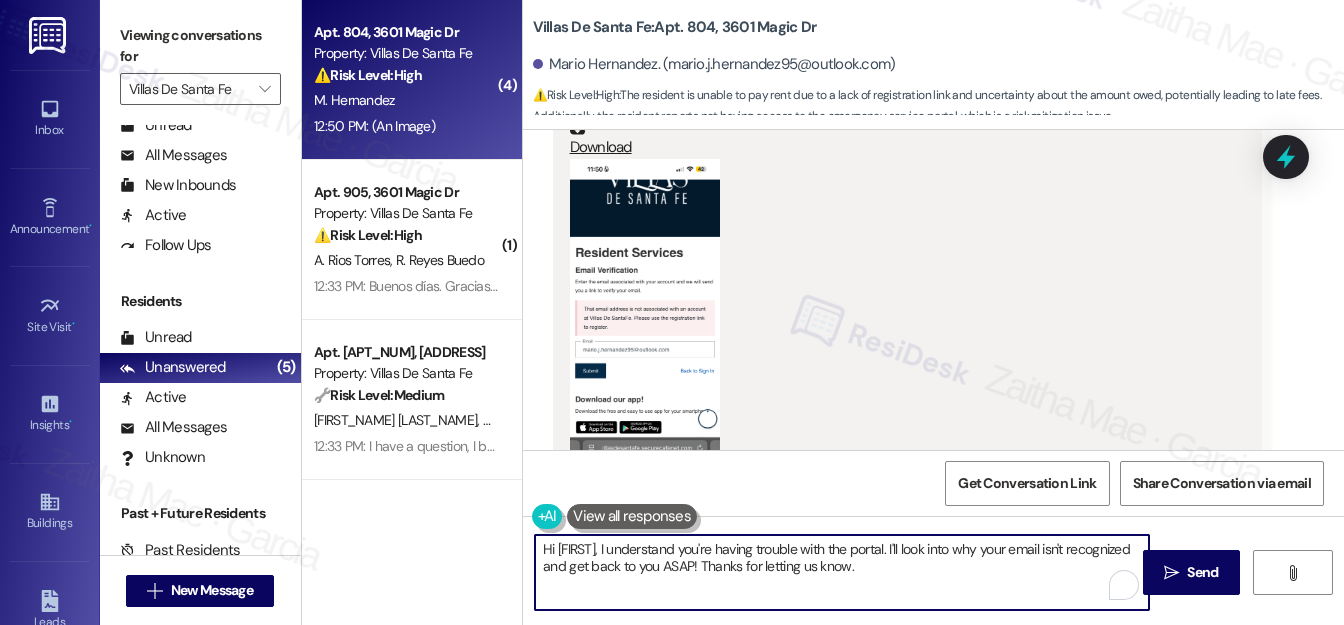 click on "Hi Mario, I understand you're having trouble with the portal. I'll look into why your email isn't recognized and get back to you ASAP! Thanks for letting us know." at bounding box center [842, 572] 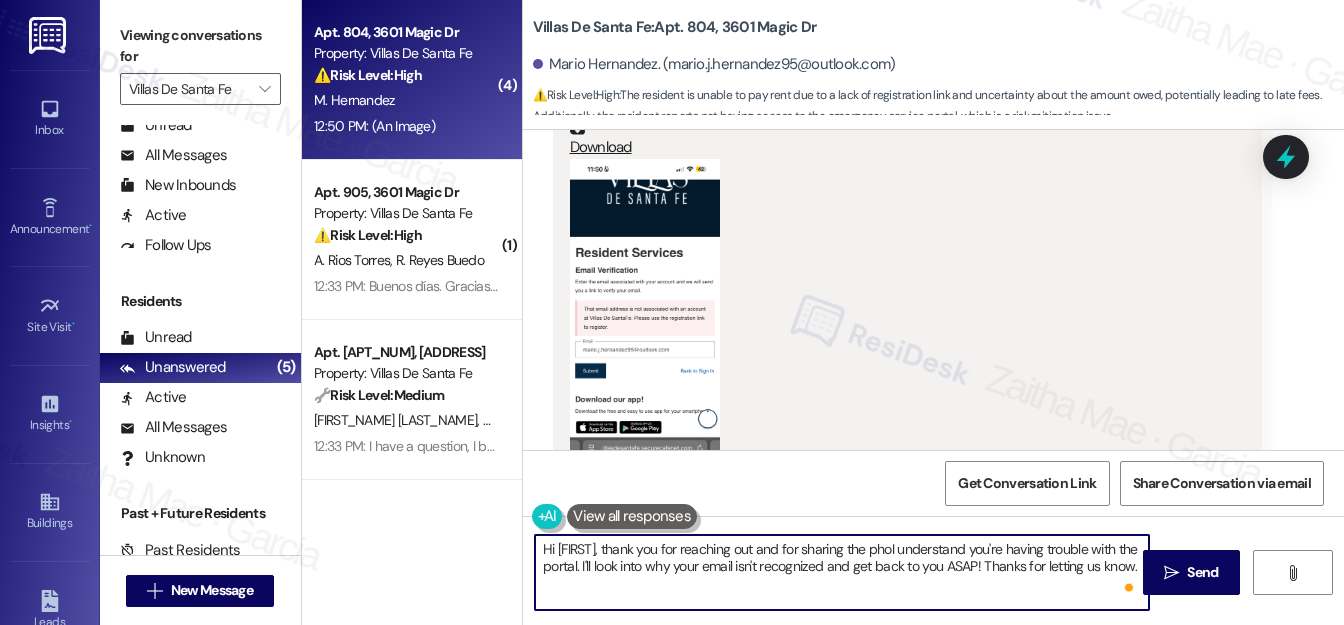 type on "Hi Mario, thank you for reaching out and for sharing the photI understand you're having trouble with the portal. I'll look into why your email isn't recognized and get back to you ASAP! Thanks for letting us know." 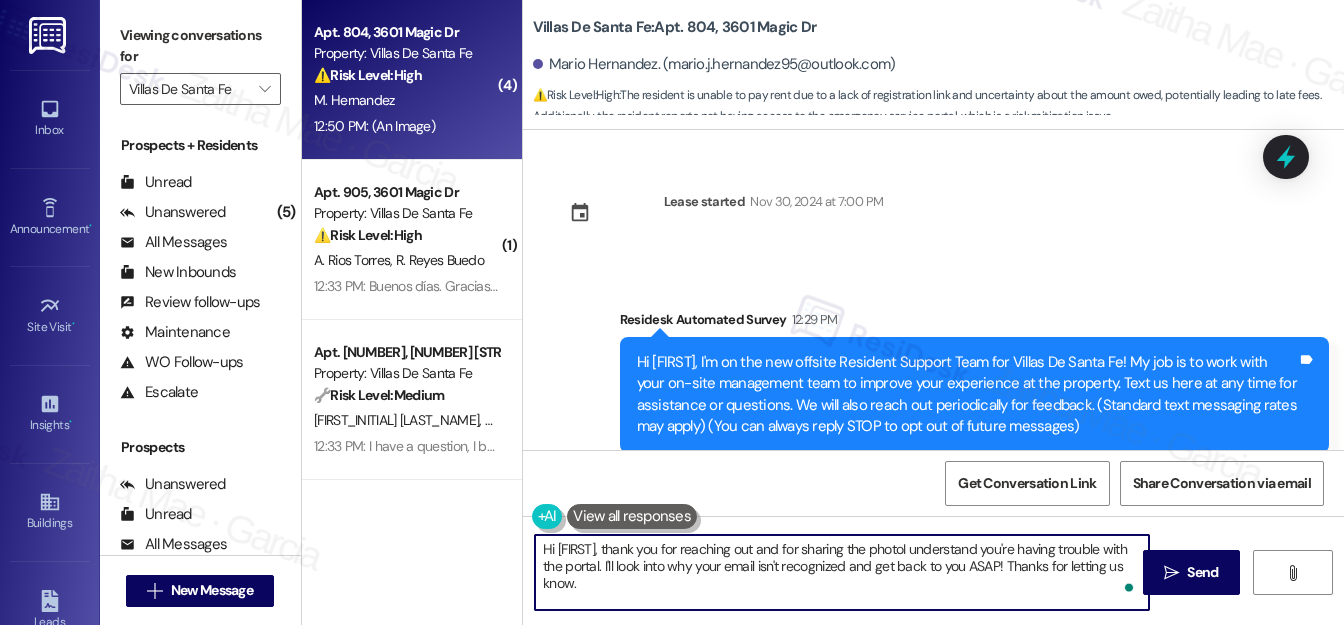 scroll, scrollTop: 0, scrollLeft: 0, axis: both 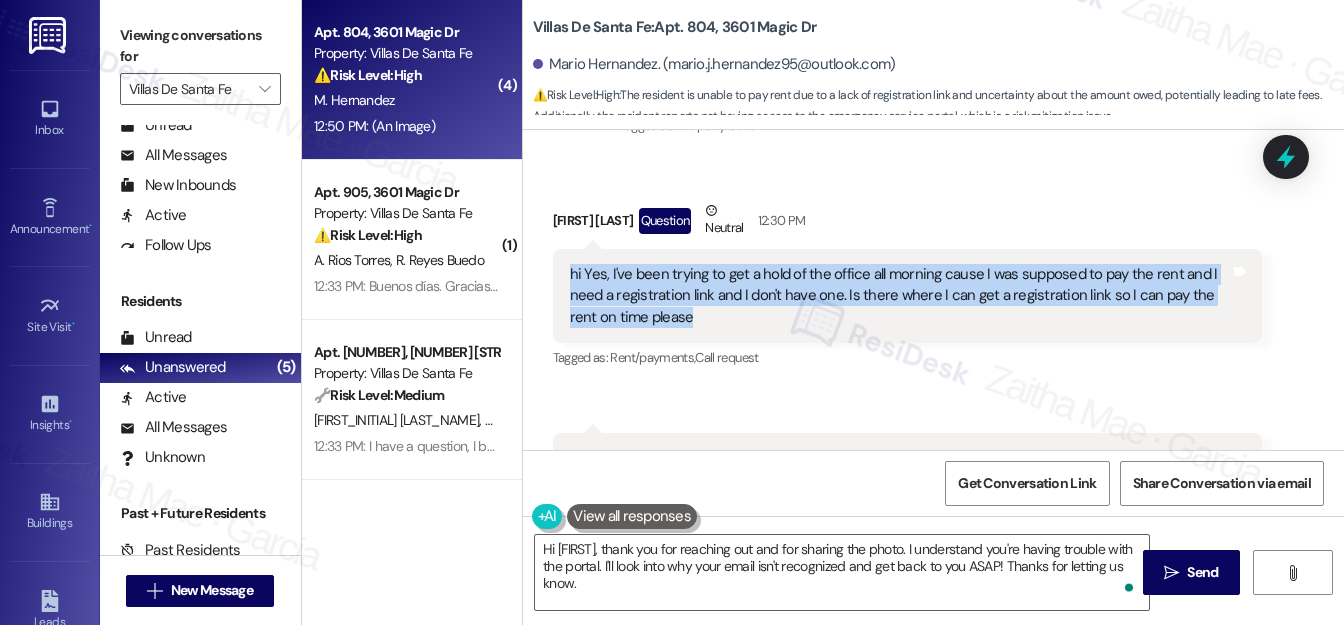 drag, startPoint x: 563, startPoint y: 273, endPoint x: 674, endPoint y: 314, distance: 118.33005 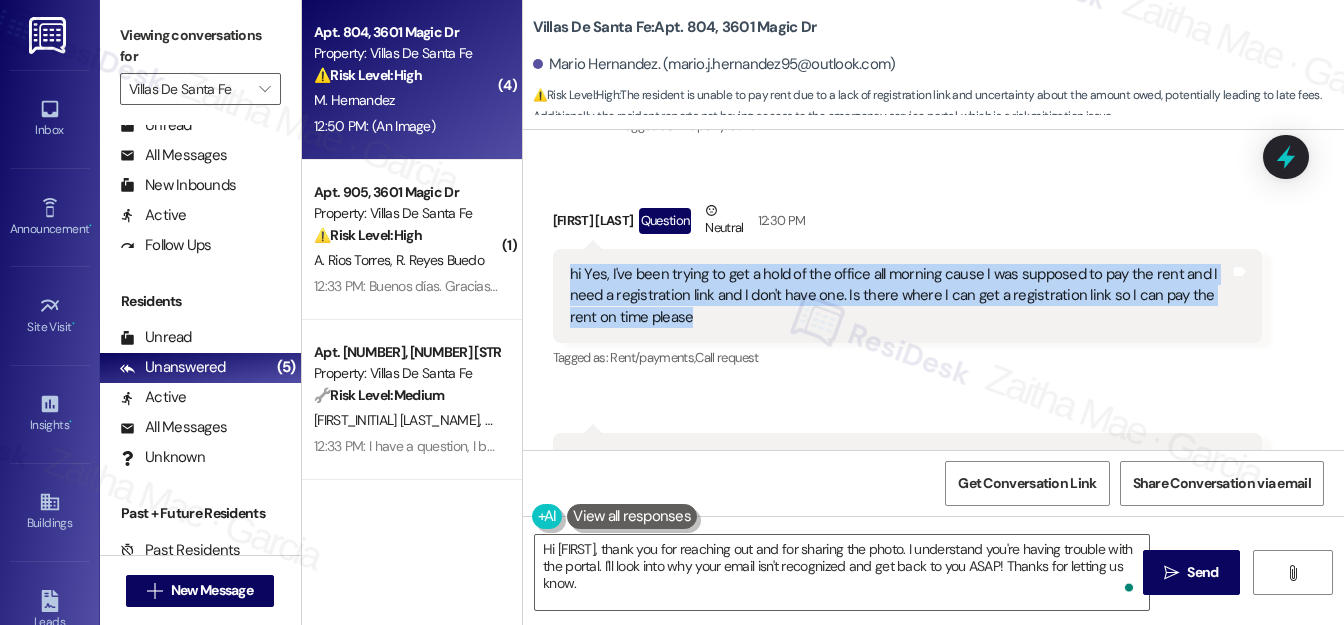 click on "hi Yes, I've been trying to get a hold of the office all morning cause I was supposed to pay the rent and I need a registration link and I don't have one. Is there where I can get a registration link so I can pay the rent on time please Tags and notes" at bounding box center [907, 296] 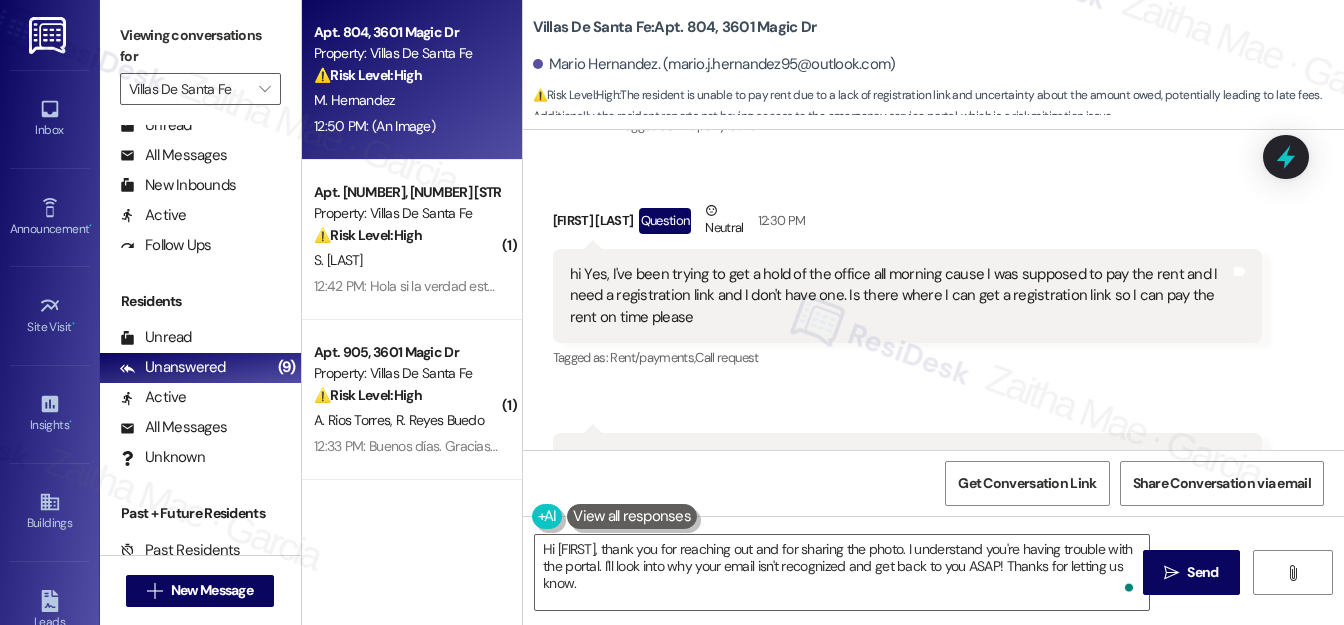 click on "[FIRST] [LAST] Question Neutral [TIME]" at bounding box center (907, 224) 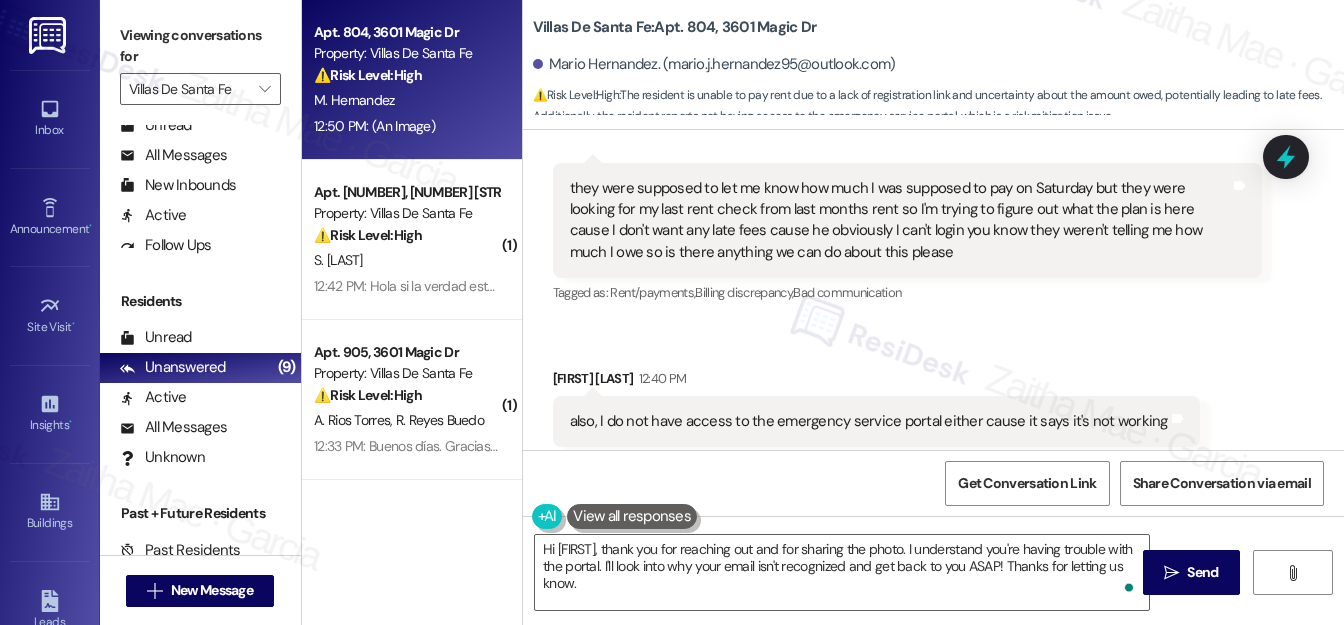 scroll, scrollTop: 615, scrollLeft: 0, axis: vertical 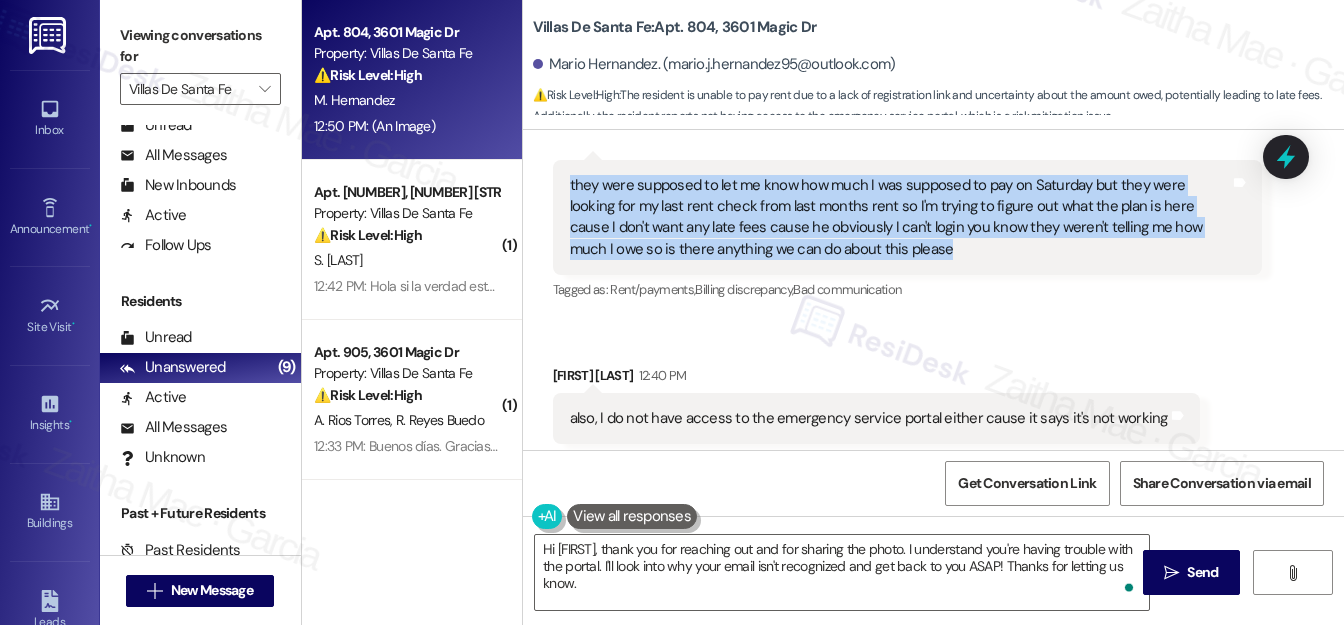 drag, startPoint x: 560, startPoint y: 183, endPoint x: 869, endPoint y: 263, distance: 319.18802 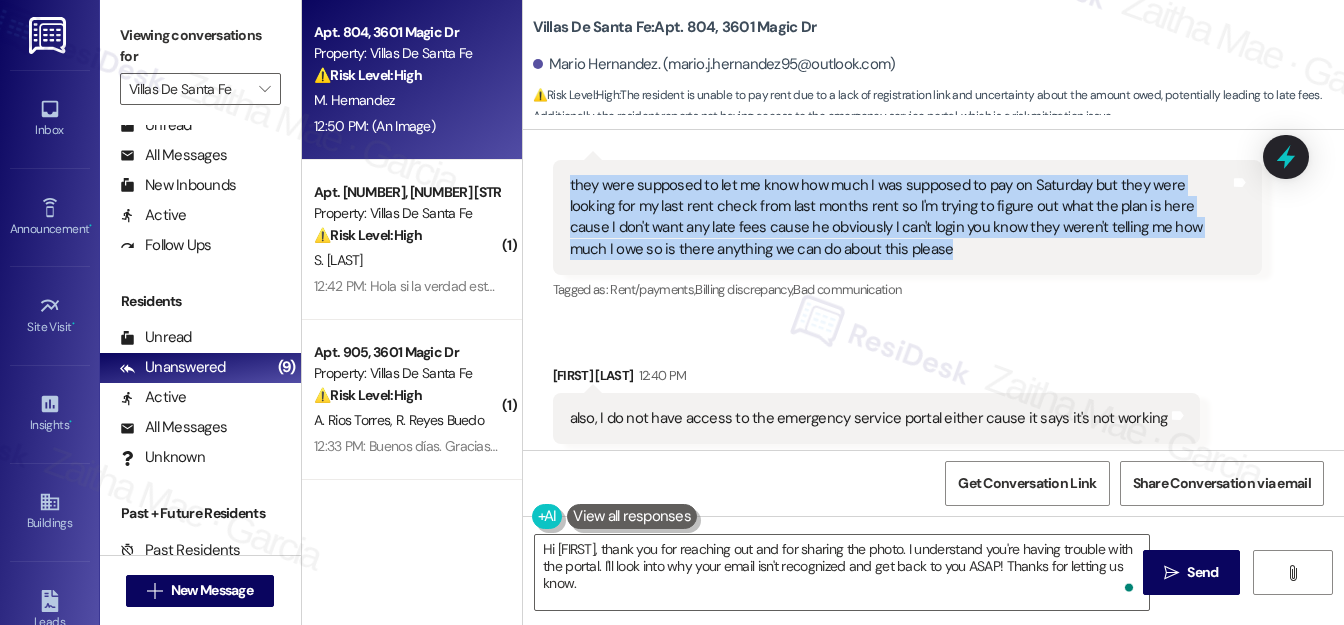 click on "they were supposed to let me know how much I was supposed to pay on Saturday but they were looking for my last rent check from last months rent so I'm trying to figure out what the plan is here cause I don't want any late fees cause he obviously I can't login you know they weren't telling me how much I owe so is there anything we can do about this please Tags and notes" at bounding box center [907, 218] 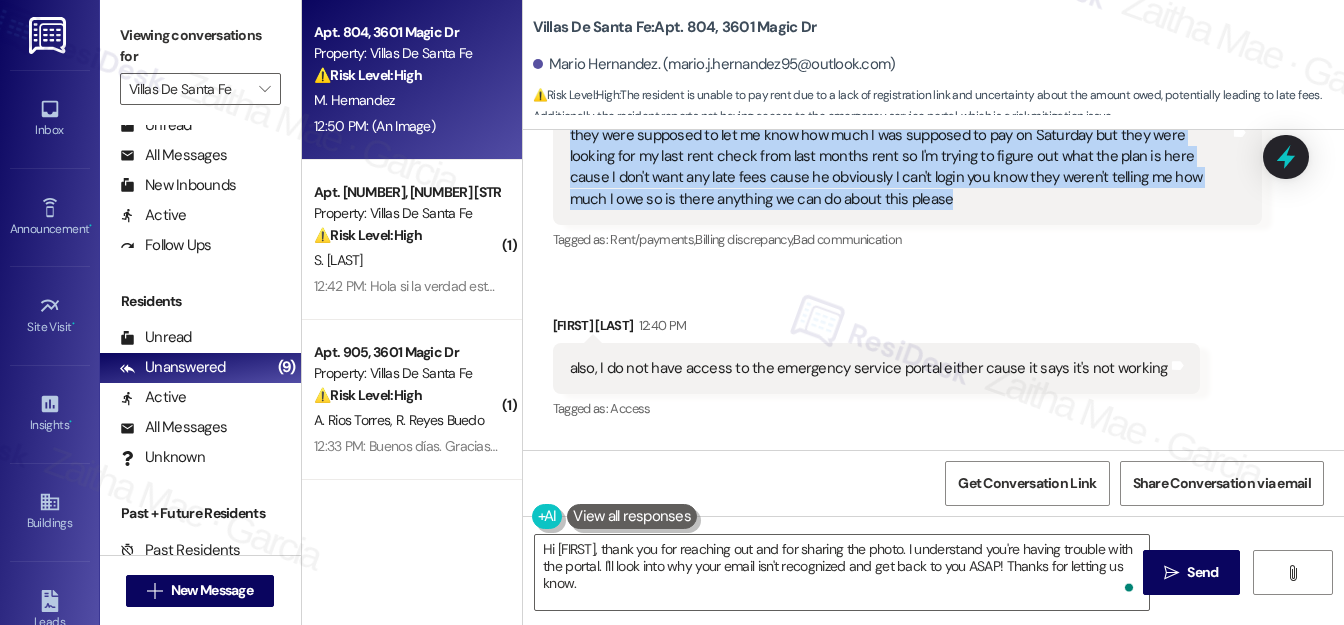 scroll, scrollTop: 706, scrollLeft: 0, axis: vertical 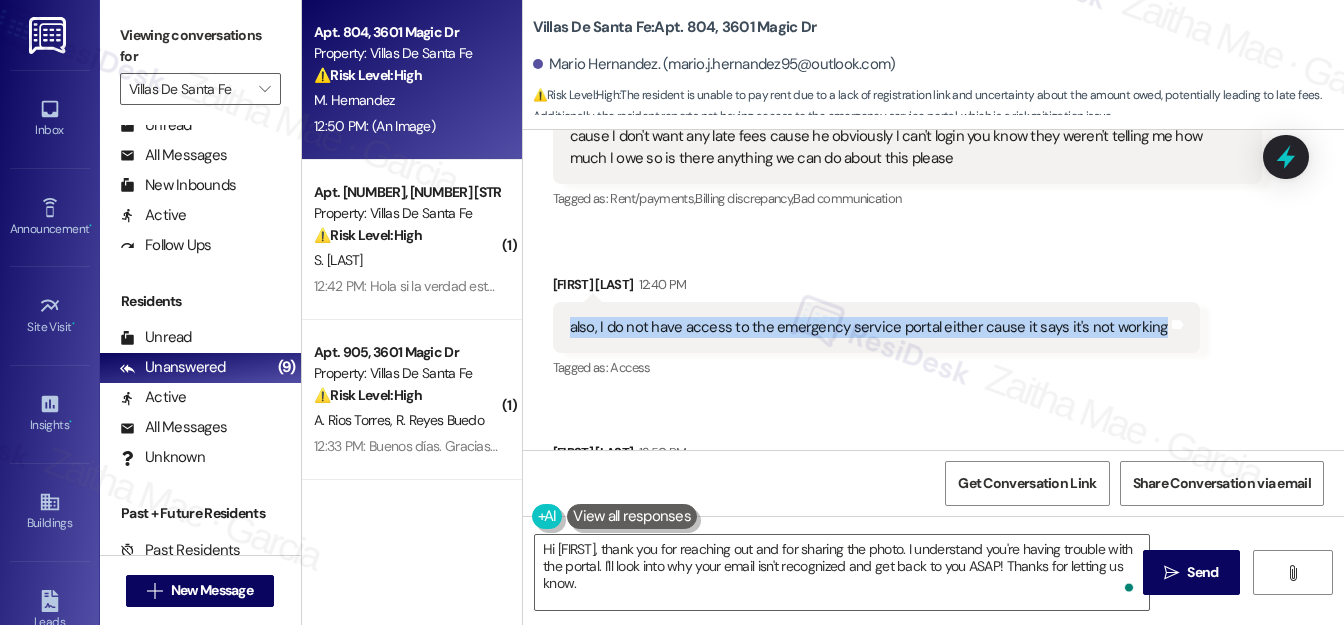 drag, startPoint x: 557, startPoint y: 327, endPoint x: 1145, endPoint y: 335, distance: 588.05444 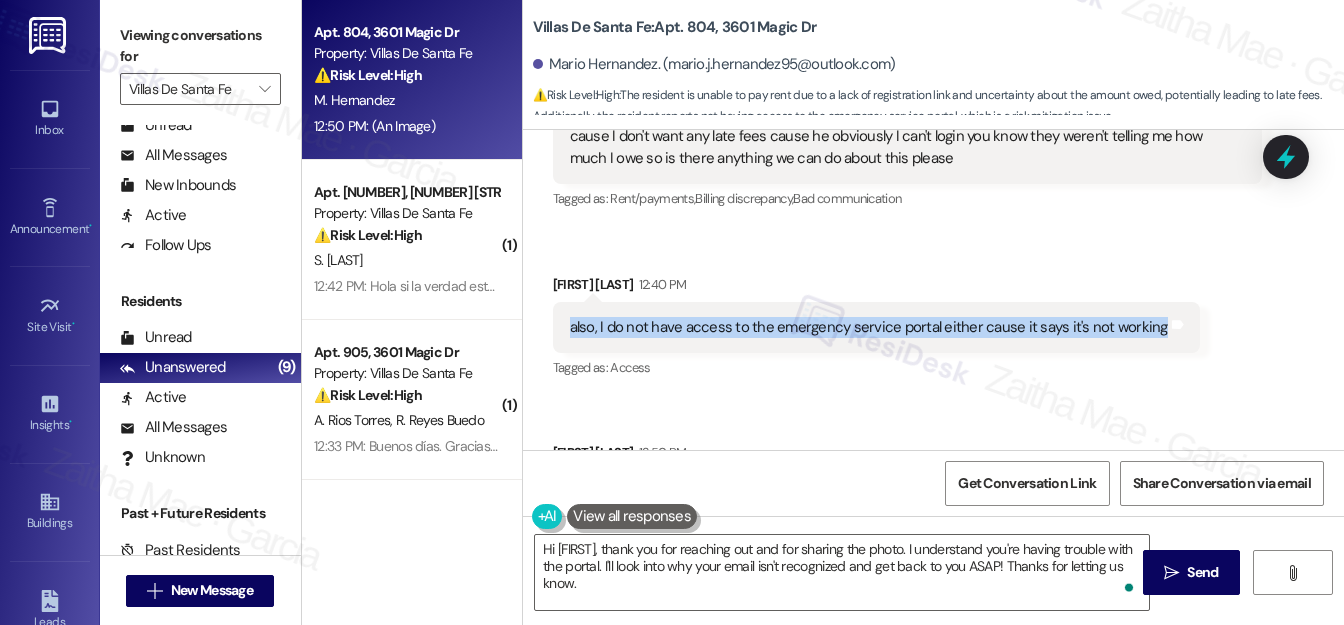 click on "also, I do not have access to the emergency service portal either cause it says it's not working Tags and notes" at bounding box center [876, 327] 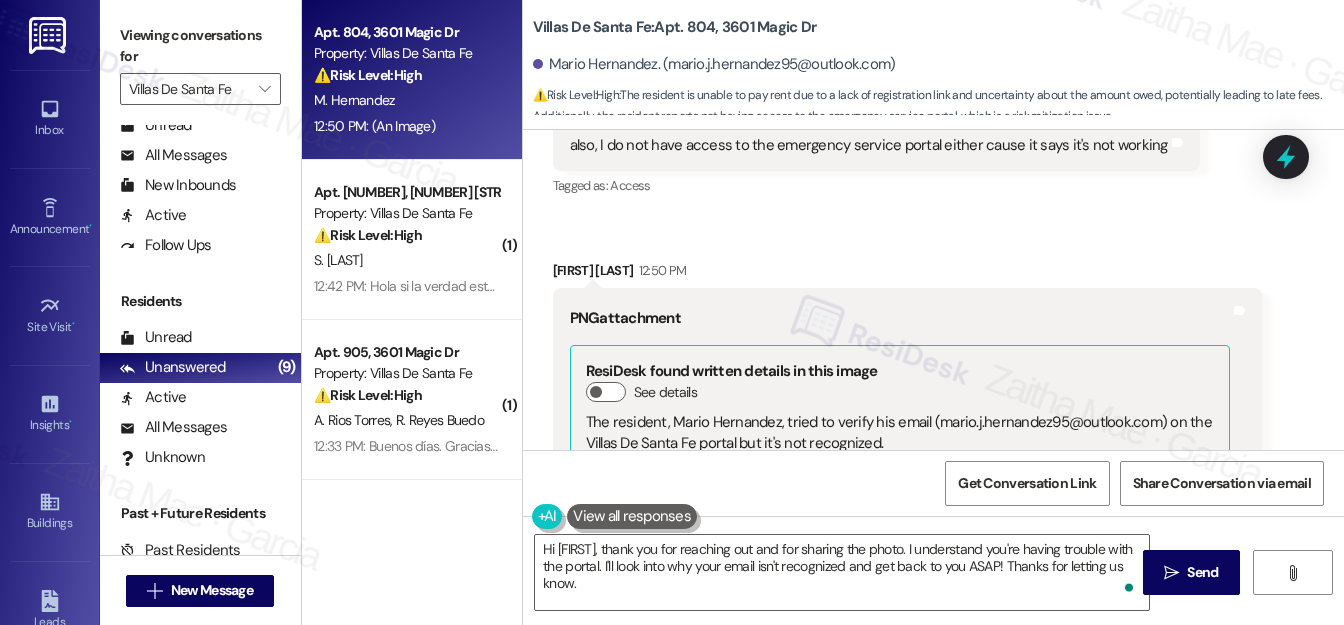 click on "Received via SMS Mario Hernandez Question   Neutral 12:30 PM hi Yes, I've been trying to get a hold of the office all morning cause I was supposed to pay the rent and I need a registration link and I don't have one. Is there where I can get a registration link so I can pay the rent on time please Tags and notes Tagged as:   Rent/payments ,  Click to highlight conversations about Rent/payments Call request Click to highlight conversations about Call request Received via SMS 12:31 PM Mario Hernandez Question   Neutral 12:31 PM they were supposed to let me know how much I was supposed to pay on Saturday but they were looking for my last rent check from last months rent so I'm trying to figure out what the plan is here cause I don't want any late fees cause he obviously I can't login you know they weren't telling me how much I owe so is there anything we can do about this please Tags and notes Tagged as:   Rent/payments ,  Click to highlight conversations about Rent/payments Billing discrepancy ,  Mario Hernandez" at bounding box center [933, 257] 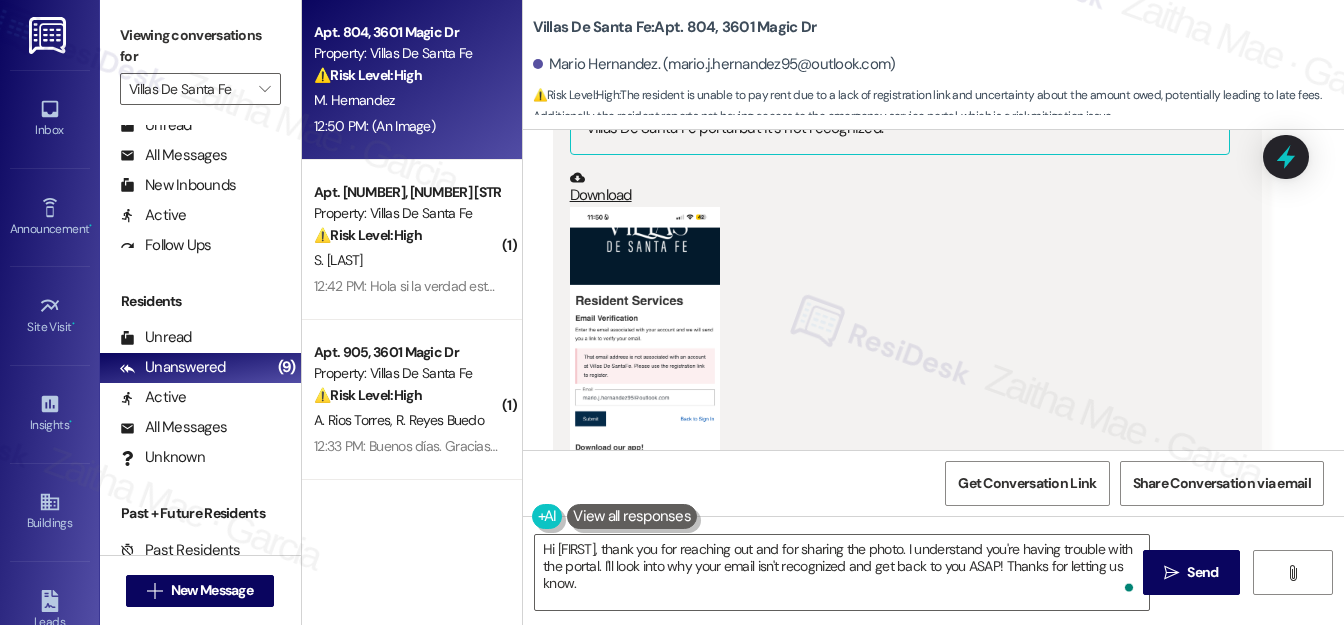 scroll, scrollTop: 1070, scrollLeft: 0, axis: vertical 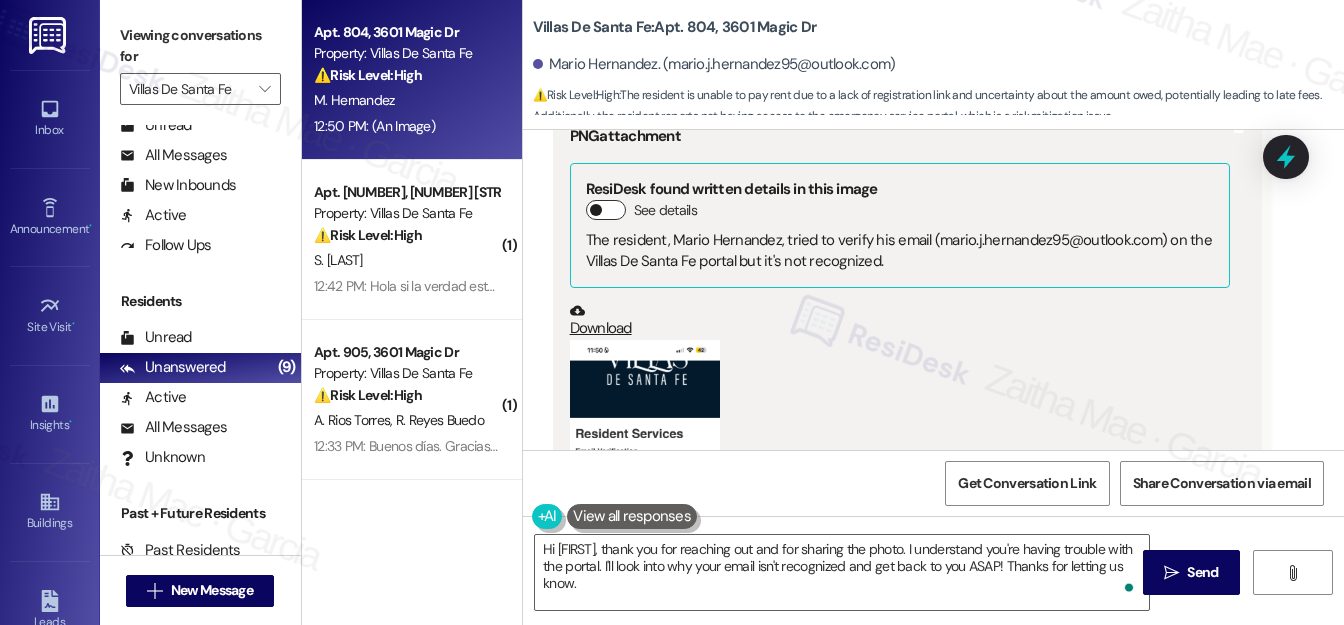 click on "See details" at bounding box center [606, 210] 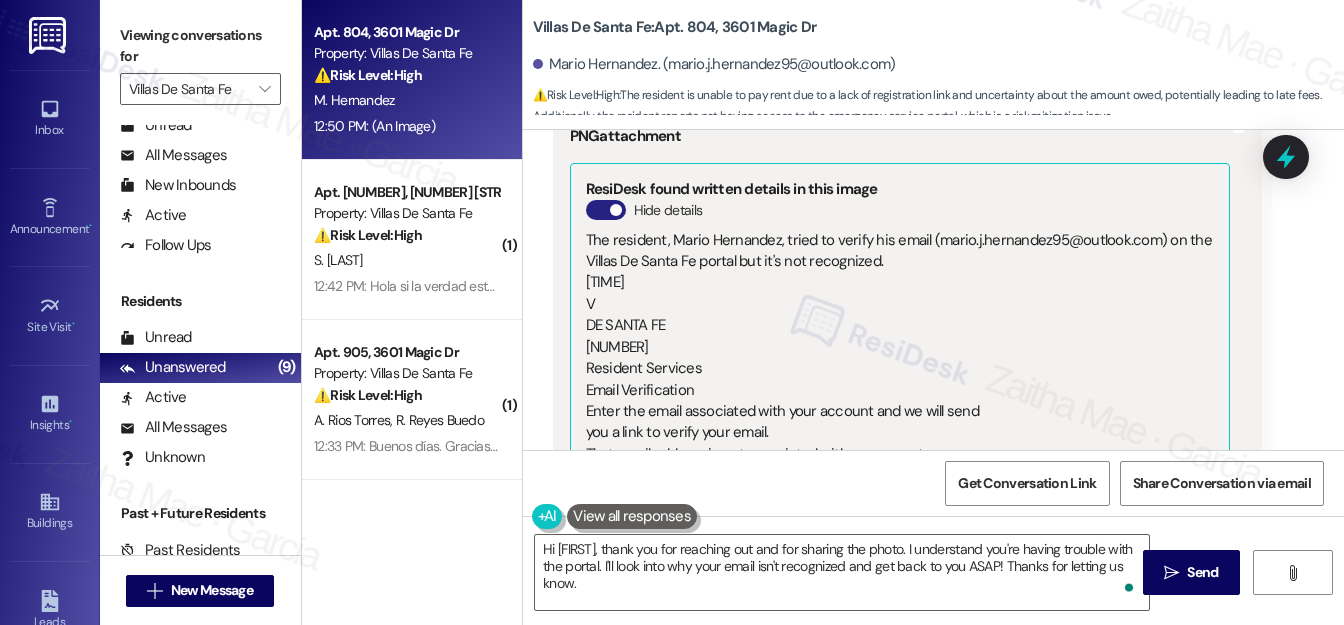 click on "Hide details" at bounding box center (606, 210) 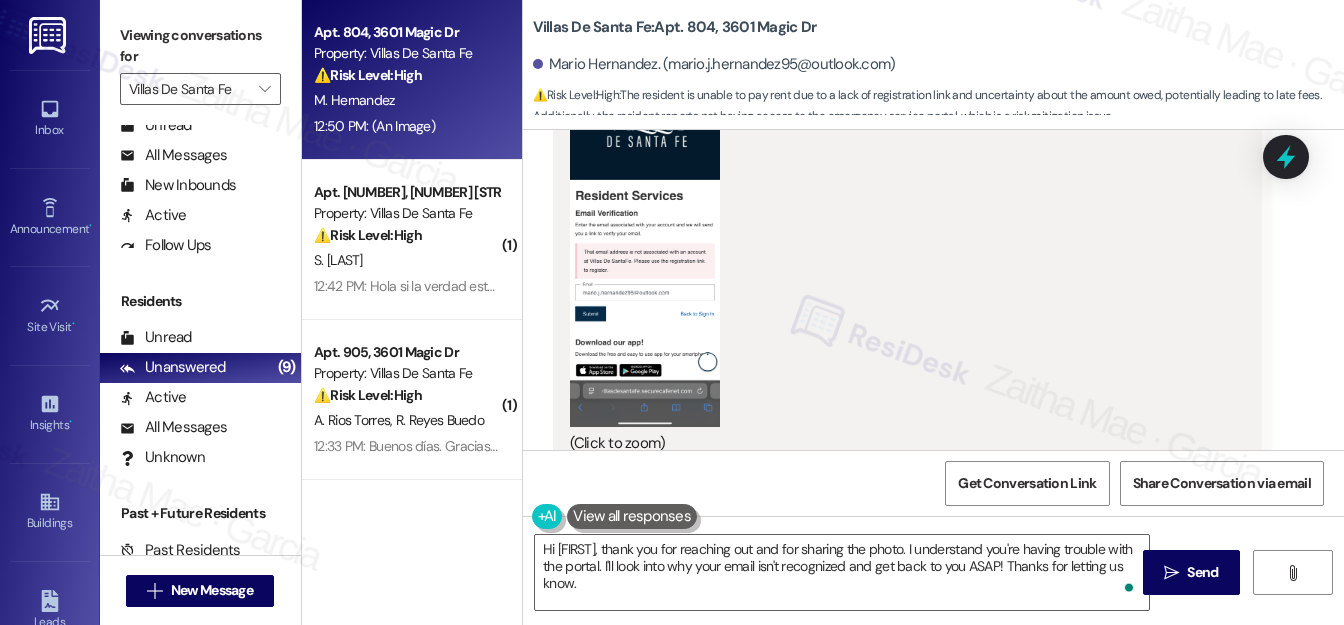 scroll, scrollTop: 1342, scrollLeft: 0, axis: vertical 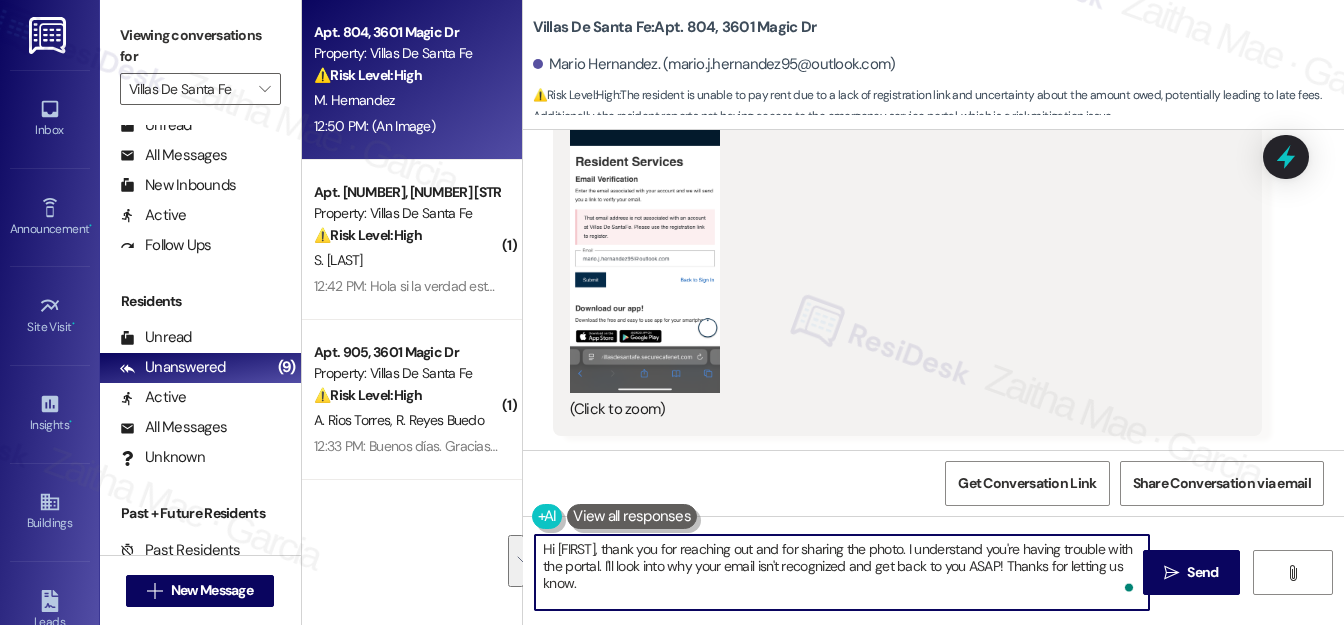 drag, startPoint x: 899, startPoint y: 544, endPoint x: 904, endPoint y: 580, distance: 36.345562 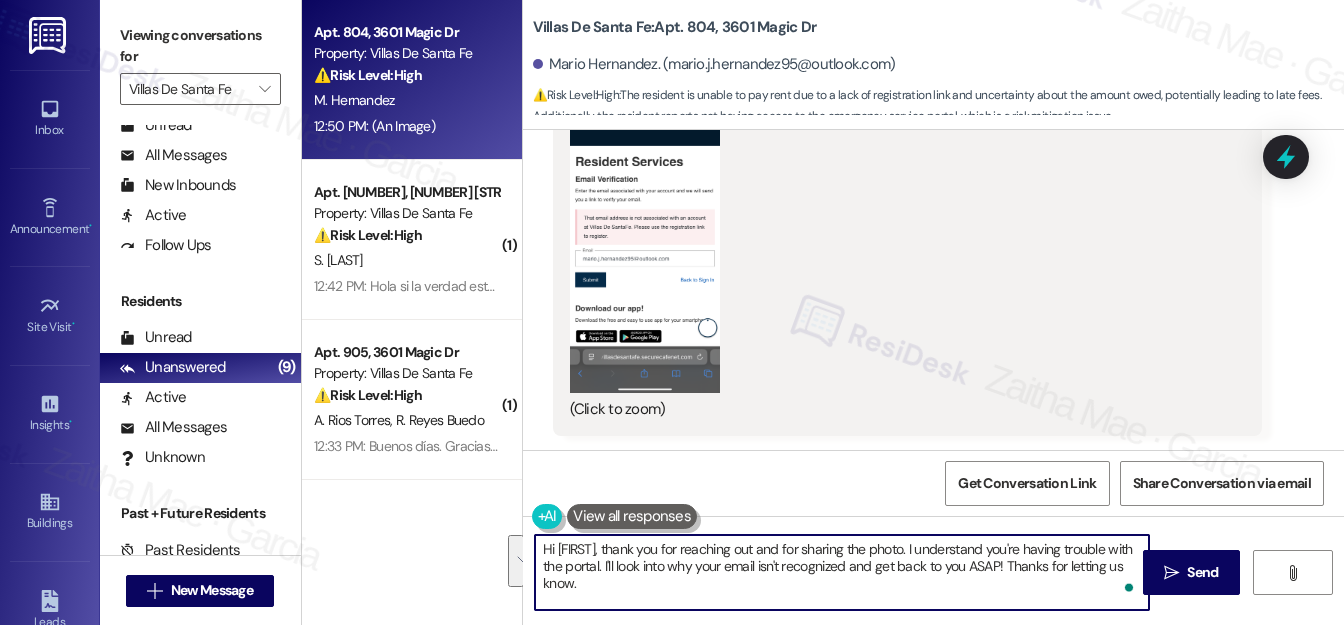 click on "Hi Mario, thank you for reaching out and for sharing the photo. I understand you're having trouble with the portal. I'll look into why your email isn't recognized and get back to you ASAP! Thanks for letting us know." at bounding box center [842, 572] 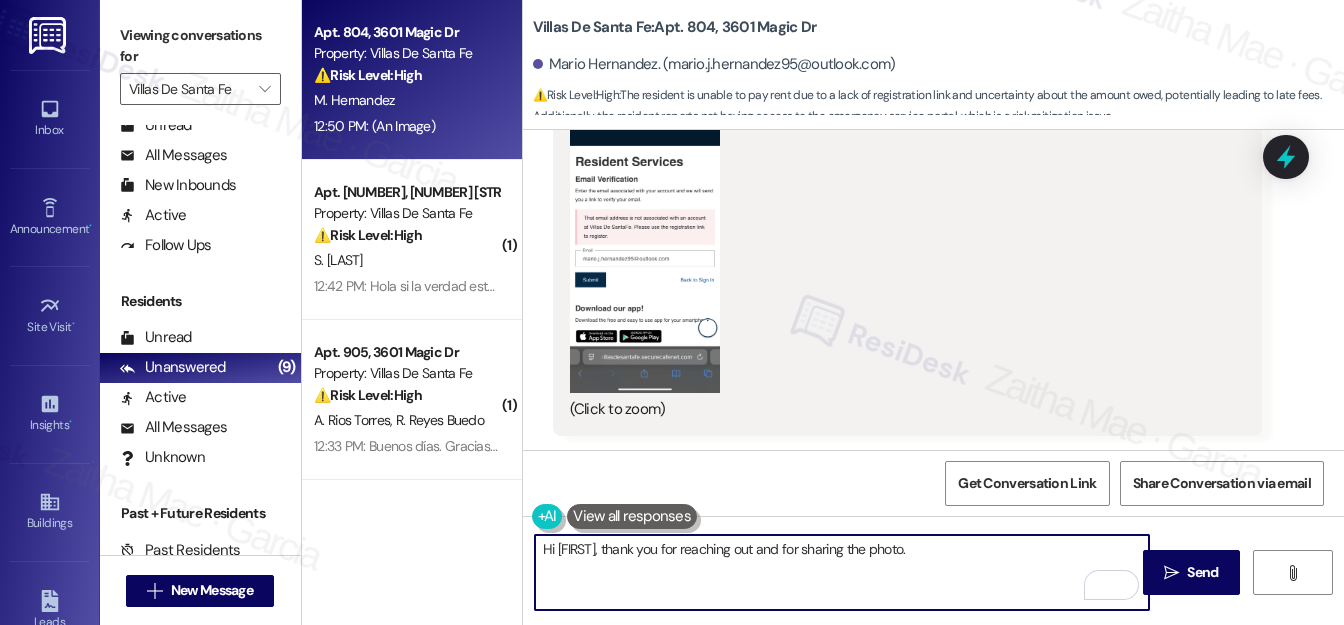 click on "Hi Mario, thank you for reaching out and for sharing the photo." at bounding box center (842, 572) 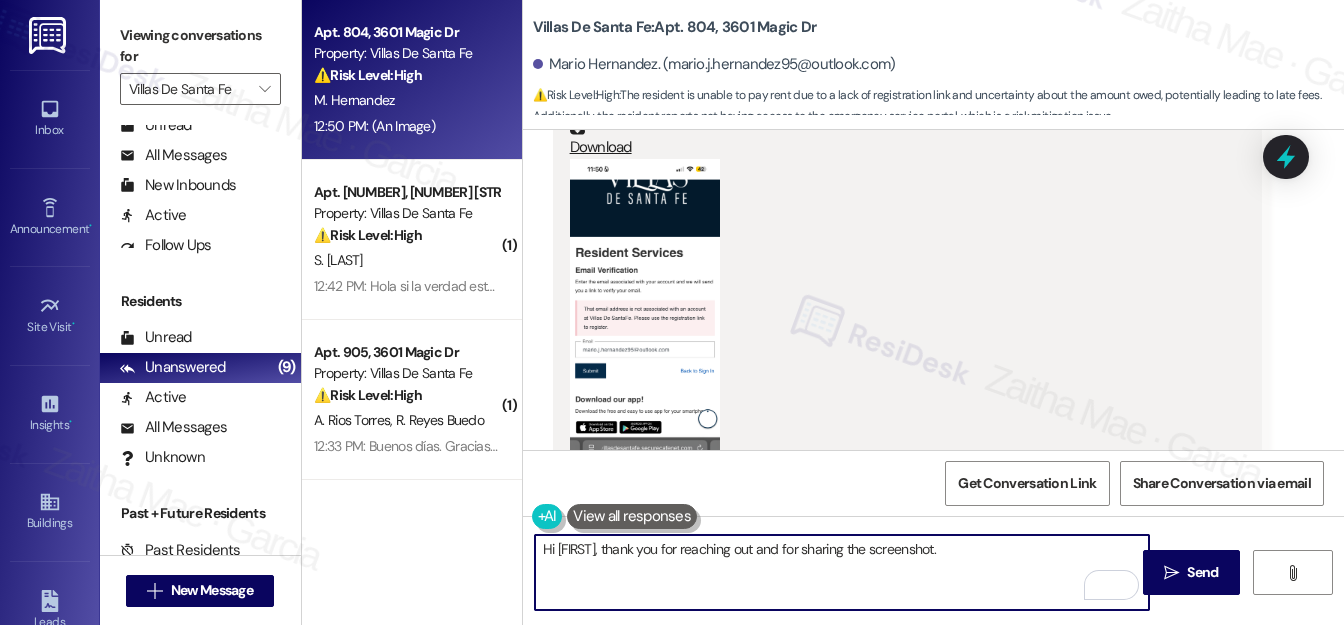 scroll, scrollTop: 1342, scrollLeft: 0, axis: vertical 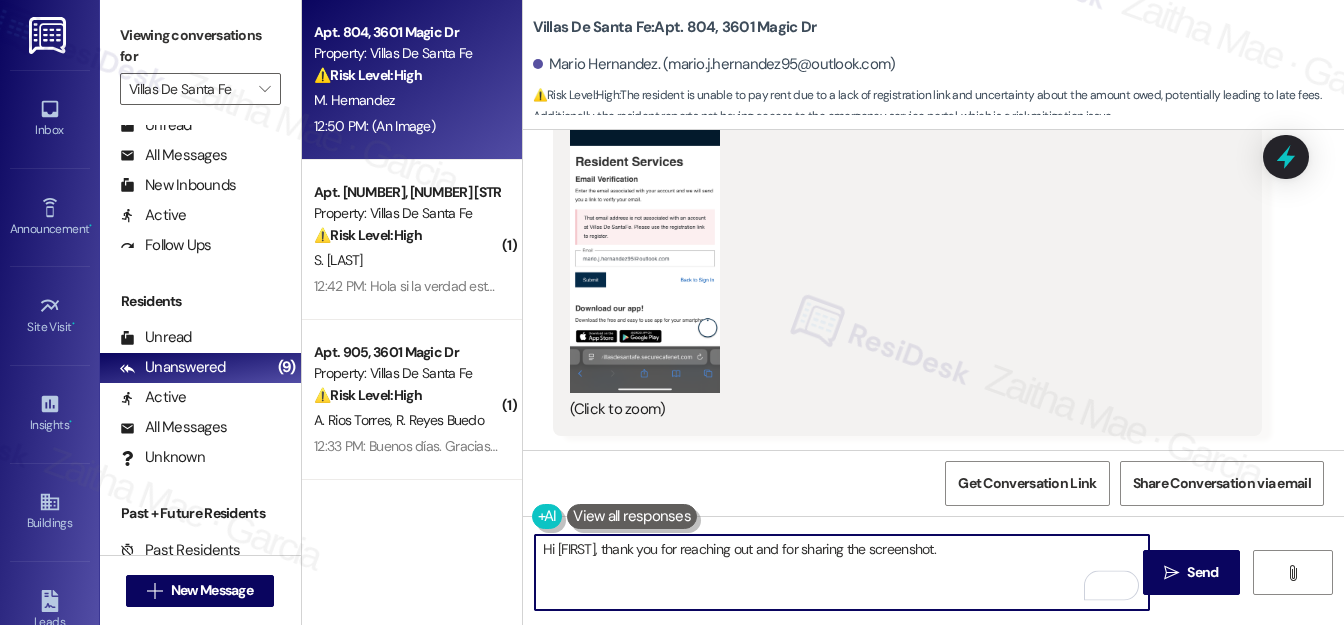 paste on "I understand you're trying to get the registration link to pay rent and haven’t received the amount due yet. I’ll check with the team regarding your payment details and the link, and I’ll also bring up the issue with the emergency service portal access. Thanks for your patience—I’ll be in touch once I have an update." 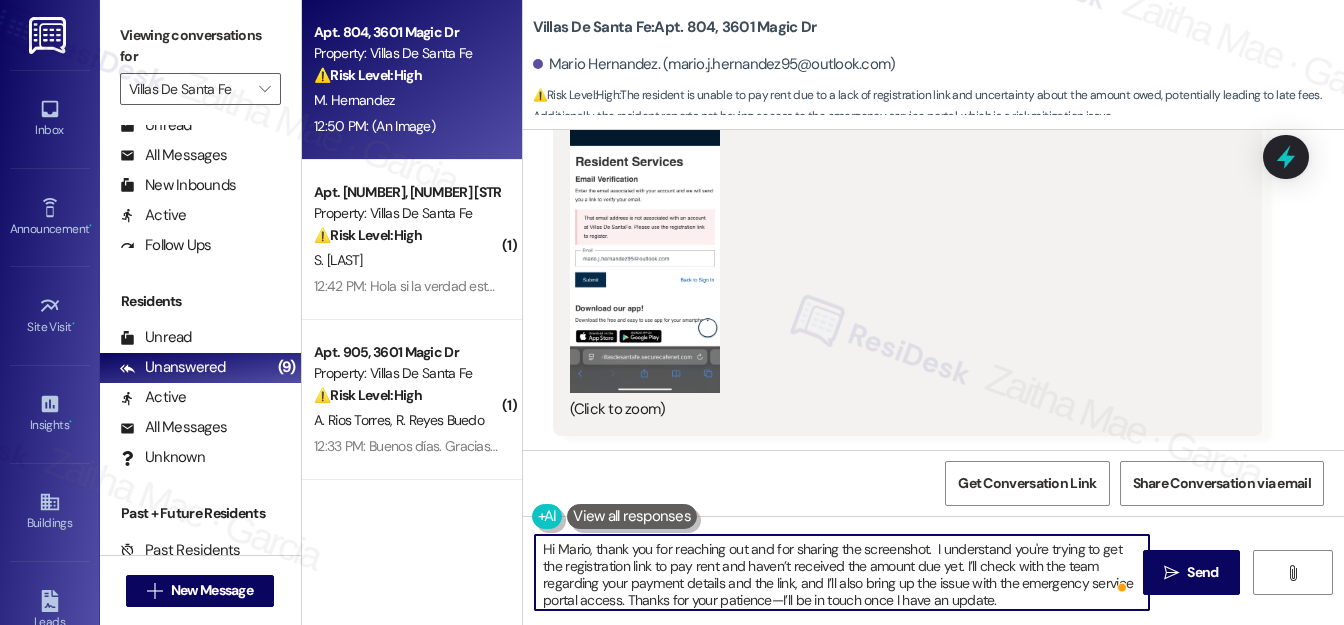 click on "Hi Mario, thank you for reaching out and for sharing the screenshot.  I understand you're trying to get the registration link to pay rent and haven’t received the amount due yet. I’ll check with the team regarding your payment details and the link, and I’ll also bring up the issue with the emergency service portal access. Thanks for your patience—I’ll be in touch once I have an update." at bounding box center (842, 572) 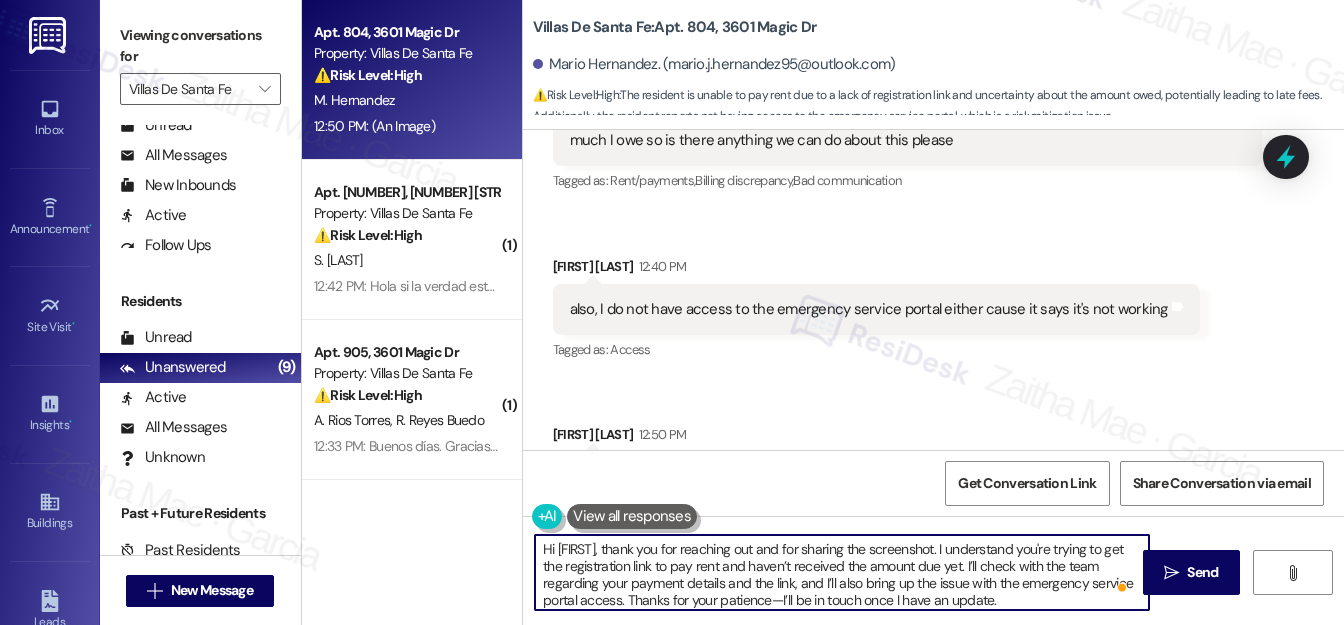 scroll, scrollTop: 797, scrollLeft: 0, axis: vertical 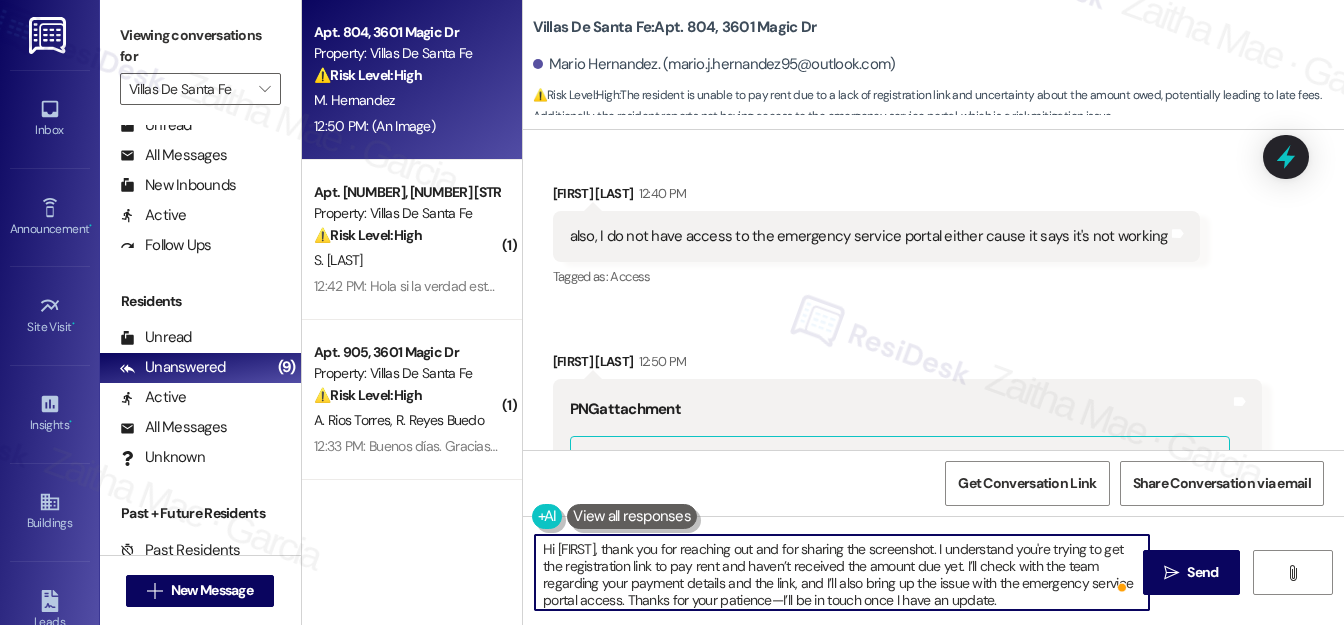 click on "Hi Mario, thank you for reaching out and for sharing the screenshot. I understand you're trying to get the registration link to pay rent and haven’t received the amount due yet. I’ll check with the team regarding your payment details and the link, and I’ll also bring up the issue with the emergency service portal access. Thanks for your patience—I’ll be in touch once I have an update." at bounding box center [842, 572] 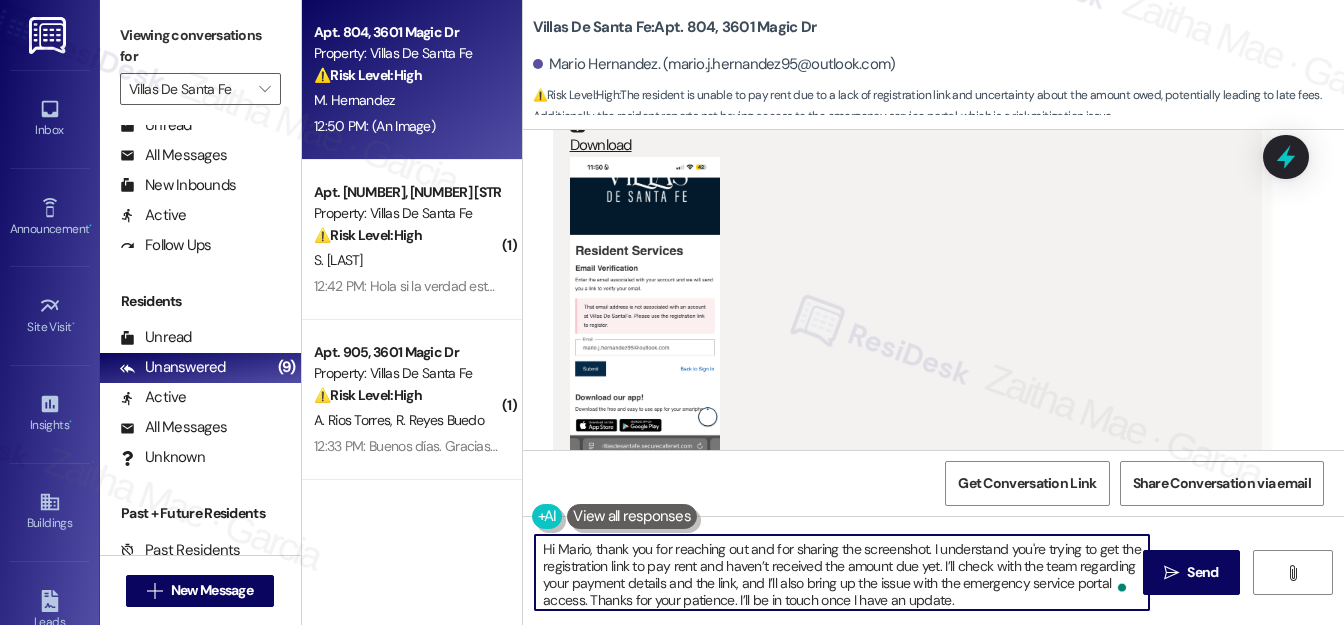 scroll, scrollTop: 1342, scrollLeft: 0, axis: vertical 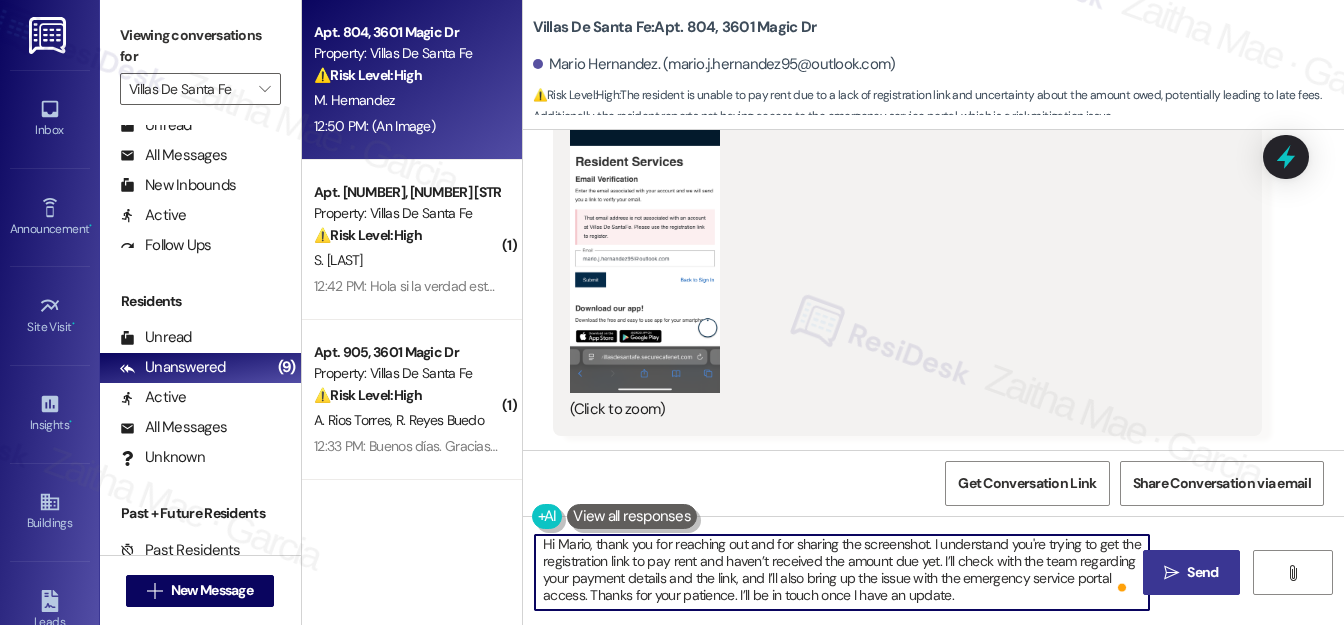 type on "Hi Mario, thank you for reaching out and for sharing the screenshot. I understand you're trying to get the registration link to pay rent and haven’t received the amount due yet. I’ll check with the team regarding your payment details and the link, and I’ll also bring up the issue with the emergency service portal access. Thanks for your patience. I’ll be in touch once I have an update." 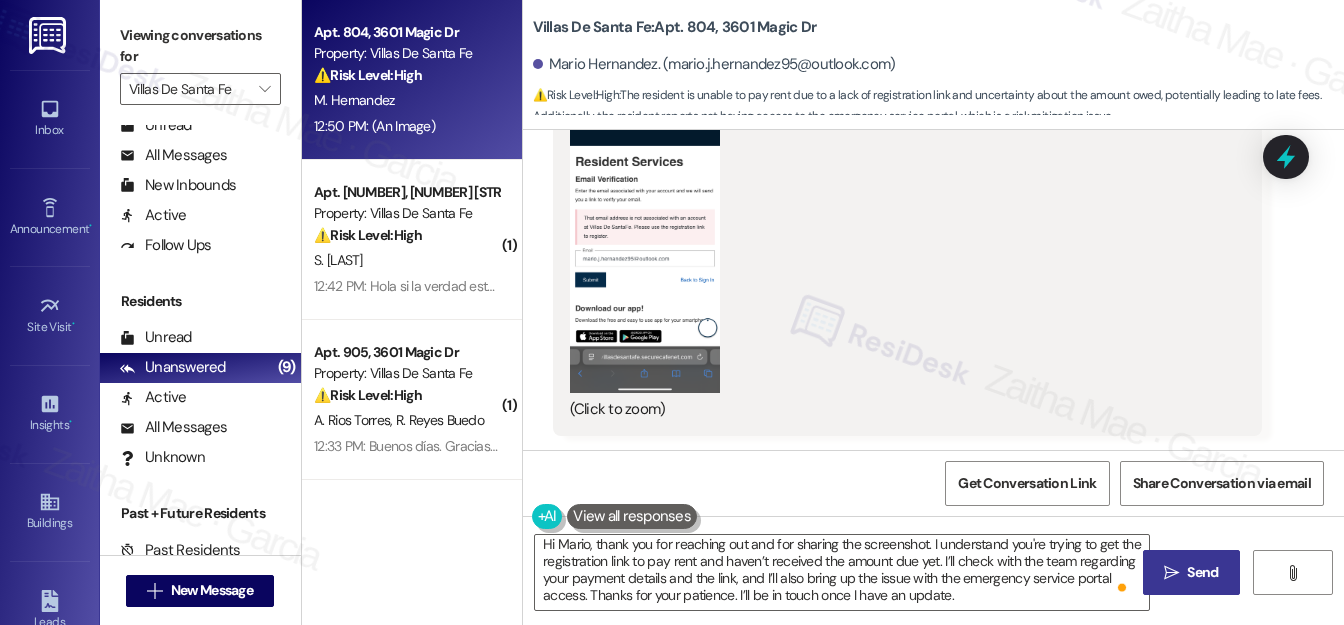 click on "Send" at bounding box center [1202, 572] 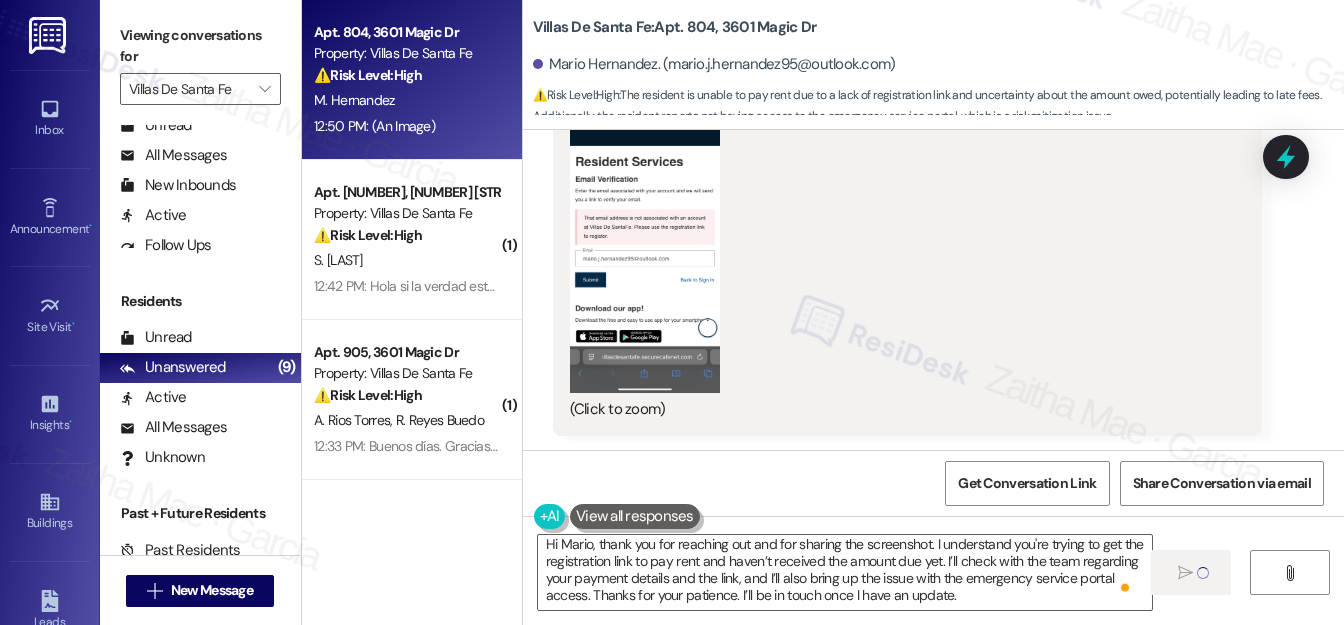 scroll, scrollTop: 0, scrollLeft: 0, axis: both 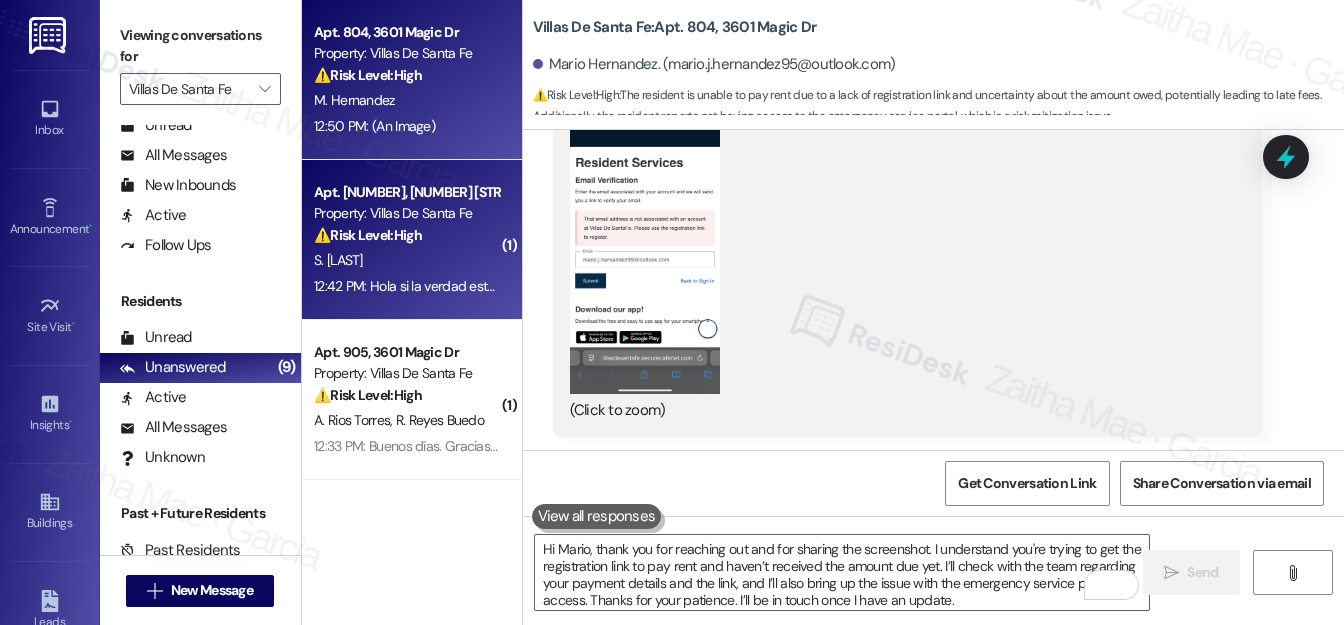 click on "S. Arias" at bounding box center (406, 260) 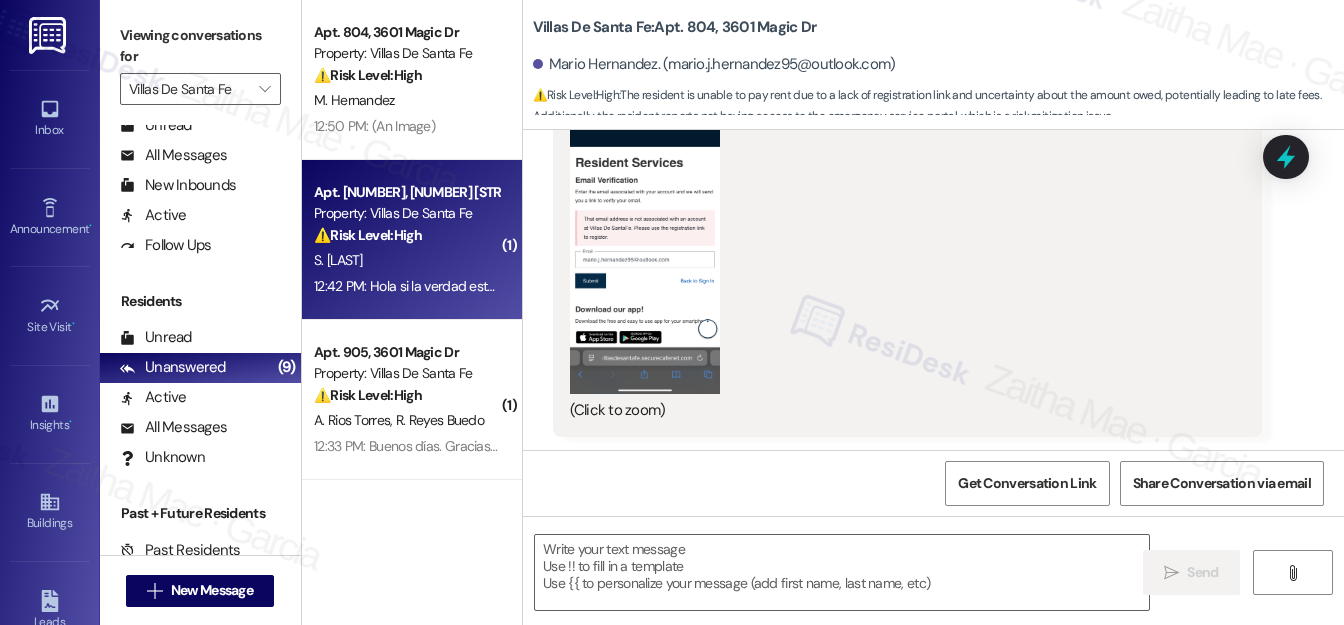type on "Fetching suggested responses. Please feel free to read through the conversation in the meantime." 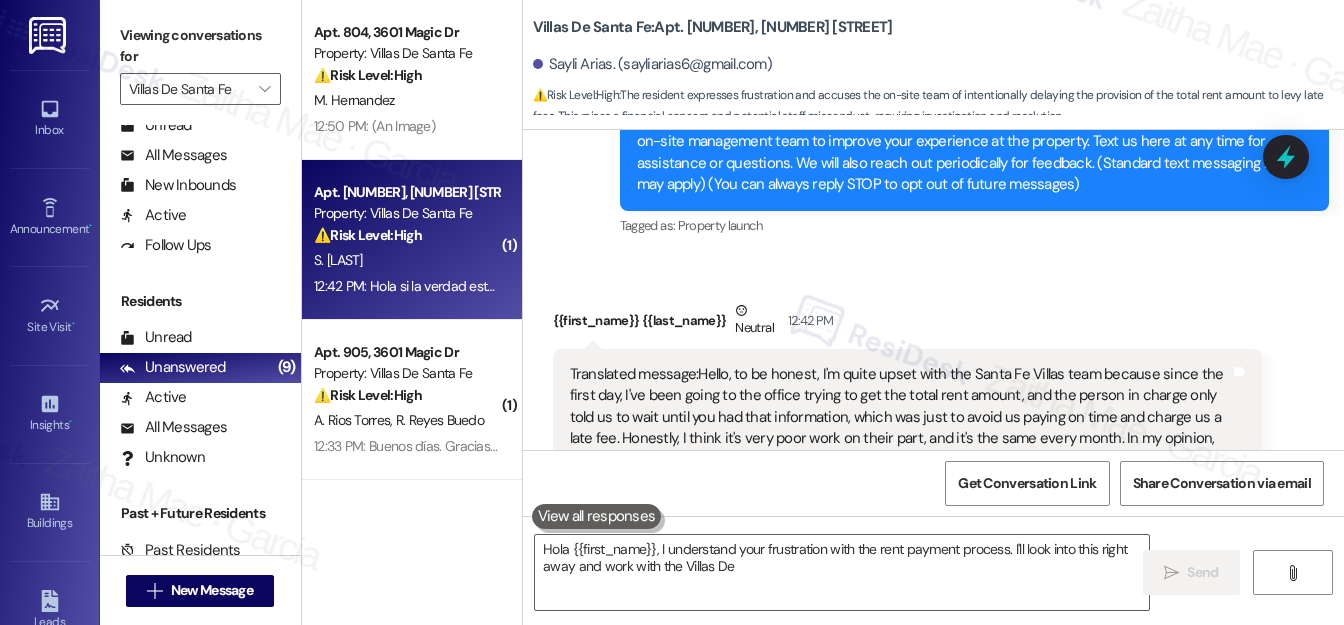 scroll, scrollTop: 450, scrollLeft: 0, axis: vertical 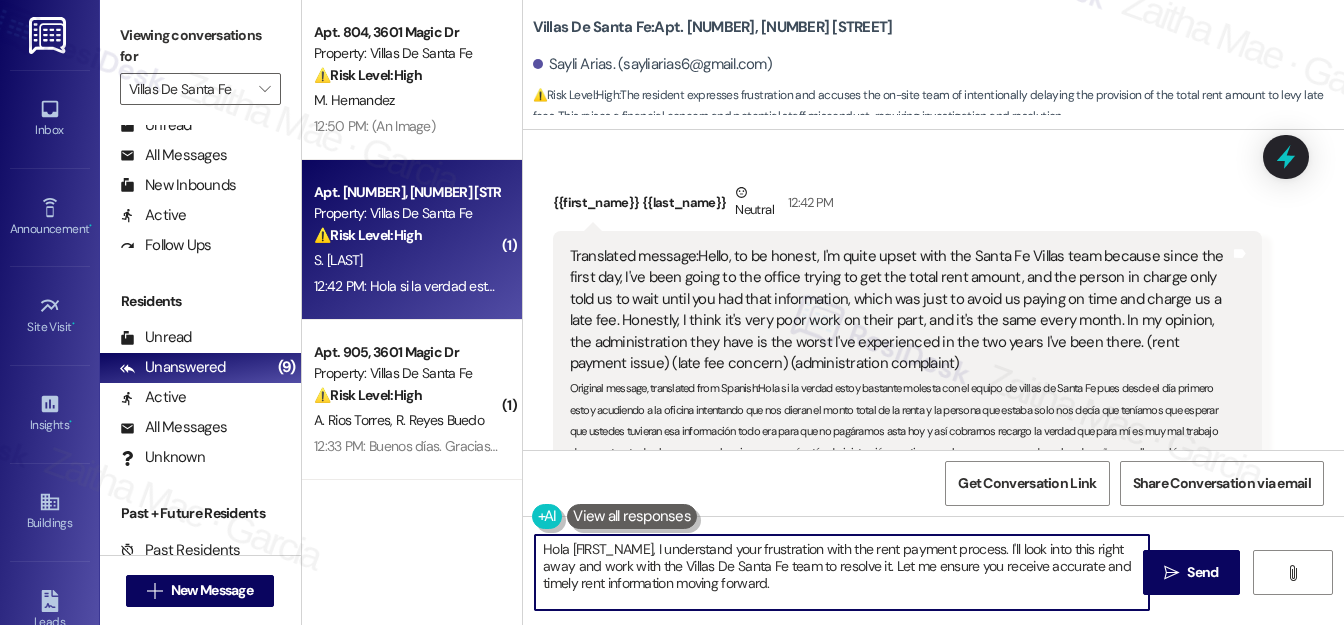 click on "Hola {{first_name}}, I understand your frustration with the rent payment process. I'll look into this right away and work with the Villas De Santa Fe team to resolve it. Let me ensure you receive accurate and timely rent information moving forward." at bounding box center (842, 572) 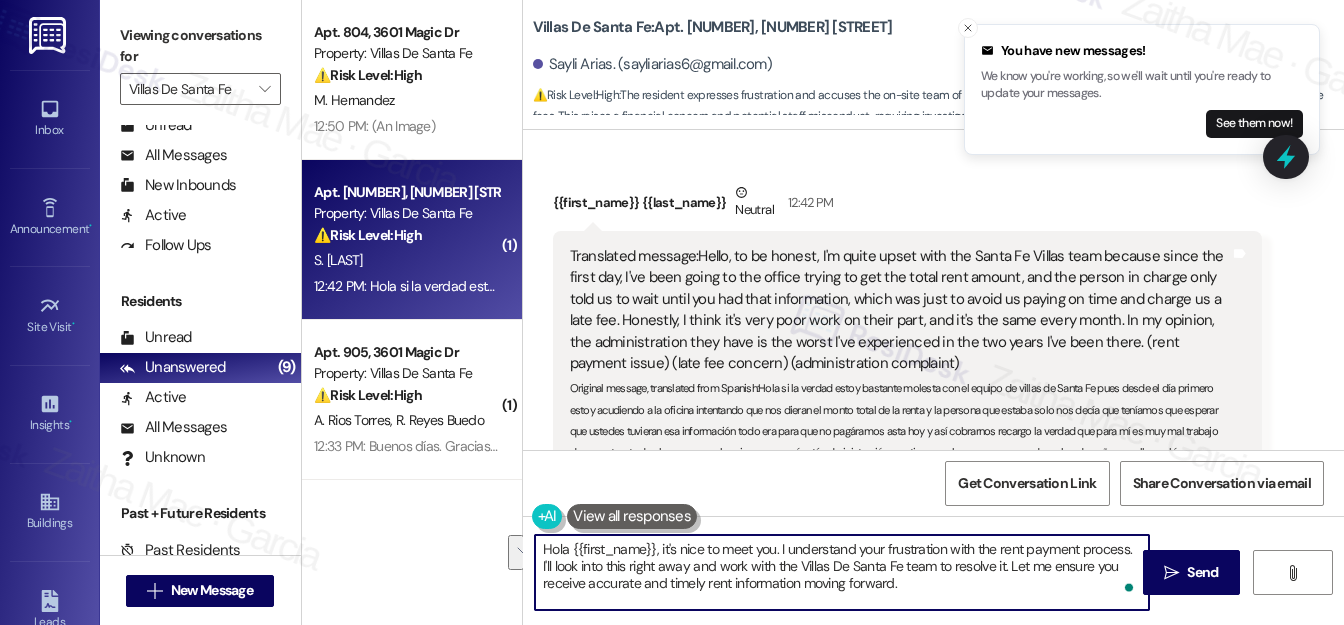 drag, startPoint x: 1008, startPoint y: 564, endPoint x: 1002, endPoint y: 592, distance: 28.635643 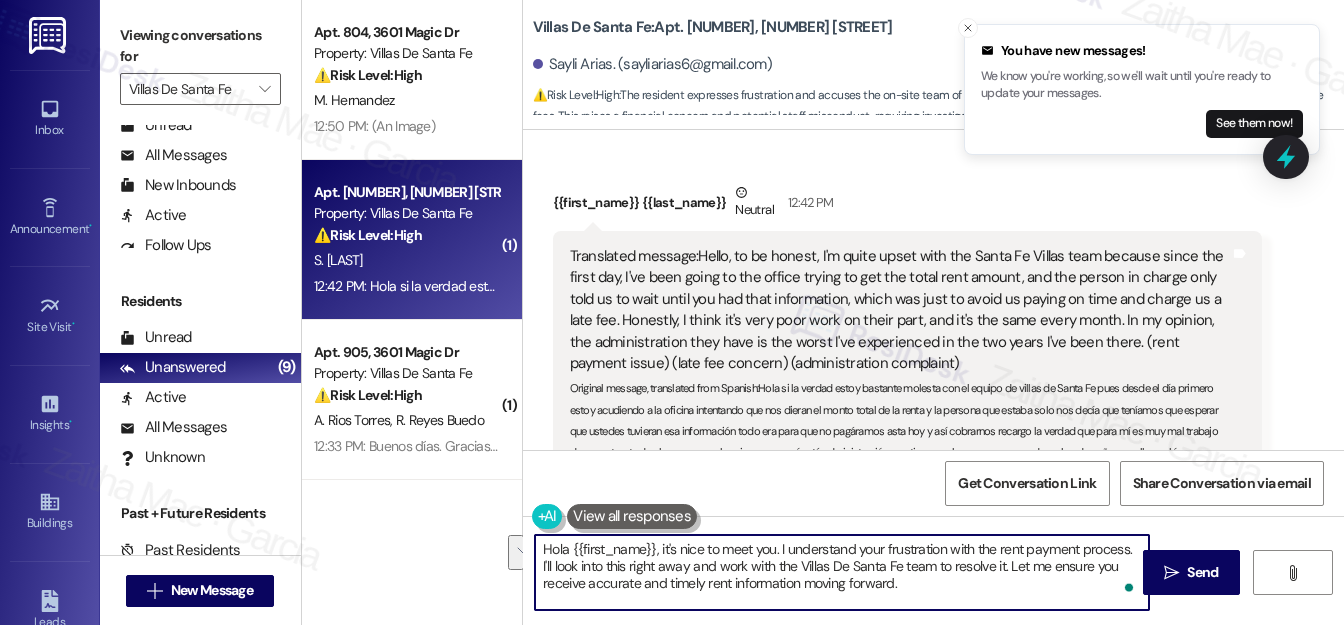 click on "Hola {{first_name}}, it's nice to meet you. I understand your frustration with the rent payment process. I'll look into this right away and work with the Villas De Santa Fe team to resolve it. Let me ensure you receive accurate and timely rent information moving forward." at bounding box center (842, 572) 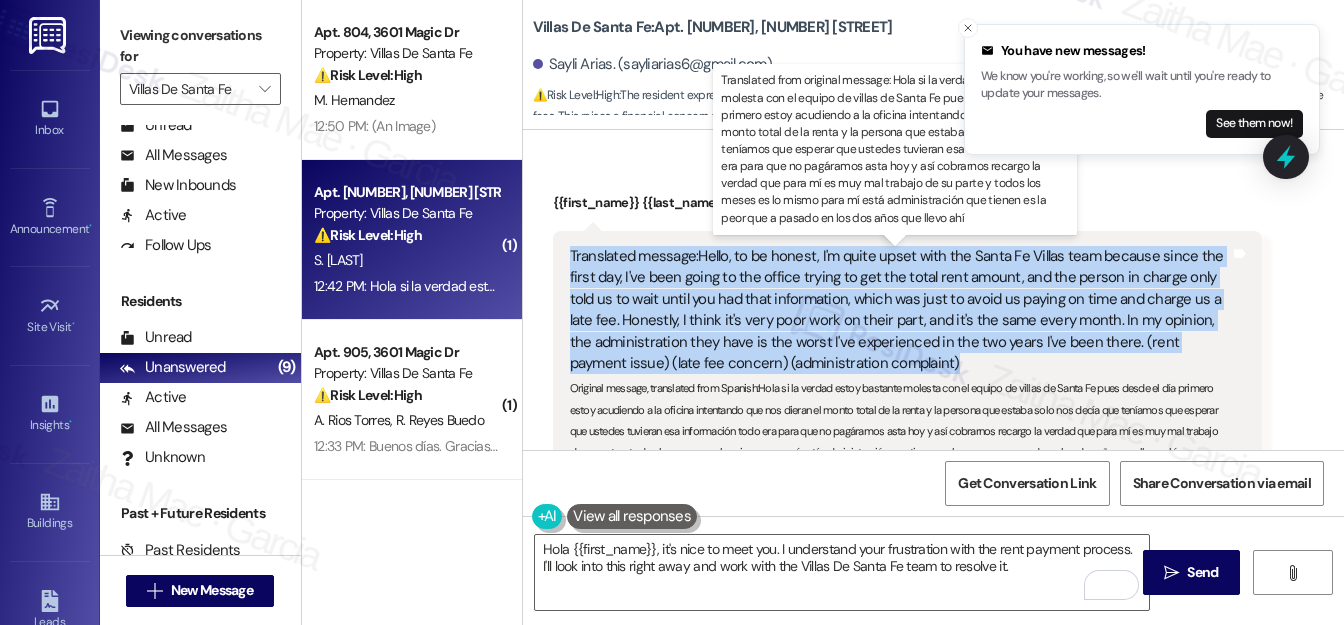 drag, startPoint x: 565, startPoint y: 250, endPoint x: 893, endPoint y: 358, distance: 345.32303 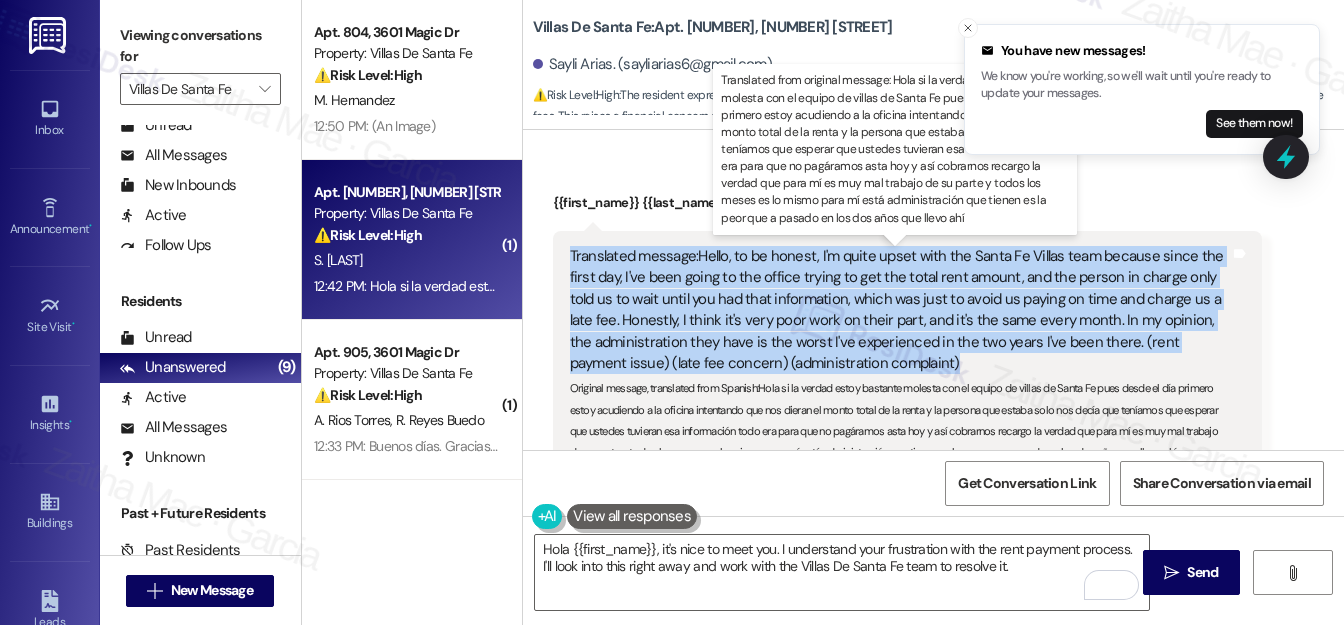 click on "Translated message:  Hello, to be honest, I'm quite upset with the Santa Fe Villas team because since the first day, I've been going to the office trying to get the total rent amount, and the person in charge only told us to wait until you had that information, which was just to avoid us paying on time and charge us a late fee. Honestly, I think it's very poor work on their part, and it's the same every month. In my opinion, the administration they have is the worst I've experienced in the two years I've been there. (rent payment issue) (late fee concern) (administration complaint) Original message, translated from   Spanish :" at bounding box center [900, 353] 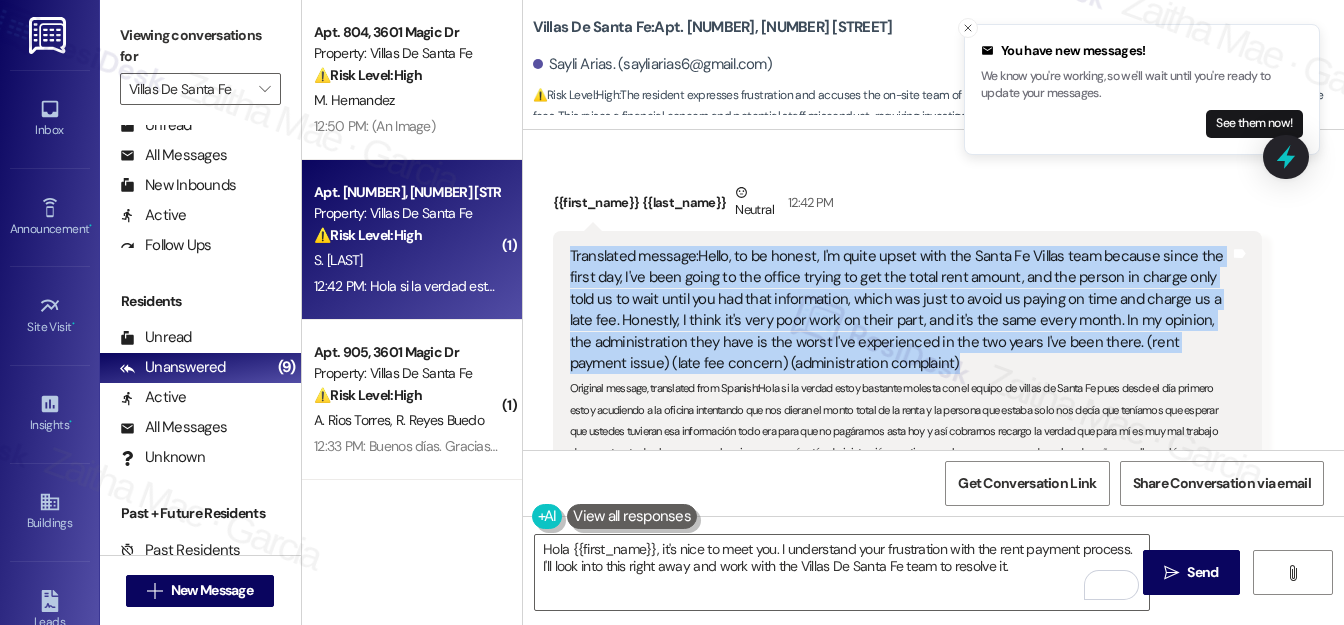 copy on "Translated message:  Hello, to be honest, I'm quite upset with the Santa Fe Villas team because since the first day, I've been going to the office trying to get the total rent amount, and the person in charge only told us to wait until you had that information, which was just to avoid us paying on time and charge us a late fee. Honestly, I think it's very poor work on their part, and it's the same every month. In my opinion, the administration they have is the worst I've experienced in the two years I've been there. (rent payment issue) (late fee concern) (administration complaint)" 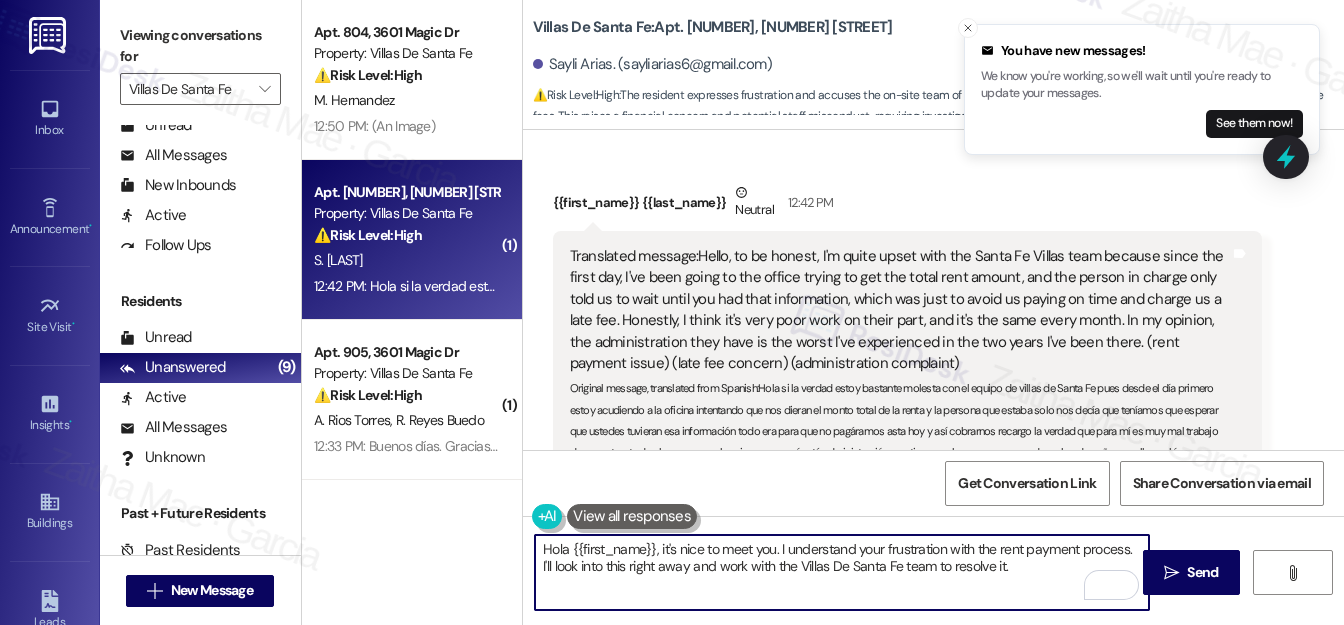 click on "Hola {{first_name}}, it's nice to meet you. I understand your frustration with the rent payment process. I'll look into this right away and work with the Villas De Santa Fe team to resolve it." at bounding box center (842, 572) 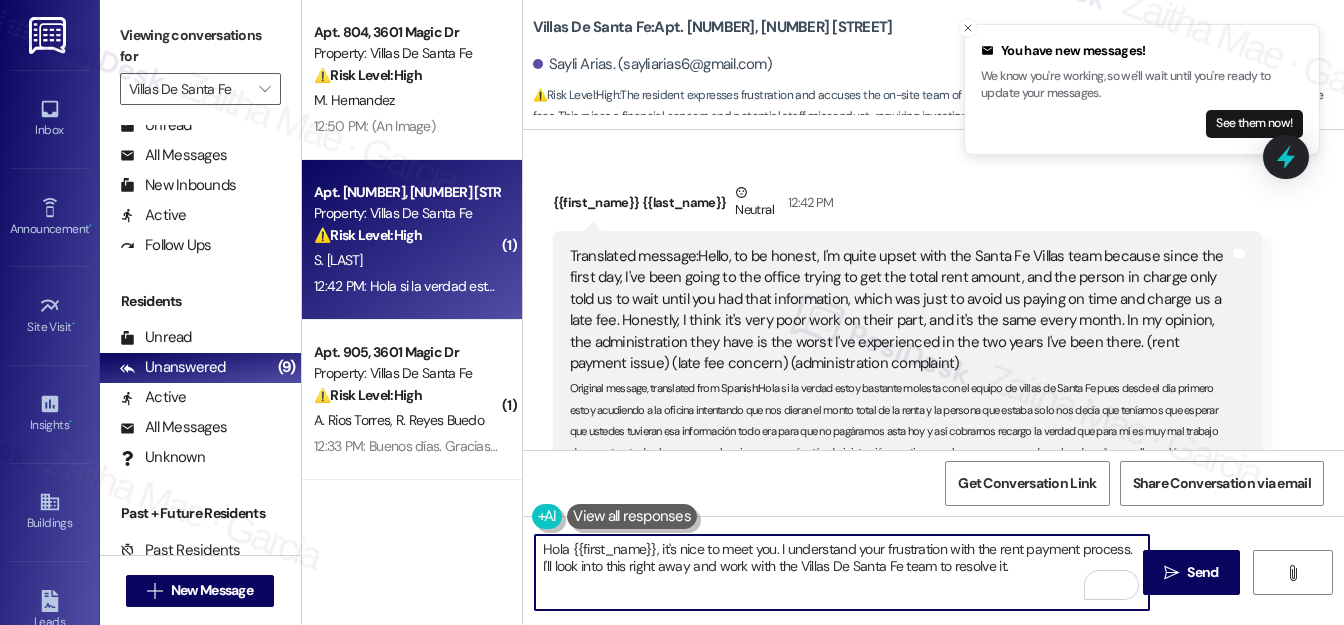 click on "Hola {{first_name}}, it's nice to meet you. I understand your frustration with the rent payment process. I'll look into this right away and work with the Villas De Santa Fe team to resolve it." at bounding box center (842, 572) 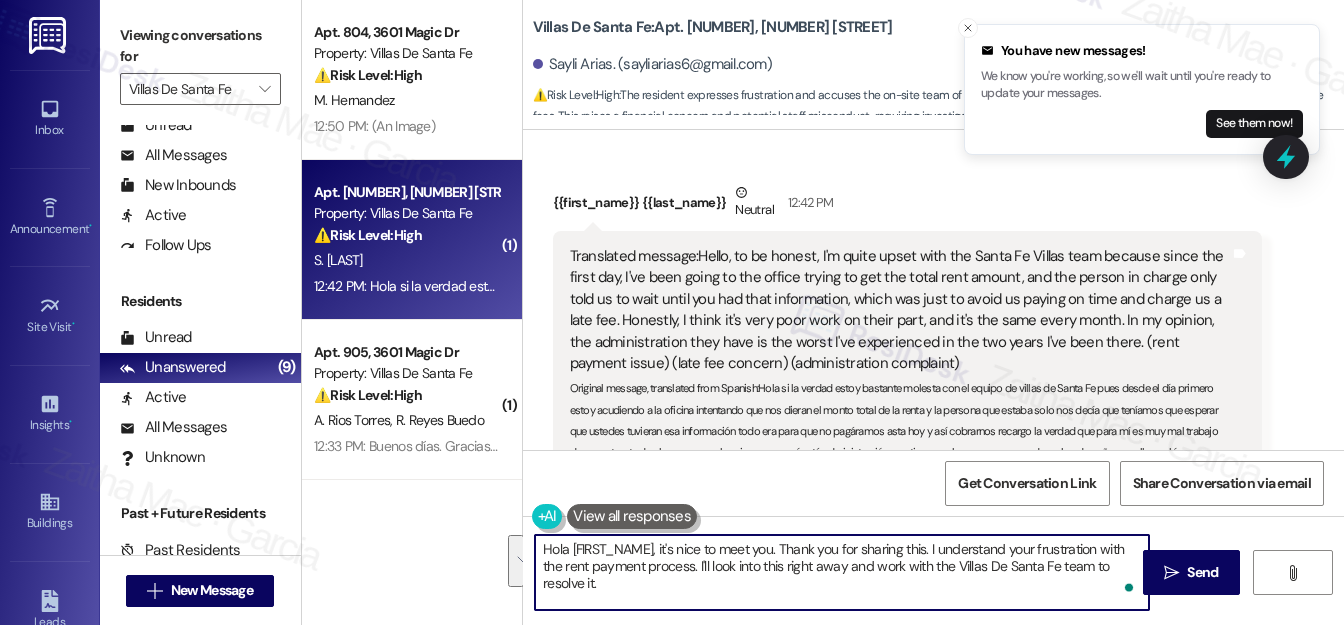drag, startPoint x: 931, startPoint y: 546, endPoint x: 931, endPoint y: 586, distance: 40 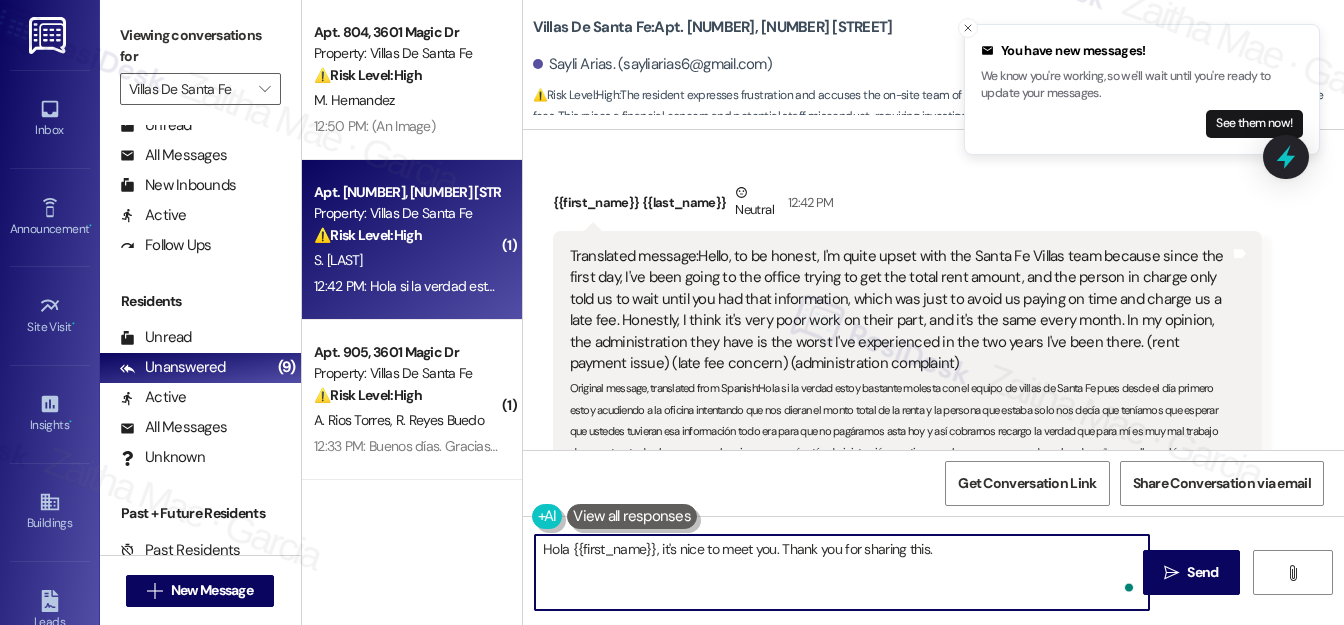 paste on "I’m sorry to hear about your experience. That sounds frustrating, especially when you’re trying to pay on time. I’ll relay your concerns to the team" 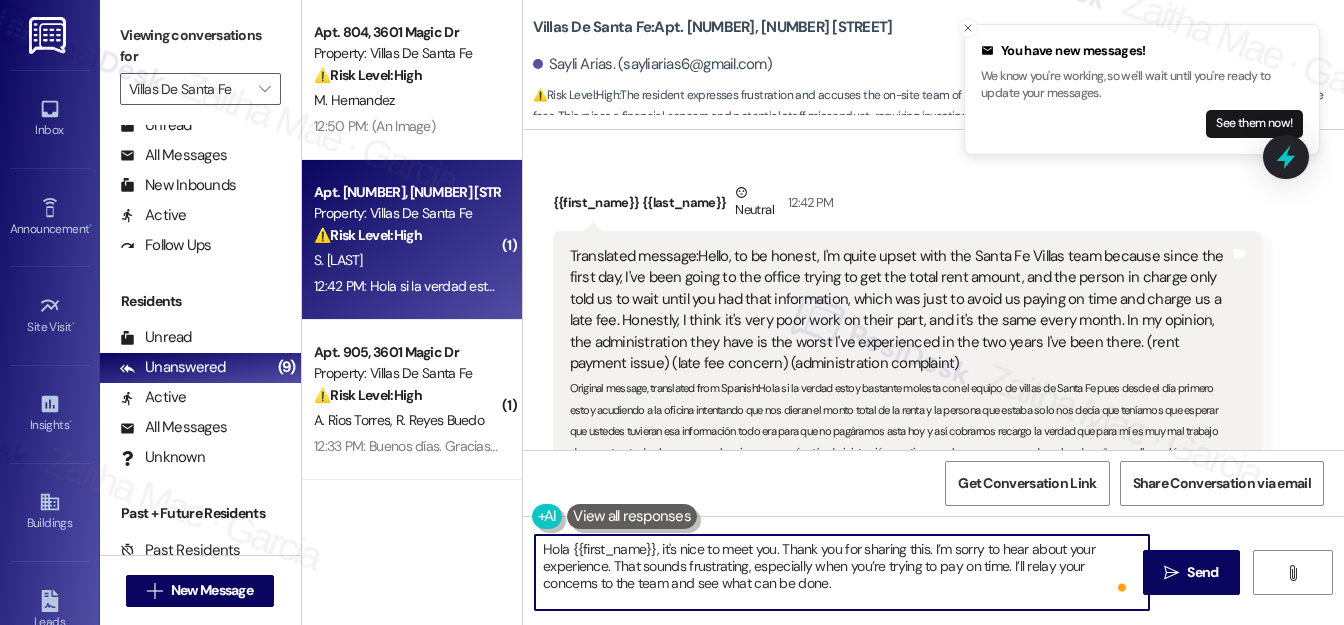 scroll, scrollTop: 16, scrollLeft: 0, axis: vertical 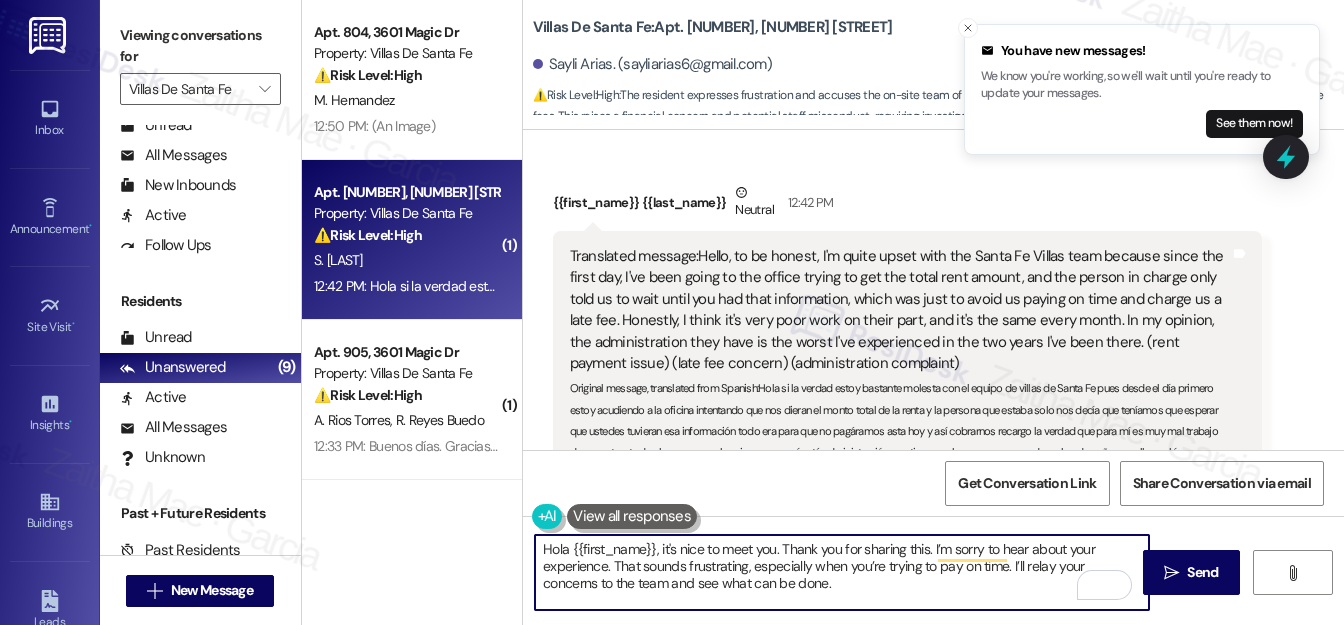 paste on "In the meantime, have you had a chance to log in to the resident portal recently? I want to make sure you have access to all available tools while we look into this." 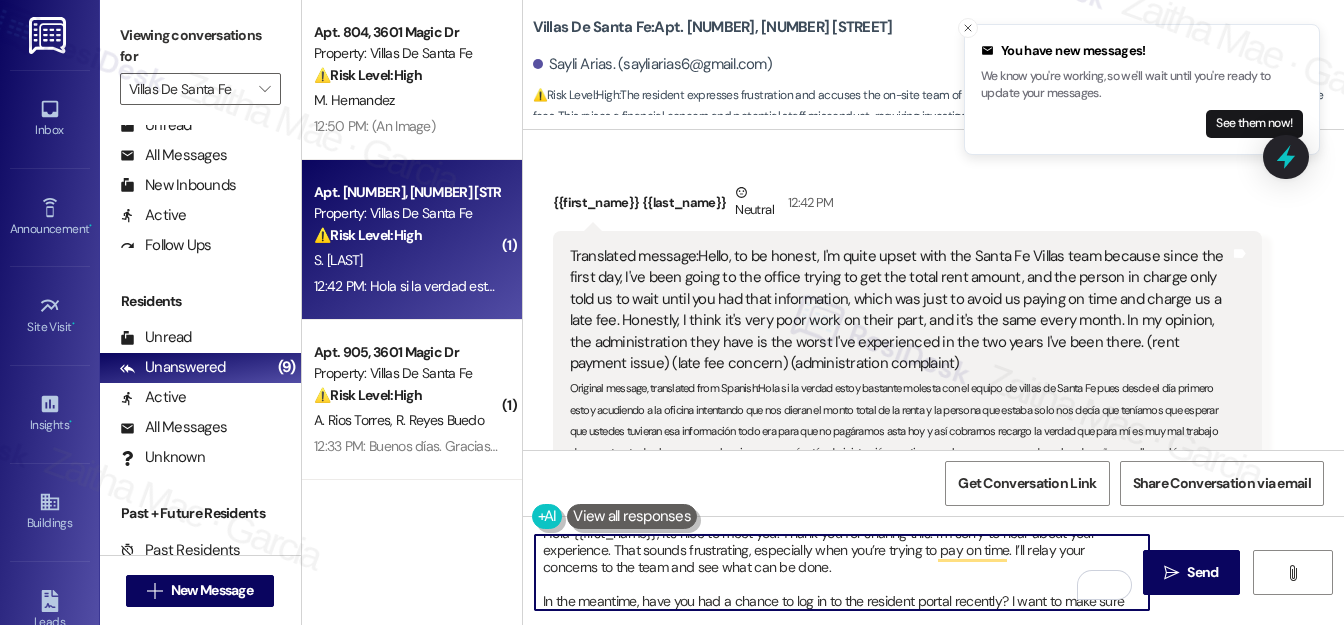 scroll, scrollTop: 34, scrollLeft: 0, axis: vertical 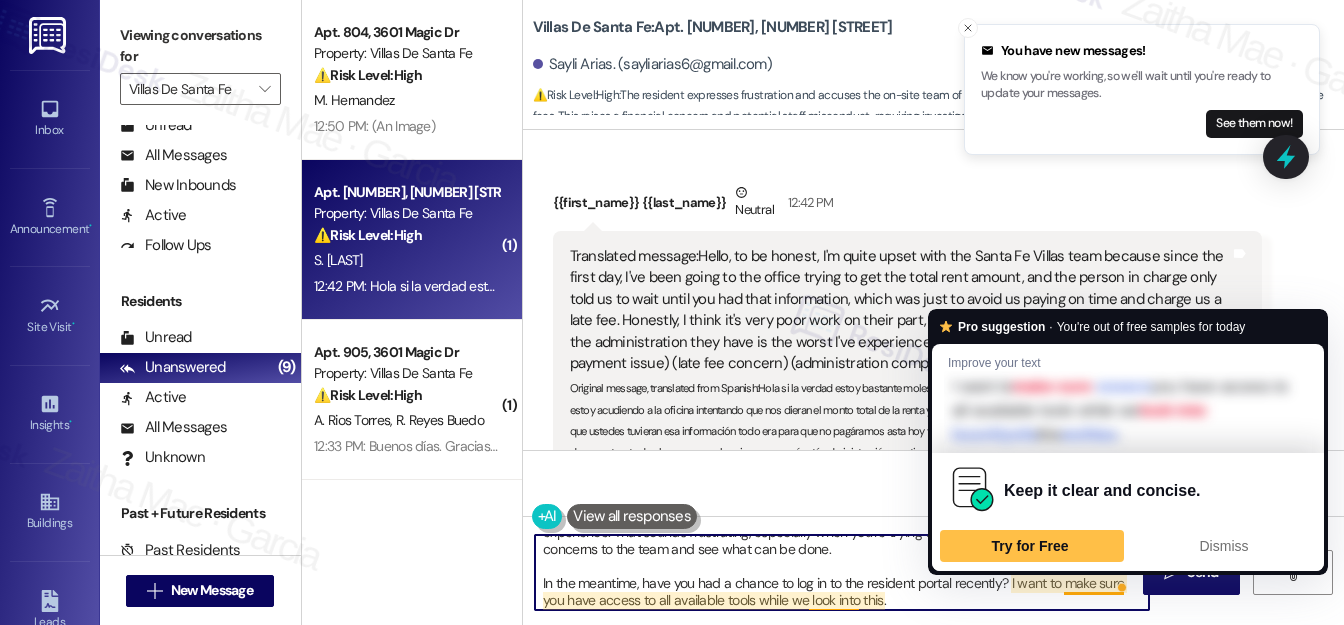 click on "Hola {{first_name}}, it's nice to meet you. Thank you for sharing this. I’m sorry to hear about your experience. That sounds frustrating, especially when you’re trying to pay on time. I’ll relay your concerns to the team and see what can be done.
In the meantime, have you had a chance to log in to the resident portal recently? I want to make sure you have access to all available tools while we look into this." at bounding box center [842, 572] 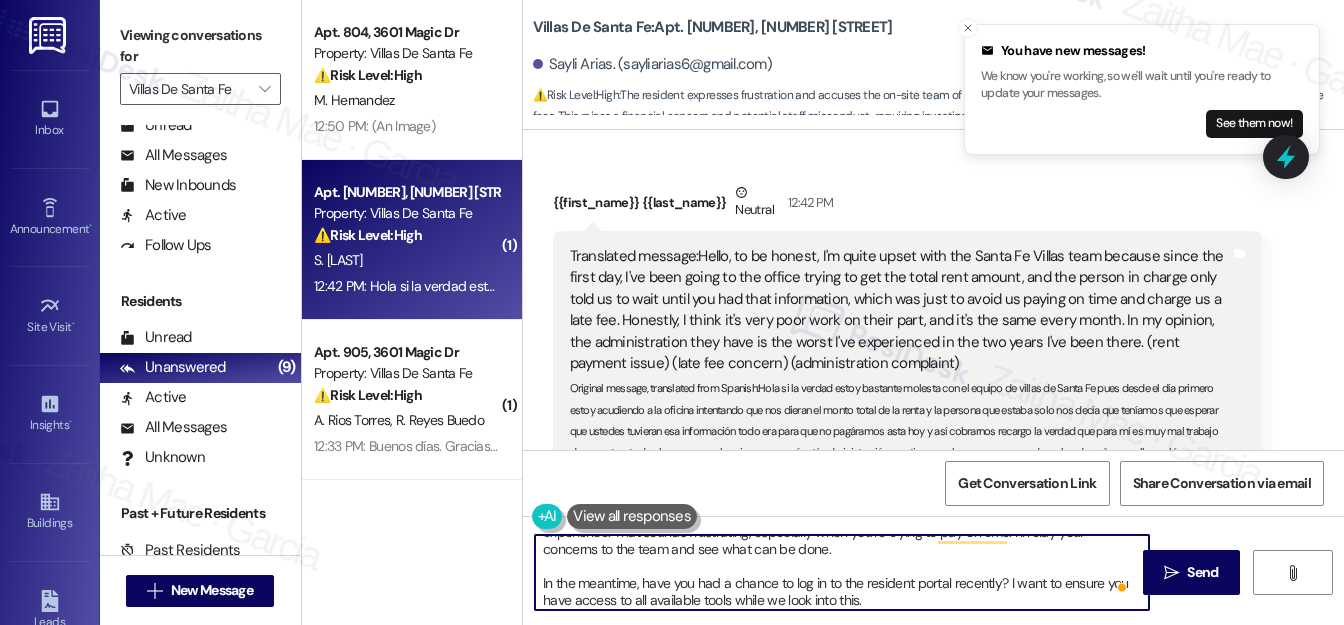 scroll, scrollTop: 38, scrollLeft: 0, axis: vertical 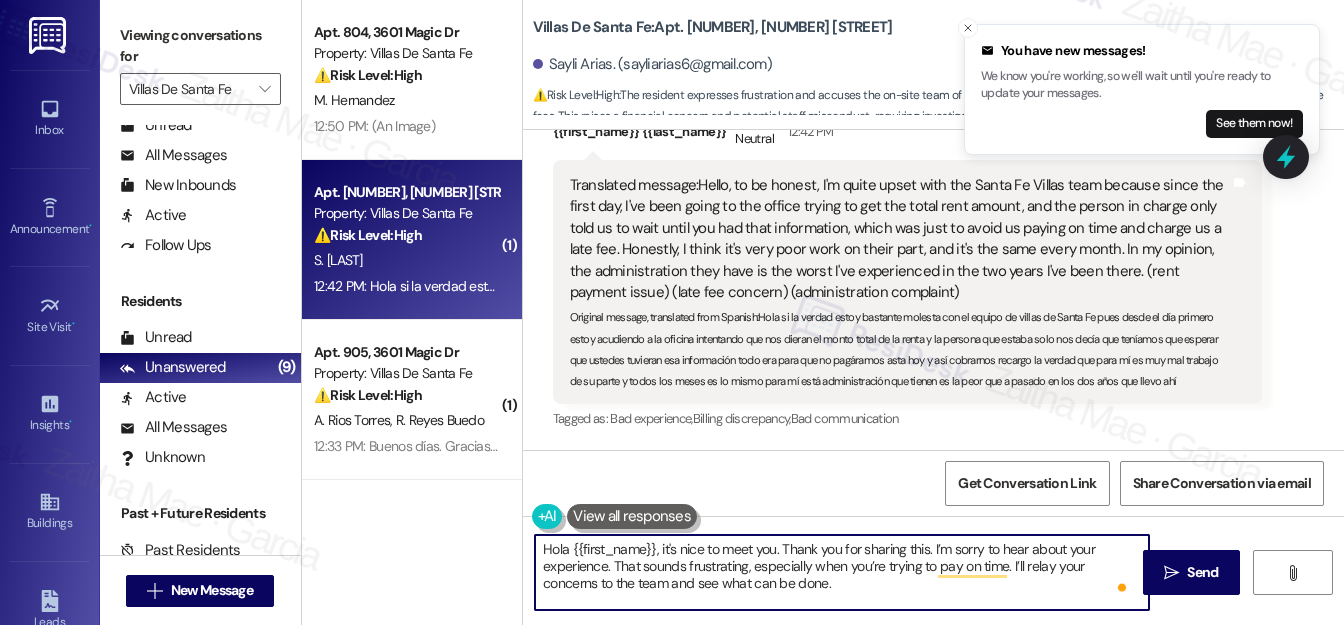click on "Hola {{first_name}}, it's nice to meet you. Thank you for sharing this. I’m sorry to hear about your experience. That sounds frustrating, especially when you’re trying to pay on time. I’ll relay your concerns to the team and see what can be done.
In the meantime, have you had a chance to log in to the resident portal recently? I want to ensure you have access to all available tools while we look into this." at bounding box center (842, 572) 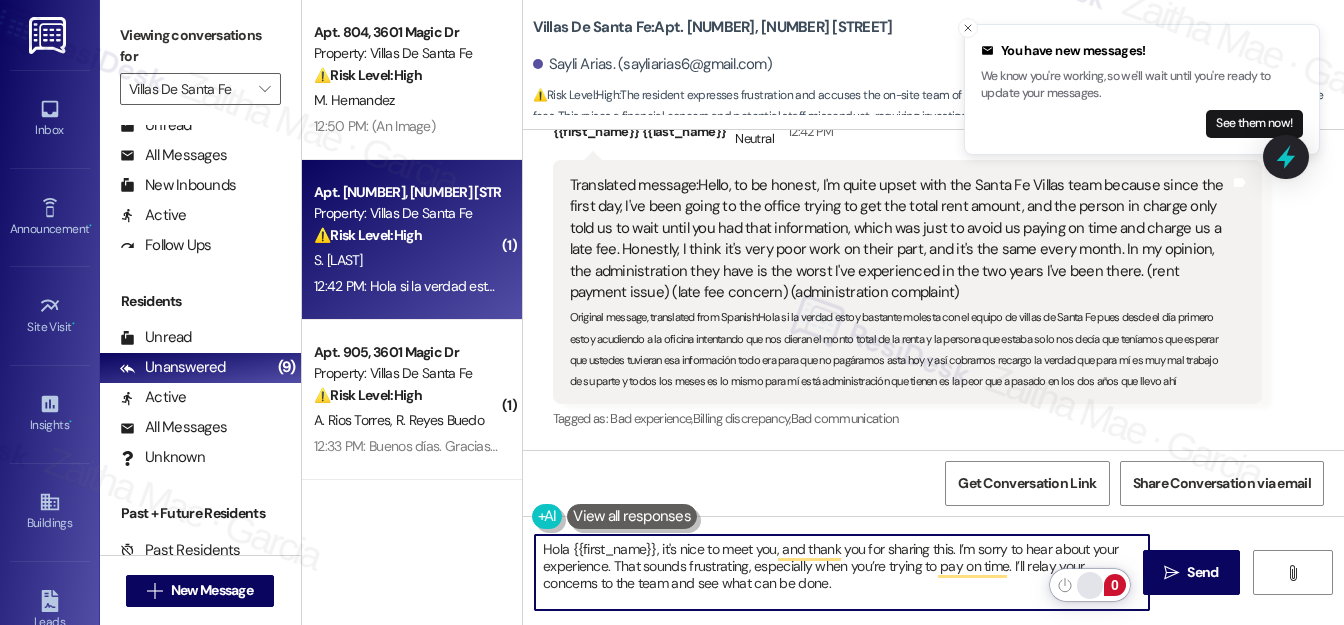 type on "Hola {{first_name}}, it's nice to meet you, and thank you for sharing this. I’m sorry to hear about your experience. That sounds frustrating, especially when you’re trying to pay on time. I’ll relay your concerns to the team and see what can be done.
In the meantime, have you had a chance to log in to the resident portal recently? I want to ensure you have access to all available tools while we look into this." 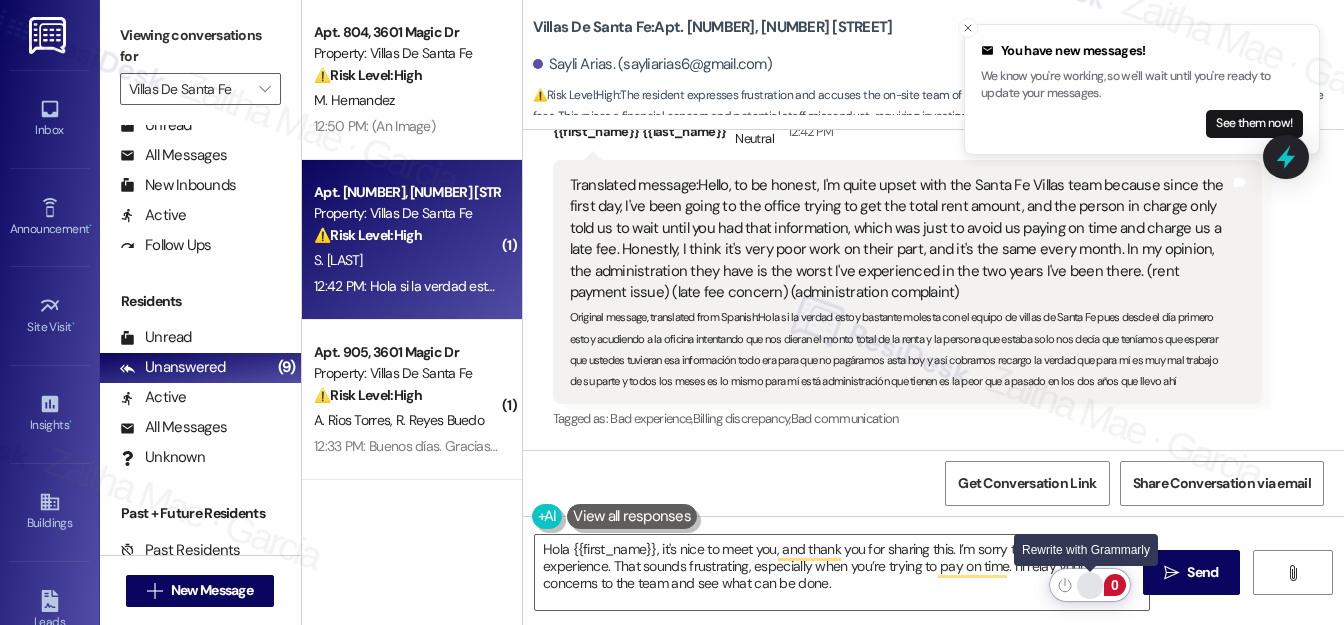 click 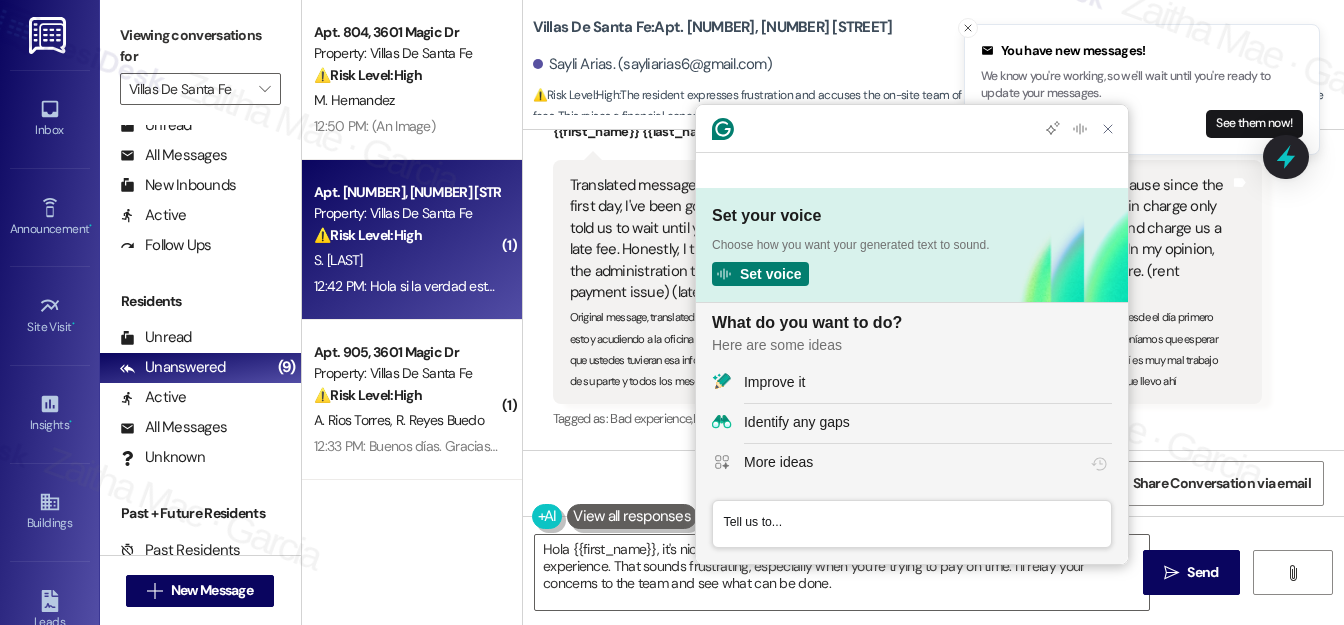 scroll, scrollTop: 0, scrollLeft: 0, axis: both 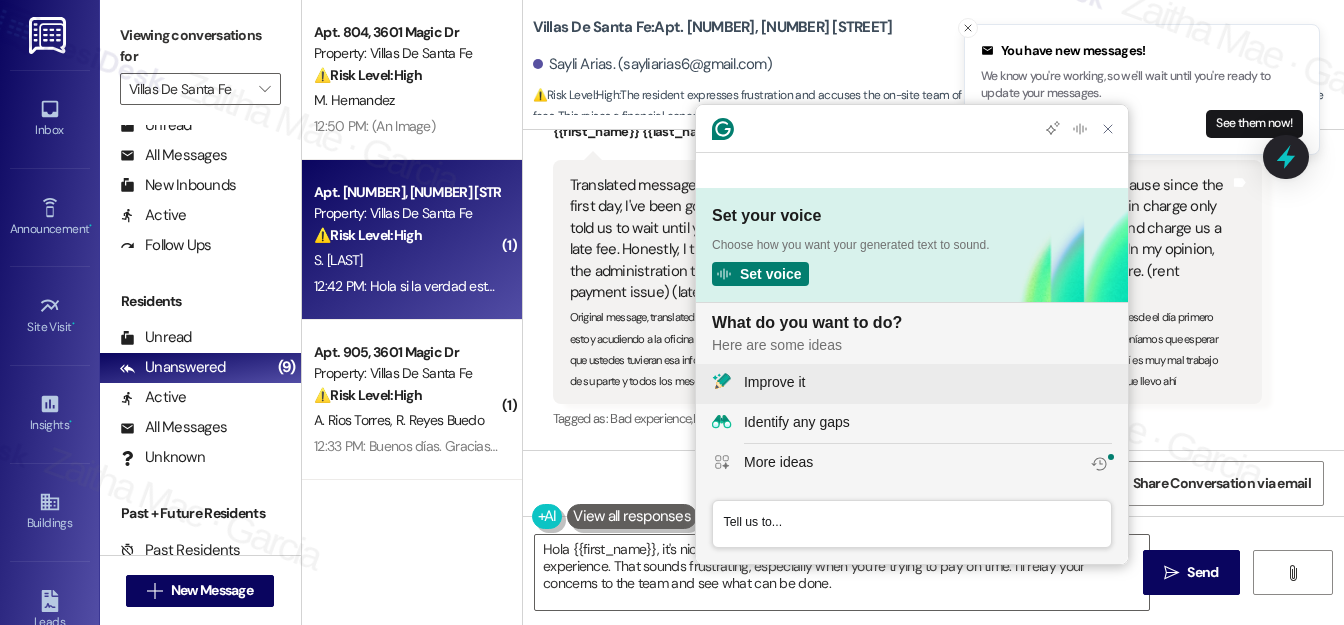 click on "Improve it" 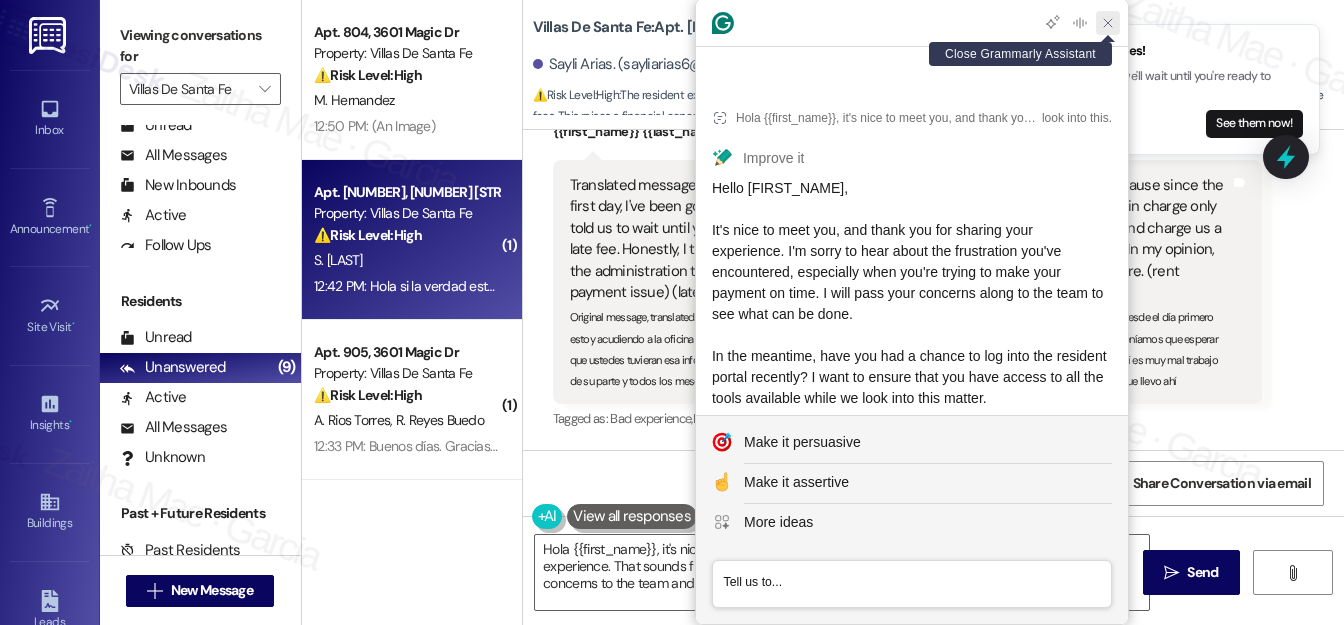 click 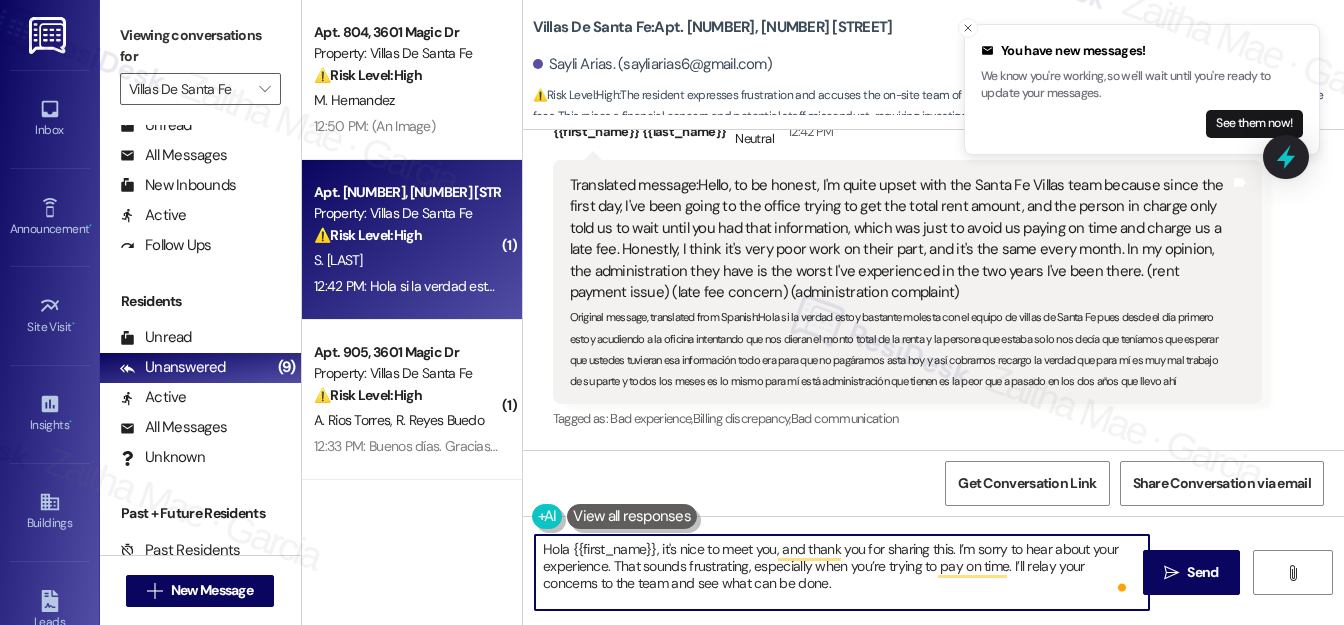 scroll, scrollTop: 27, scrollLeft: 0, axis: vertical 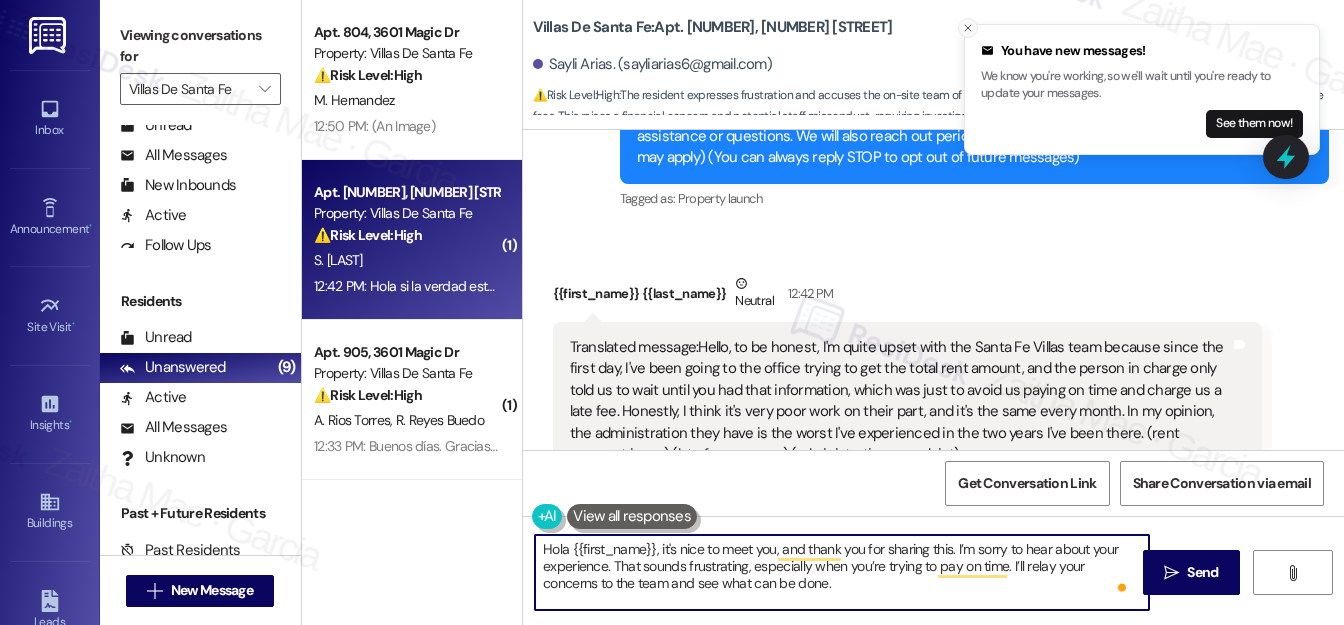 click 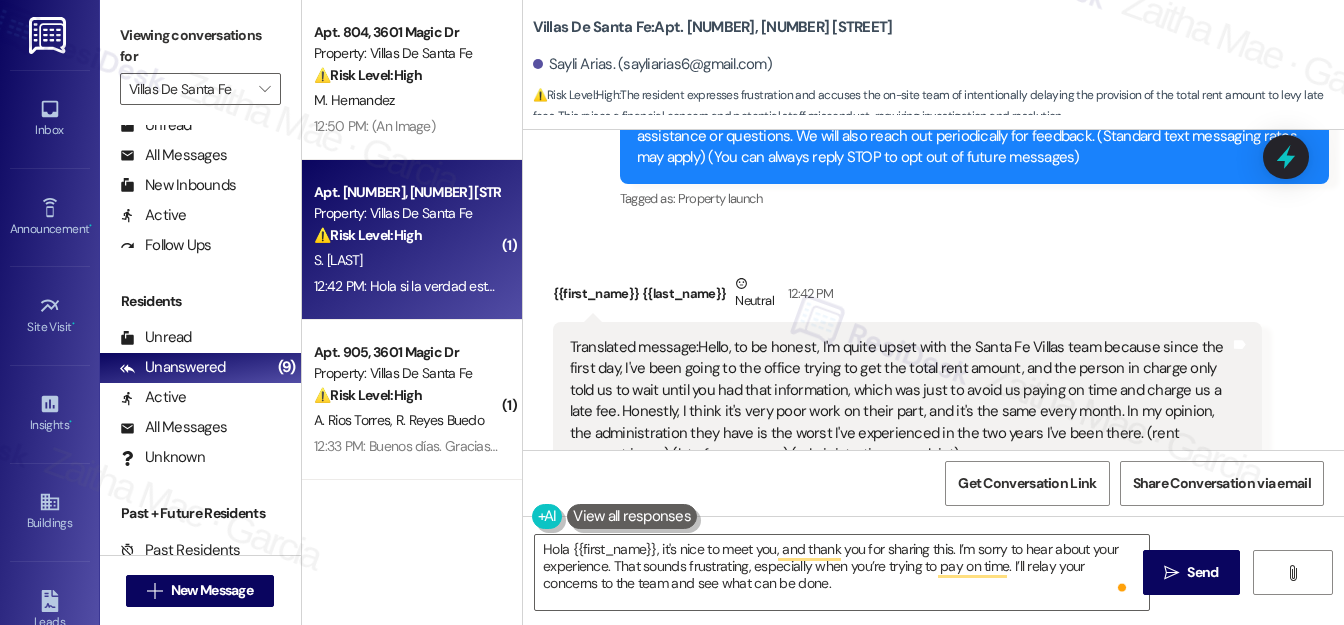 scroll, scrollTop: 360, scrollLeft: 0, axis: vertical 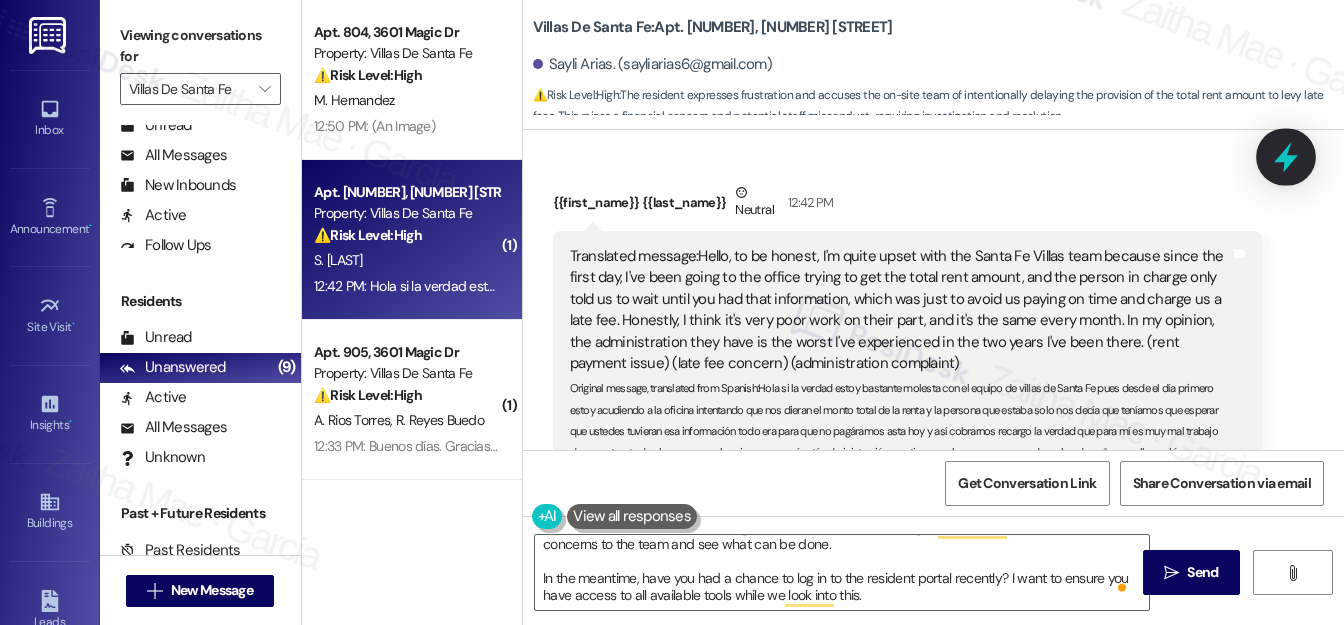 click 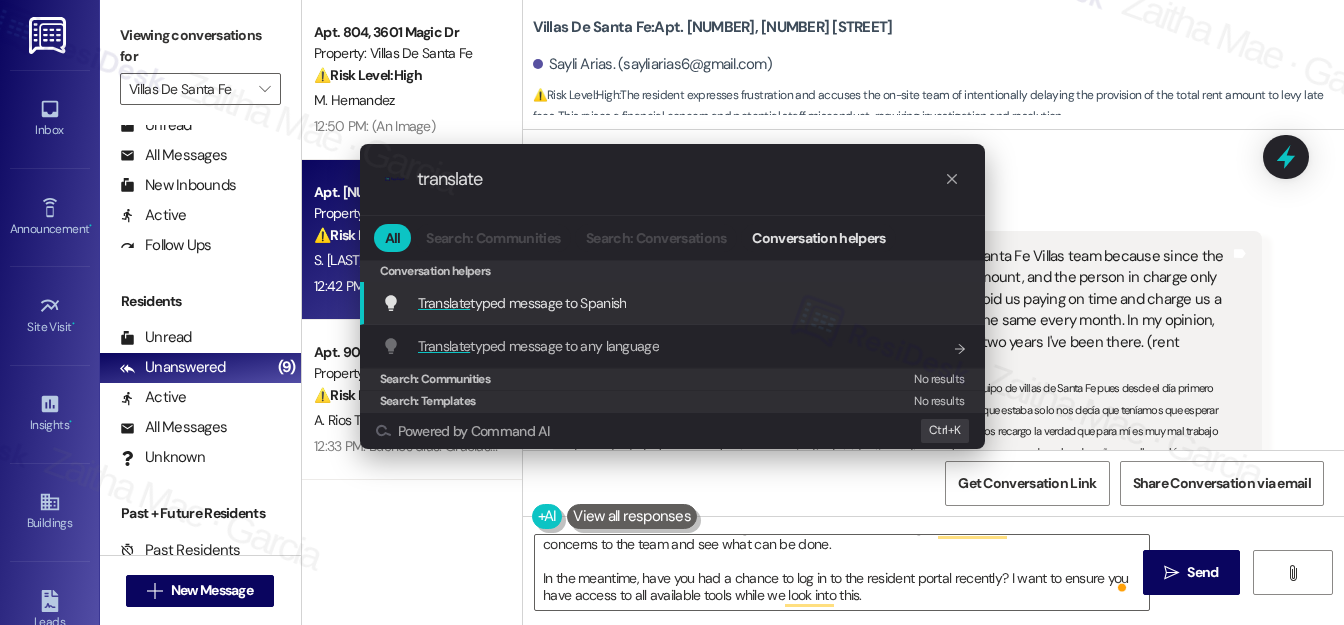type on "translate" 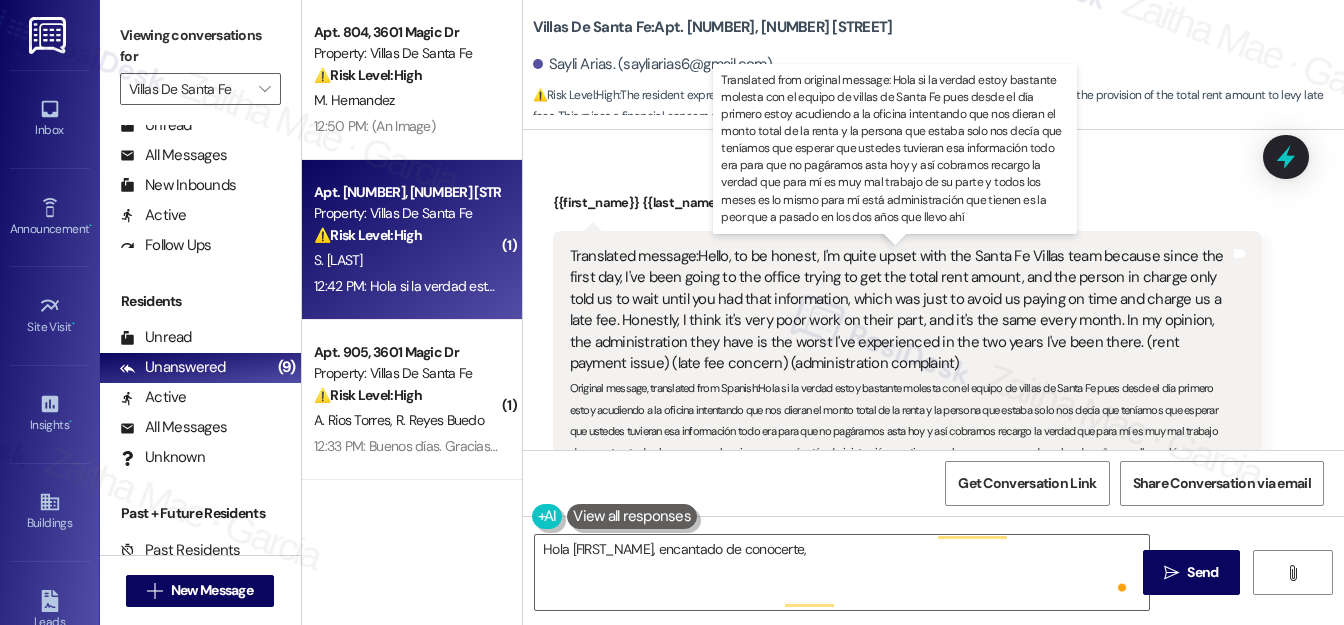 scroll, scrollTop: 0, scrollLeft: 0, axis: both 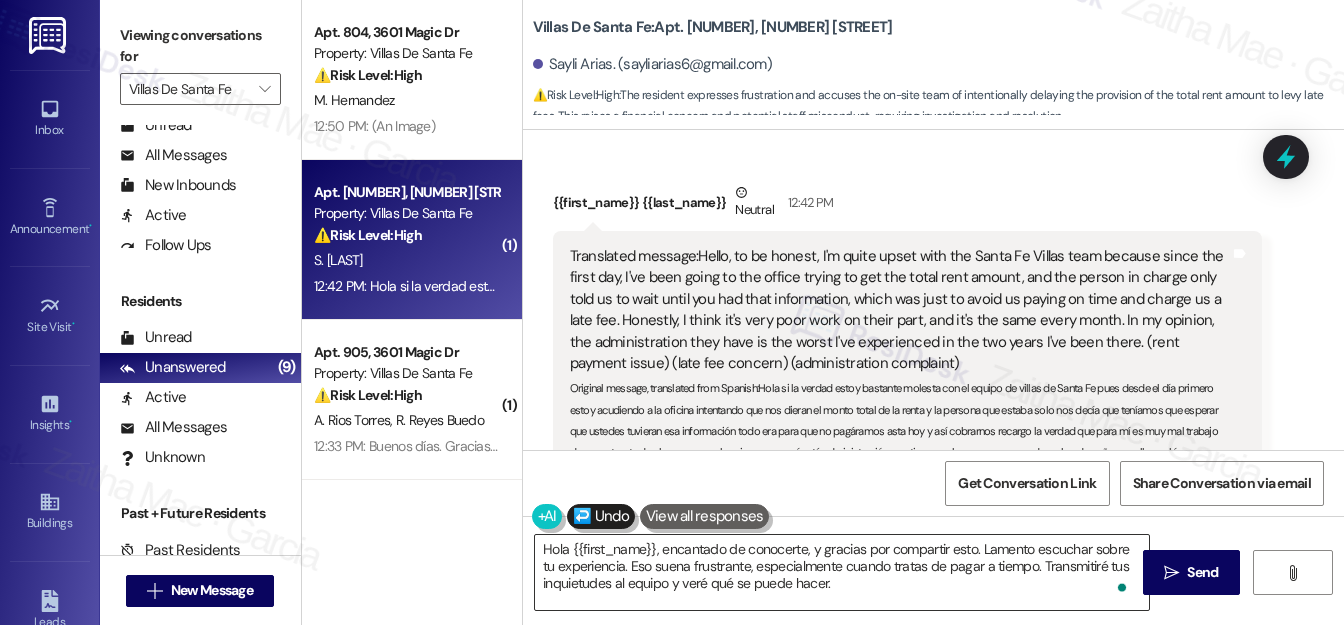 type on "Hola {{first_name}}, encantado de conocerte, y gracias por compartir esto. Lamento escuchar sobre tu experiencia. Eso suena frustrante, especialmente cuando tratas de pagar a tiempo. Transmitiré tus inquietudes al equipo y veré qué se puede hacer.
Mientras tanto, ¿has tenido oportunidad de acceder al portal de residentes recientemente? Quiero asegurarme de que tengas acceso a todas las herramientas disponibles mientras investigamos esto. (resident concern) (portal access verification) (Hola {{first_name}}, it's nice to meet you, and thank you for sharing this. I’m sorry to hear about your experience. That sounds frustrating, especially when you’re trying to pay on time. I’ll relay your concerns to the team and see what can be done.
In the meantime, have you had a chance to log in to the resident portal recently? I want to ensure you have access to all available tools while we look into this.)" 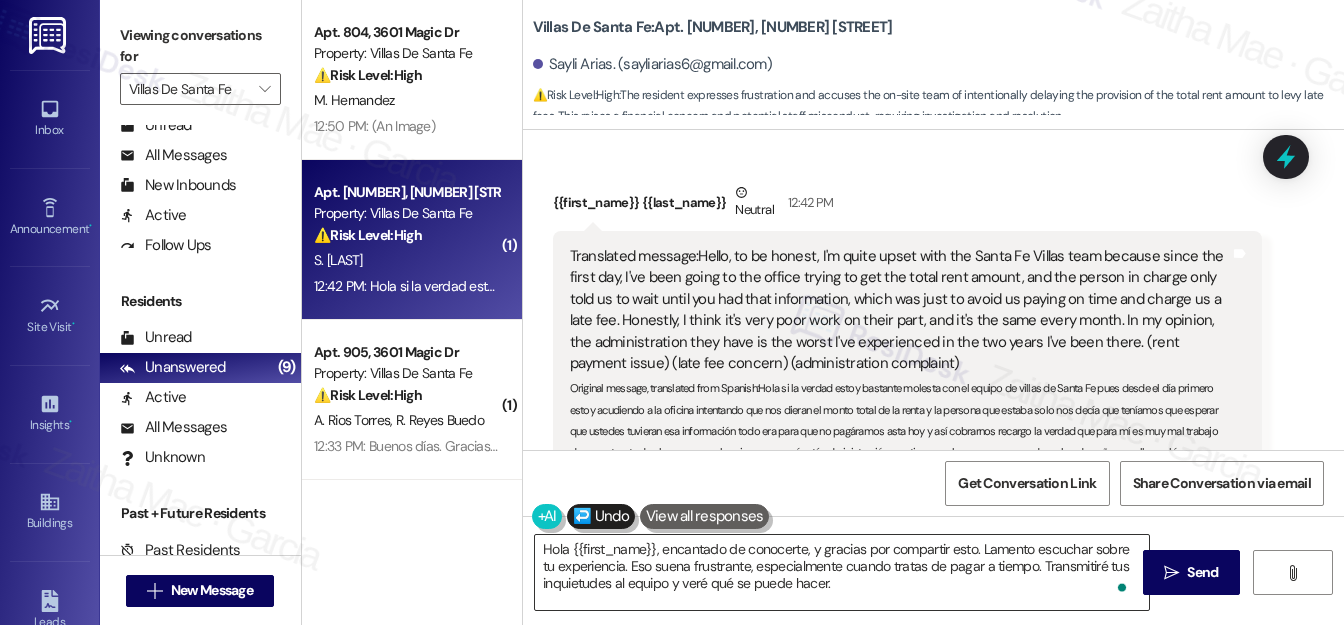 scroll, scrollTop: 141, scrollLeft: 0, axis: vertical 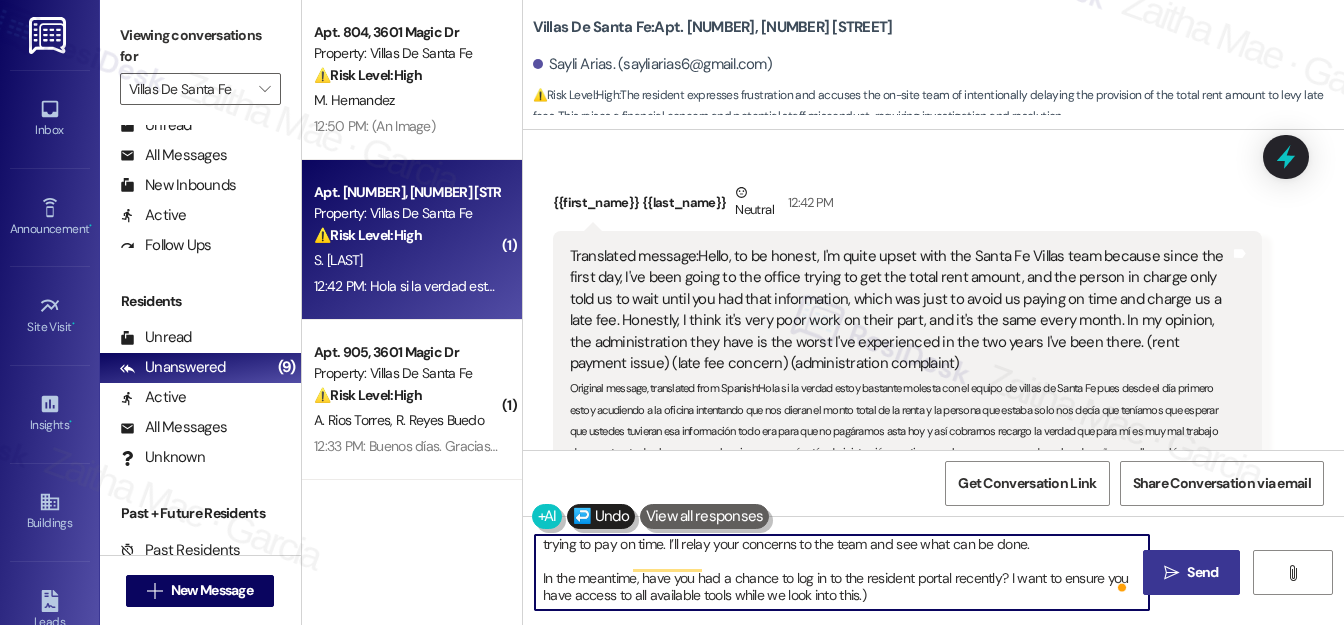 click on "Send" at bounding box center [1202, 572] 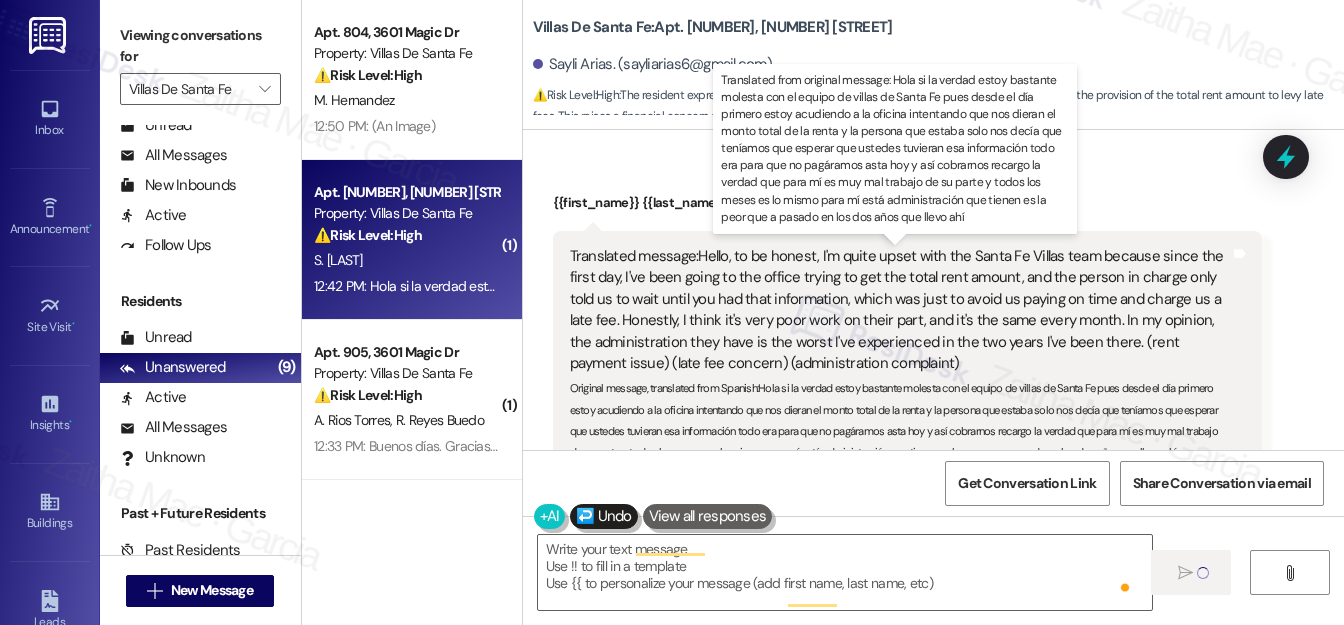 type on "Fetching suggested responses. Please feel free to read through the conversation in the meantime." 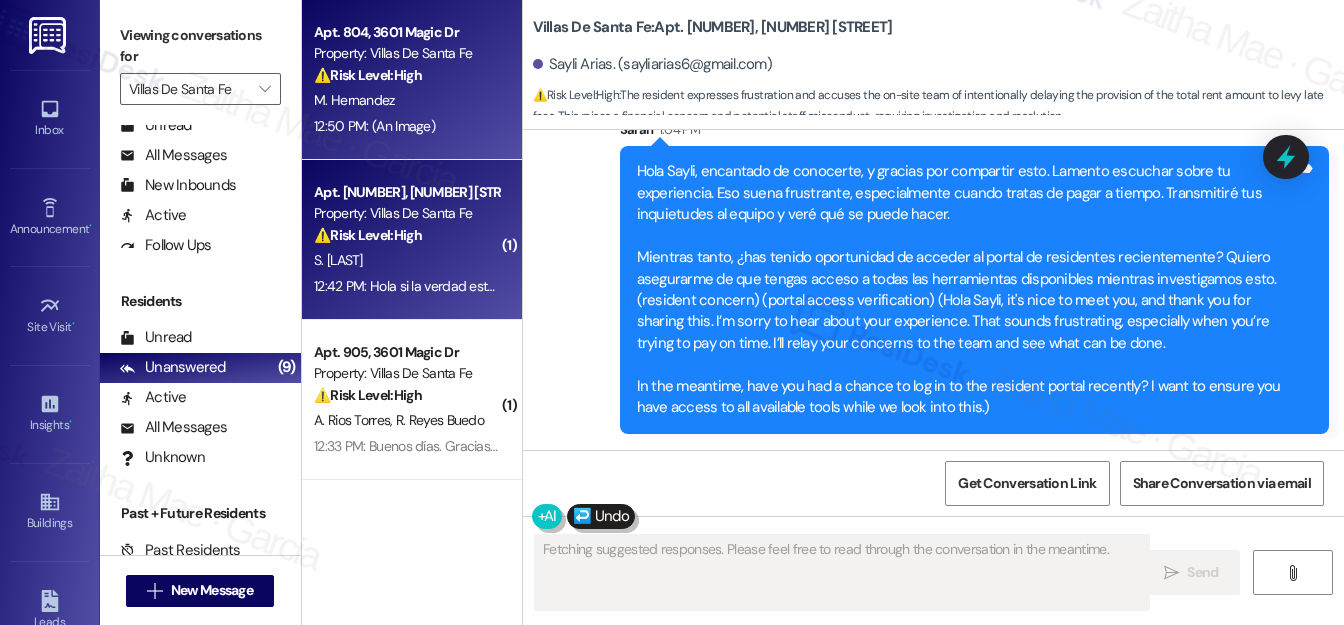 click on "M. Hernandez" at bounding box center [406, 100] 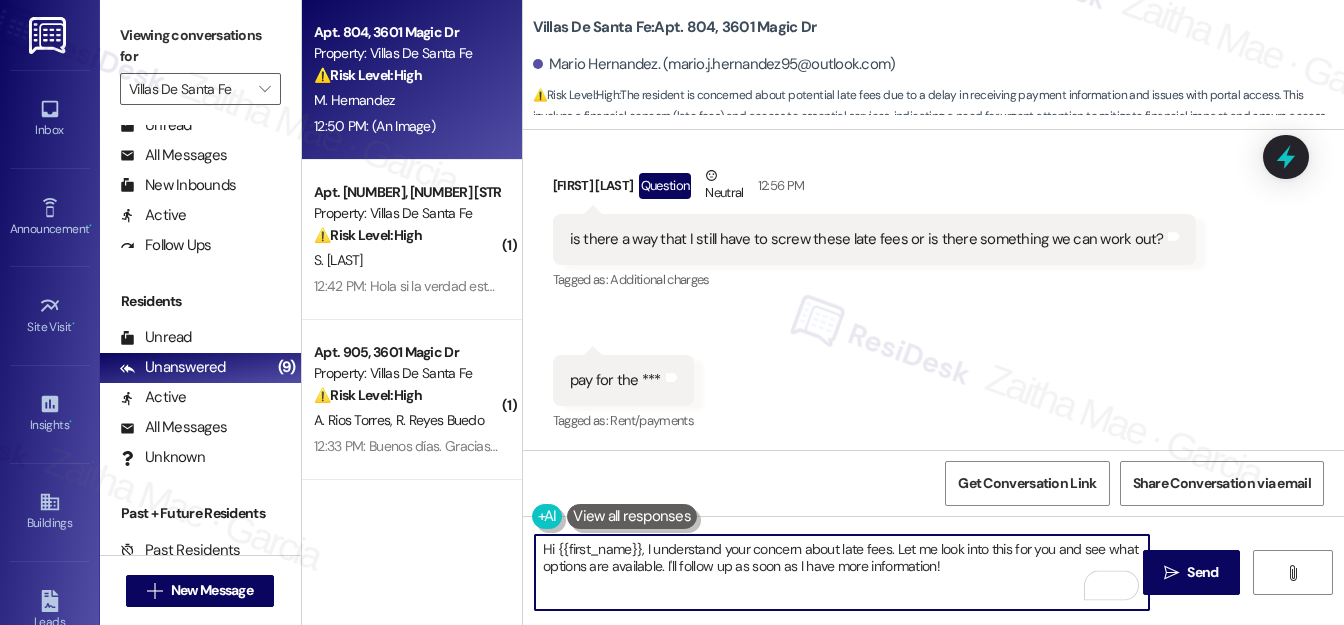 drag, startPoint x: 890, startPoint y: 546, endPoint x: 541, endPoint y: 543, distance: 349.0129 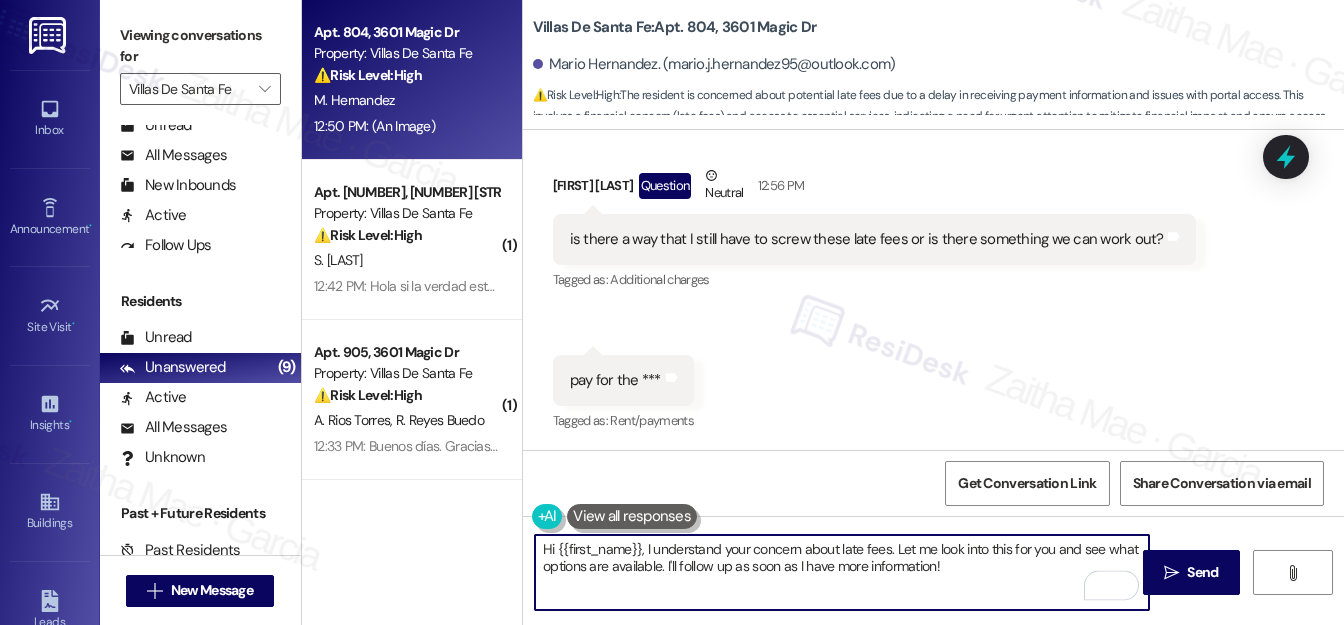 click on "Hi {{first_name}}, I understand your concern about late fees. Let me look into this for you and see what options are available. I'll follow up as soon as I have more information!" at bounding box center (842, 572) 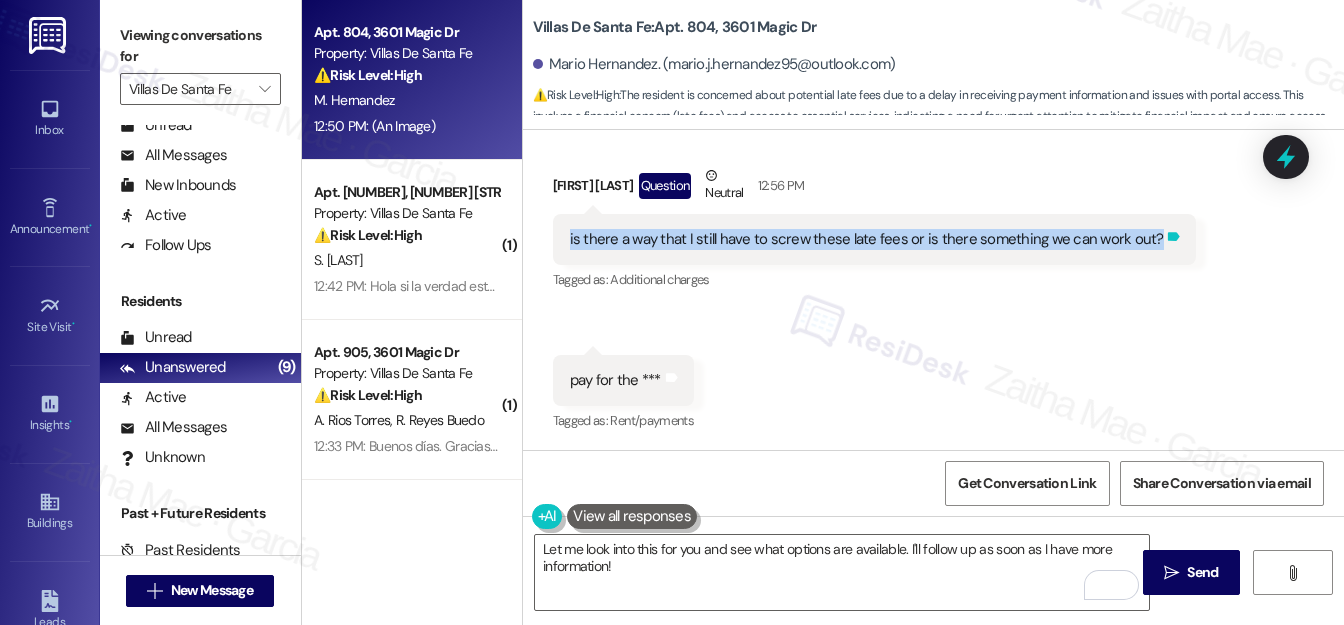 drag, startPoint x: 564, startPoint y: 239, endPoint x: 1143, endPoint y: 237, distance: 579.0035 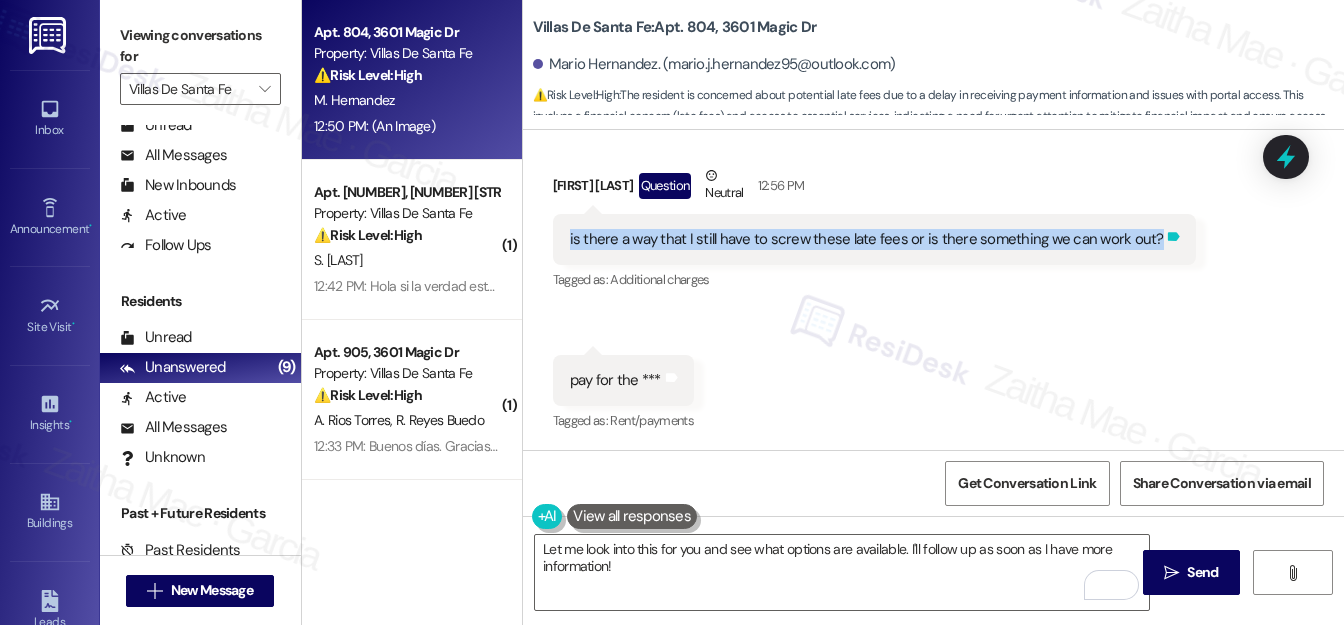 click on "is there a way that I still have to screw these late fees or is there something we can work out? Tags and notes" at bounding box center [874, 239] 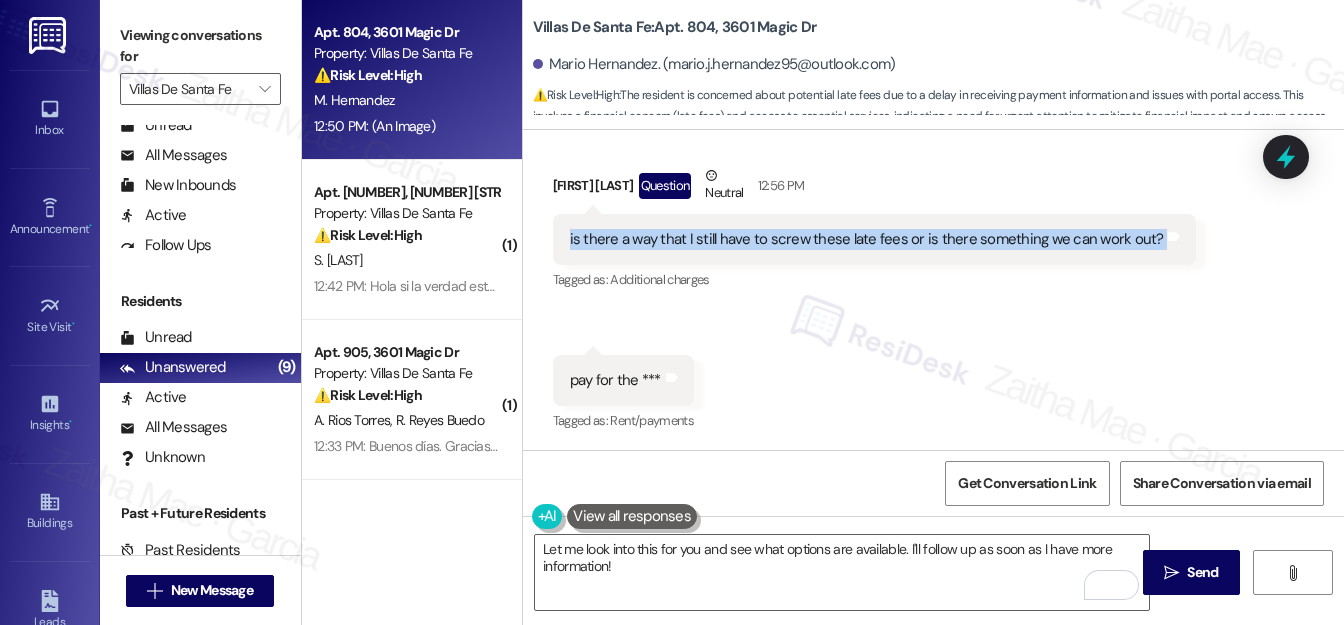 copy on "is there a way that I still have to screw these late fees or is there something we can work out? Tags and notes" 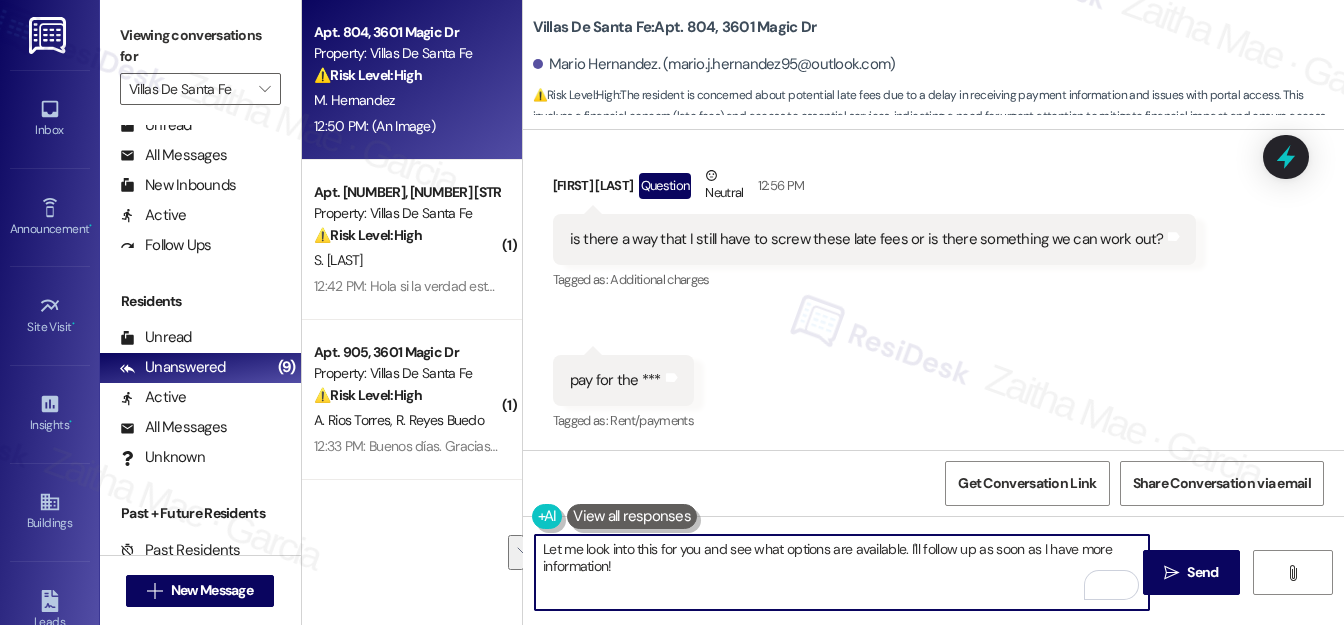drag, startPoint x: 906, startPoint y: 546, endPoint x: 910, endPoint y: 569, distance: 23.345236 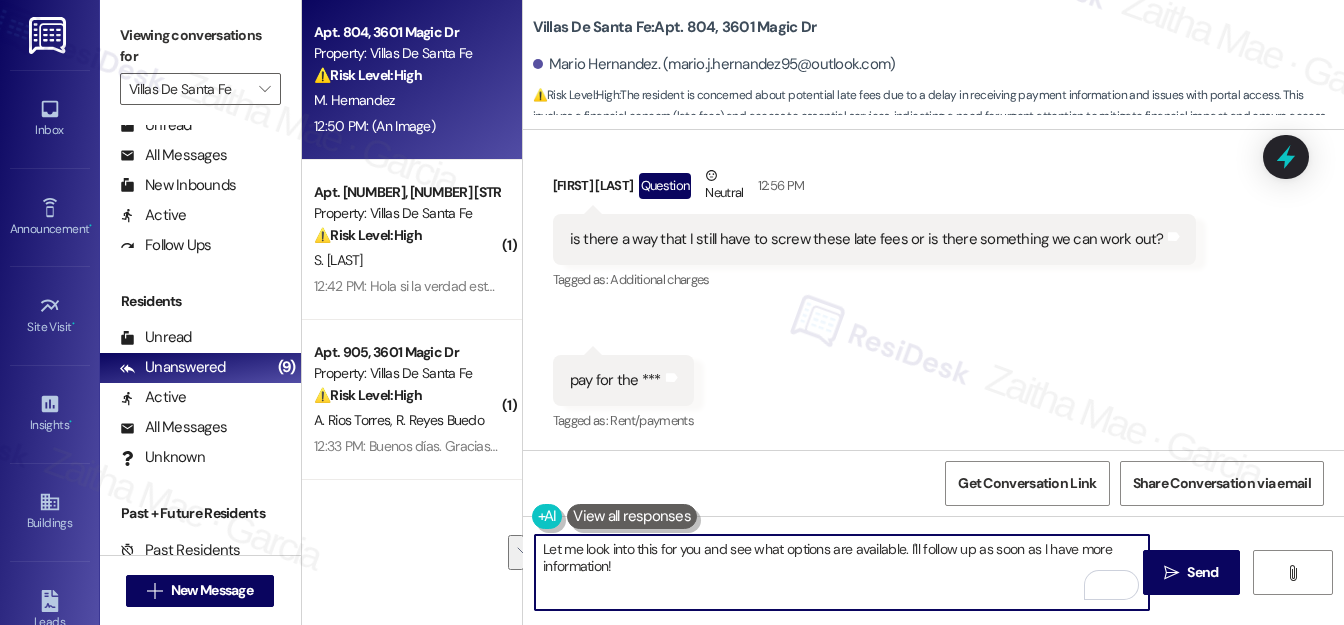 click on "Let me look into this for you and see what options are available. I'll follow up as soon as I have more information!" at bounding box center [842, 572] 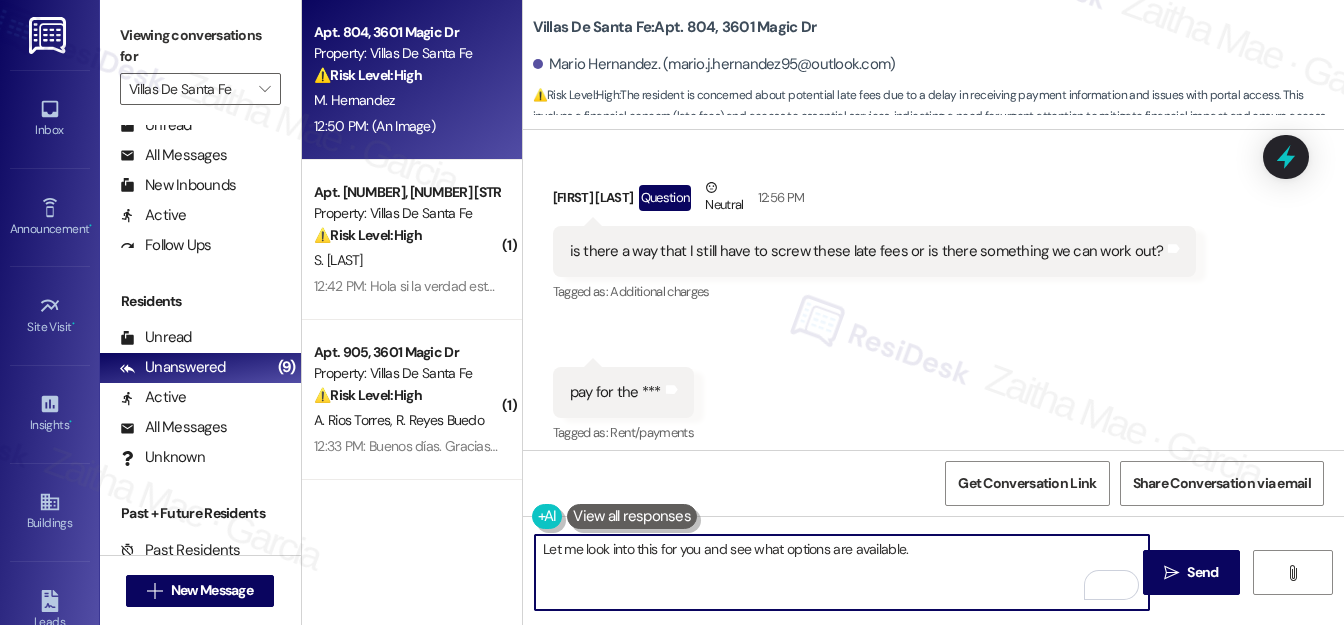 scroll, scrollTop: 1906, scrollLeft: 0, axis: vertical 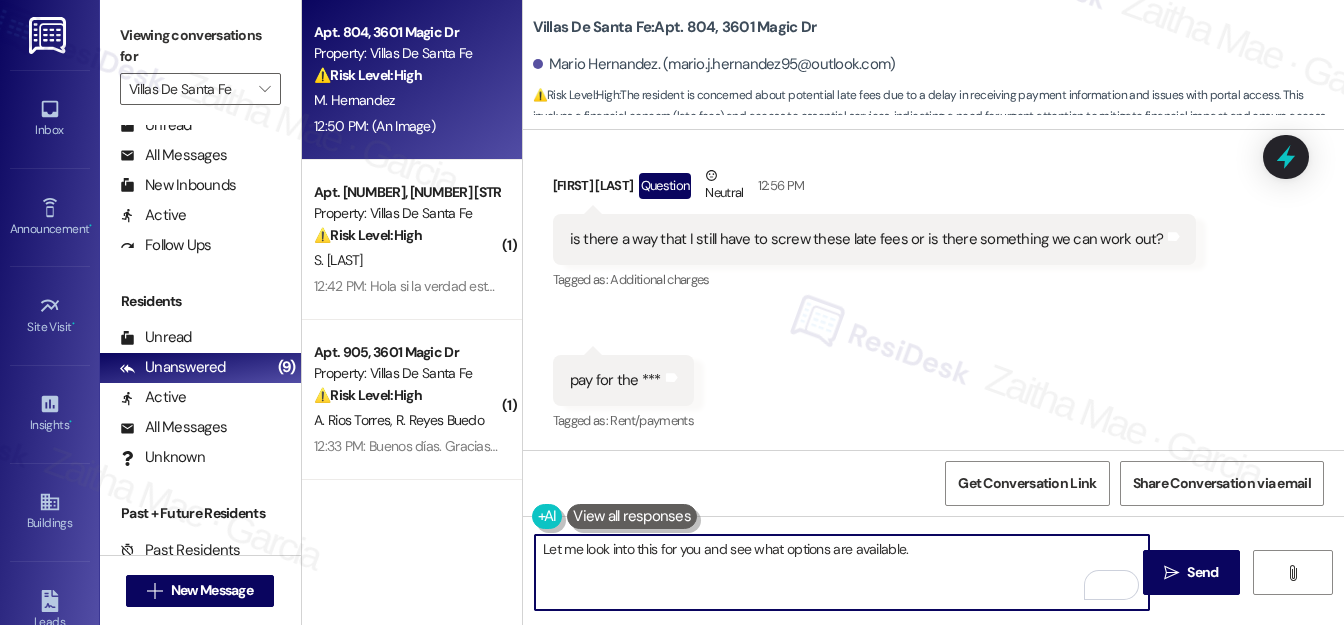 click on "Let me look into this for you and see what options are available." at bounding box center [842, 572] 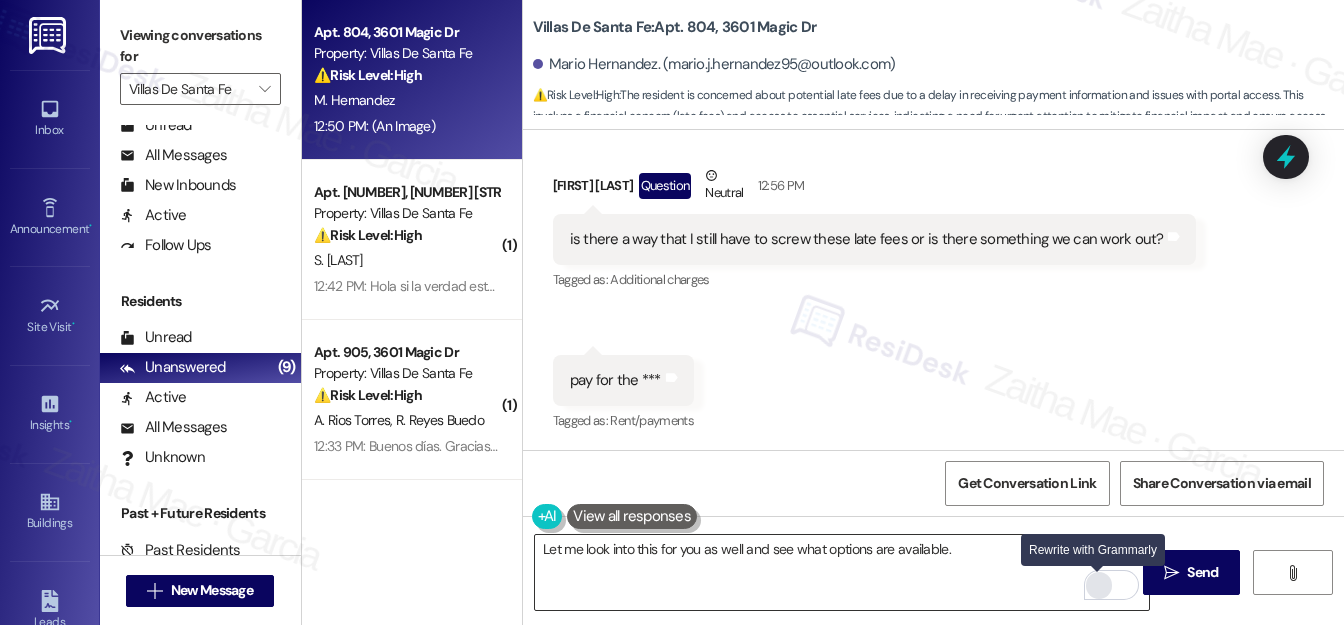 click at bounding box center [1099, 585] 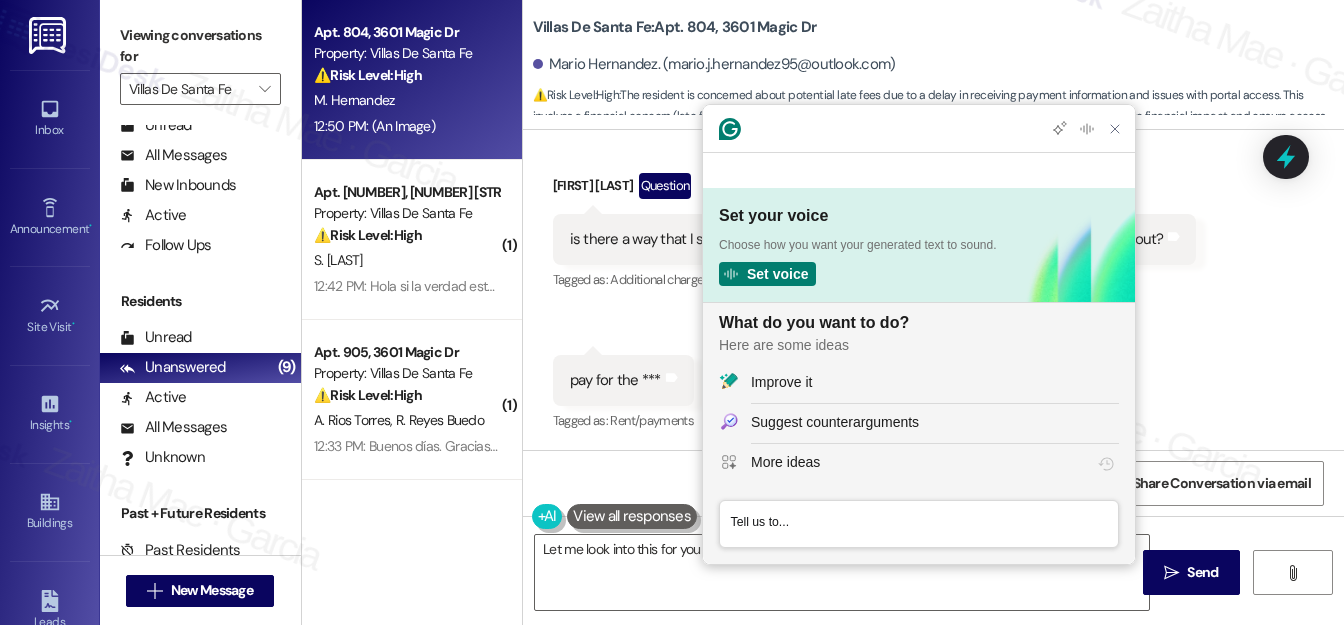 scroll, scrollTop: 0, scrollLeft: 0, axis: both 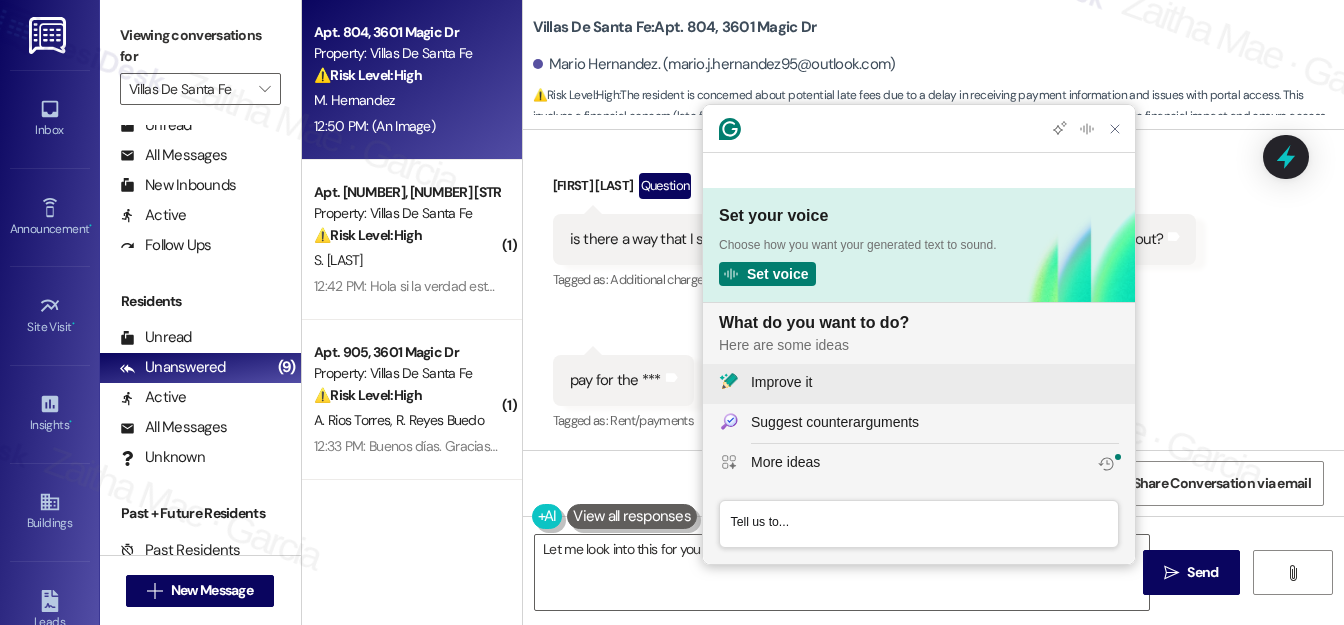 click on "Improve it" 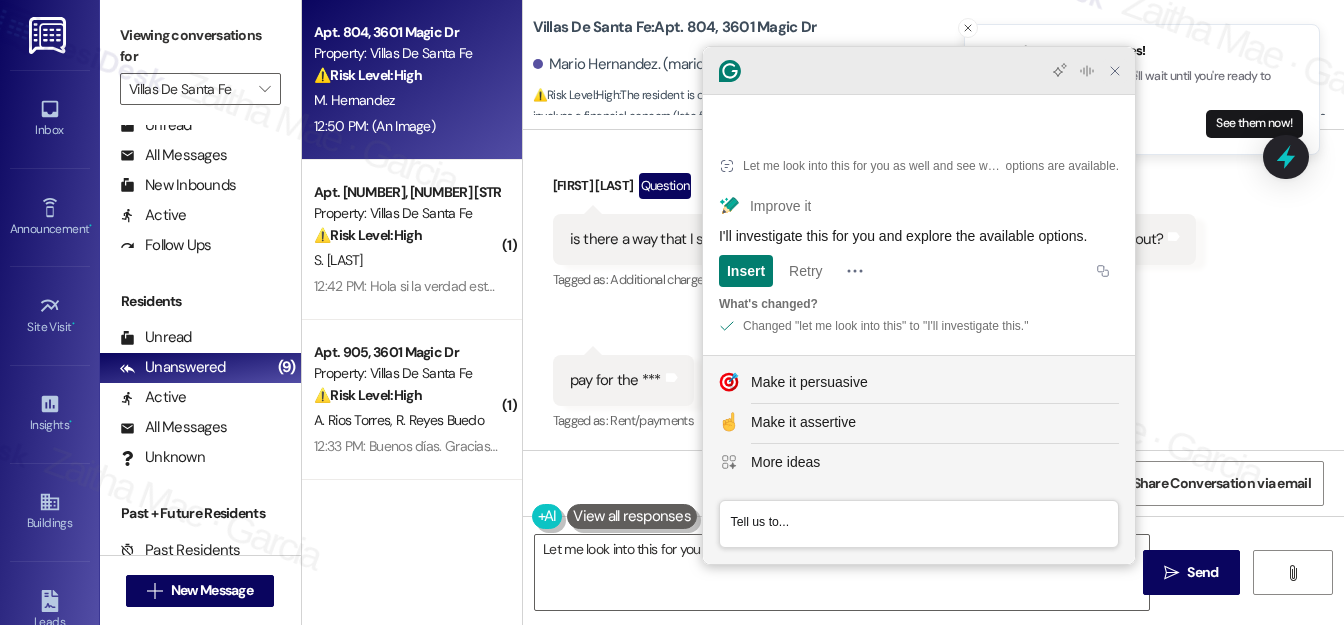click 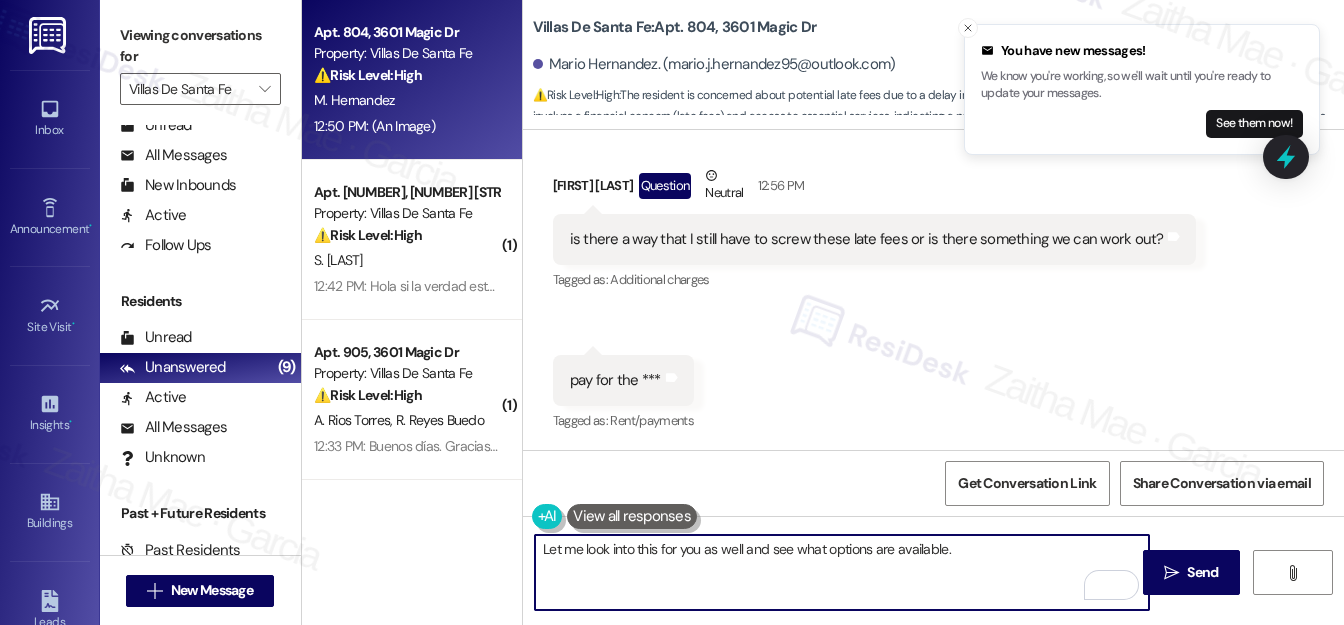 click on "Let me look into this for you as well and see what options are available." at bounding box center [842, 572] 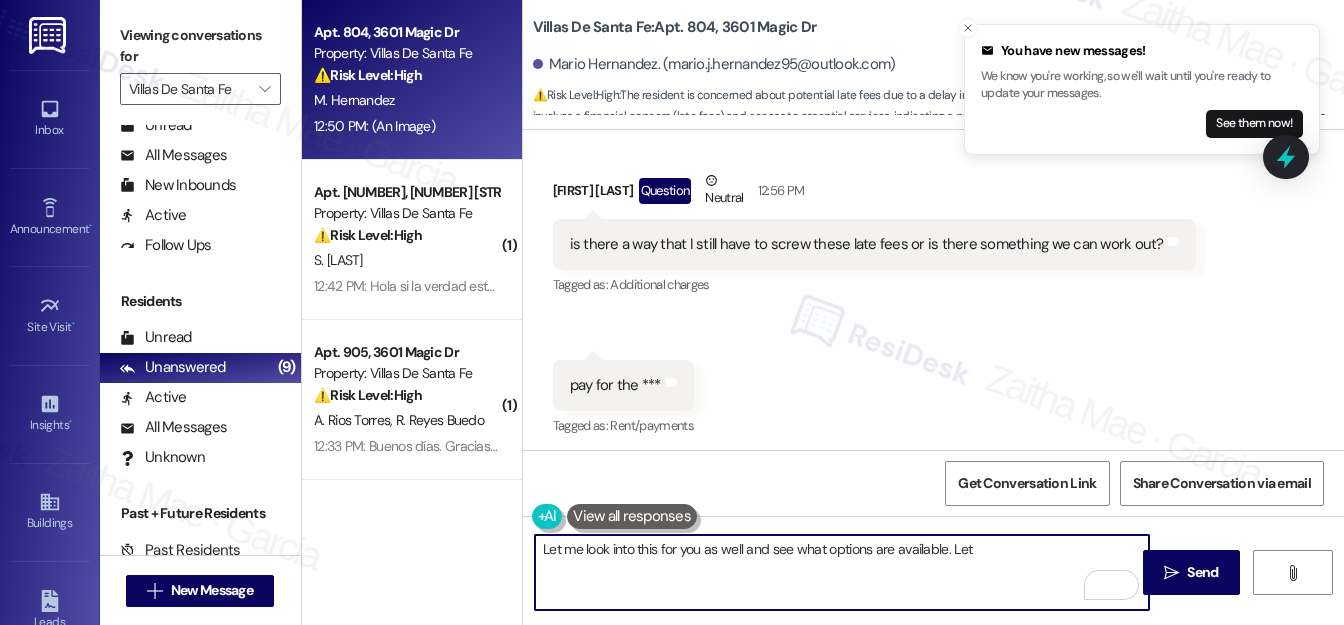 scroll, scrollTop: 1906, scrollLeft: 0, axis: vertical 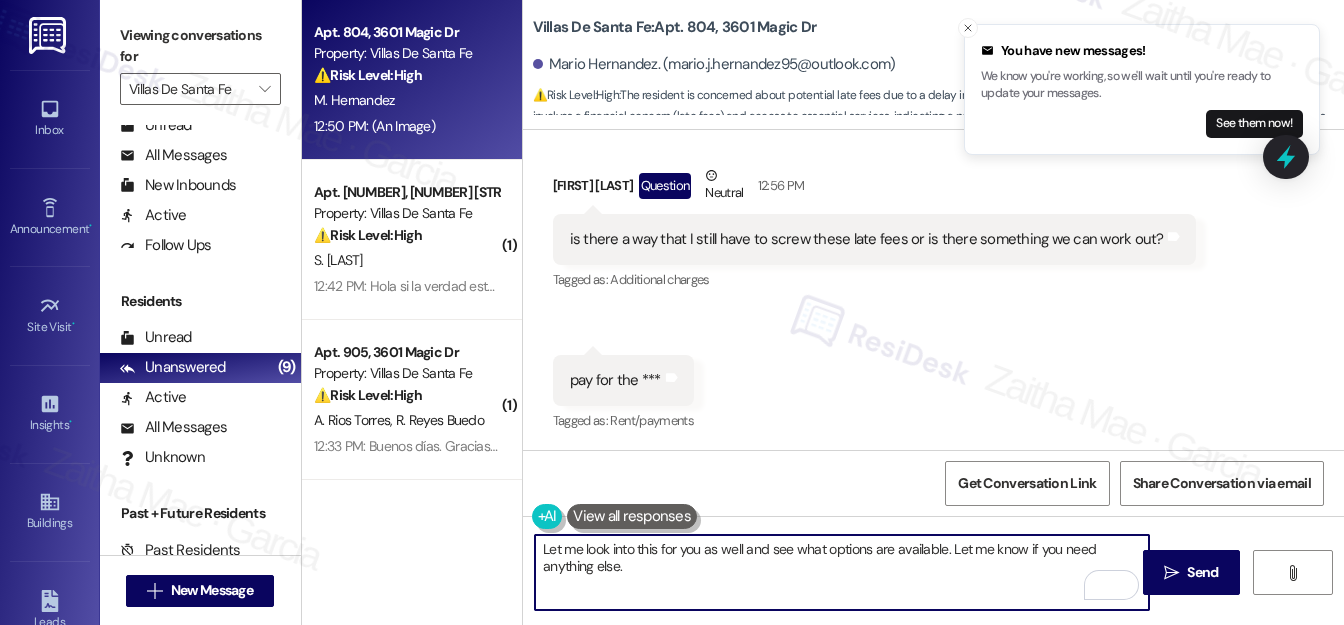 click on "Let me look into this for you as well and see what options are available. Let me know if you need anything else." at bounding box center (842, 572) 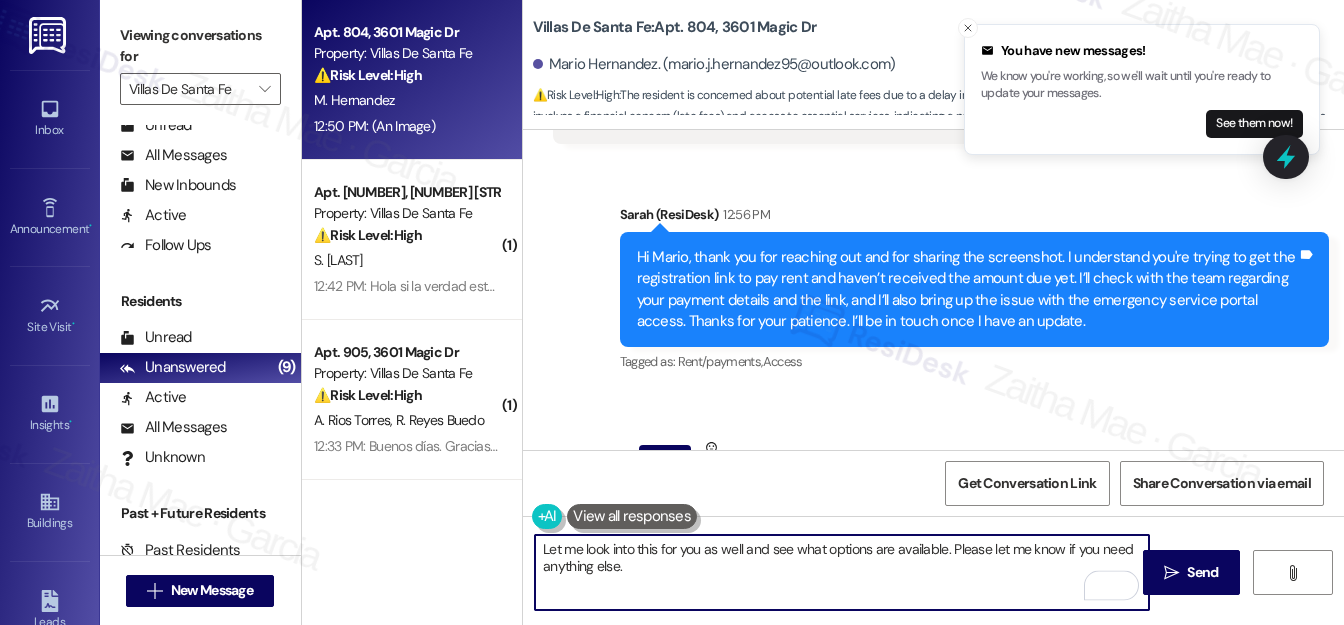 scroll, scrollTop: 1633, scrollLeft: 0, axis: vertical 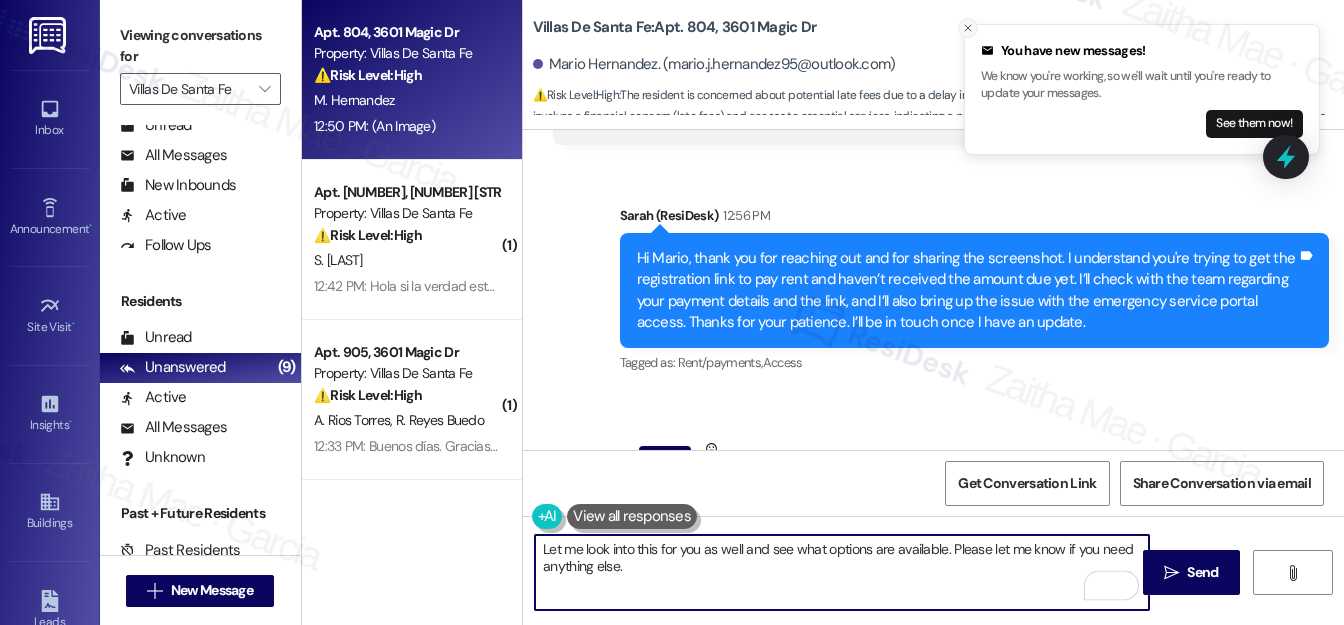 type on "Let me look into this for you as well and see what options are available. Please let me know if you need anything else." 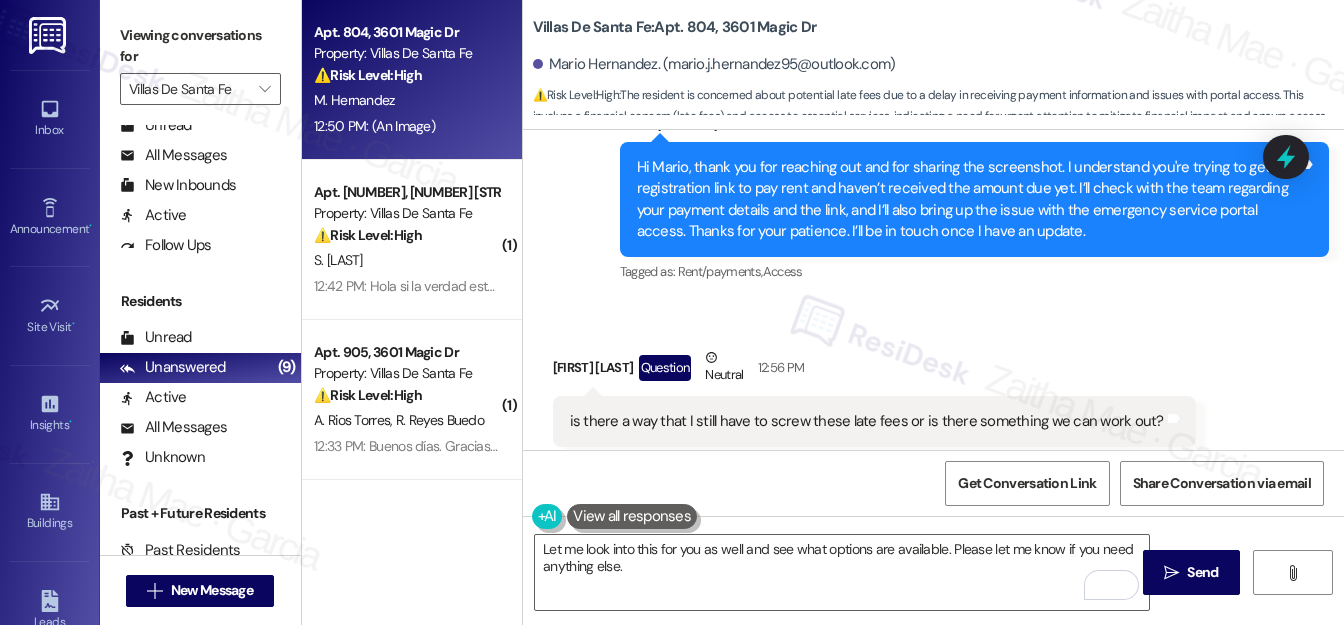 scroll, scrollTop: 1906, scrollLeft: 0, axis: vertical 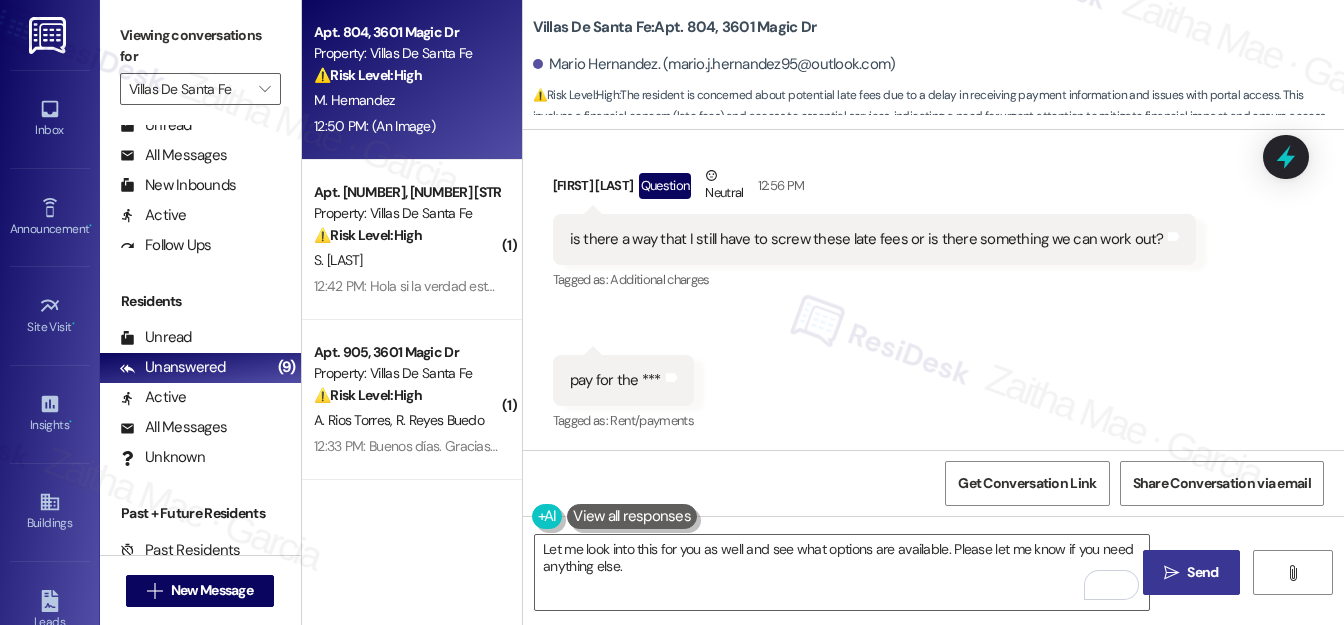 click on "Send" at bounding box center (1202, 572) 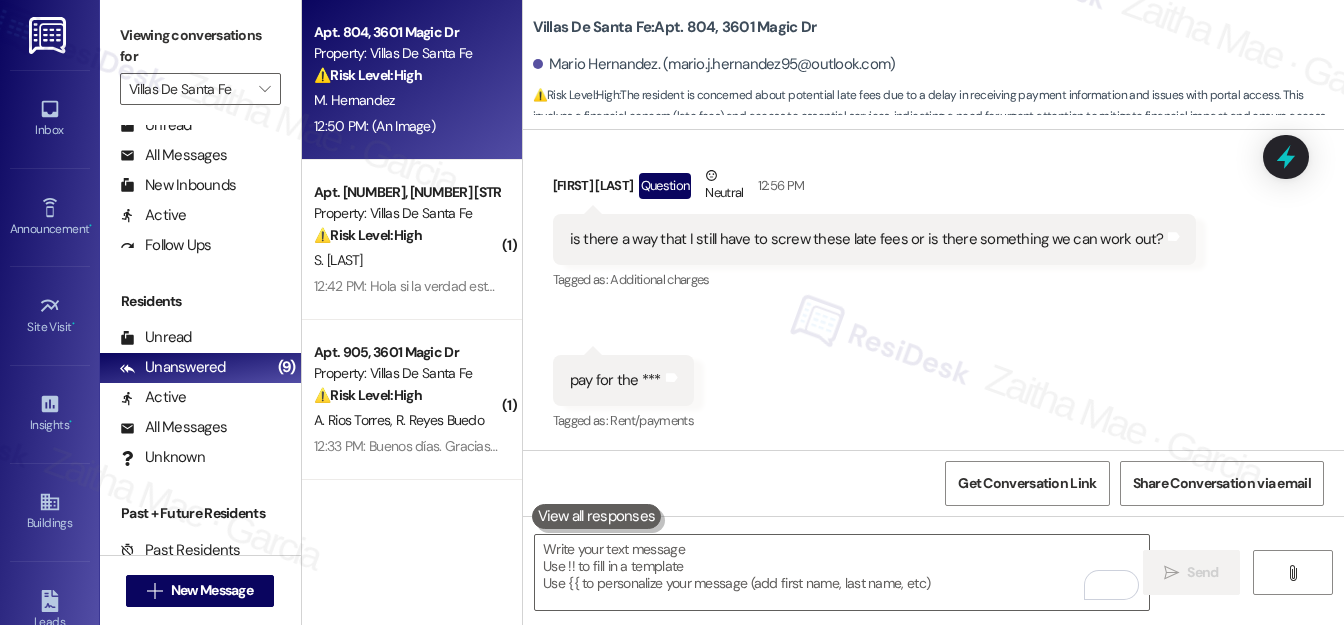 type on "Fetching suggested responses. Please feel free to read through the conversation in the meantime." 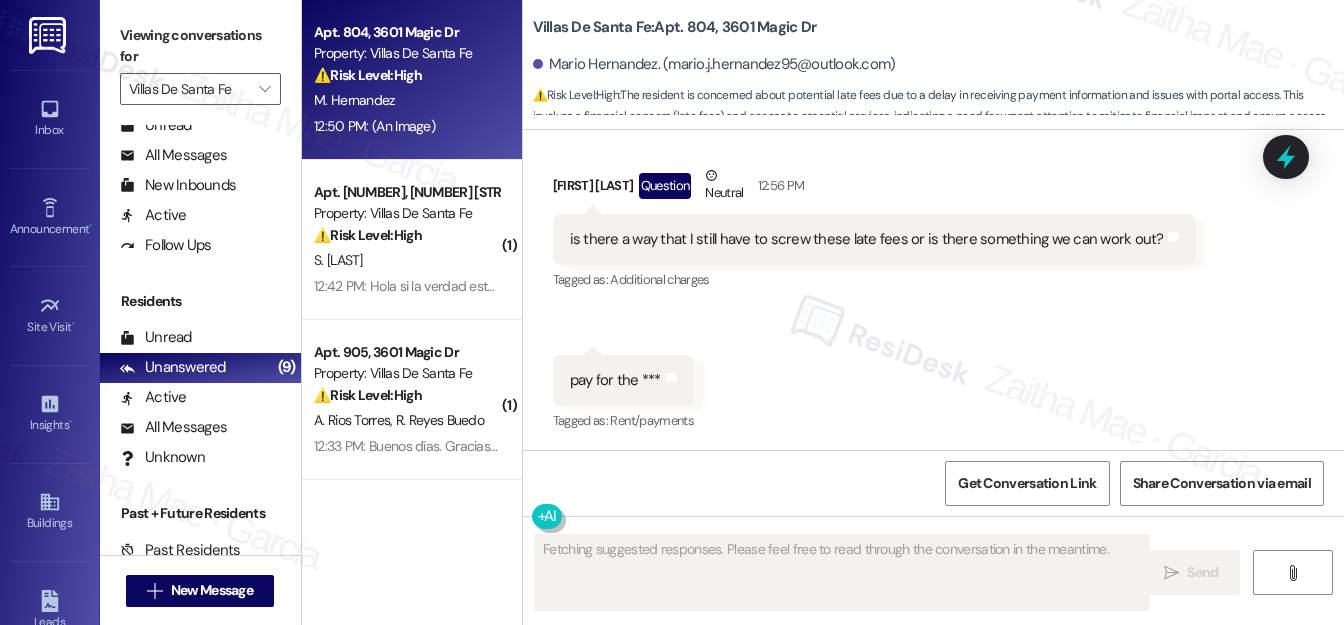 scroll, scrollTop: 1905, scrollLeft: 0, axis: vertical 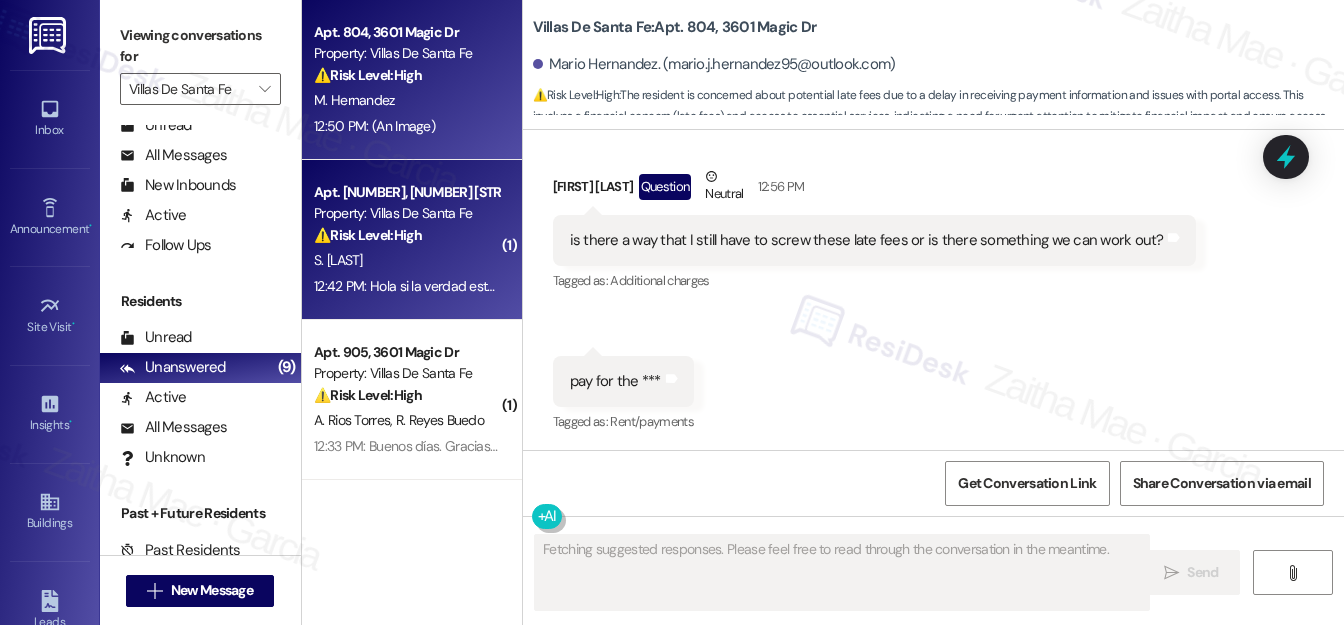 click on "[PERSON] [LAST]" at bounding box center (406, 260) 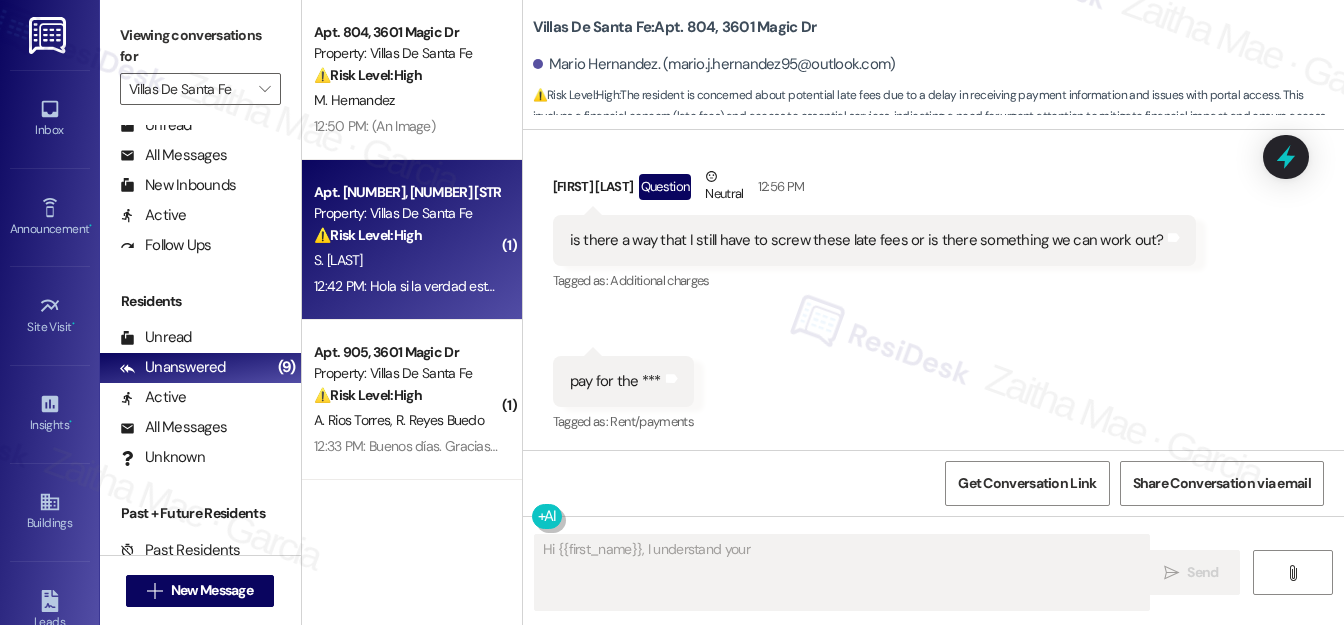 scroll, scrollTop: 856, scrollLeft: 0, axis: vertical 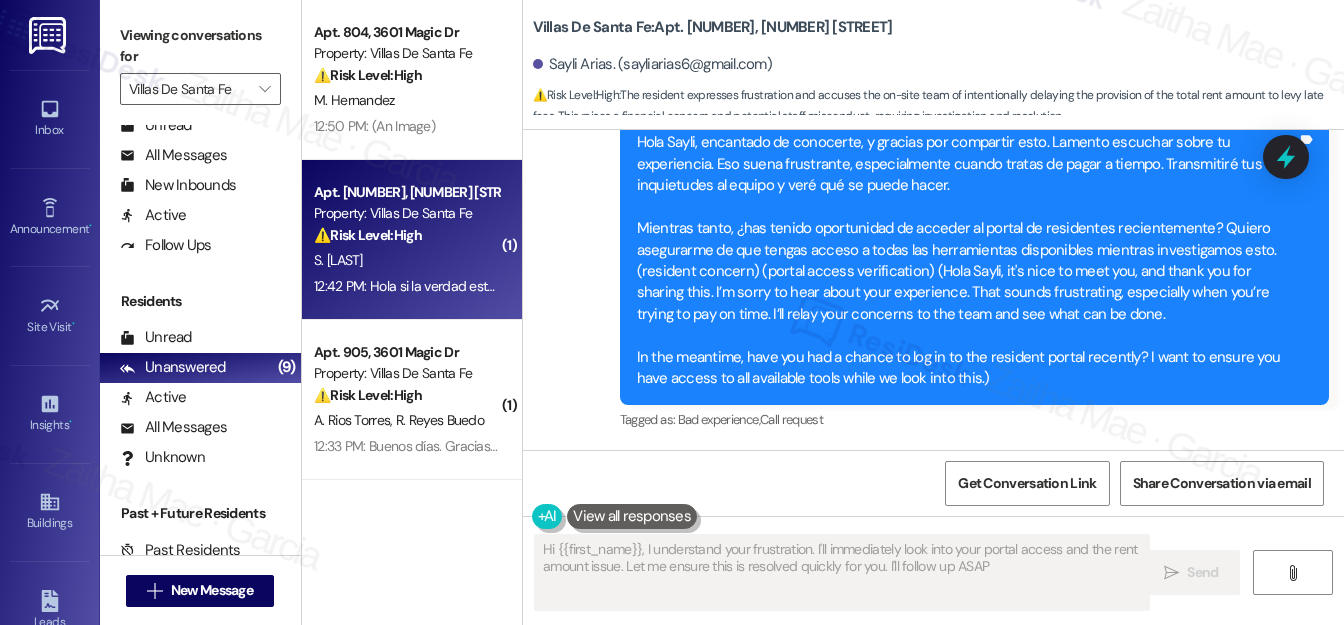 type on "Hi {{first_name}}, I understand your frustration. I'll immediately look into your portal access and the rent amount issue. Let me ensure this is resolved quickly for you. I'll follow up ASAP!" 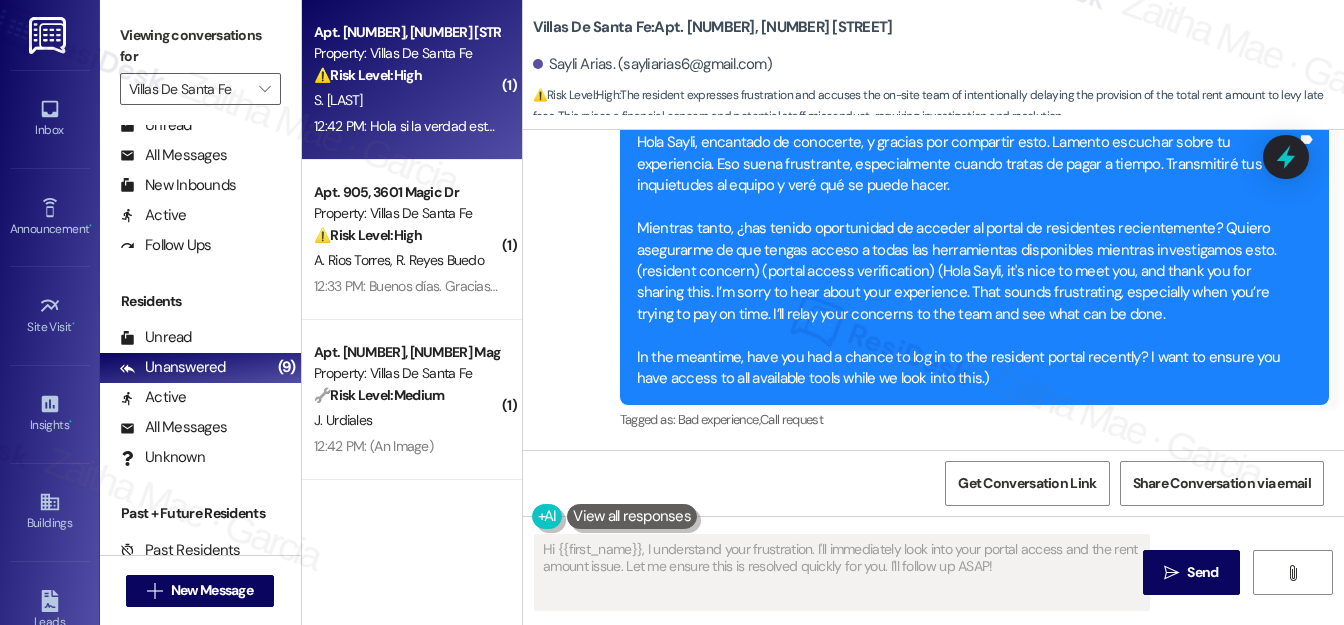 scroll, scrollTop: 181, scrollLeft: 0, axis: vertical 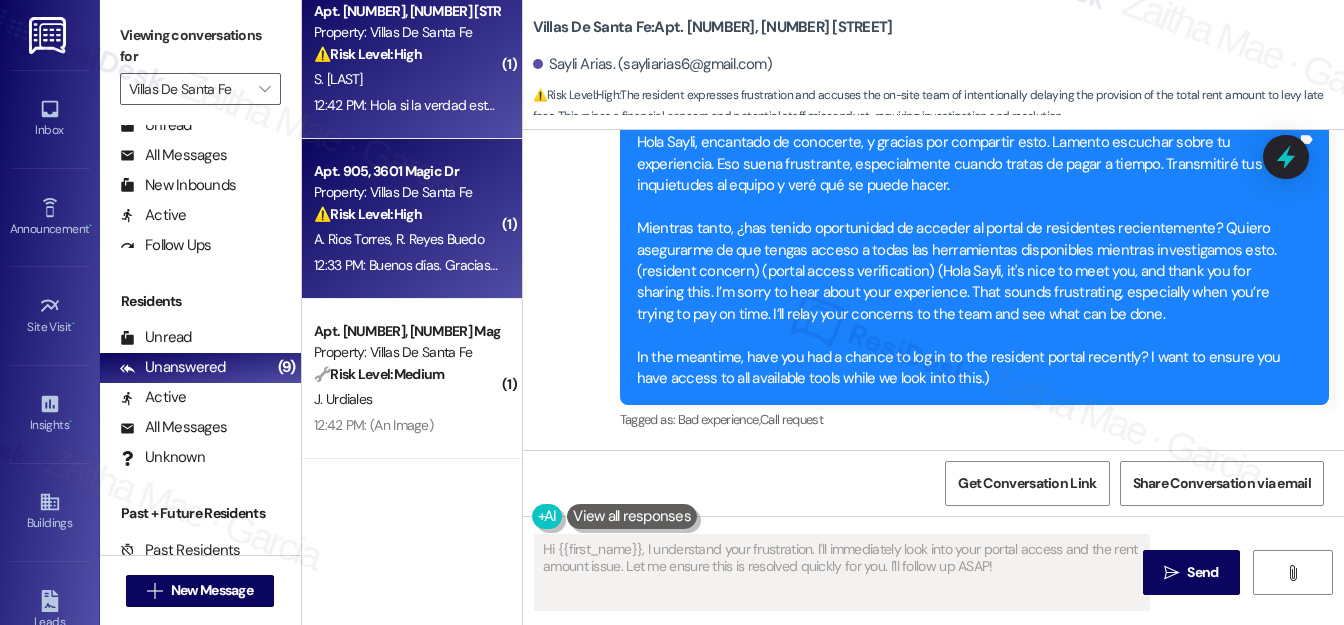 click on "12:33 PM: Buenos días. Gracias por su mensaje. Necesito que revisen mi factura de renta ya que no he podido pagar pues esta mal el monto publicado en el sistema. Saludos 12:33 PM: Buenos días. Gracias por su mensaje. Necesito que revisen mi factura de renta ya que no he podido pagar pues esta mal el monto publicado en el sistema. Saludos" at bounding box center (817, 265) 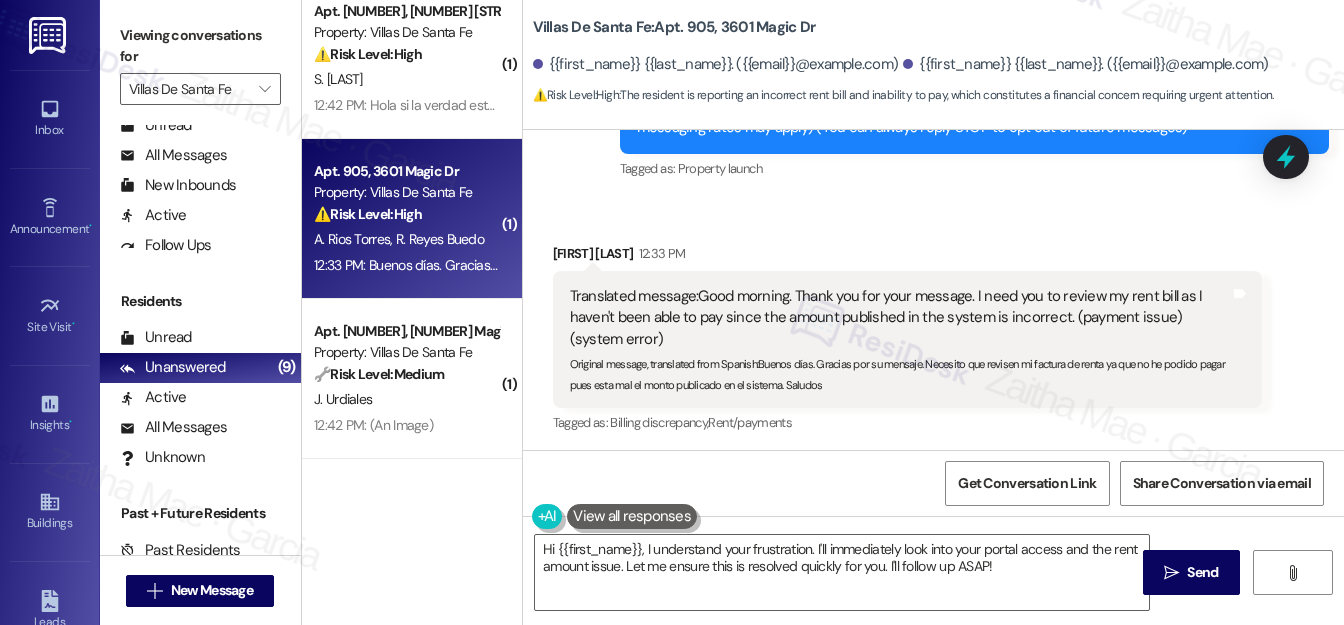 scroll, scrollTop: 301, scrollLeft: 0, axis: vertical 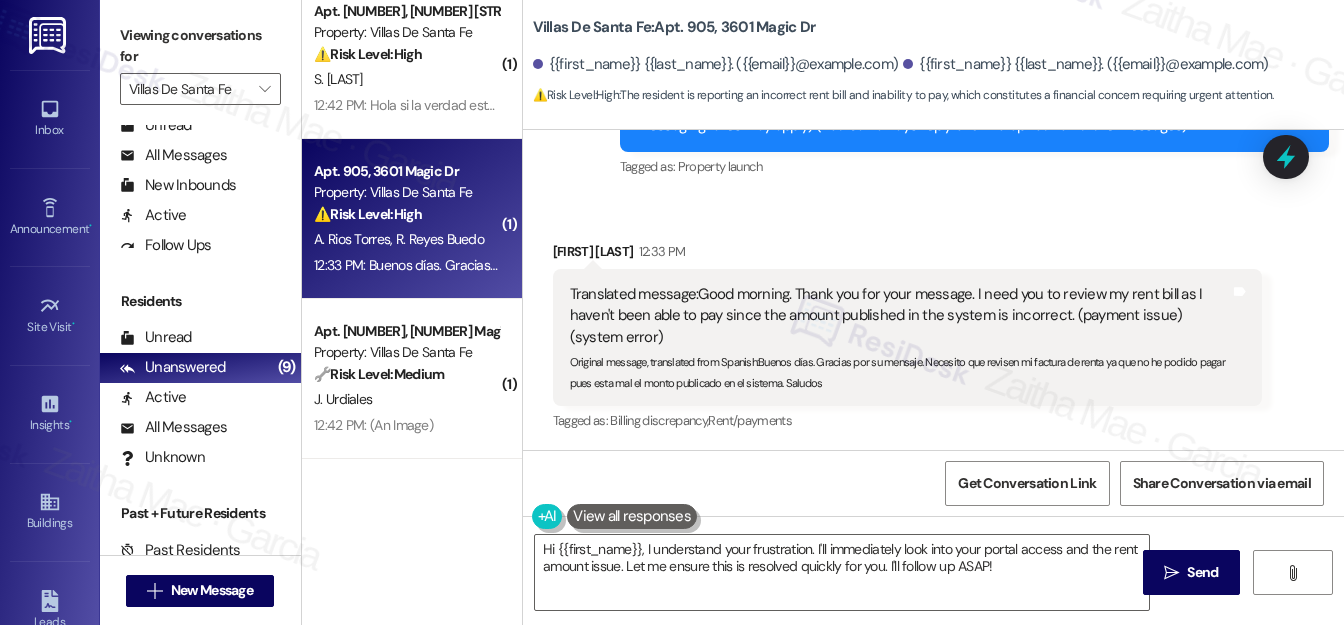 click on "Ana Rios Torres 12:33 PM" at bounding box center [907, 255] 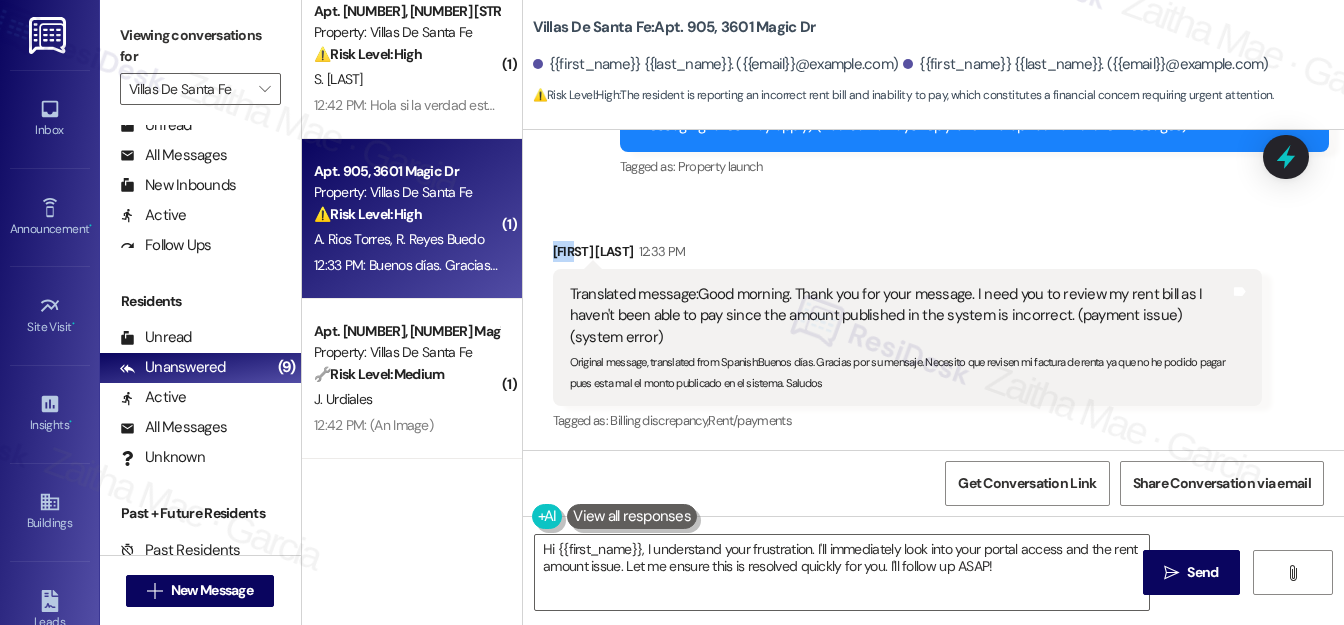 click on "Ana Rios Torres 12:33 PM" at bounding box center (907, 255) 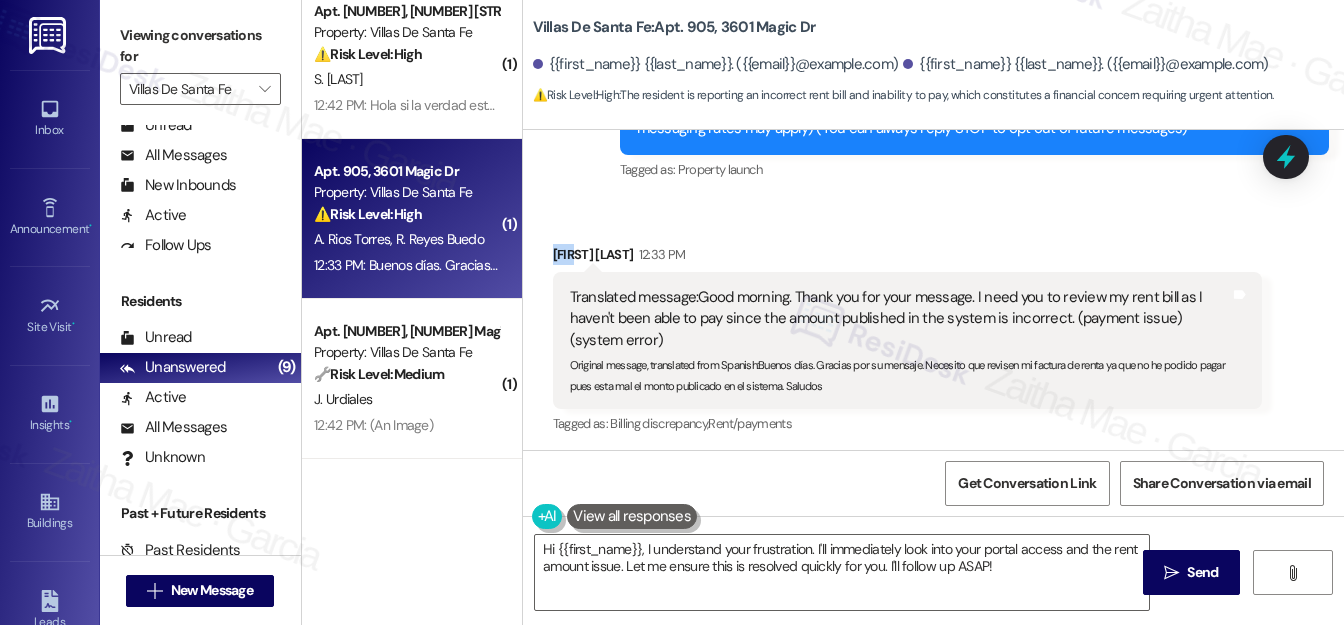 scroll, scrollTop: 301, scrollLeft: 0, axis: vertical 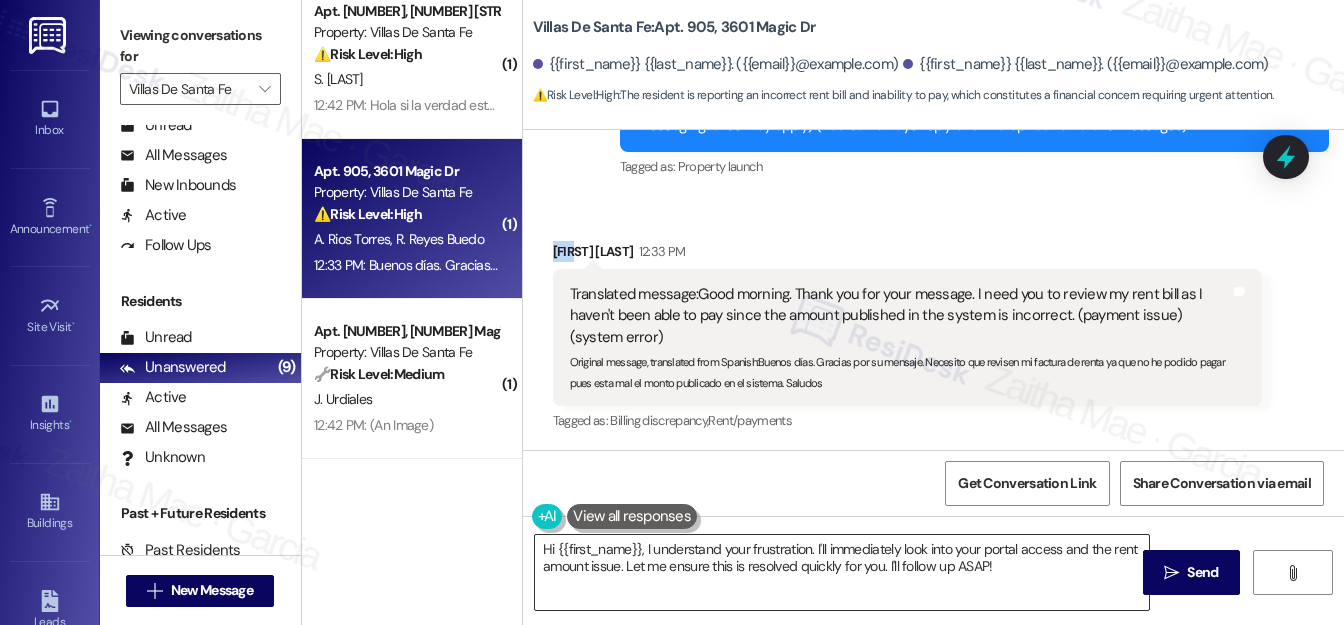 click on "Hi {{first_name}}, I understand your frustration. I'll immediately look into your portal access and the rent amount issue. Let me ensure this is resolved quickly for you. I'll follow up ASAP!" at bounding box center [842, 572] 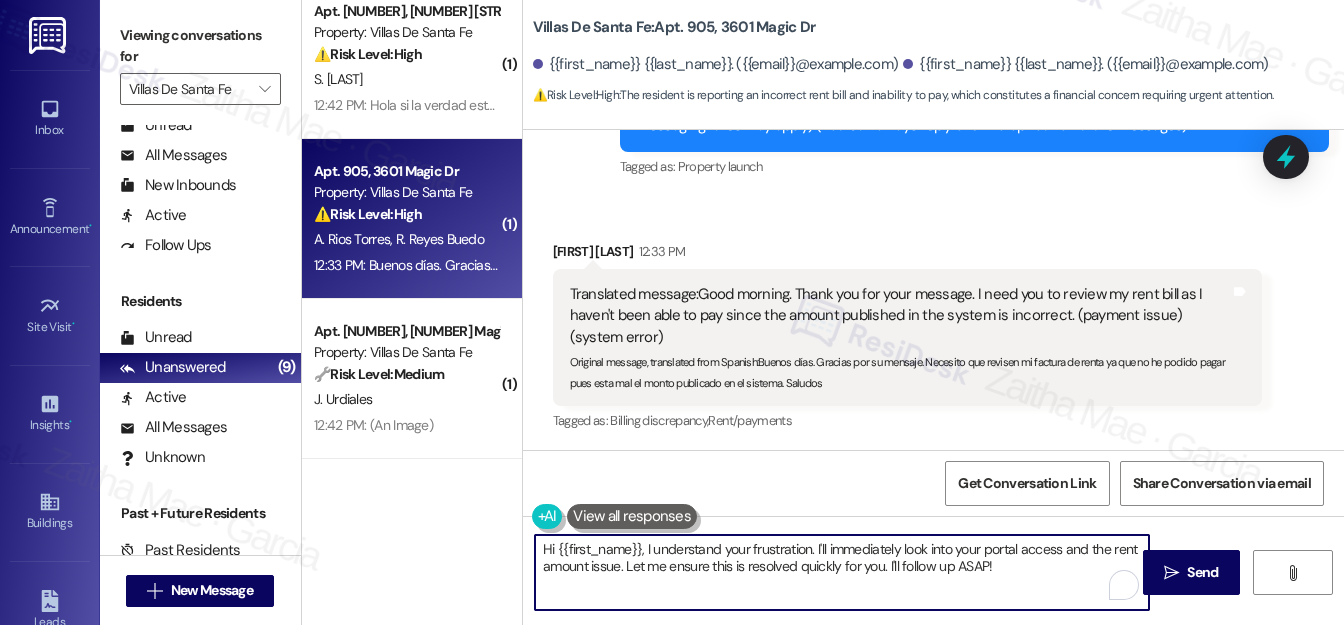 click on "Hi {{first_name}}, I understand your frustration. I'll immediately look into your portal access and the rent amount issue. Let me ensure this is resolved quickly for you. I'll follow up ASAP!" at bounding box center [842, 572] 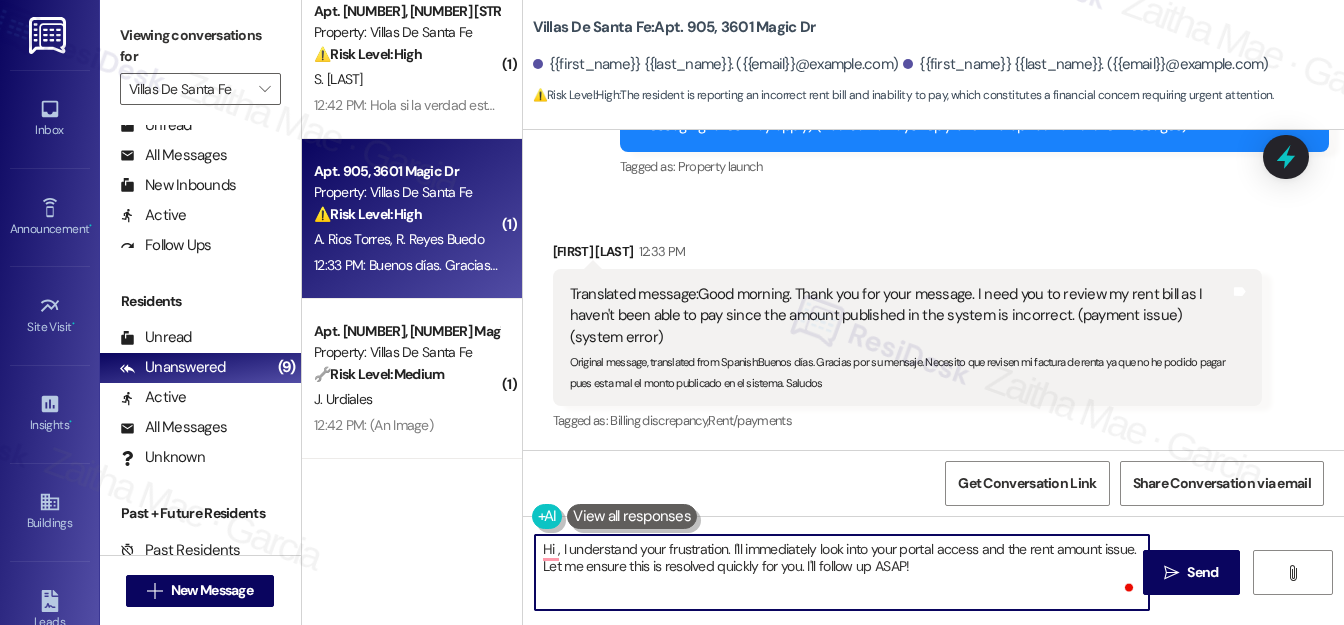 paste on "Ana" 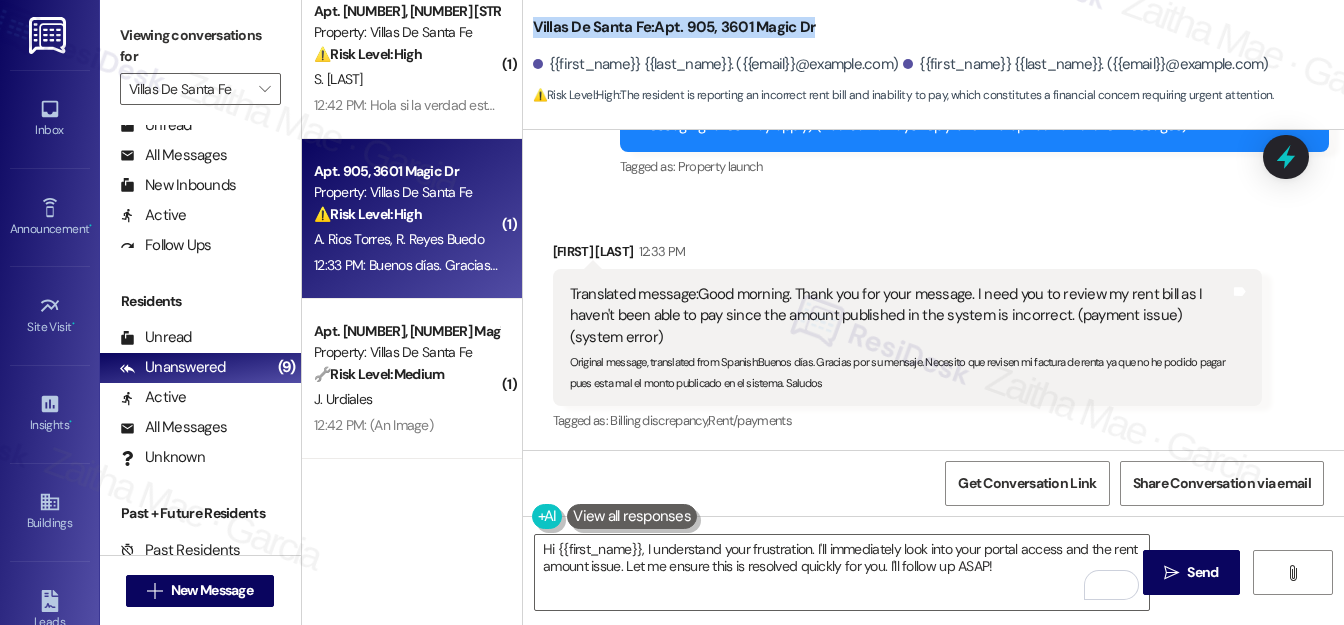 drag, startPoint x: 528, startPoint y: 25, endPoint x: 805, endPoint y: 25, distance: 277 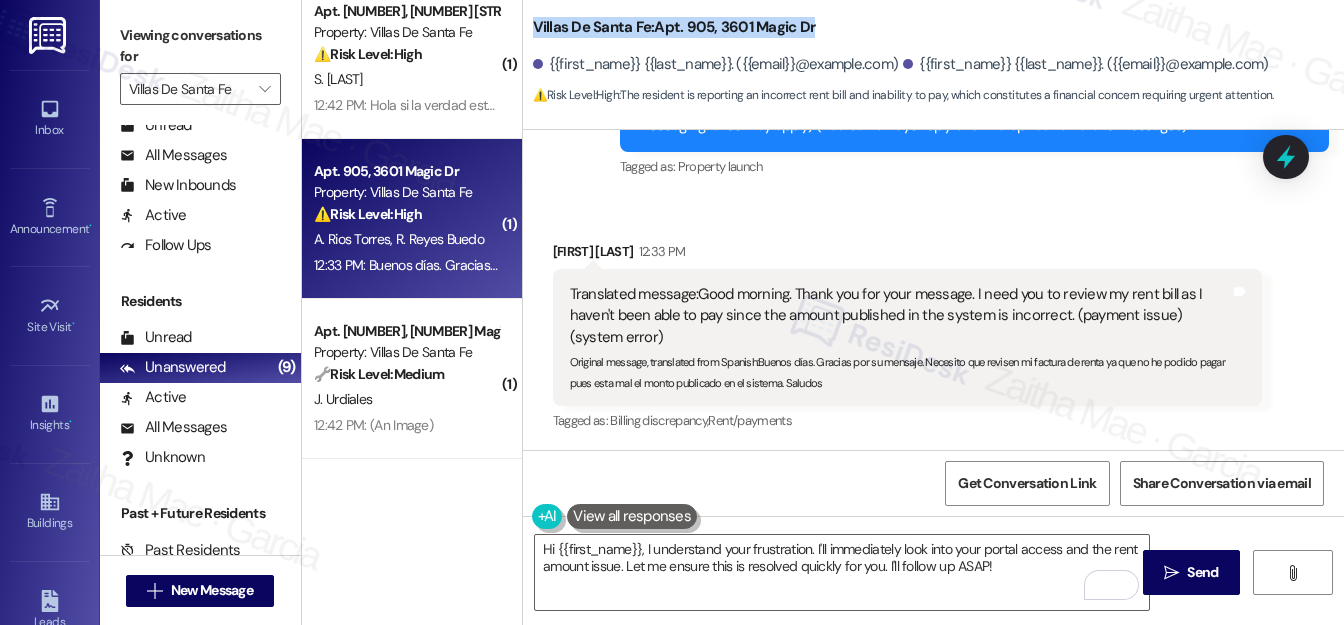 click on "Villas De Santa Fe:  Apt. 905, 3601 Magic Dr       Rolando Reyes Buedo. (reyesbuedo74@gmail.com)     Ana Rios Torres. (adrt180986@gmail.com)   ⚠️  Risk Level:  High :  The resident is reporting an incorrect rent bill and inability to pay, which constitutes a financial concern requiring urgent attention." at bounding box center (933, 55) 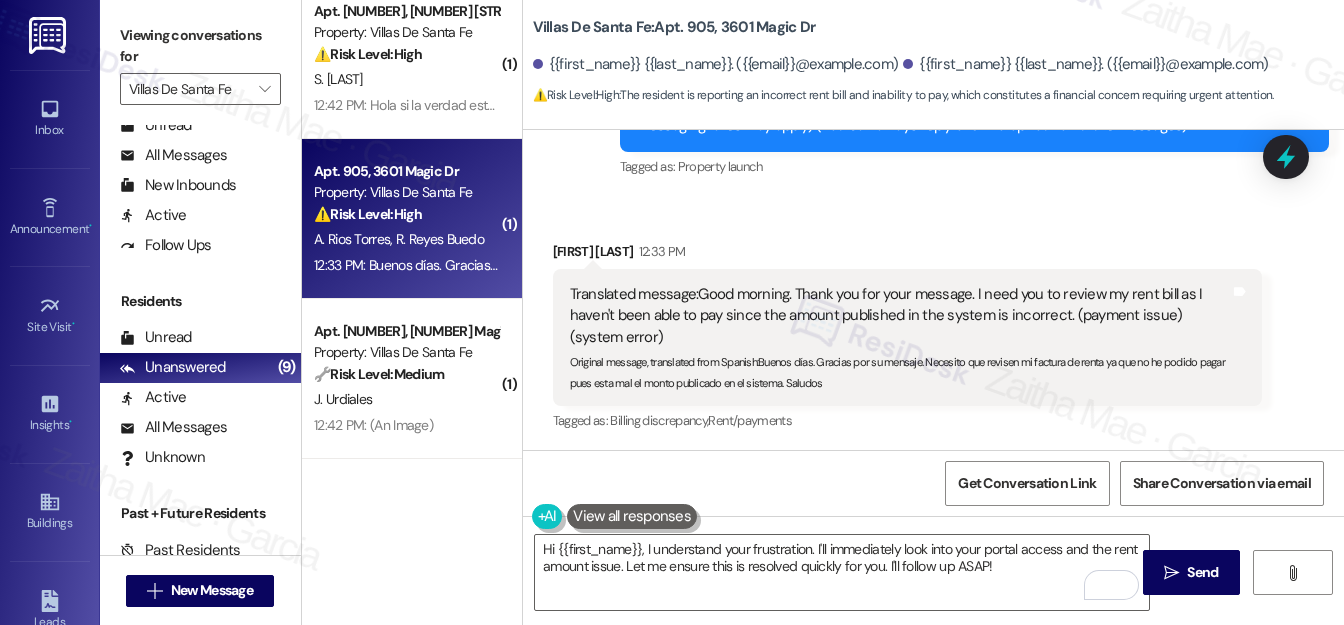 click on "Received via SMS Ana Rios Torres 12:33 PM Translated message:  Good morning. Thank you for your message. I need you to review my rent bill as I haven't been able to pay since the amount published in the system is incorrect. (payment issue) (system error) Original message, translated from   Spanish :  Buenos días. Gracias por su mensaje. Necesito que revisen mi factura de renta ya que no he podido pagar pues esta mal el monto publicado en el sistema. Saludos Translated from original message: Buenos días. Gracias por su mensaje. Necesito que revisen mi factura de renta ya que no he podido pagar pues esta mal el monto publicado en el sistema. Saludos Tags and notes Tagged as:   Billing discrepancy ,  Click to highlight conversations about Billing discrepancy Rent/payments Click to highlight conversations about Rent/payments" at bounding box center [933, 323] 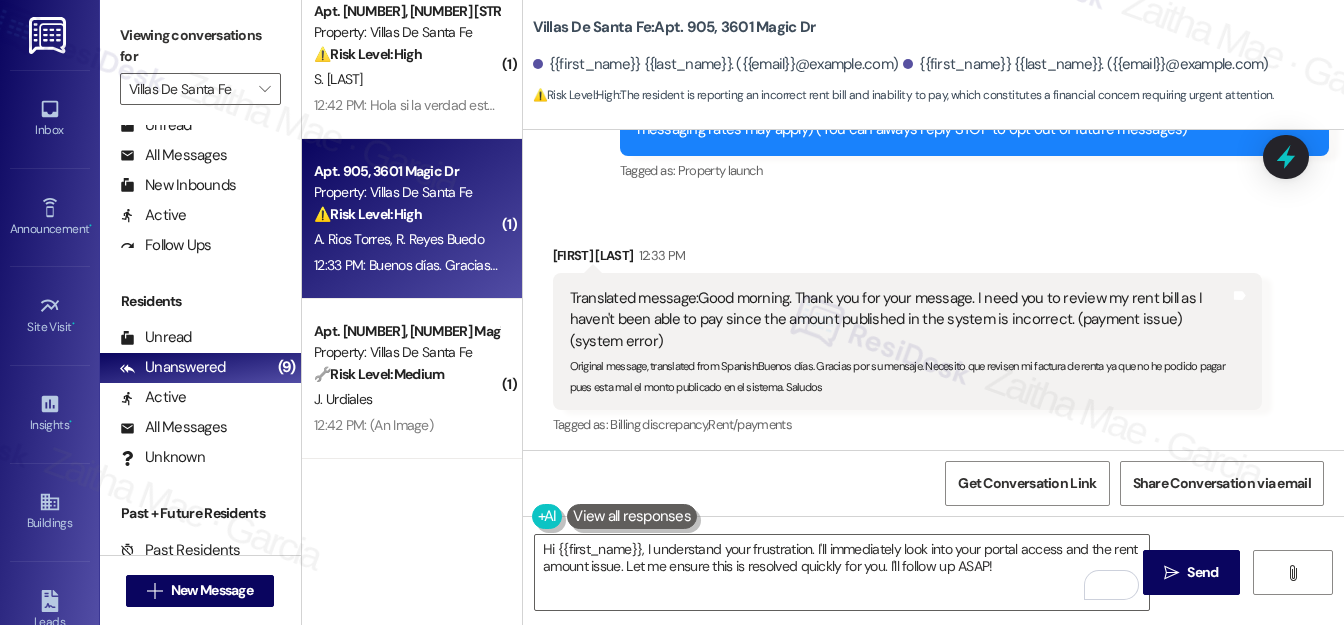 scroll, scrollTop: 301, scrollLeft: 0, axis: vertical 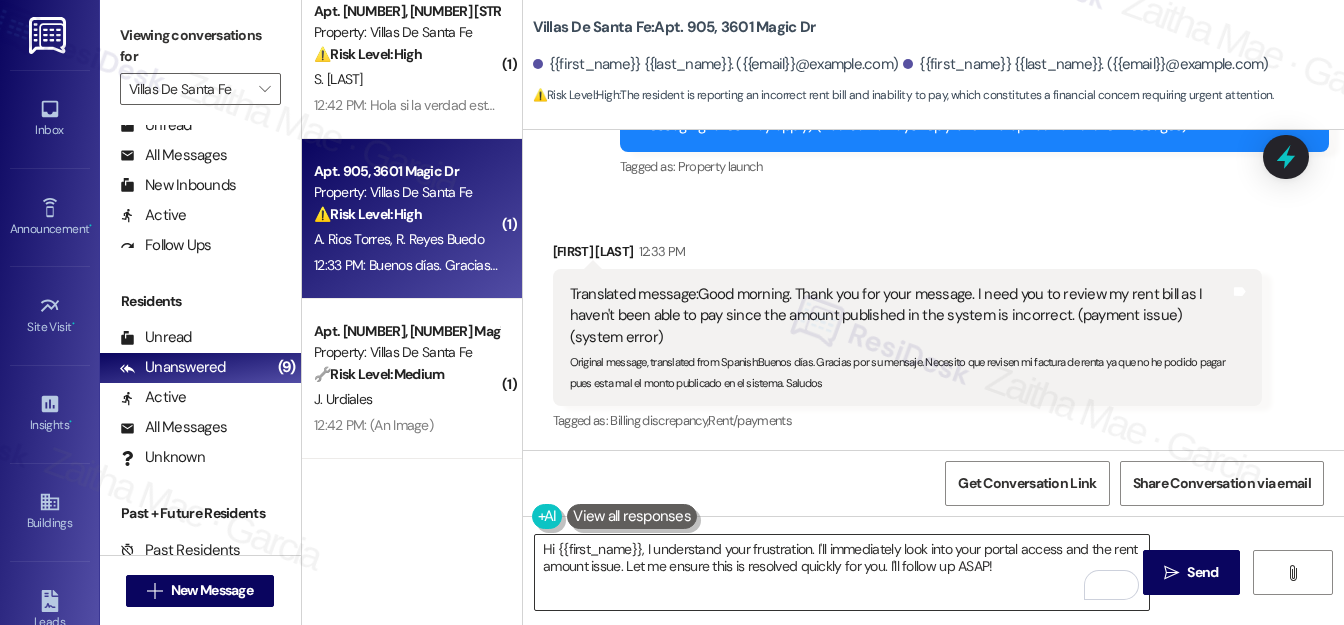 click on "Hi Ana, I understand your frustration. I'll immediately look into your portal access and the rent amount issue. Let me ensure this is resolved quickly for you. I'll follow up ASAP!" at bounding box center [842, 572] 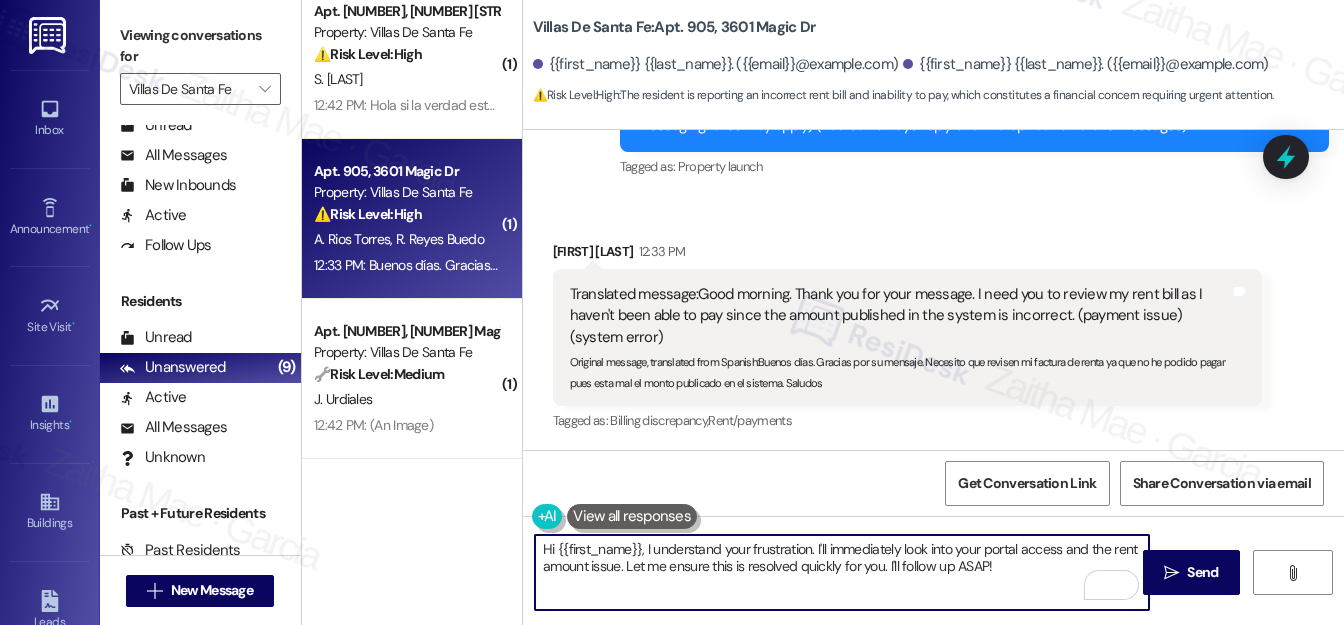 click on "Hi Ana, I understand your frustration. I'll immediately look into your portal access and the rent amount issue. Let me ensure this is resolved quickly for you. I'll follow up ASAP!" at bounding box center [842, 572] 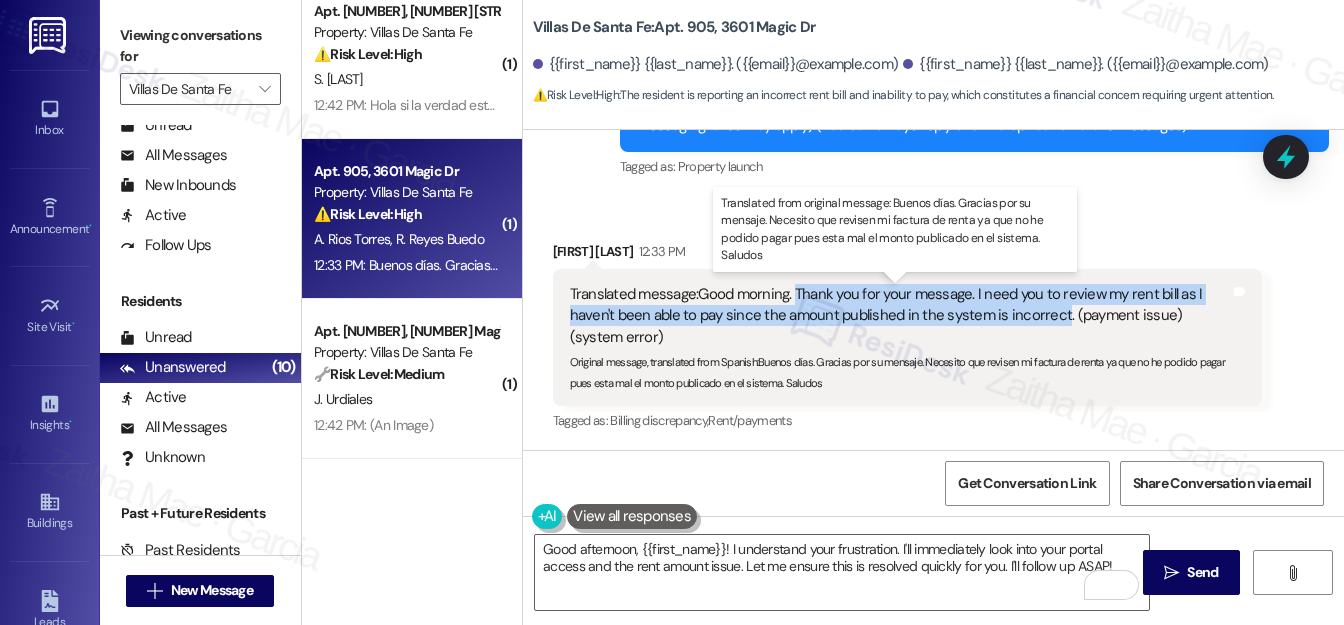 drag, startPoint x: 797, startPoint y: 289, endPoint x: 1056, endPoint y: 313, distance: 260.1096 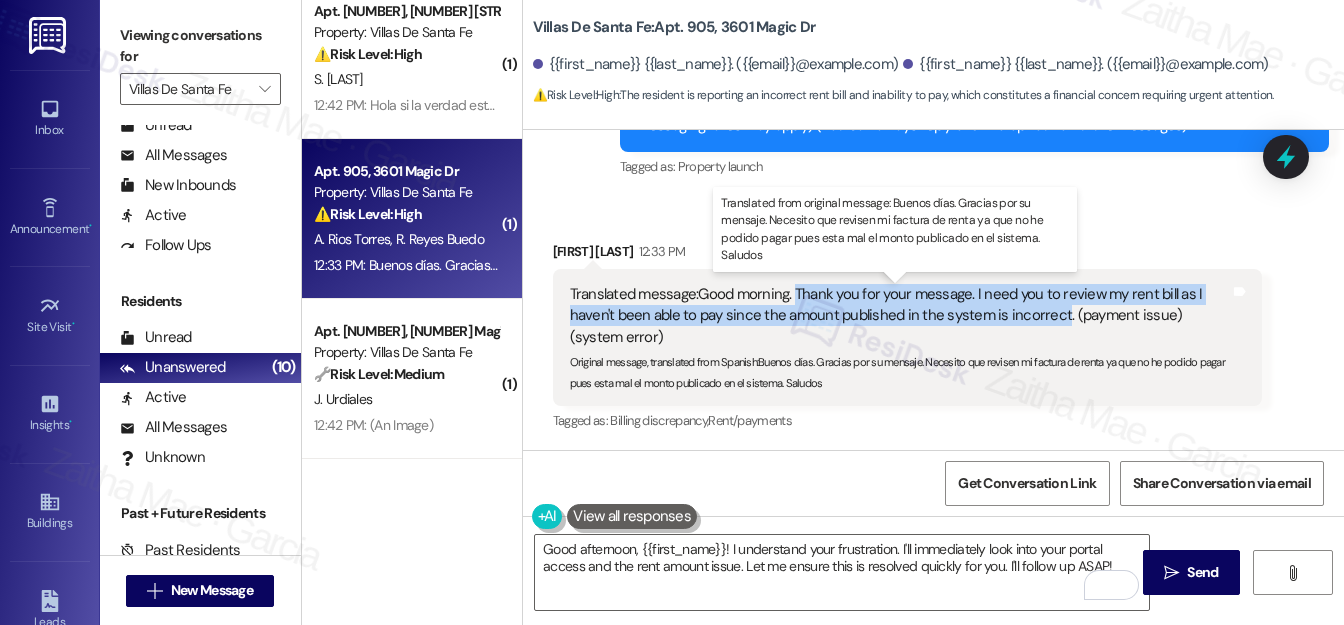 click on "Translated message:  Good morning. Thank you for your message. I need you to review my rent bill as I haven't been able to pay since the amount published in the system is incorrect. (payment issue) (system error)" at bounding box center (900, 316) 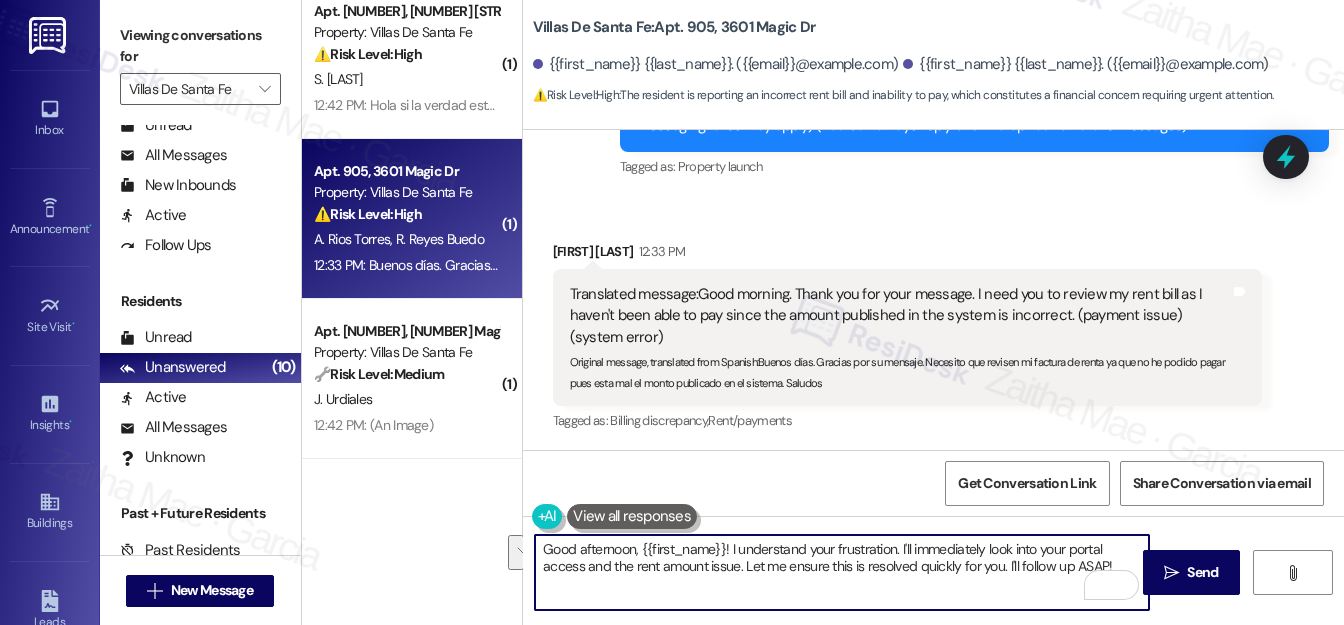 drag, startPoint x: 665, startPoint y: 546, endPoint x: 1036, endPoint y: 582, distance: 372.74255 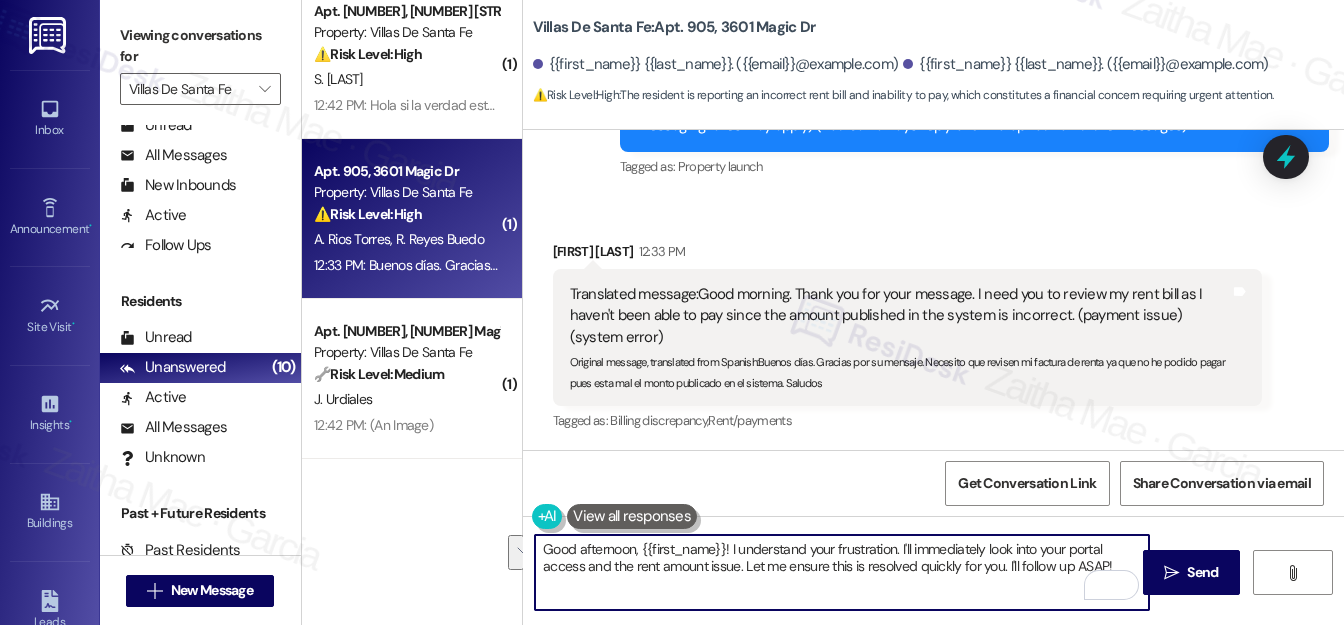 click on "Good afternoon, Ana! I understand your frustration. I'll immediately look into your portal access and the rent amount issue. Let me ensure this is resolved quickly for you. I'll follow up ASAP!" at bounding box center (842, 572) 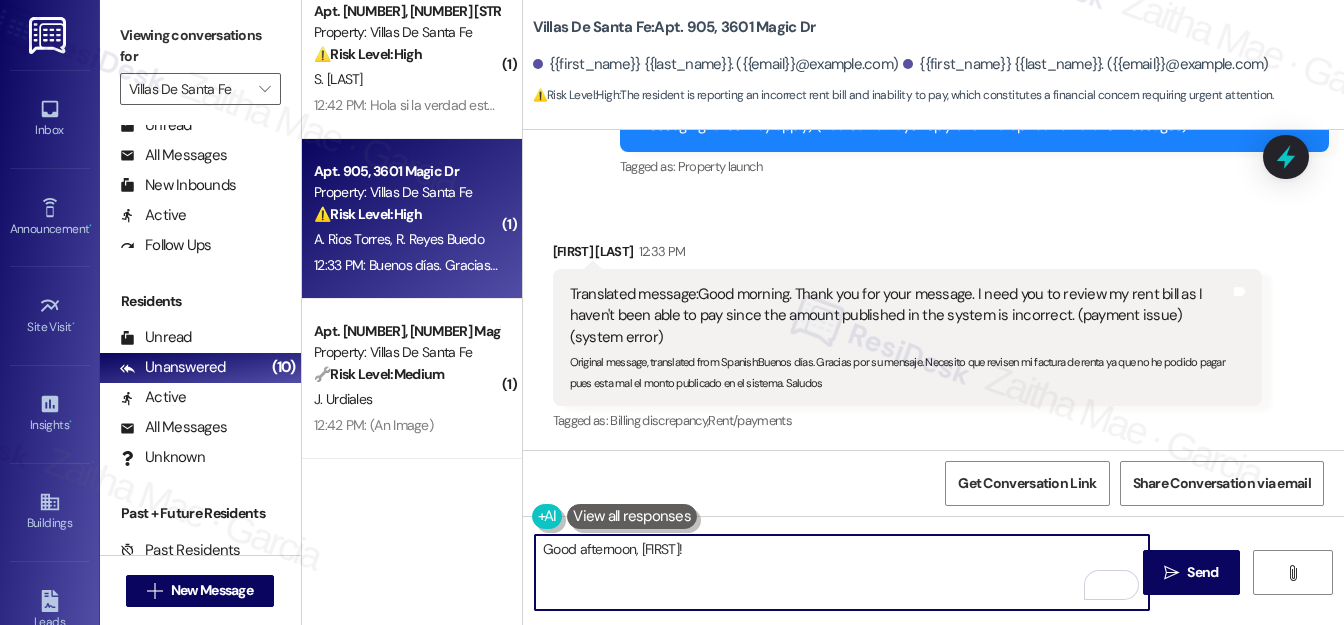 paste on "I understand you're seeing an incorrect rent amount in the system. That’s definitely important to get sorted out. I’ll check with the team to review your rent bill and see what’s going on. I’ll follow up once I have an update." 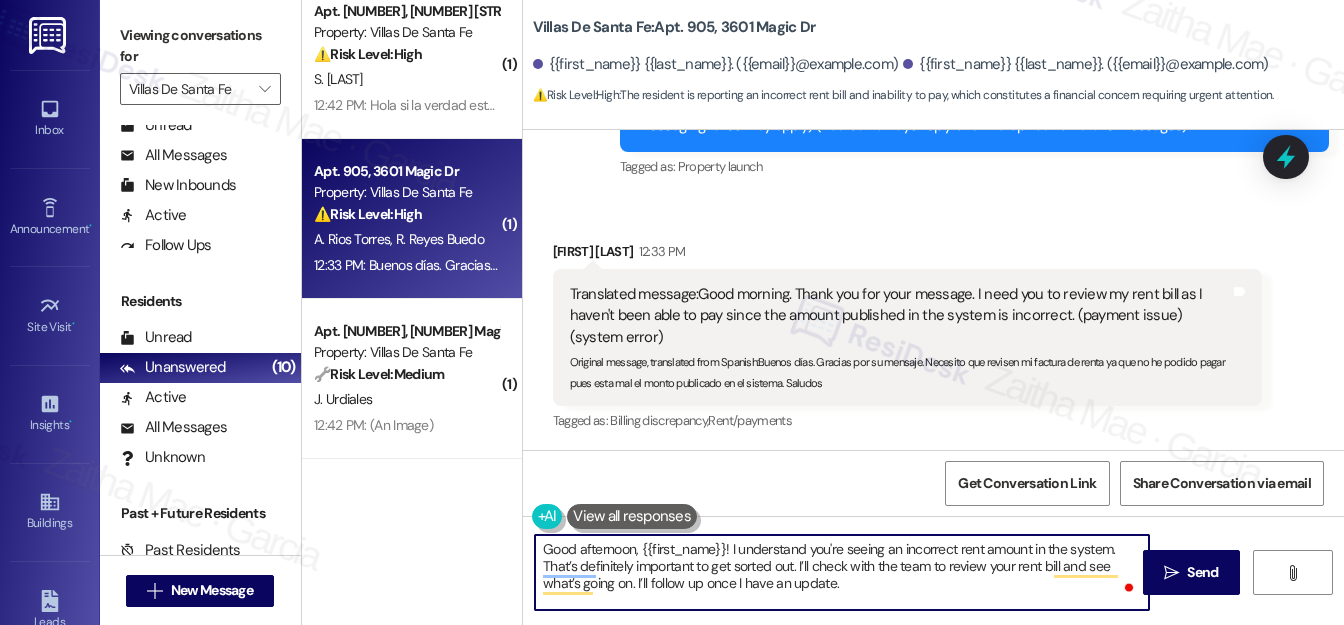 type on "Good afternoon, Ana! I understand you're seeing an incorrect rent amount in the system. That’s definitely important to get sorted out. I’ll check with the team to review your rent bill and see what’s going on. I’ll follow up once I have an update." 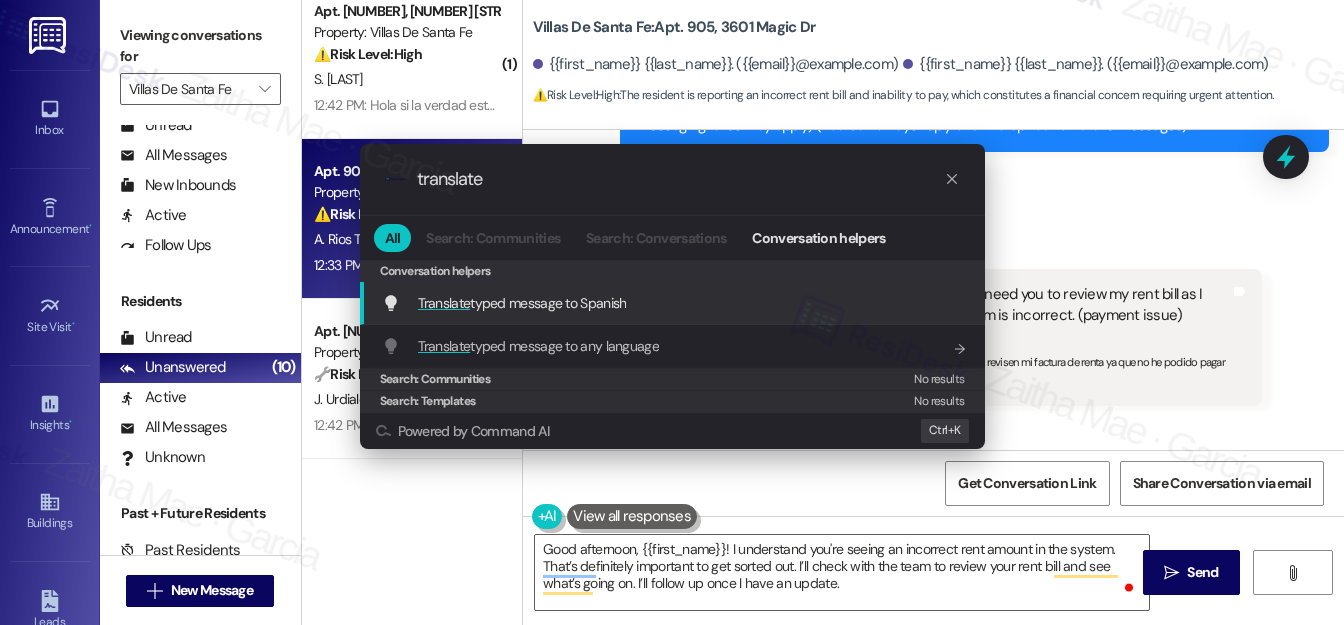 type on "translate" 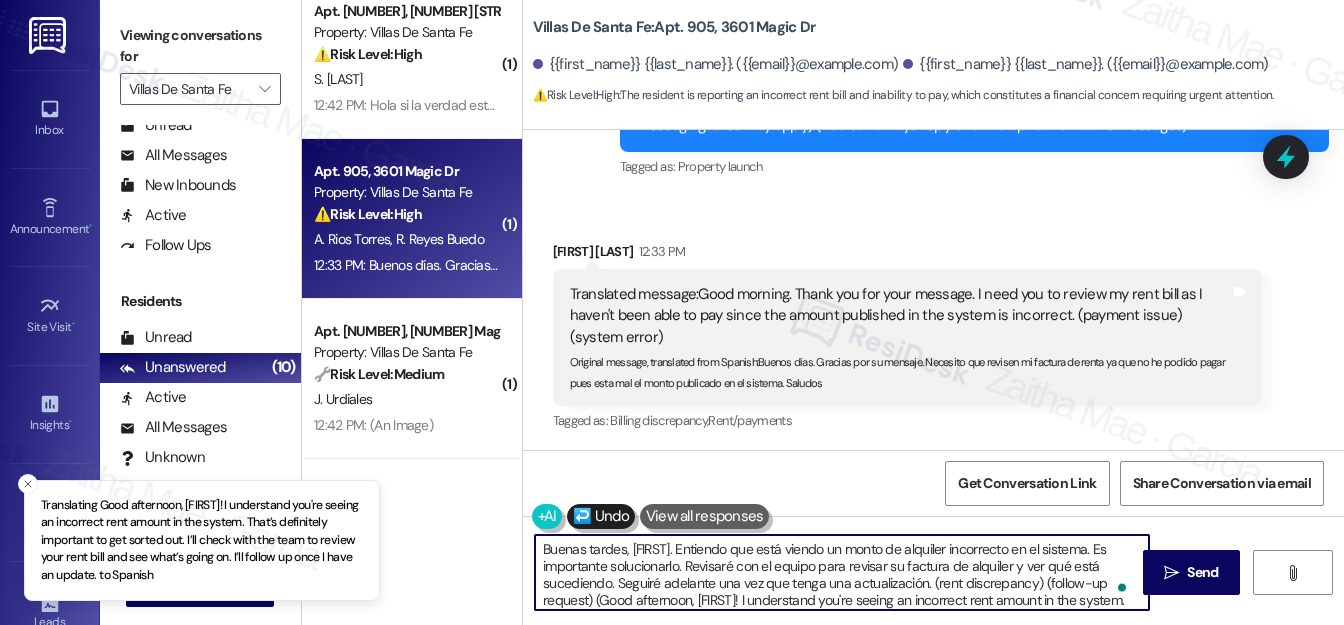 type on "Buenas tardes, Ana. Entiendo que está viendo un monto de alquiler incorrecto en el sistema. Es importante solucionarlo. Revisaré con el equipo para revisar su factura de alquiler y ver qué está sucediendo. Seguiré adelante una vez que tenga una actualización. (rent discrepancy) (follow-up request) (Good afternoon, Ana! I understand you're seeing an incorrect rent amount in the system. That’s definitely important to get sorted out. I’ll check with the team to review your rent bill and see what’s going on. I’ll follow up once I have an update.)" 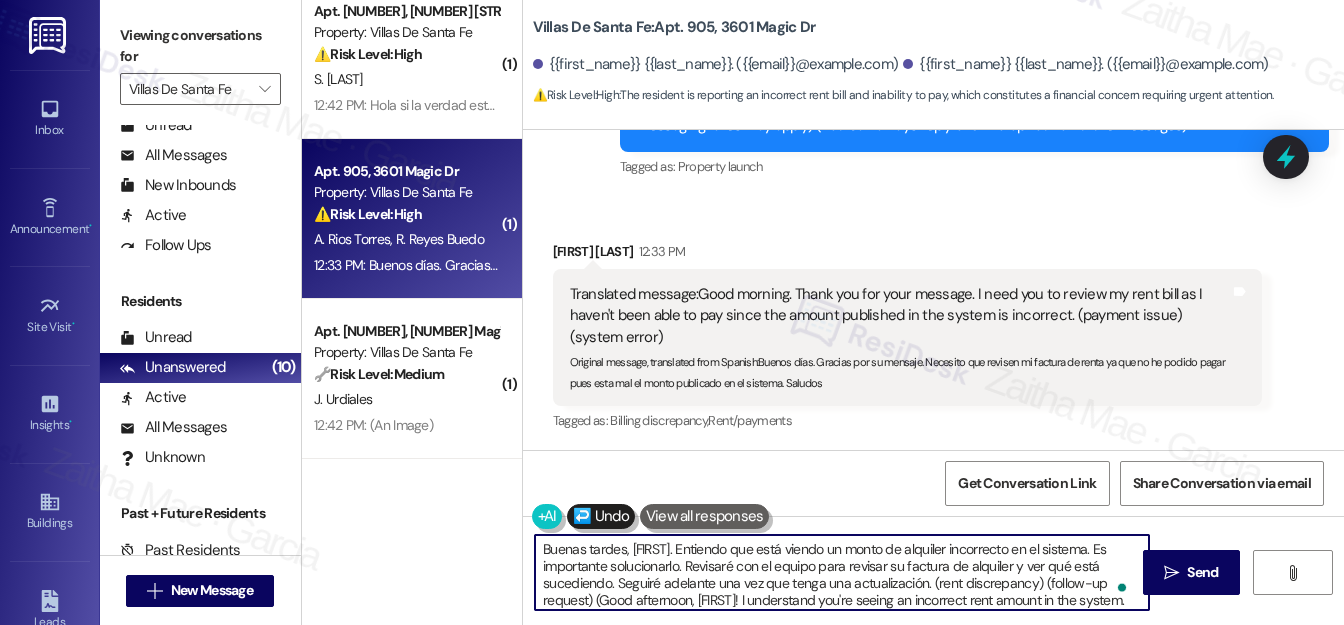 scroll, scrollTop: 27, scrollLeft: 0, axis: vertical 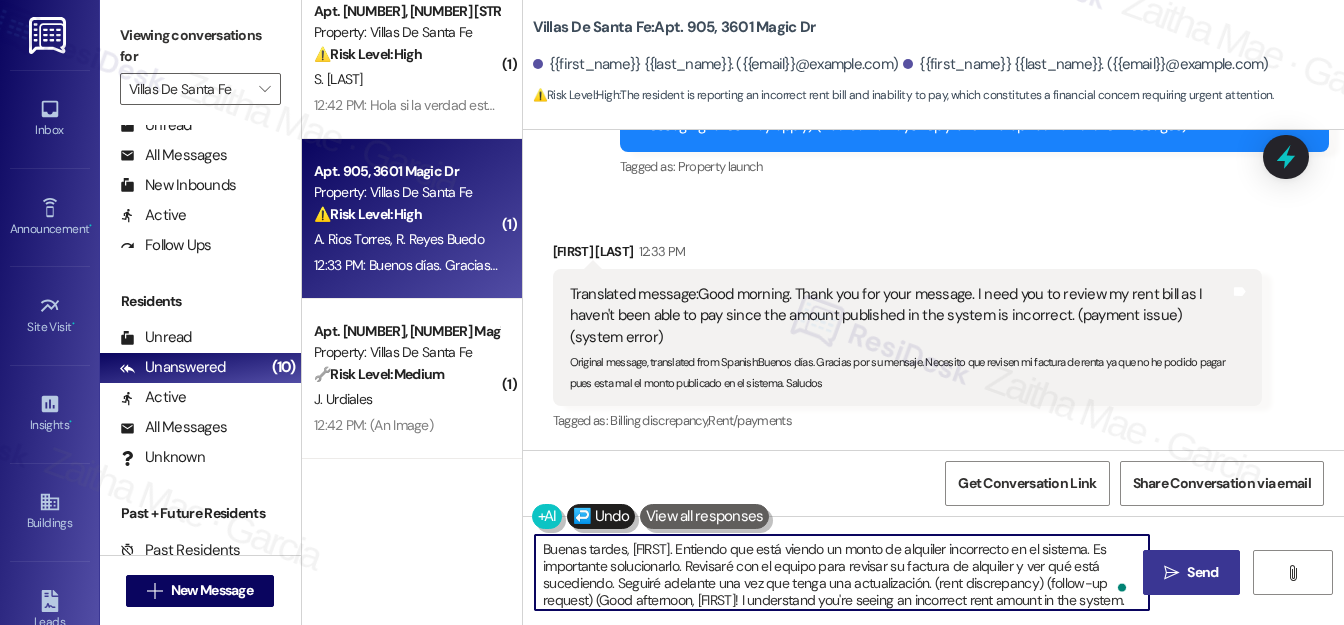click on "Send" at bounding box center (1202, 572) 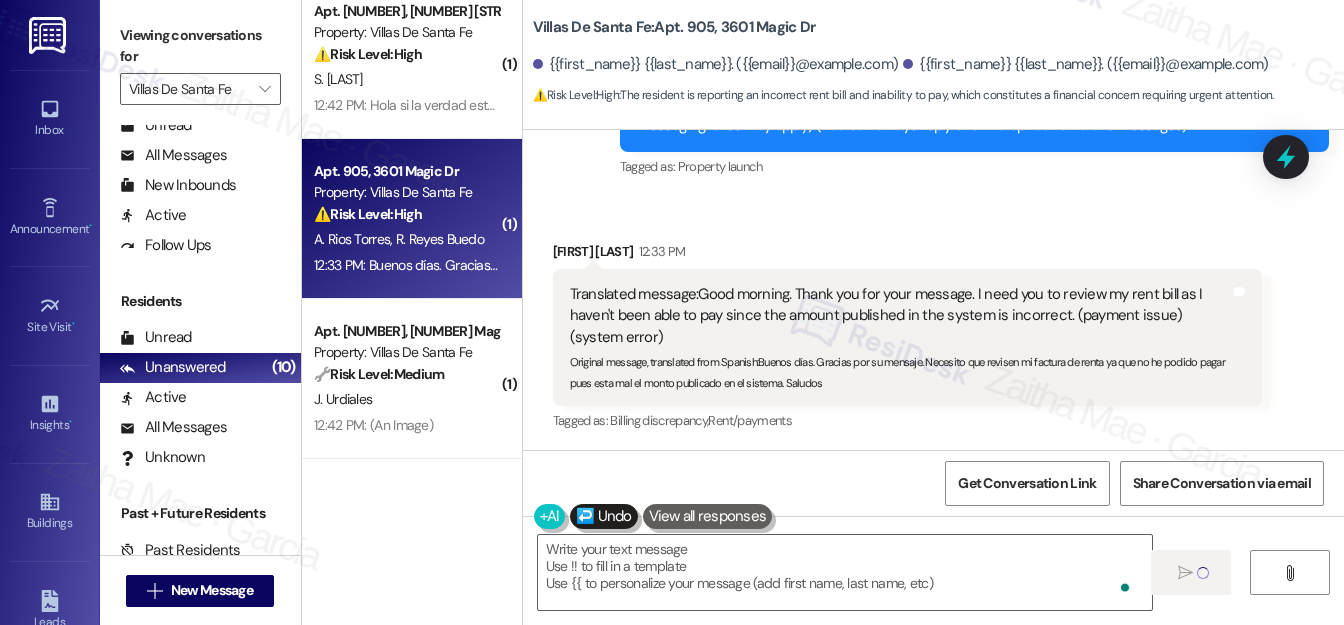type on "Fetching suggested responses. Please feel free to read through the conversation in the meantime." 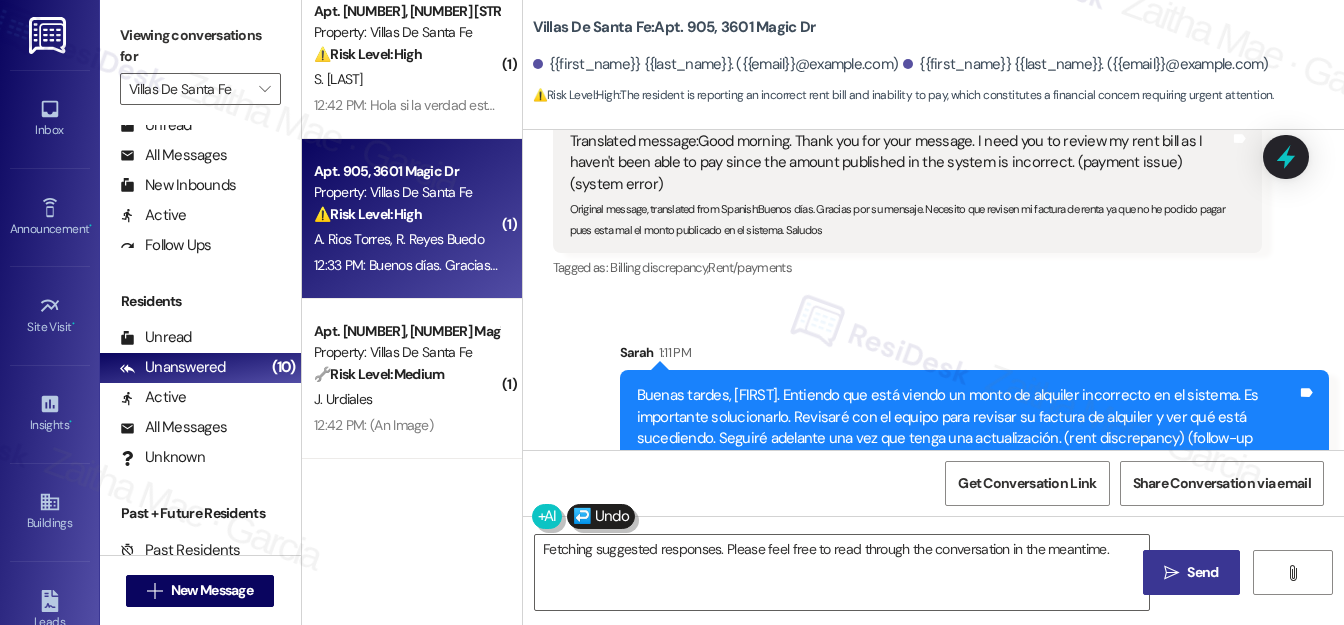 scroll, scrollTop: 548, scrollLeft: 0, axis: vertical 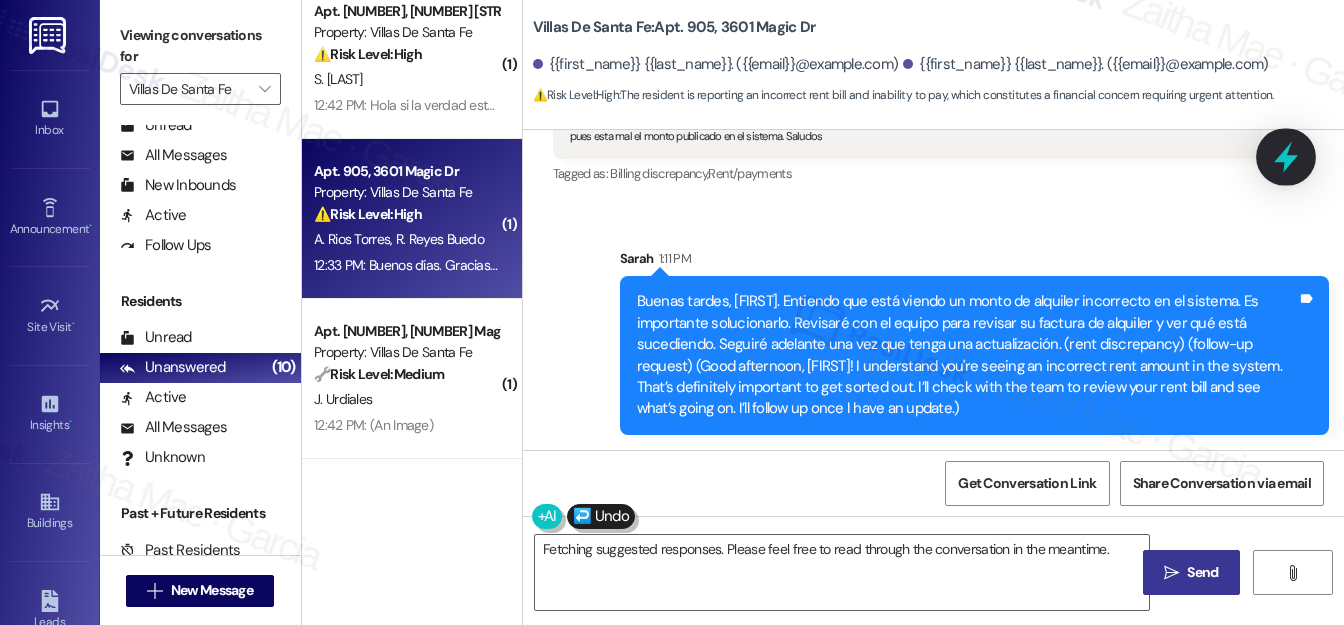 click 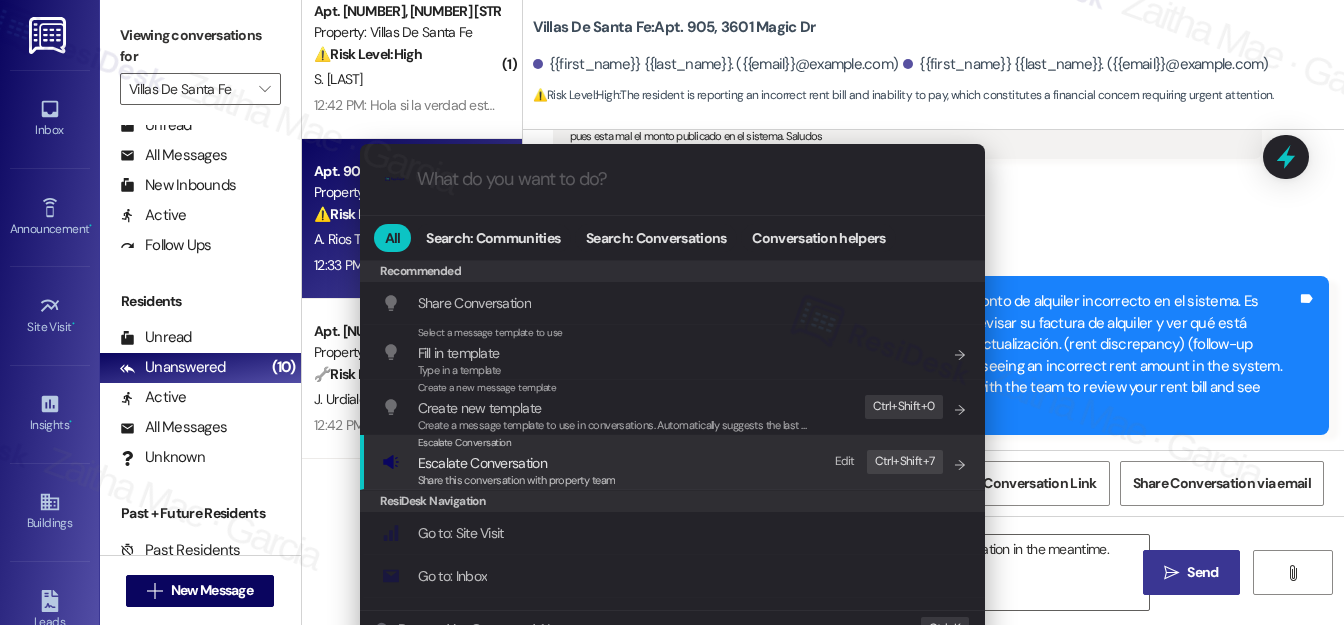 click on "Escalate Conversation" at bounding box center [482, 463] 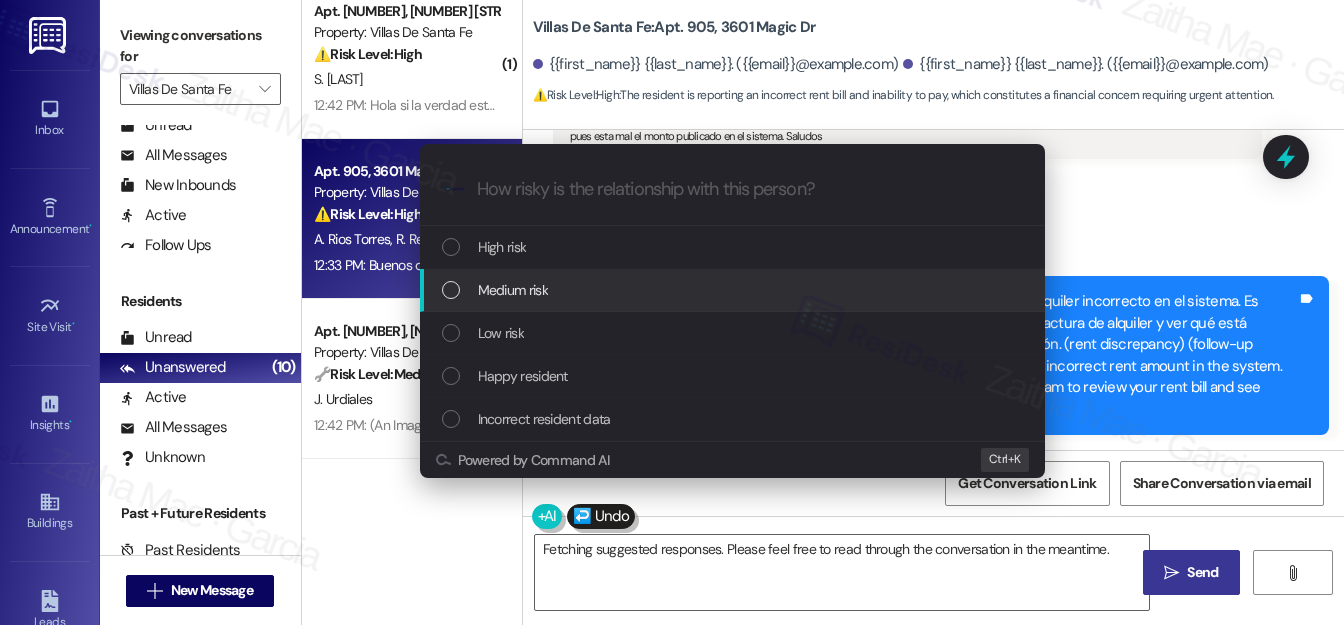 click on "Medium risk" at bounding box center [732, 290] 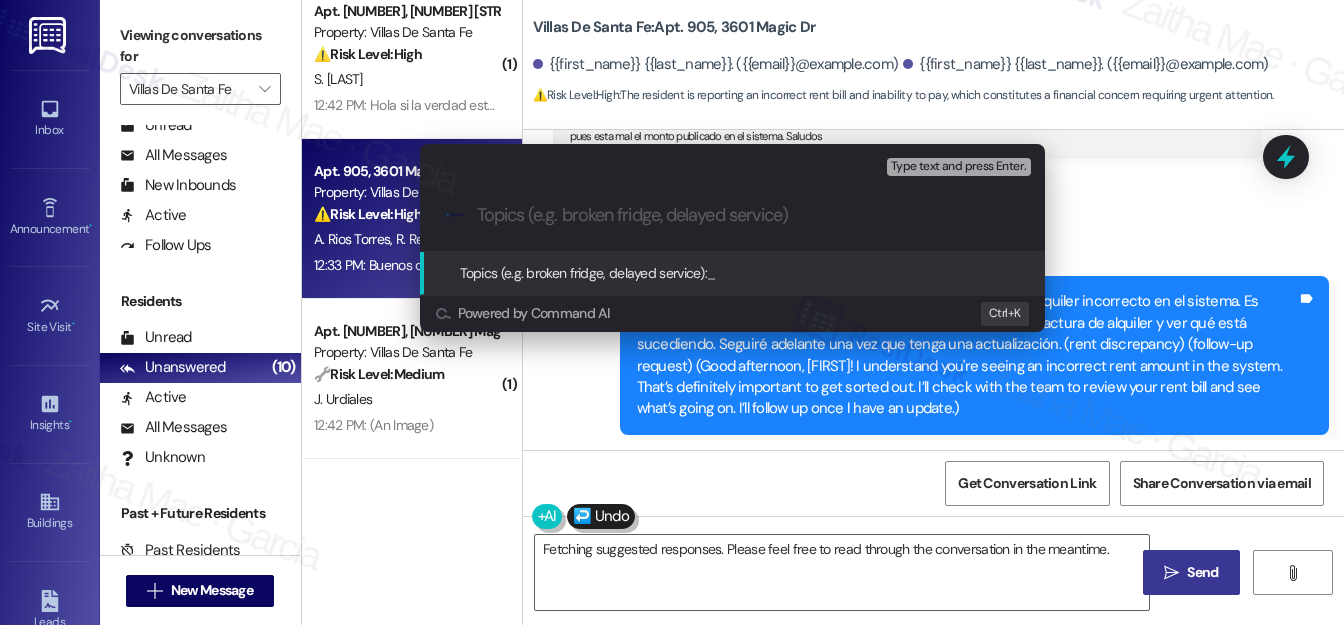 paste on "Rent Bill Review Request" 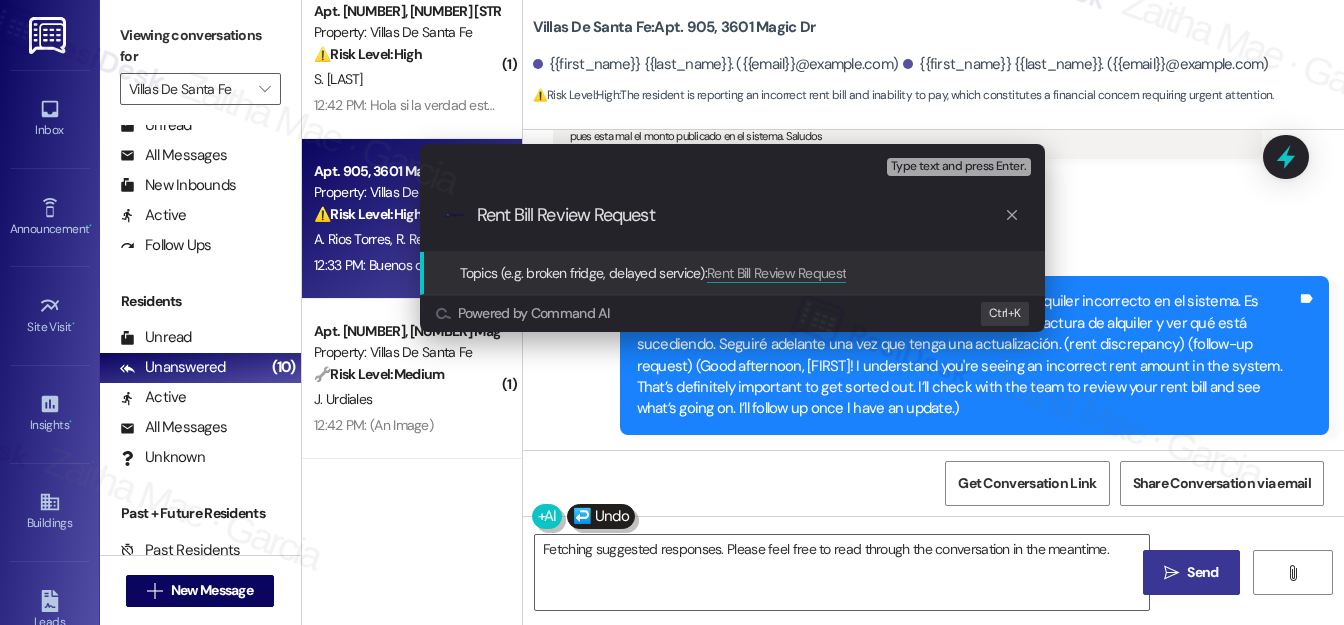 type 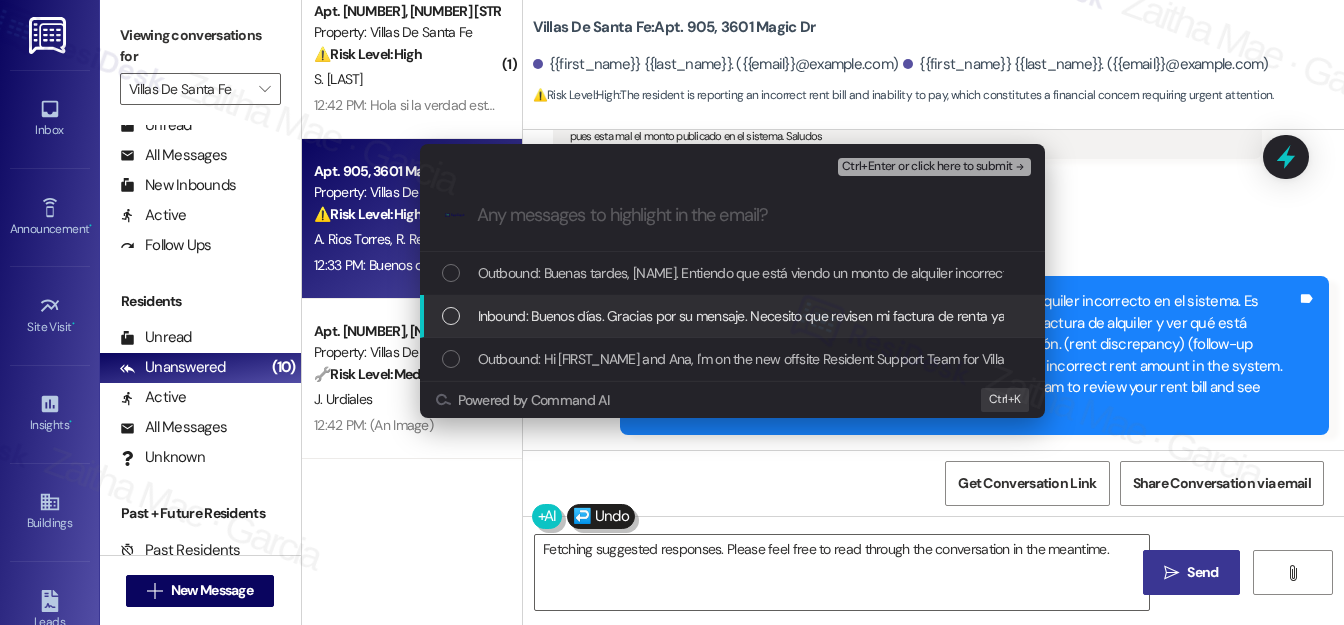 click at bounding box center (451, 316) 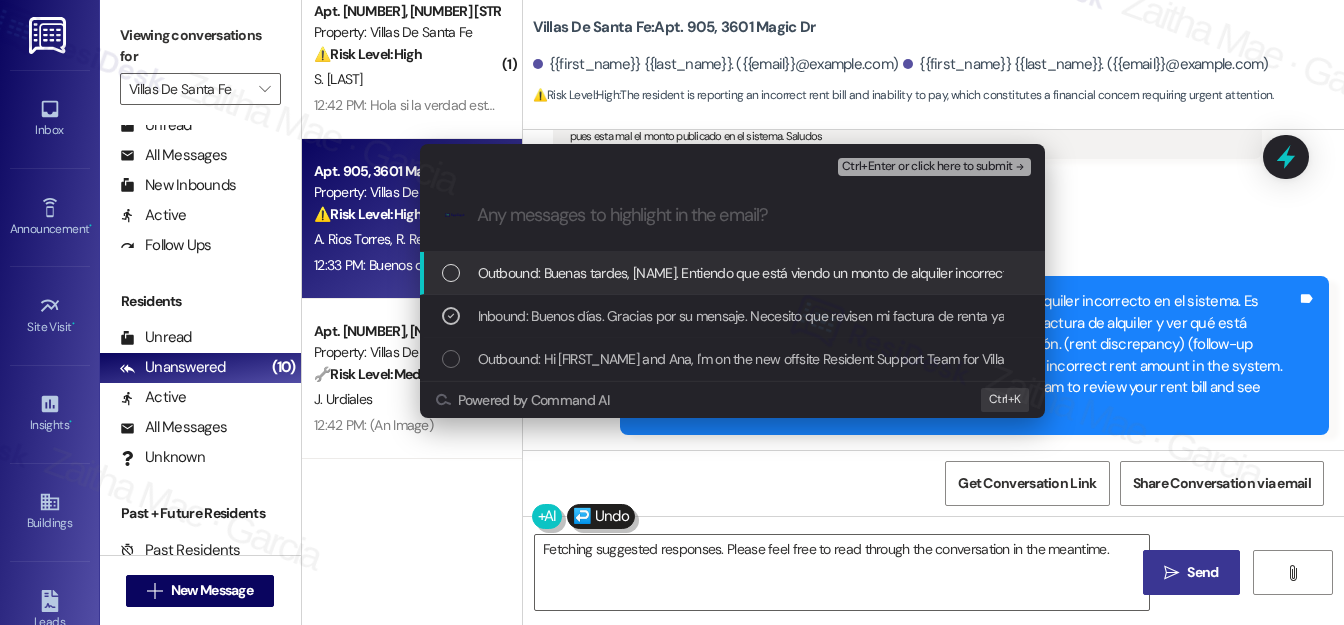 click on "Ctrl+Enter or click here to submit" at bounding box center (927, 167) 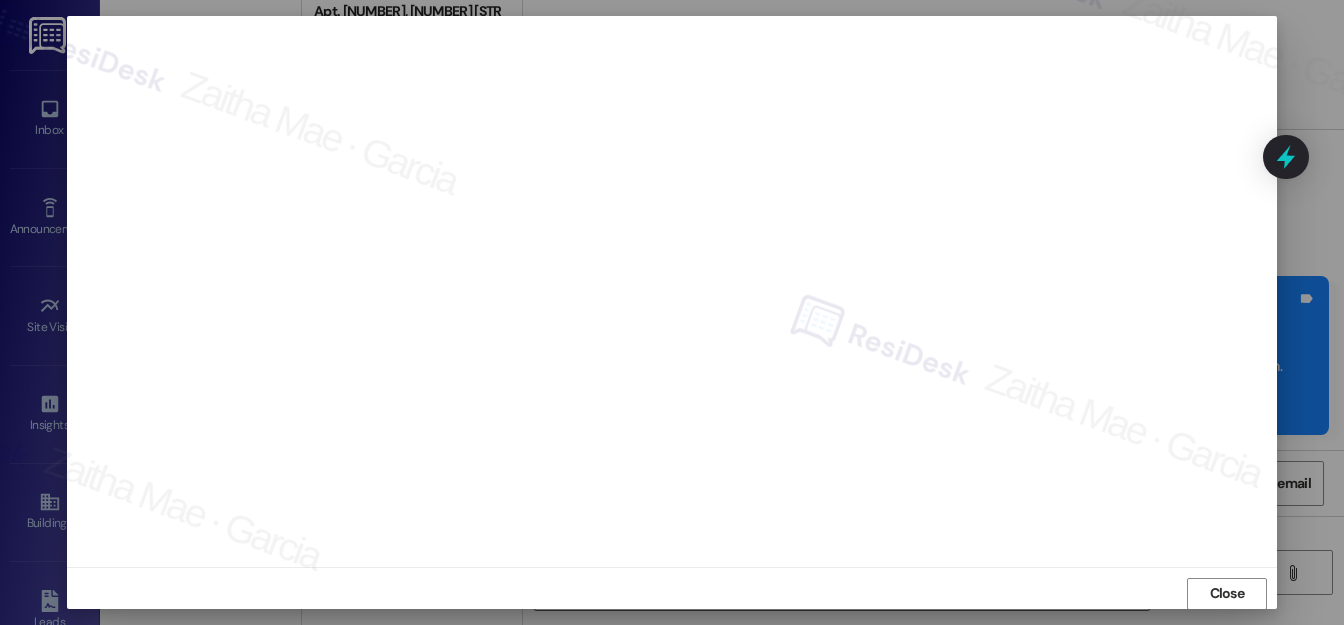 scroll, scrollTop: 22, scrollLeft: 0, axis: vertical 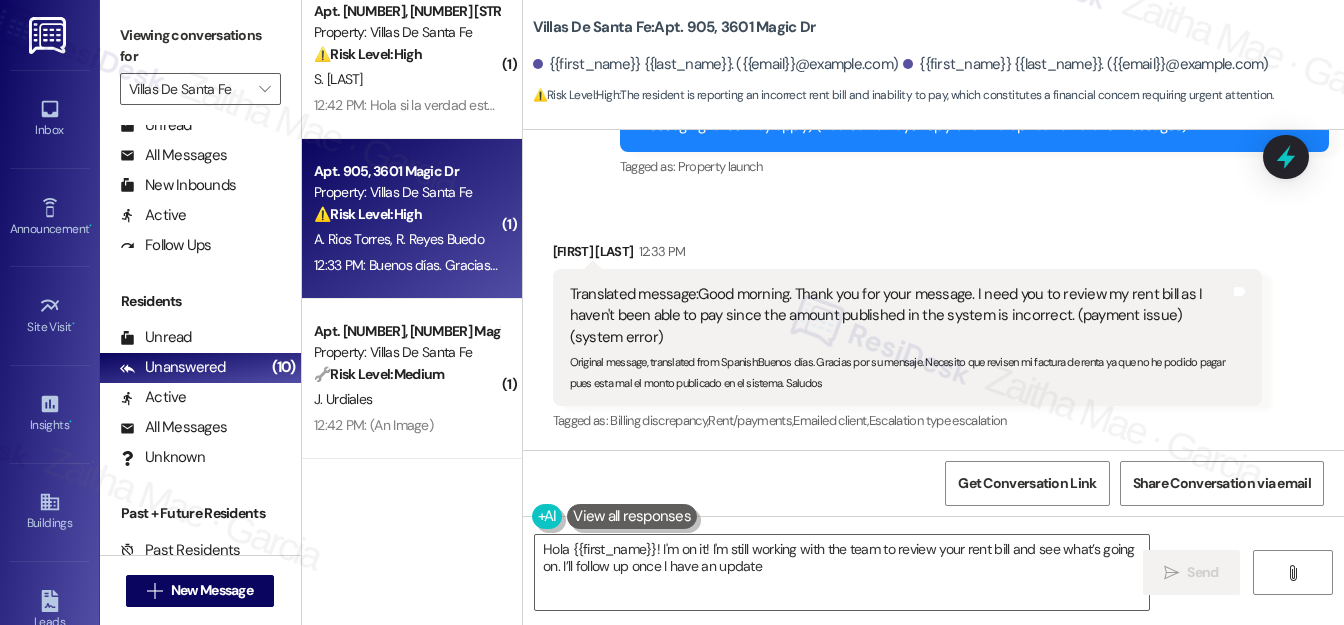 type on "Hola {{first_name}}! I'm on it! I'm still working with the team to review your rent bill and see what’s going on. I’ll follow up once I have an update." 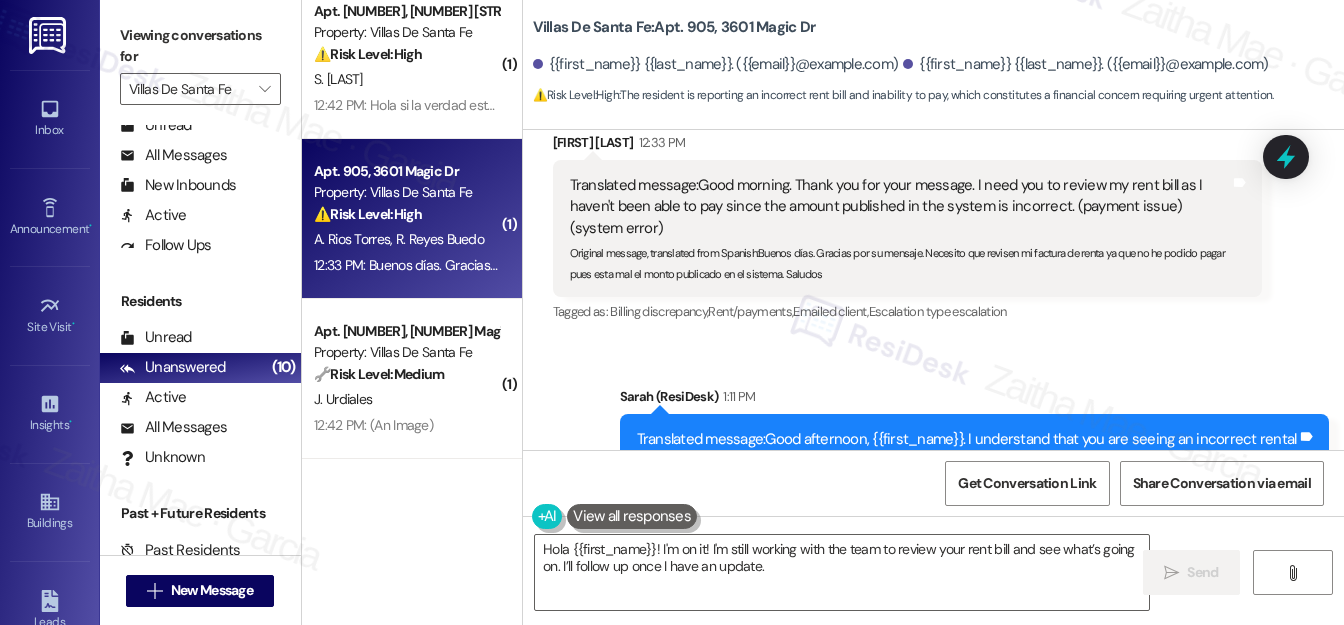 scroll, scrollTop: 642, scrollLeft: 0, axis: vertical 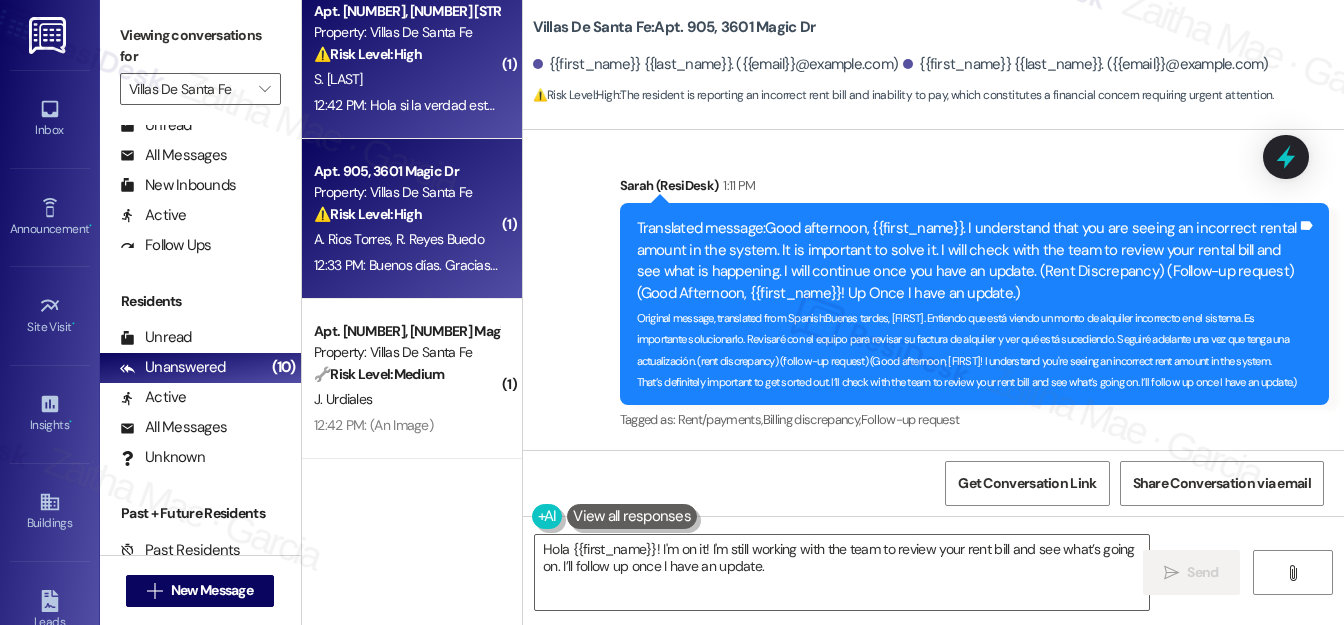 click on "[FIRST] [LAST]" at bounding box center (406, 79) 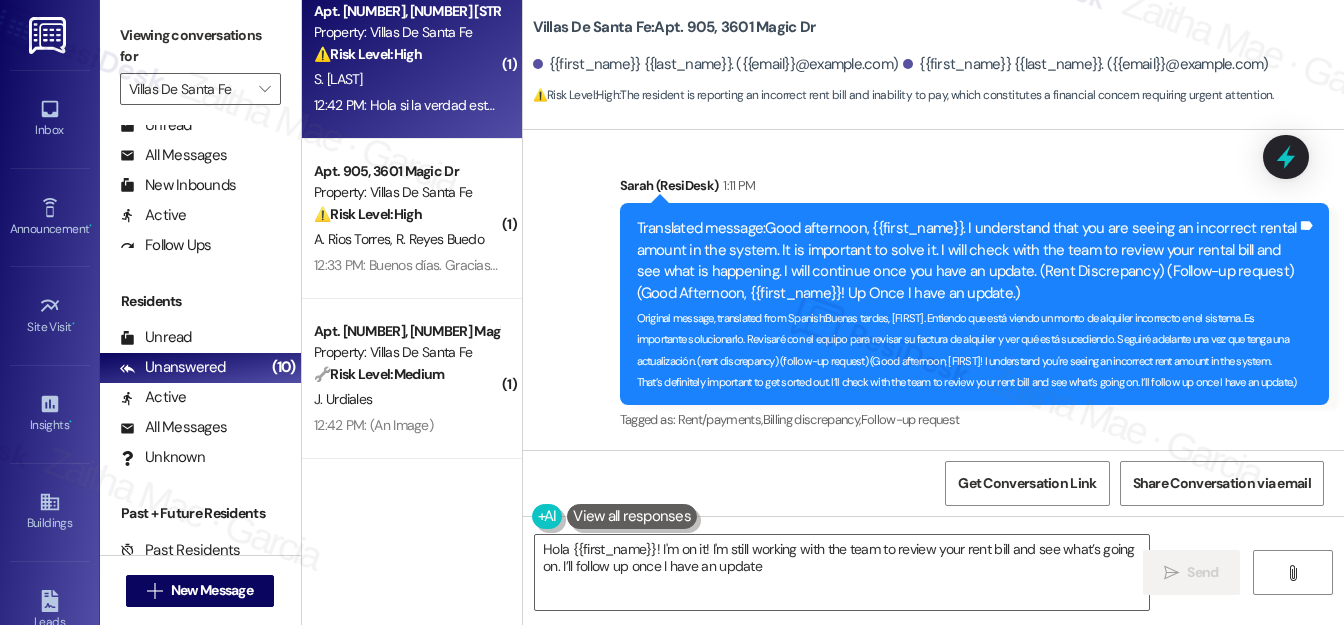 type on "Hola {{first_name}}! I'm on it! I'm still working with the team to review your rent bill and see what’s going on. I’ll follow up once I have an update." 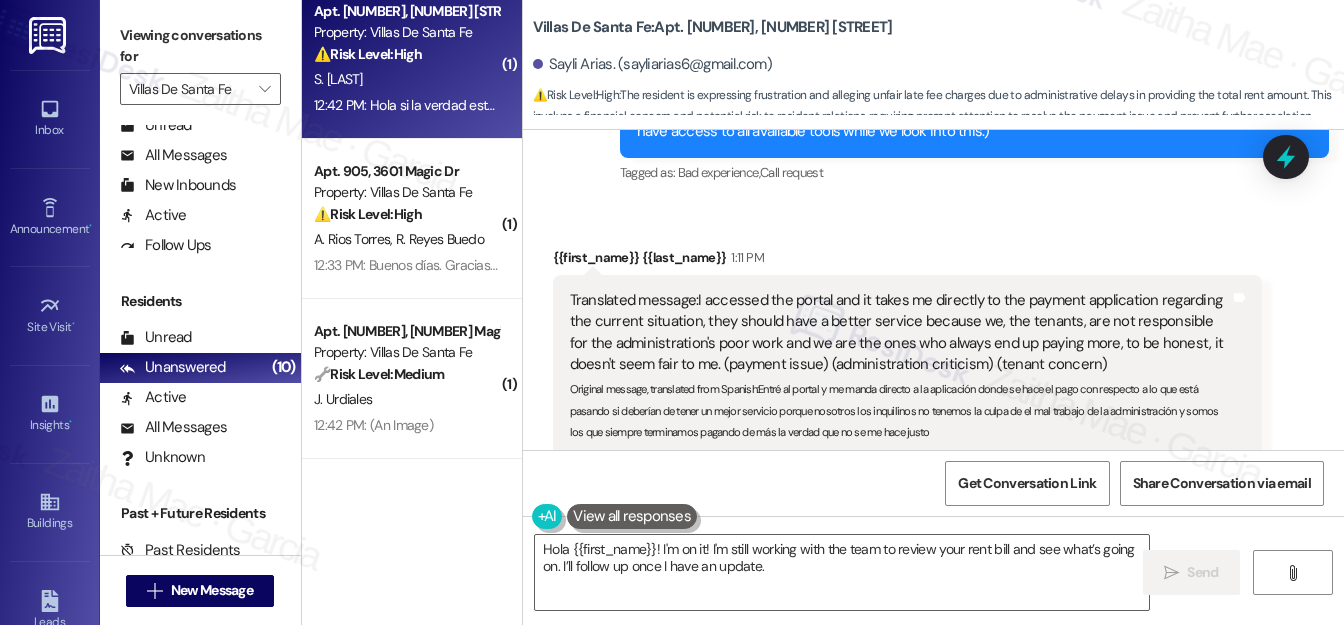 scroll, scrollTop: 1153, scrollLeft: 0, axis: vertical 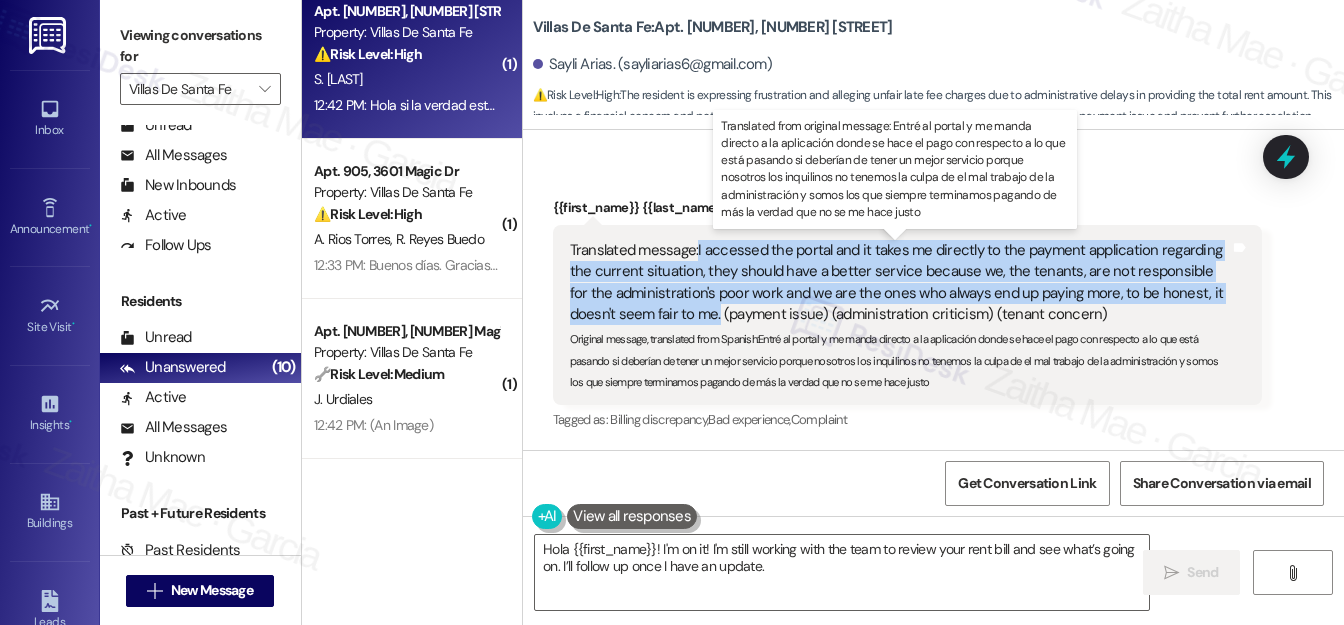 drag, startPoint x: 697, startPoint y: 247, endPoint x: 716, endPoint y: 306, distance: 61.983868 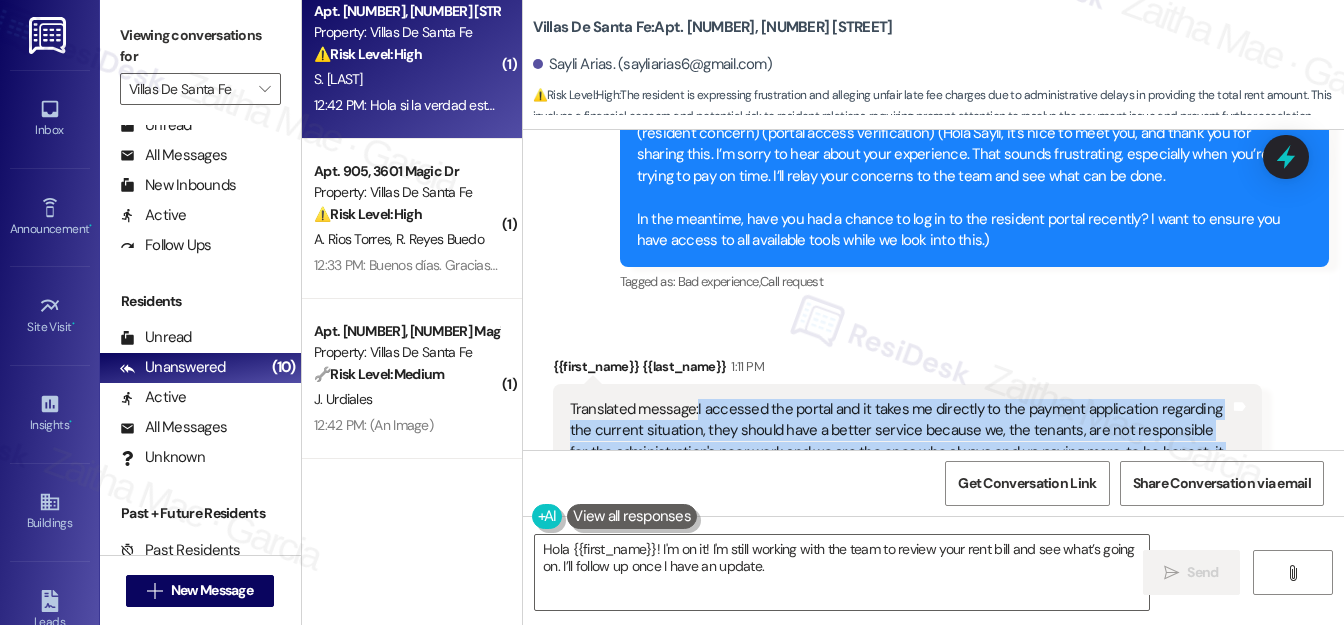 scroll, scrollTop: 971, scrollLeft: 0, axis: vertical 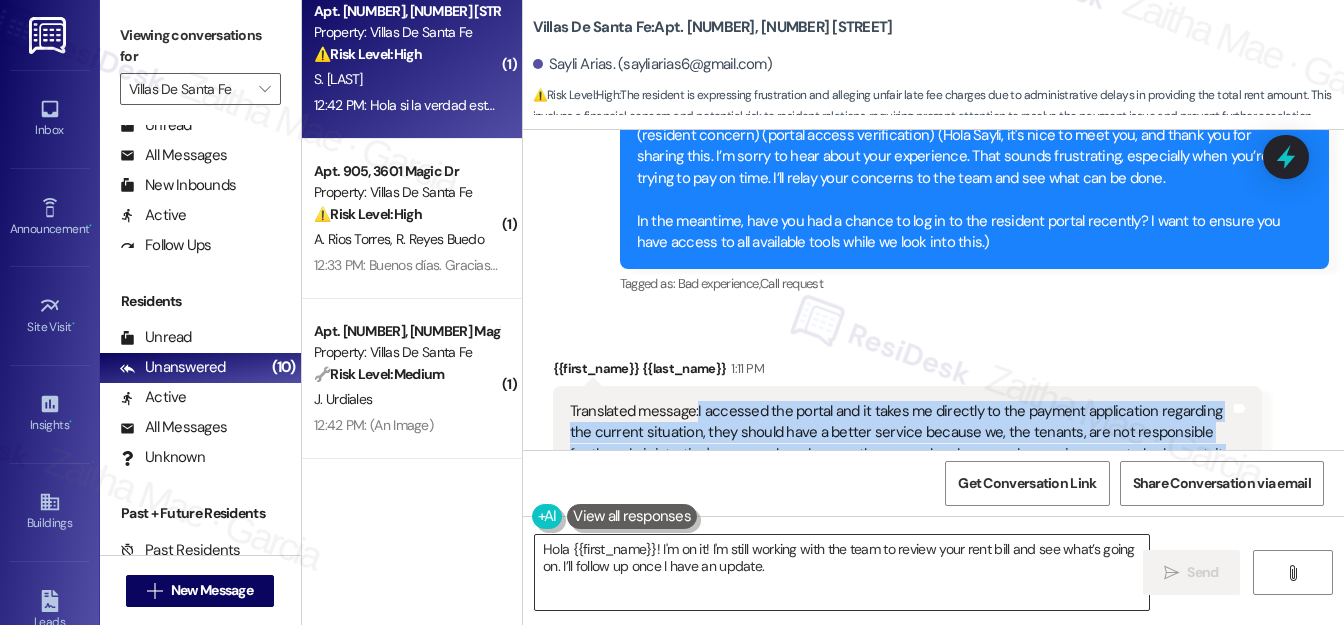 click on "Hola {{first_name}}! I'm on it! I'm still working with the team to review your rent bill and see what’s going on. I’ll follow up once I have an update." at bounding box center (842, 572) 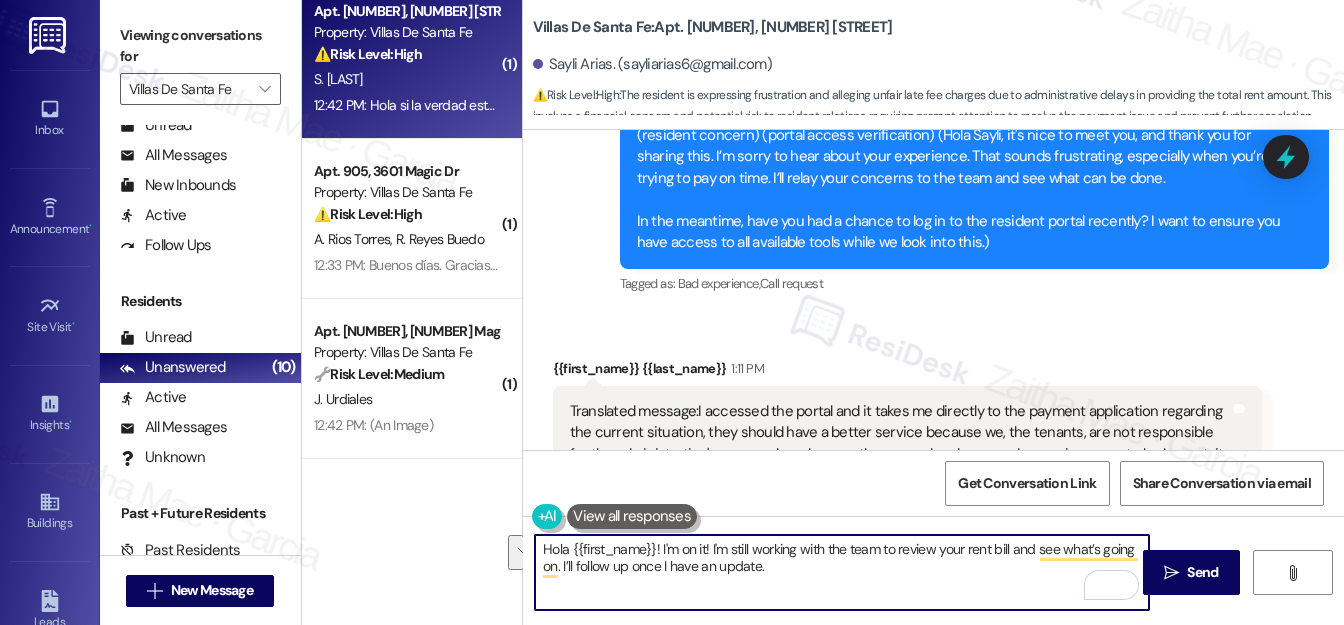 drag, startPoint x: 538, startPoint y: 547, endPoint x: 797, endPoint y: 598, distance: 263.97348 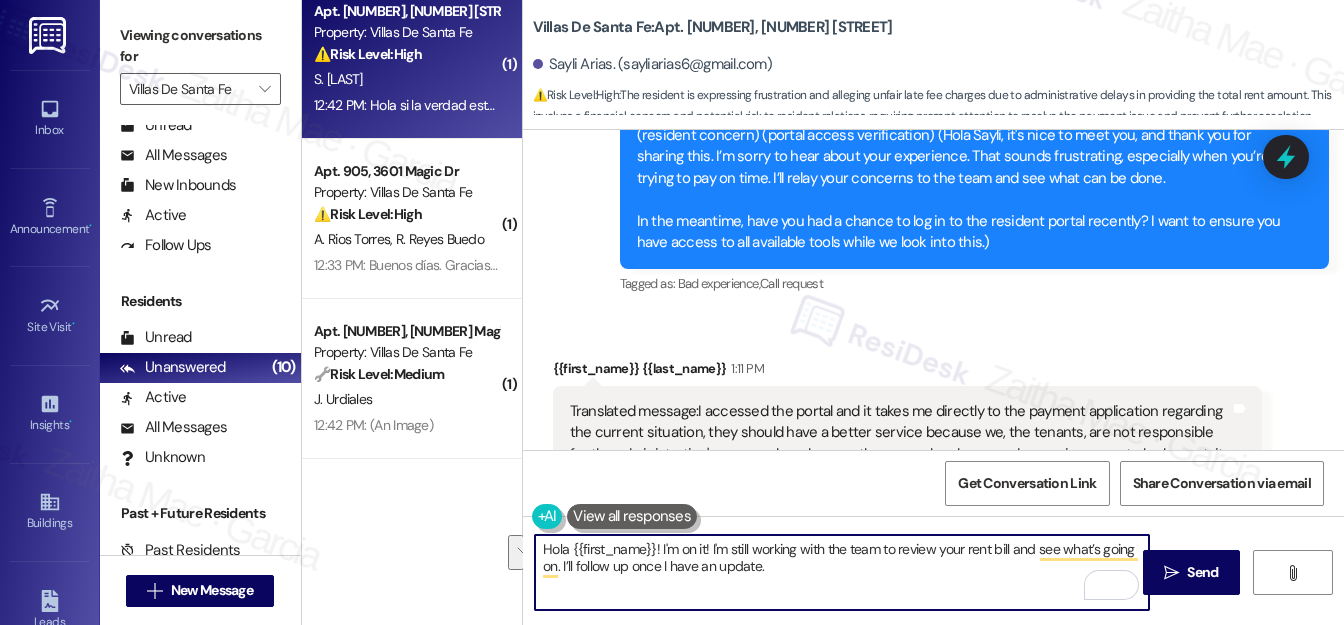 click on "Hola {{first_name}}! I'm on it! I'm still working with the team to review your rent bill and see what’s going on. I’ll follow up once I have an update." at bounding box center (842, 572) 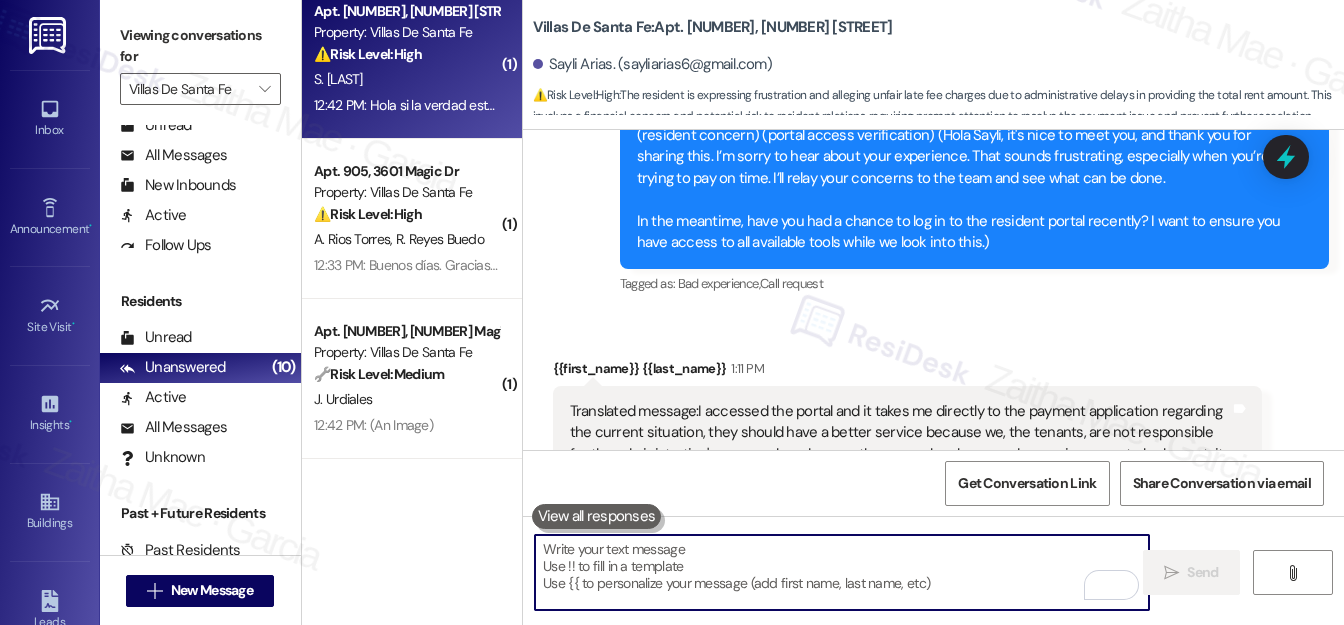 type 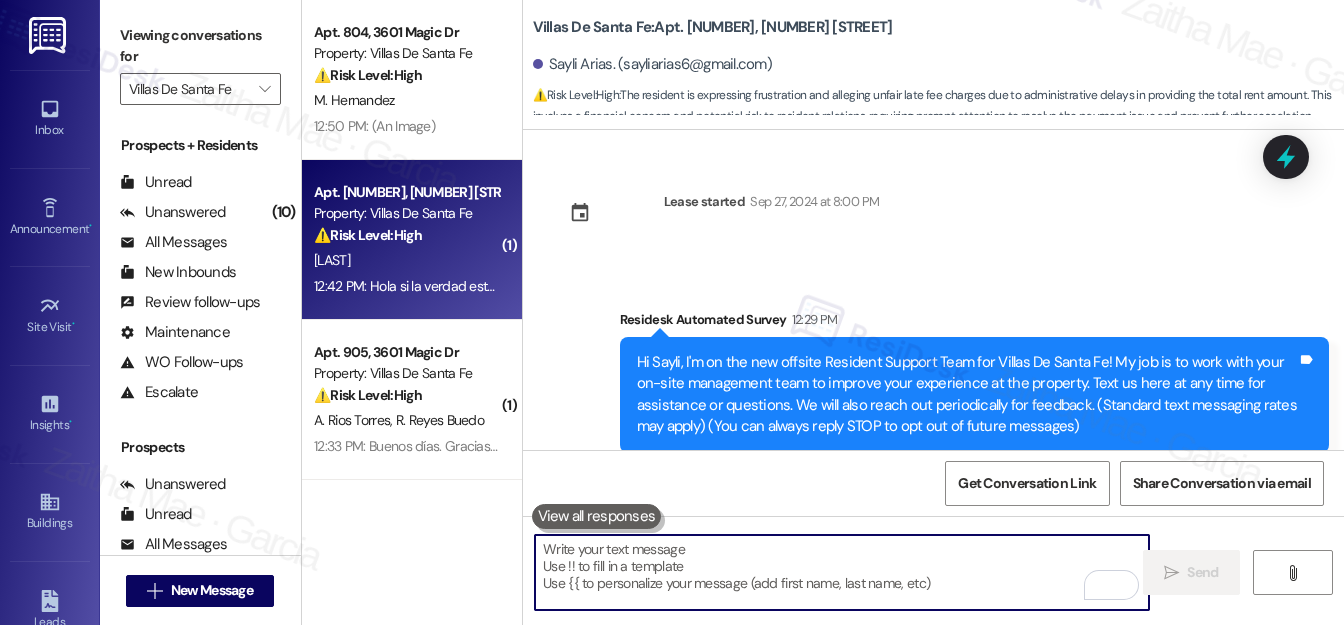 scroll, scrollTop: 0, scrollLeft: 0, axis: both 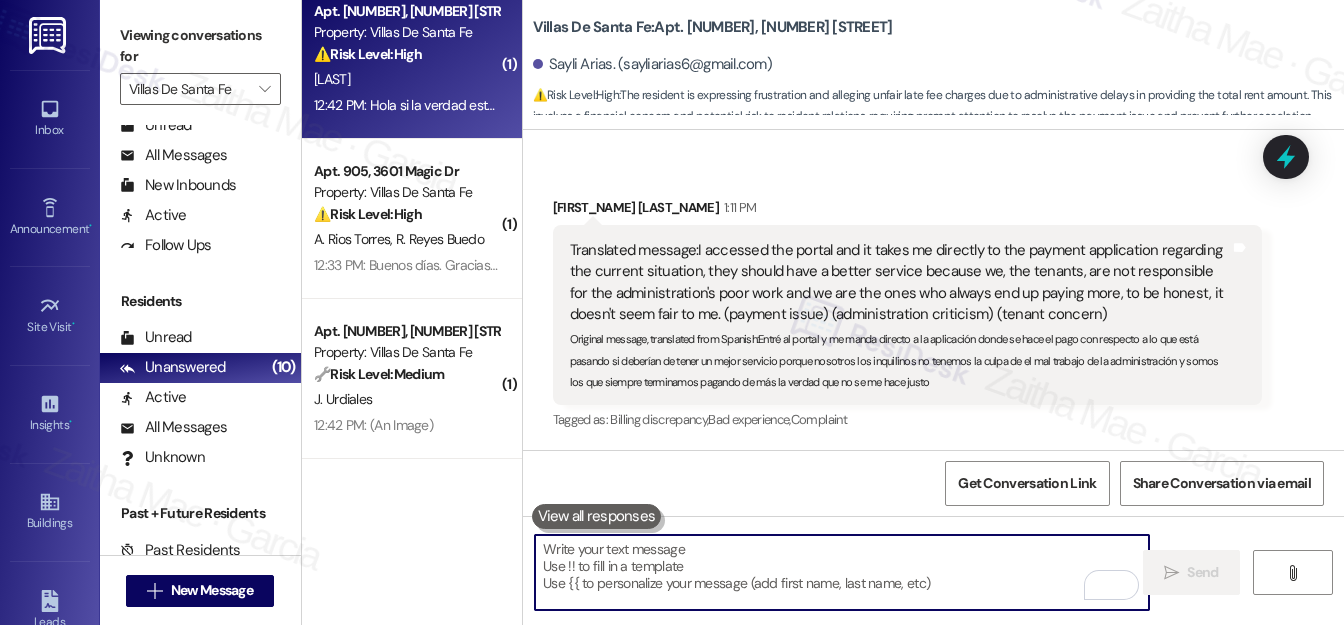 click at bounding box center [842, 572] 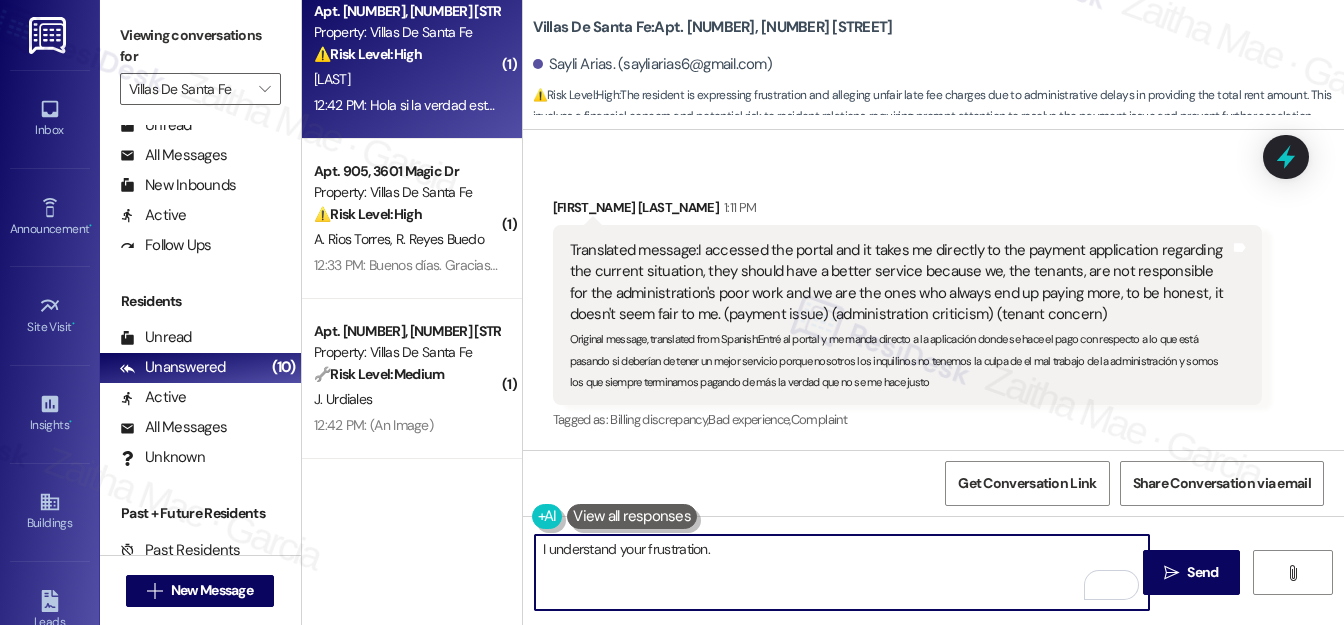paste on "your concerns with the team so they’re fully aware of the impact this is having. I appreciate you taking the time to explain your experience." 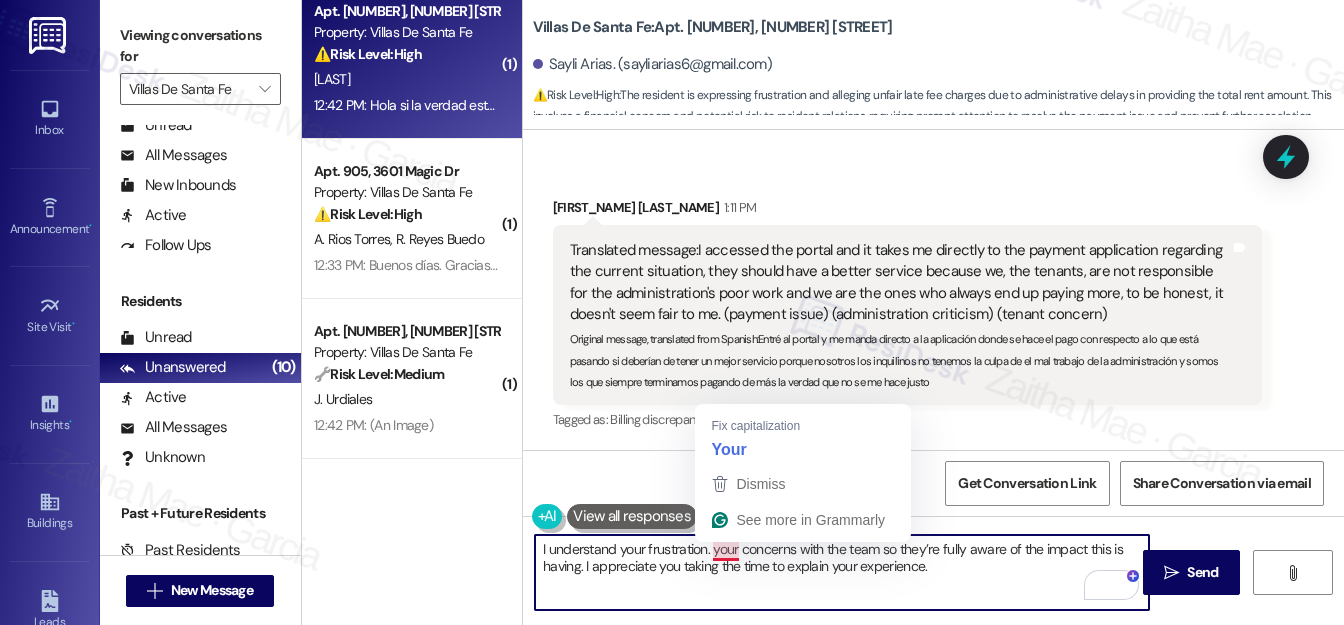 click on "I understand your frustration. your concerns with the team so they’re fully aware of the impact this is having. I appreciate you taking the time to explain your experience." at bounding box center (842, 572) 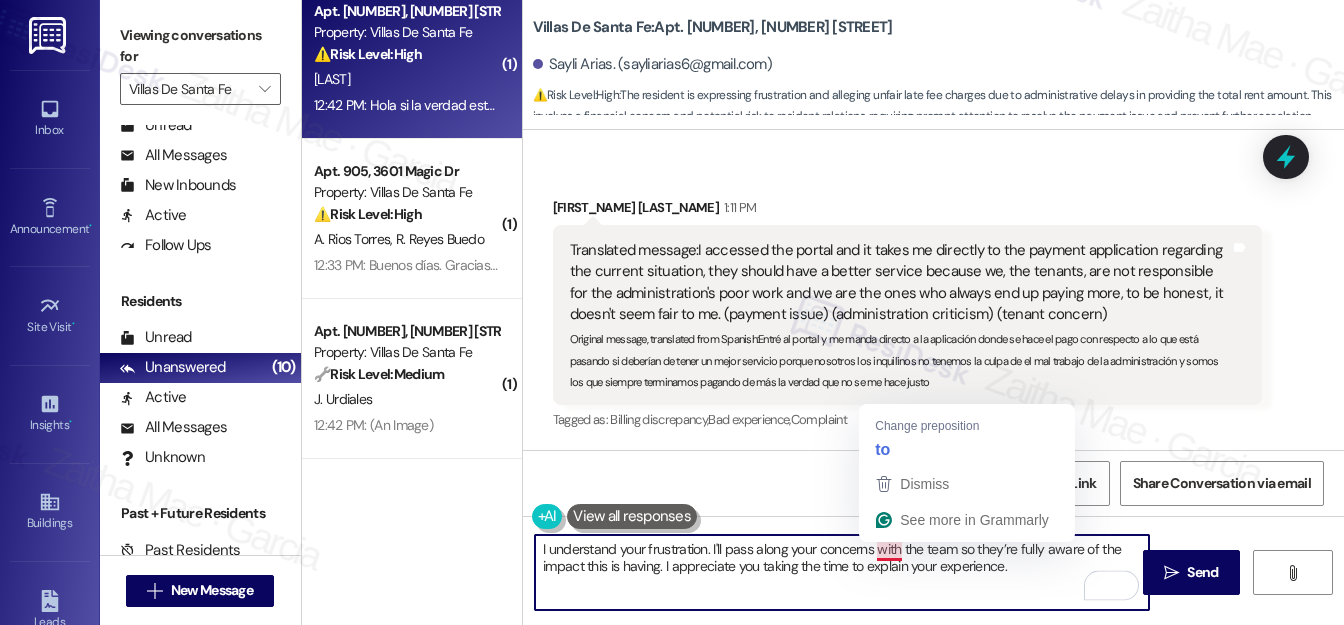 click on "I understand your frustration. I'll pass along your concerns with the team so they’re fully aware of the impact this is having. I appreciate you taking the time to explain your experience." at bounding box center (842, 572) 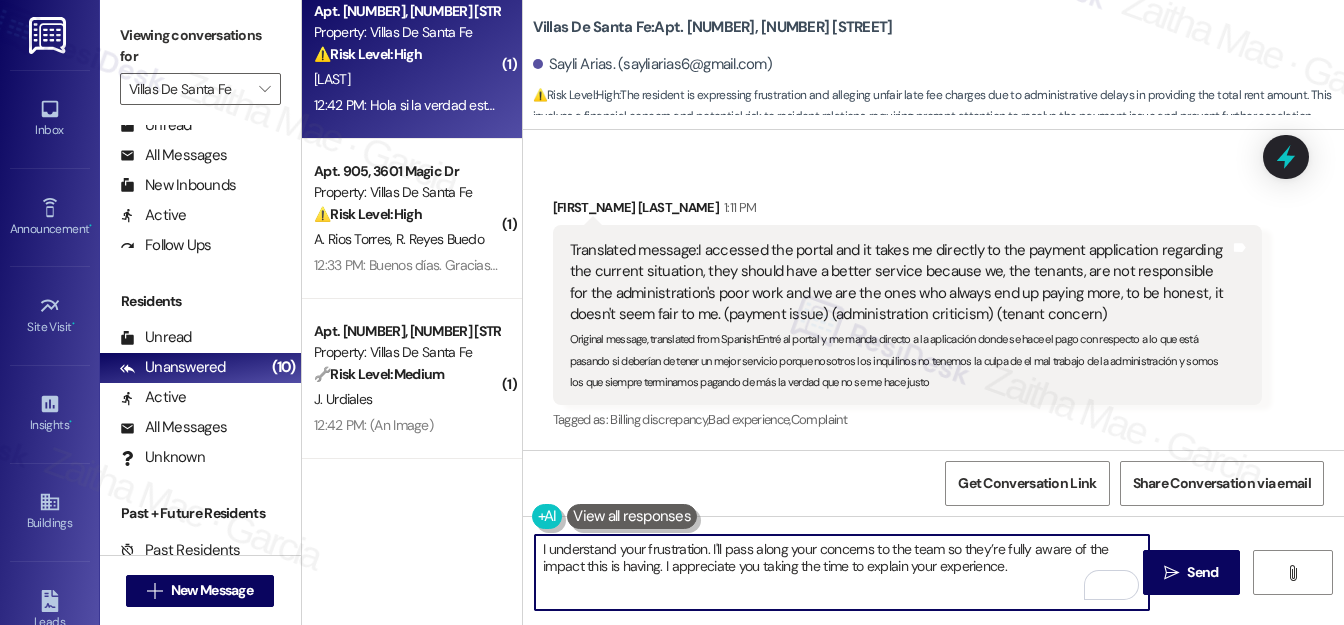click on "I understand your frustration. I'll pass along your concerns to the team so they’re fully aware of the impact this is having. I appreciate you taking the time to explain your experience." at bounding box center [842, 572] 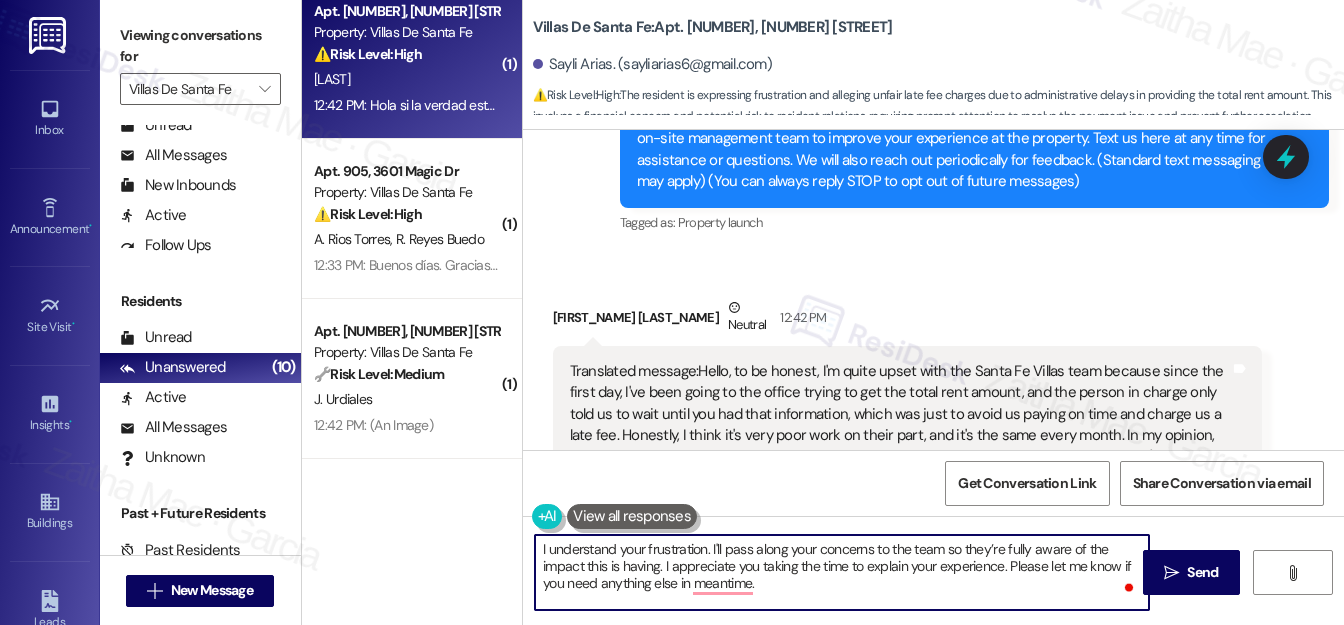 scroll, scrollTop: 336, scrollLeft: 0, axis: vertical 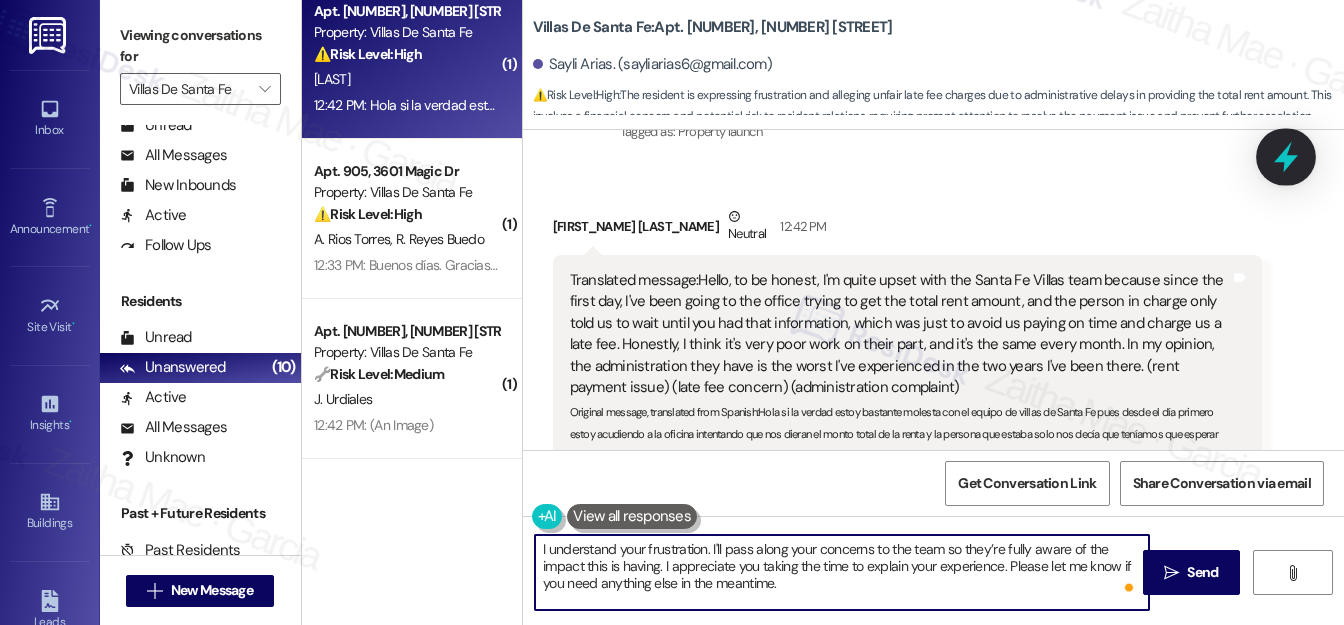 type on "I understand your frustration. I'll pass along your concerns to the team so they’re fully aware of the impact this is having. I appreciate you taking the time to explain your experience. Please let me know if you need anything else in the meantime." 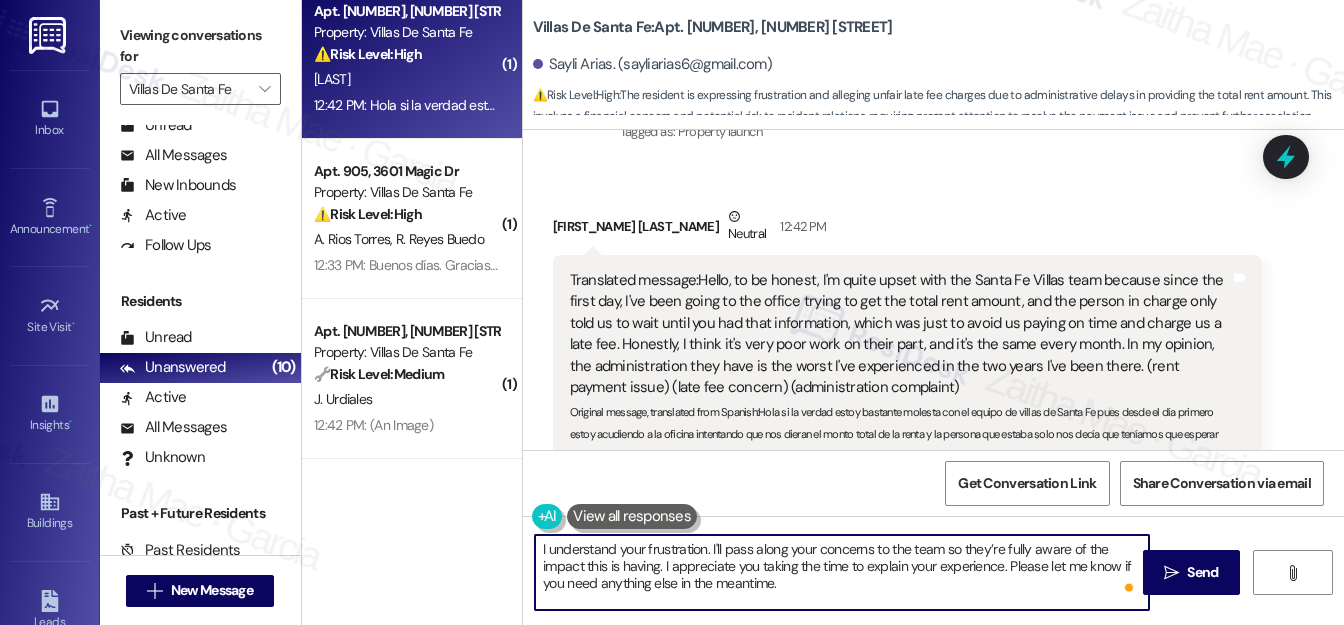 drag, startPoint x: 1292, startPoint y: 164, endPoint x: 1262, endPoint y: 170, distance: 30.594116 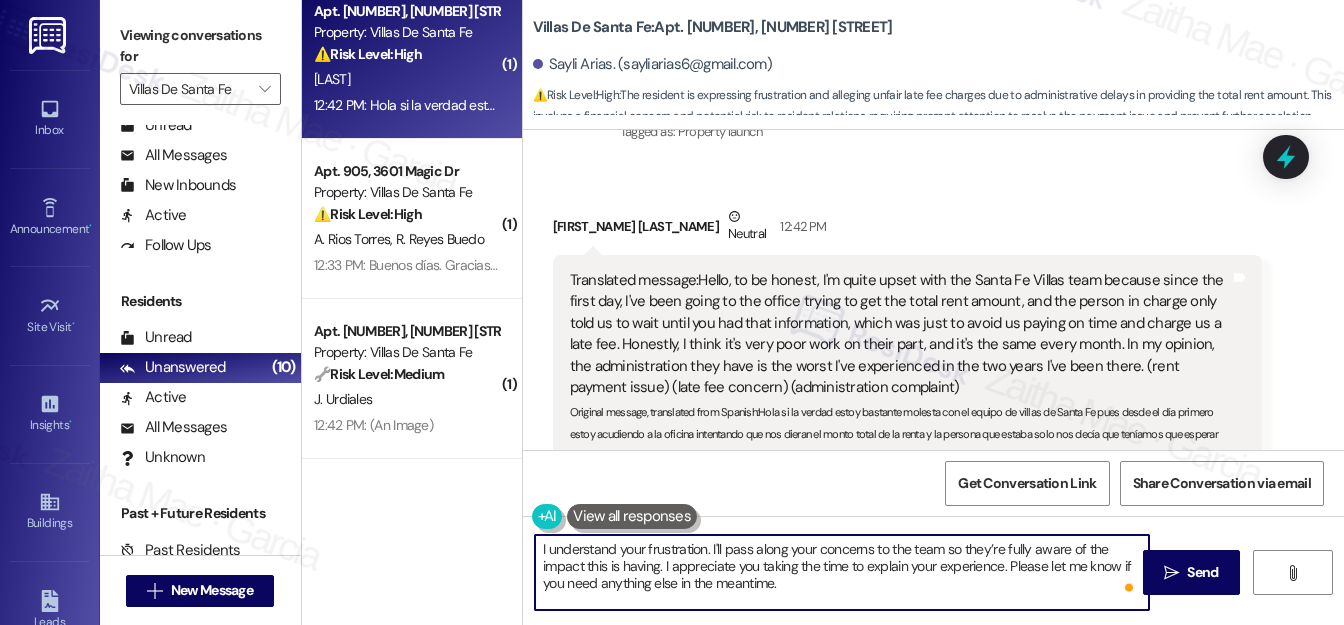 click 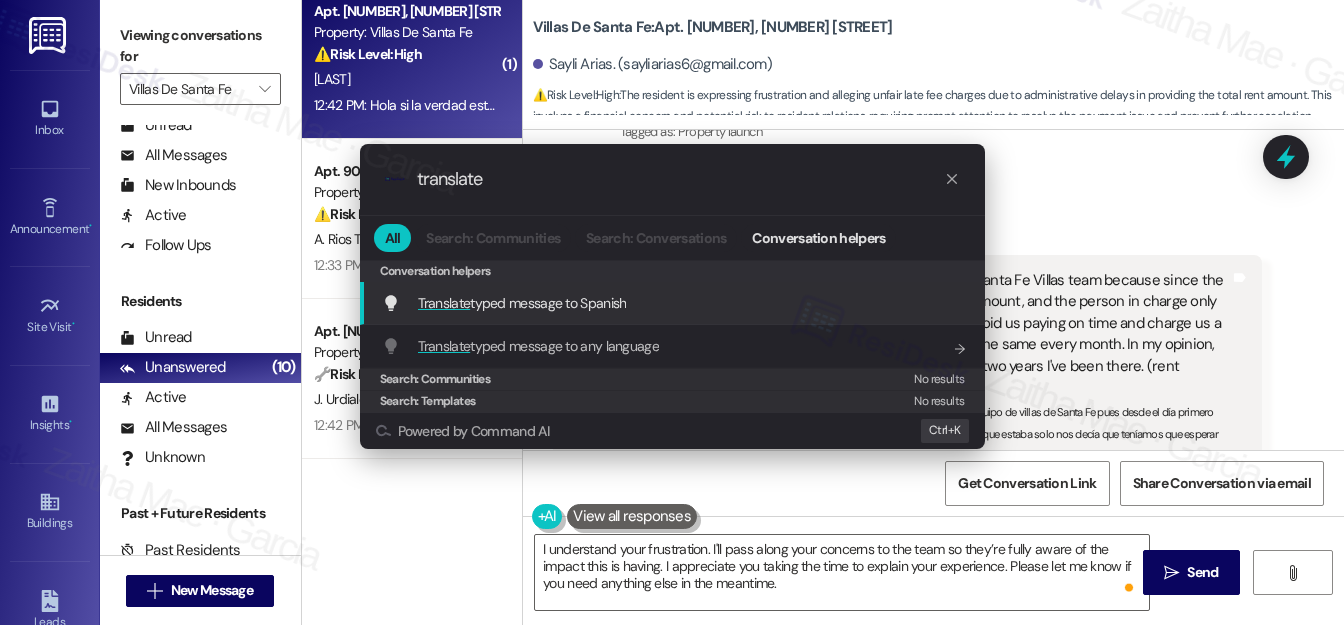 click on "Translate" 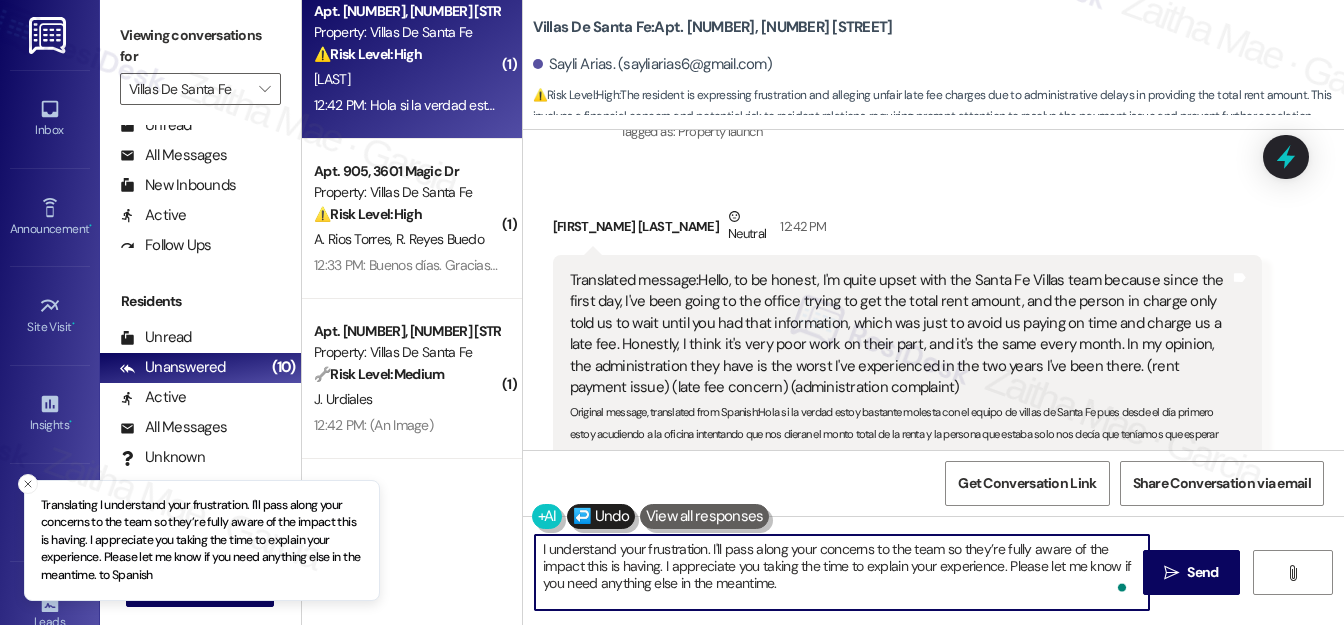 scroll, scrollTop: 35, scrollLeft: 0, axis: vertical 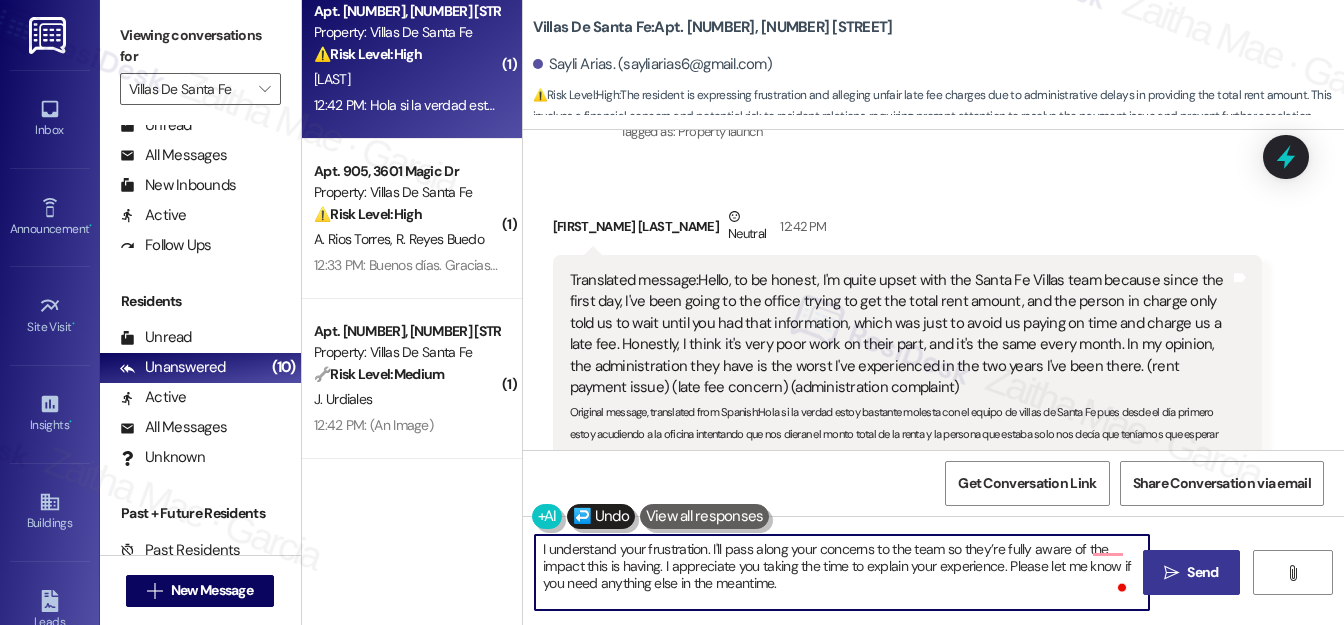 drag, startPoint x: 1210, startPoint y: 574, endPoint x: 1197, endPoint y: 565, distance: 15.811388 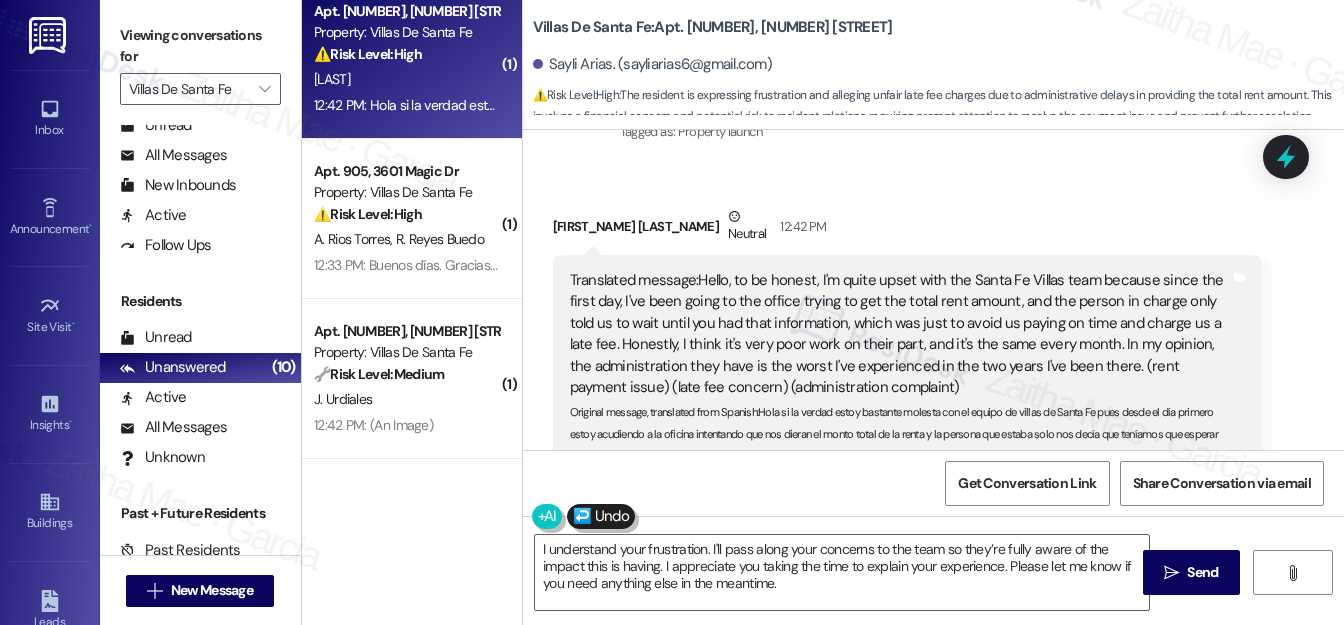 scroll, scrollTop: 0, scrollLeft: 0, axis: both 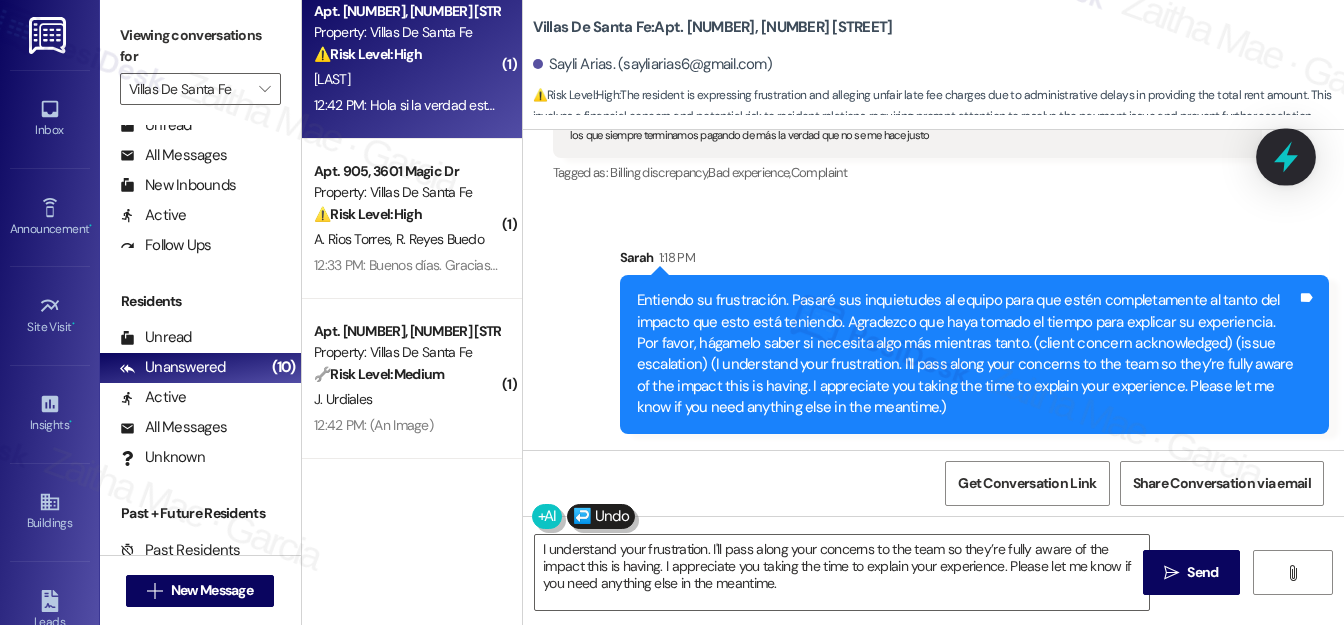 click 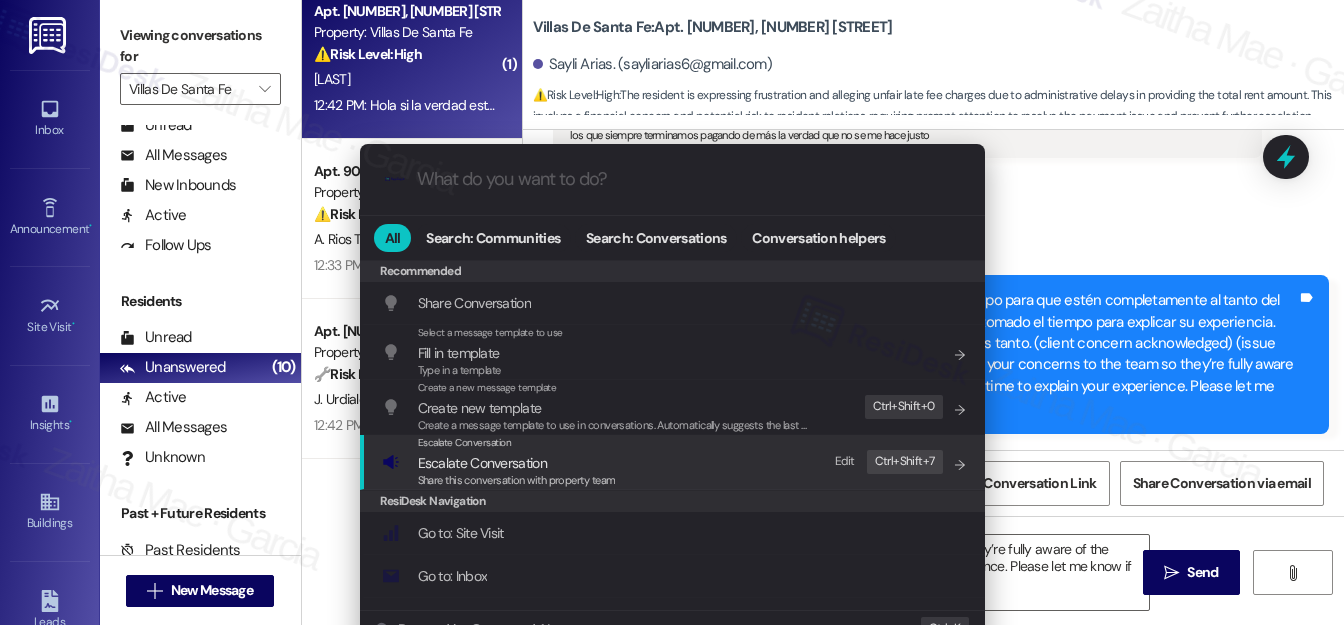 click on "Escalate Conversation" at bounding box center [482, 463] 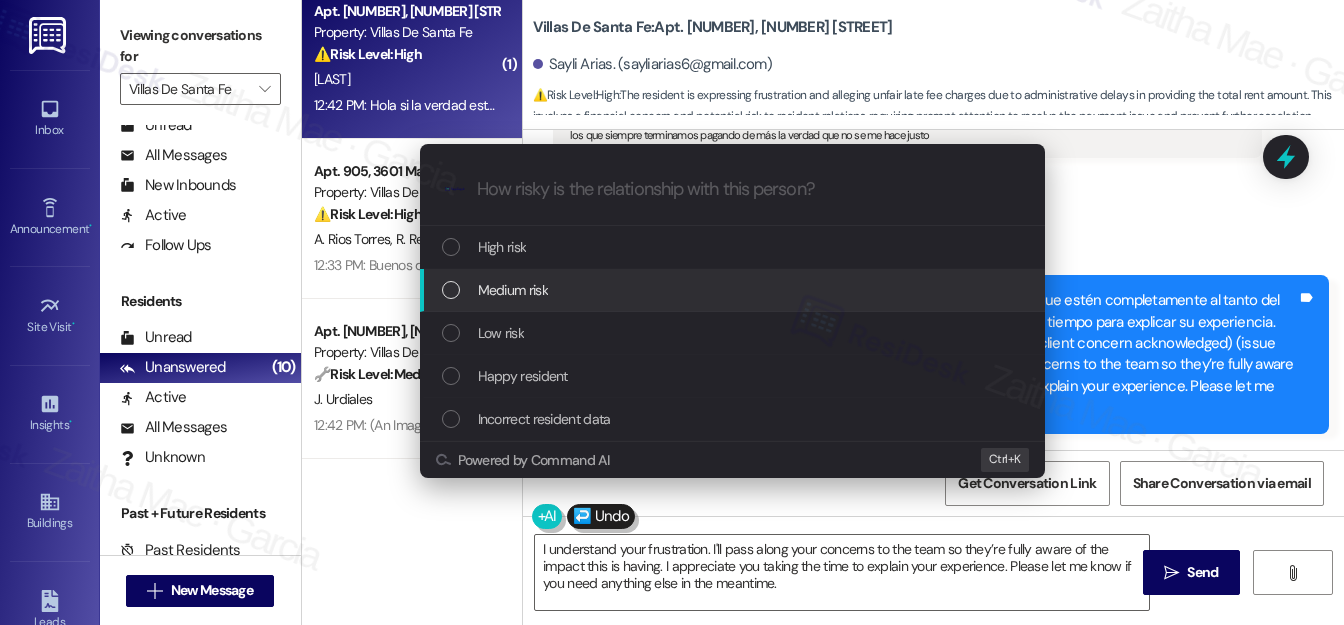 click on "Medium risk" at bounding box center [513, 290] 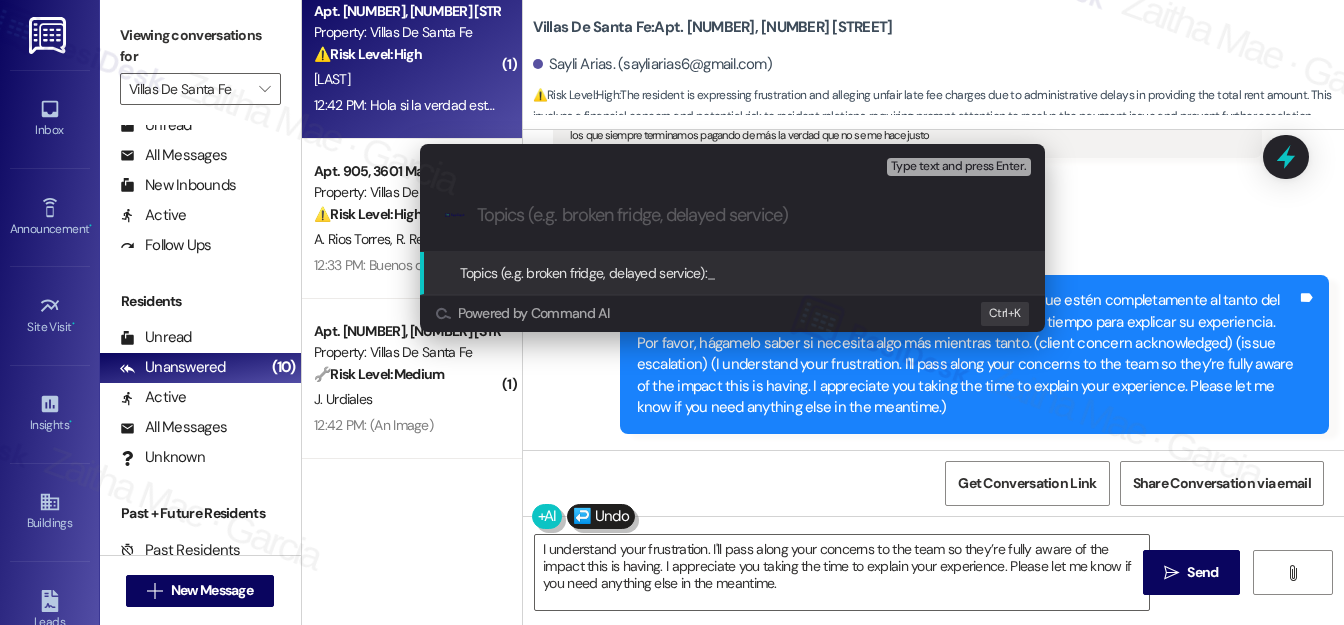 paste on "Frustration with Portal Access & Billing Concerns" 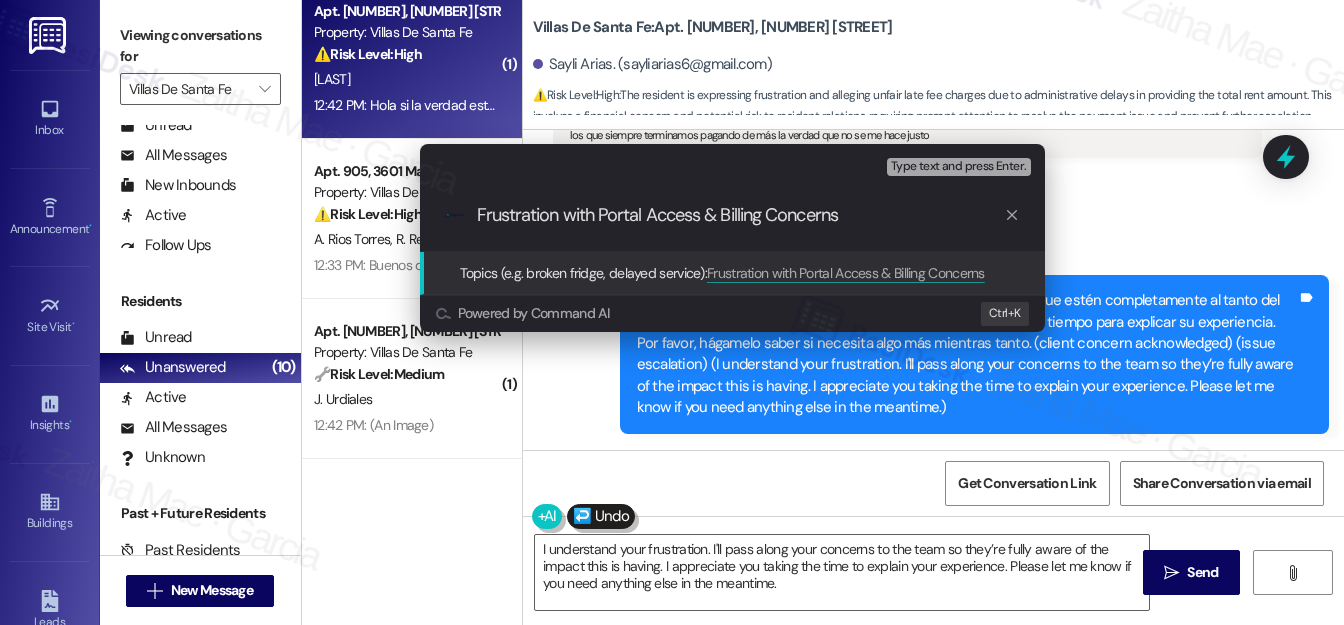 type 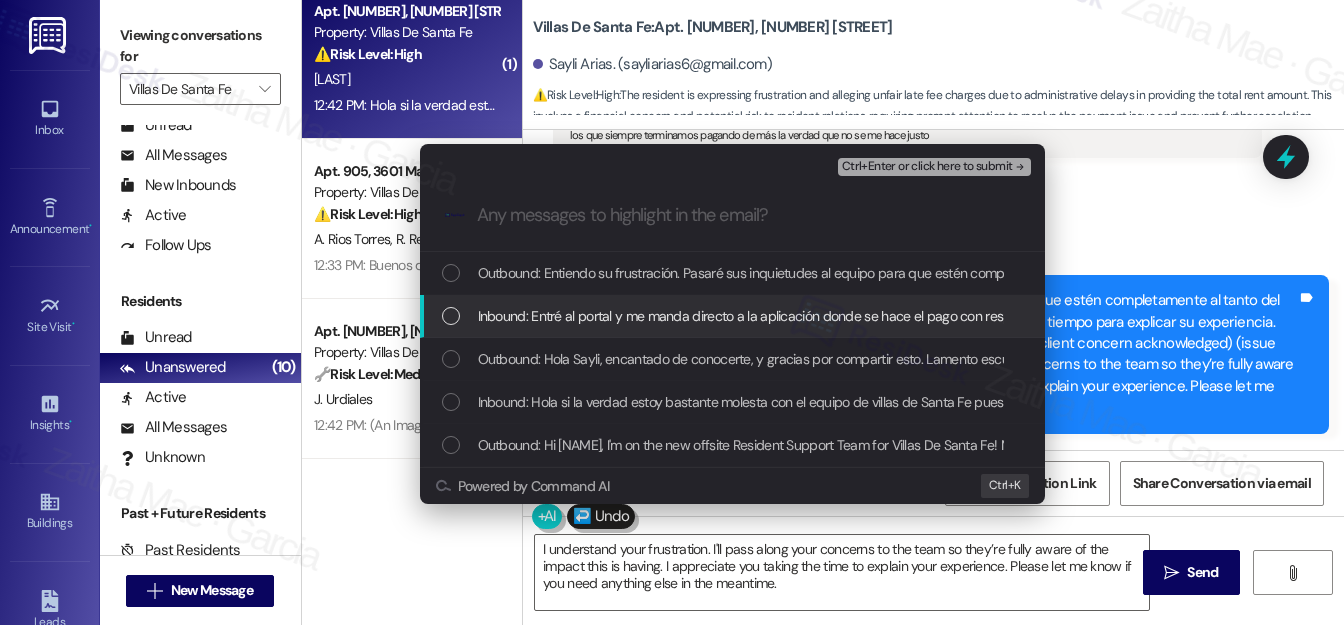 click on "Inbound: Entré al portal y me manda directo a la aplicación donde se hace el pago con respecto a lo que está pasando si deberían de tener un mejor servicio porque nosotros los inquilinos no tenemos la culpa de el mal trabajo de la administración y somos los que siempre terminamos pagando de más la verdad que no se me hace justo" at bounding box center (734, 316) 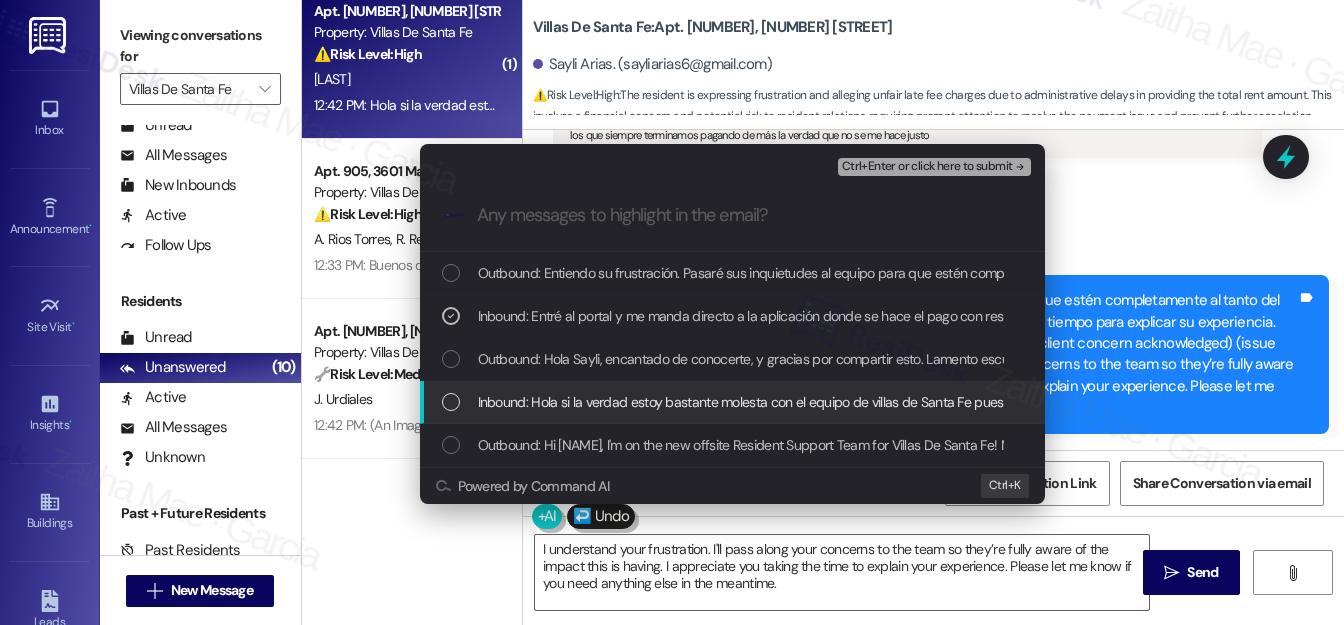 click at bounding box center [451, 402] 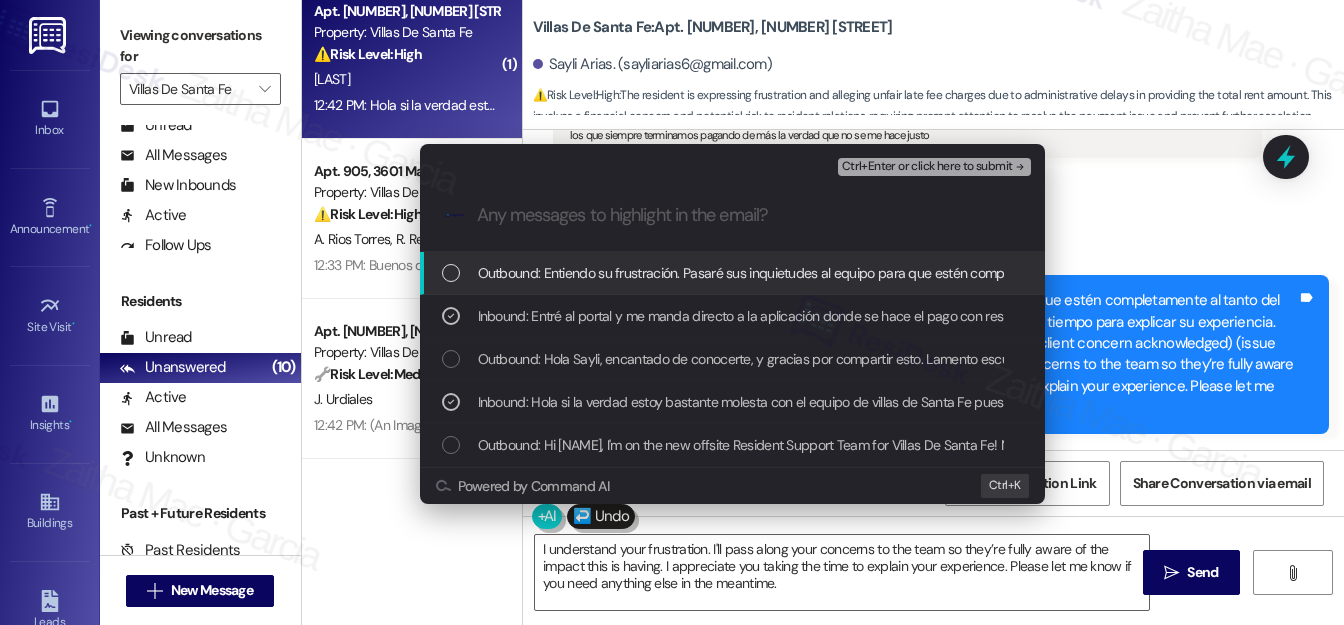 click on "Ctrl+Enter or click here to submit" at bounding box center (927, 167) 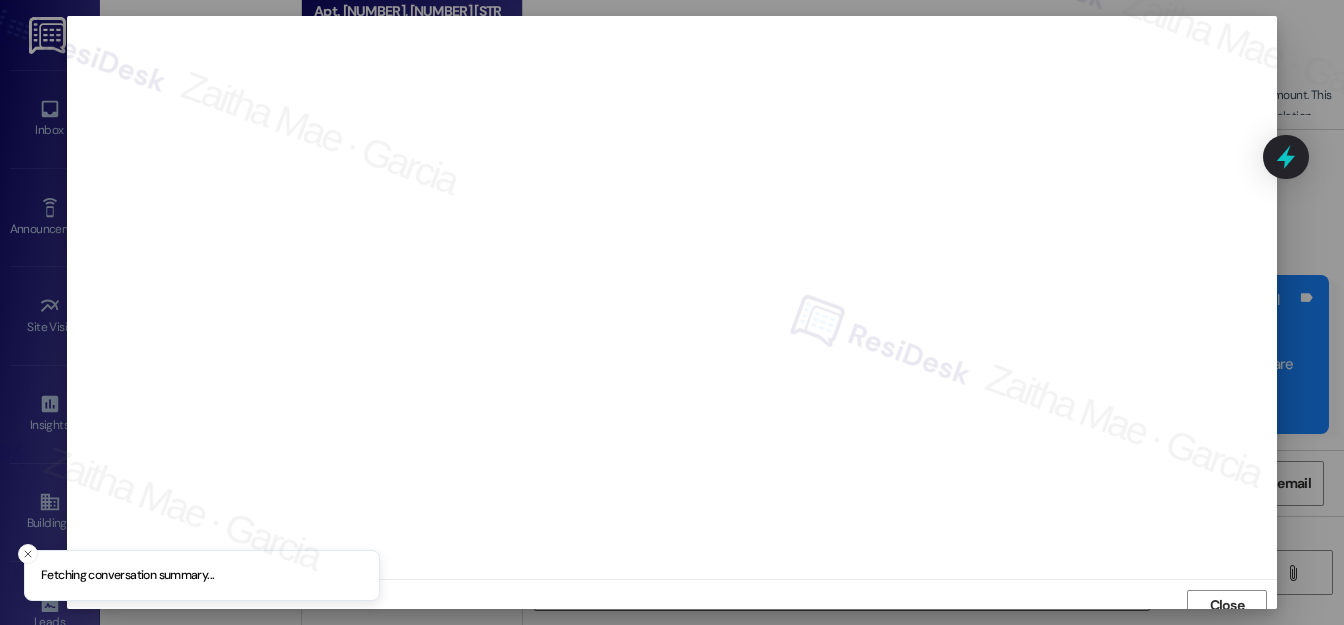 scroll, scrollTop: 12, scrollLeft: 0, axis: vertical 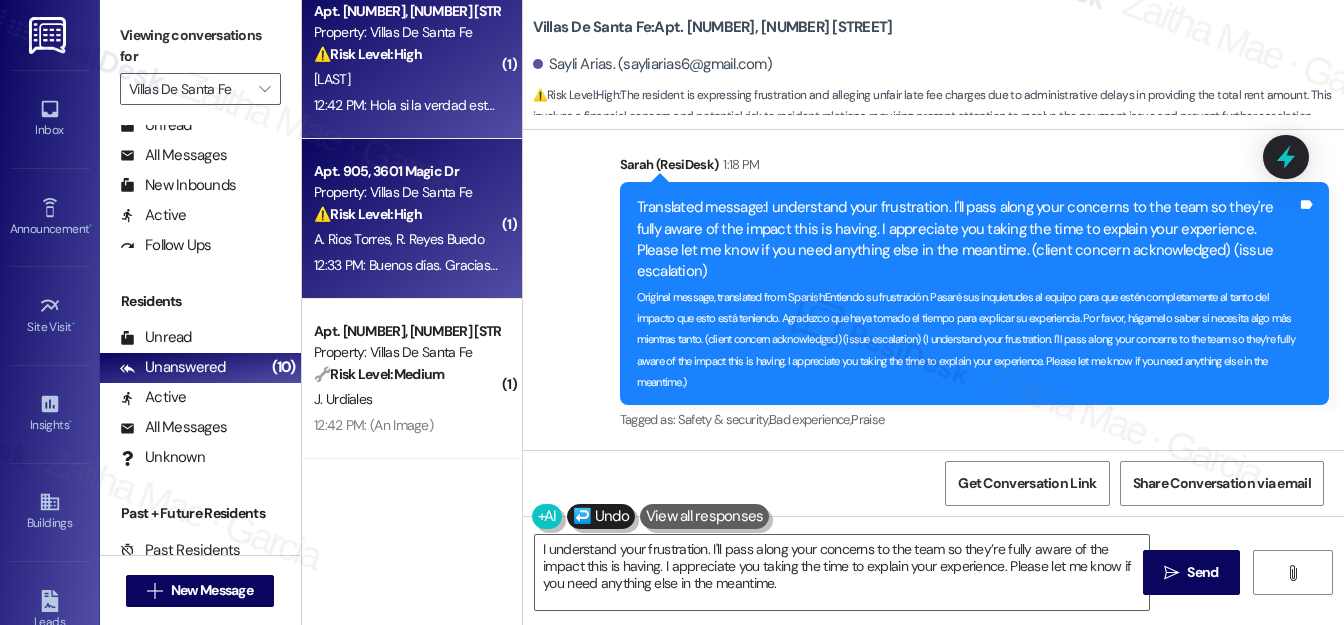 click on "⚠️  Risk Level:  High The resident is reporting an incorrect rent bill and inability to pay, which constitutes a financial concern requiring urgent attention." at bounding box center (406, 214) 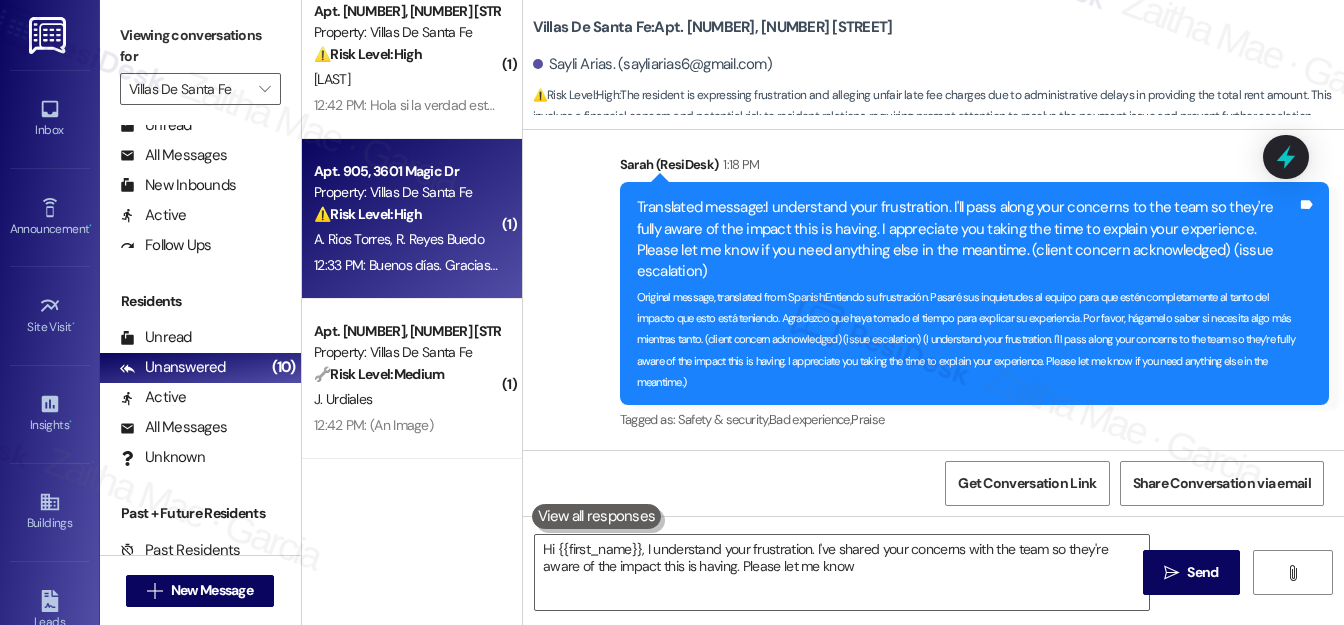 type on "Hi {{first_name}}, I understand your frustration. I've shared your concerns with the team so they're aware of the impact this is having. Please let me know if" 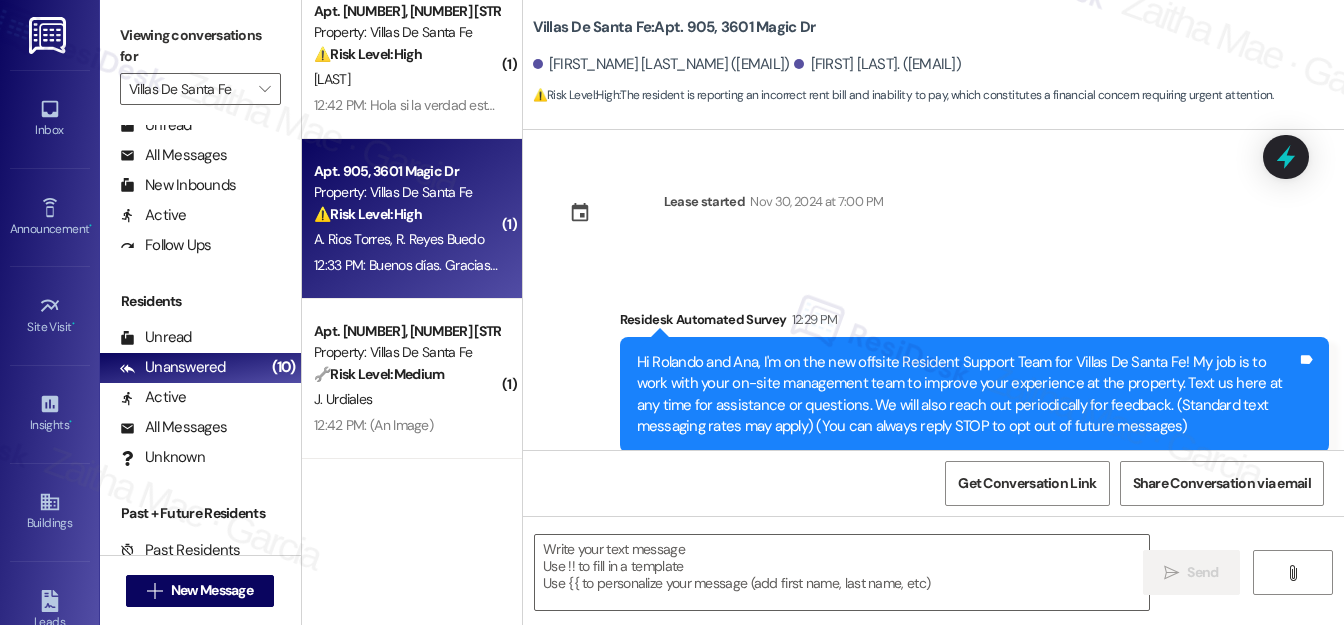 scroll, scrollTop: 301, scrollLeft: 0, axis: vertical 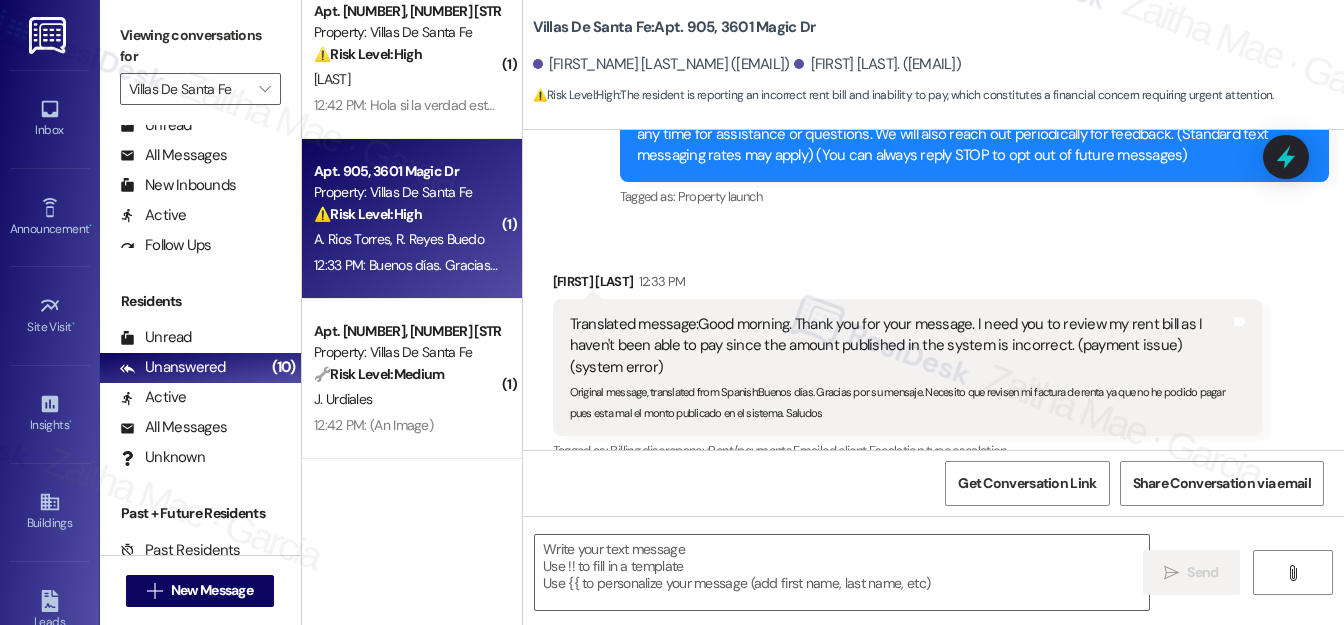 type on "Fetching suggested responses. Please feel free to read through the conversation in the meantime." 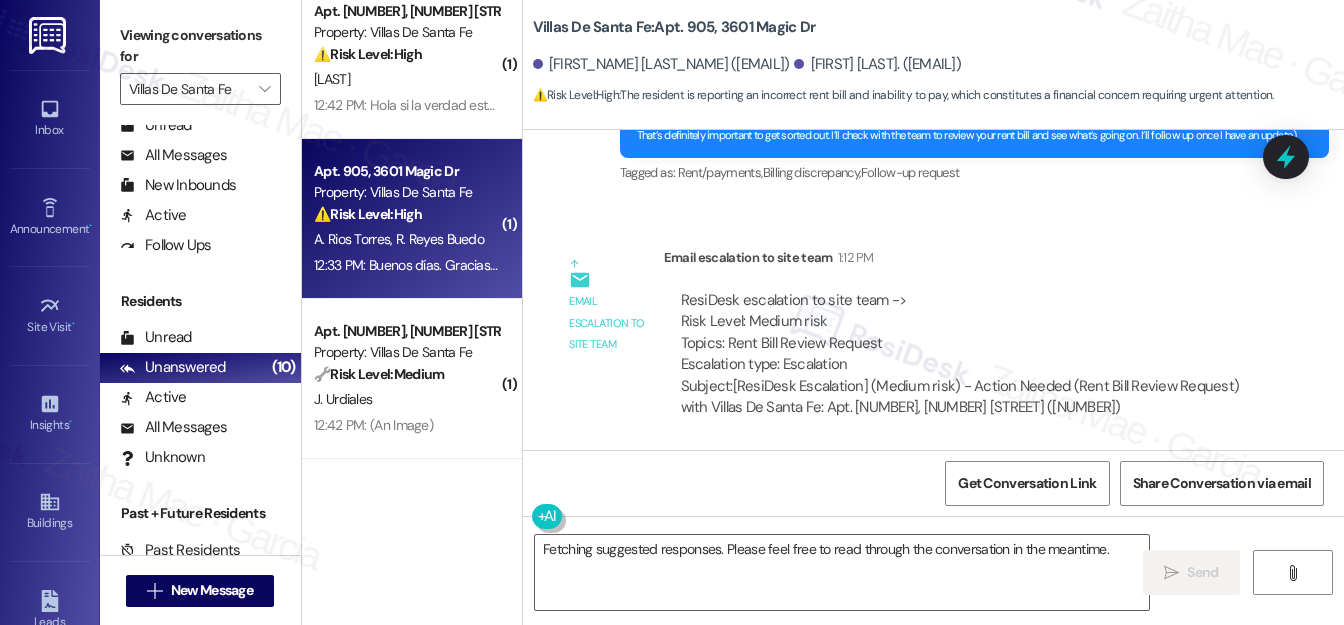 scroll, scrollTop: 888, scrollLeft: 0, axis: vertical 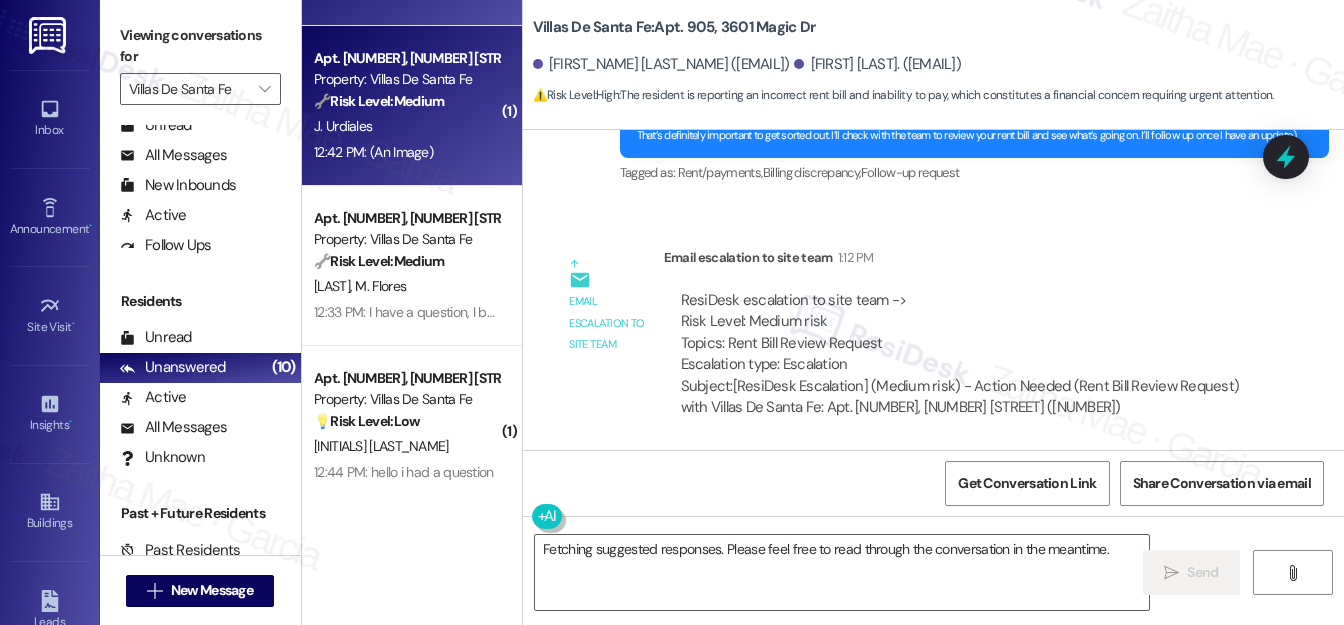 click on "12:42 PM: (An Image) 12:42 PM: (An Image)" at bounding box center [406, 152] 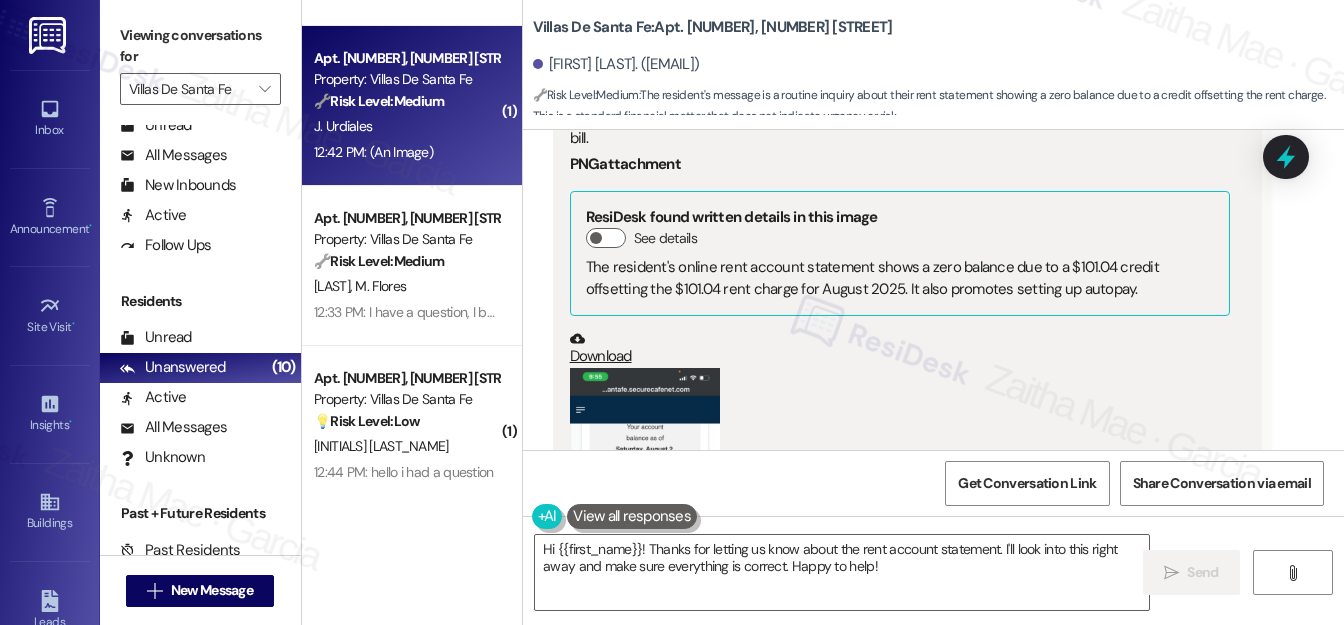scroll, scrollTop: 560, scrollLeft: 0, axis: vertical 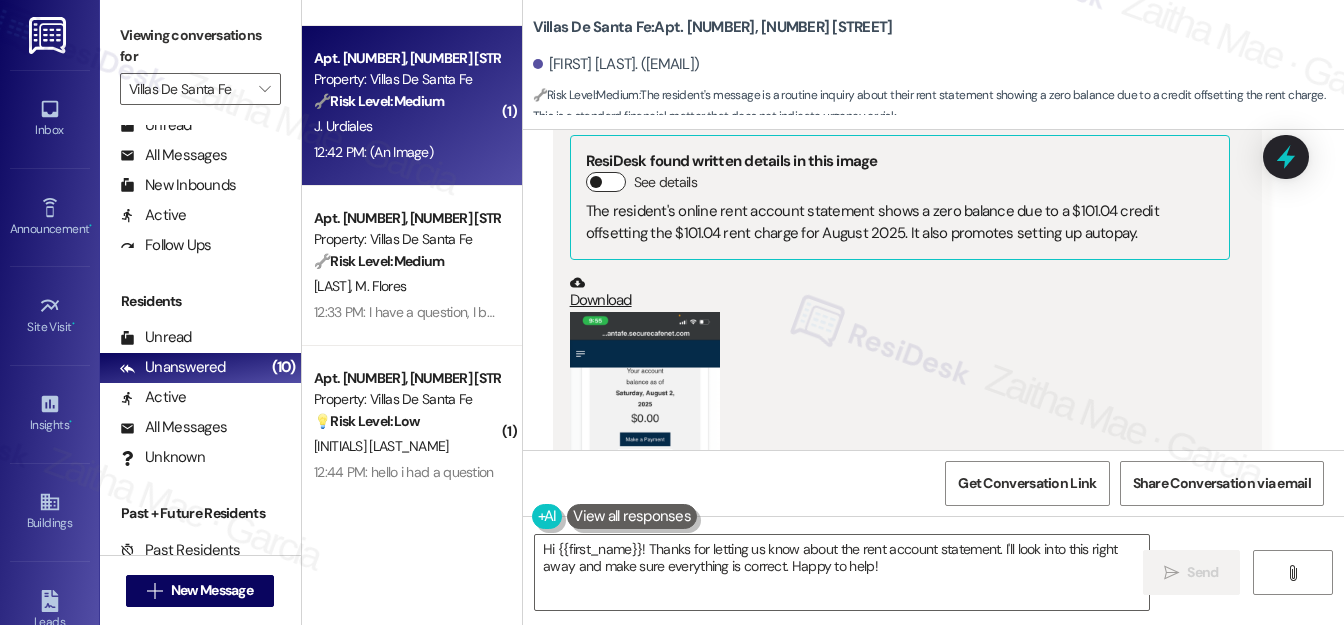 click on "See details" at bounding box center (606, 182) 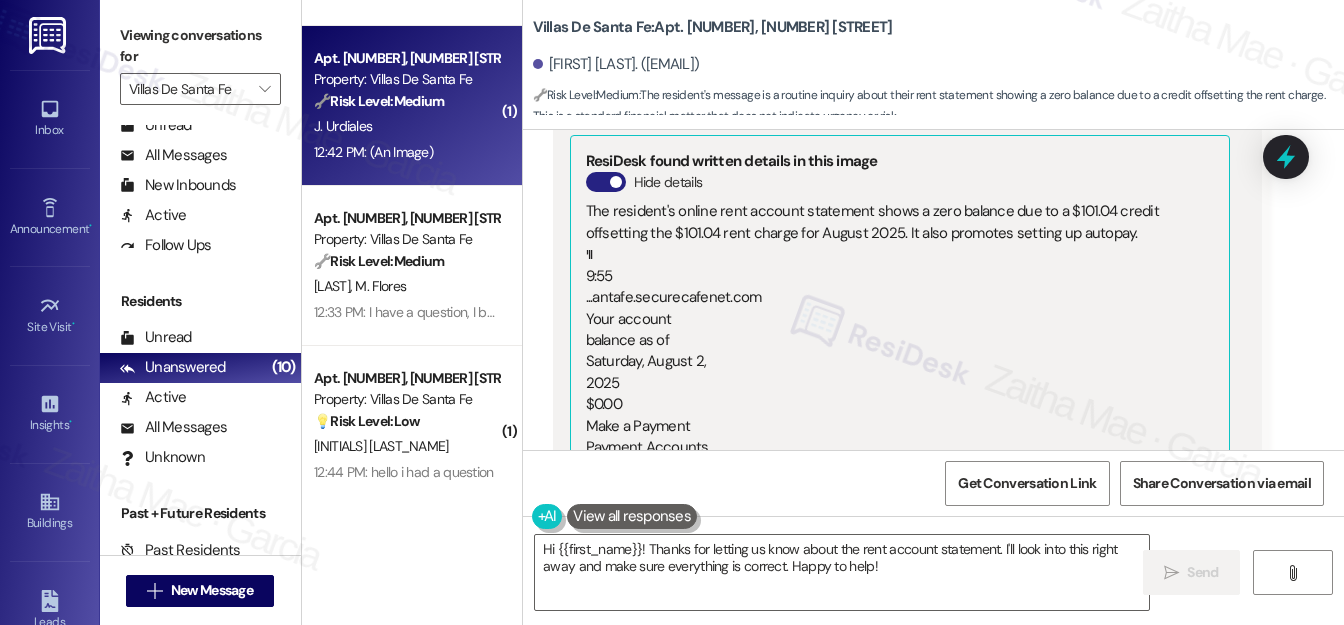 click on "Hide details" at bounding box center (606, 182) 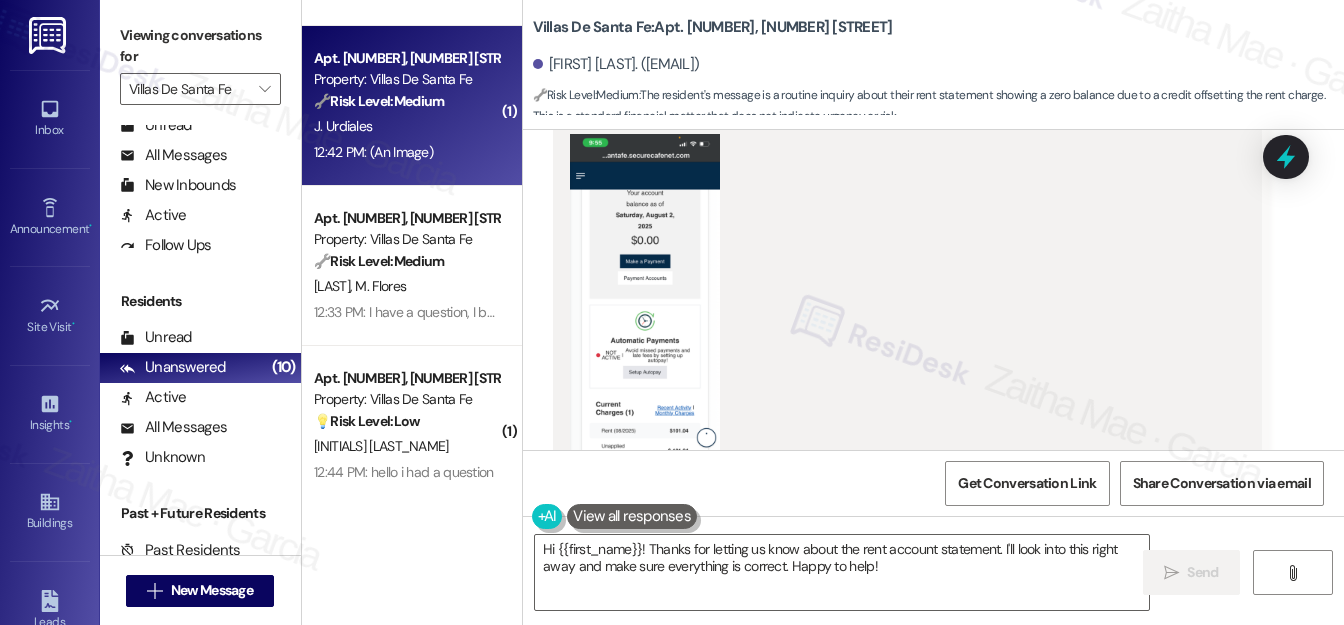 scroll, scrollTop: 742, scrollLeft: 0, axis: vertical 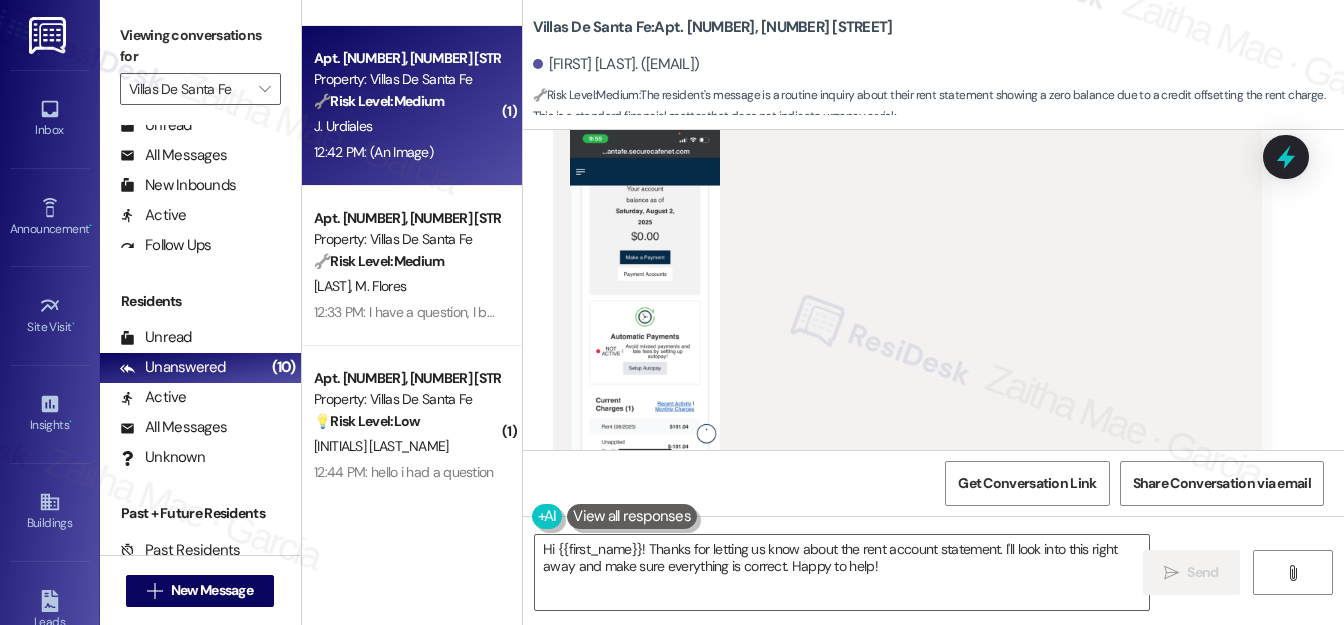 click at bounding box center (645, 292) 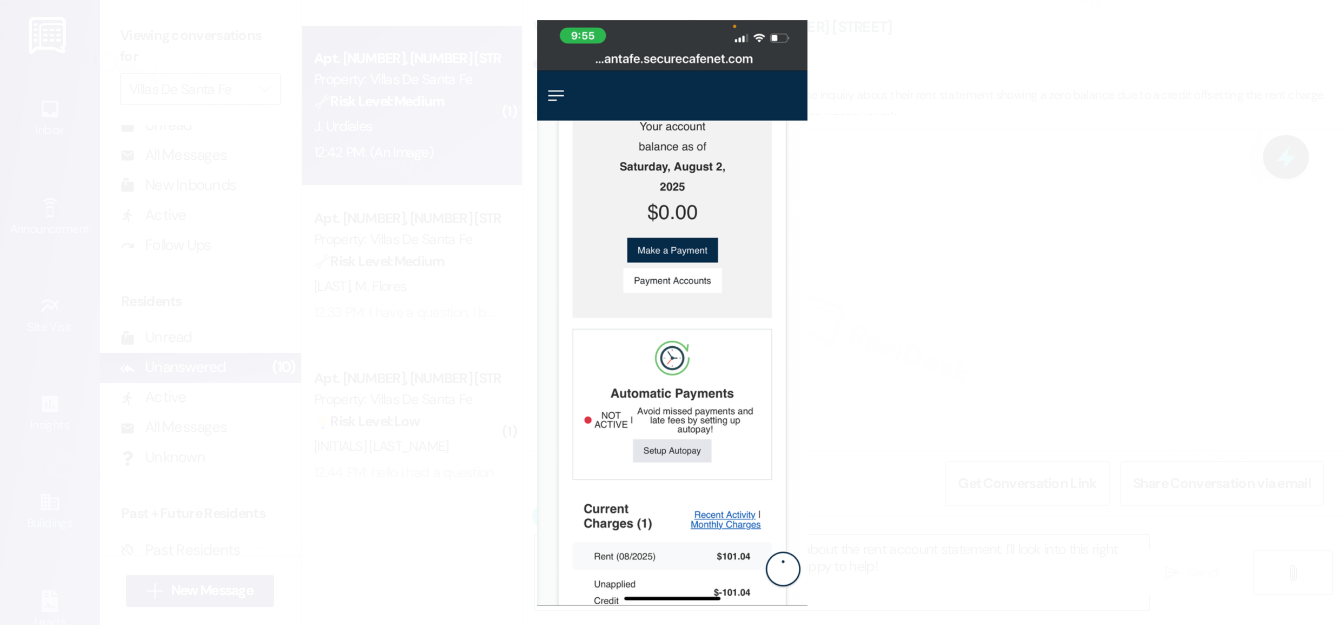 click at bounding box center [672, 312] 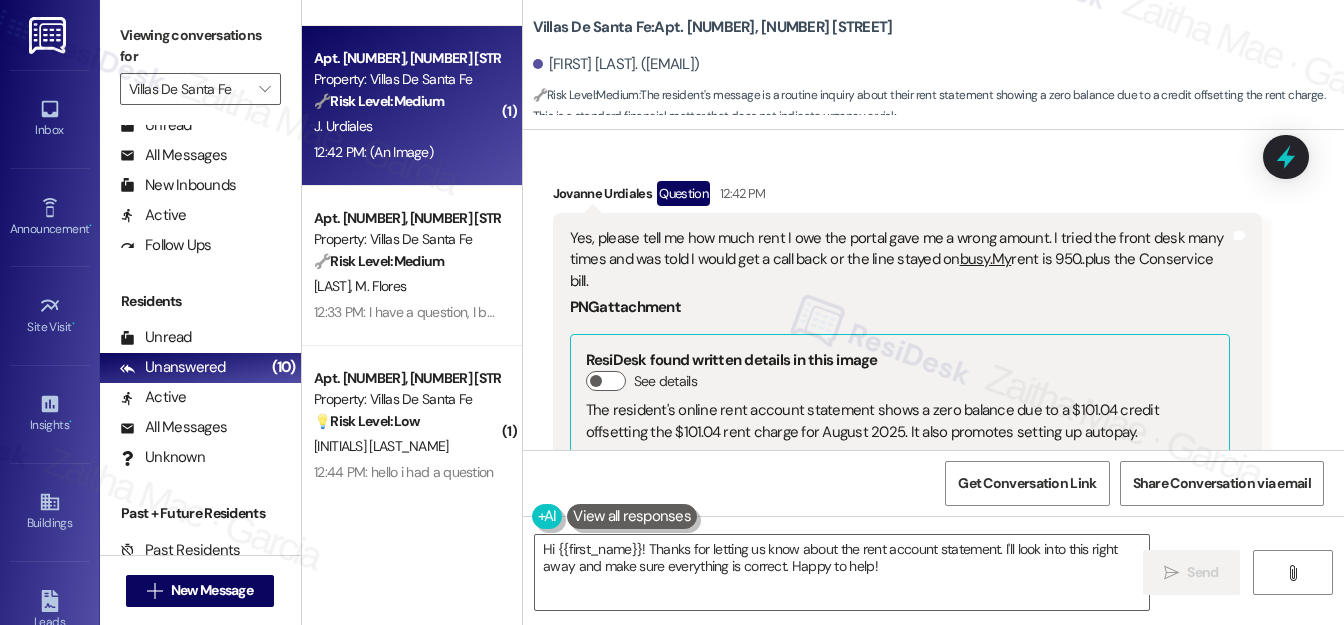 scroll, scrollTop: 378, scrollLeft: 0, axis: vertical 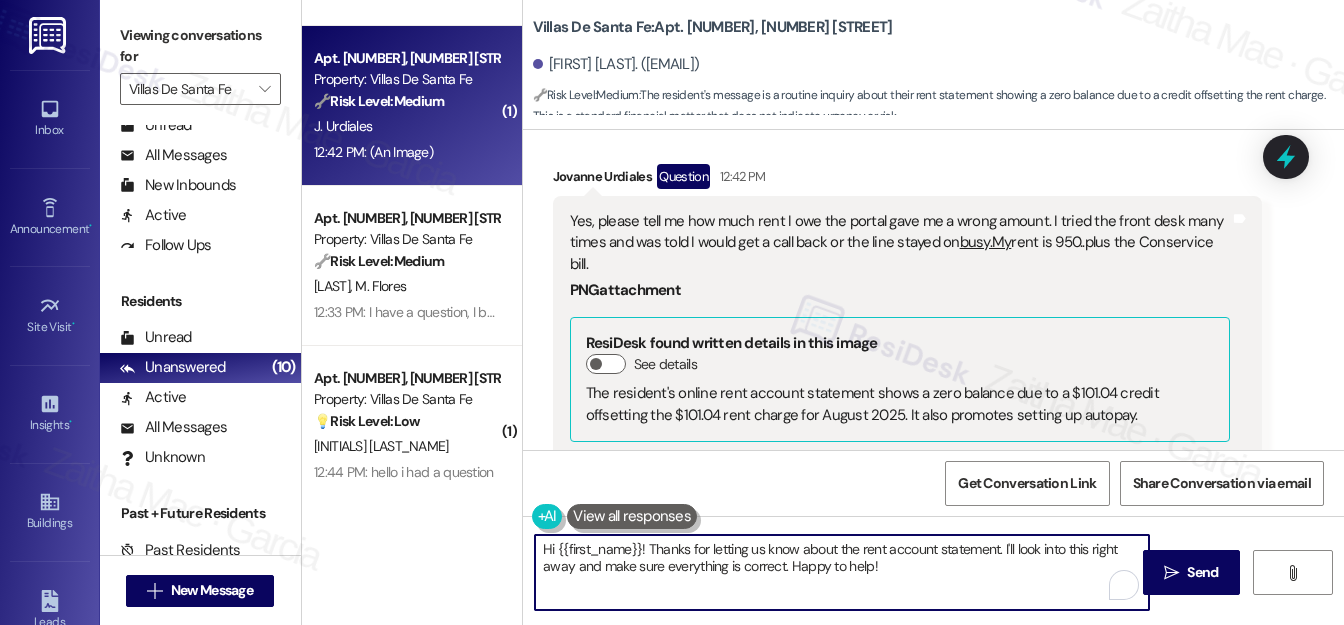 drag, startPoint x: 648, startPoint y: 546, endPoint x: 541, endPoint y: 554, distance: 107.298645 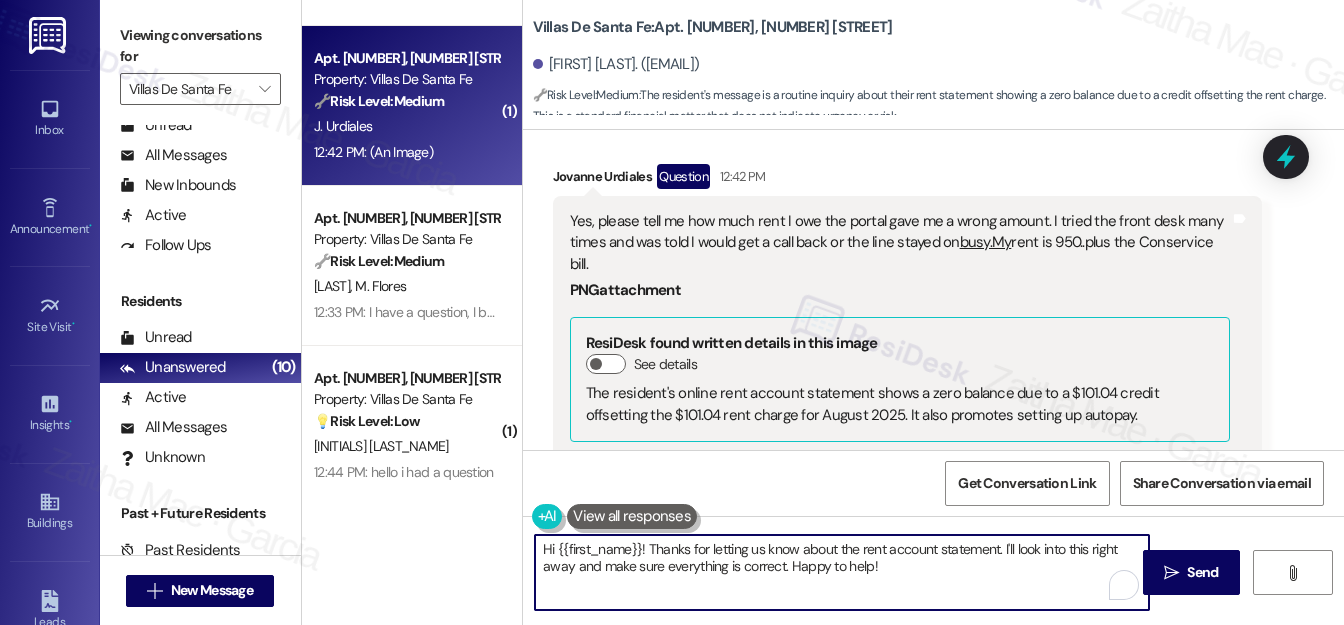 click on "Hi {{first_name}}! Thanks for letting us know about the rent account statement. I'll look into this right away and make sure everything is correct. Happy to help!" at bounding box center (842, 572) 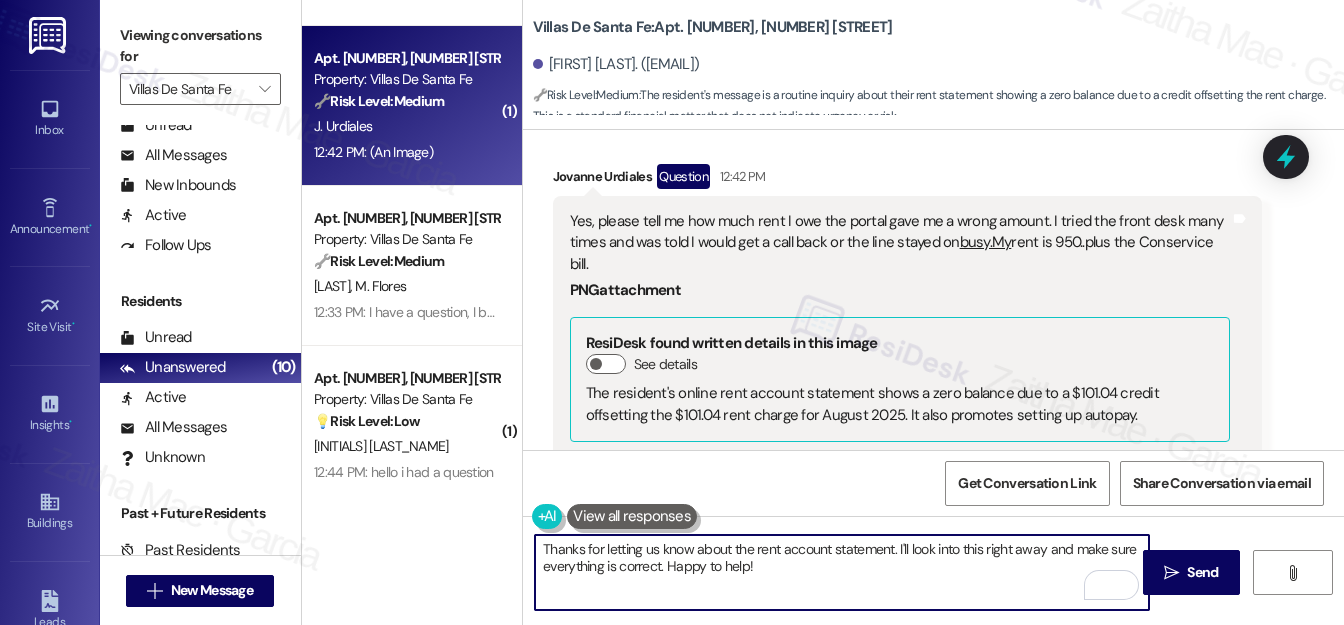 click on "Jovanne Urdiales Question 12:42 PM" at bounding box center [907, 180] 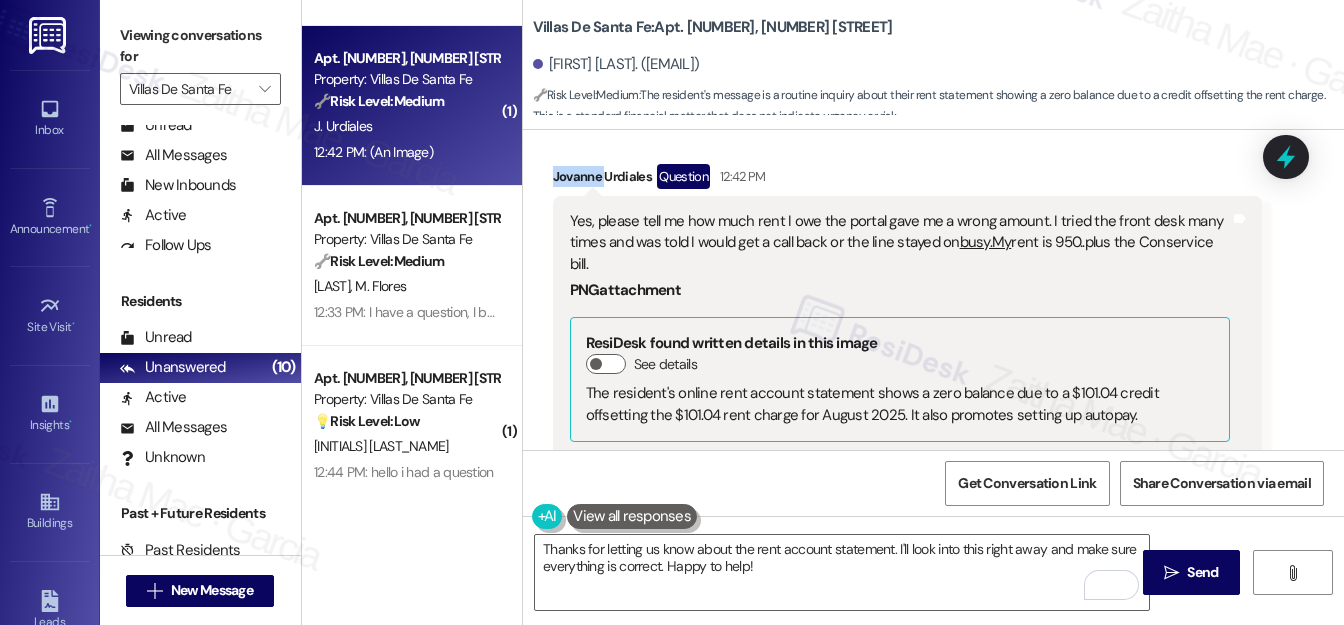 click on "Jovanne Urdiales Question 12:42 PM" at bounding box center (907, 180) 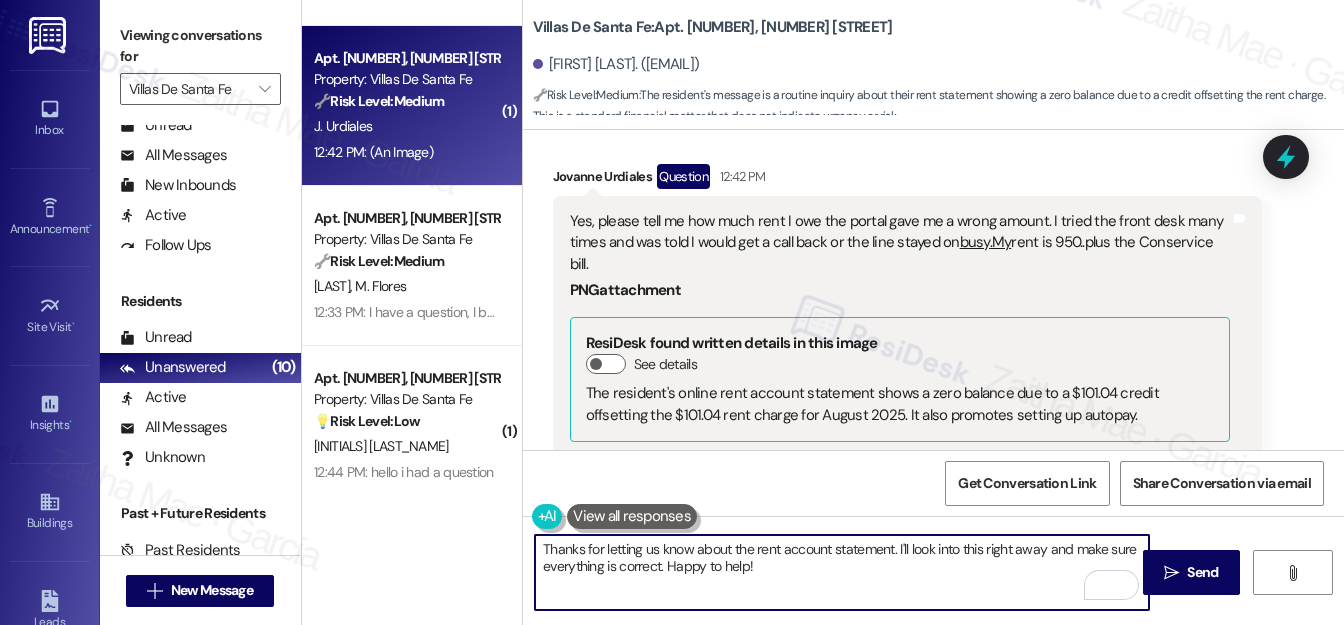 click on "Thanks for letting us know about the rent account statement. I'll look into this right away and make sure everything is correct. Happy to help!" at bounding box center (842, 572) 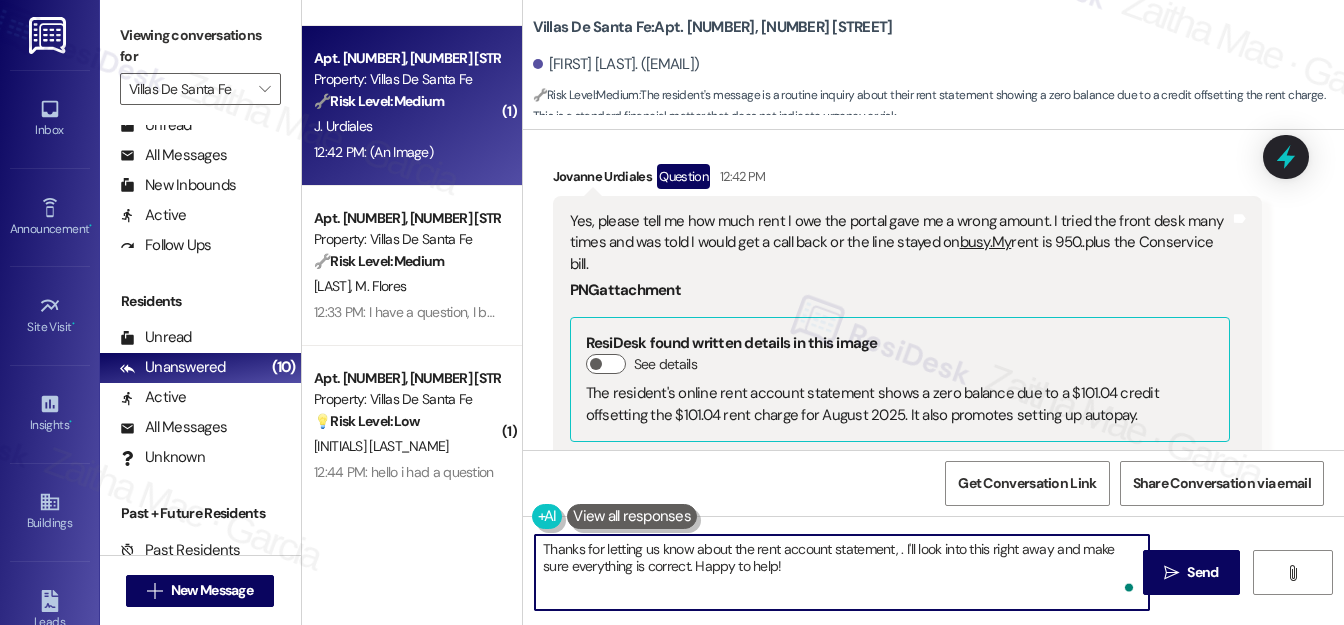 paste on "Jovanne" 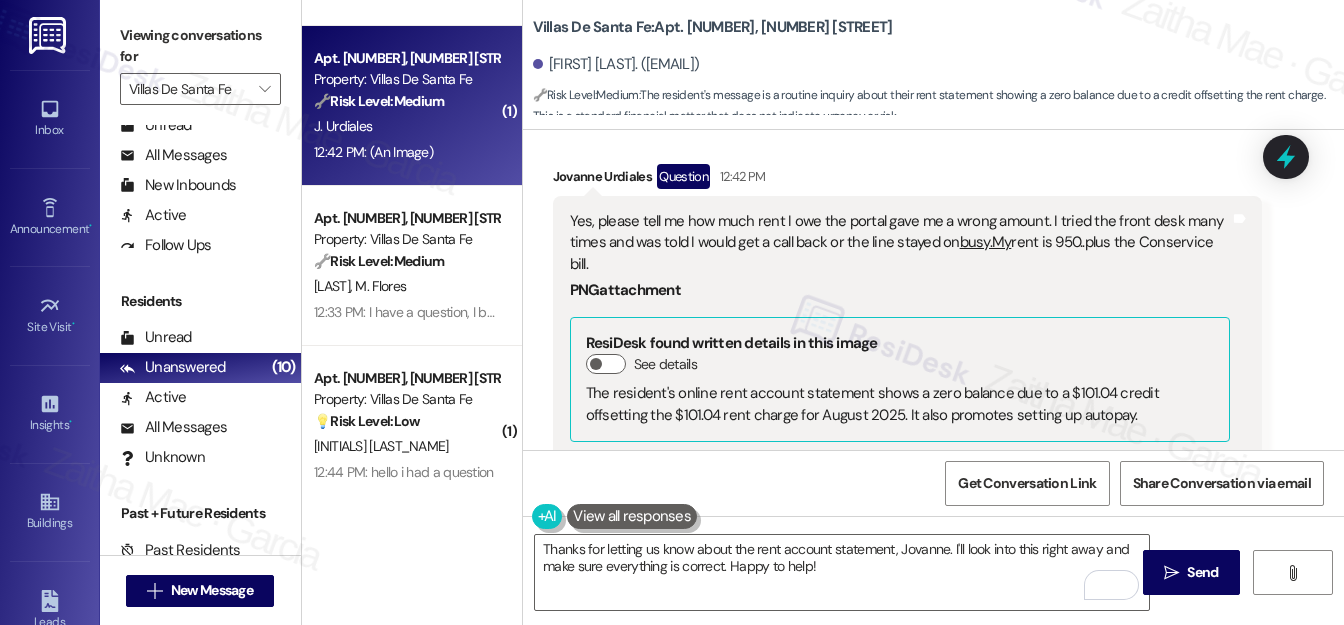 drag, startPoint x: 572, startPoint y: 217, endPoint x: 601, endPoint y: 260, distance: 51.86521 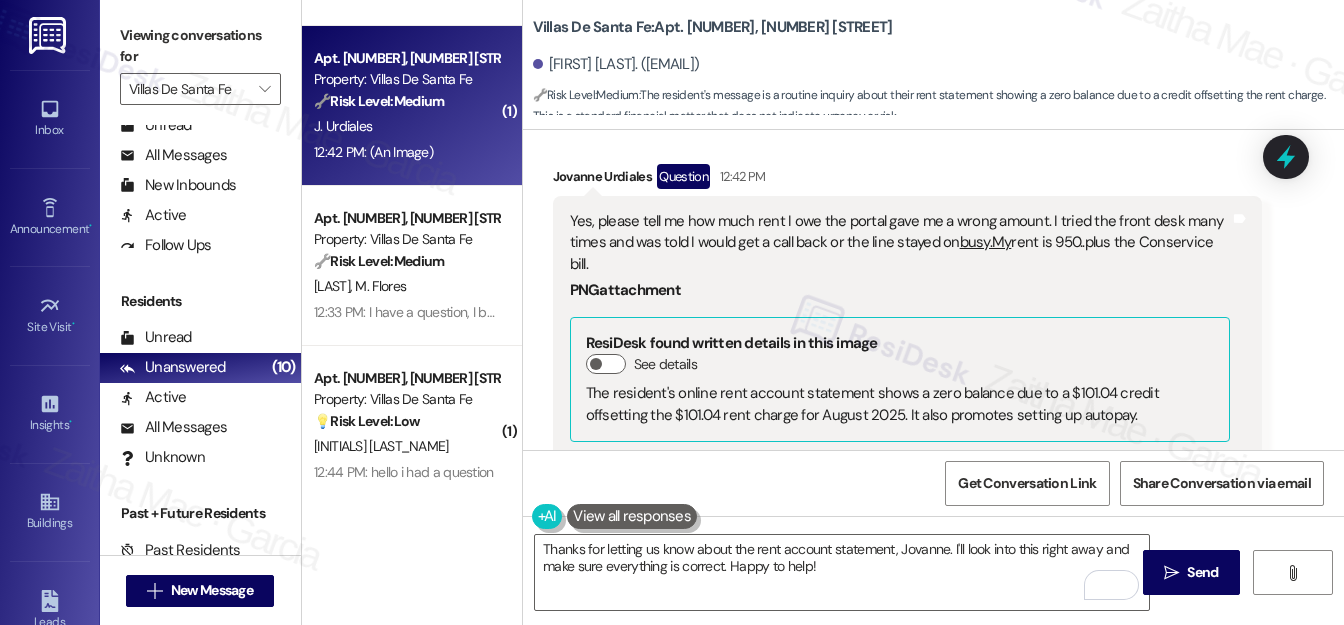 click on "Yes, please tell me how much rent I owe the portal gave me a wrong amount. I tried the front desk many times and was told I would get a call back or the line stayed on  busy.My  rent is 950..plus the Conservice bill." at bounding box center [900, 243] 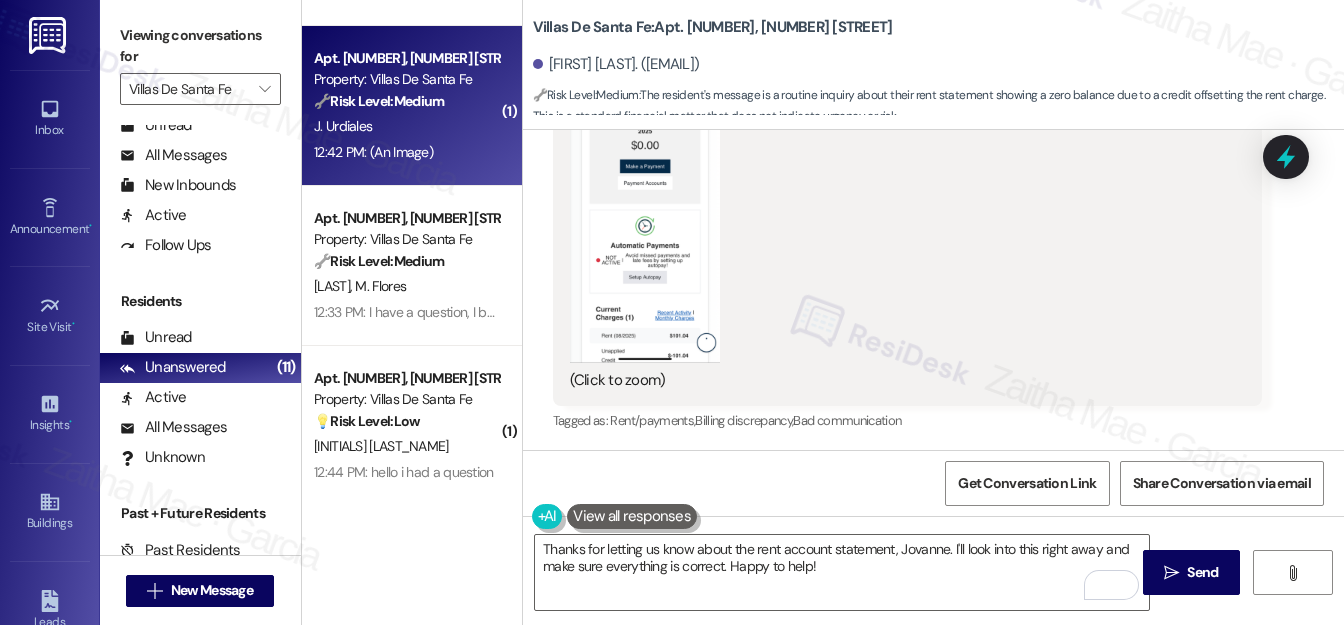 scroll, scrollTop: 742, scrollLeft: 0, axis: vertical 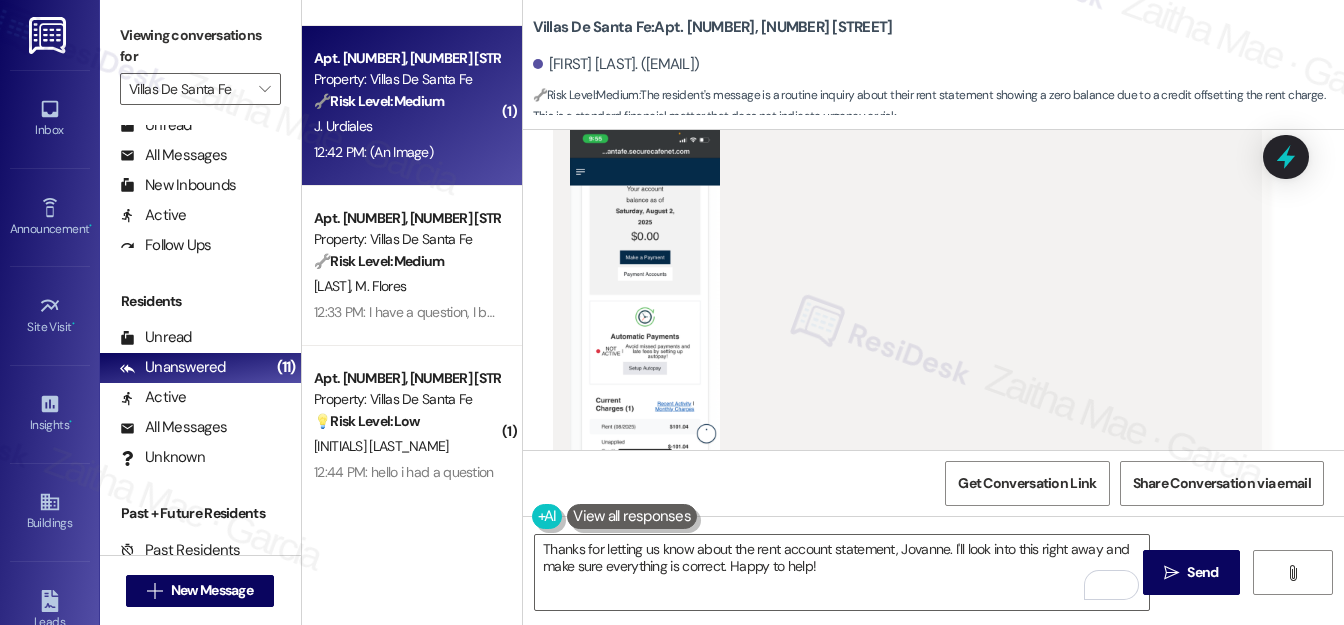 click at bounding box center (645, 292) 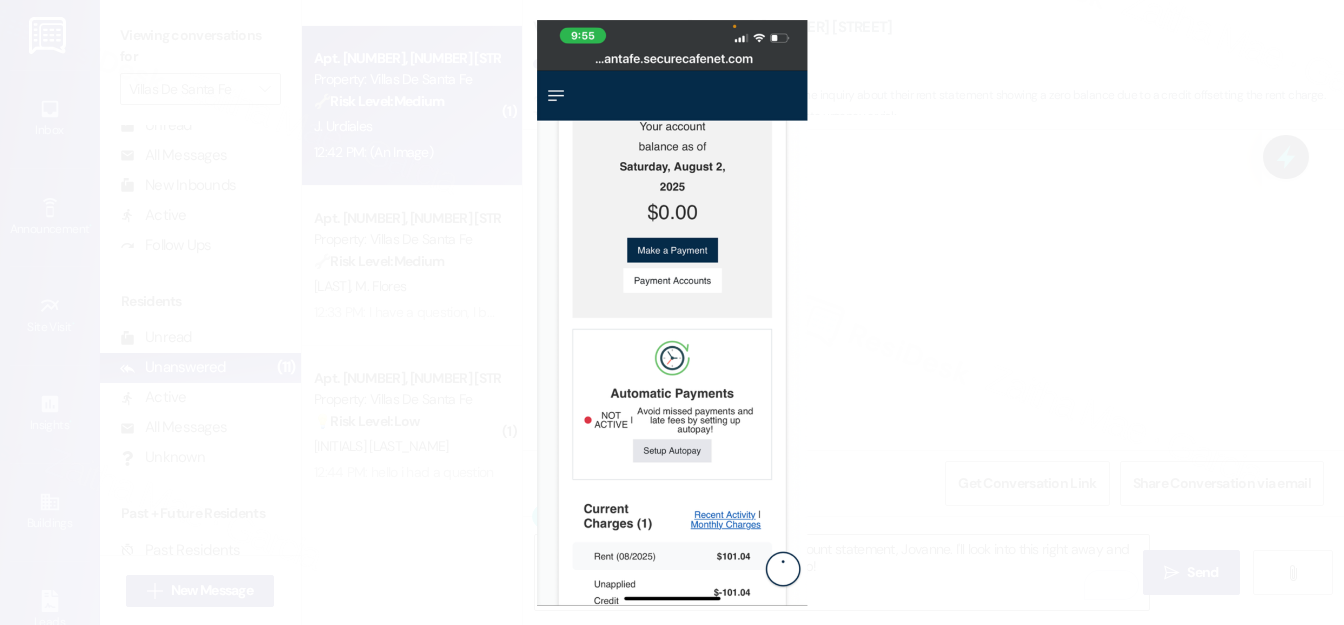 drag, startPoint x: 1005, startPoint y: 116, endPoint x: 717, endPoint y: 3, distance: 309.37518 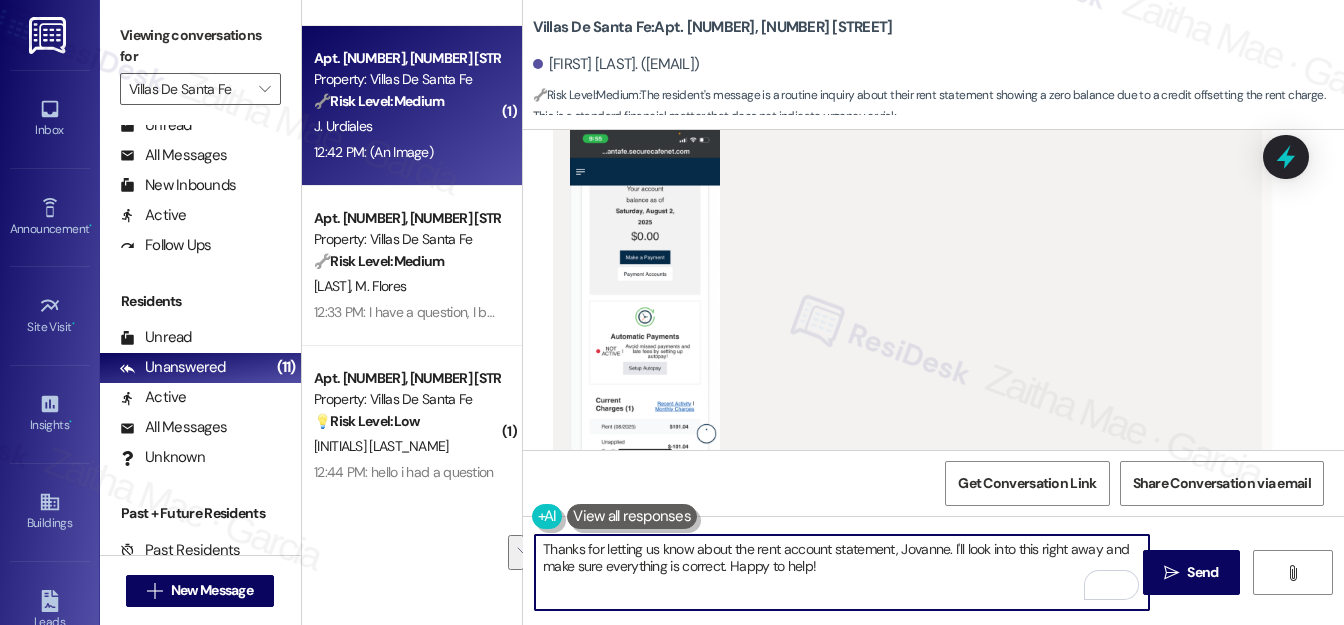 drag, startPoint x: 585, startPoint y: 548, endPoint x: 861, endPoint y: 573, distance: 277.12994 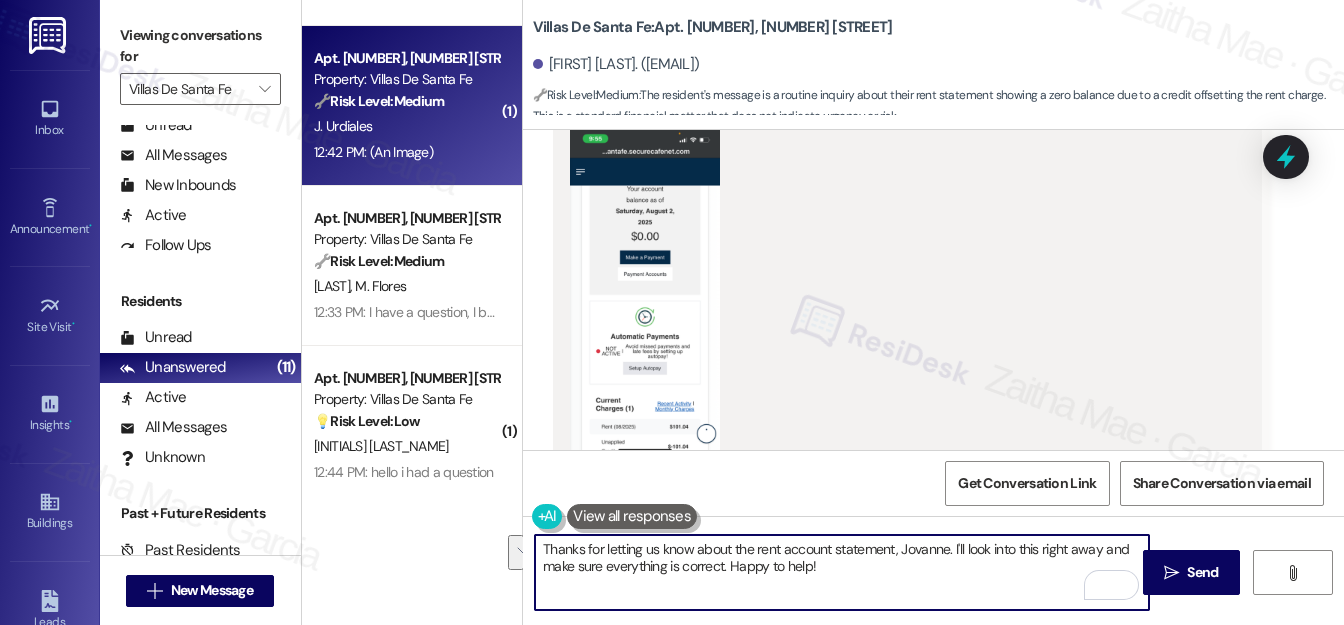 click on "Thanks for letting us know about the rent account statement, Jovanne. I'll look into this right away and make sure everything is correct. Happy to help!" at bounding box center (842, 572) 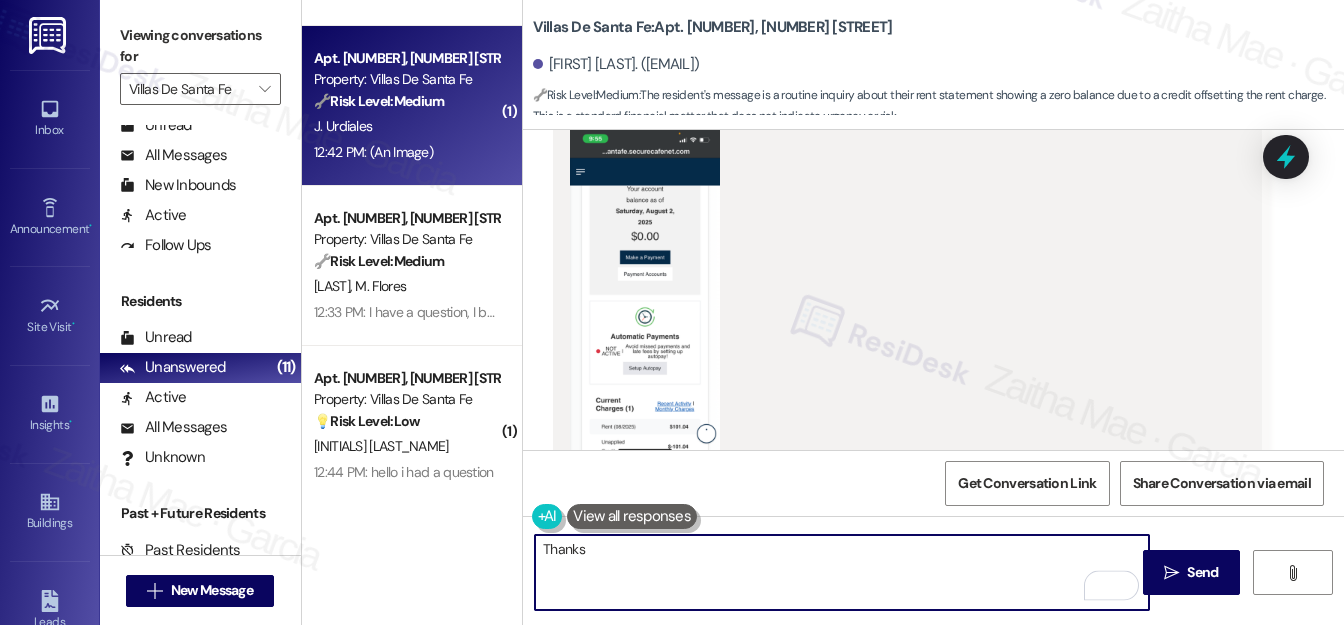 paste on "for sharing that screenshot. I understand the portal is showing a $0 balance, but you're expecting a total closer to $950 plus the Conservice bill. I’ll check with the team to clarify what your correct rent amount should be" 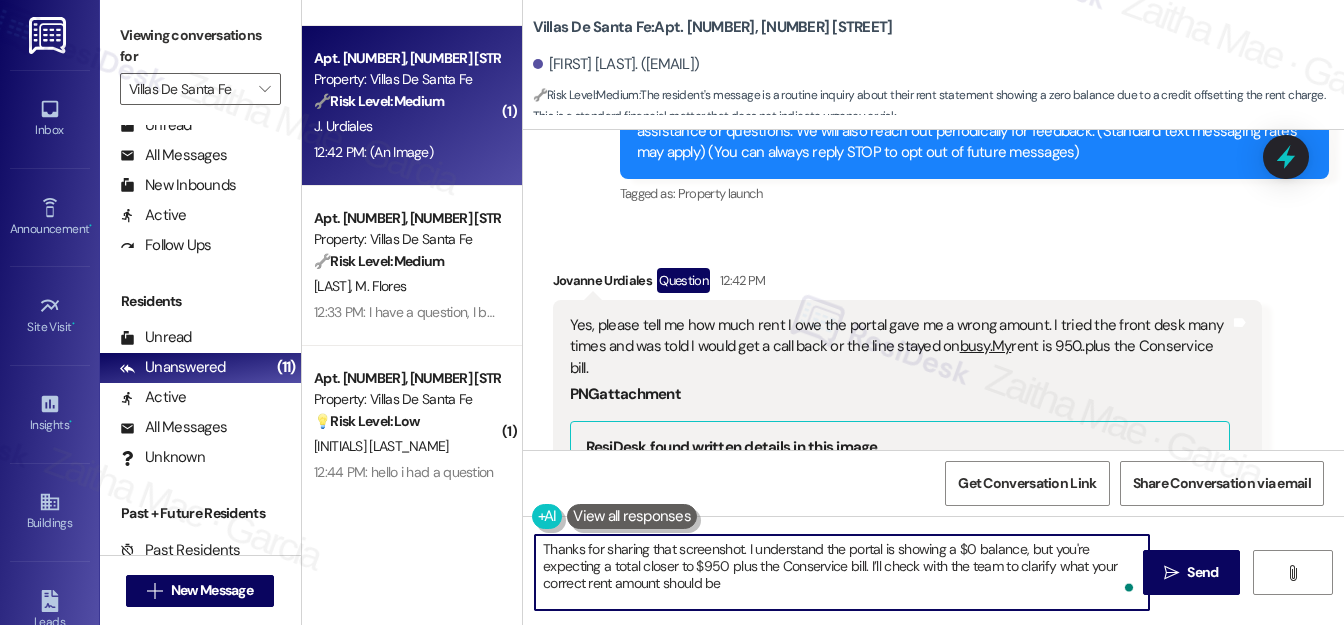scroll, scrollTop: 197, scrollLeft: 0, axis: vertical 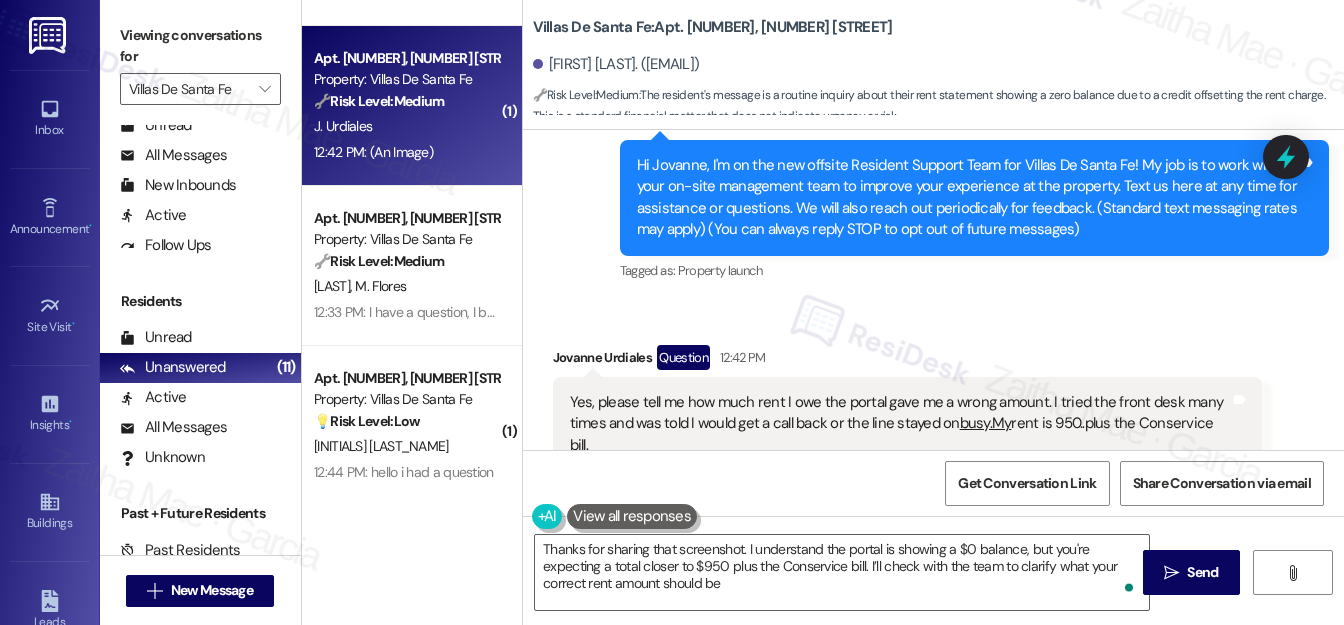 click on "Jovanne Urdiales Question 12:42 PM" at bounding box center (907, 361) 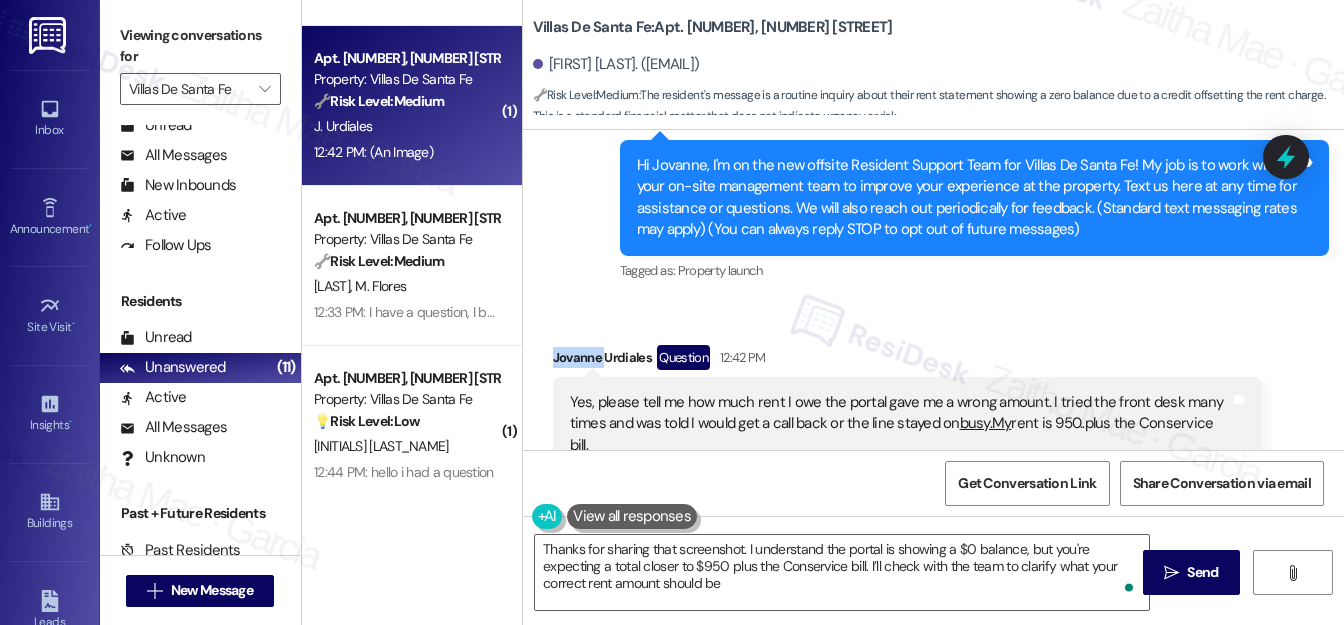 click on "Jovanne Urdiales Question 12:42 PM" at bounding box center [907, 361] 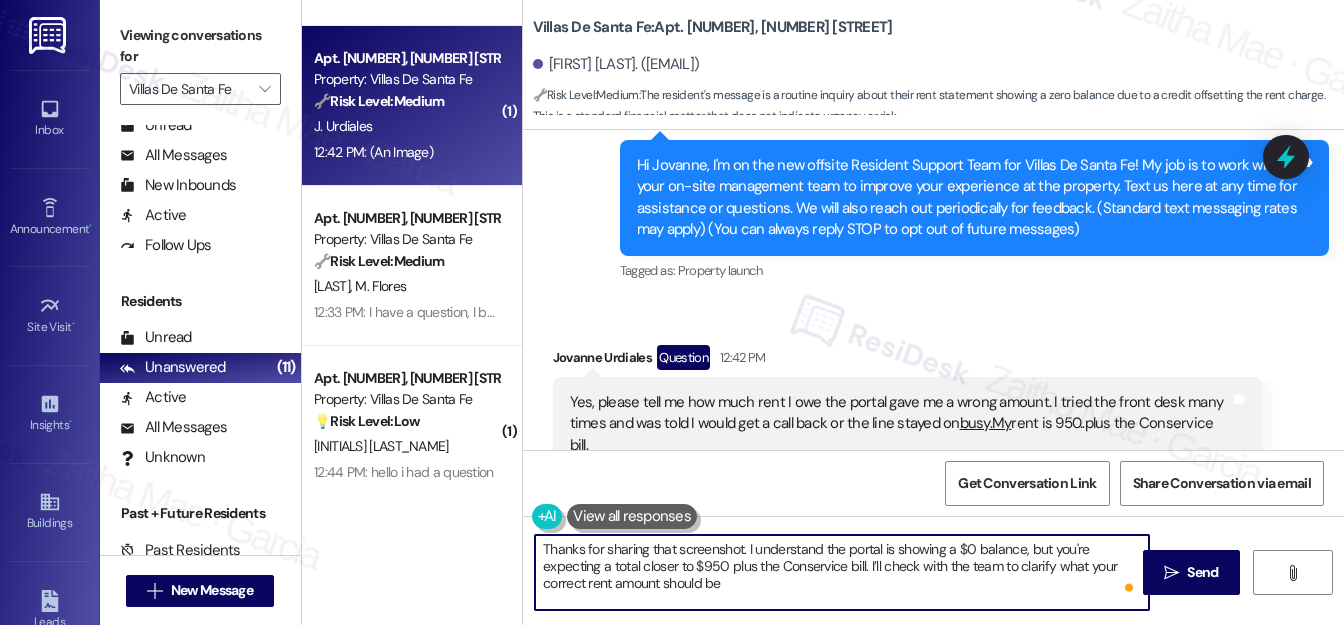 click on "Thanks for sharing that screenshot. I understand the portal is showing a $0 balance, but you're expecting a total closer to $950 plus the Conservice bill. I’ll check with the team to clarify what your correct rent amount should be" at bounding box center (842, 572) 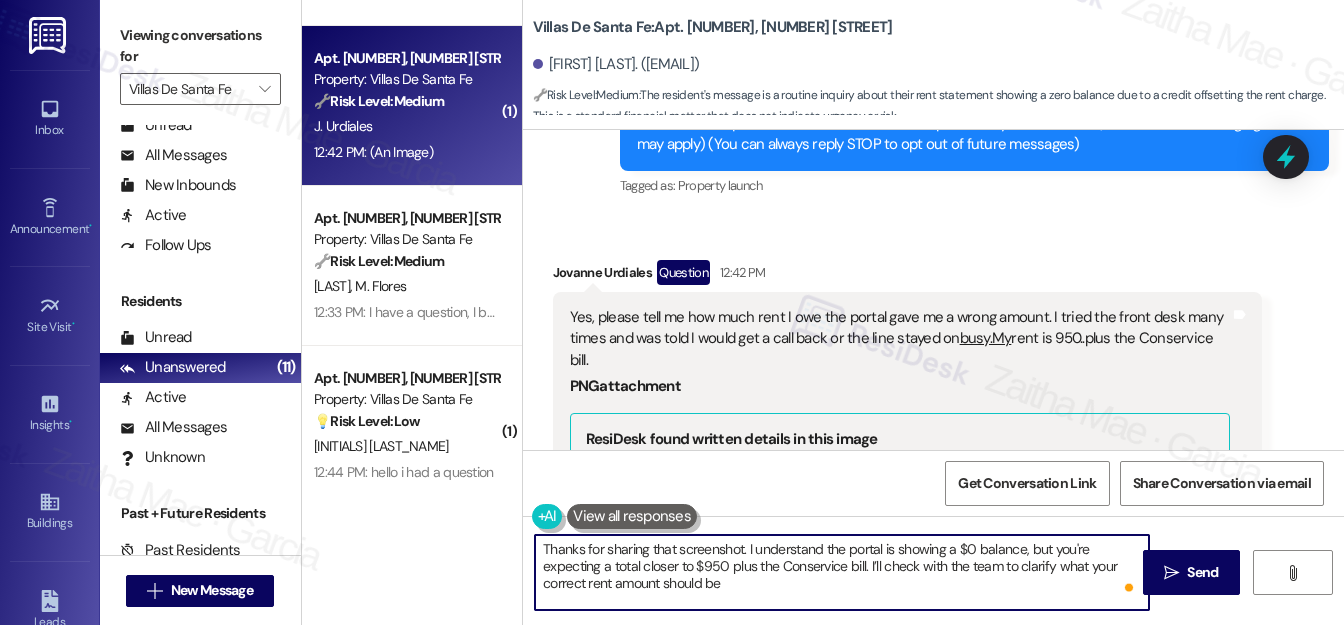 scroll, scrollTop: 560, scrollLeft: 0, axis: vertical 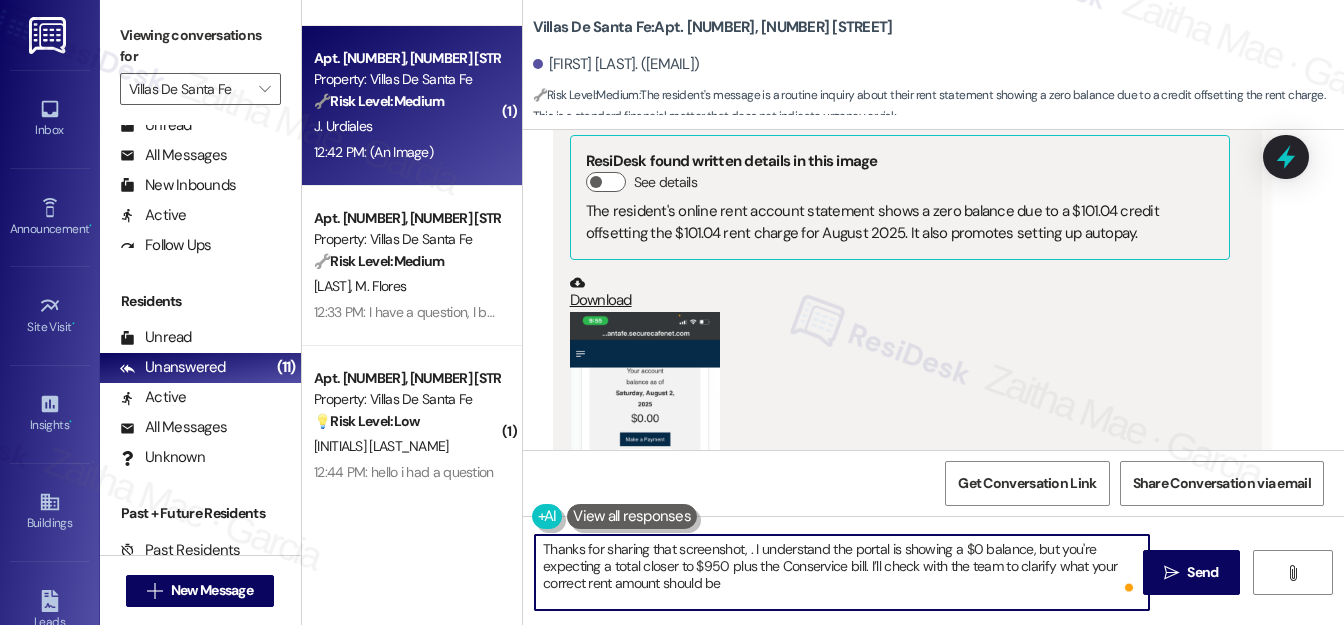 paste on "Jovanne" 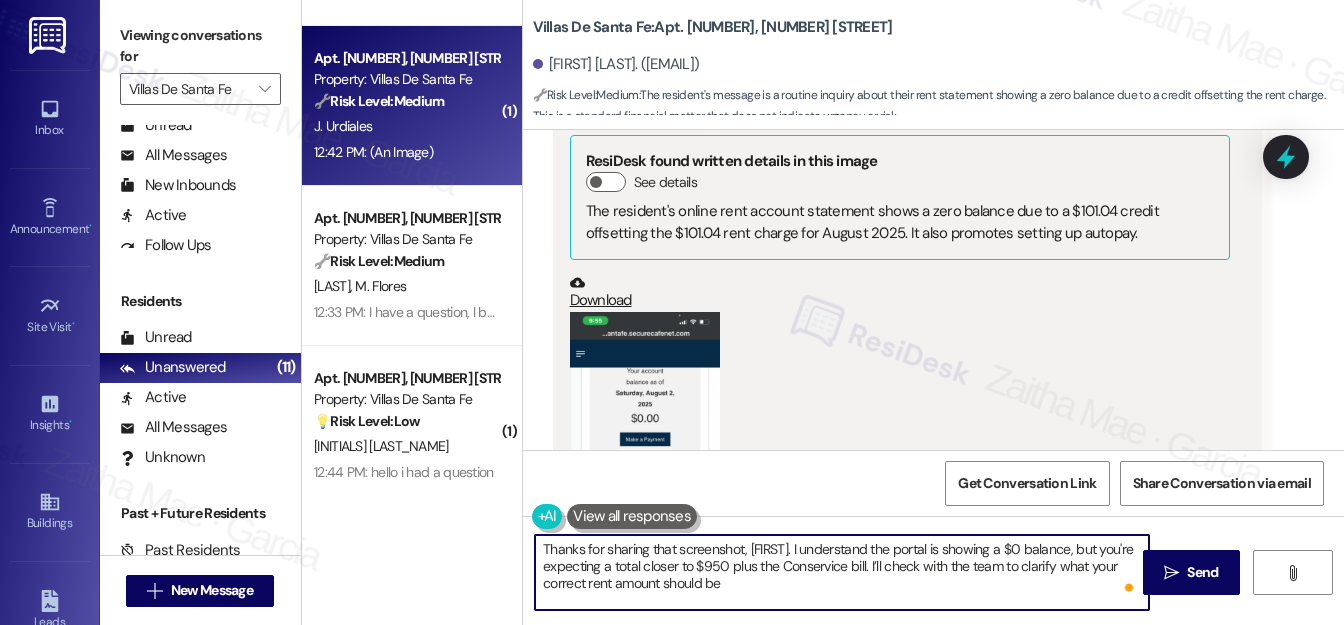 click on "Thanks for sharing that screenshot, Jovanne. I understand the portal is showing a $0 balance, but you're expecting a total closer to $950 plus the Conservice bill. I’ll check with the team to clarify what your correct rent amount should be" at bounding box center (842, 572) 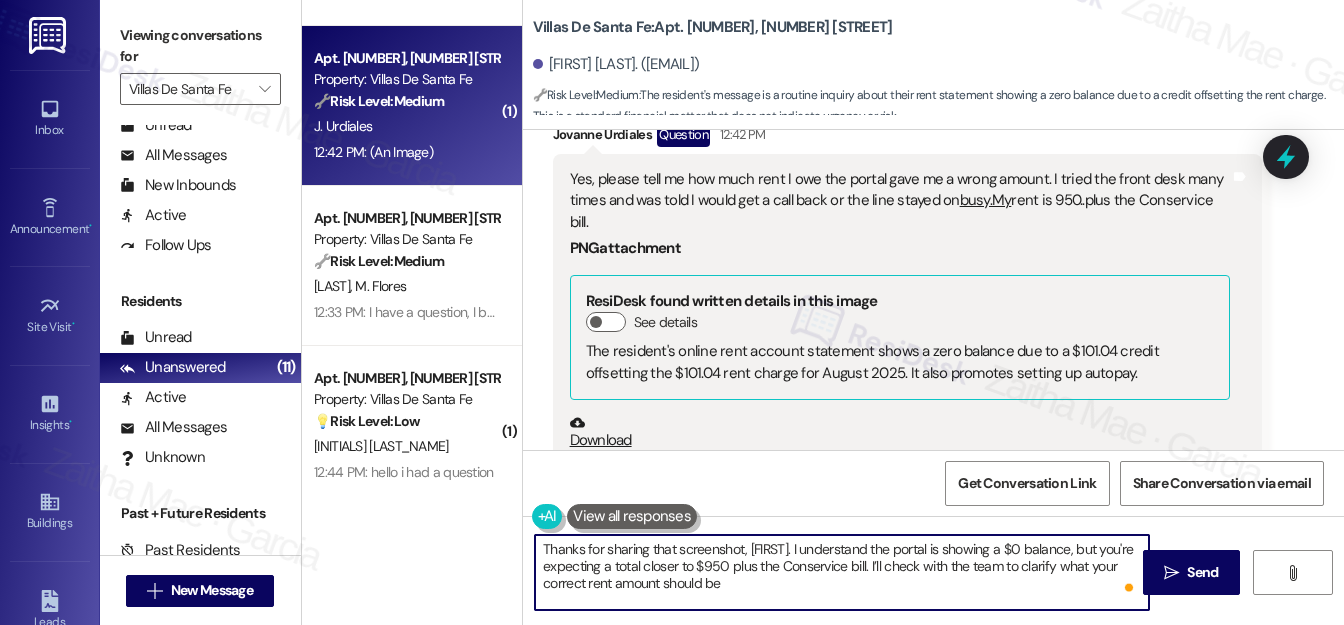 scroll, scrollTop: 378, scrollLeft: 0, axis: vertical 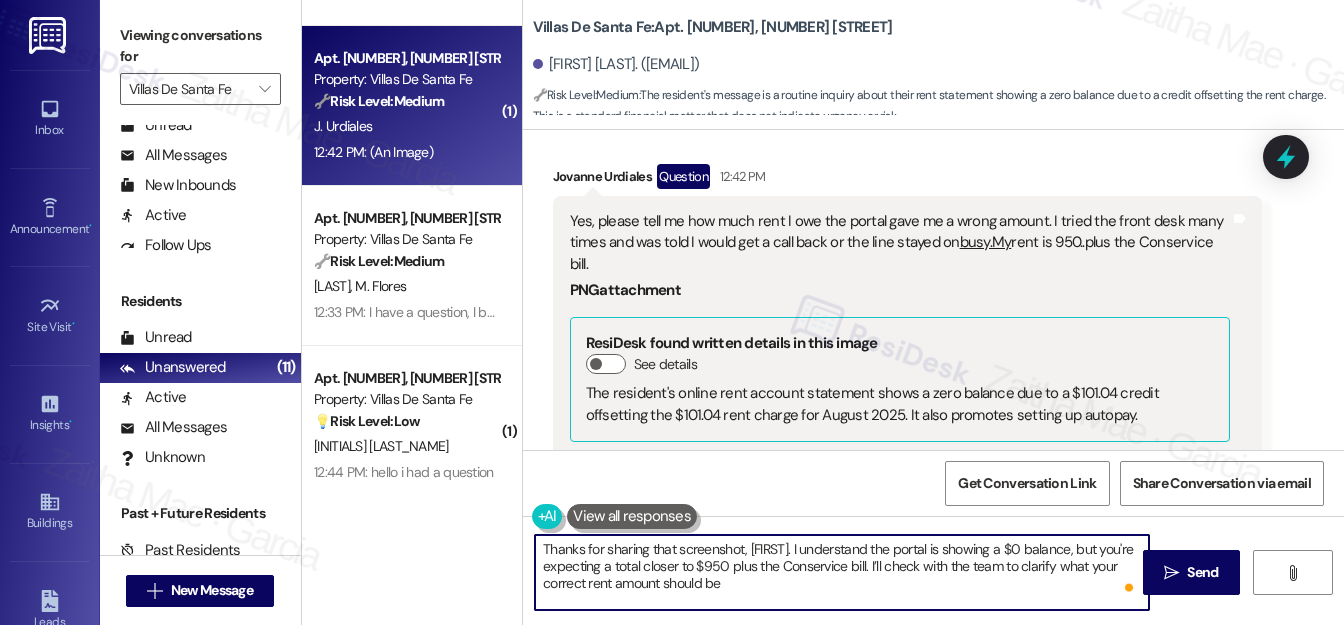 click on "Thanks for sharing that screenshot, Jovanne. I understand the portal is showing a $0 balance, but you're expecting a total closer to $950 plus the Conservice bill. I’ll check with the team to clarify what your correct rent amount should be" at bounding box center [842, 572] 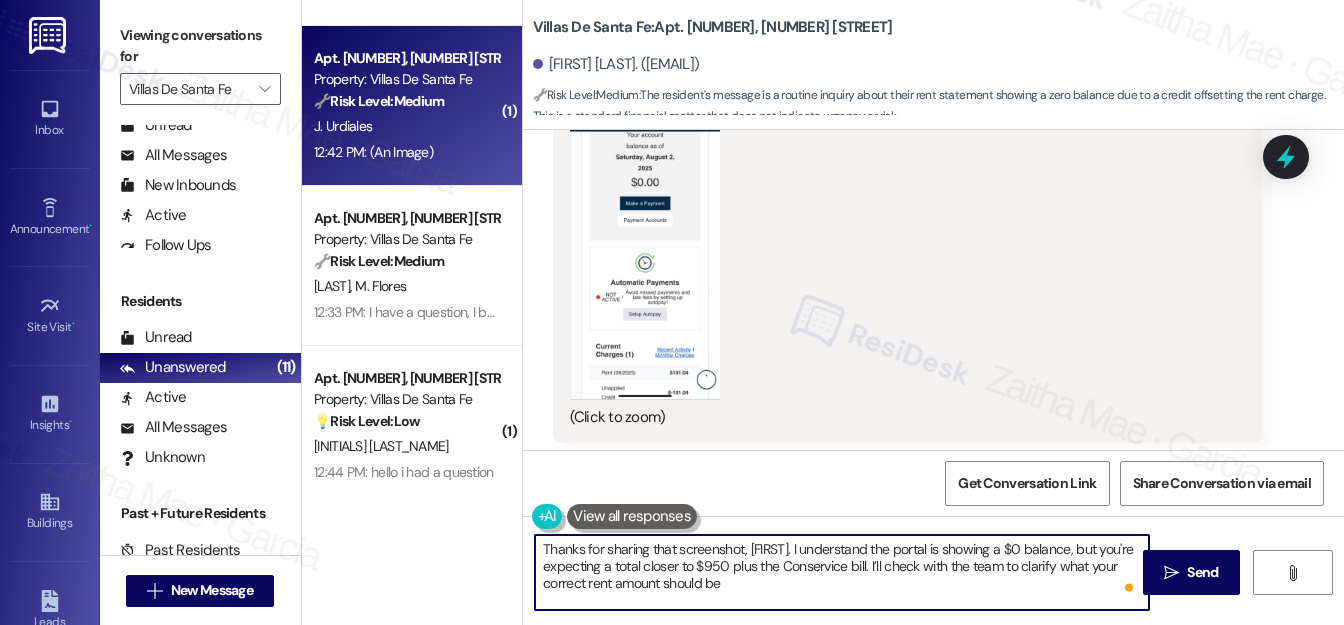 scroll, scrollTop: 833, scrollLeft: 0, axis: vertical 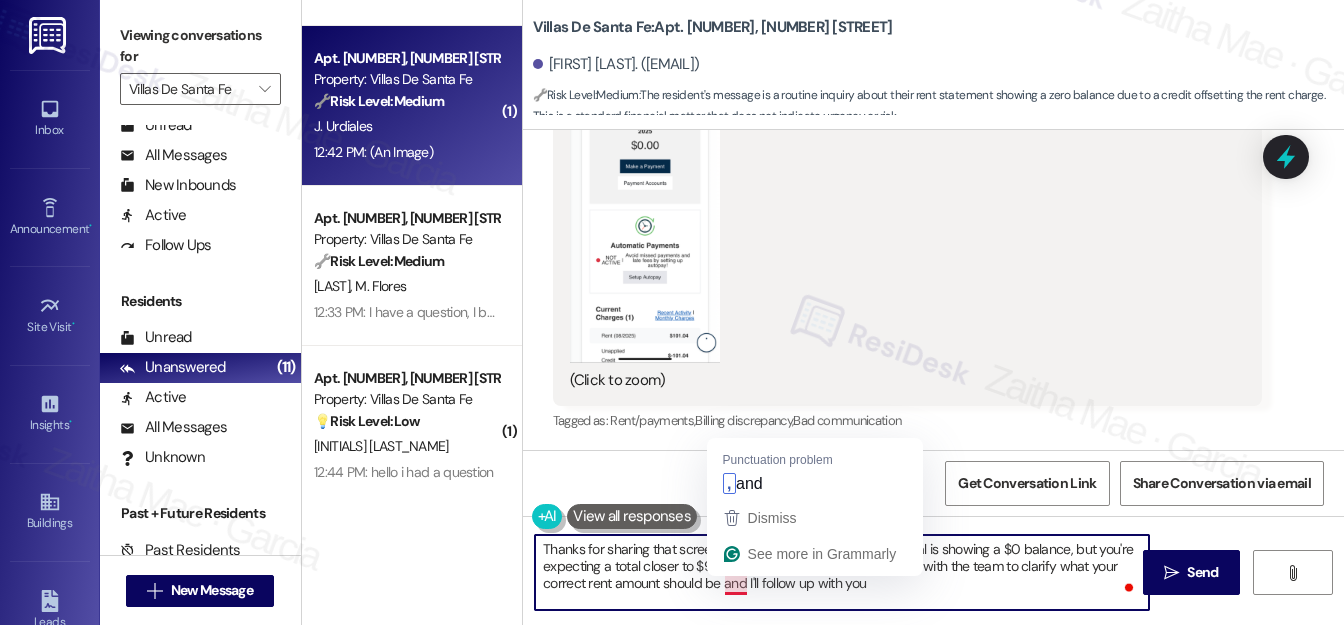 click on "Thanks for sharing that screenshot, Jovanne. I understand the portal is showing a $0 balance, but you're expecting a total closer to $950 plus the Conservice bill. I’ll check with the team to clarify what your correct rent amount should be and I'll follow up with you" at bounding box center (842, 572) 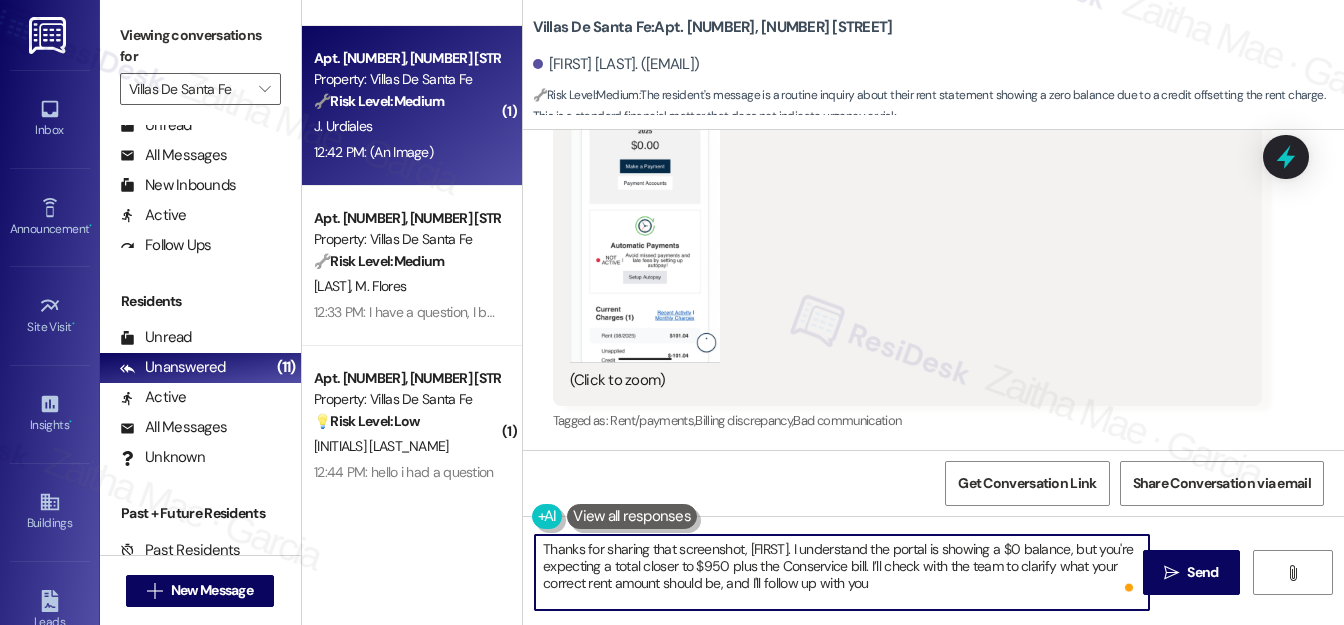drag, startPoint x: 847, startPoint y: 583, endPoint x: 894, endPoint y: 580, distance: 47.095646 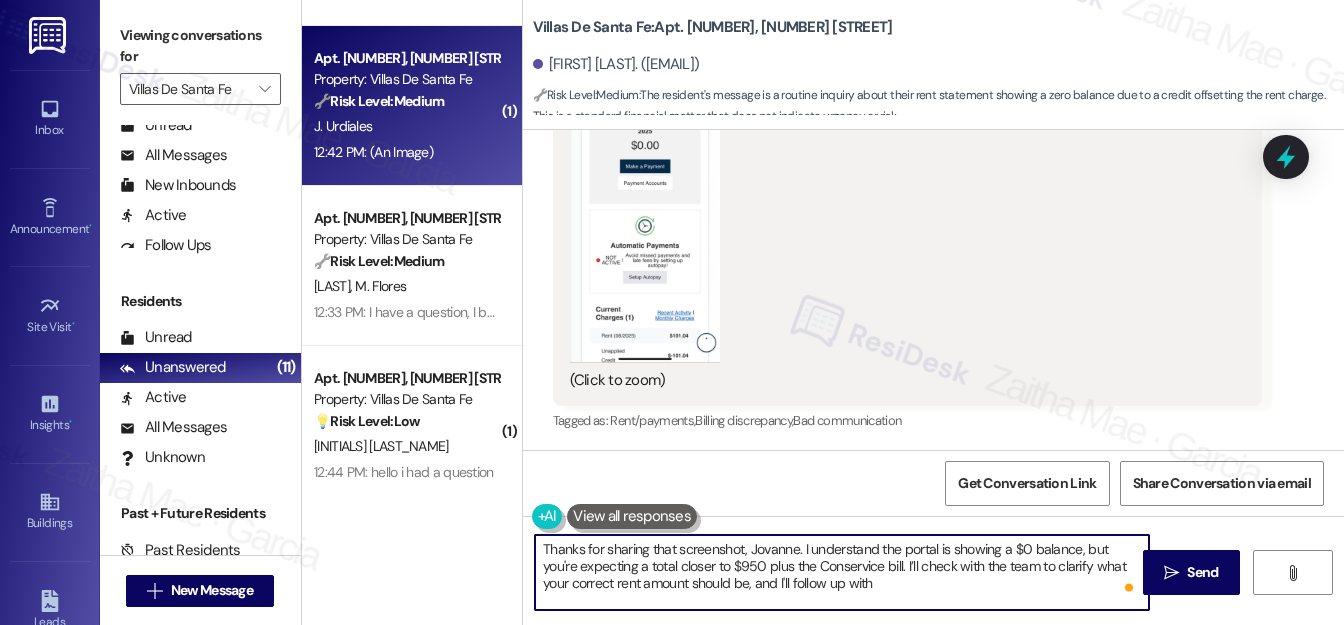 paste on "an update as soon as I hear back. Thanks for your patience in the meantime." 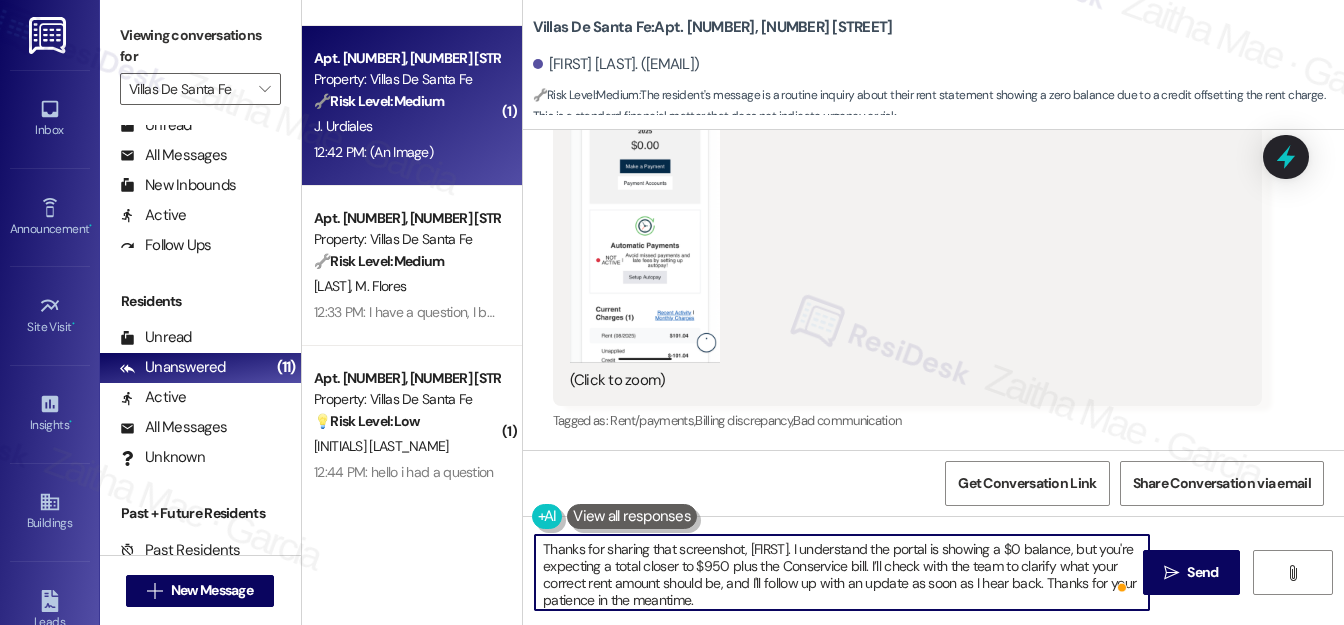 drag, startPoint x: 1071, startPoint y: 582, endPoint x: 1029, endPoint y: 582, distance: 42 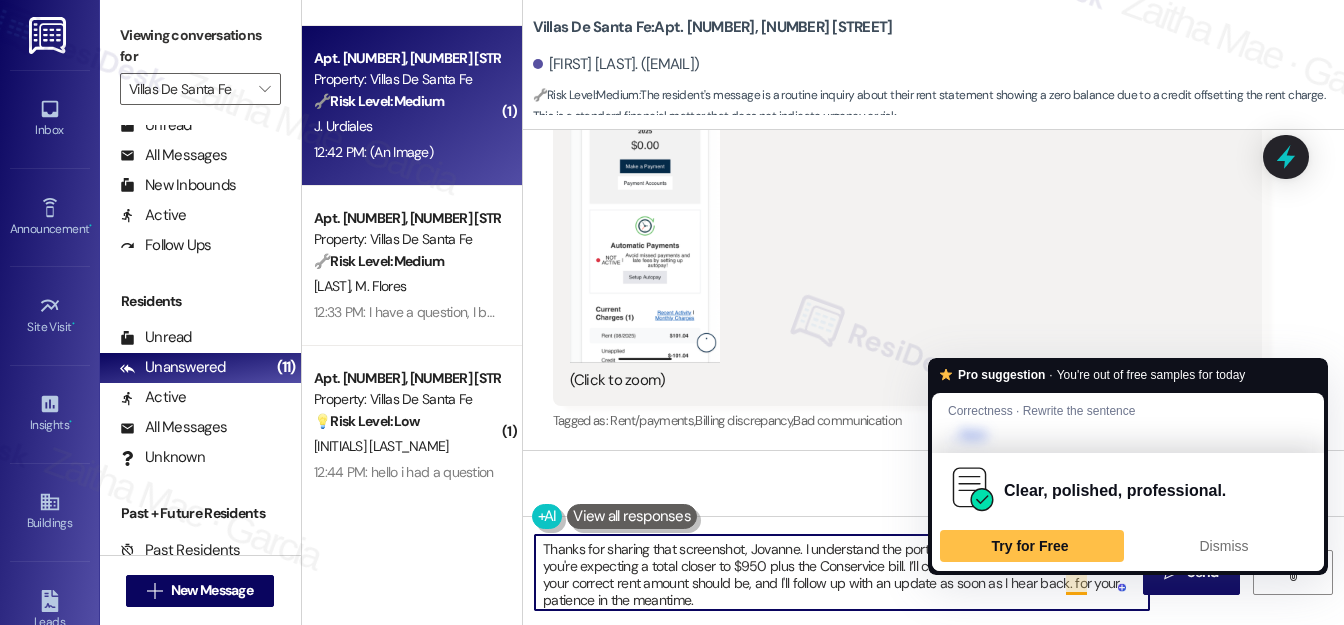 click on "Thanks for sharing that screenshot, Jovanne. I understand the portal is showing a $0 balance, but you're expecting a total closer to $950 plus the Conservice bill. I’ll check with the team to clarify what your correct rent amount should be, and I'll follow up with an update as soon as I hear back. for your patience in the meantime." at bounding box center (842, 572) 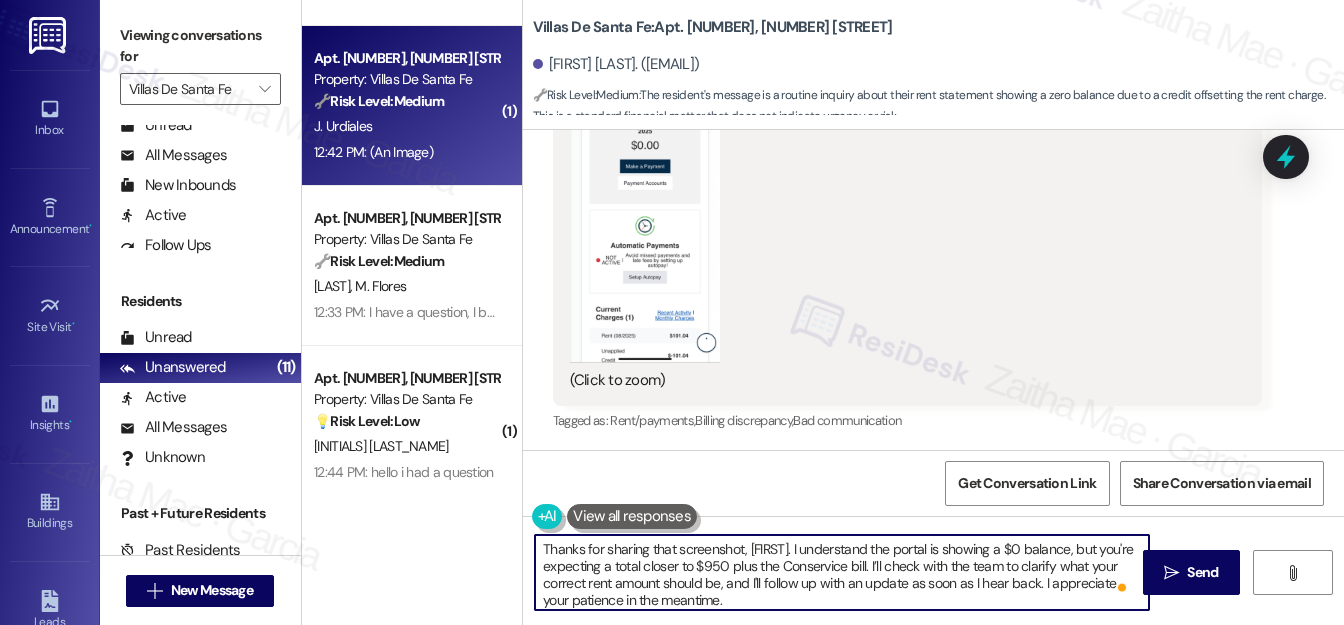 click on "Thanks for sharing that screenshot, Jovanne. I understand the portal is showing a $0 balance, but you're expecting a total closer to $950 plus the Conservice bill. I’ll check with the team to clarify what your correct rent amount should be, and I'll follow up with an update as soon as I hear back. I appreciate your patience in the meantime." at bounding box center [842, 572] 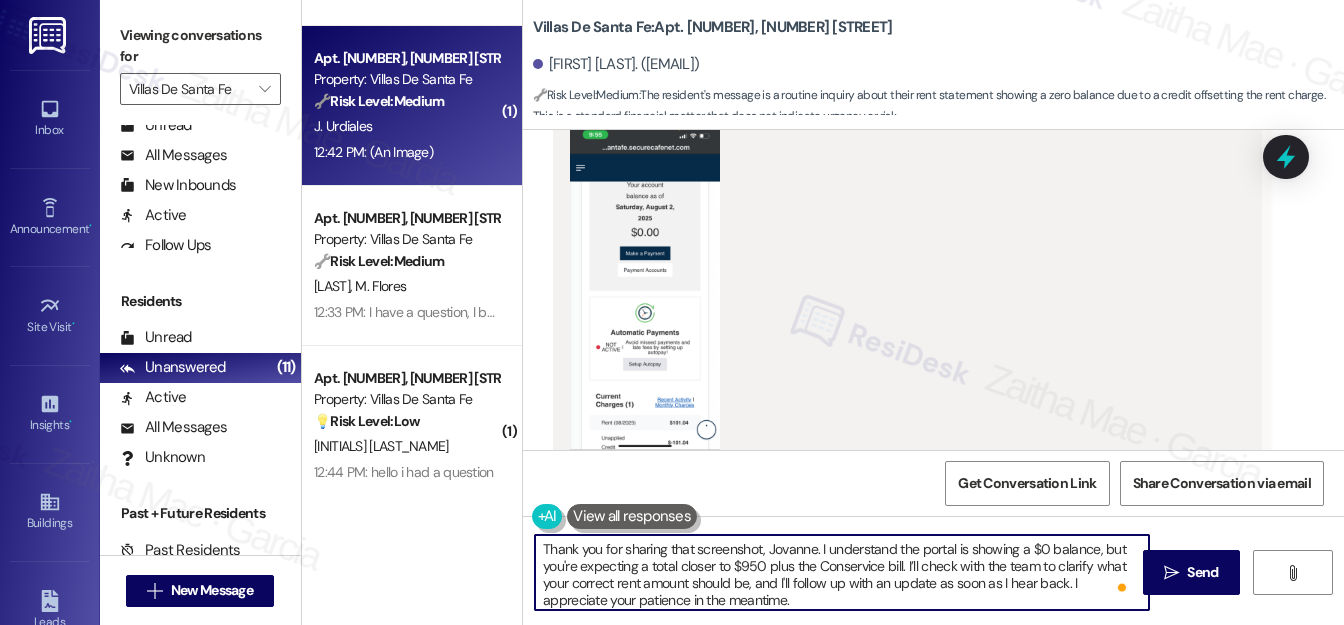 scroll, scrollTop: 833, scrollLeft: 0, axis: vertical 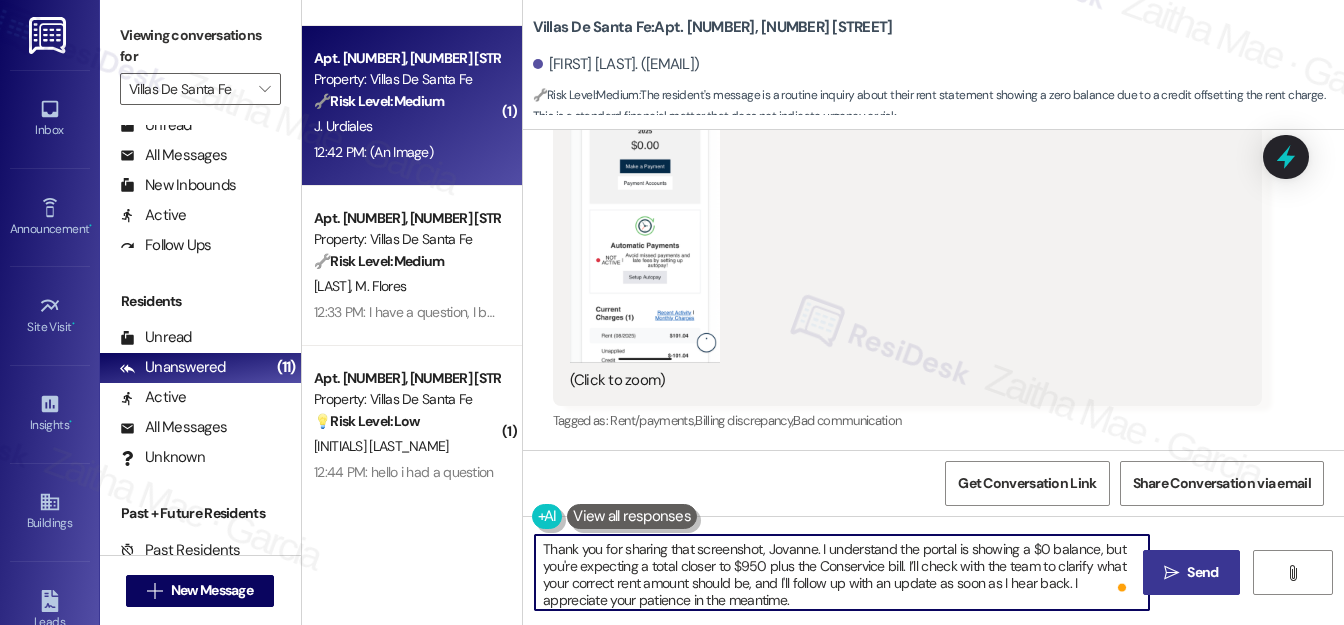 type on "Thank you for sharing that screenshot, Jovanne. I understand the portal is showing a $0 balance, but you're expecting a total closer to $950 plus the Conservice bill. I’ll check with the team to clarify what your correct rent amount should be, and I'll follow up with an update as soon as I hear back. I appreciate your patience in the meantime." 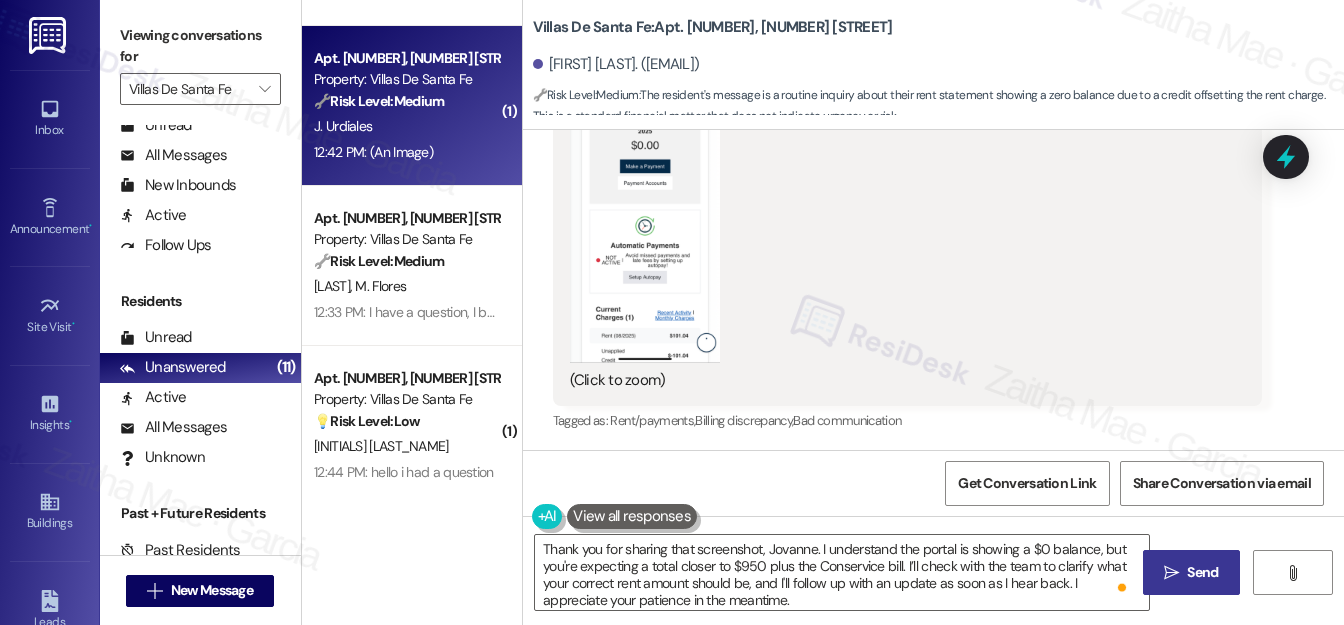 click on "Send" at bounding box center [1202, 572] 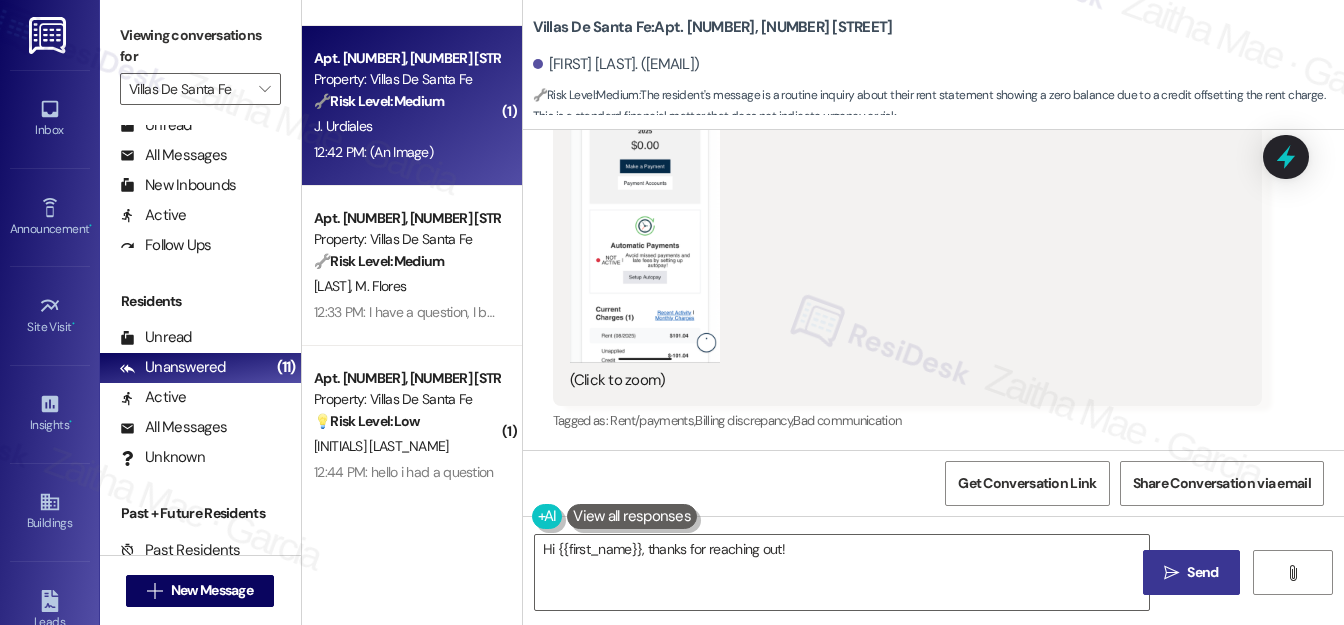 scroll, scrollTop: 832, scrollLeft: 0, axis: vertical 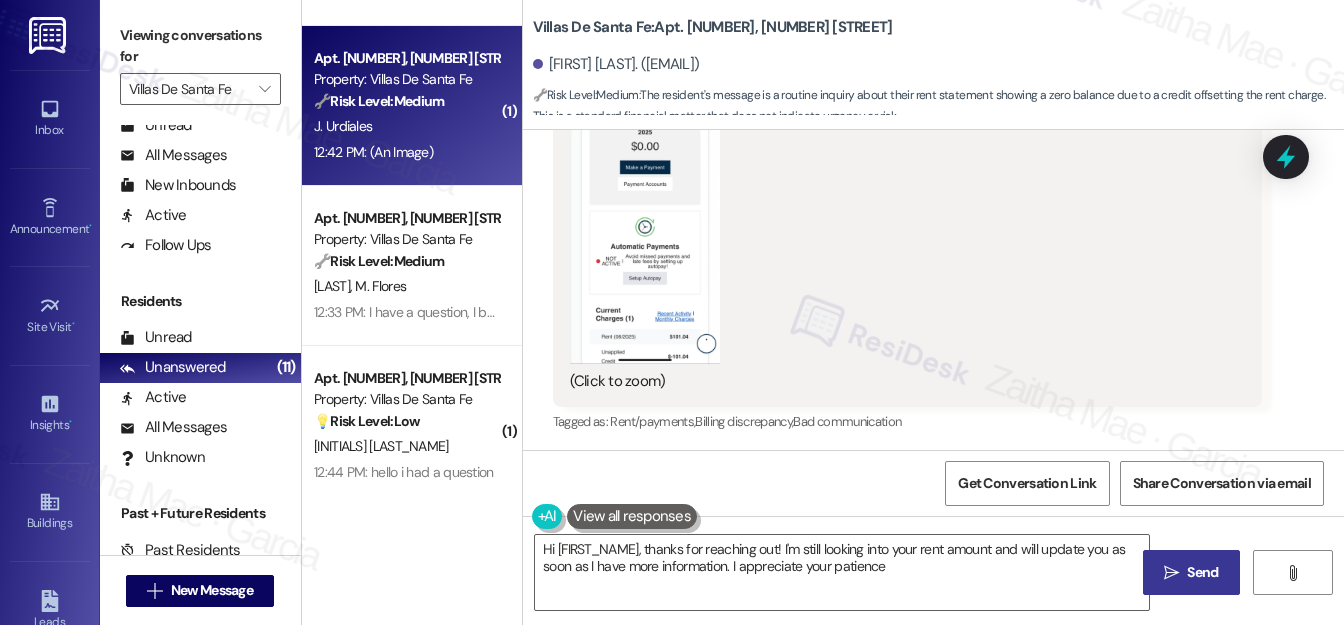 type on "Hi {{first_name}}, thanks for reaching out! I'm still looking into your rent amount and will update you as soon as I have more information. I appreciate your patience!" 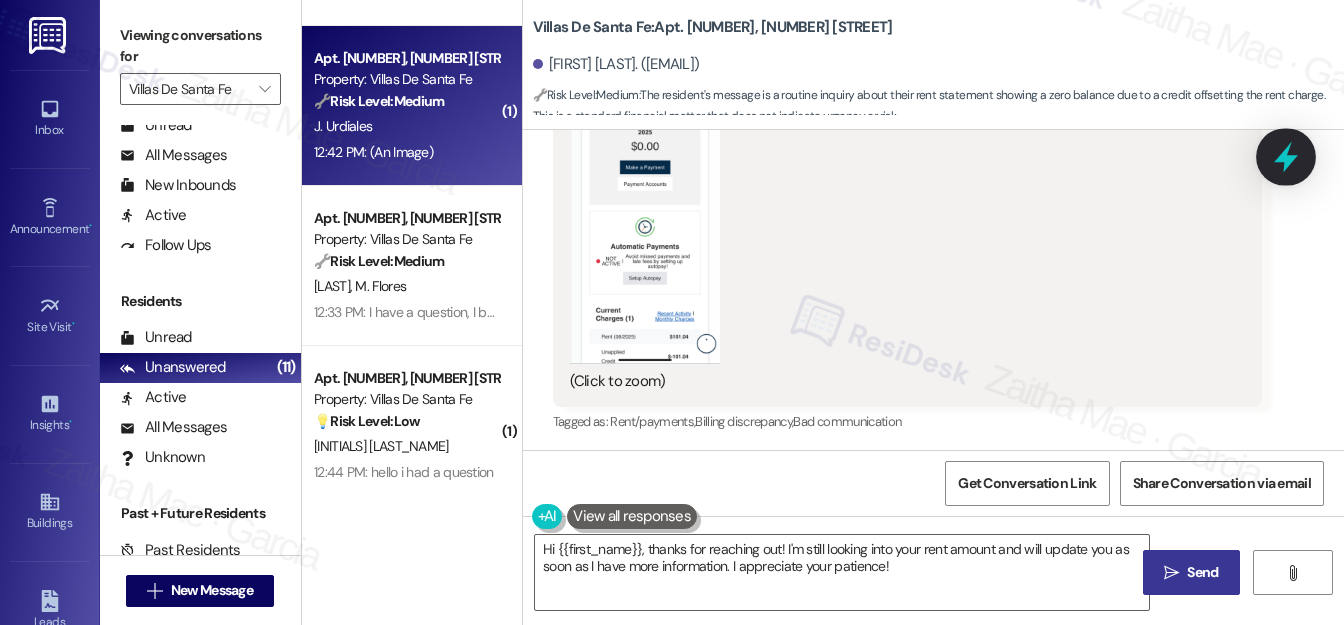 click 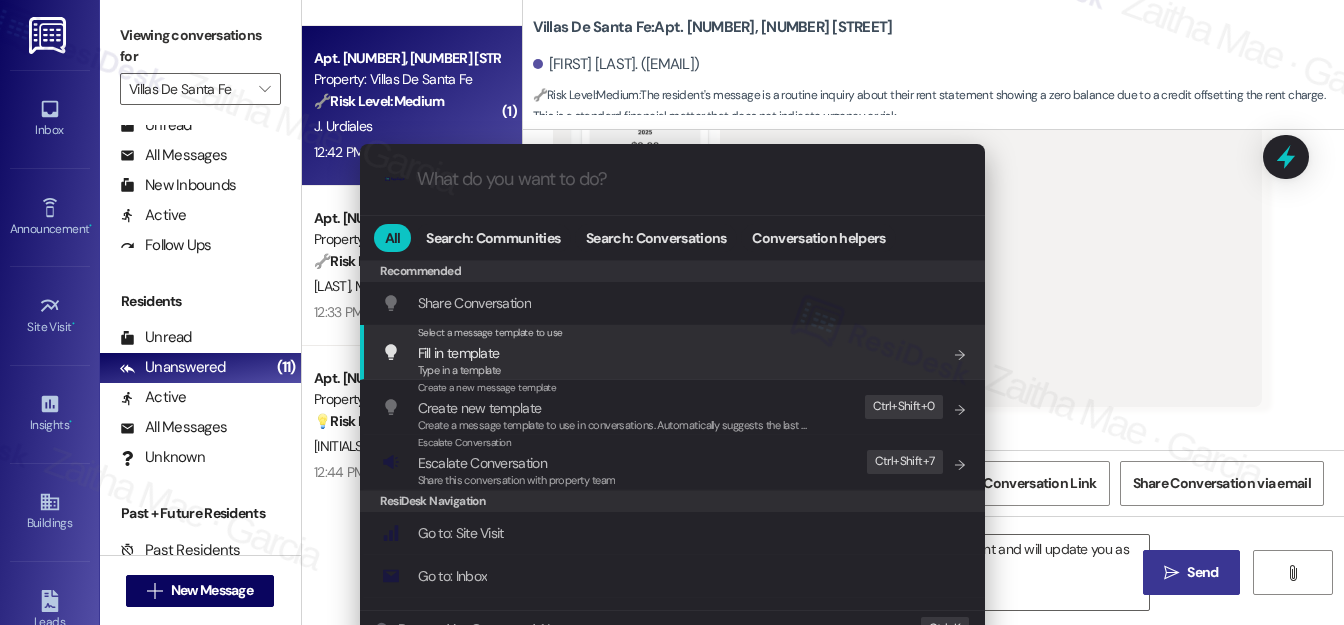 click on ".cls-1{fill:#0a055f;}.cls-2{fill:#0cc4c4;} resideskLogoBlueOrange All Search: Communities Search: Conversations Conversation helpers Recommended Recommended Share Conversation Add shortcut Select a message template to use Fill in template Type in a template Add shortcut Create a new message template Create new template Create a message template to use in conversations. Automatically suggests the last message you sent. Edit Ctrl+ Shift+ 0 Escalate Conversation Escalate Conversation Share this conversation with property team Edit Ctrl+ Shift+ 7 ResiDesk Navigation Go to: Site Visit Add shortcut Go to: Inbox Add shortcut Go to: Settings Add shortcut Go to: Message Templates Add shortcut Go to: Buildings Add shortcut Help Getting Started: What you can do with ResiDesk How to message a tenant
How to send an announcement
How to attach a file on messages and announcements
How to message a prospect
How to message an inbound prospect
How to send an internal message
How to use the ResiDesk Outlook Add-in Settings" at bounding box center [672, 312] 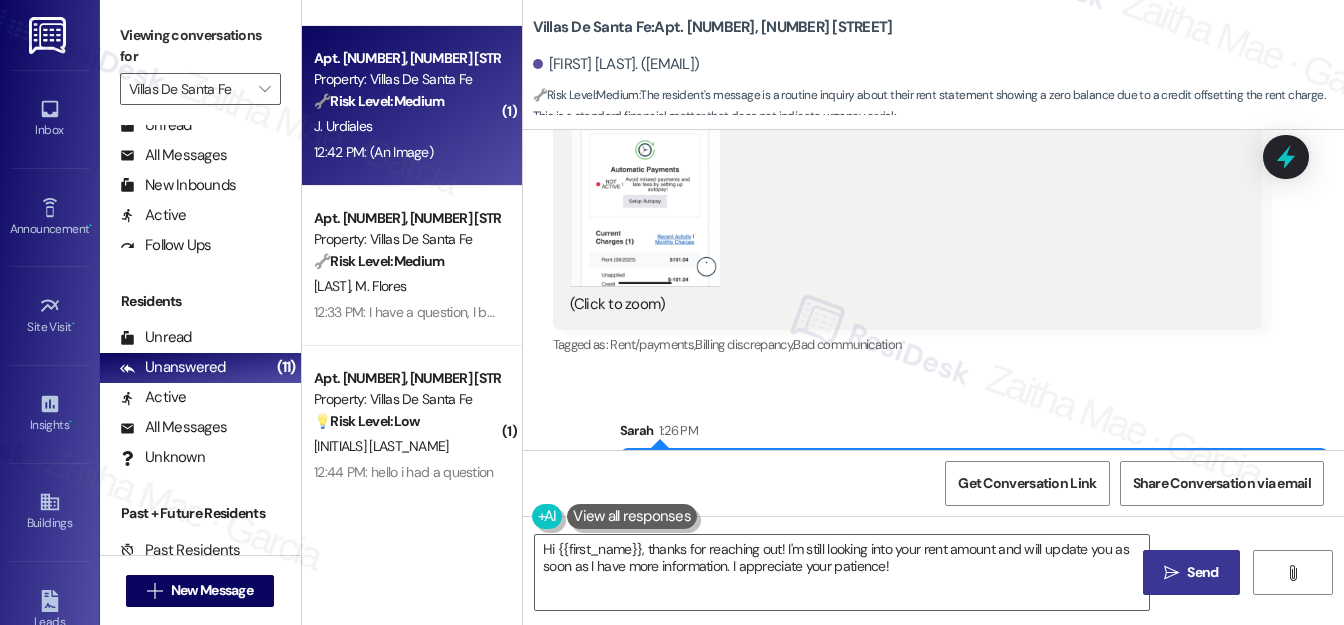 scroll, scrollTop: 1037, scrollLeft: 0, axis: vertical 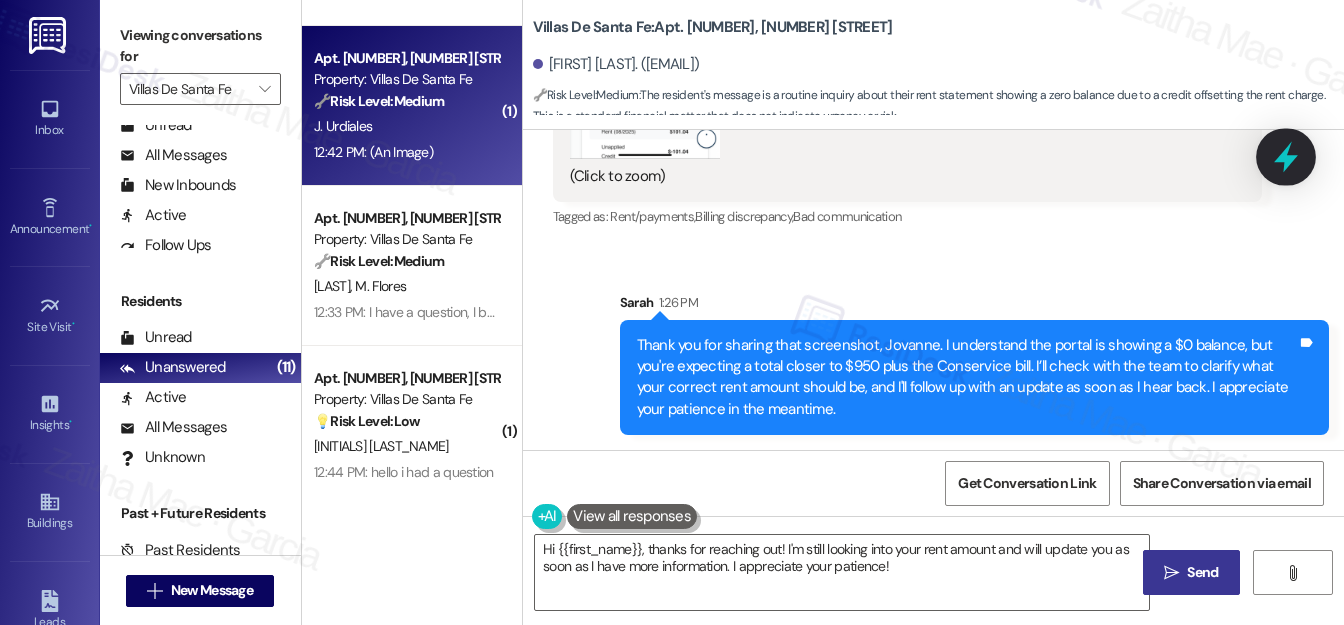 click 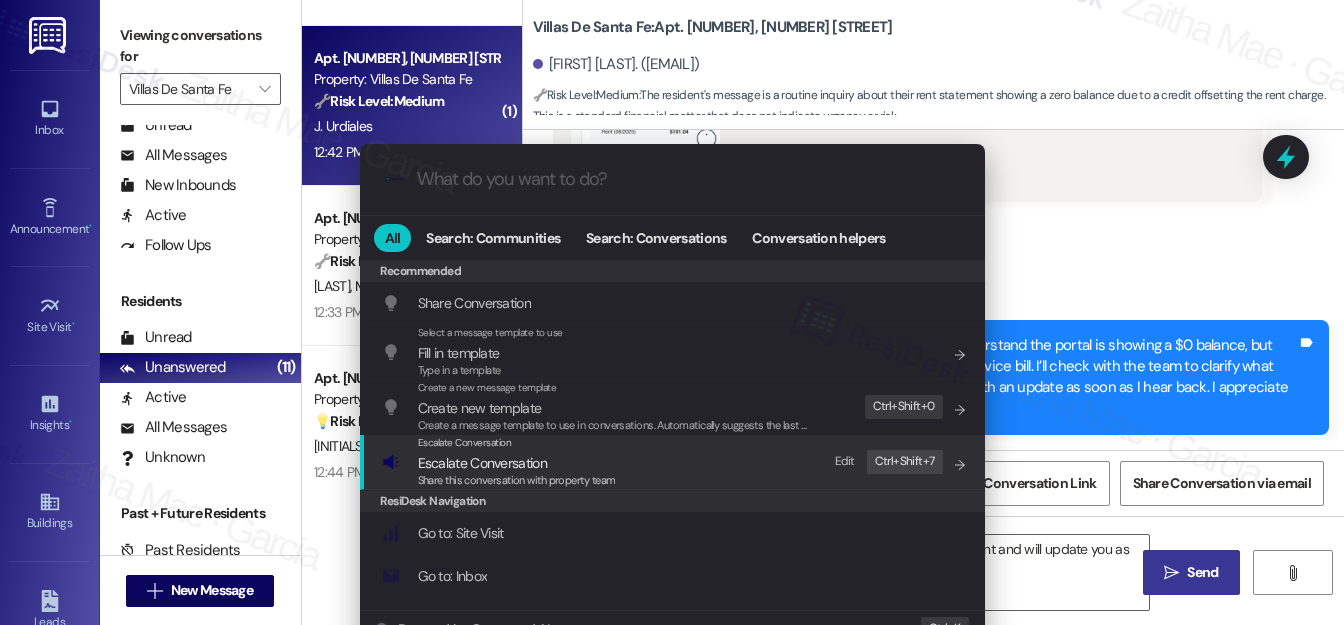 click on "Escalate Conversation" at bounding box center [482, 463] 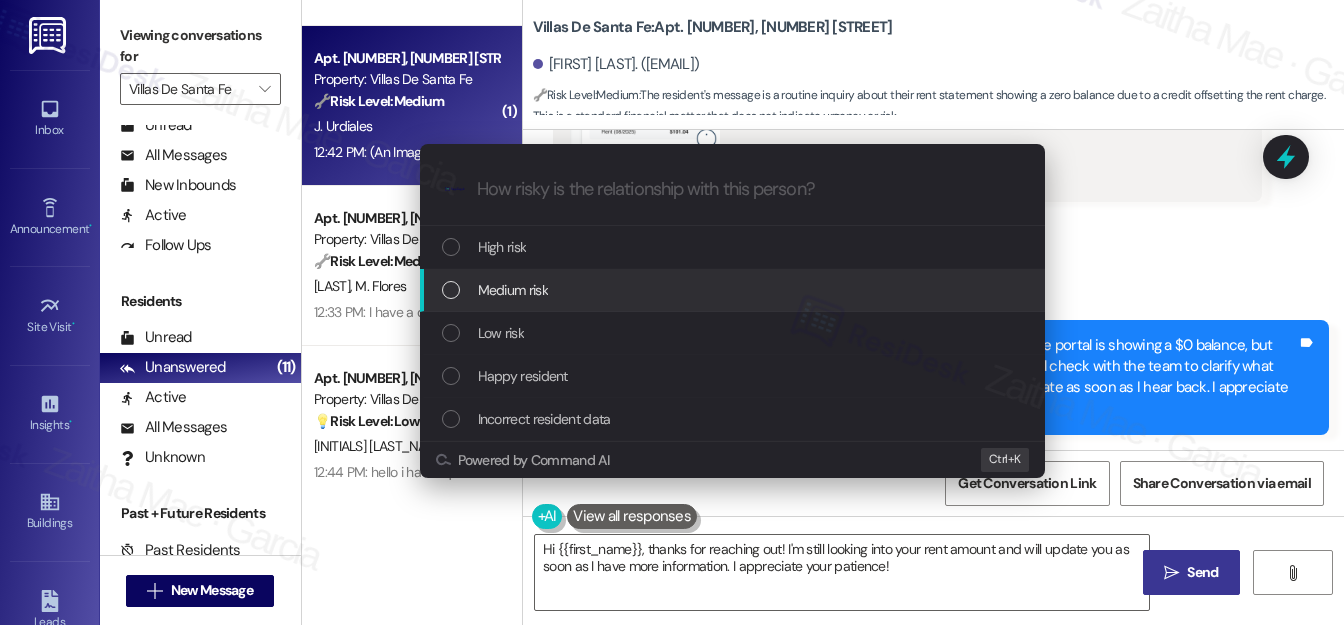 click on "Medium risk" at bounding box center [513, 290] 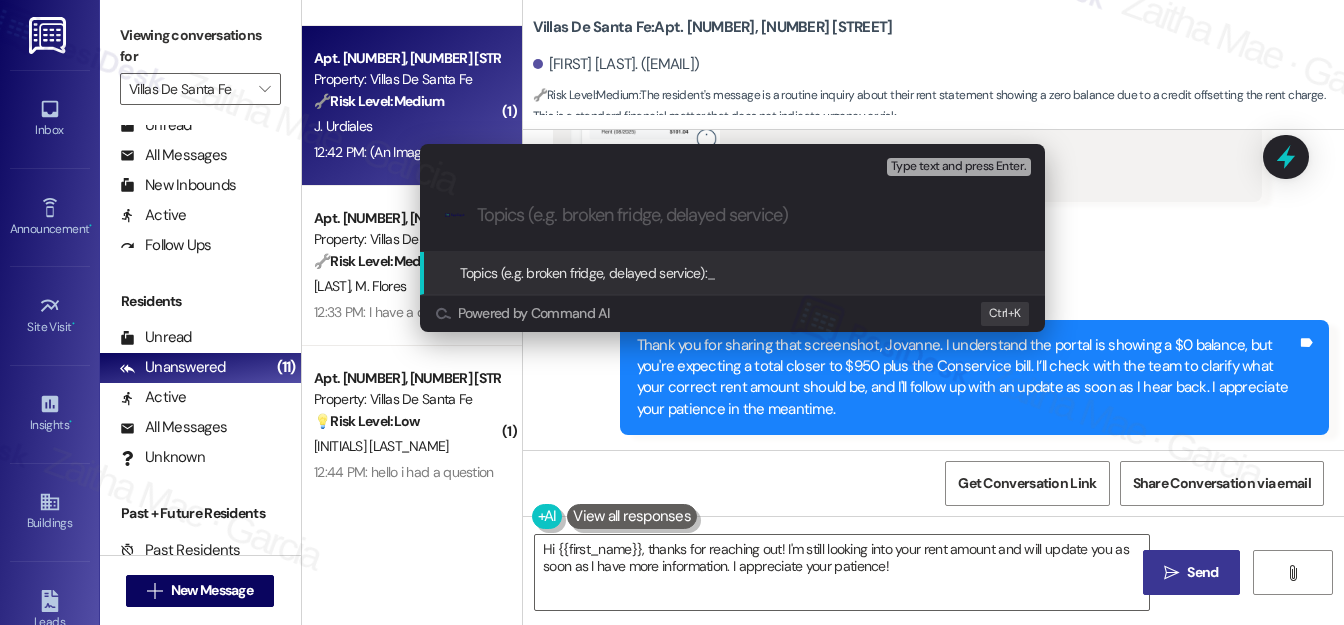 paste on "Rent Balance Discrepancy & Portal Issue" 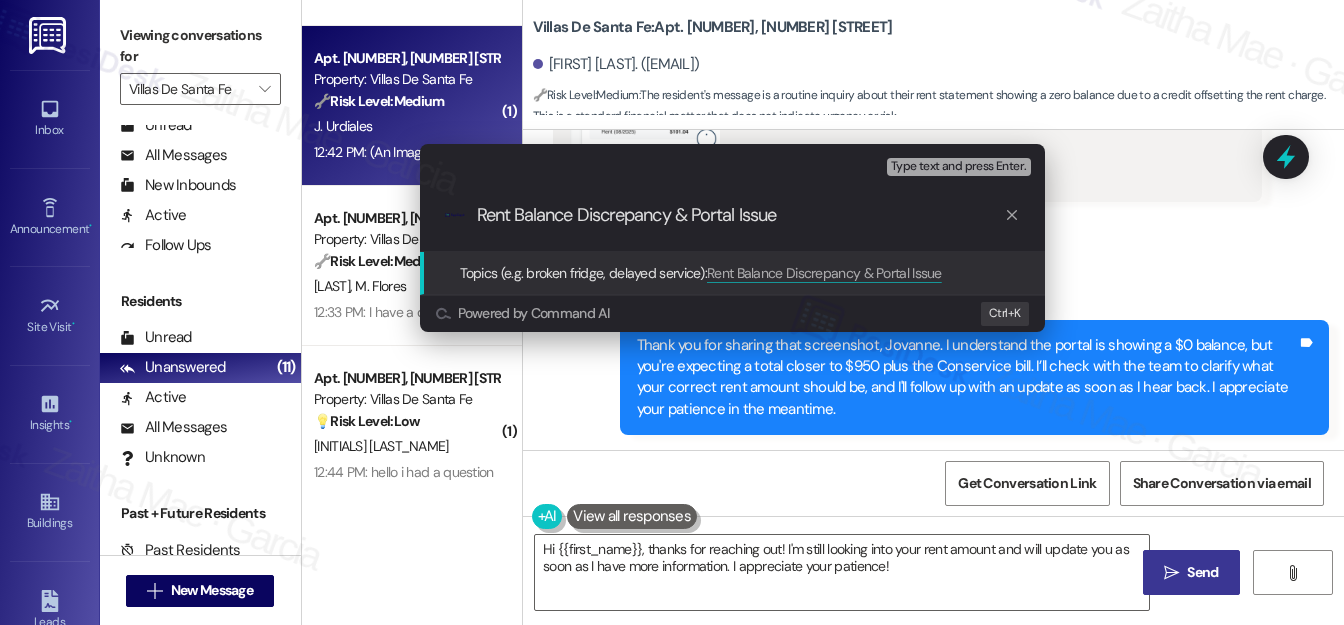 click on "Rent Balance Discrepancy & Portal Issue" at bounding box center (740, 215) 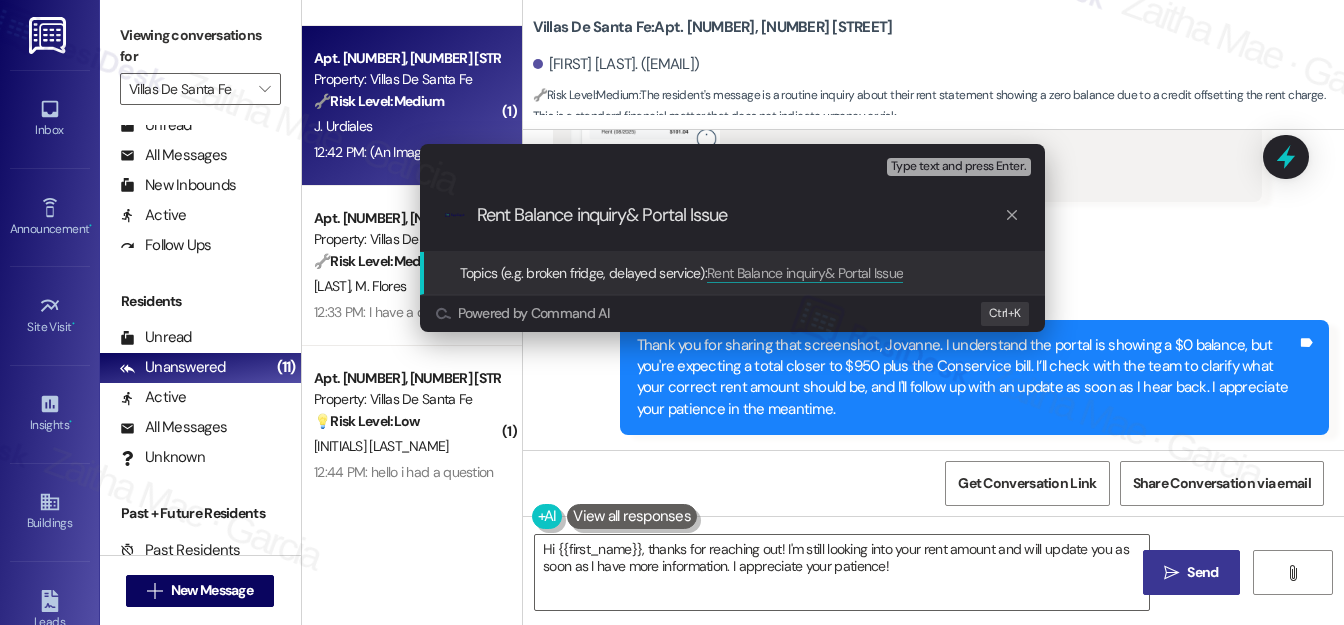 type on "Rent Balance inquiry & Portal Issue" 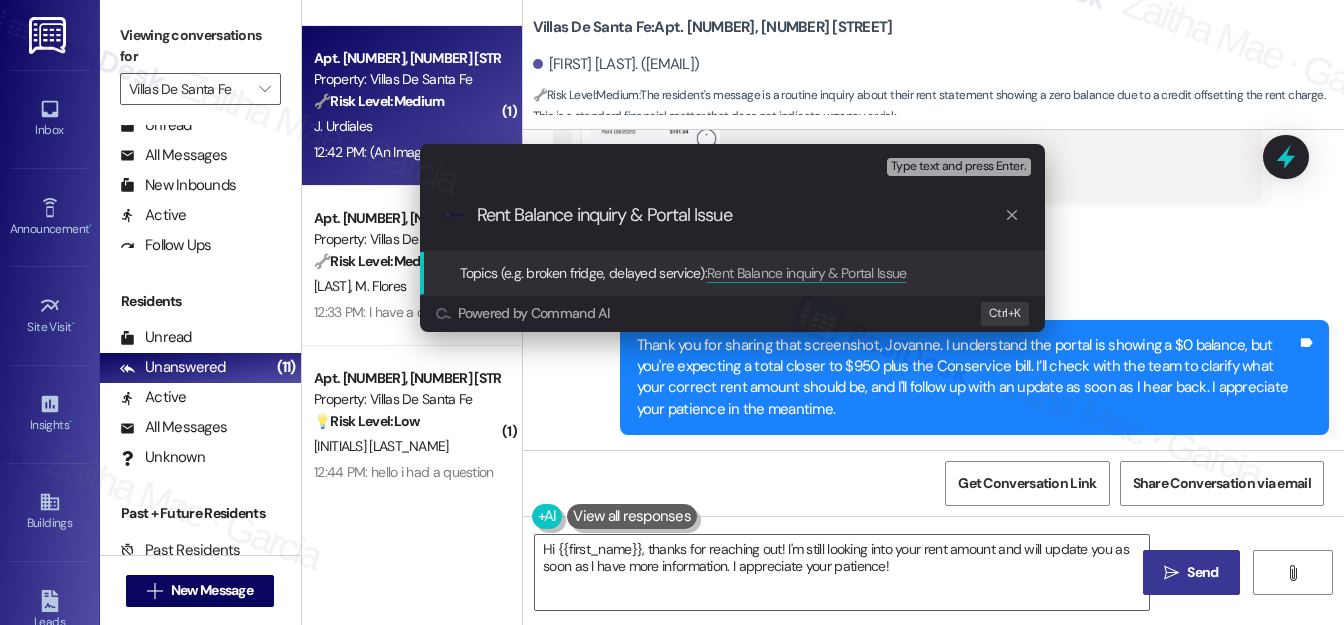 type 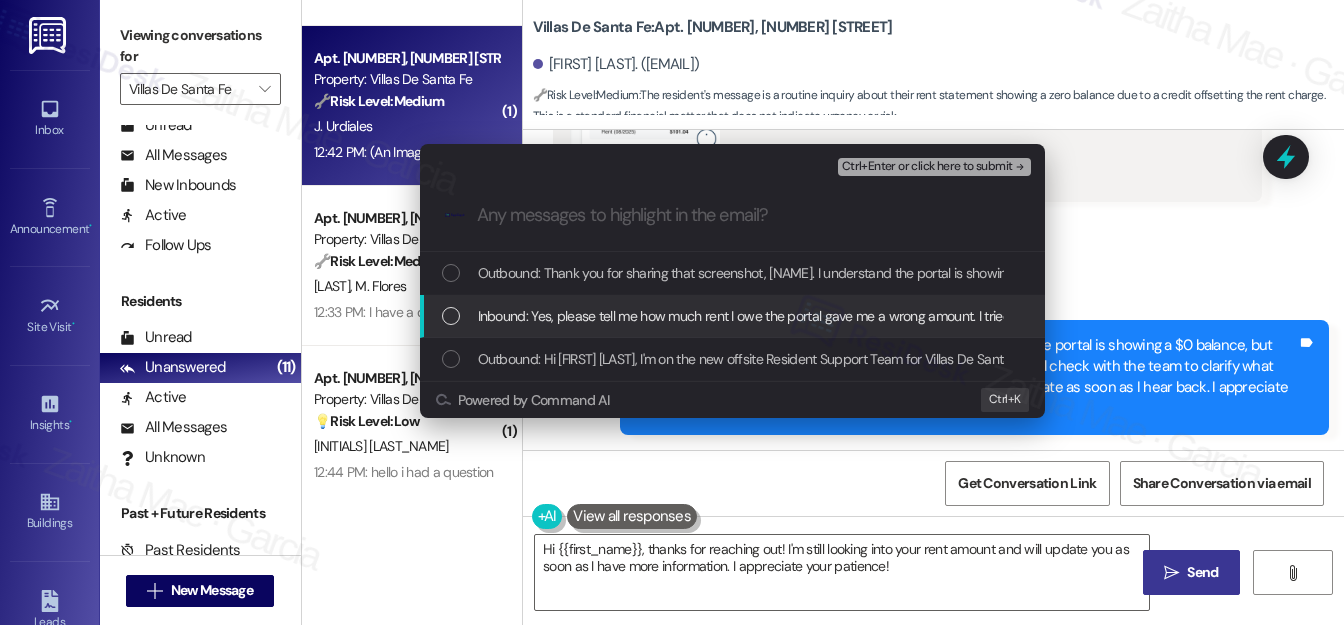 click at bounding box center [451, 316] 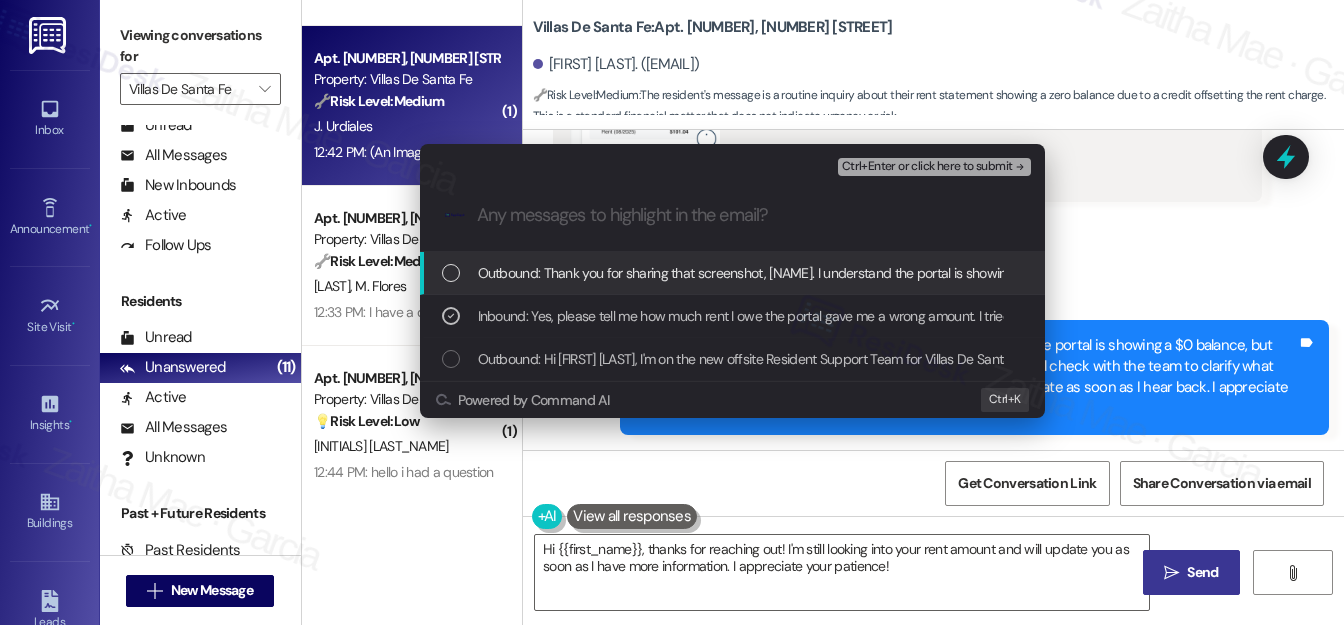 click on "Ctrl+Enter or click here to submit" at bounding box center (927, 167) 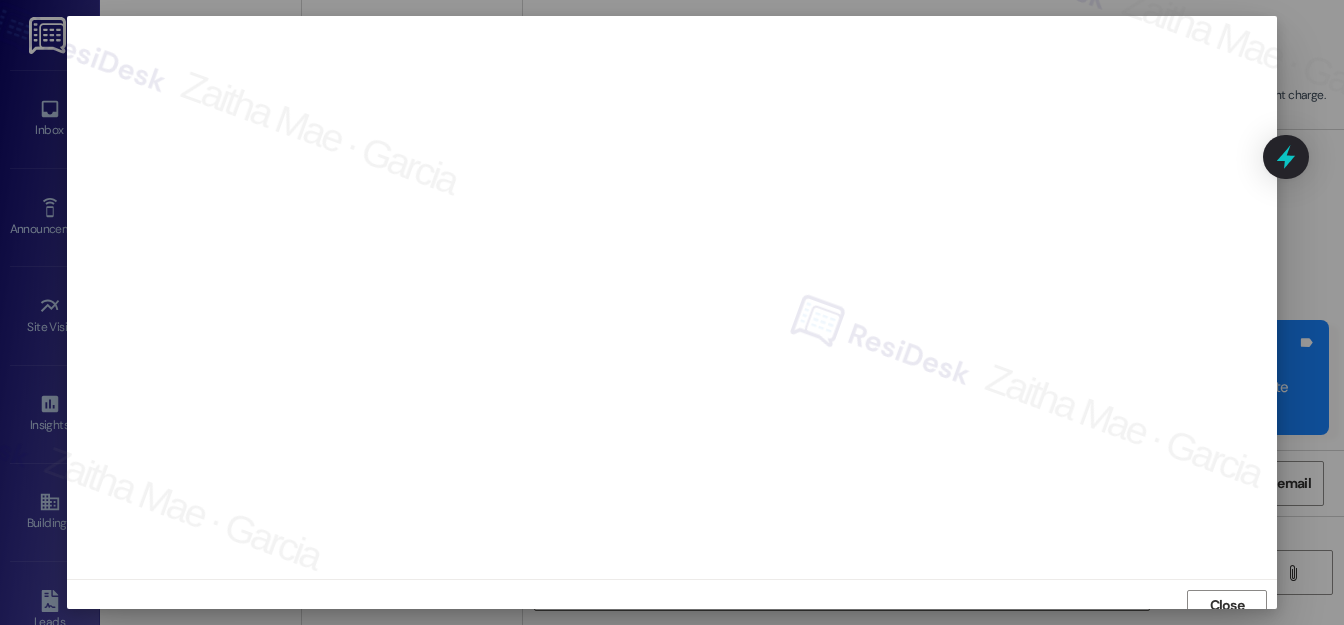 scroll, scrollTop: 12, scrollLeft: 0, axis: vertical 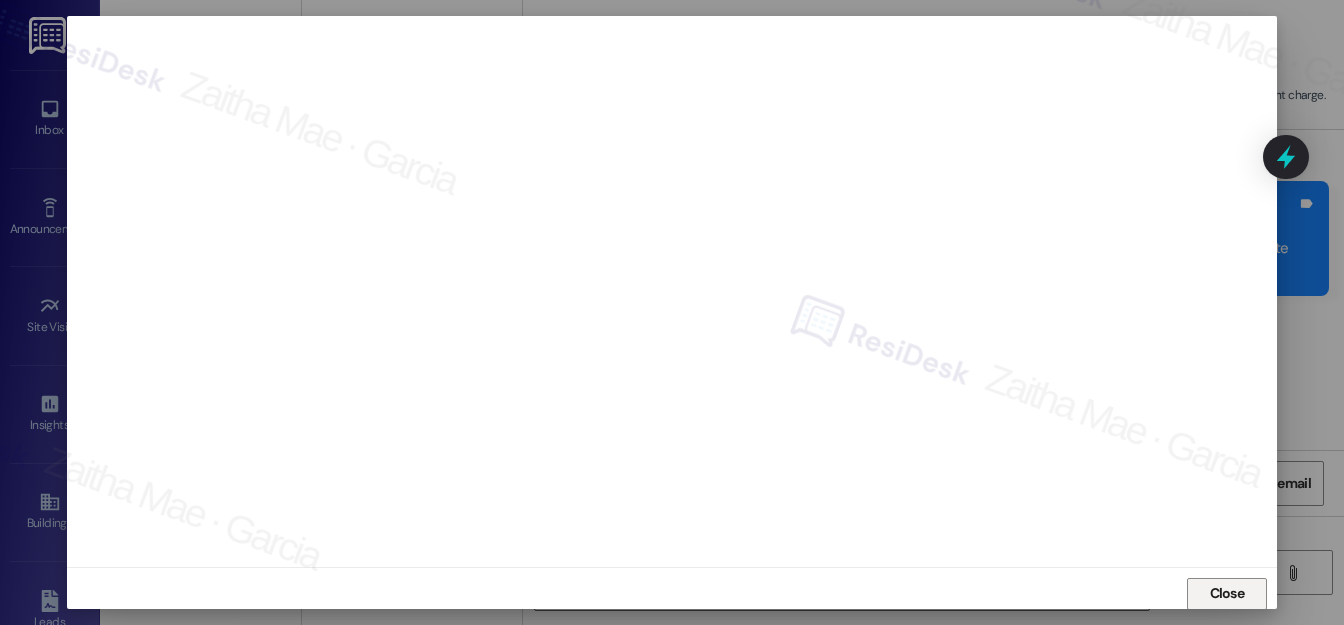 click on "Close" at bounding box center [1227, 593] 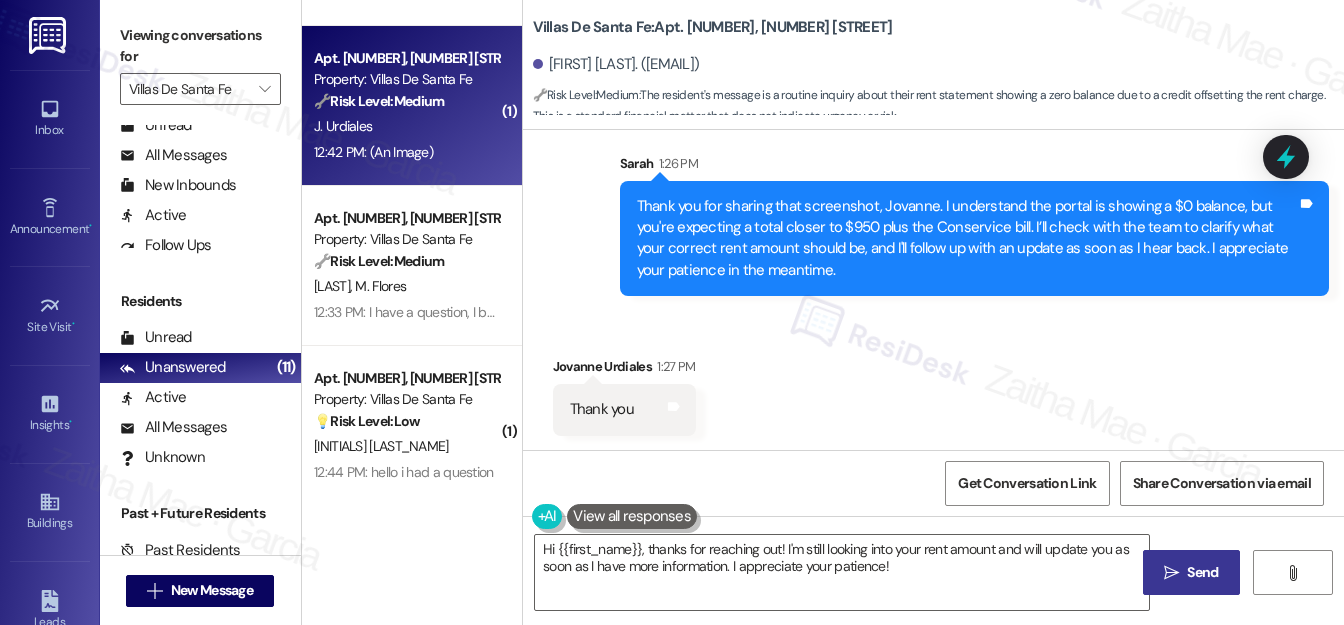 scroll, scrollTop: 1176, scrollLeft: 0, axis: vertical 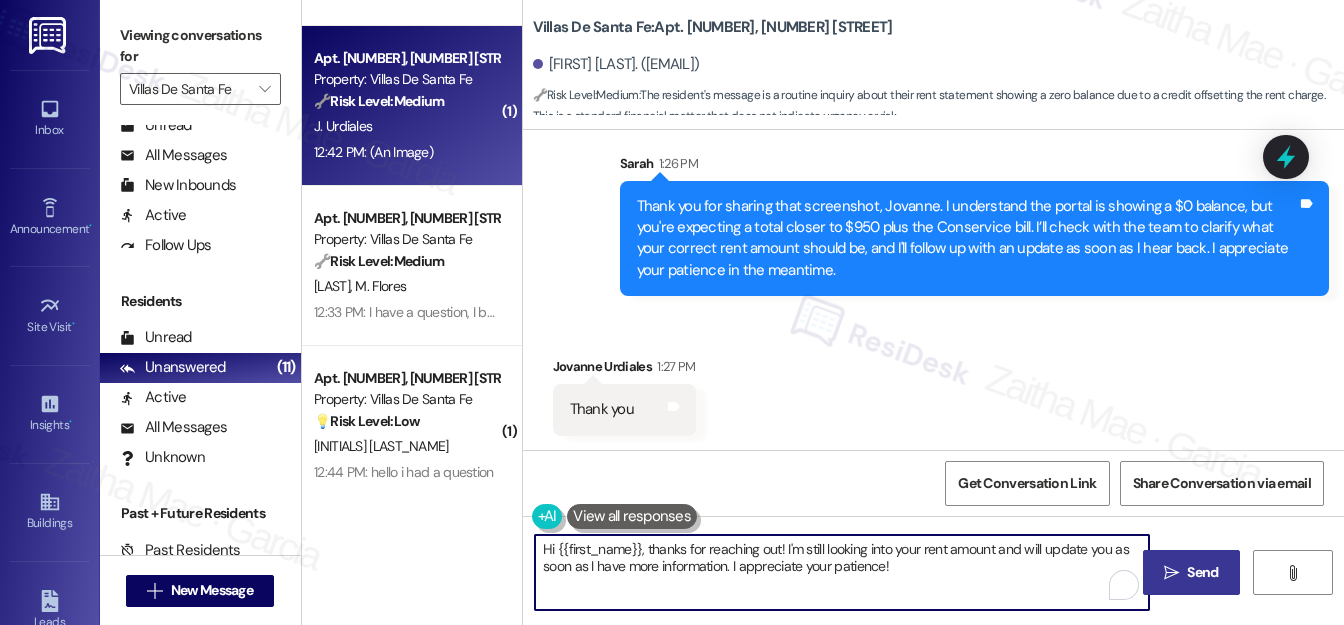 drag, startPoint x: 542, startPoint y: 547, endPoint x: 919, endPoint y: 586, distance: 379.01187 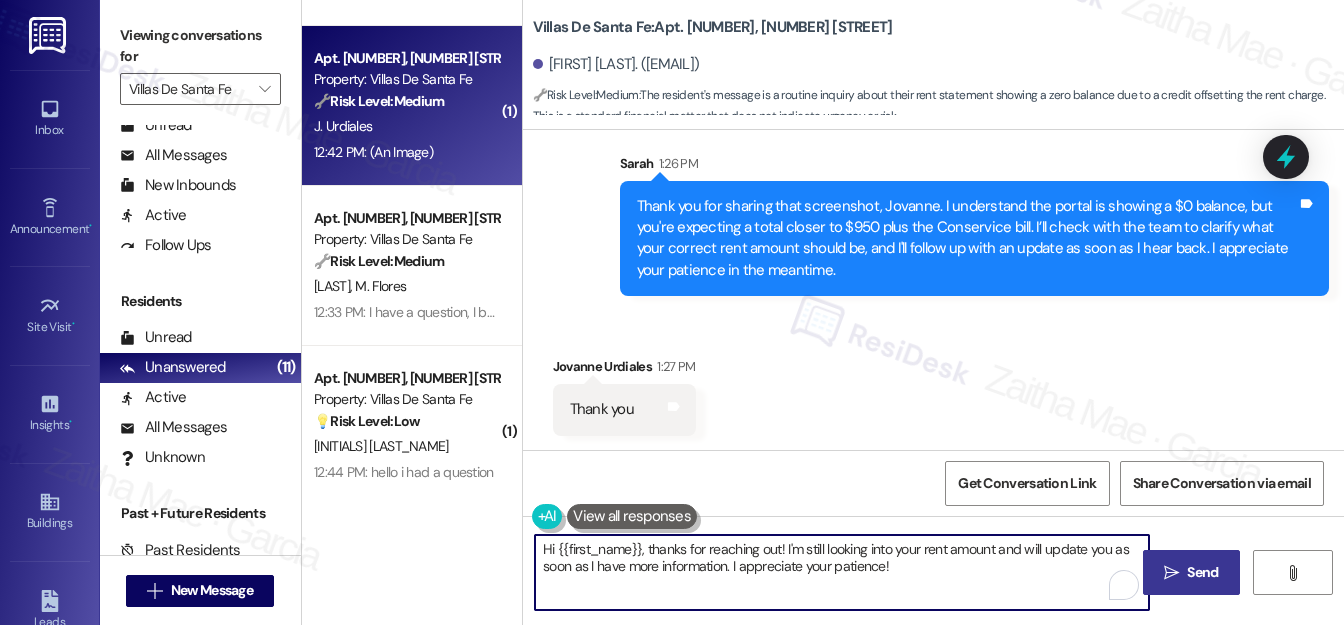 click on "Hi {{first_name}}, thanks for reaching out! I'm still looking into your rent amount and will update you as soon as I have more information. I appreciate your patience!" at bounding box center (842, 572) 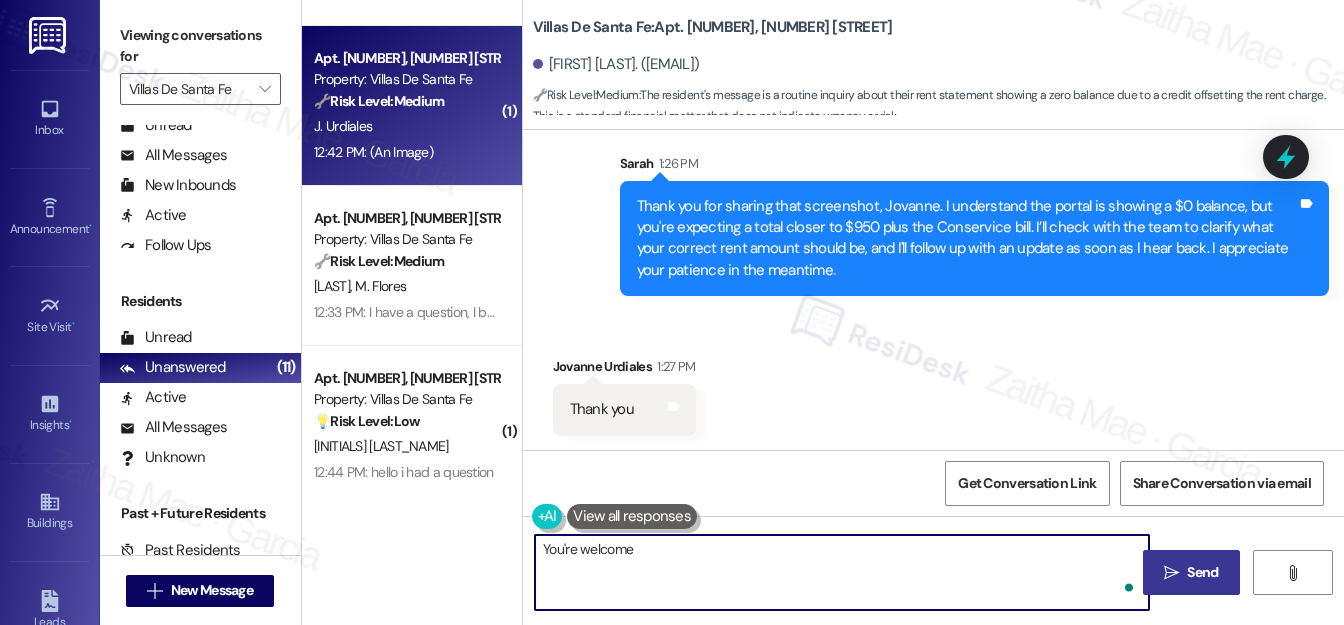 type on "You're welcome!" 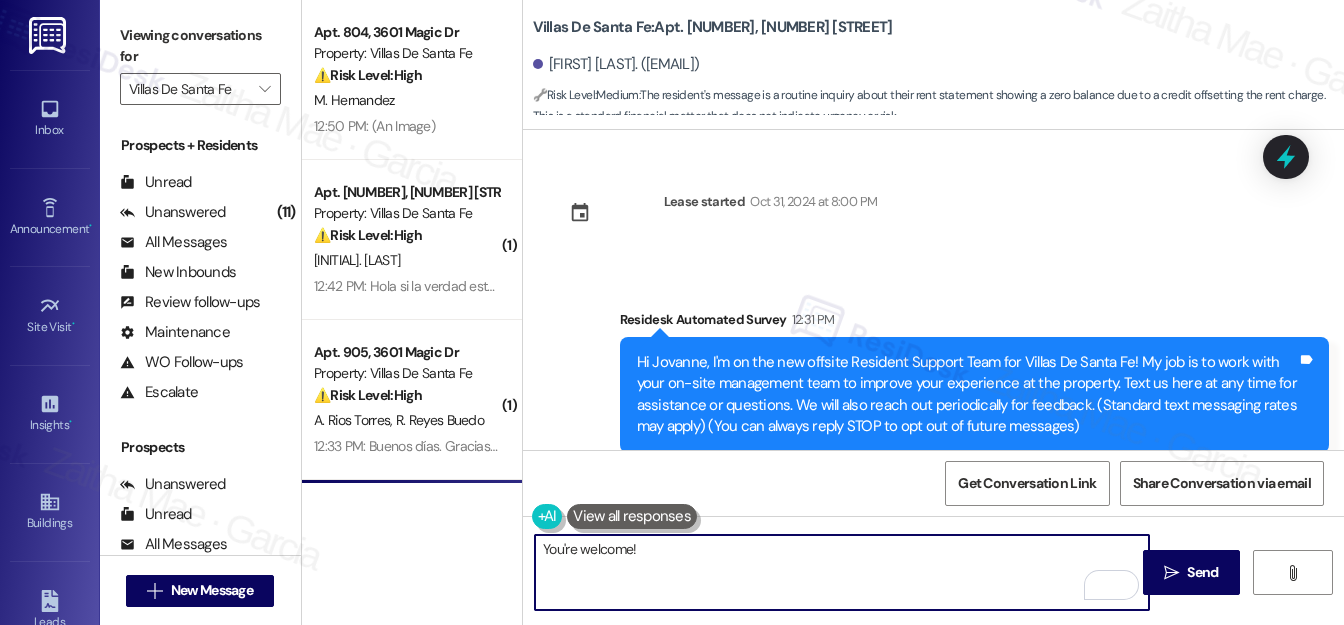 scroll, scrollTop: 0, scrollLeft: 0, axis: both 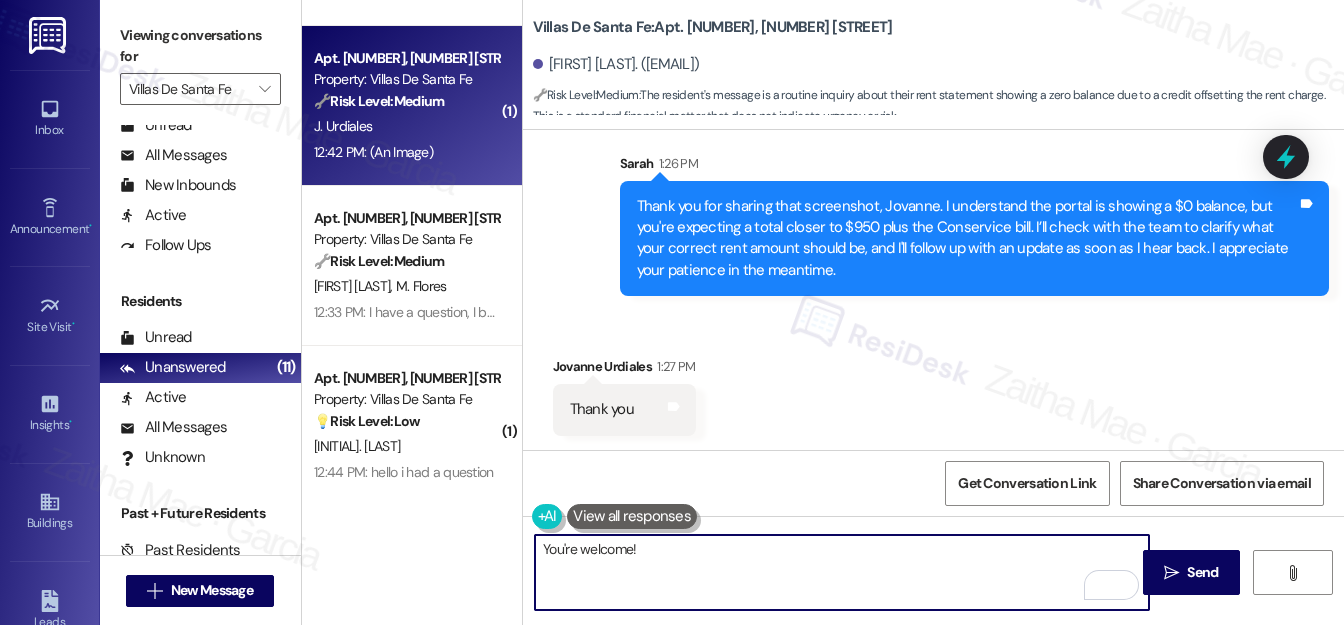 click on "You're welcome!" at bounding box center (842, 572) 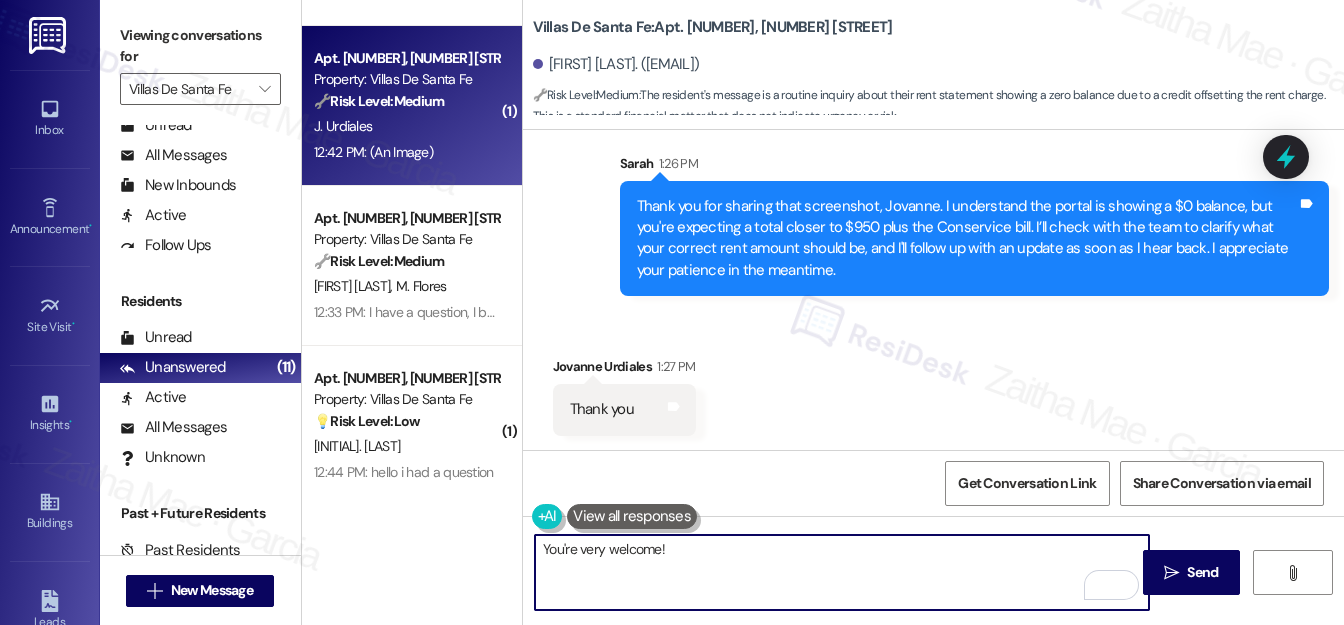click on "You're very welcome!" at bounding box center [842, 572] 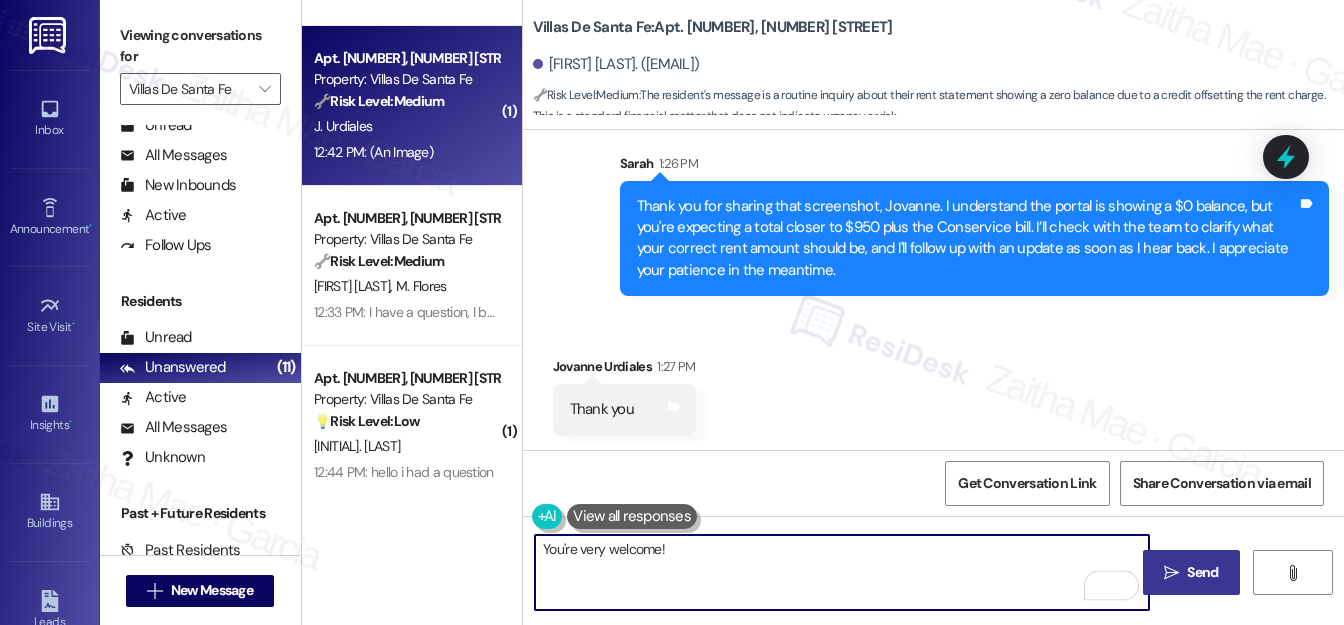 type on "You're very welcome!" 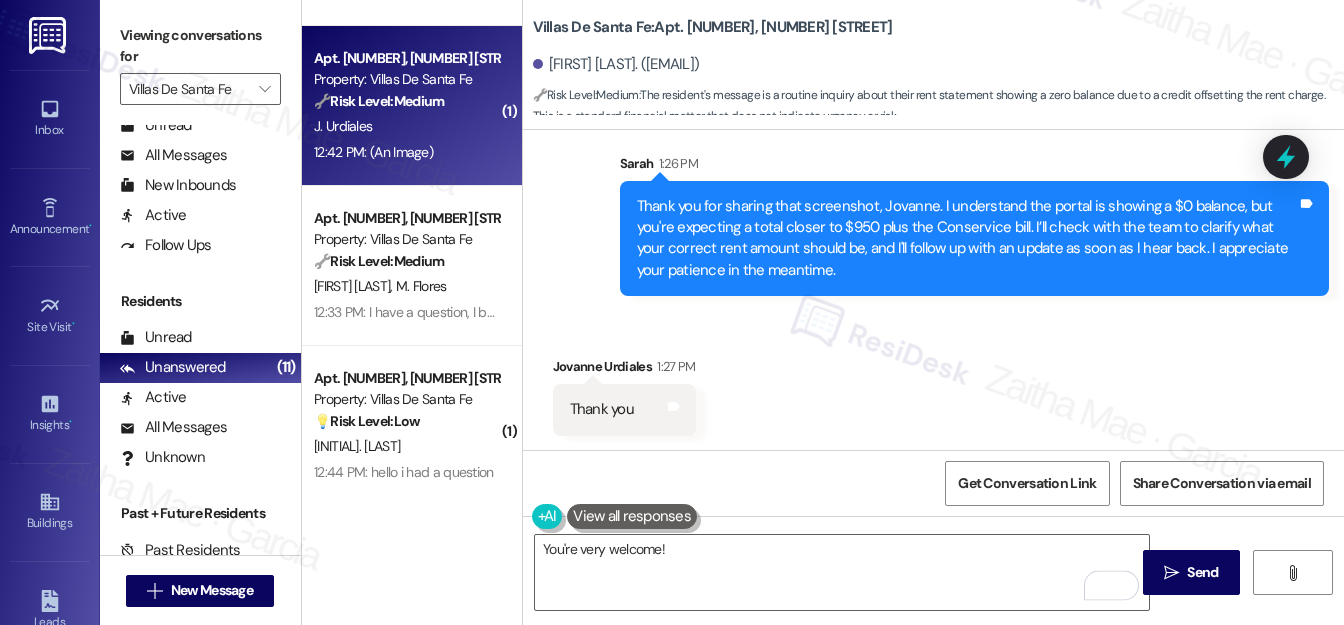 drag, startPoint x: 1193, startPoint y: 561, endPoint x: 1119, endPoint y: 505, distance: 92.800865 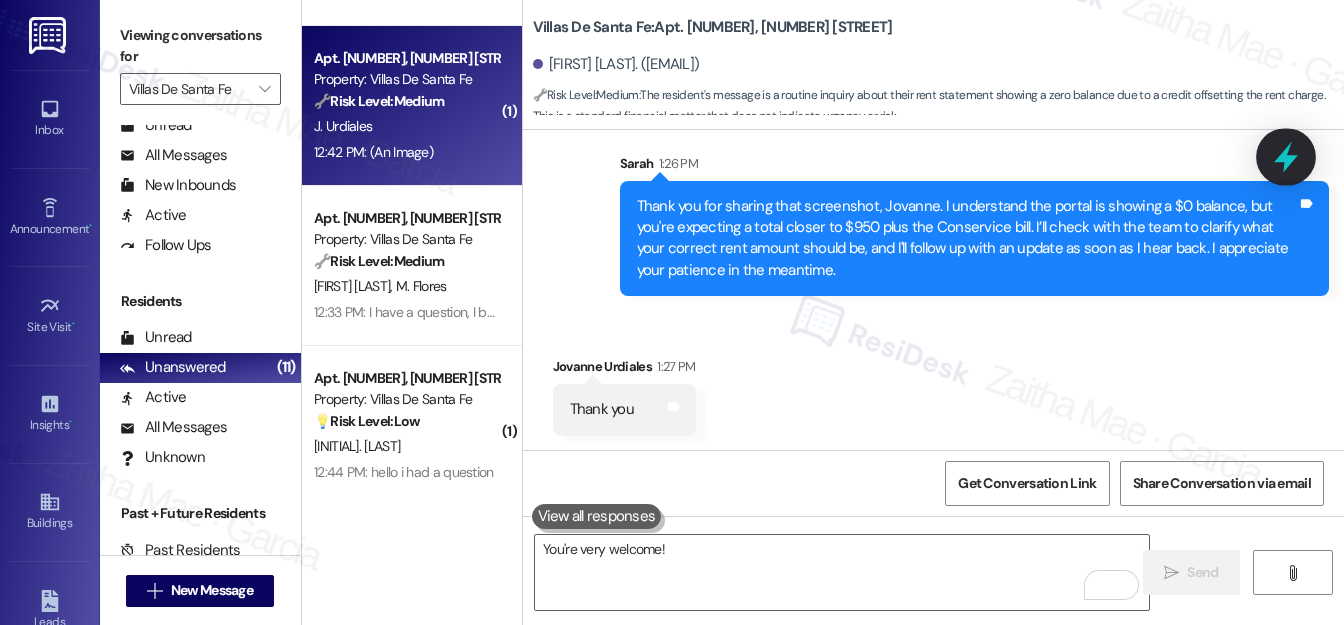 scroll, scrollTop: 1176, scrollLeft: 0, axis: vertical 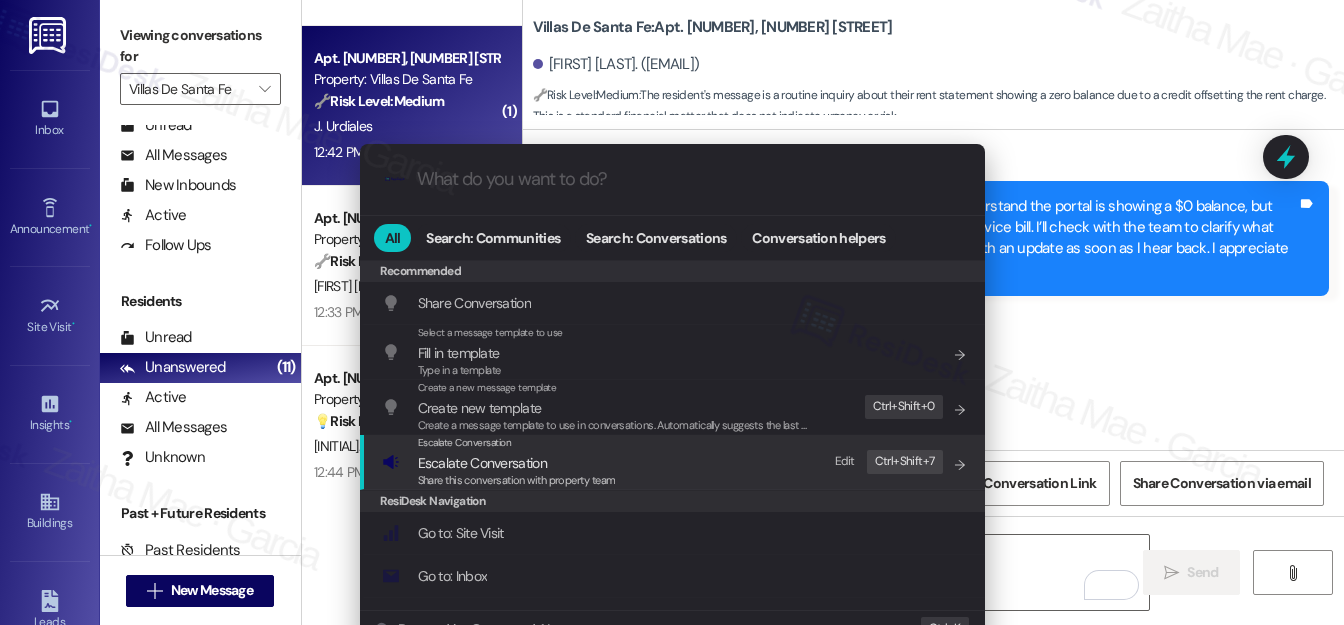 click on "Escalate Conversation" at bounding box center (482, 463) 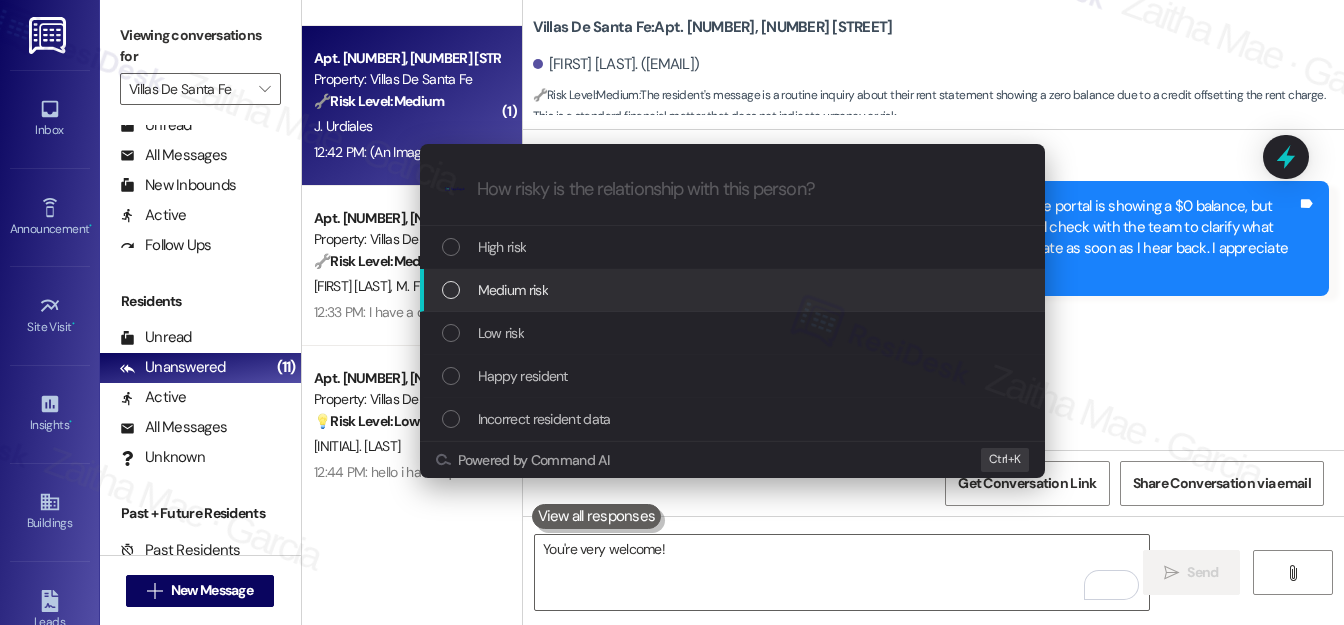click on "Medium risk" at bounding box center (513, 290) 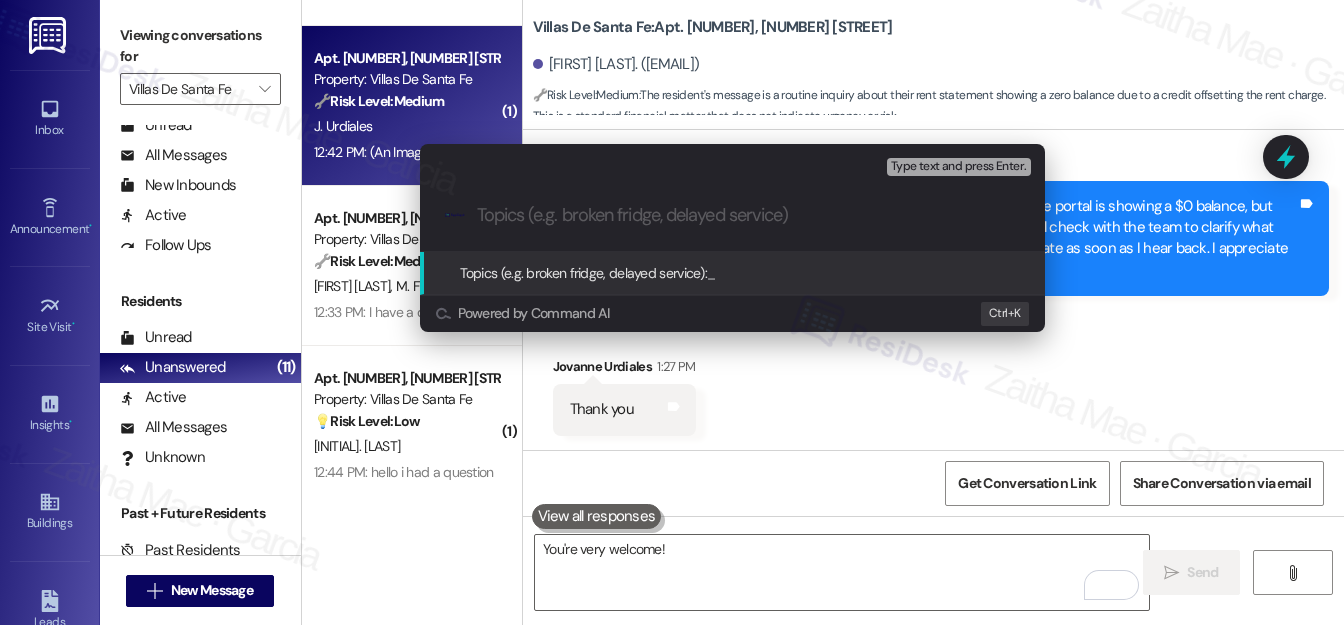 paste on "Rent Balance Discrepancy & Portal Issue" 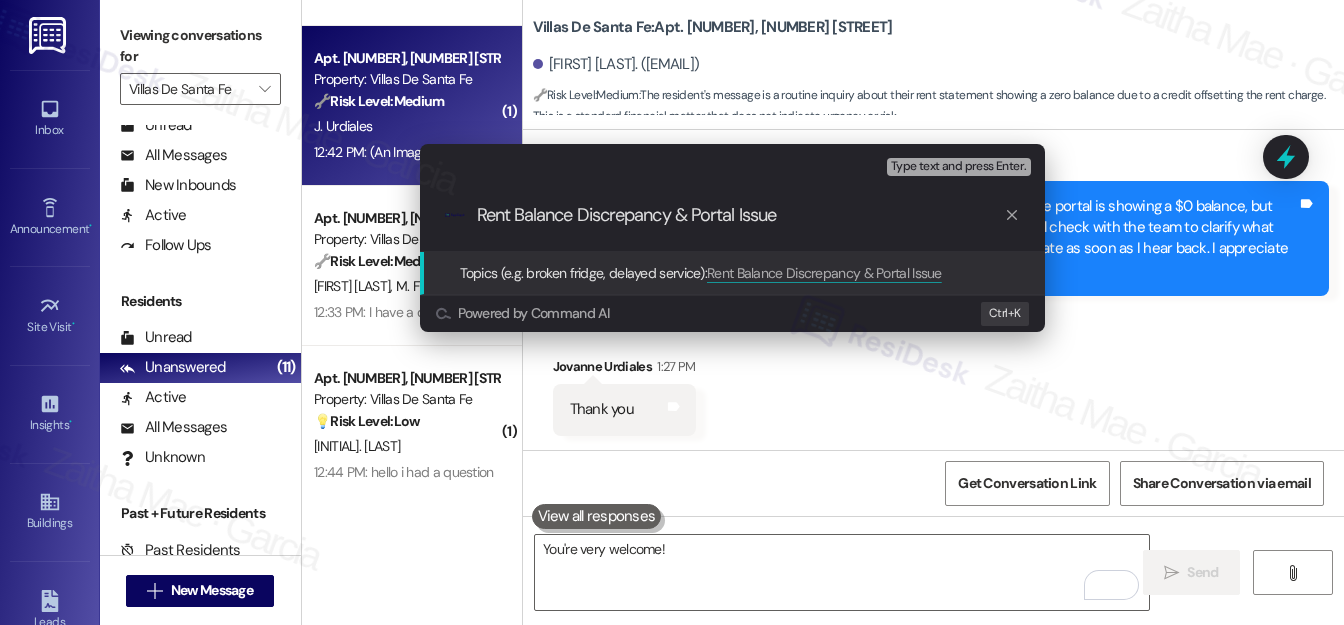 click on "Rent Balance Discrepancy & Portal Issue" at bounding box center (740, 215) 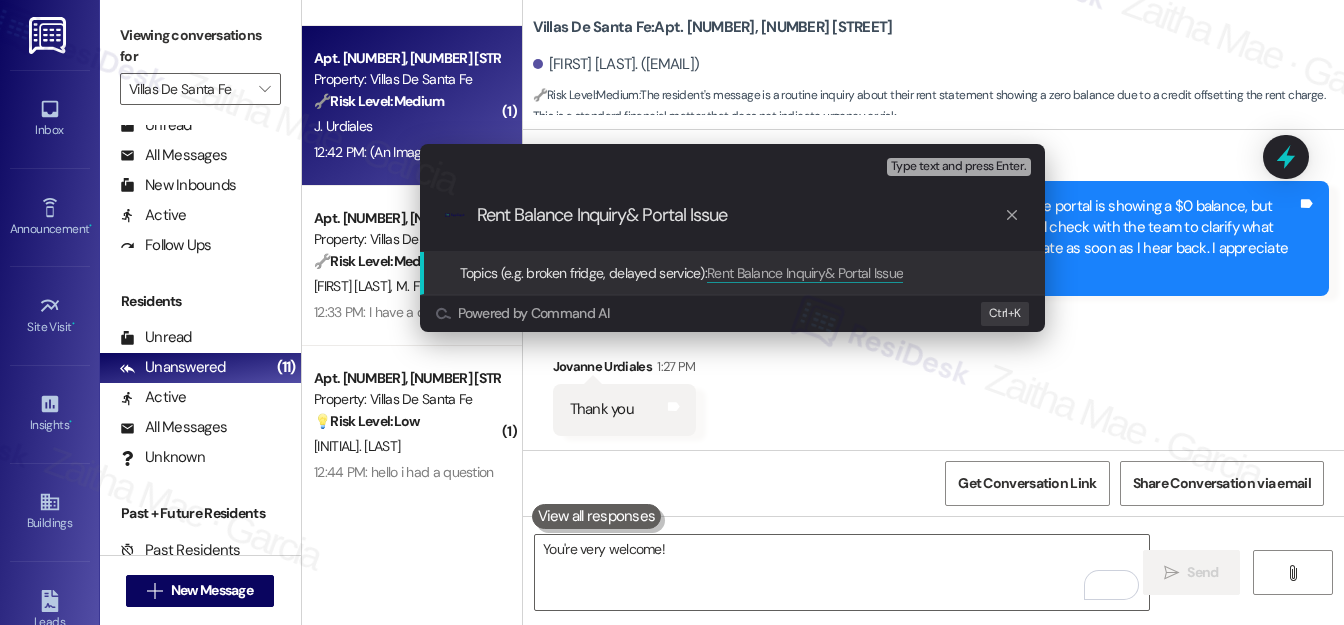type on "Rent Balance Inquiry & Portal Issue" 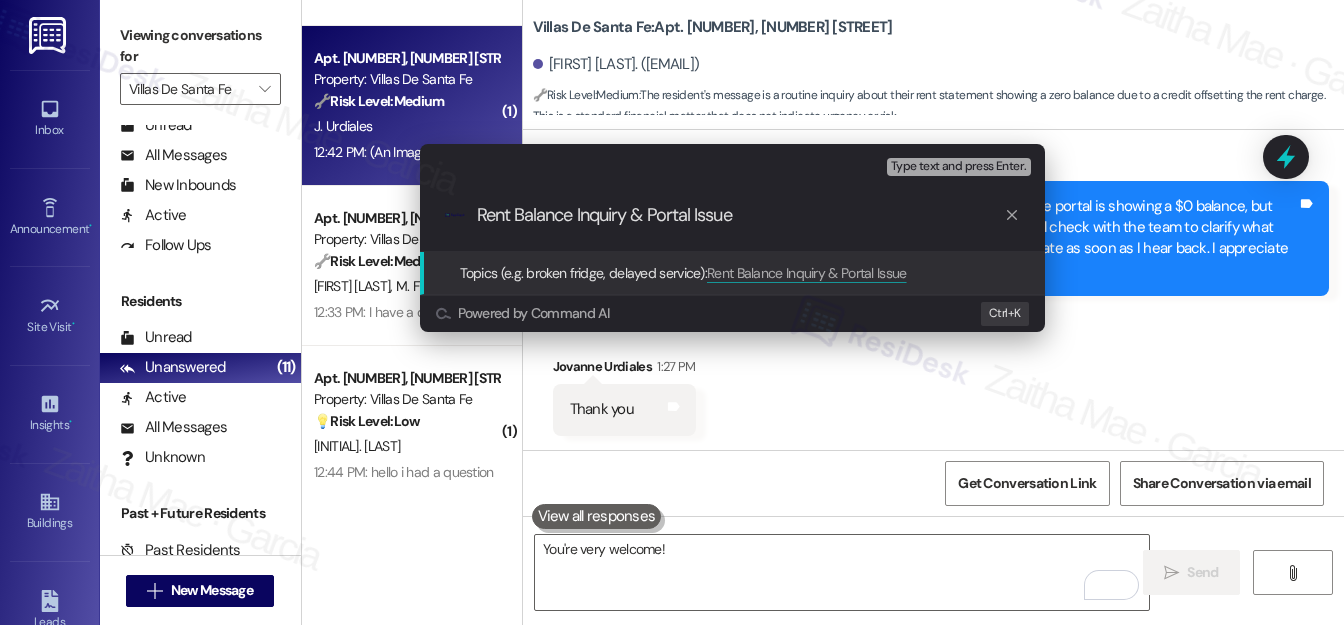 type 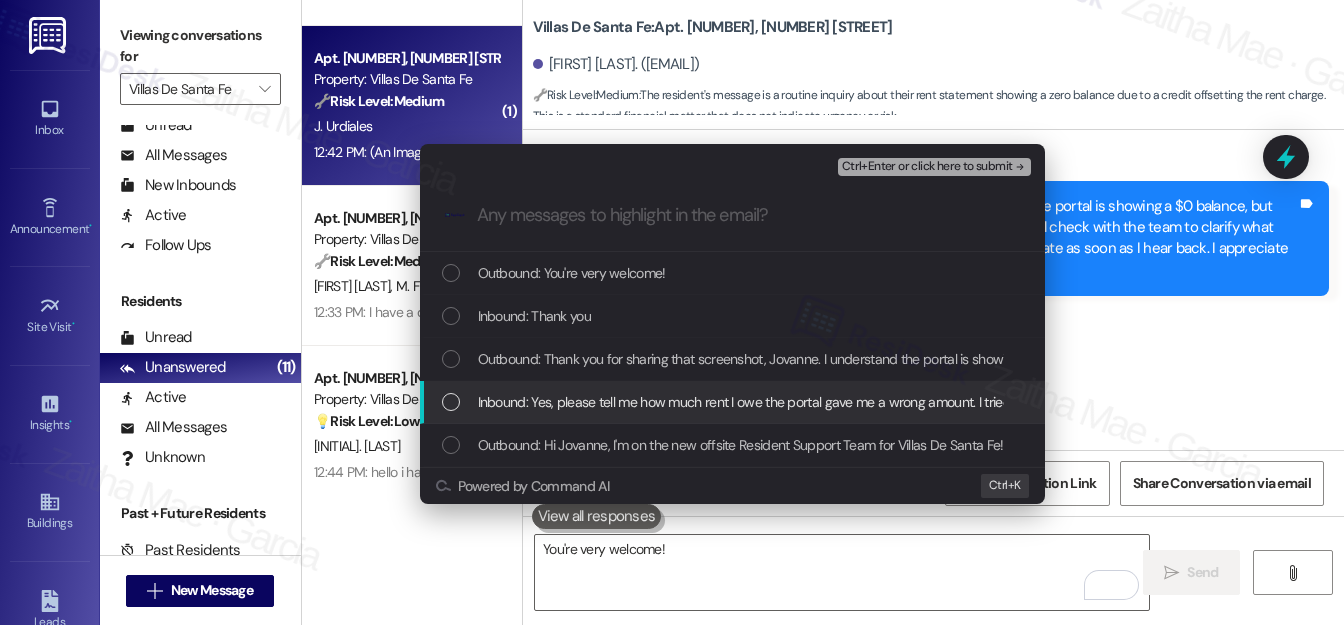 click at bounding box center (451, 402) 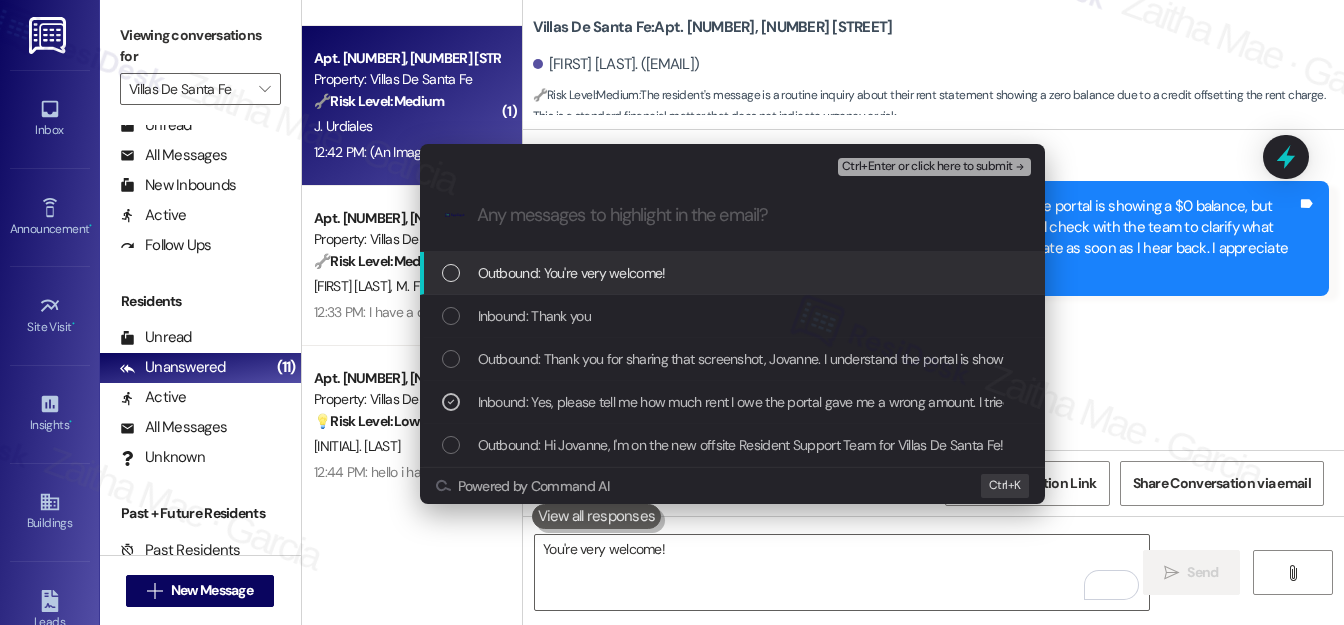click on "Ctrl+Enter or click here to submit" at bounding box center (927, 167) 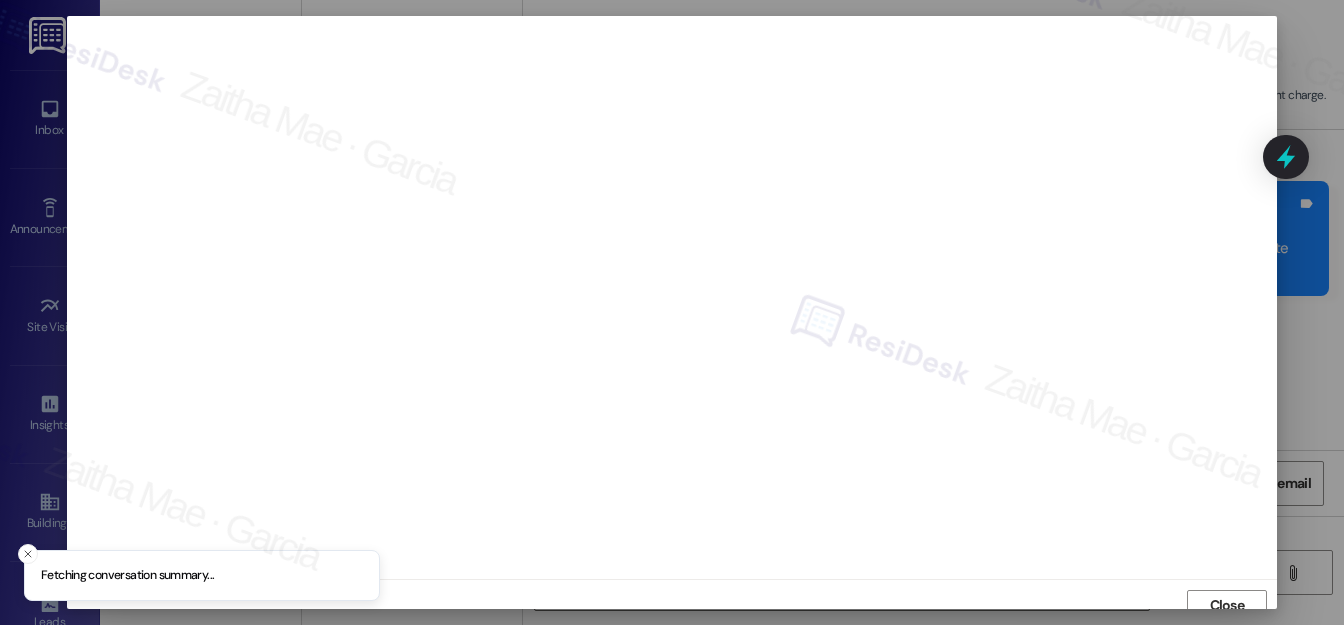scroll, scrollTop: 12, scrollLeft: 0, axis: vertical 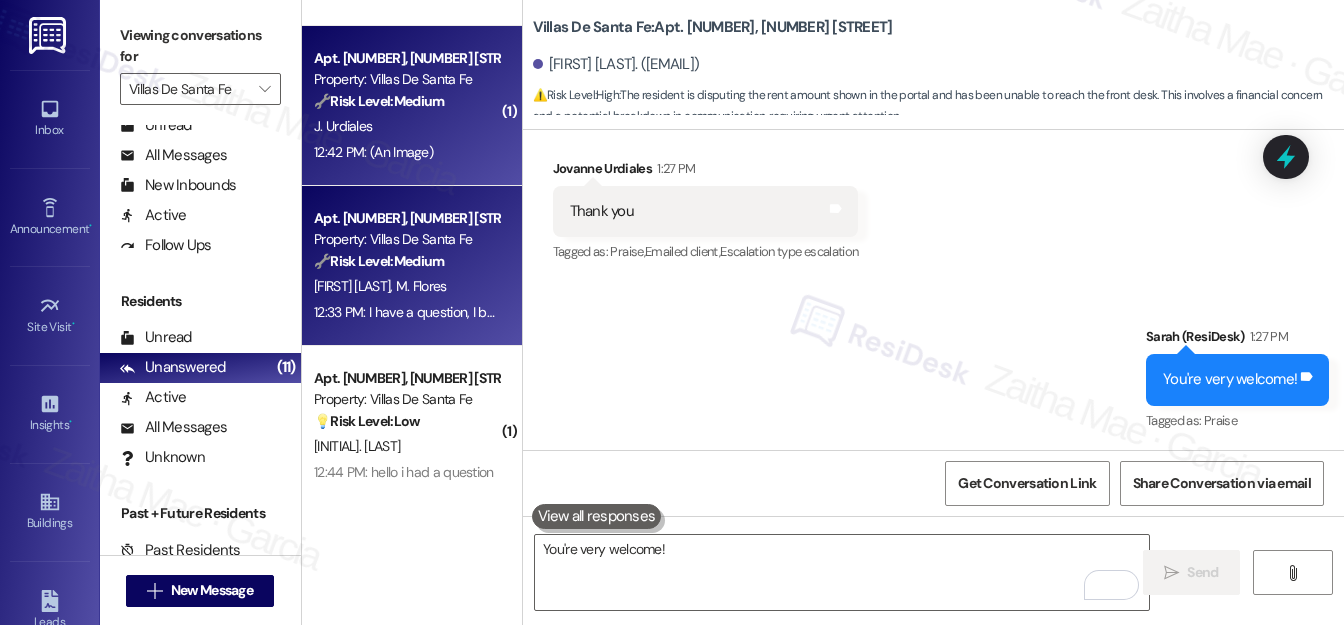 click on "🔧  Risk Level:  Medium The resident is expressing frustration about a lack of response, but the issue itself is not specified and doesn't appear to be an emergency or urgent maintenance request. It's a general inquiry and customer service concern." at bounding box center [406, 261] 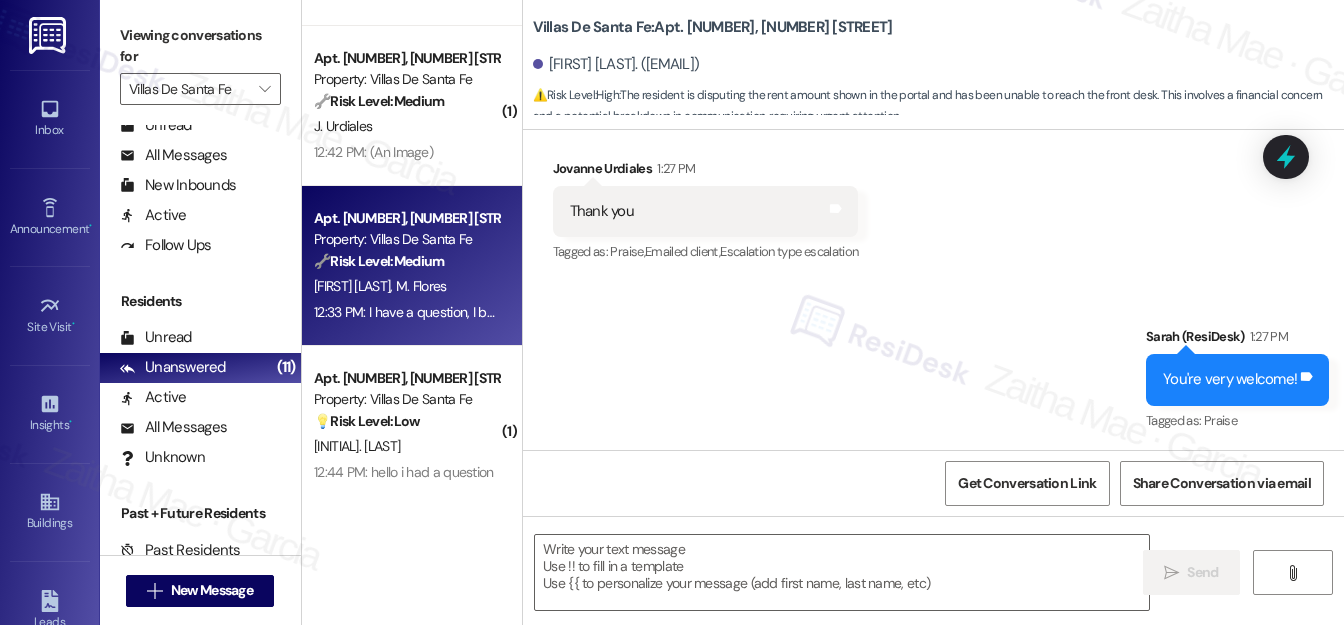 type on "Fetching suggested responses. Please feel free to read through the conversation in the meantime." 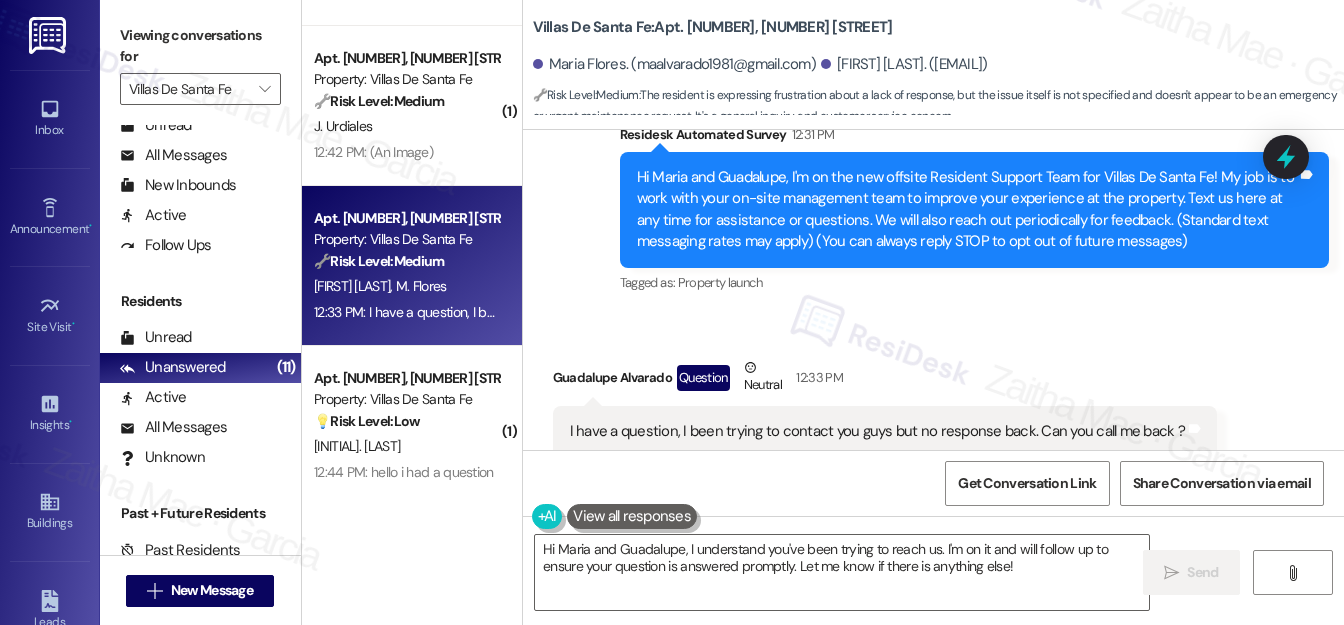 scroll, scrollTop: 237, scrollLeft: 0, axis: vertical 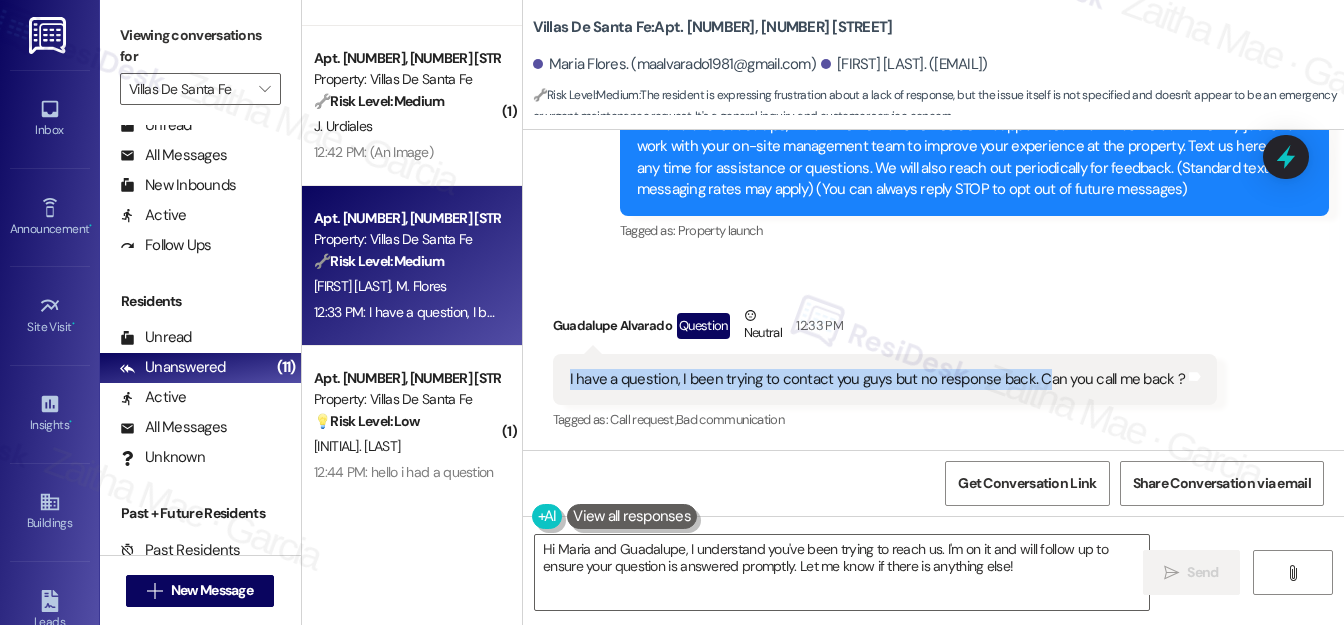 drag, startPoint x: 564, startPoint y: 375, endPoint x: 1033, endPoint y: 388, distance: 469.18015 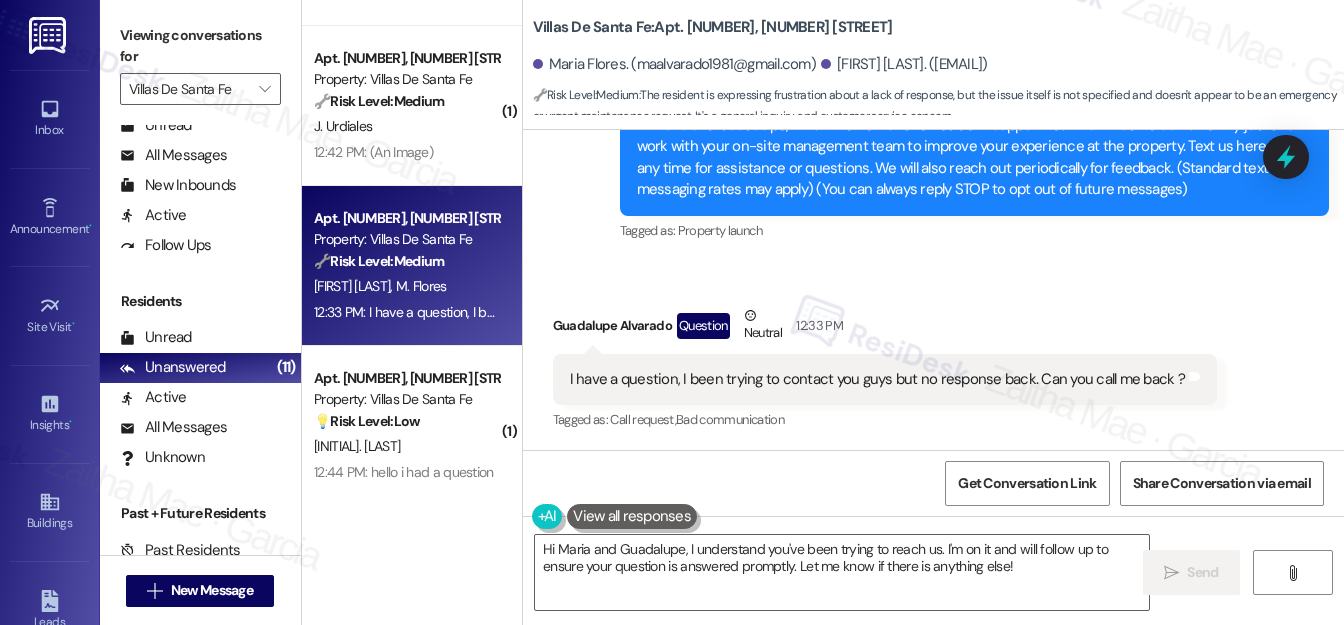 click on "Tagged as:   Call request ,  Click to highlight conversations about Call request Bad communication Click to highlight conversations about Bad communication" at bounding box center (885, 419) 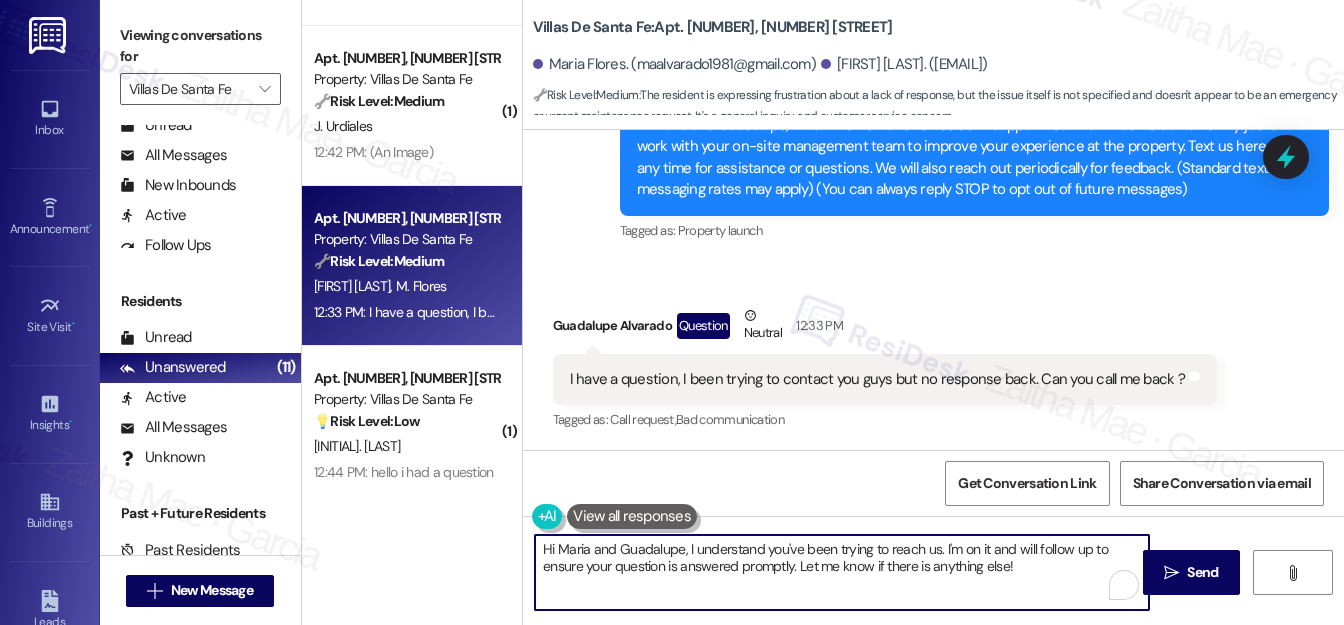 drag, startPoint x: 616, startPoint y: 548, endPoint x: 558, endPoint y: 550, distance: 58.034473 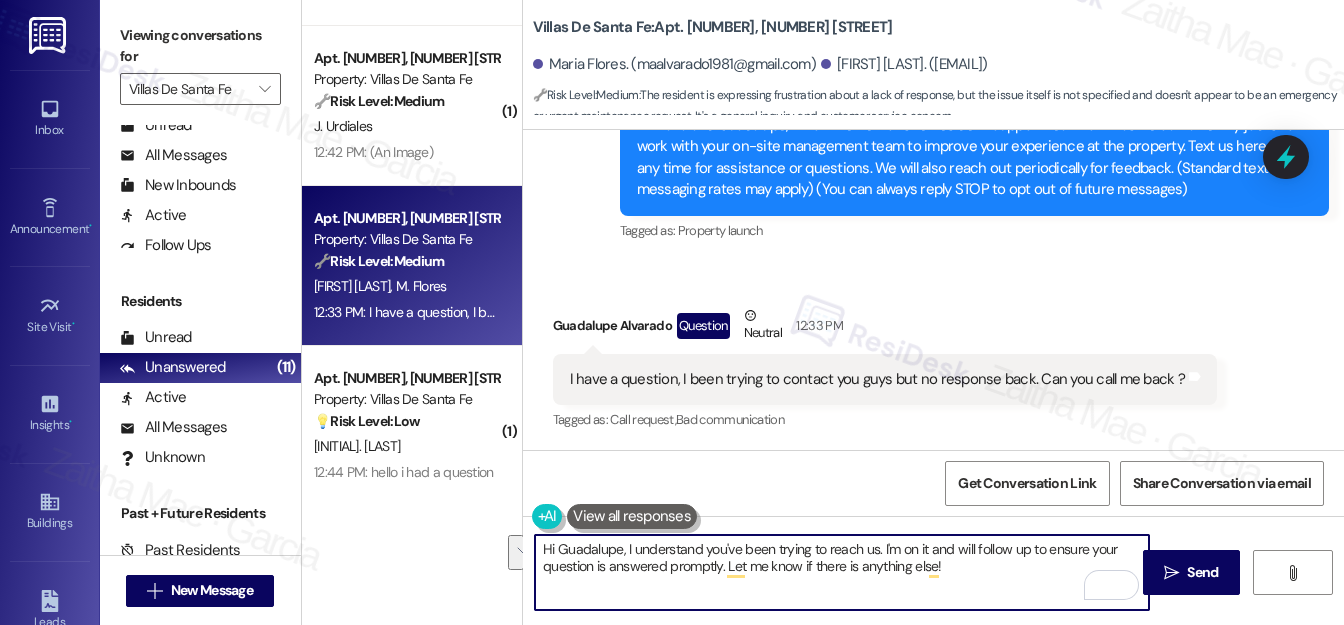 drag, startPoint x: 624, startPoint y: 548, endPoint x: 973, endPoint y: 561, distance: 349.24203 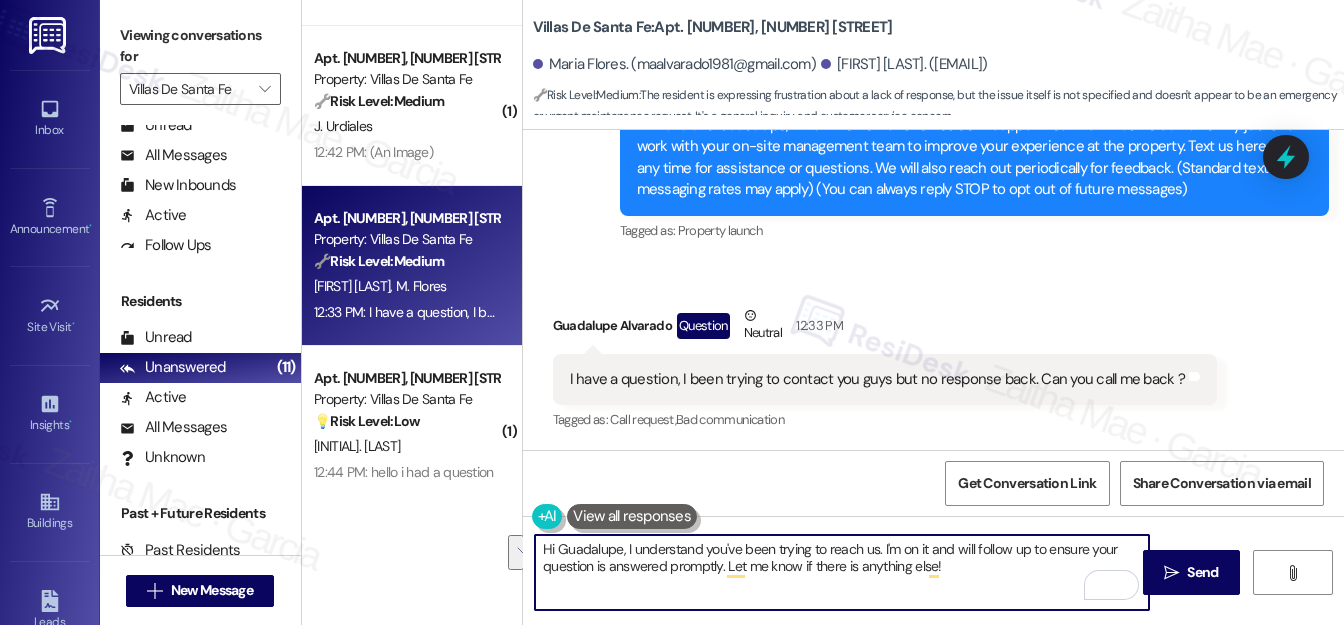 click on "Hi Guadalupe, I understand you've been trying to reach us. I'm on it and will follow up to ensure your question is answered promptly. Let me know if there is anything else!" at bounding box center [842, 572] 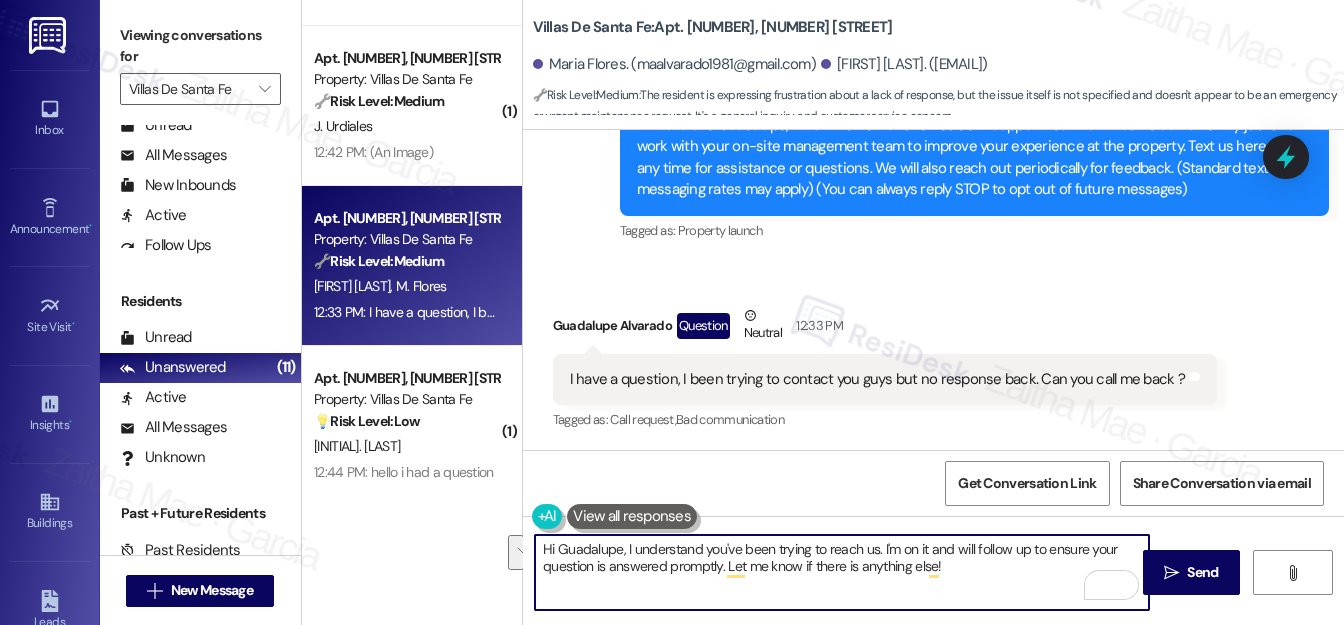 drag, startPoint x: 878, startPoint y: 546, endPoint x: 981, endPoint y: 563, distance: 104.393486 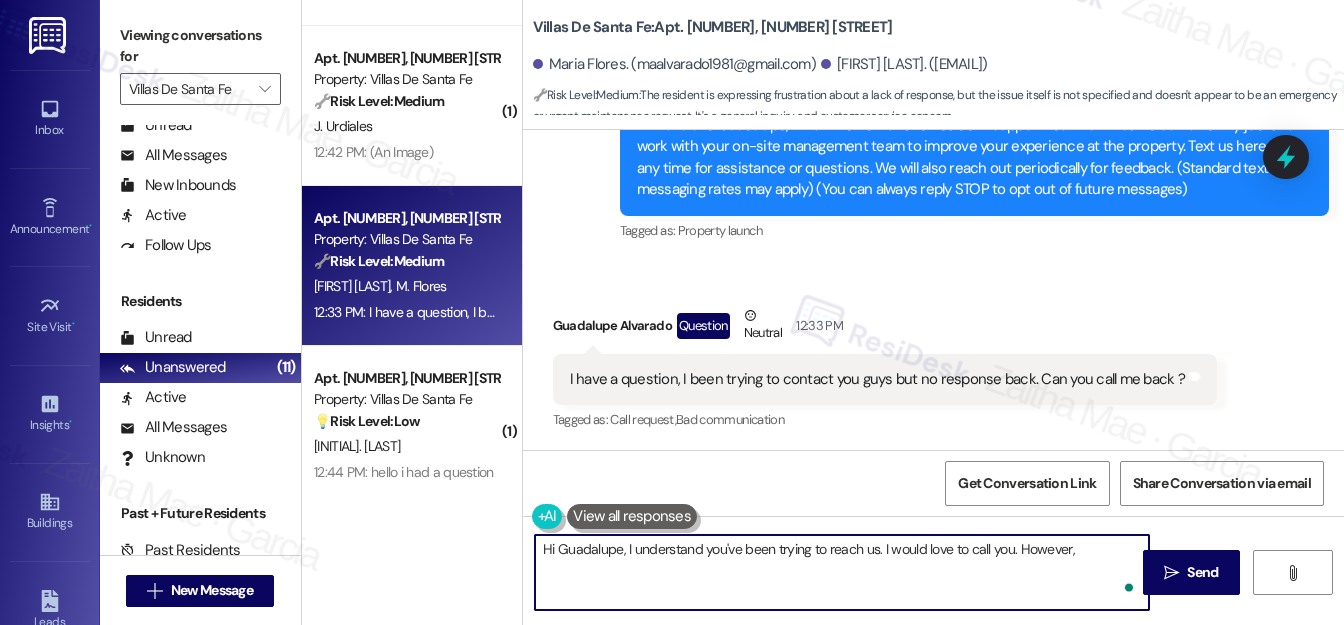 paste on "my number is not set up for calls" 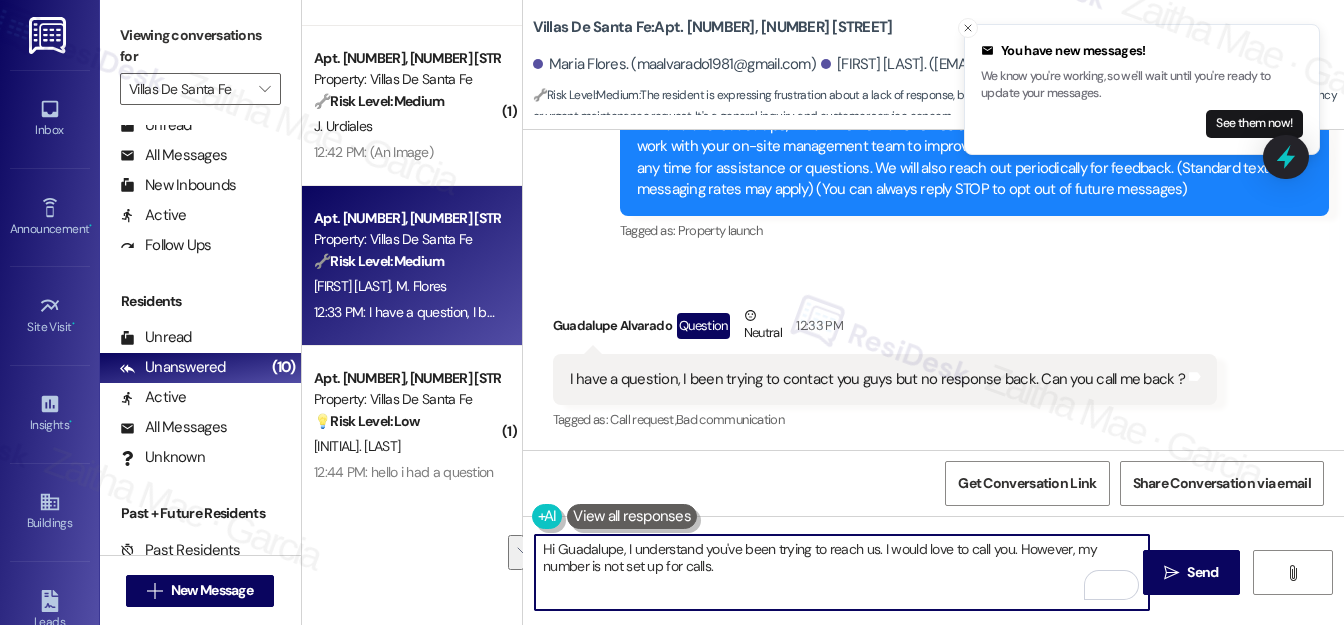 drag, startPoint x: 625, startPoint y: 548, endPoint x: 709, endPoint y: 570, distance: 86.833176 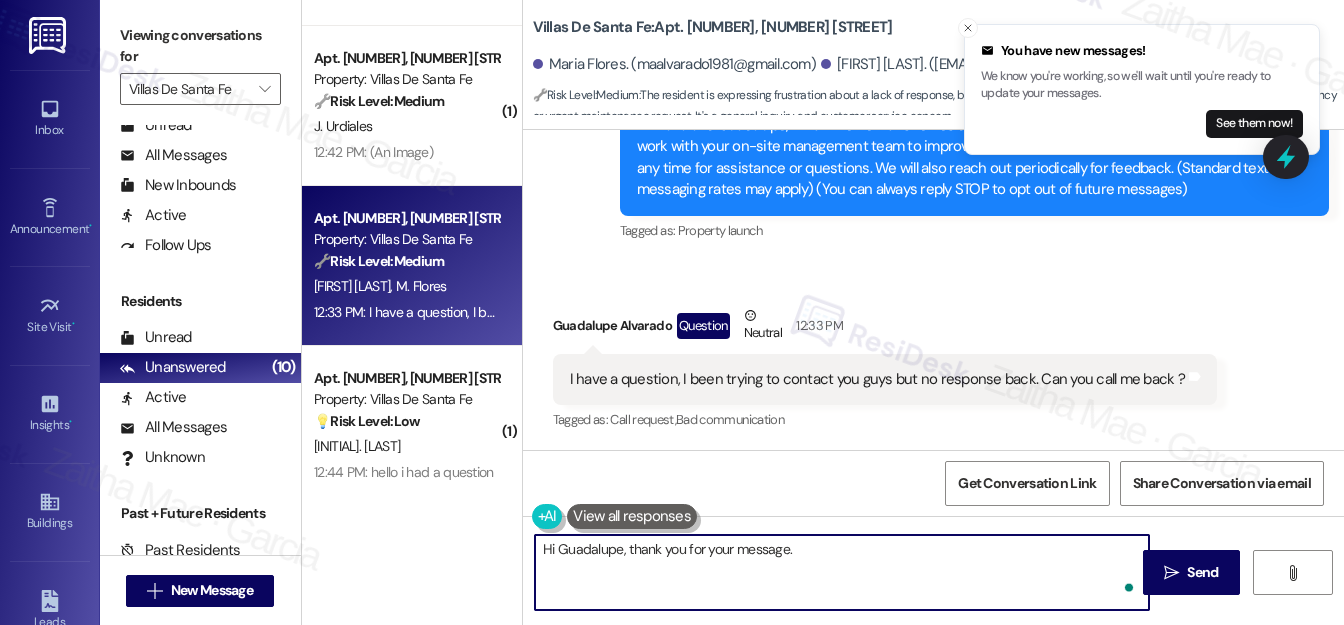 paste on "I understand that you'd like to speak over the phone, and I’d be happy to have that conversation! However, at the moment, I’m only able to communicate via text. This helps me keep track of all my conversations with residents. Please feel free to share any concerns or questions you have here through text." 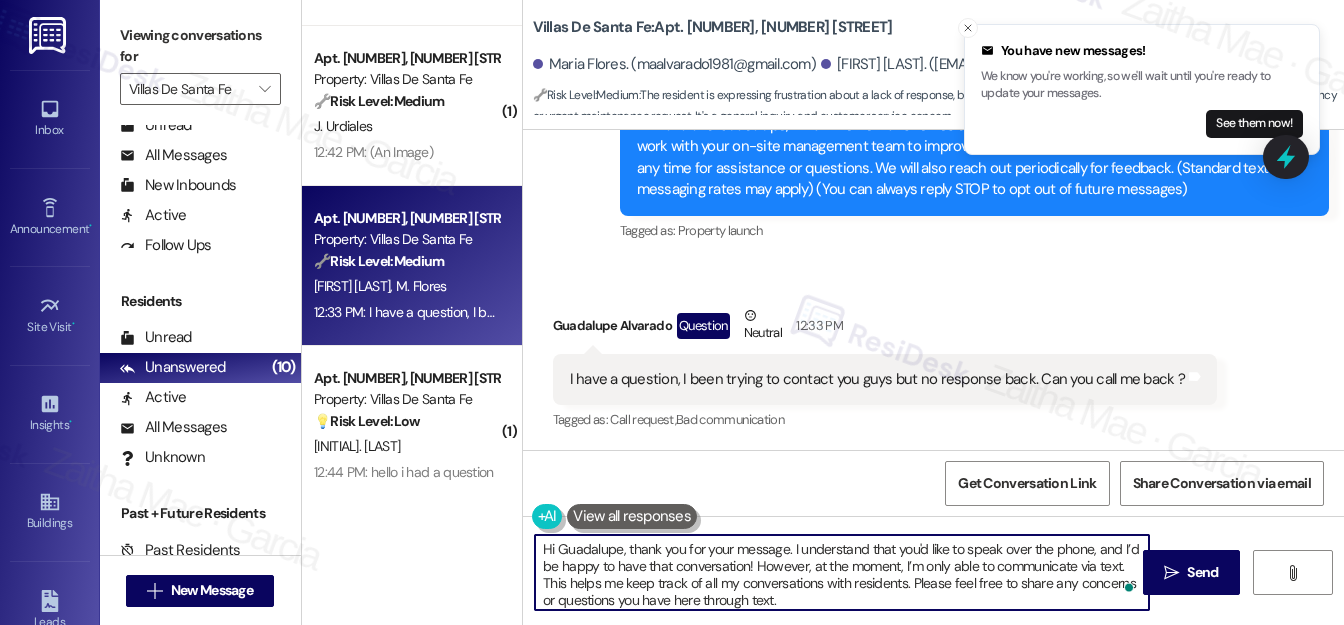 scroll, scrollTop: 16, scrollLeft: 0, axis: vertical 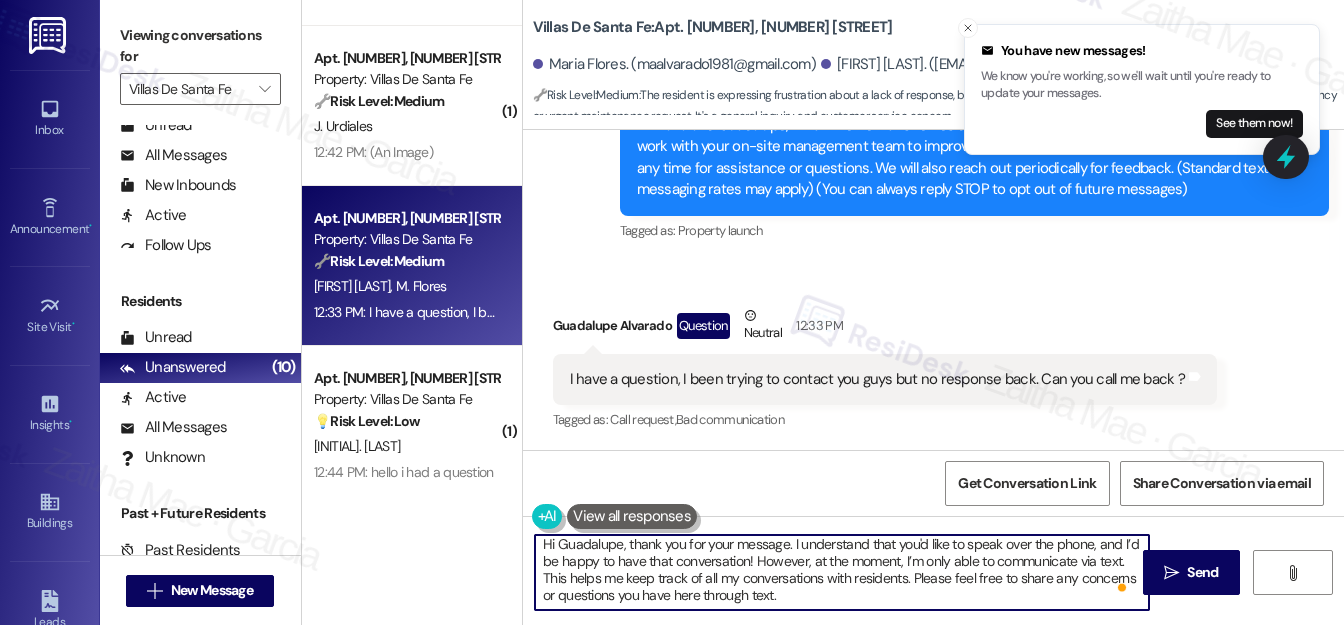 click on "Hi Guadalupe, thank you for your message.  I understand that you'd like to speak over the phone, and I’d be happy to have that conversation! However, at the moment, I’m only able to communicate via text. This helps me keep track of all my conversations with residents. Please feel free to share any concerns or questions you have here through text." at bounding box center (842, 572) 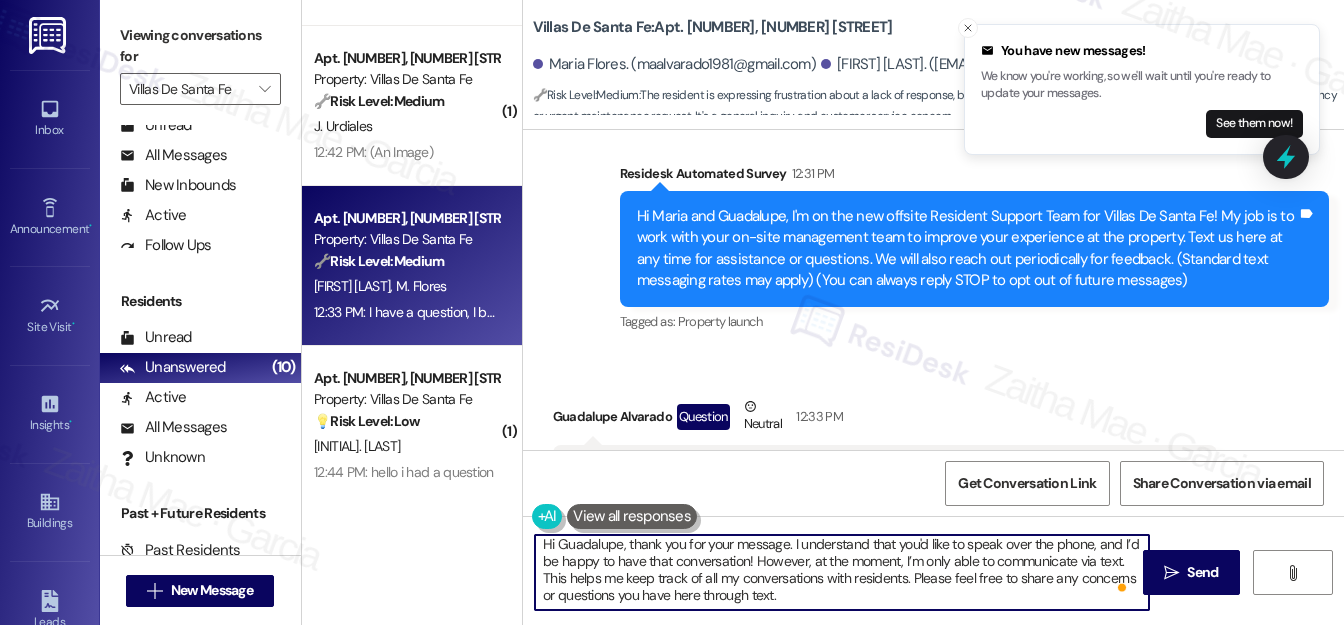 scroll, scrollTop: 237, scrollLeft: 0, axis: vertical 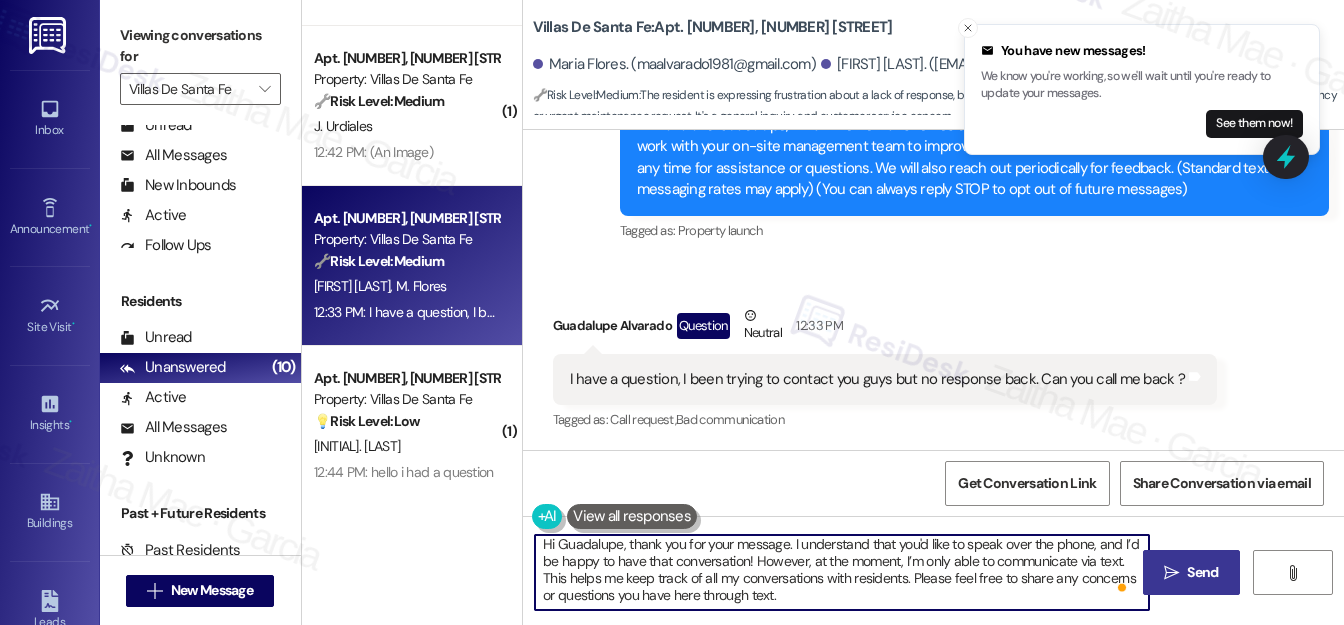 type on "Hi Guadalupe, thank you for your message. I understand that you'd like to speak over the phone, and I’d be happy to have that conversation! However, at the moment, I’m only able to communicate via text. This helps me keep track of all my conversations with residents. Please feel free to share any concerns or questions you have here through text." 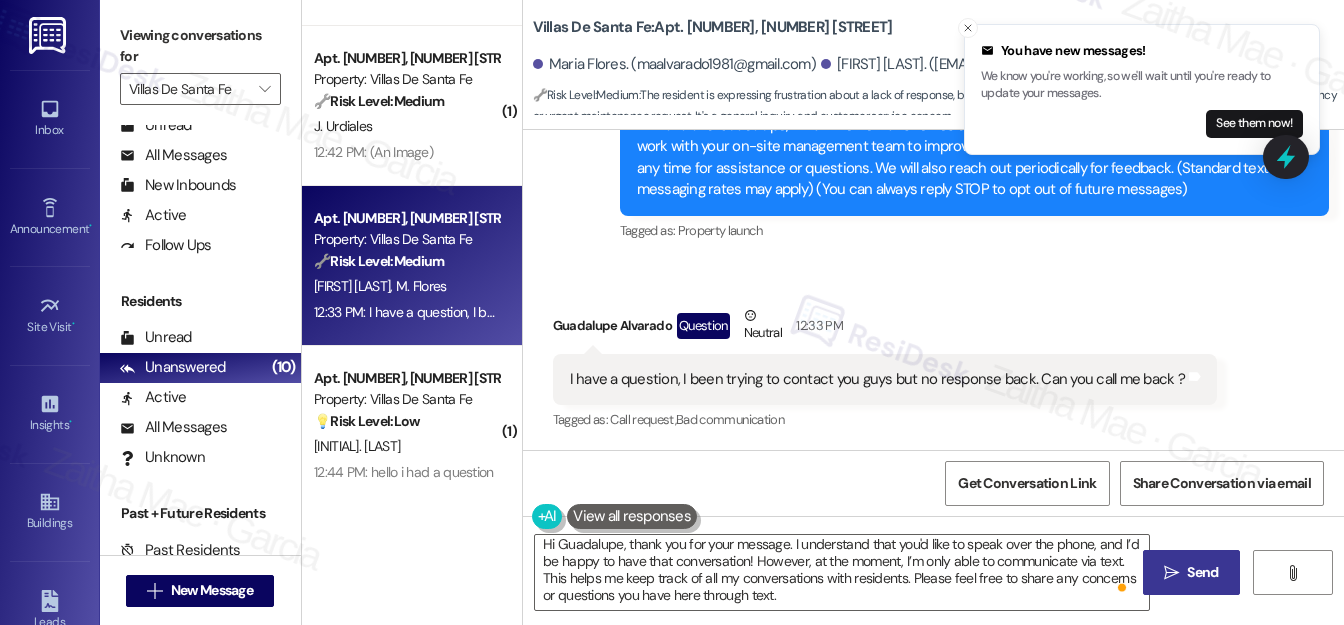 click on "Send" at bounding box center [1202, 572] 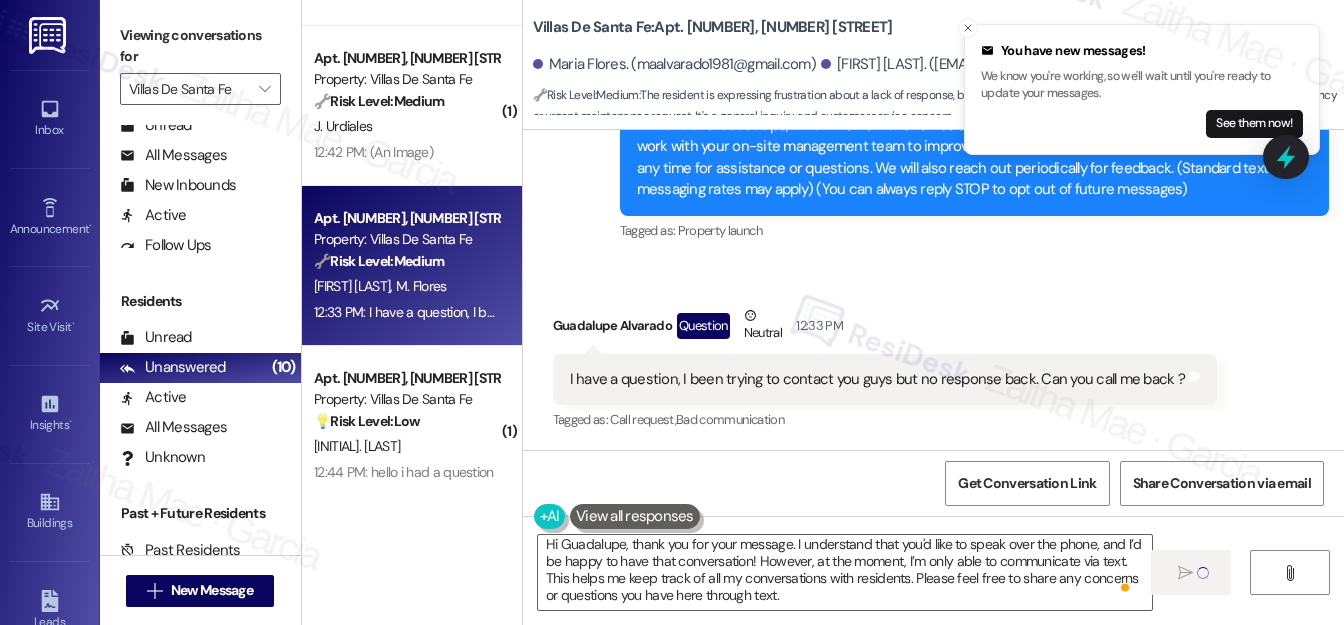 drag, startPoint x: 861, startPoint y: 292, endPoint x: 827, endPoint y: 318, distance: 42.80187 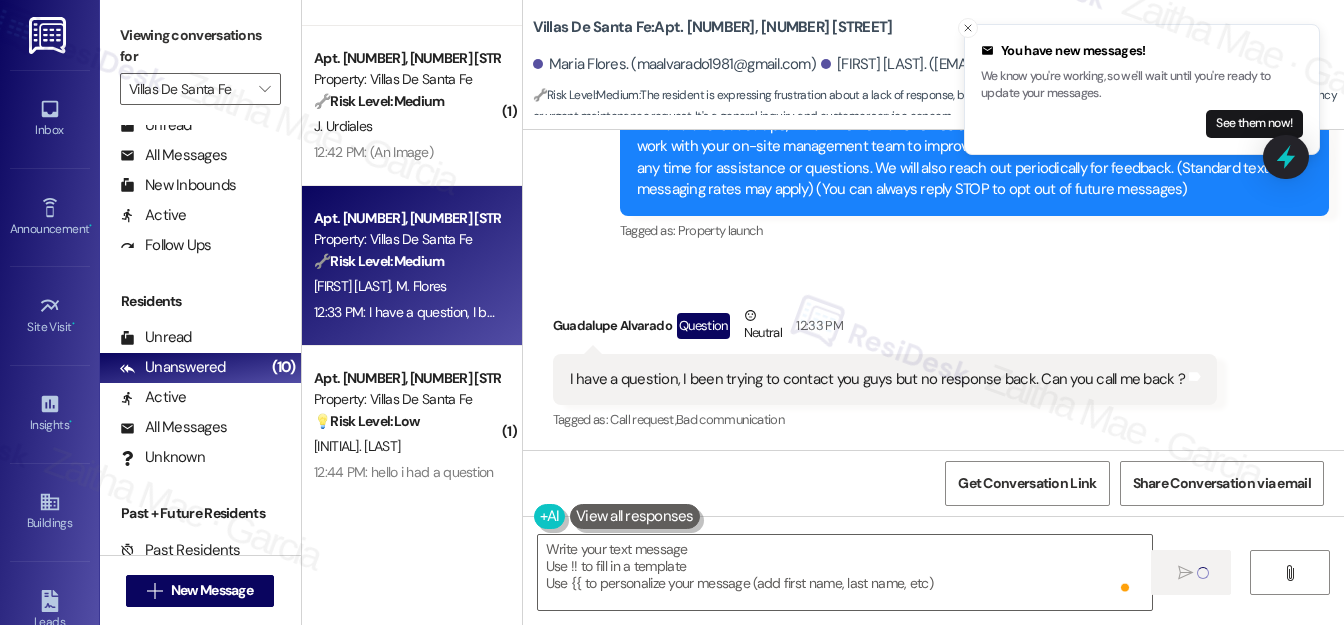 type on "Fetching suggested responses. Please feel free to read through the conversation in the meantime." 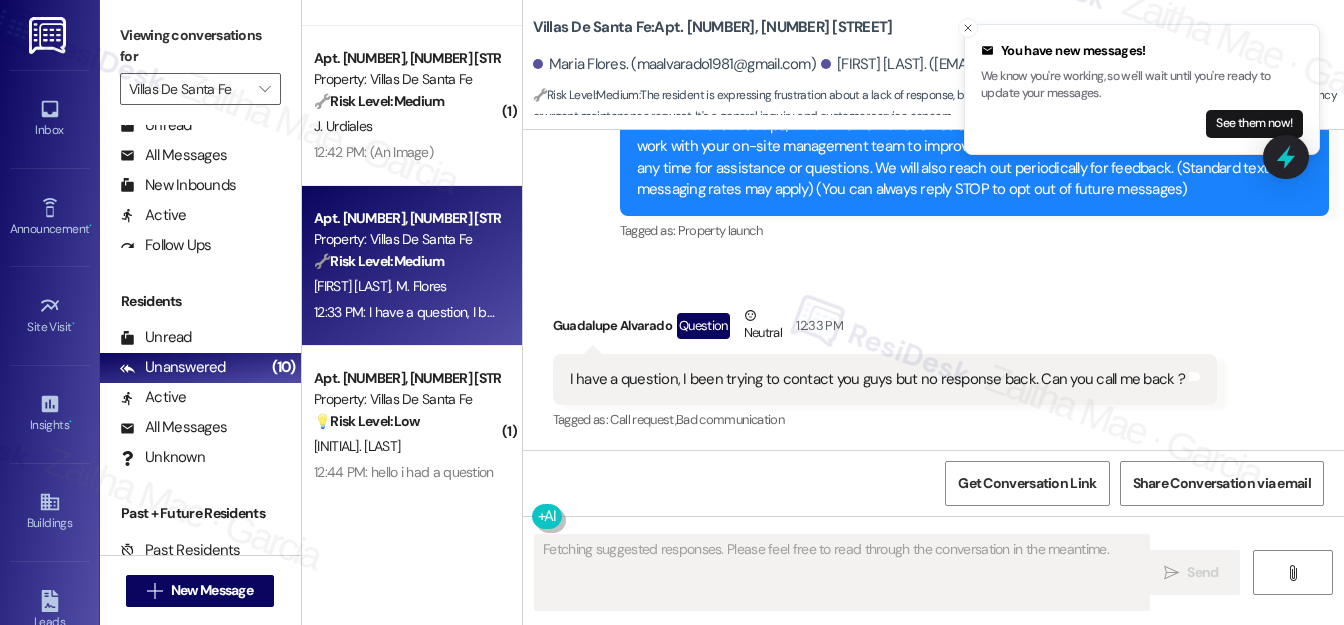 scroll, scrollTop: 0, scrollLeft: 0, axis: both 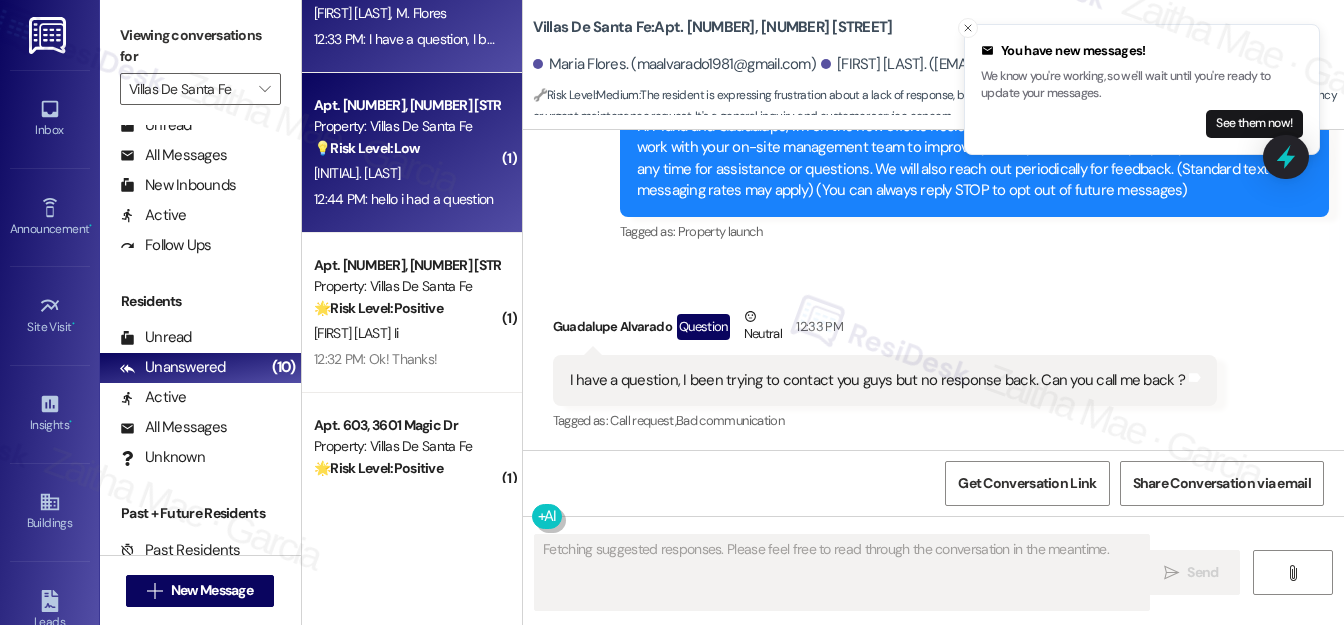 click on "M. Martinez" at bounding box center [406, 173] 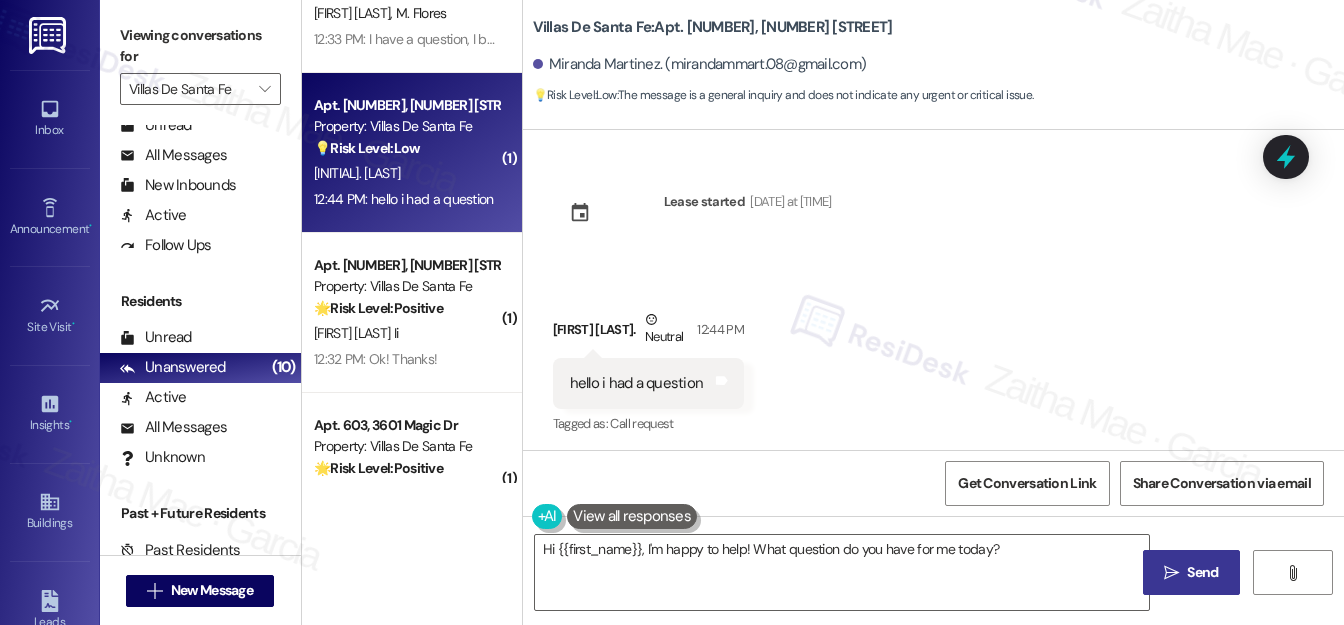 scroll, scrollTop: 4, scrollLeft: 0, axis: vertical 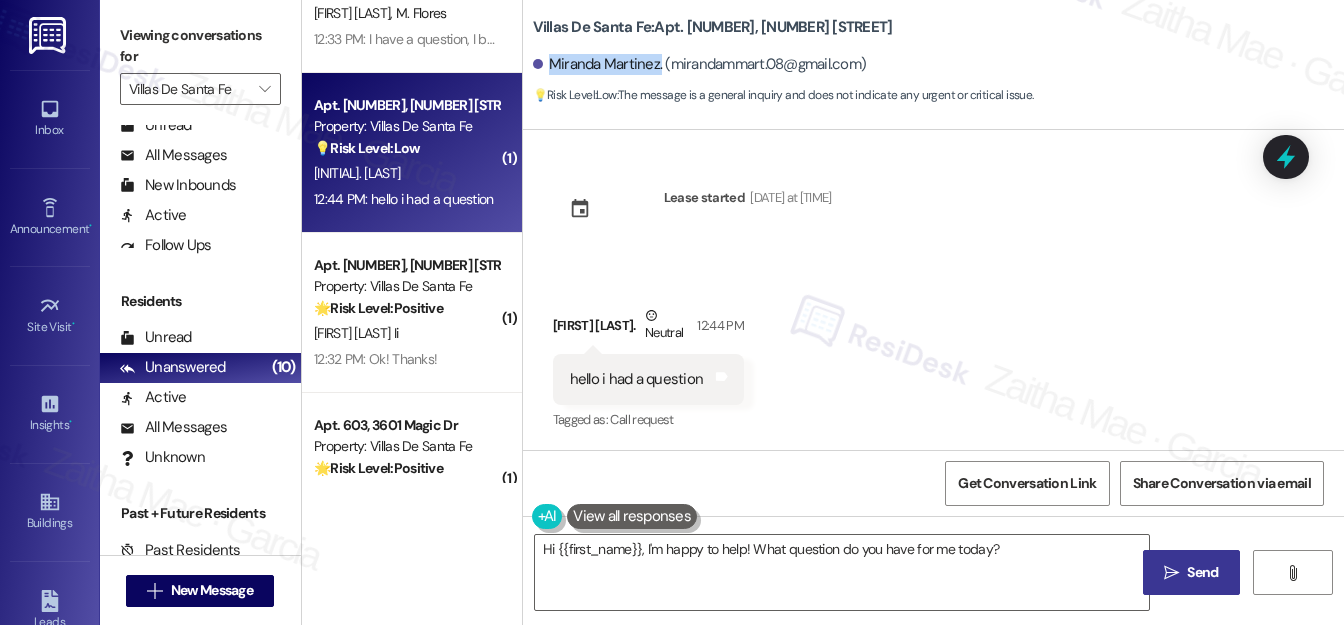 drag, startPoint x: 548, startPoint y: 66, endPoint x: 657, endPoint y: 50, distance: 110.16805 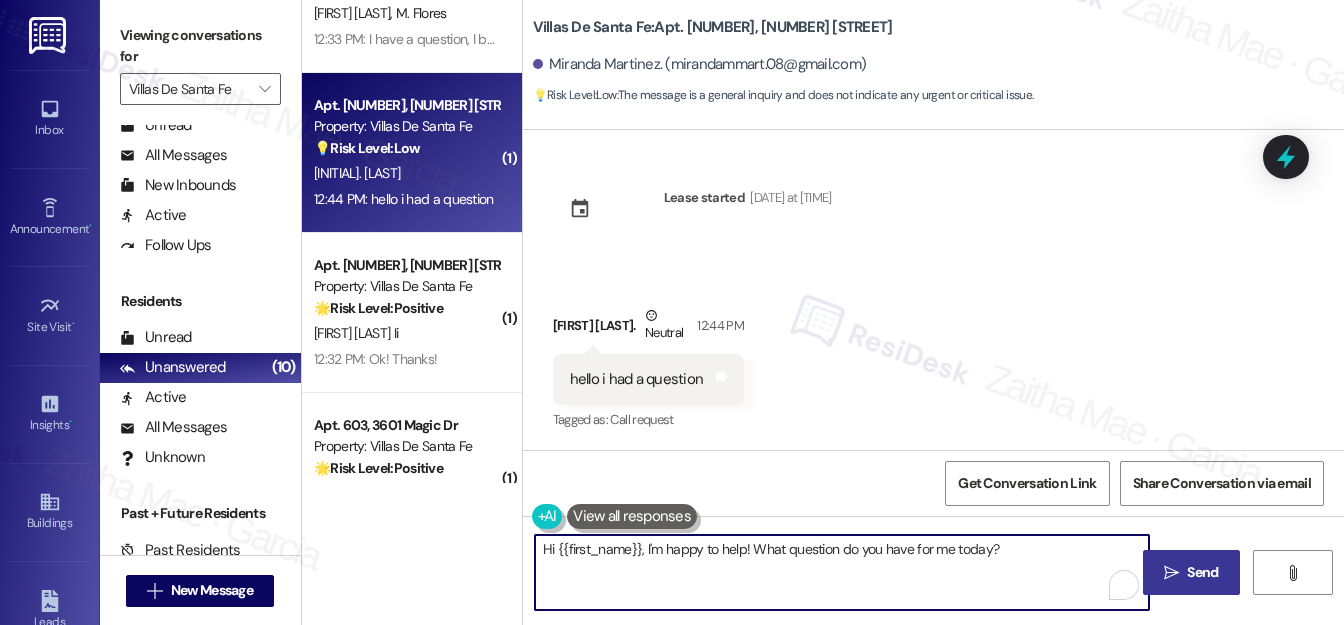 drag, startPoint x: 643, startPoint y: 549, endPoint x: 1032, endPoint y: 562, distance: 389.21716 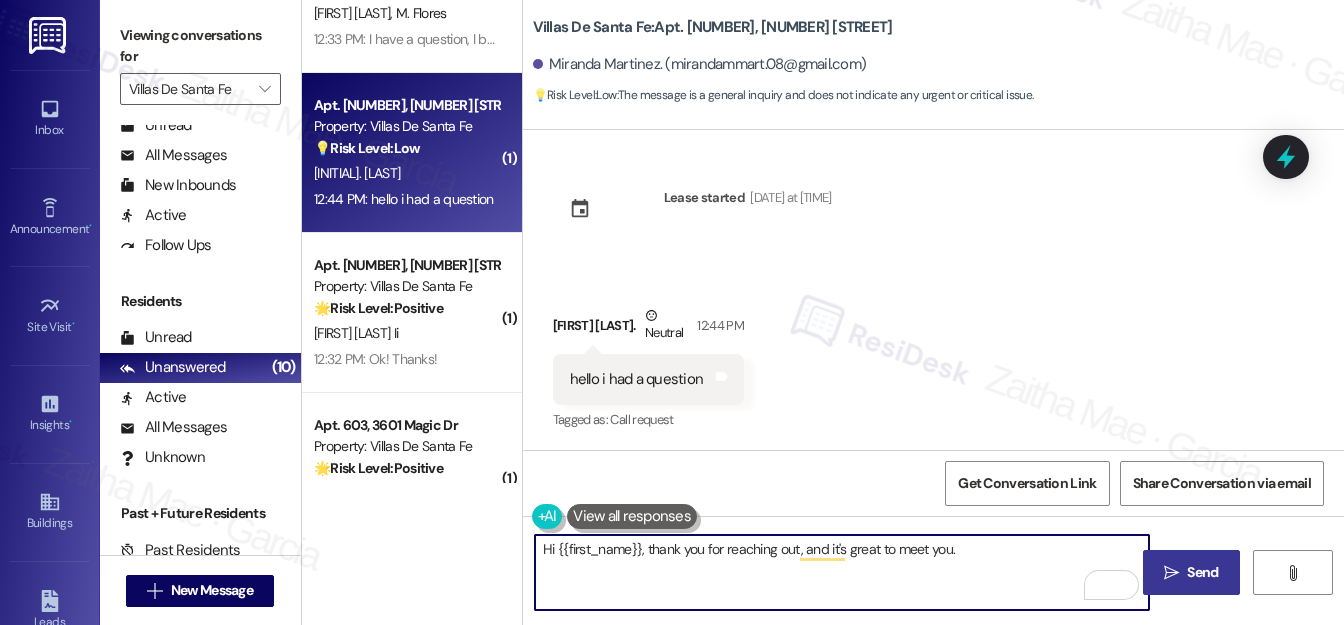 type on "Hi {{first_name}}, thank you for reaching out, and it's great to meet you." 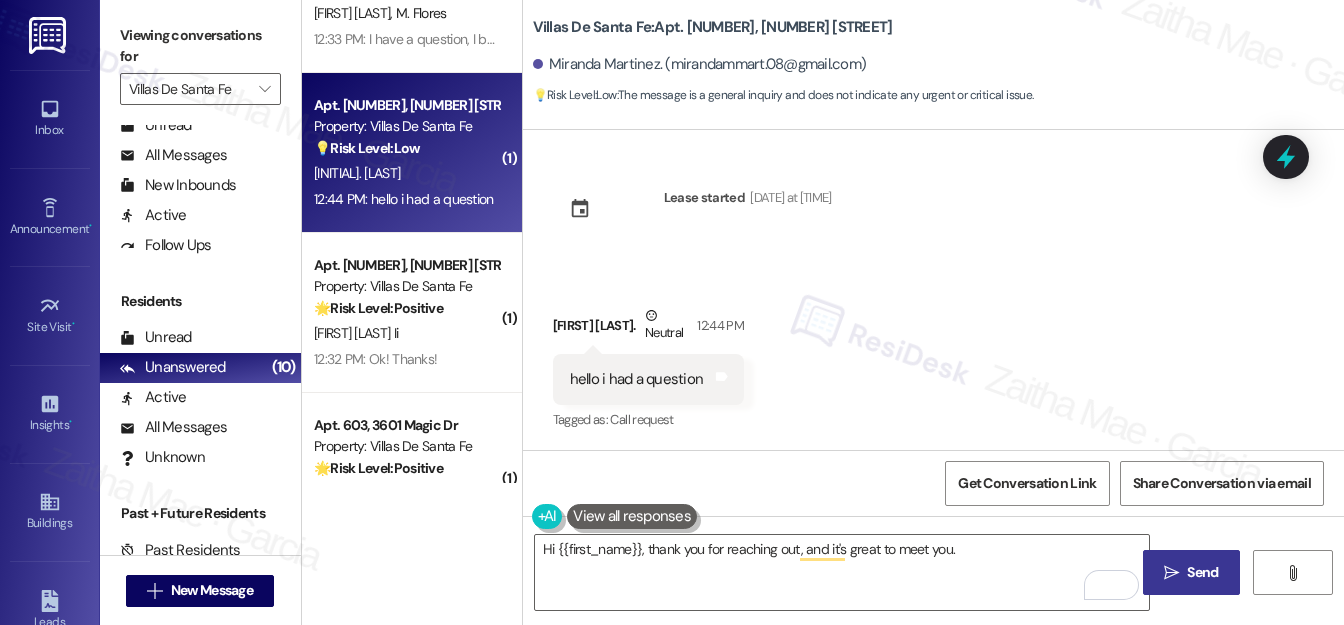 click at bounding box center (632, 516) 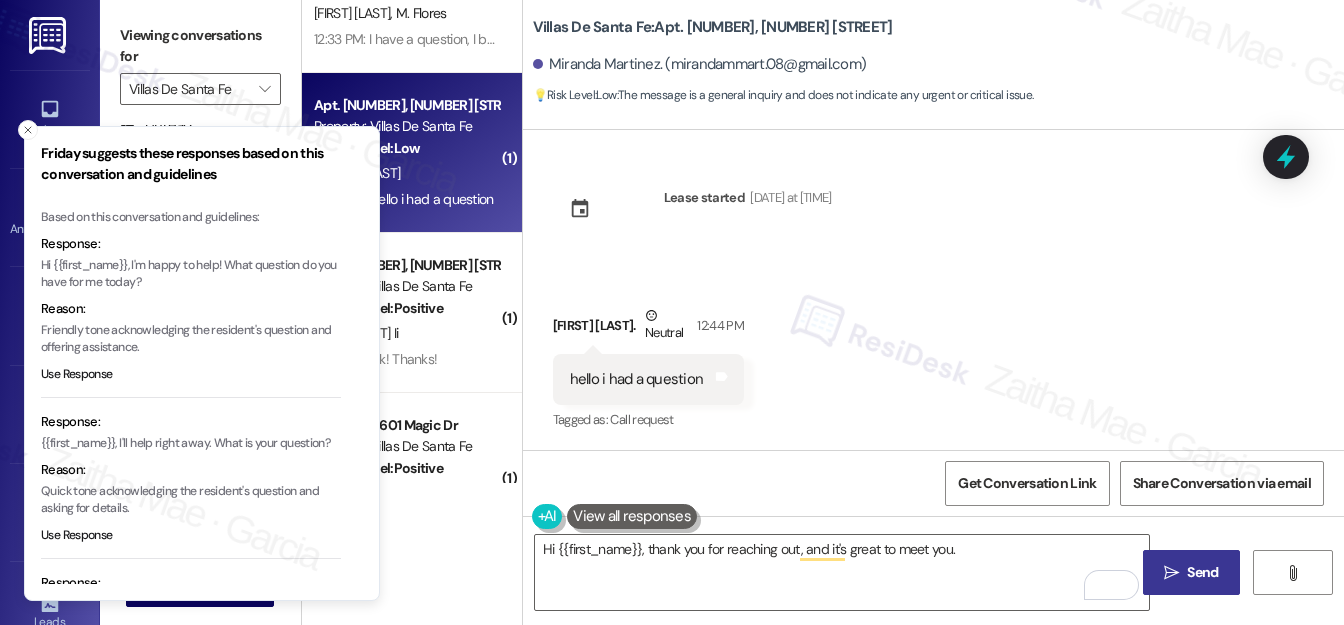 click on "Hi {{first_name}}, I'm happy to help! What question do you have for me today?" at bounding box center (191, 274) 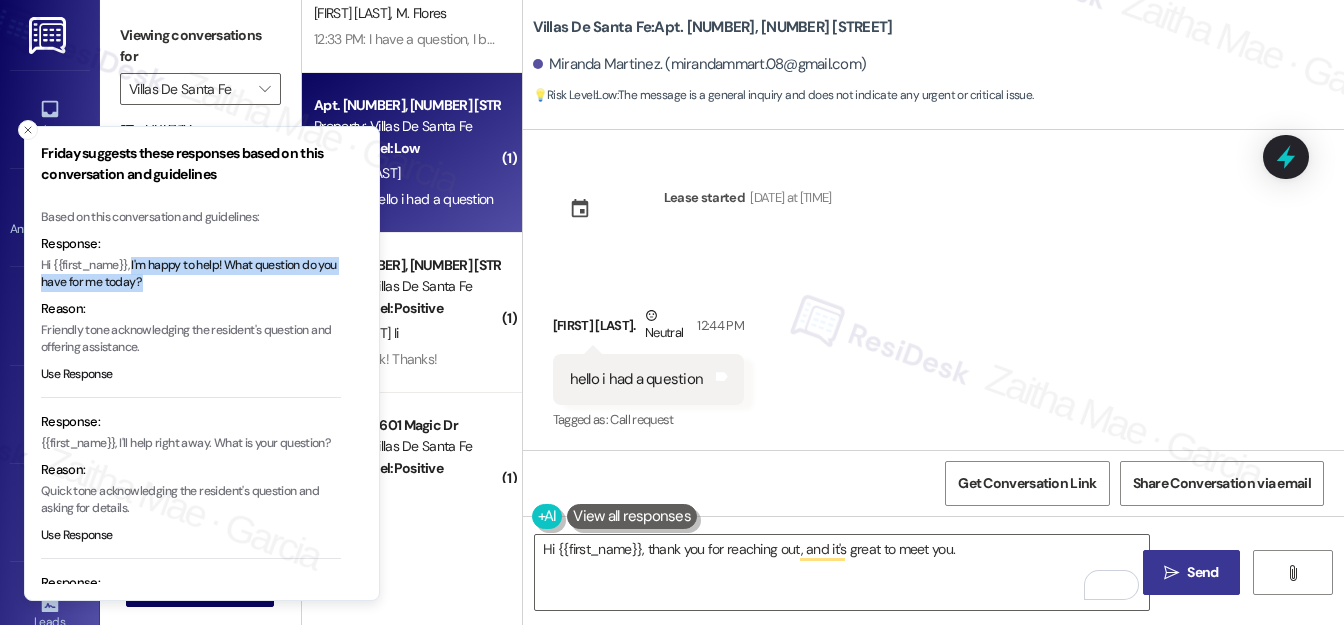 type 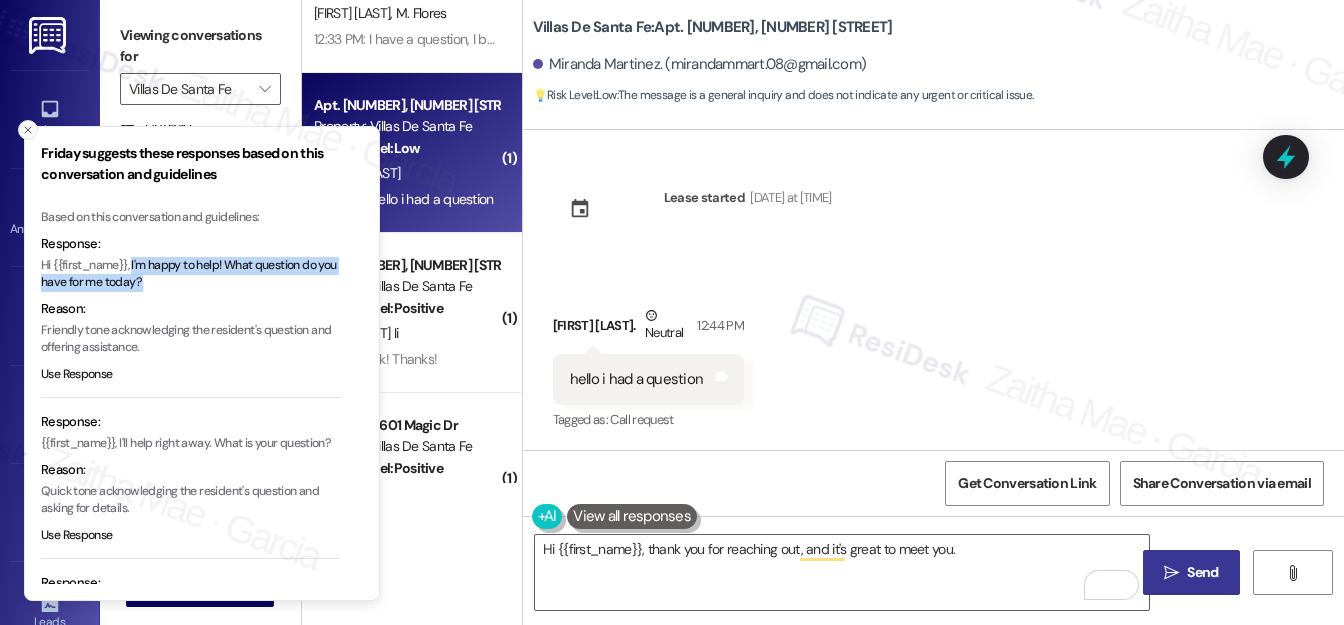 click 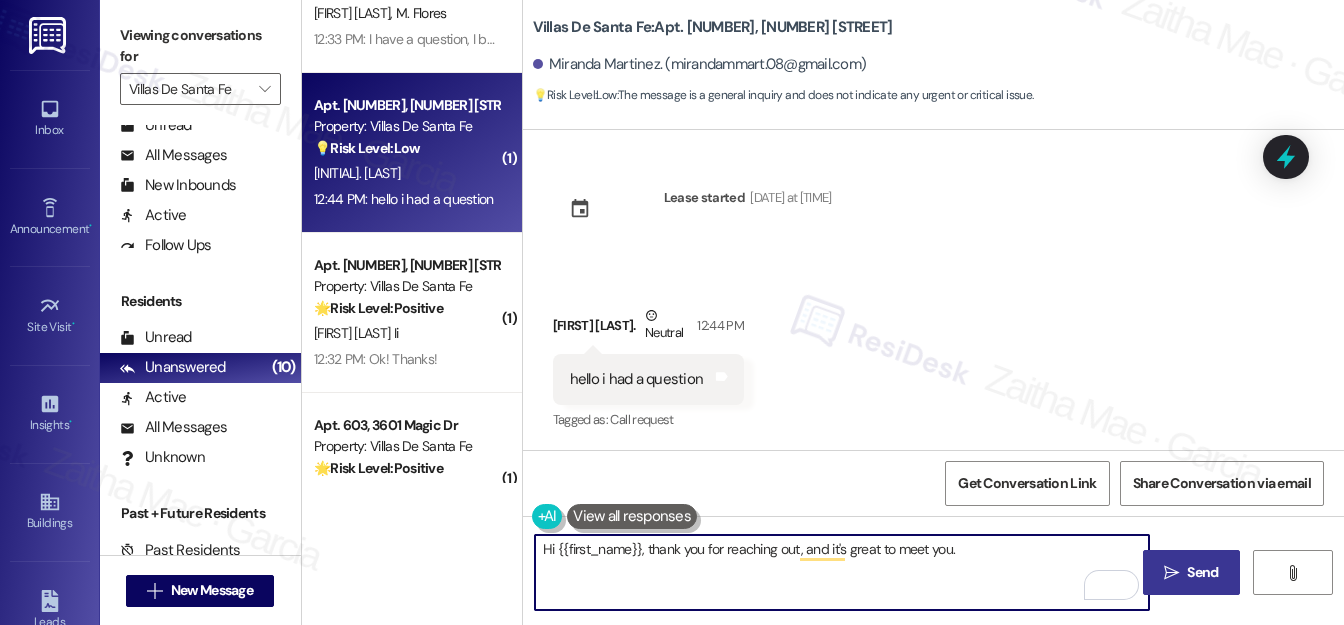 click on "Hi {{first_name}}, thank you for reaching out, and it's great to meet you." at bounding box center (842, 572) 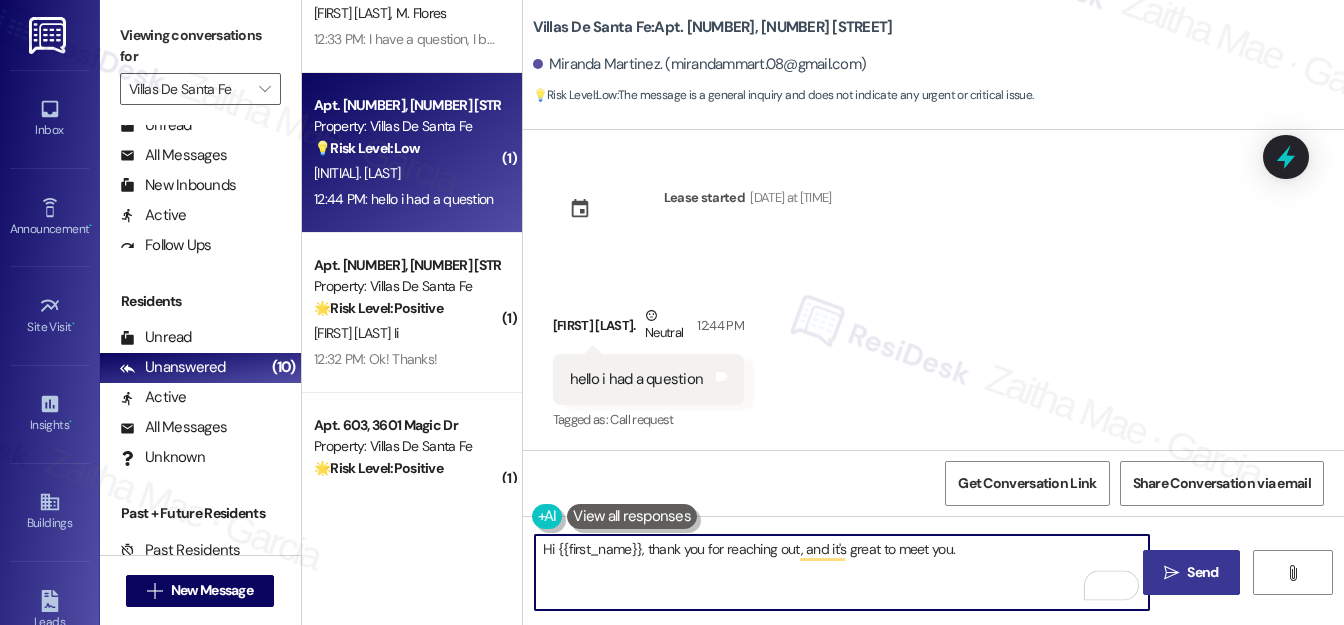 paste on "I'm happy to help! What question do you have for me today?" 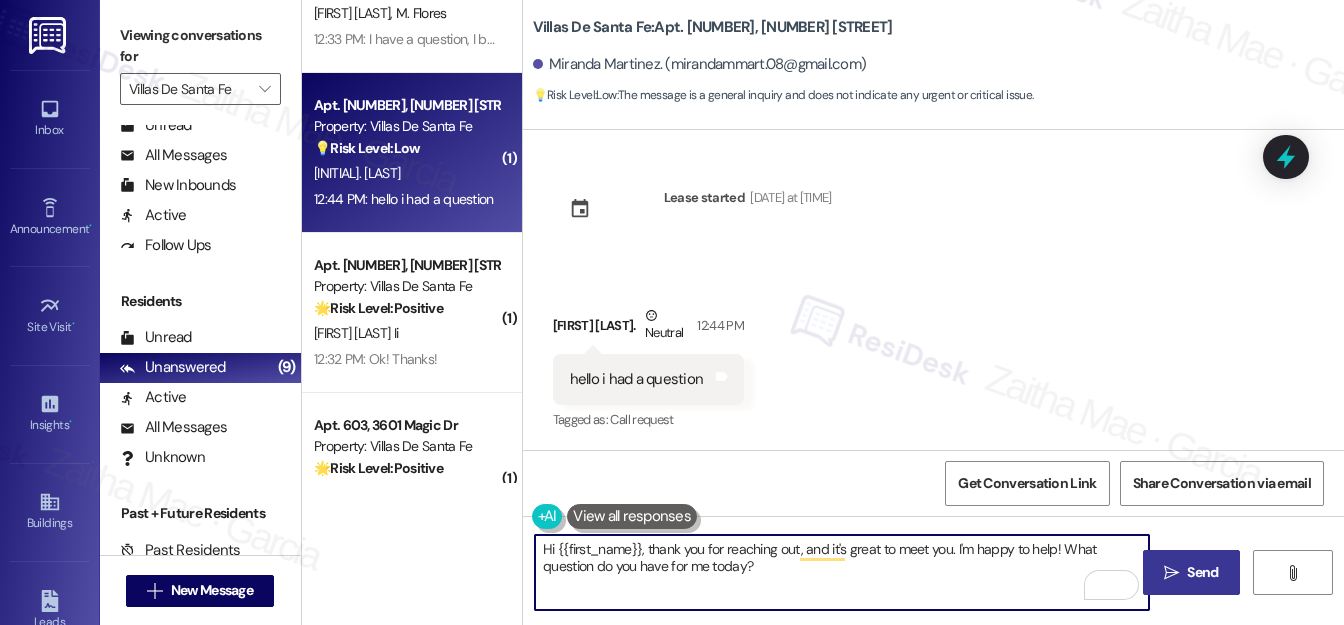 click on "Hi {{first_name}}, thank you for reaching out, and it's great to meet you. I'm happy to help! What question do you have for me today?" at bounding box center [842, 572] 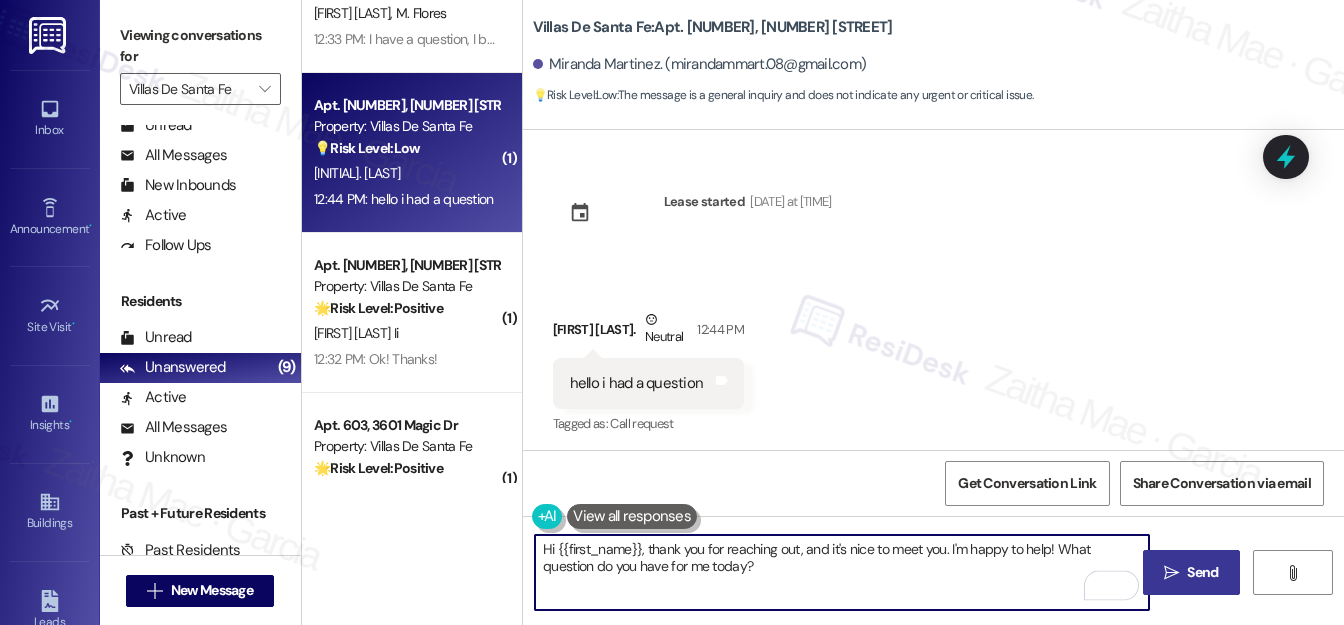 scroll, scrollTop: 0, scrollLeft: 0, axis: both 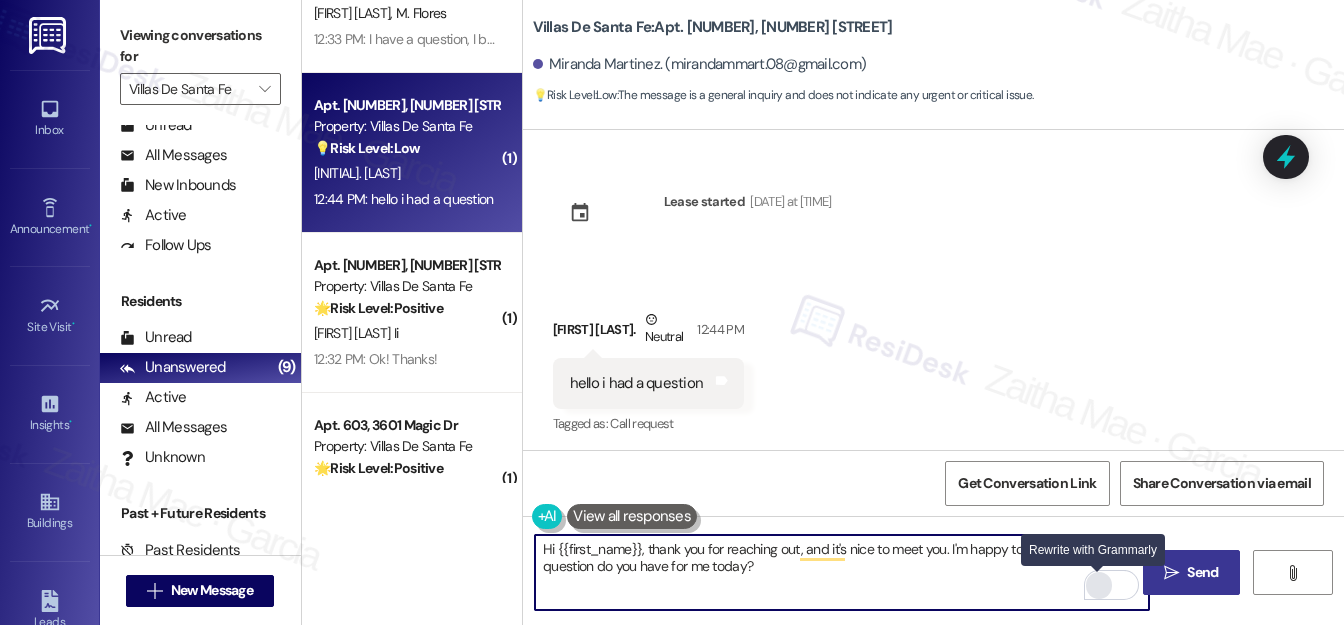 click at bounding box center [1099, 585] 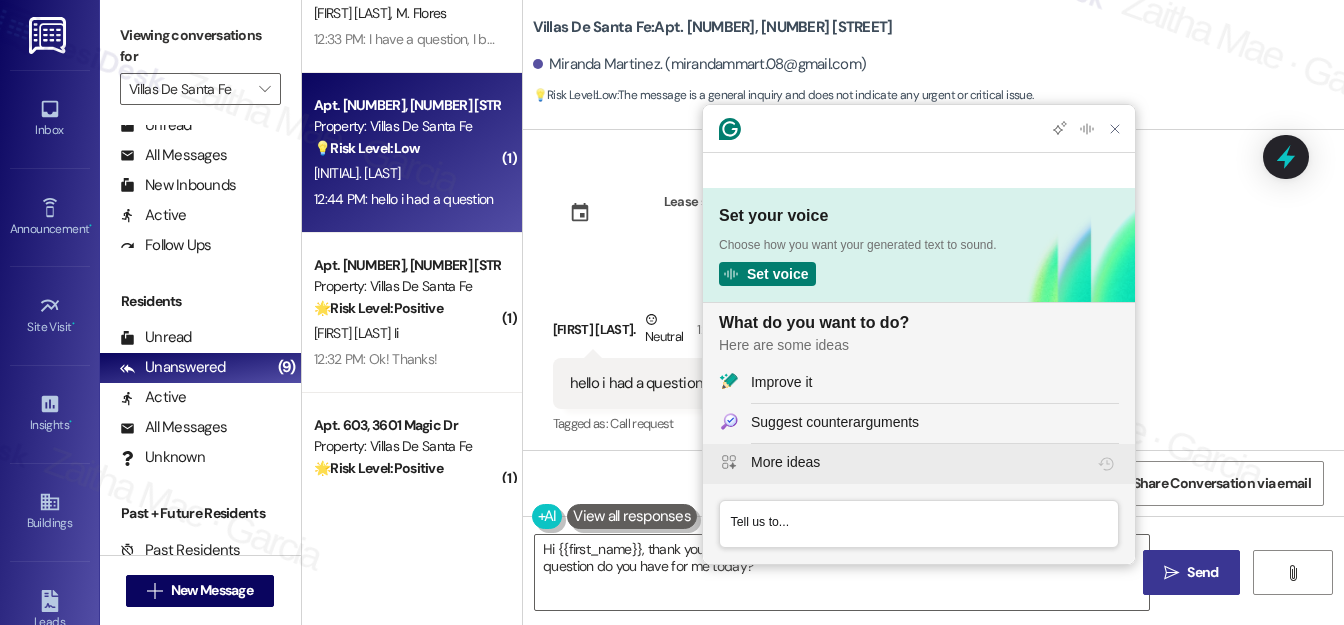 scroll, scrollTop: 0, scrollLeft: 0, axis: both 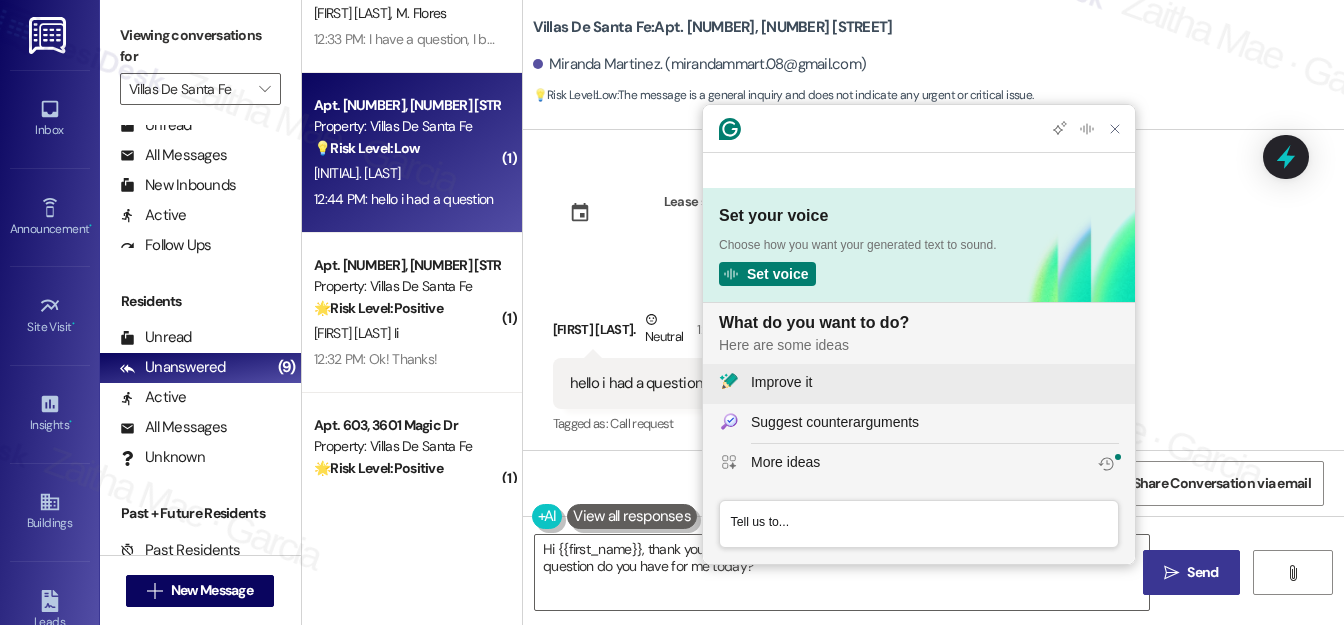 click on "Improve it" 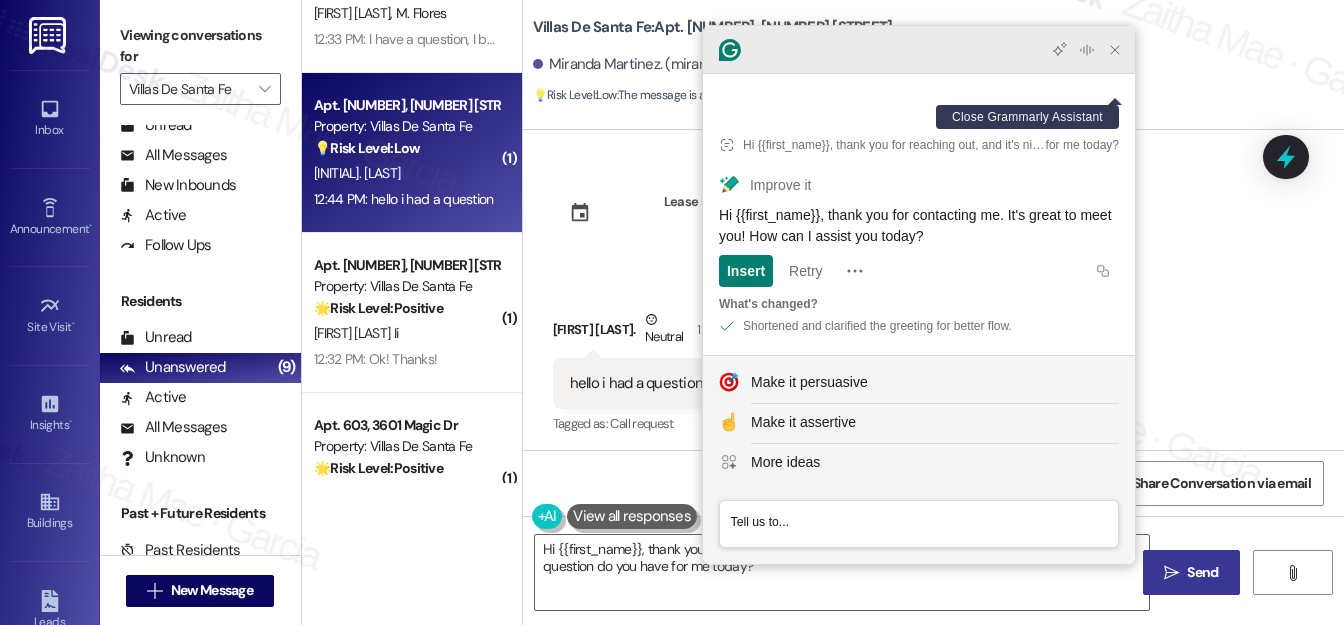click 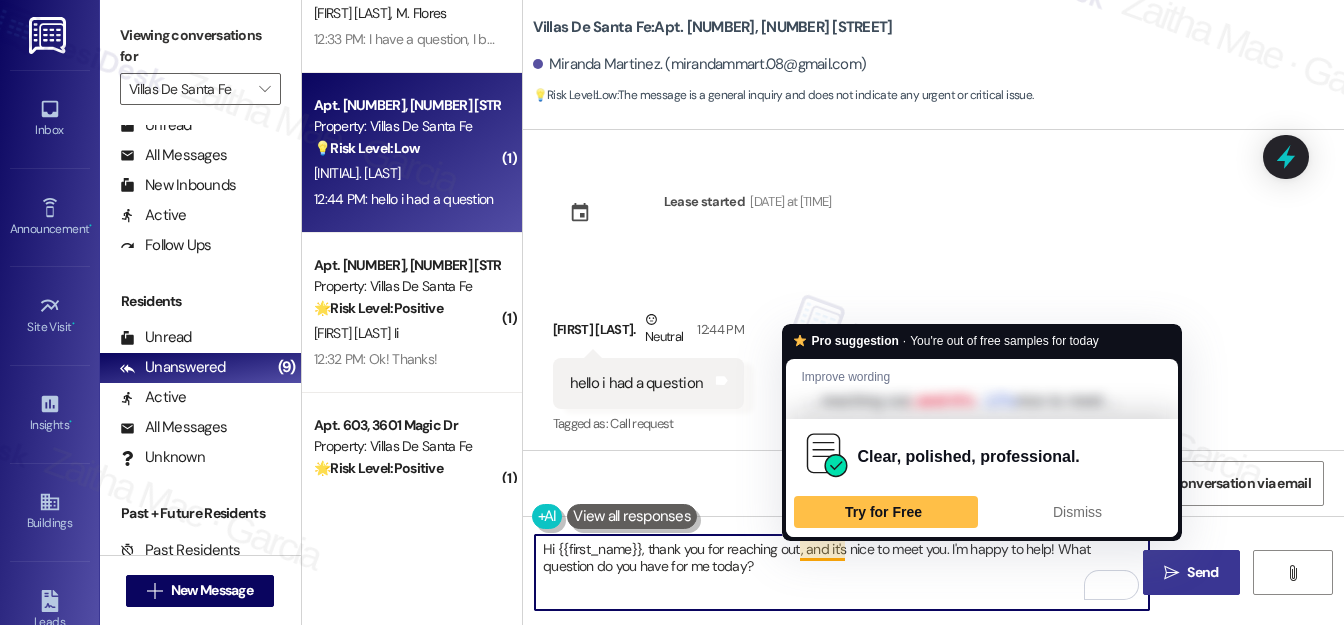 click on "Hi {{first_name}}, thank you for reaching out, and it's nice to meet you. I'm happy to help! What question do you have for me today?" at bounding box center [842, 572] 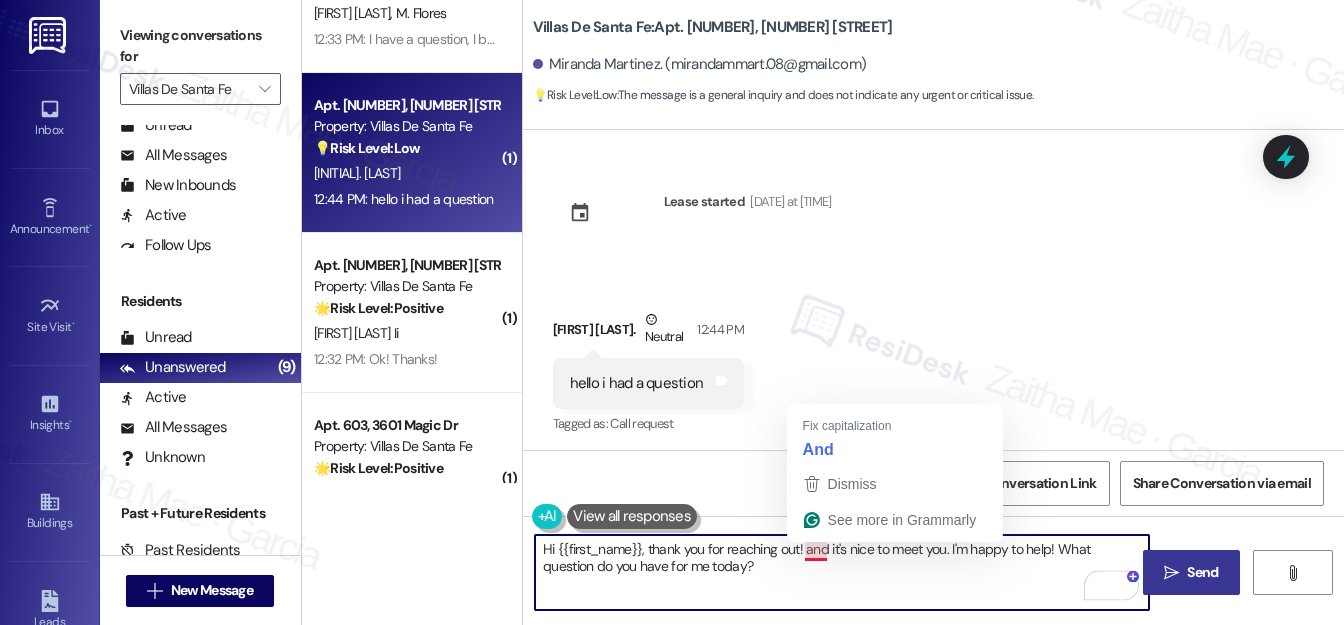 click on "Hi {{first_name}}, thank you for reaching out! and it's nice to meet you. I'm happy to help! What question do you have for me today?" at bounding box center [842, 572] 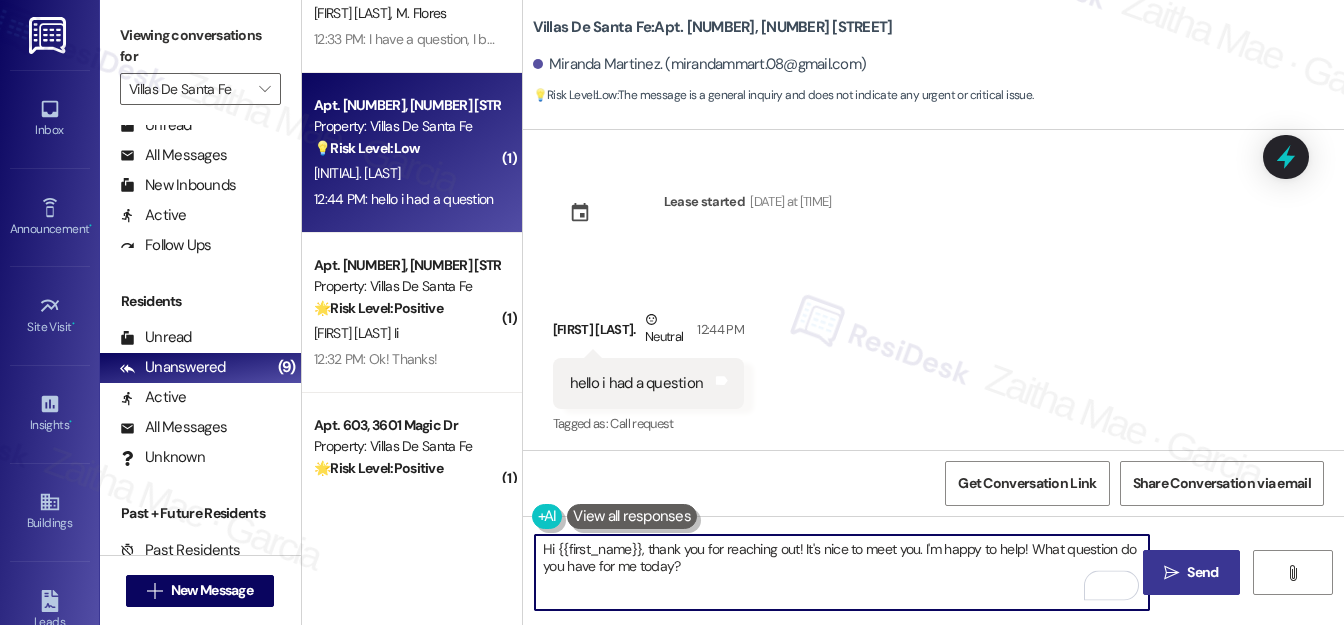 click on "Hi {{first_name}}, thank you for reaching out! It's nice to meet you. I'm happy to help! What question do you have for me today?" at bounding box center (842, 572) 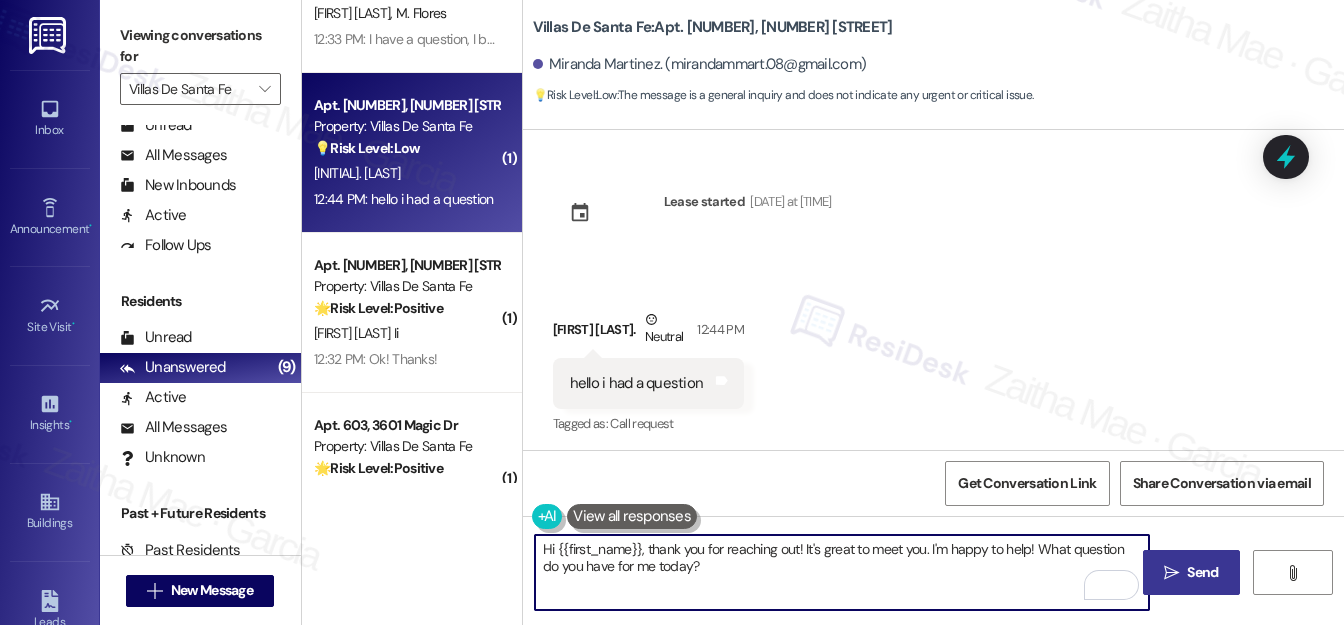 click on "Hi {{first_name}}, thank you for reaching out! It's great to meet you. I'm happy to help! What question do you have for me today?" at bounding box center (842, 572) 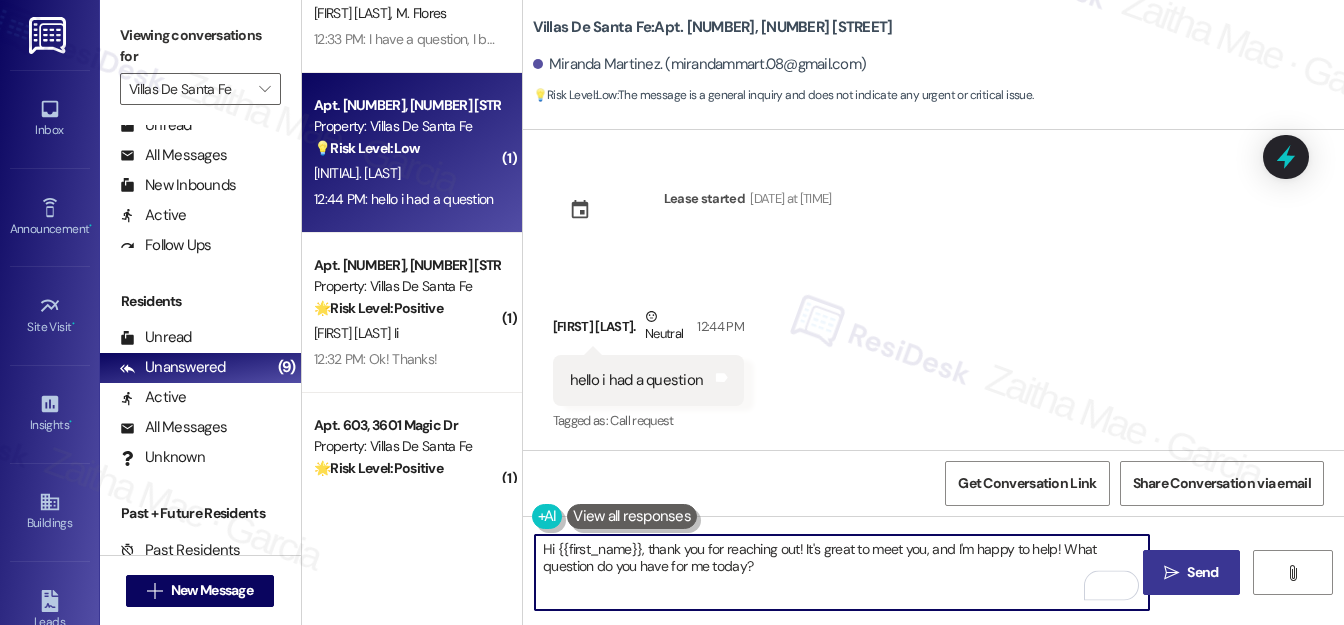 scroll, scrollTop: 4, scrollLeft: 0, axis: vertical 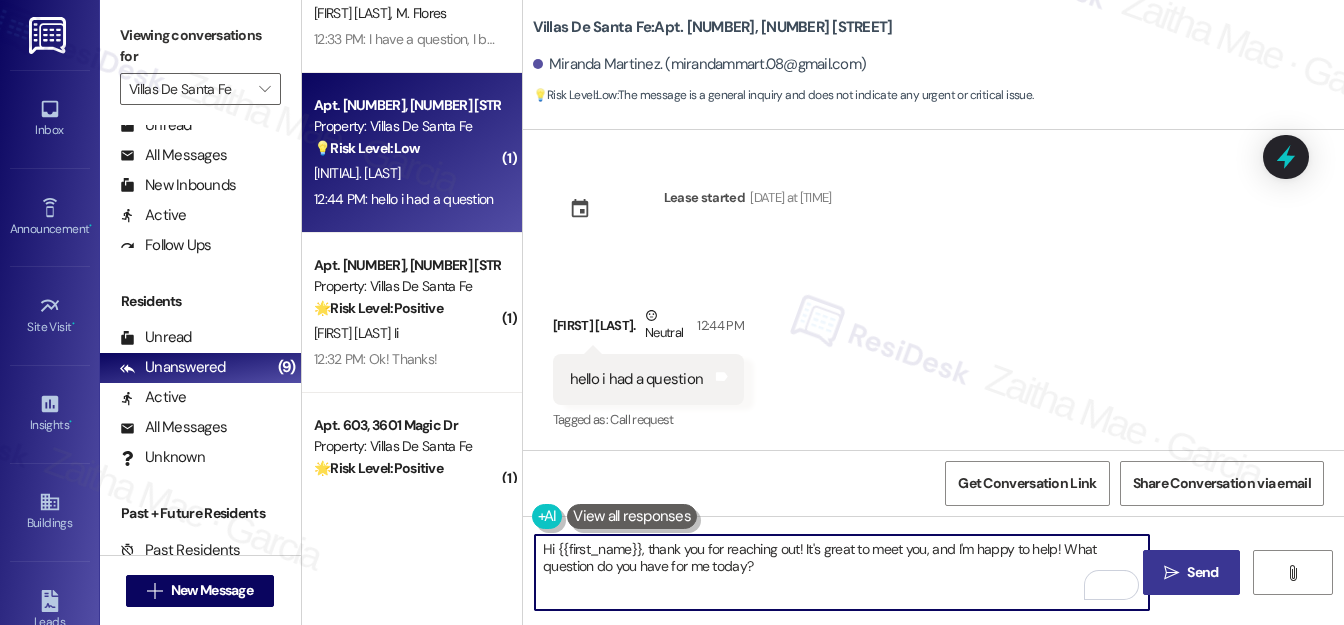 type on "Hi {{first_name}}, thank you for reaching out! It's great to meet you, and I'm happy to help! What question do you have for me today?" 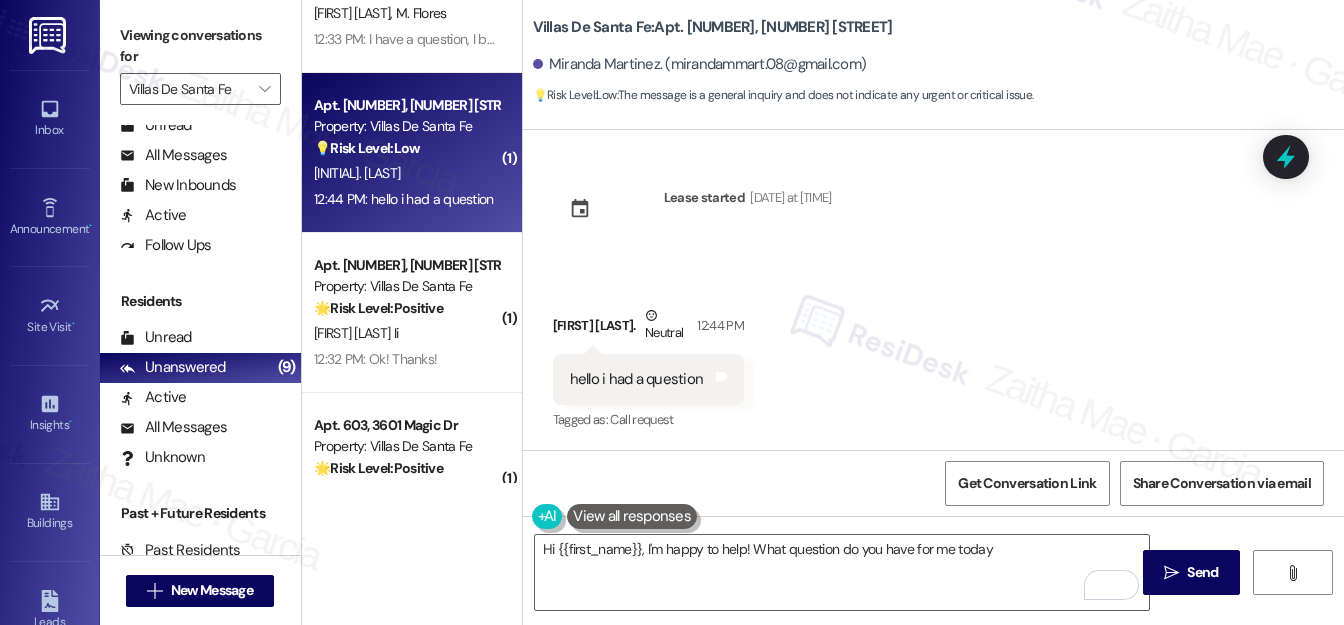 type on "Hi {{first_name}}, I'm happy to help! What question do you have for me today?" 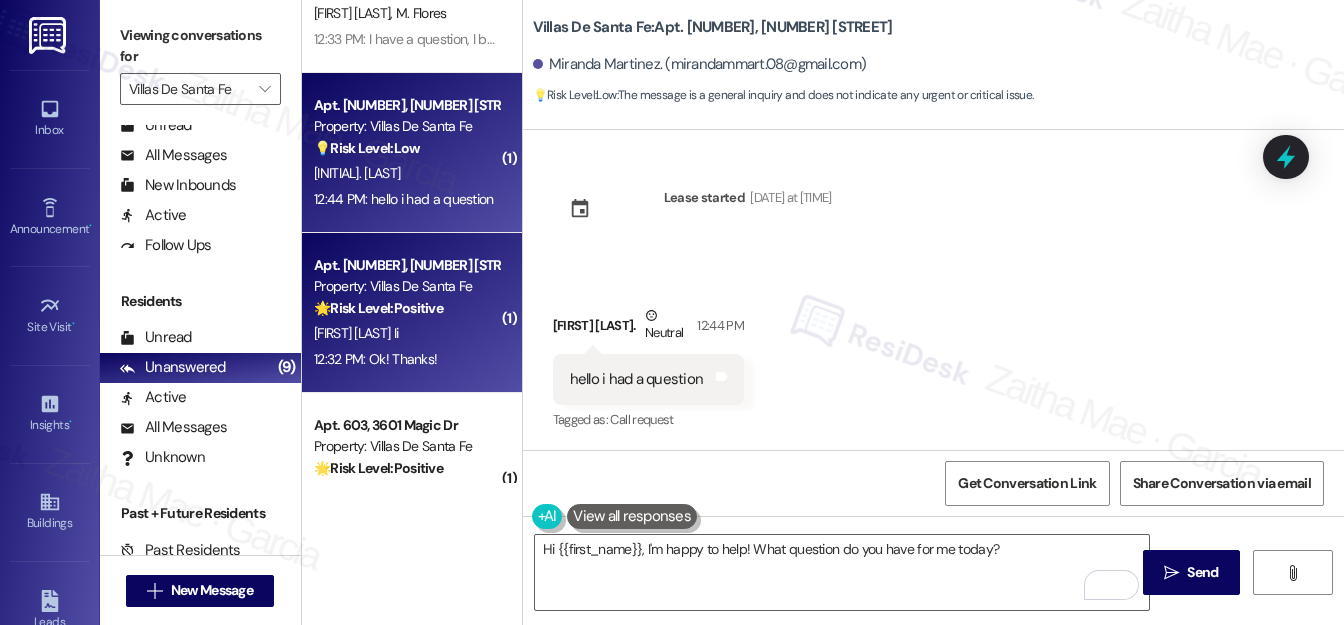 click on "[FIRST] [LAST]" at bounding box center [406, 333] 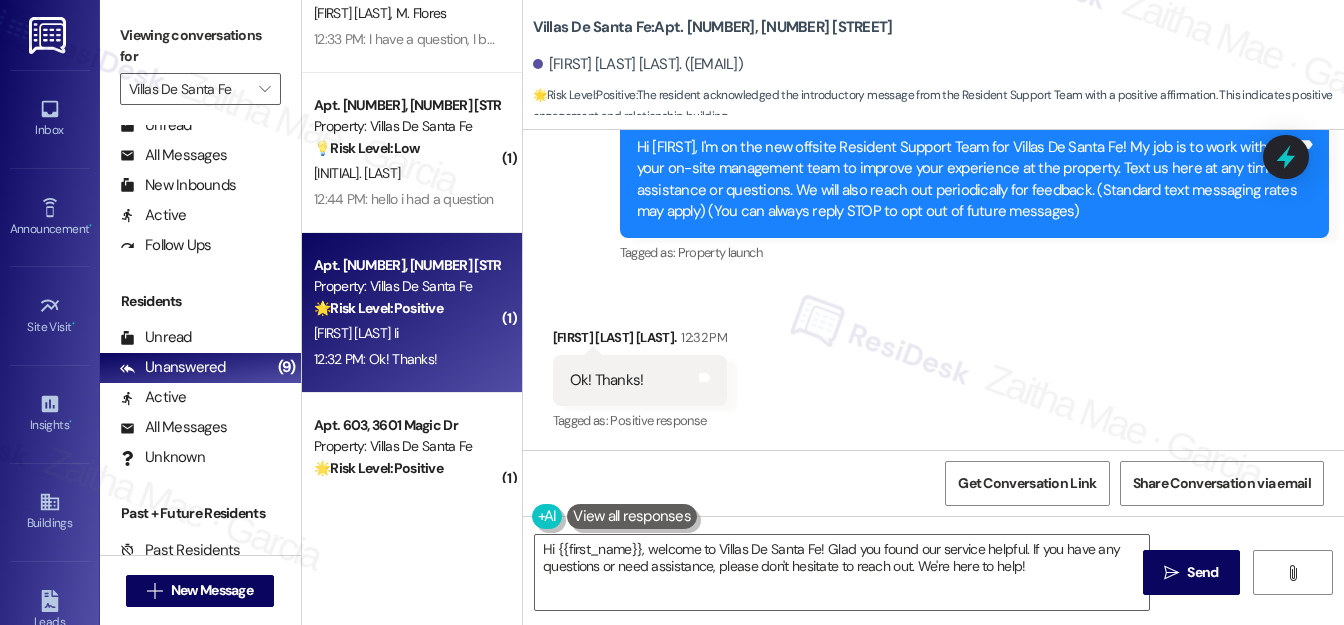 scroll, scrollTop: 216, scrollLeft: 0, axis: vertical 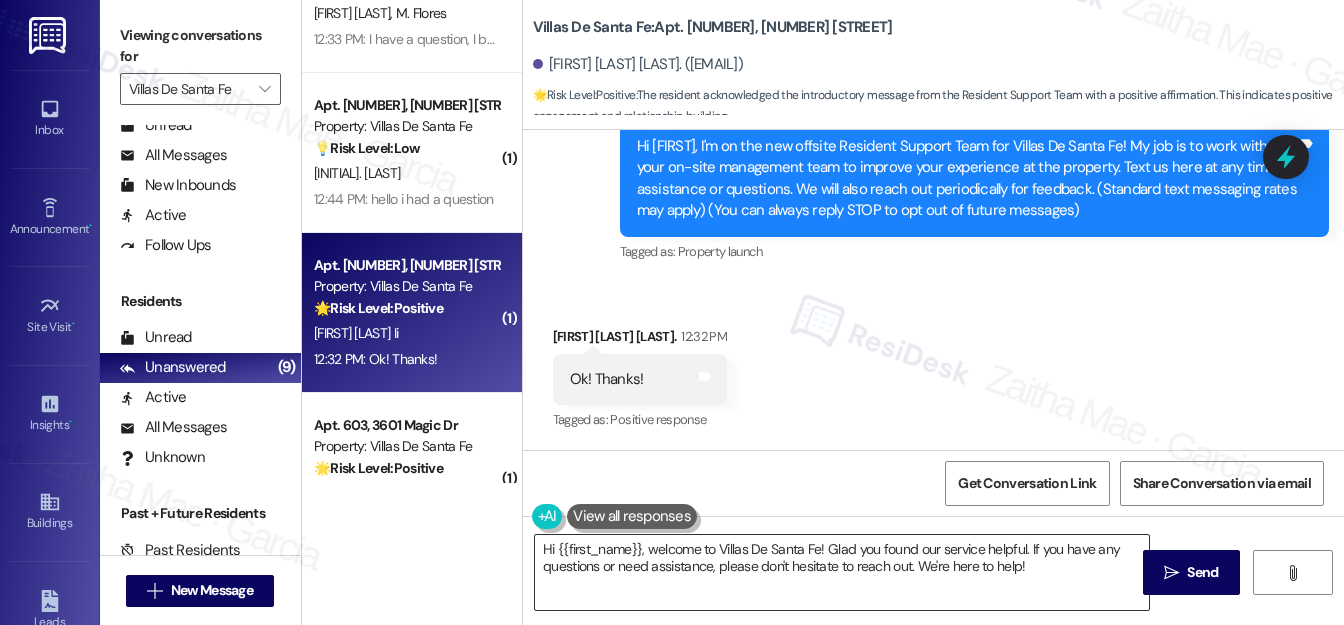 click on "Hi {{first_name}}, welcome to Villas De Santa Fe! Glad you found our service helpful. If you have any questions or need assistance, please don't hesitate to reach out. We're here to help!" at bounding box center [842, 572] 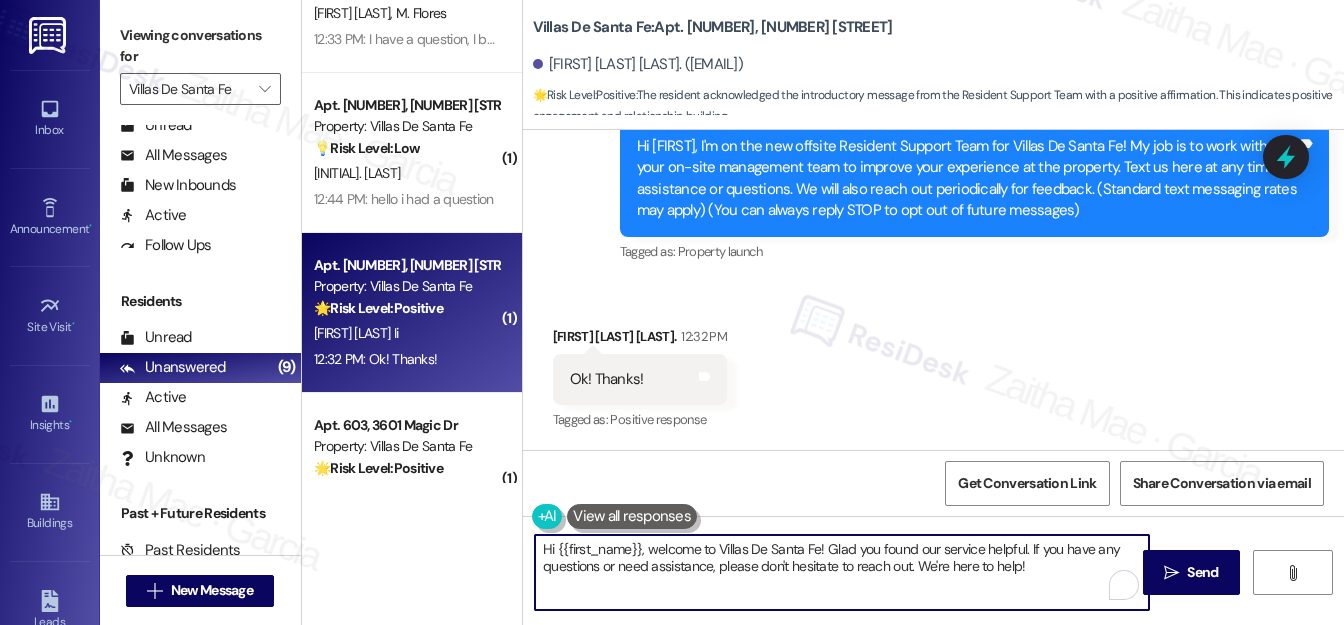 click on "Hi {{first_name}}, welcome to Villas De Santa Fe! Glad you found our service helpful. If you have any questions or need assistance, please don't hesitate to reach out. We're here to help!" at bounding box center [842, 572] 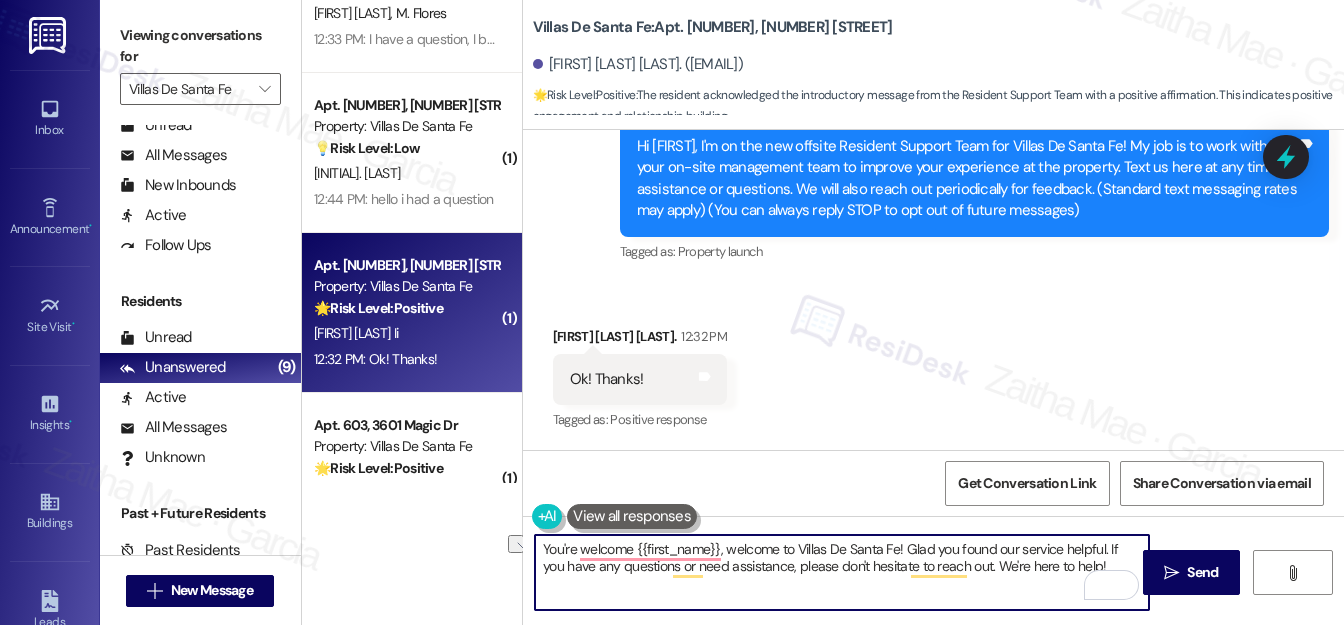 drag, startPoint x: 722, startPoint y: 550, endPoint x: 1105, endPoint y: 546, distance: 383.02087 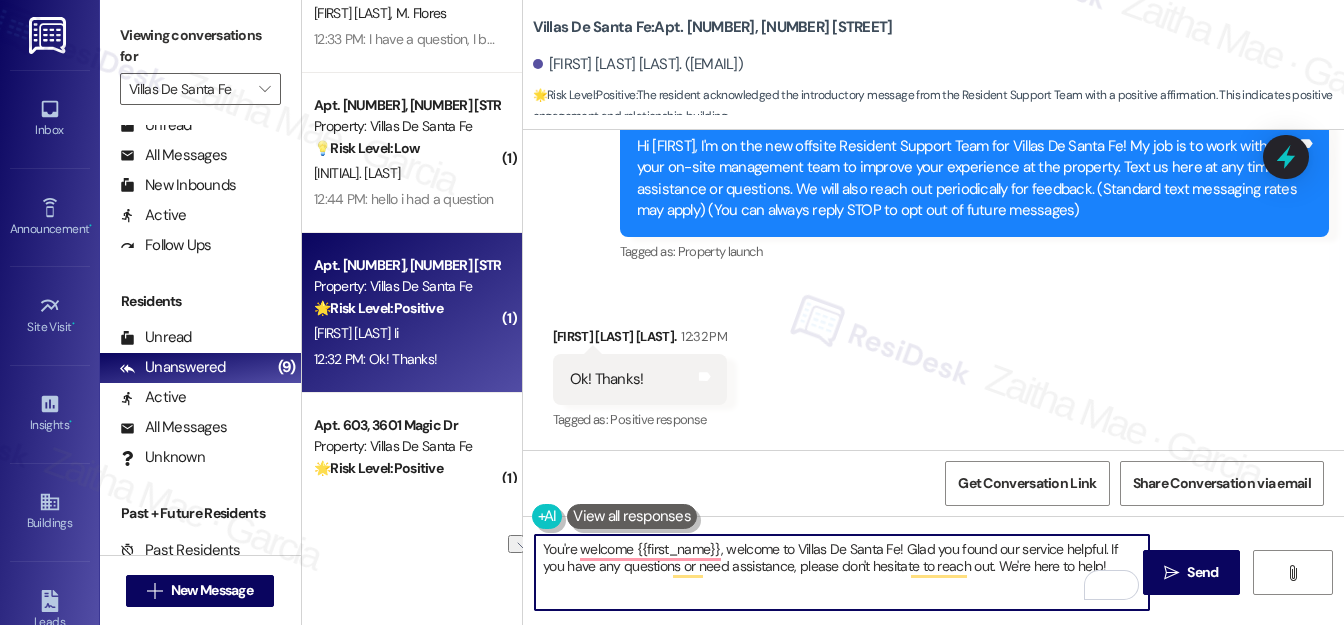 click on "You're welcome {{first_name}}, welcome to Villas De Santa Fe! Glad you found our service helpful. If you have any questions or need assistance, please don't hesitate to reach out. We're here to help!" at bounding box center (842, 572) 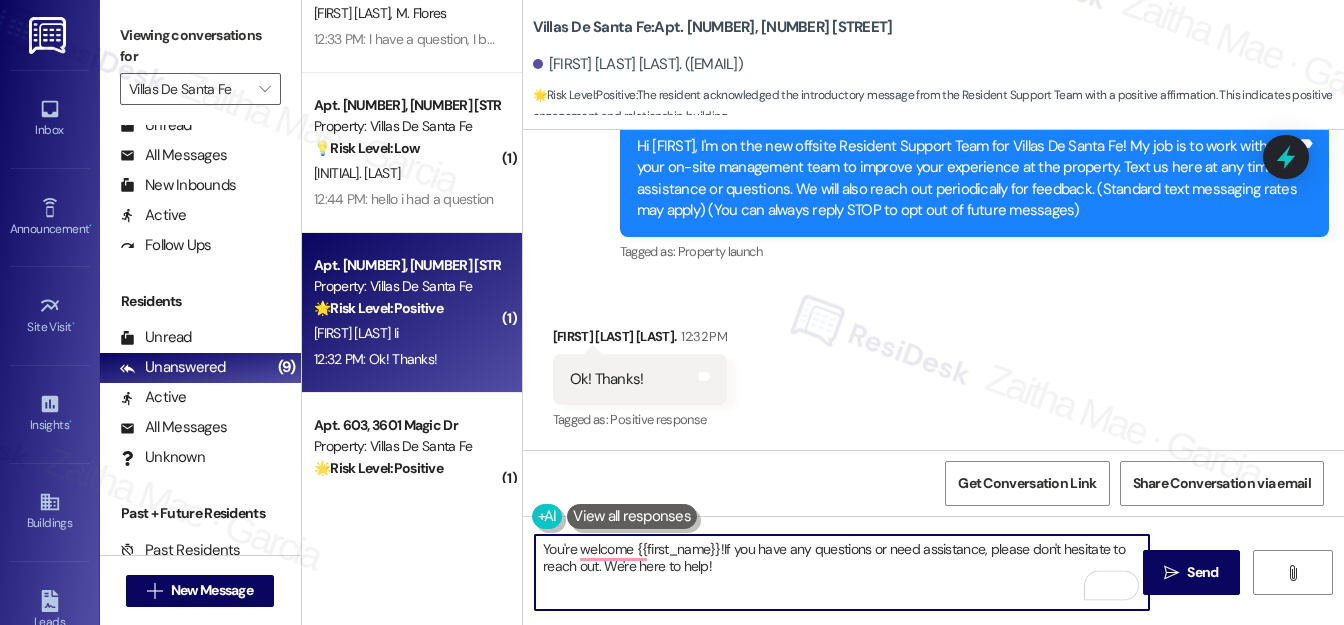 type on "You're welcome {{first_name}}! If you have any questions or need assistance, please don't hesitate to reach out. We're here to help!" 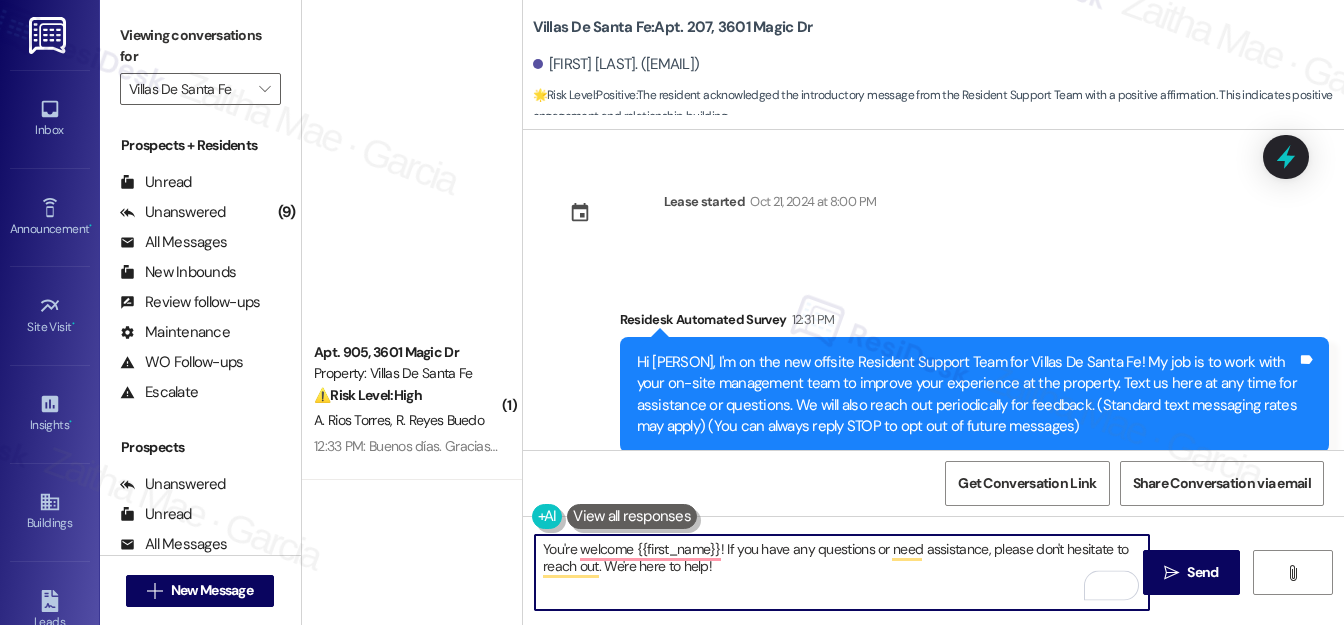 scroll, scrollTop: 0, scrollLeft: 0, axis: both 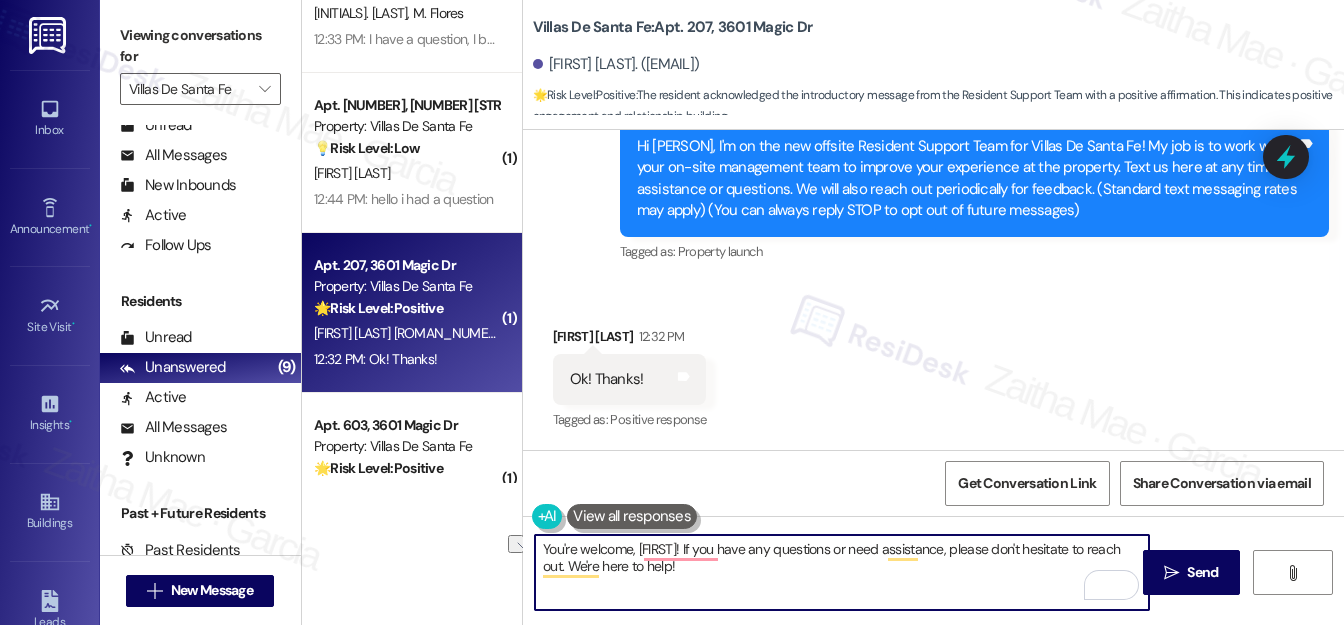 drag, startPoint x: 603, startPoint y: 567, endPoint x: 746, endPoint y: 566, distance: 143.0035 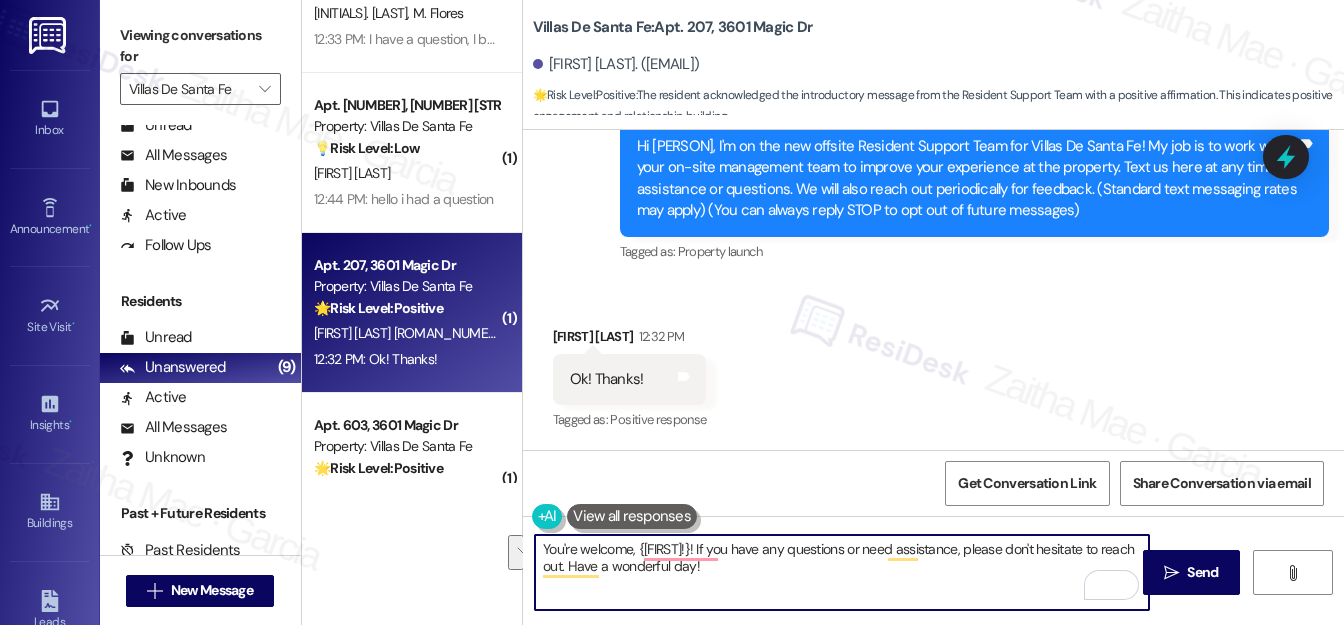 drag, startPoint x: 721, startPoint y: 545, endPoint x: 752, endPoint y: 564, distance: 36.359318 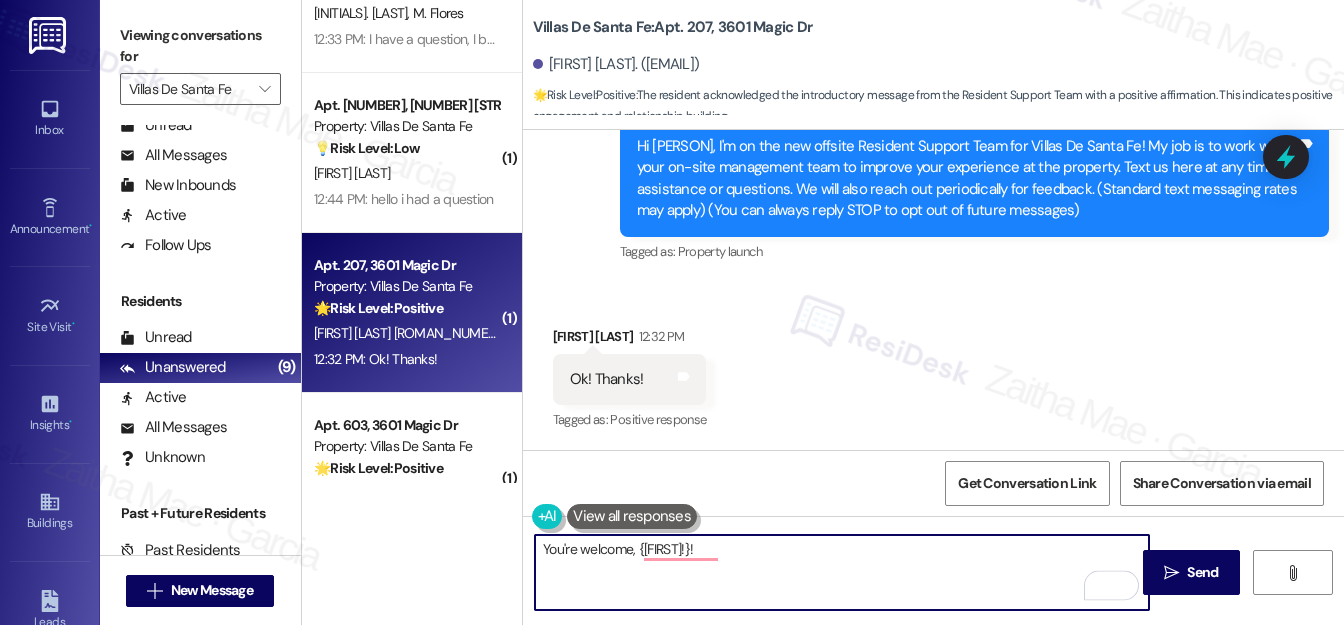 paste on "Please feel free to reach out if you have other concerns or home-related issues. Have a great day" 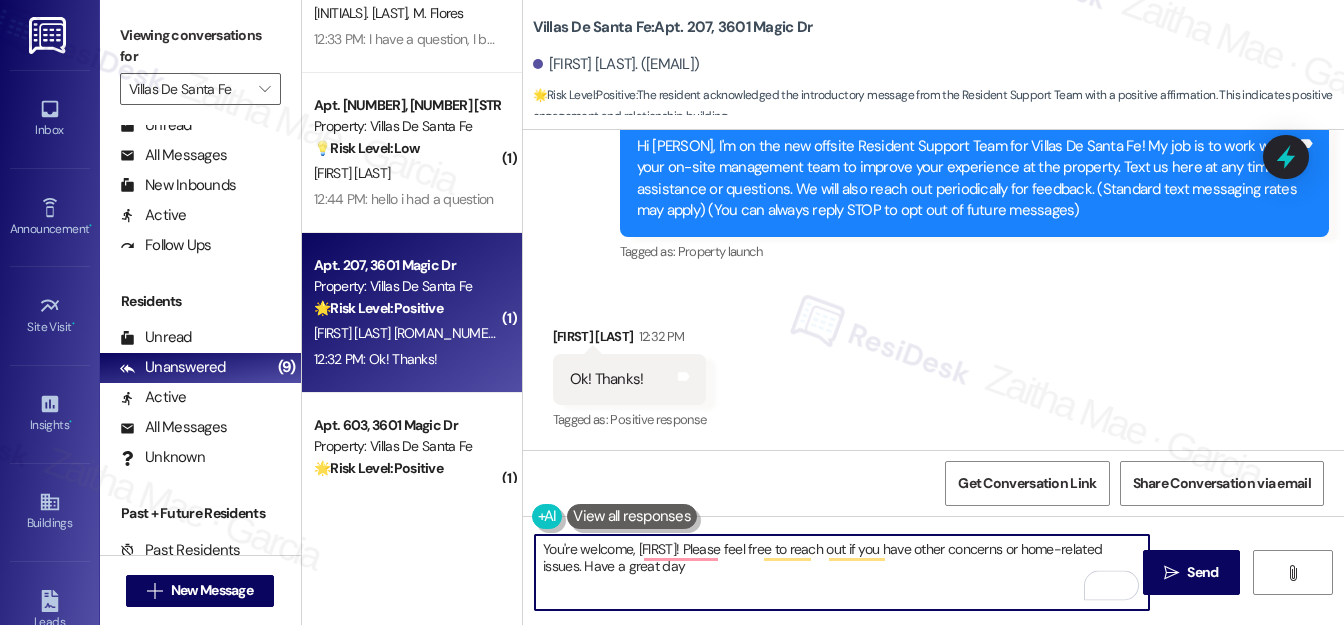scroll, scrollTop: 125, scrollLeft: 0, axis: vertical 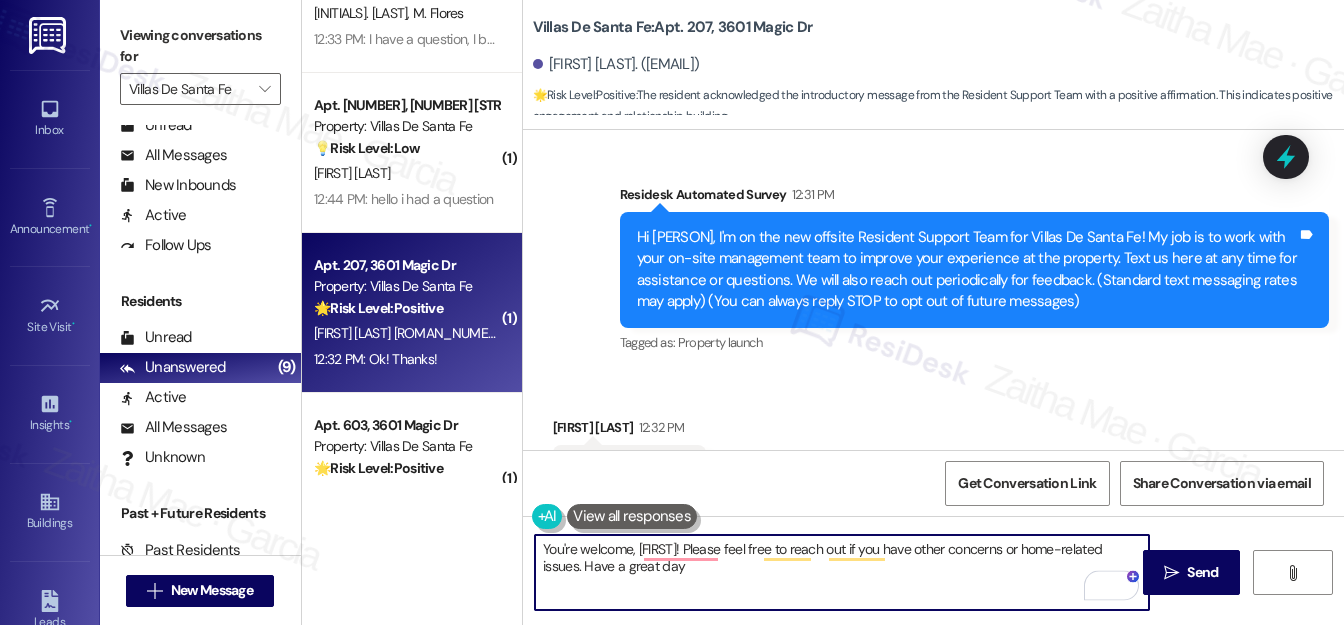 click on "You're welcome, [FIRST]! Please feel free to reach out if you have other concerns or home-related issues. Have a great day" at bounding box center (842, 572) 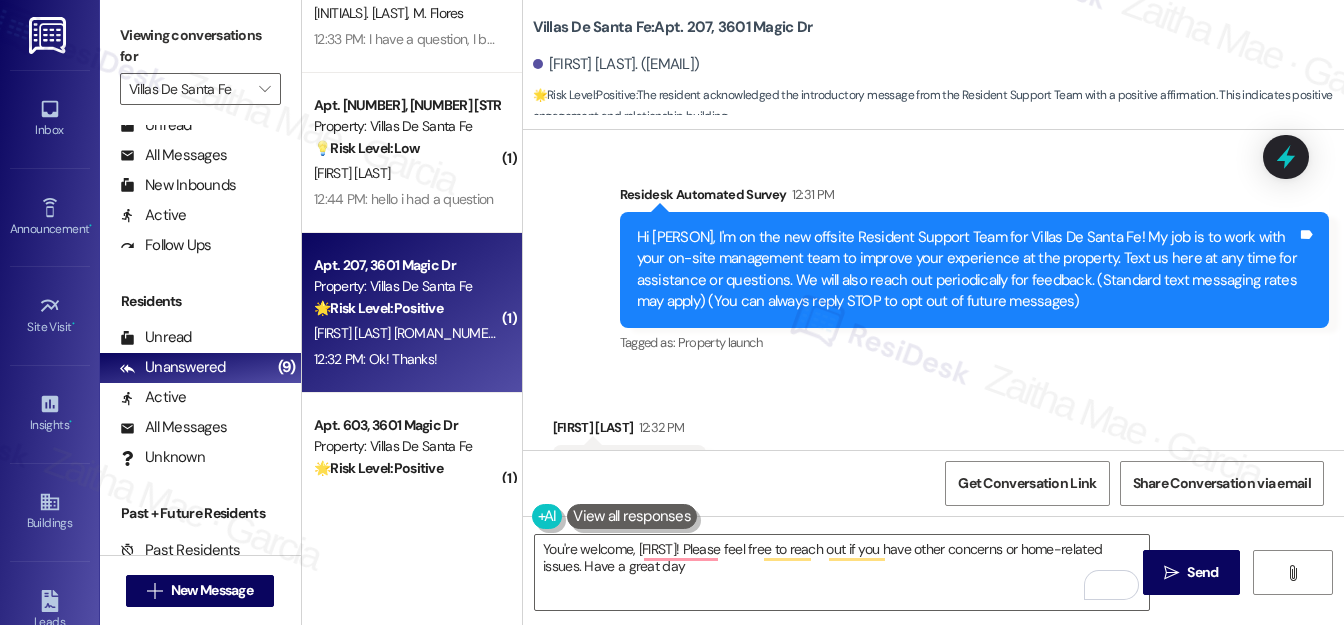 click at bounding box center [632, 516] 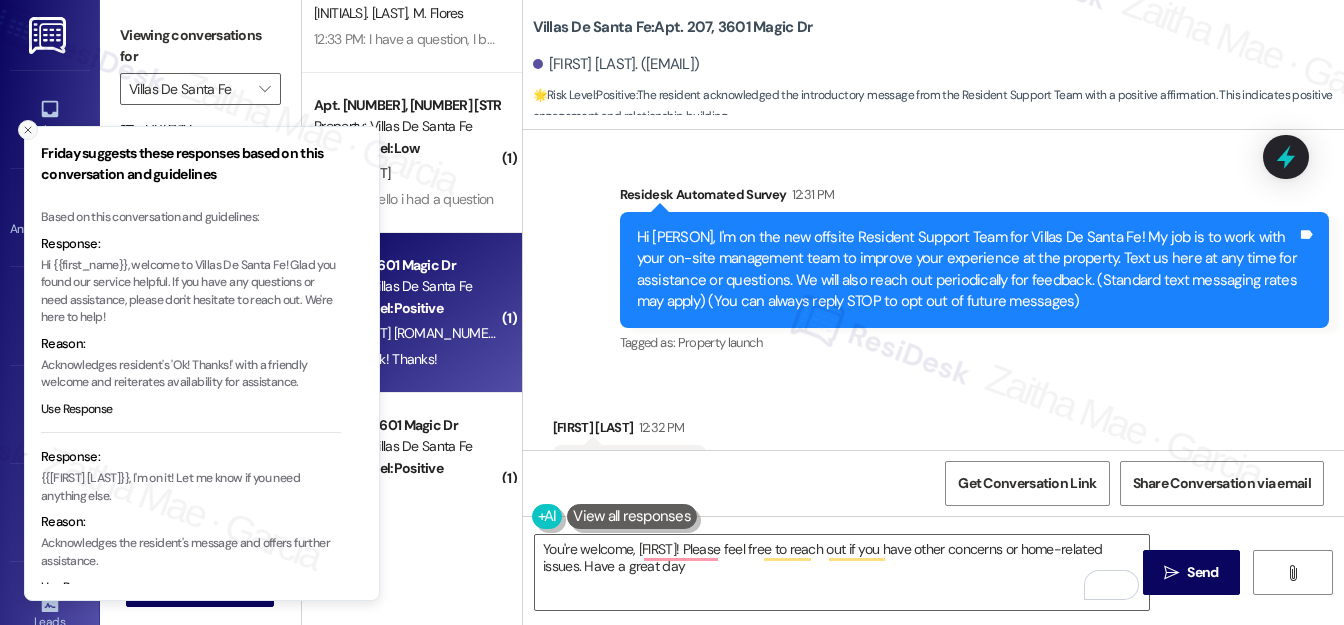 click 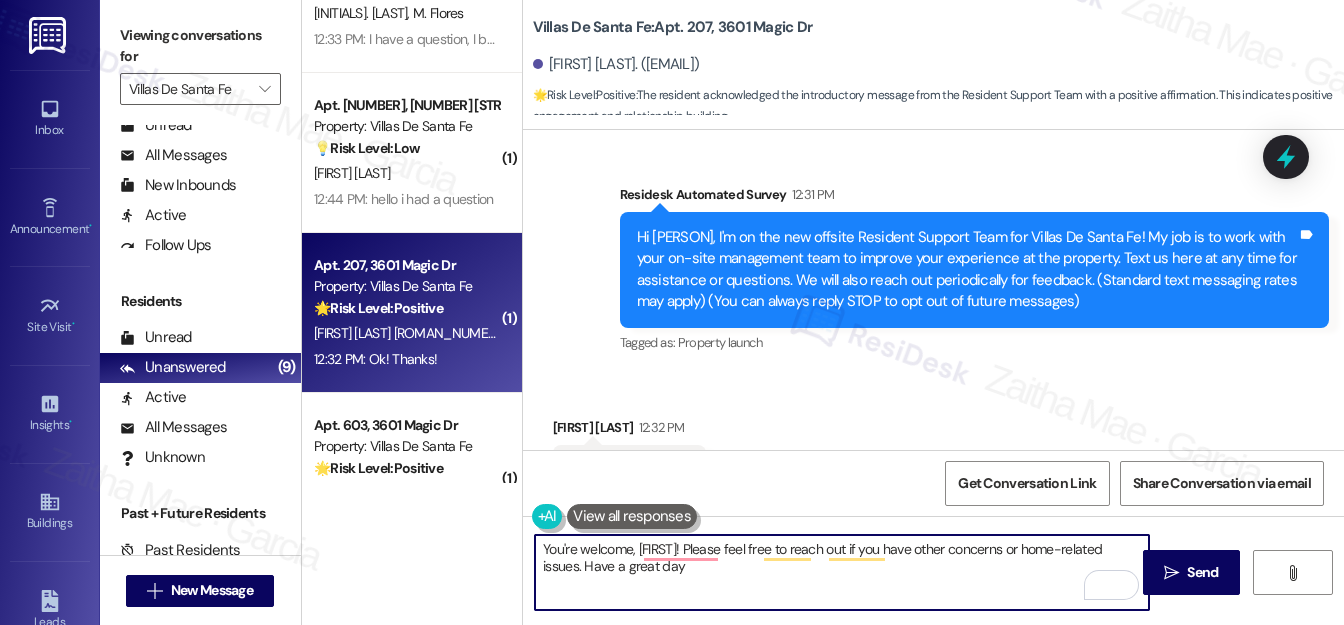 click on "You're welcome, [FIRST]! Please feel free to reach out if you have other concerns or home-related issues. Have a great day" at bounding box center [842, 572] 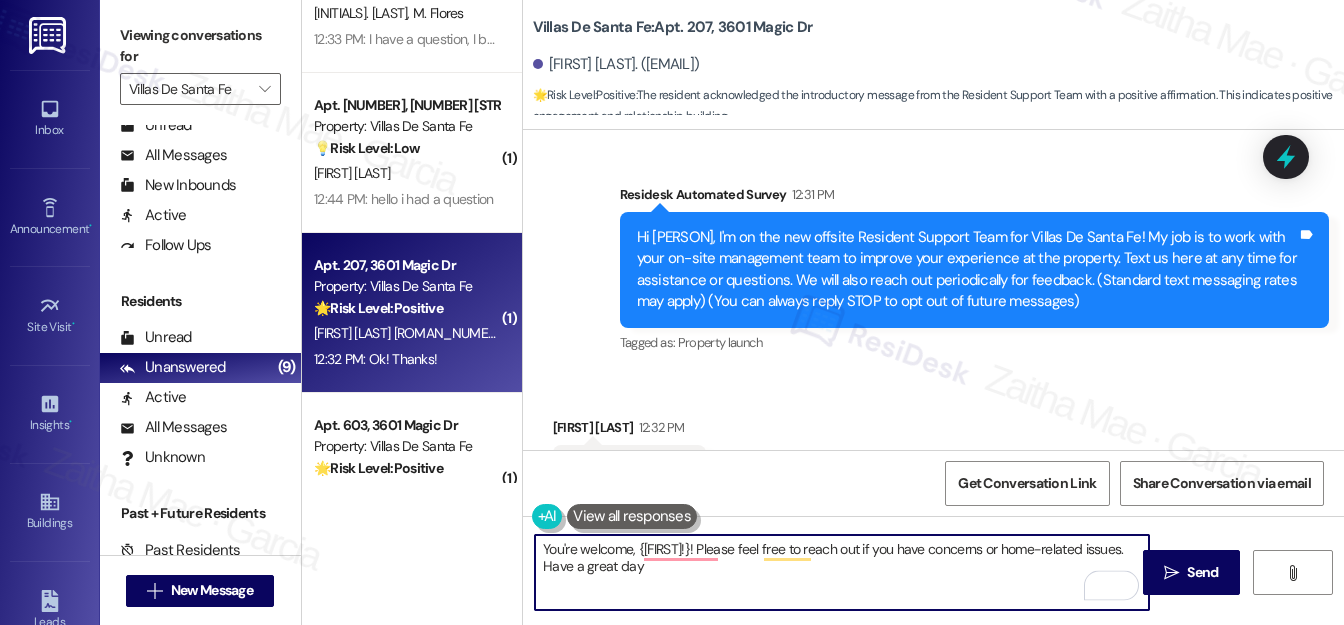 click on "You're welcome, {[FIRST]!}! Please feel free to reach out if you have concerns or home-related issues. Have a great day" at bounding box center [842, 572] 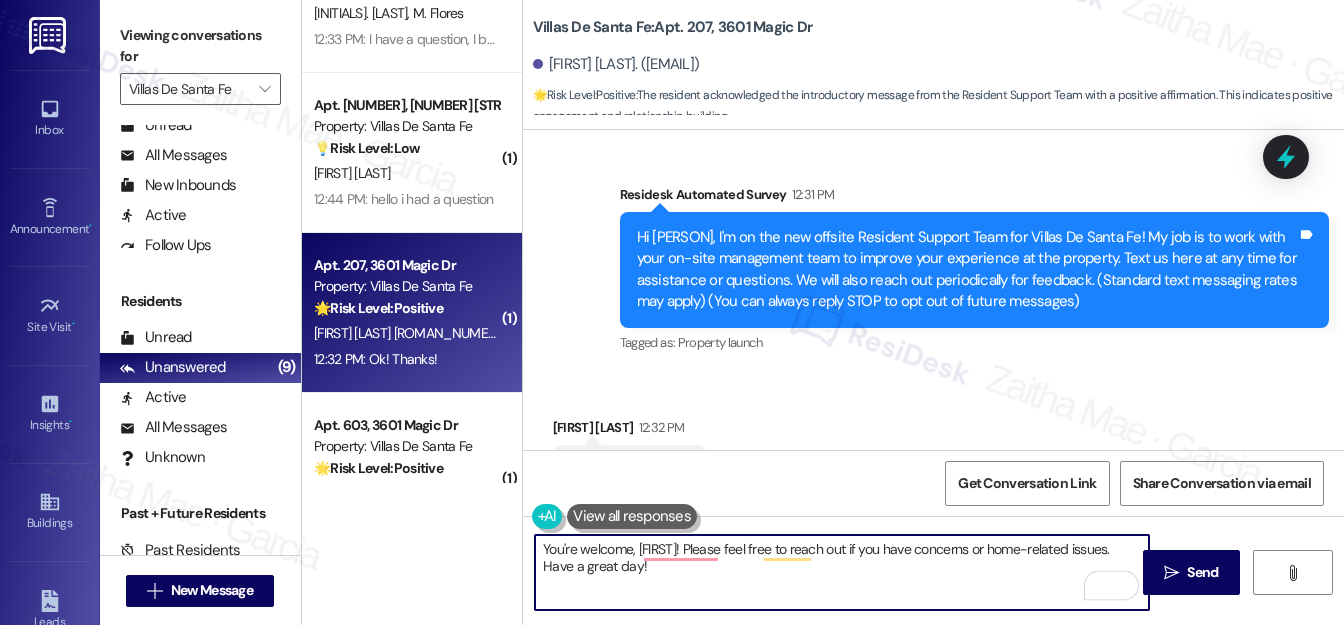 click on "[FIRST] [LAST] [TIME]" at bounding box center [630, 431] 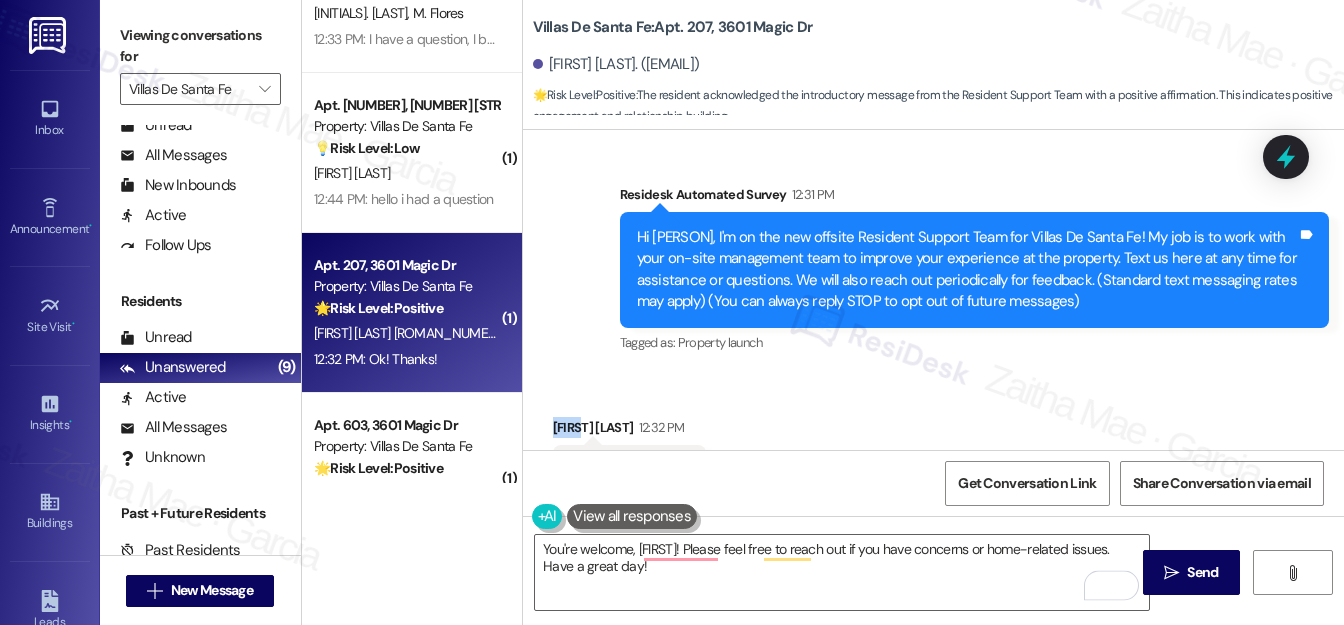 click on "[FIRST] [LAST] [TIME]" at bounding box center [630, 431] 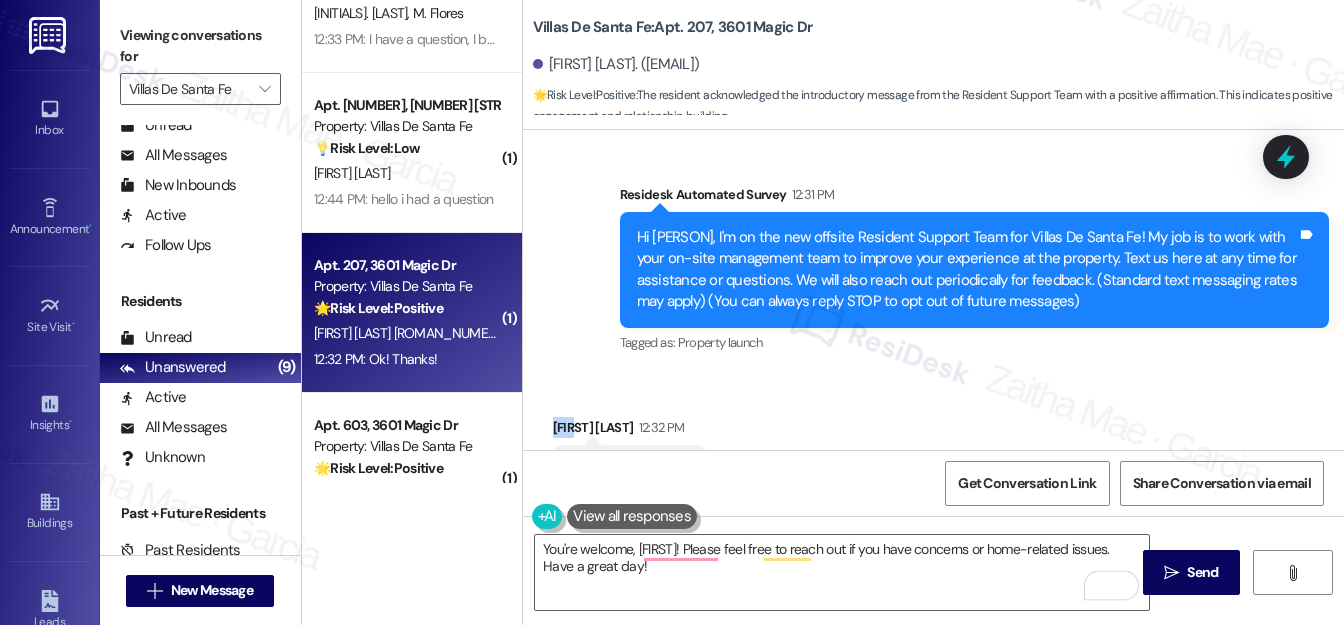 copy on "[FIRST]" 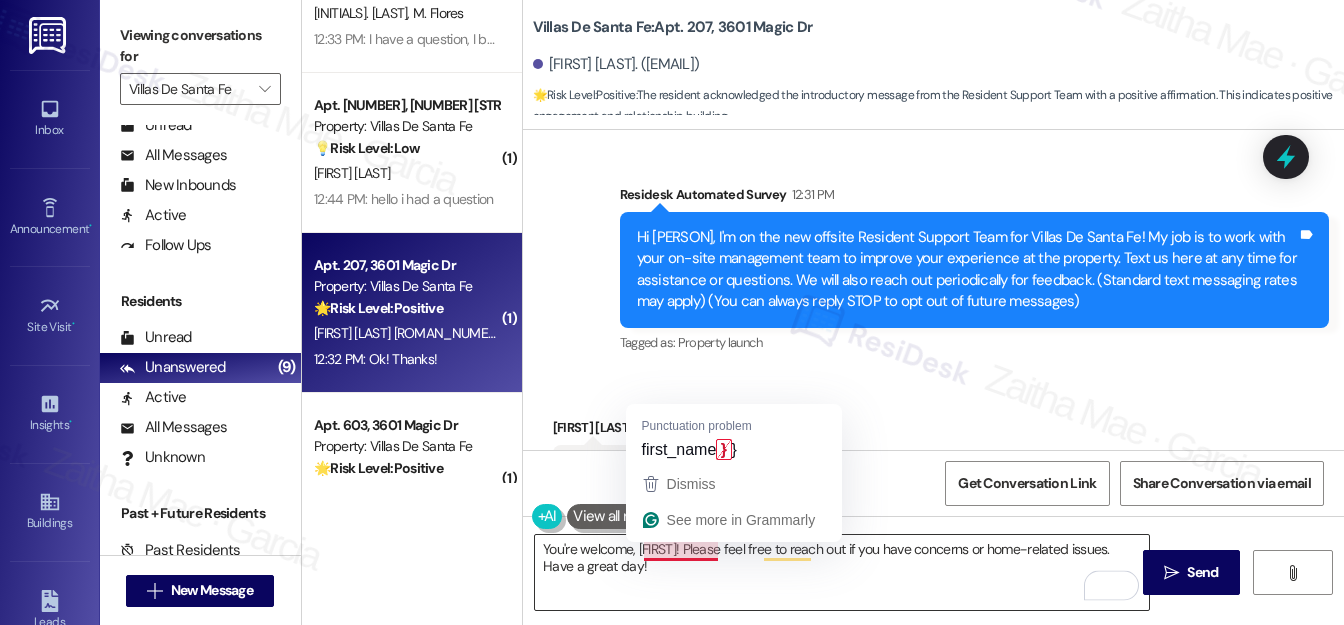 click on "You're welcome, [FIRST]! Please feel free to reach out if you have concerns or home-related issues. Have a great day!" at bounding box center [842, 572] 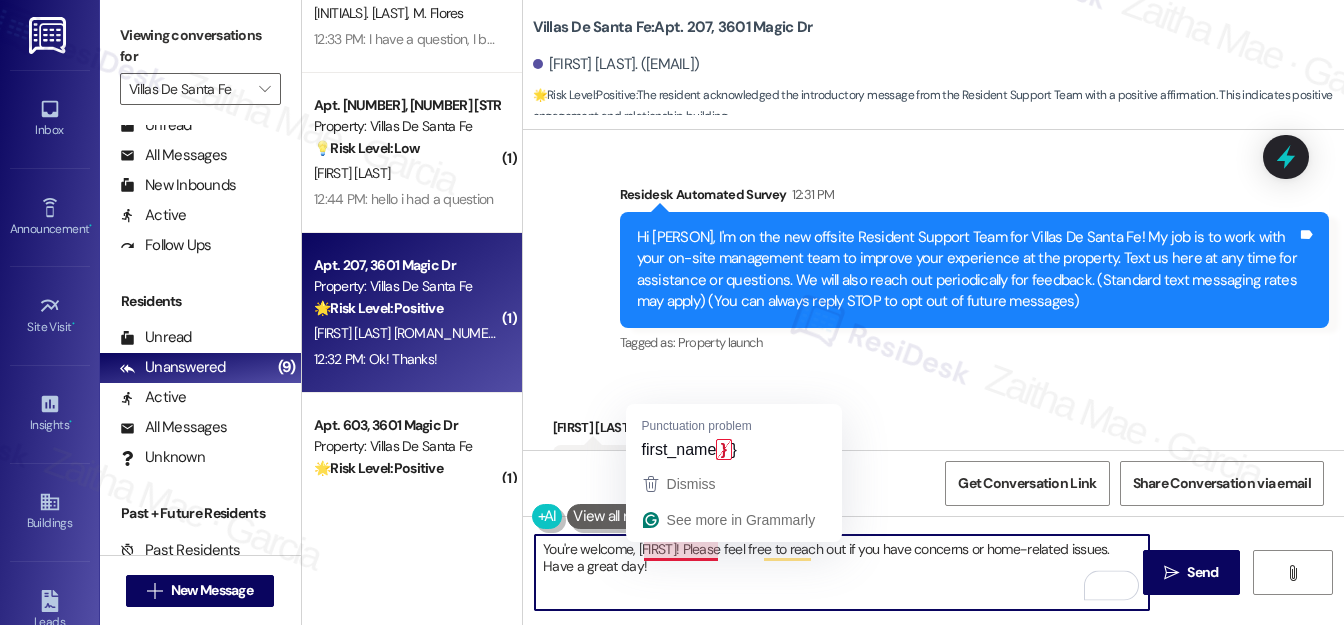 click on "You're welcome, [FIRST]! Please feel free to reach out if you have concerns or home-related issues. Have a great day!" at bounding box center [842, 572] 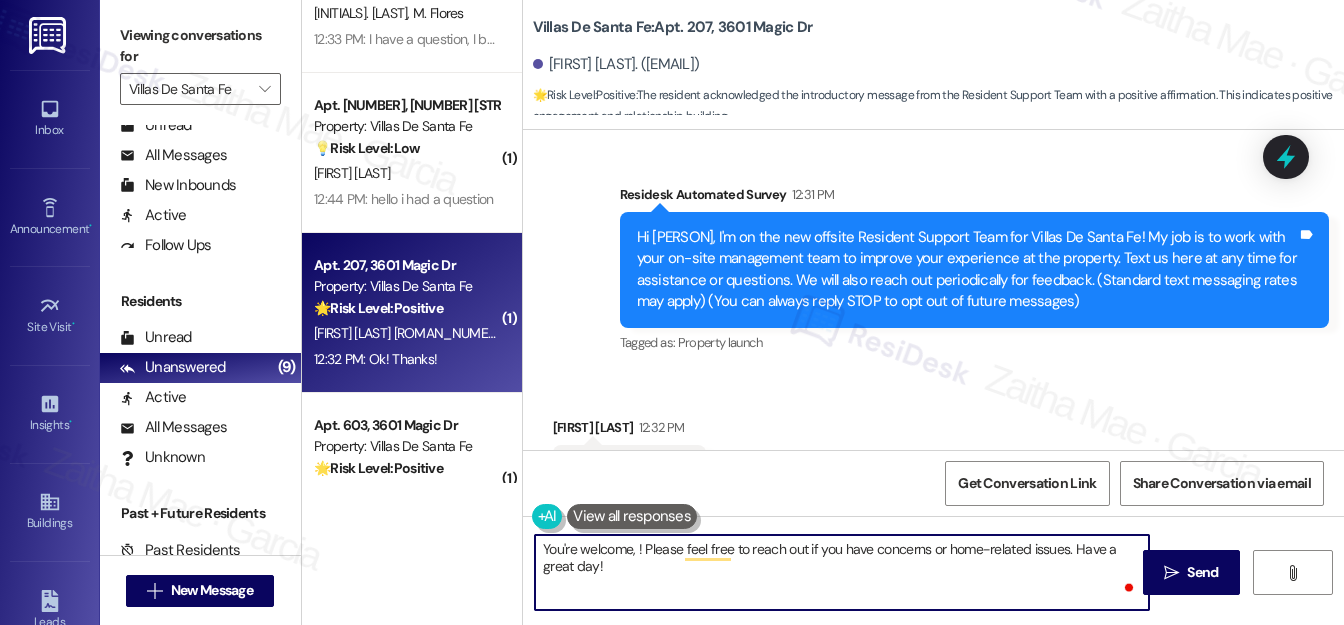 paste on "[FIRST]" 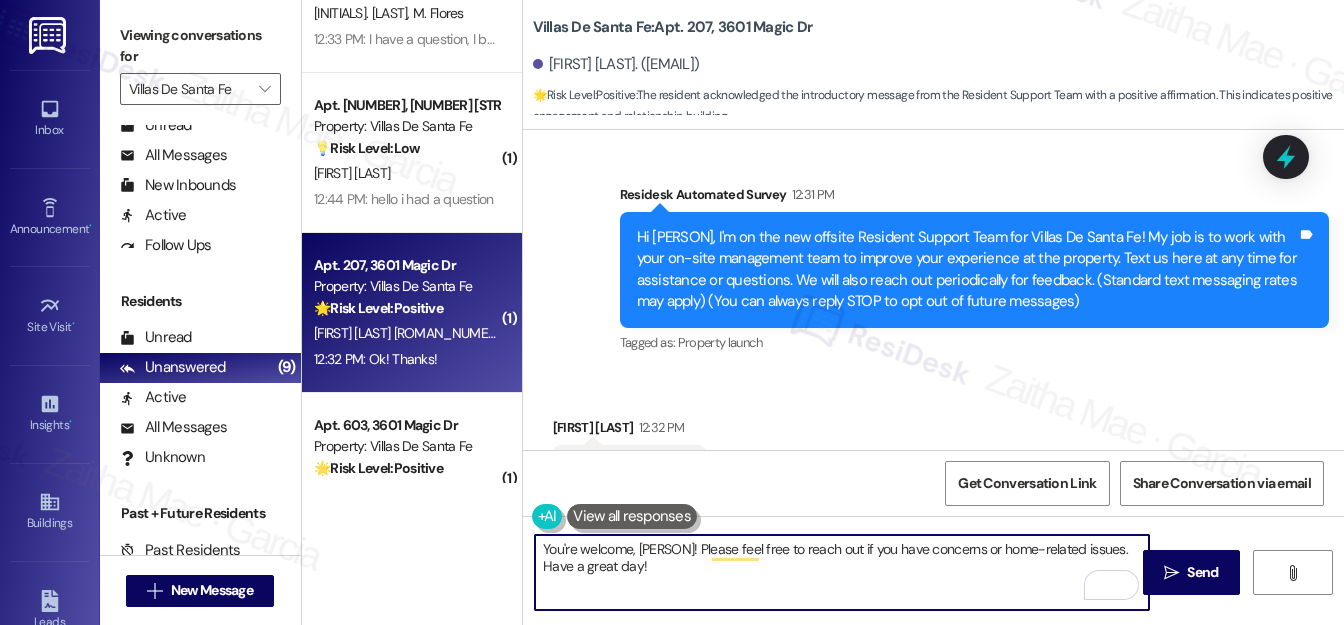 scroll, scrollTop: 216, scrollLeft: 0, axis: vertical 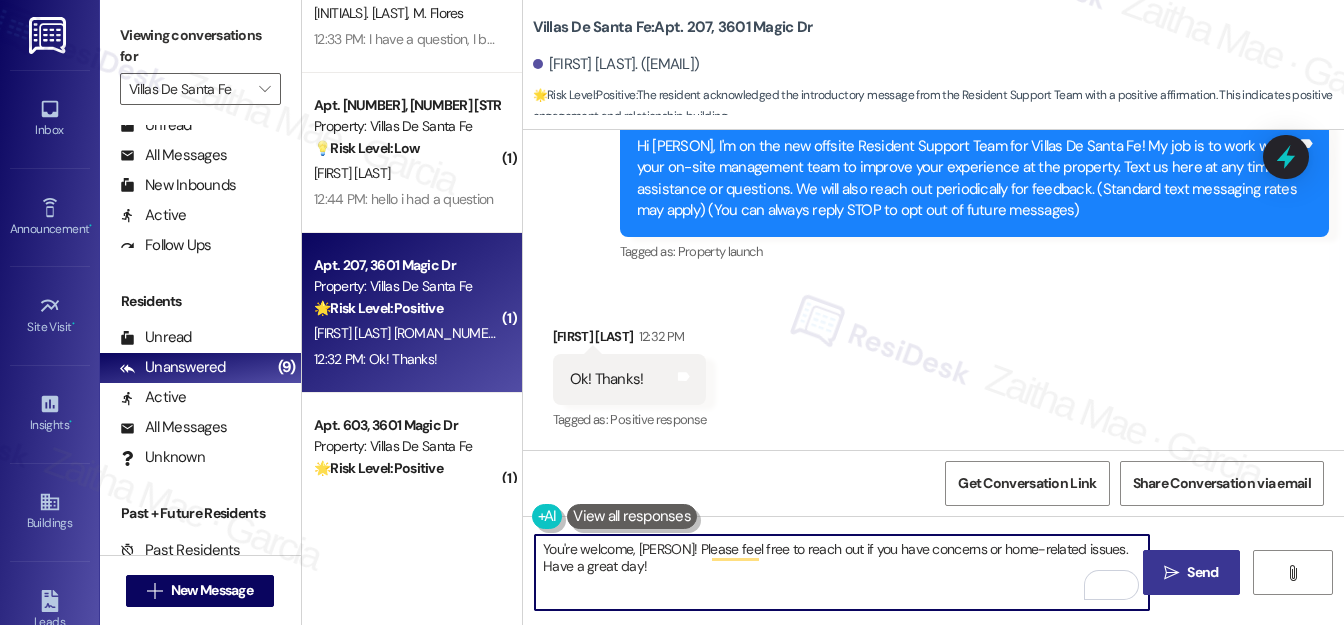 type on "You're welcome, [PERSON]! Please feel free to reach out if you have concerns or home-related issues. Have a great day!" 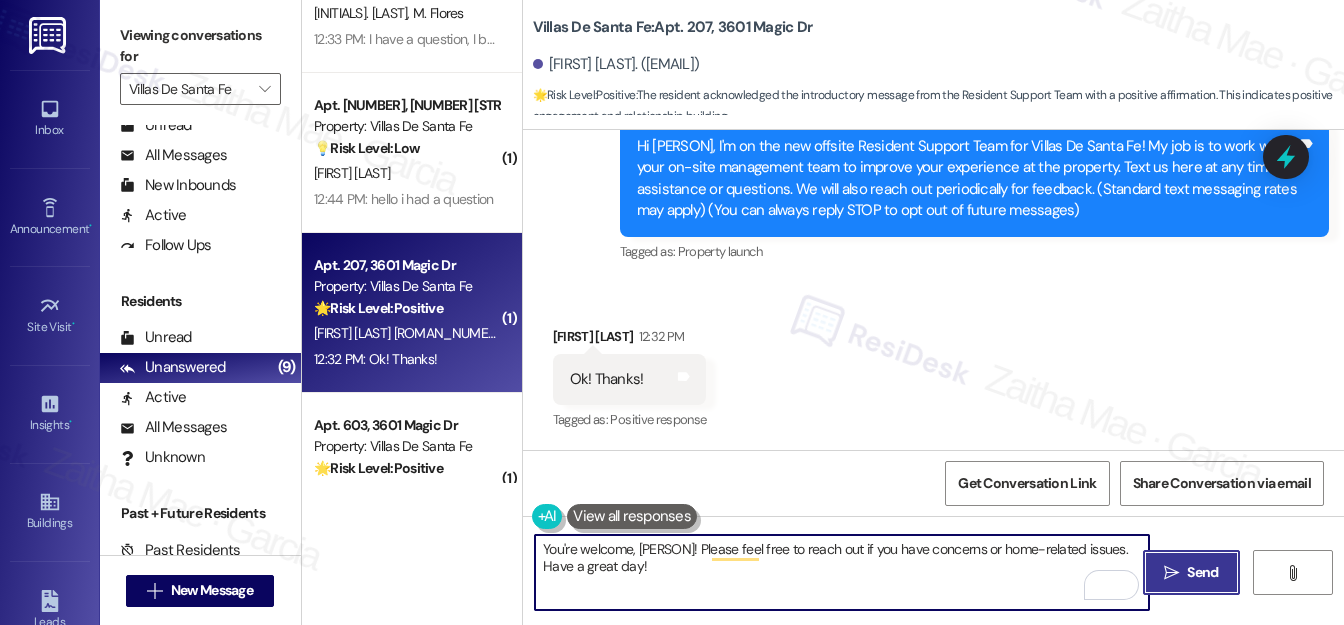 click on "Send" at bounding box center (1202, 572) 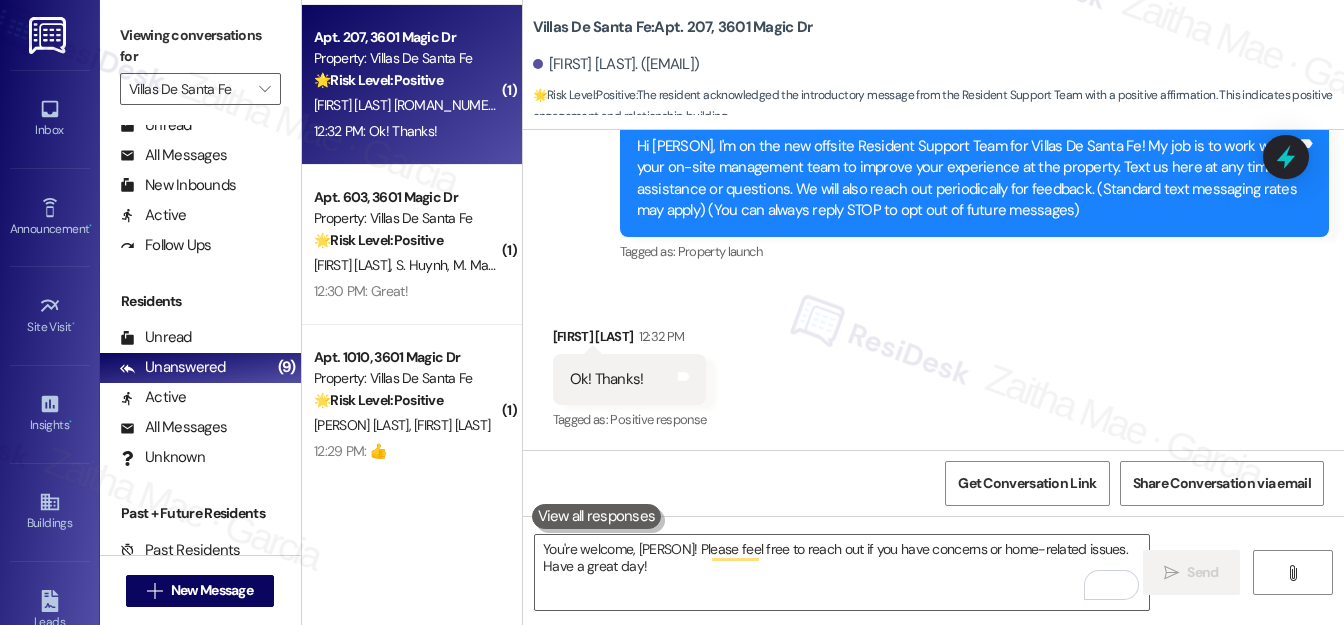 scroll, scrollTop: 957, scrollLeft: 0, axis: vertical 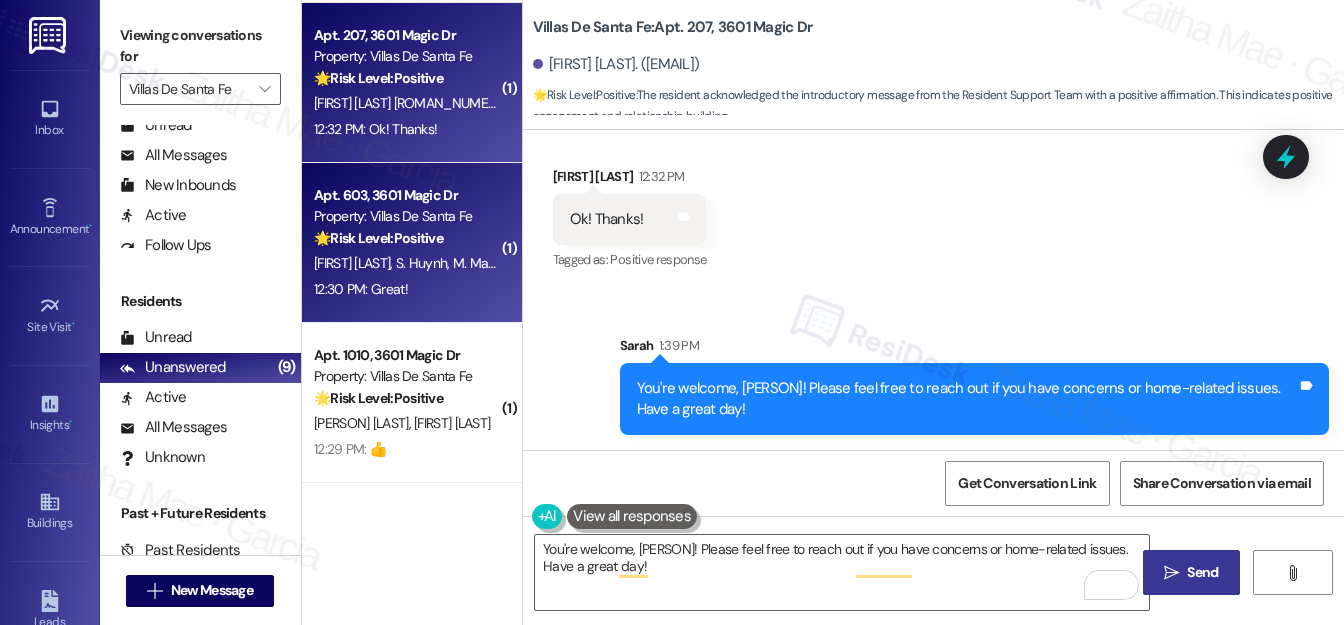 click on "12:30 PM: Great! 12:30 PM: Great!" at bounding box center [406, 289] 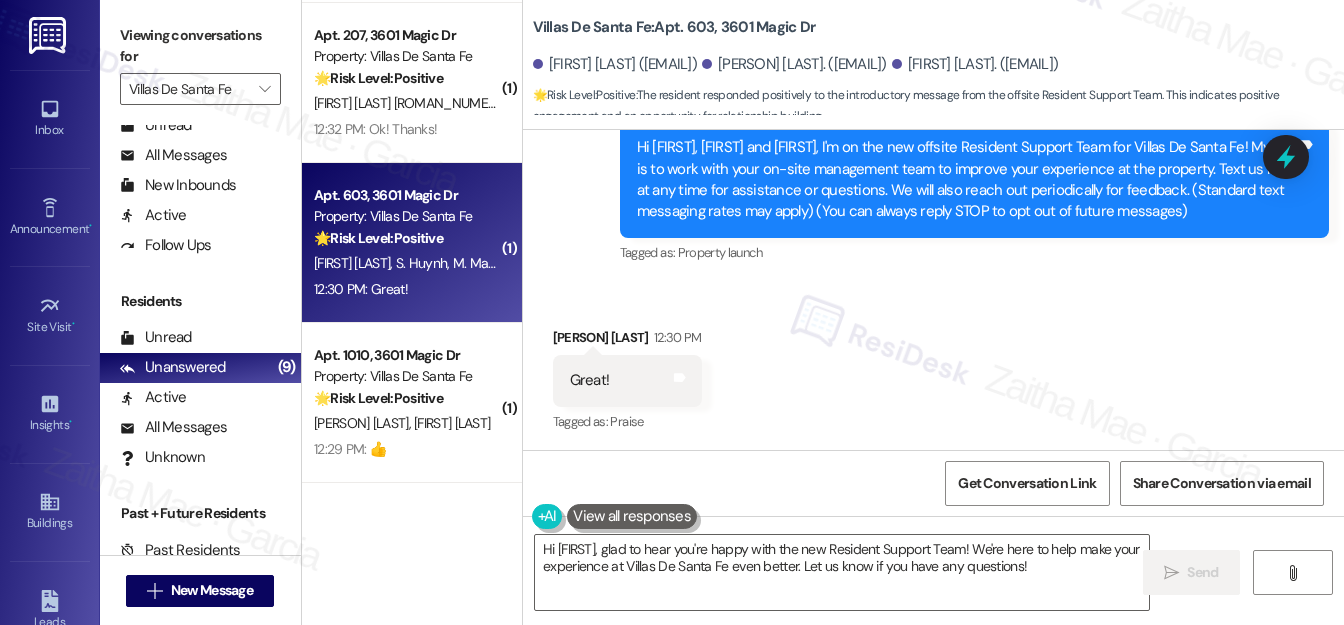 scroll, scrollTop: 442, scrollLeft: 0, axis: vertical 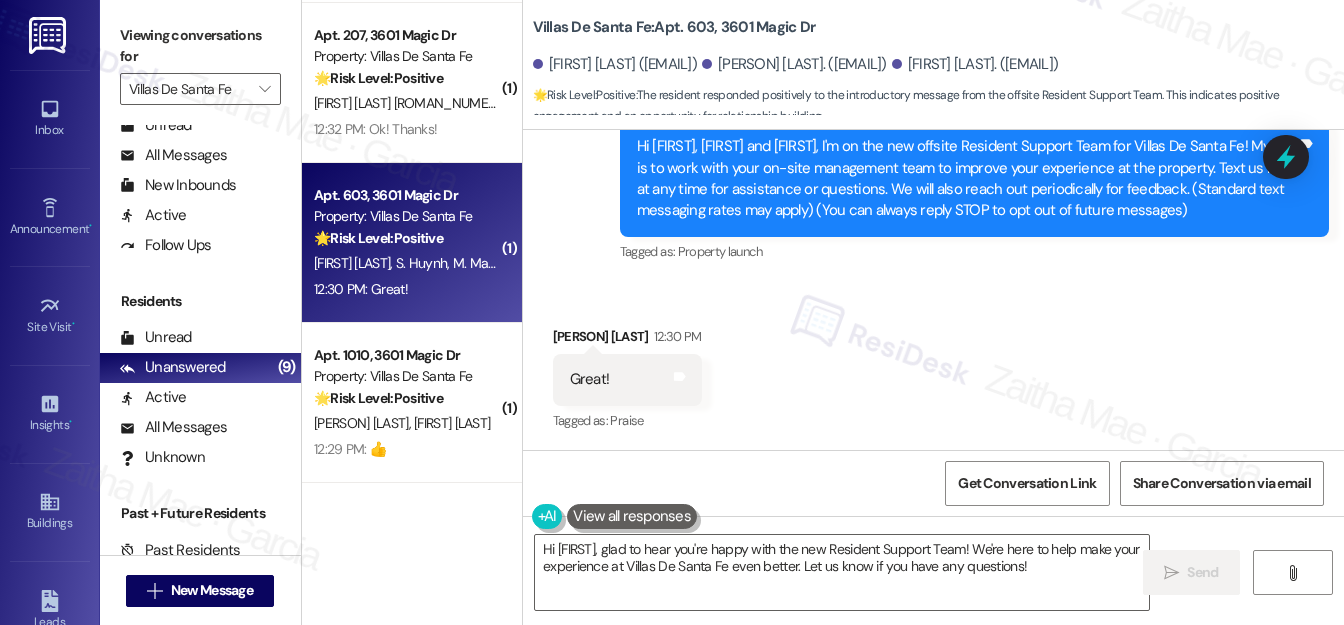 click on "[FIRST] [LAST] [TIME]" at bounding box center (627, 340) 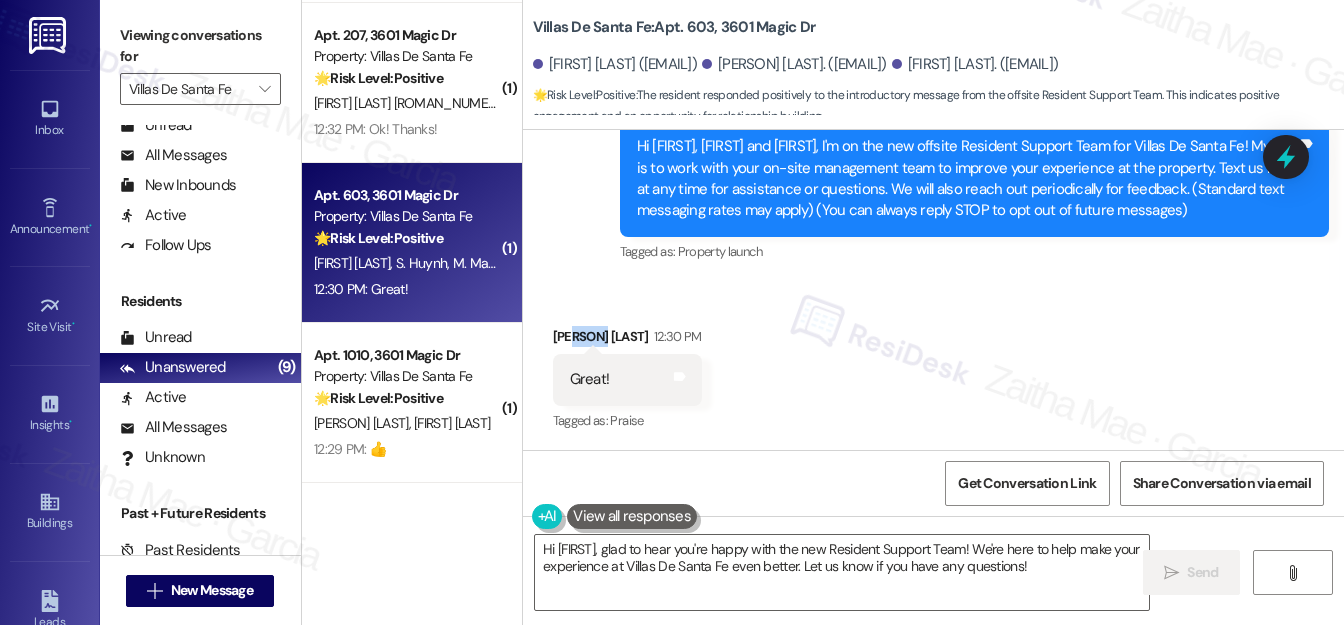 click on "[FIRST] [LAST] [TIME]" at bounding box center (627, 340) 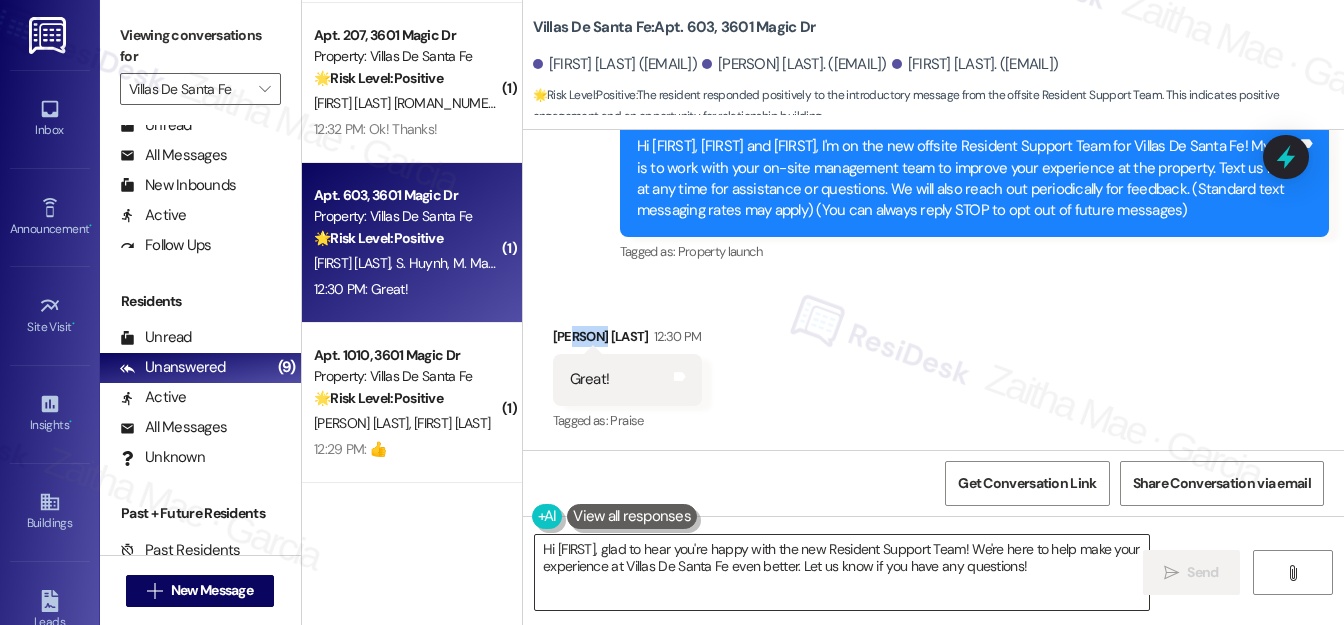 click on "Hi [FIRST], glad to hear you're happy with the new Resident Support Team! We're here to help make your experience at Villas De Santa Fe even better. Let us know if you have any questions!" at bounding box center [842, 572] 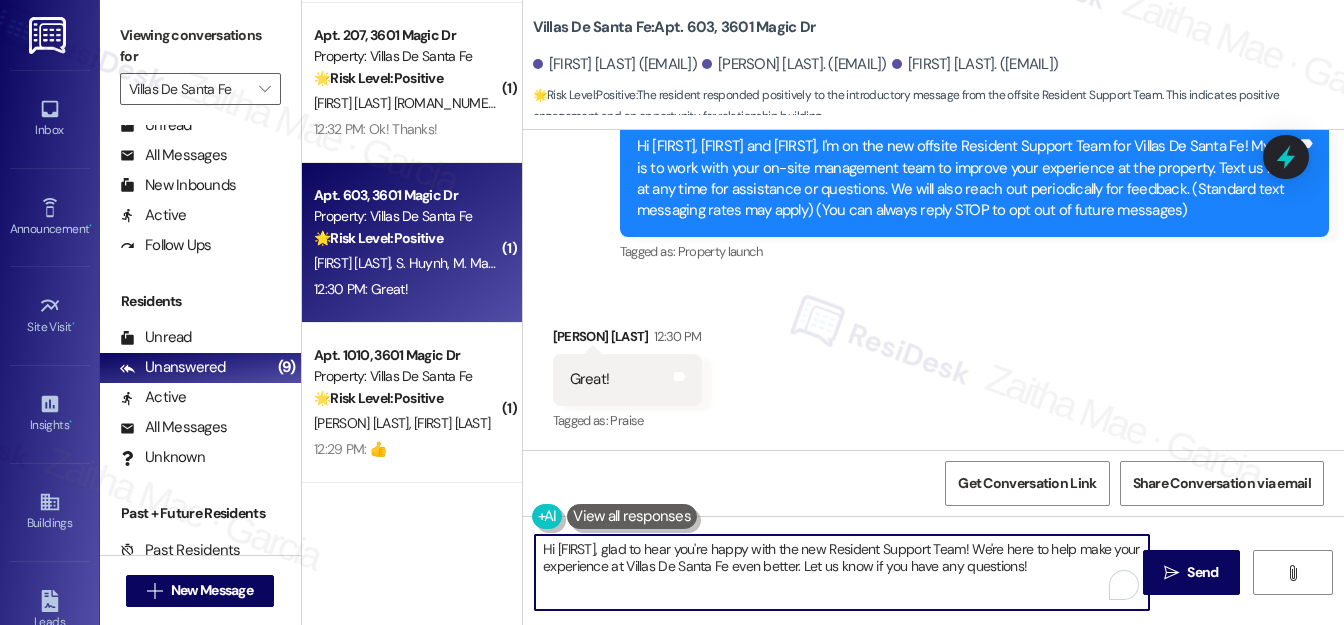 click on "Hi [FIRST], glad to hear you're happy with the new Resident Support Team! We're here to help make your experience at Villas De Santa Fe even better. Let us know if you have any questions!" at bounding box center [842, 572] 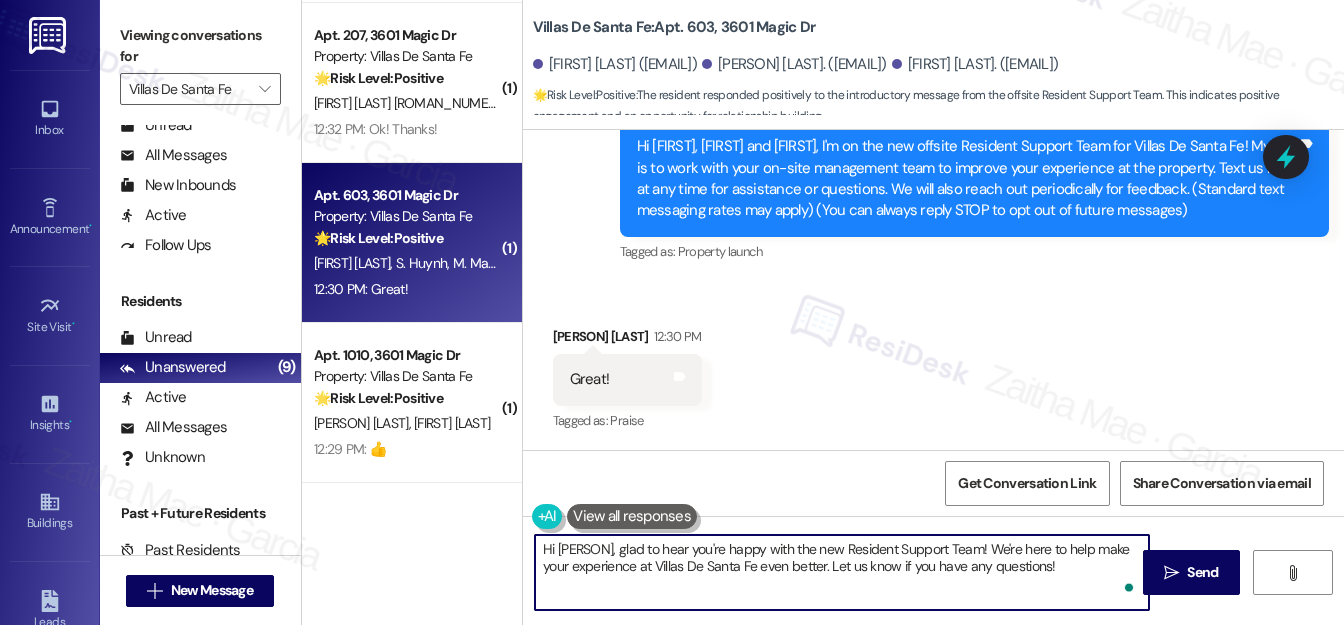 paste on "[FIRST]" 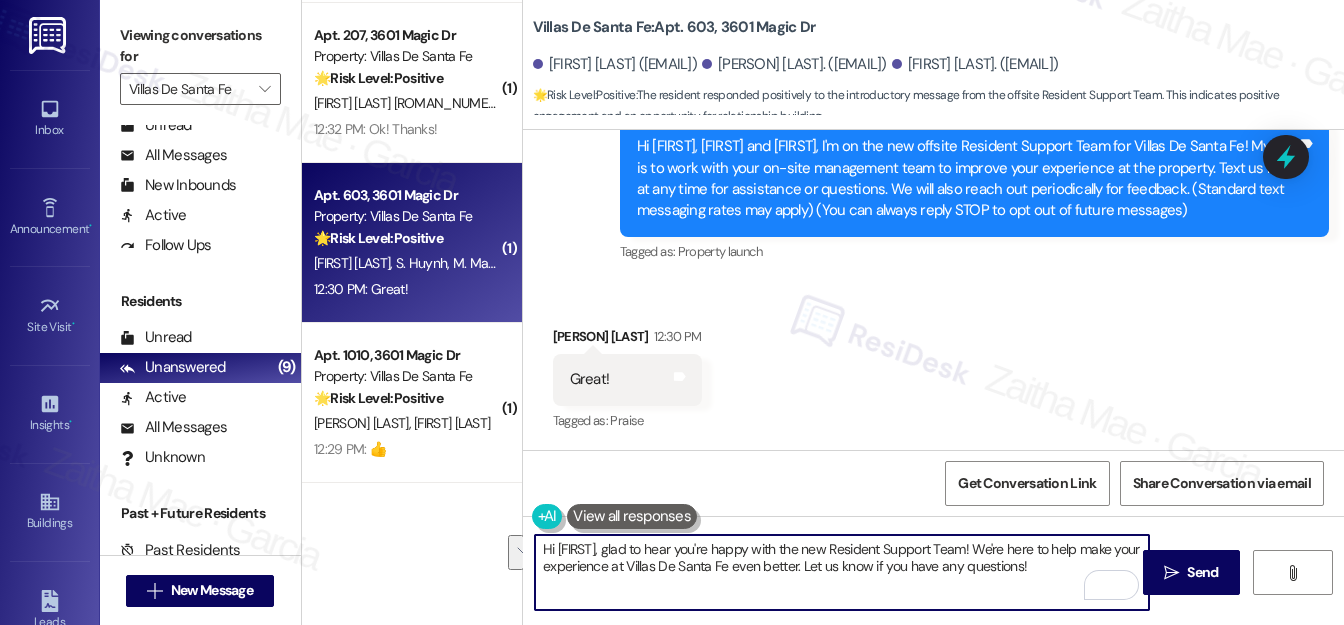 drag, startPoint x: 598, startPoint y: 549, endPoint x: 1037, endPoint y: 578, distance: 439.95682 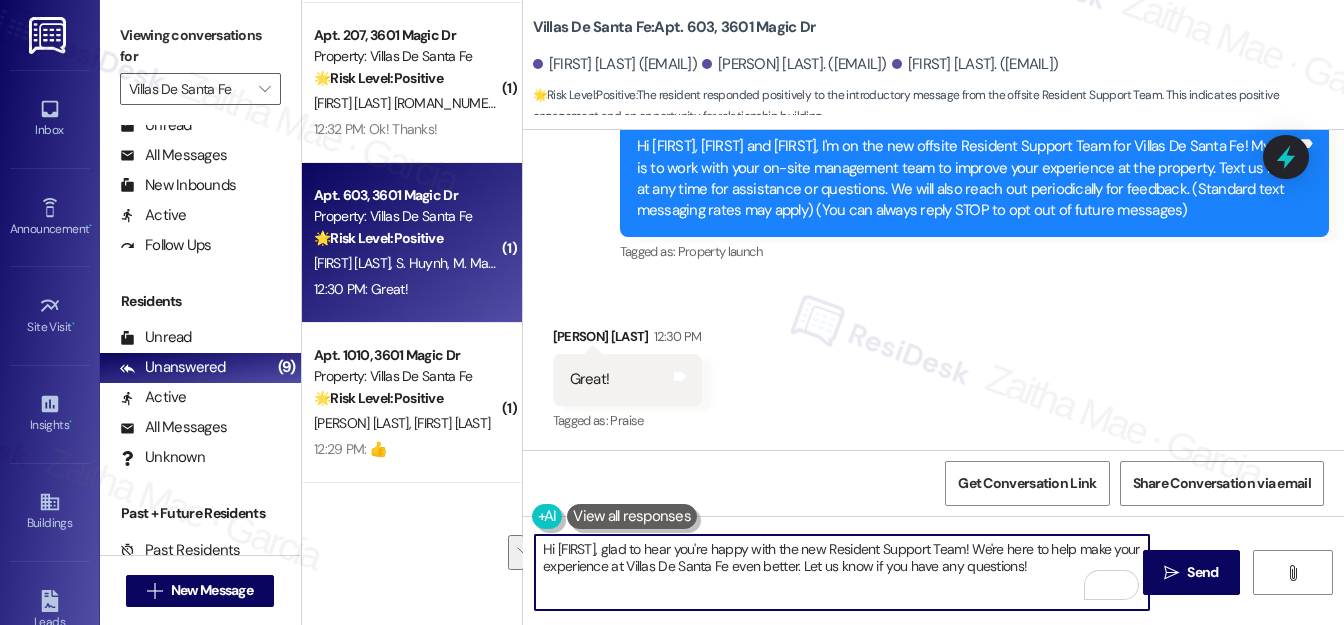 click on "Hi [FIRST], glad to hear you're happy with the new Resident Support Team! We're here to help make your experience at Villas De Santa Fe even better. Let us know if you have any questions!" at bounding box center (842, 572) 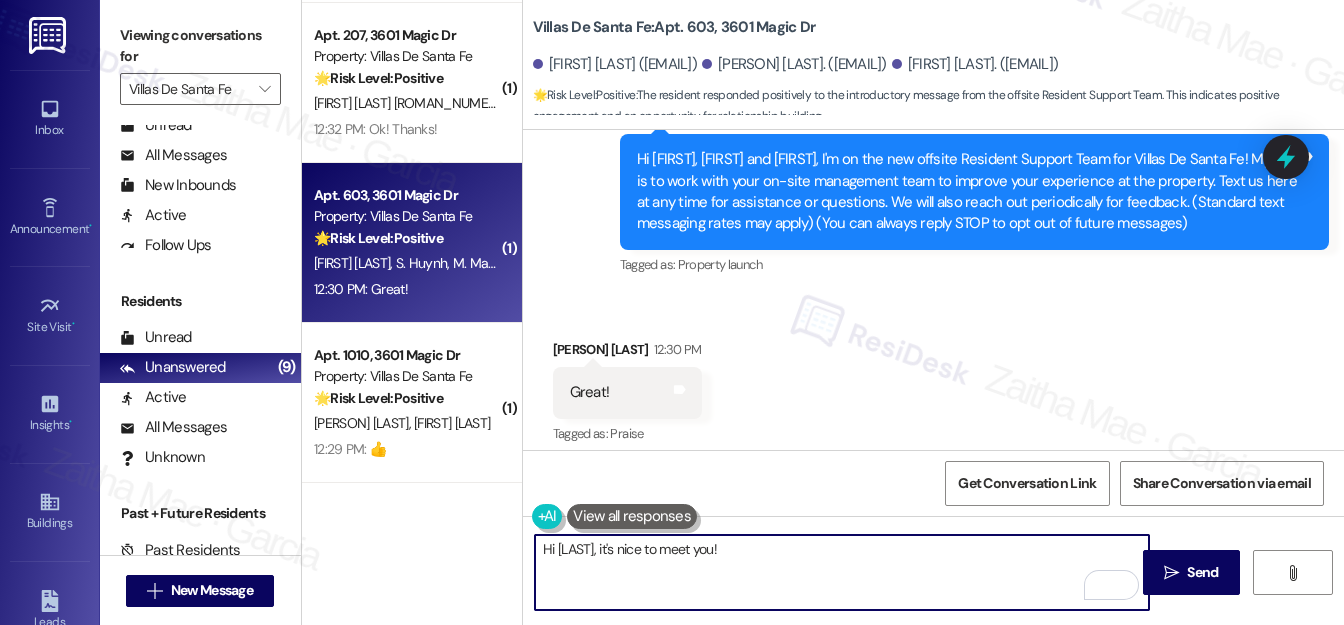 scroll, scrollTop: 442, scrollLeft: 0, axis: vertical 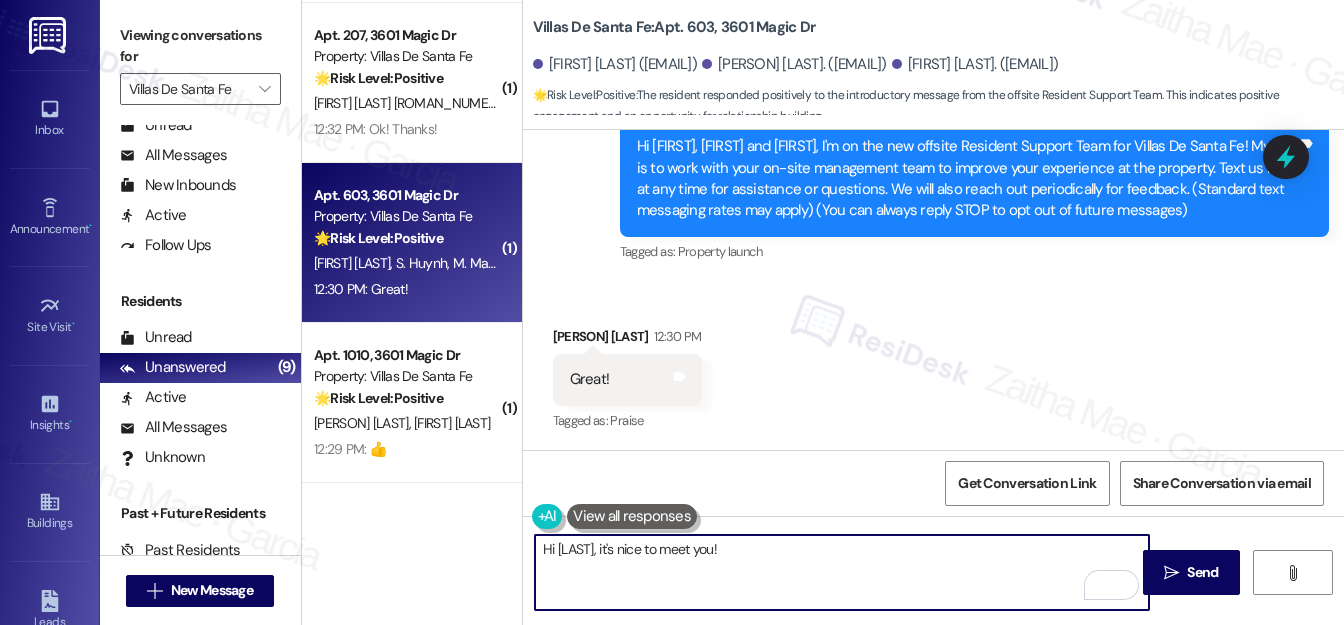 paste on "Please feel free to reach out if you have other concerns or home-related issues. Have a great day" 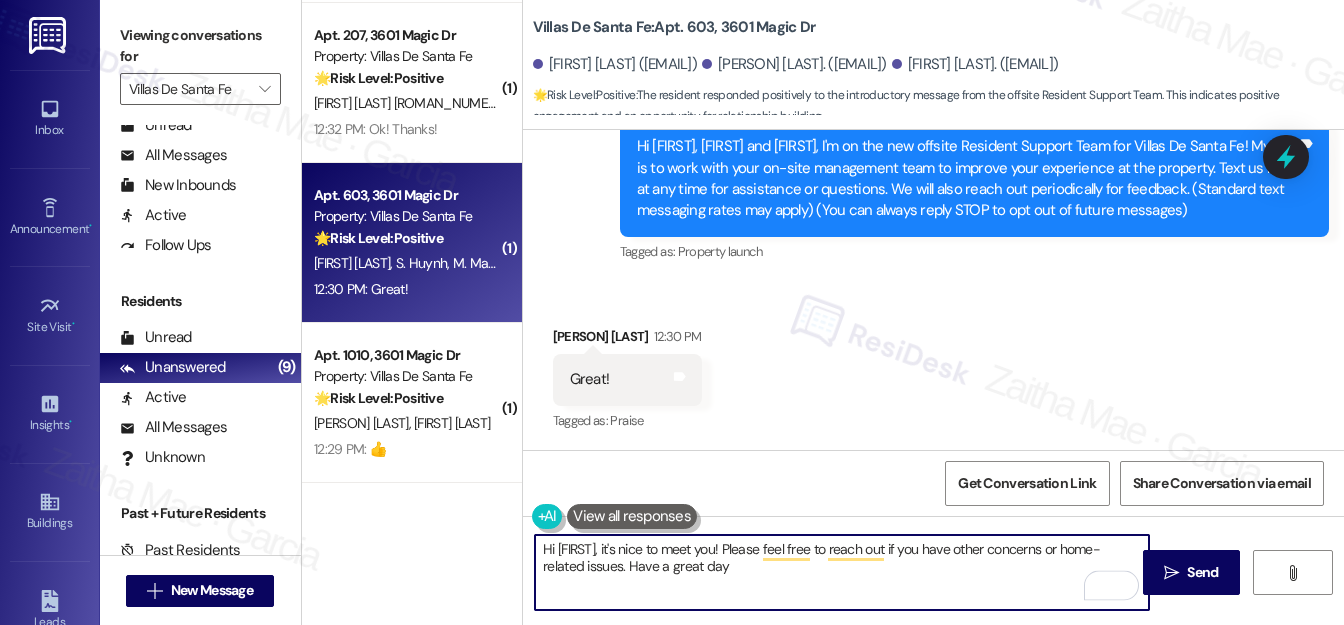click on "Hi [FIRST], it's nice to meet you! Please feel free to reach out if you have other concerns or home-related issues. Have a great day" at bounding box center [842, 572] 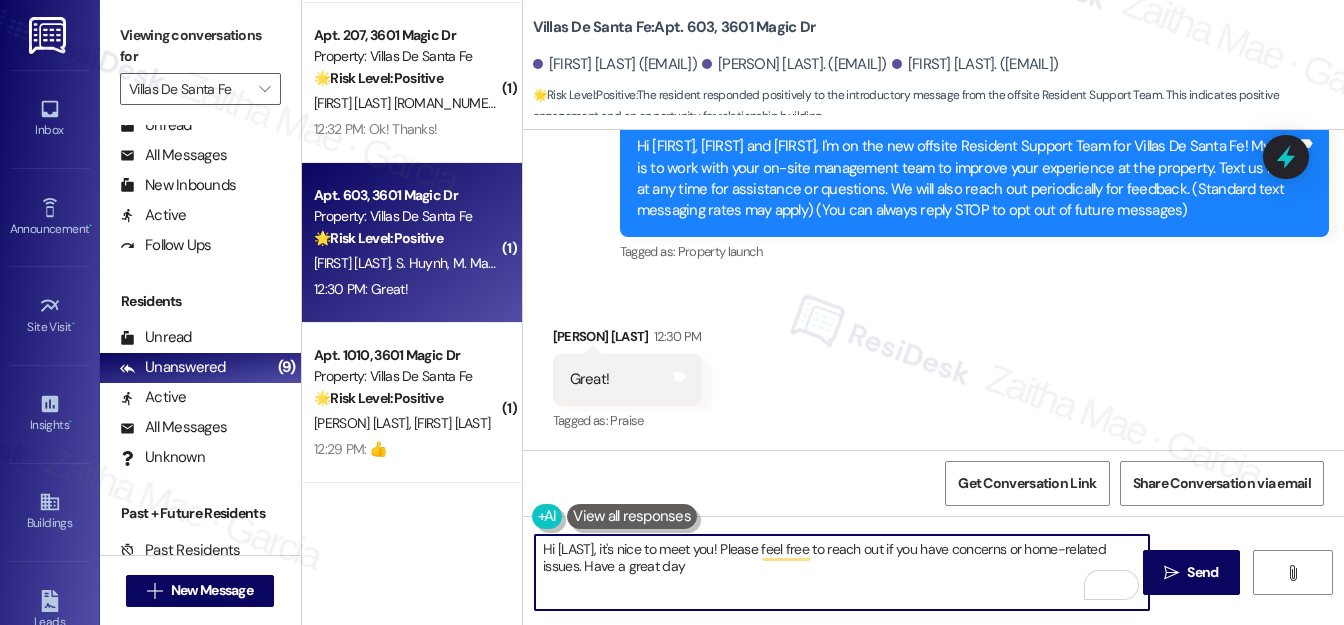 click on "Hi [LAST], it's nice to meet you! Please feel free to reach out if you have concerns or home-related issues. Have a great day" at bounding box center [842, 572] 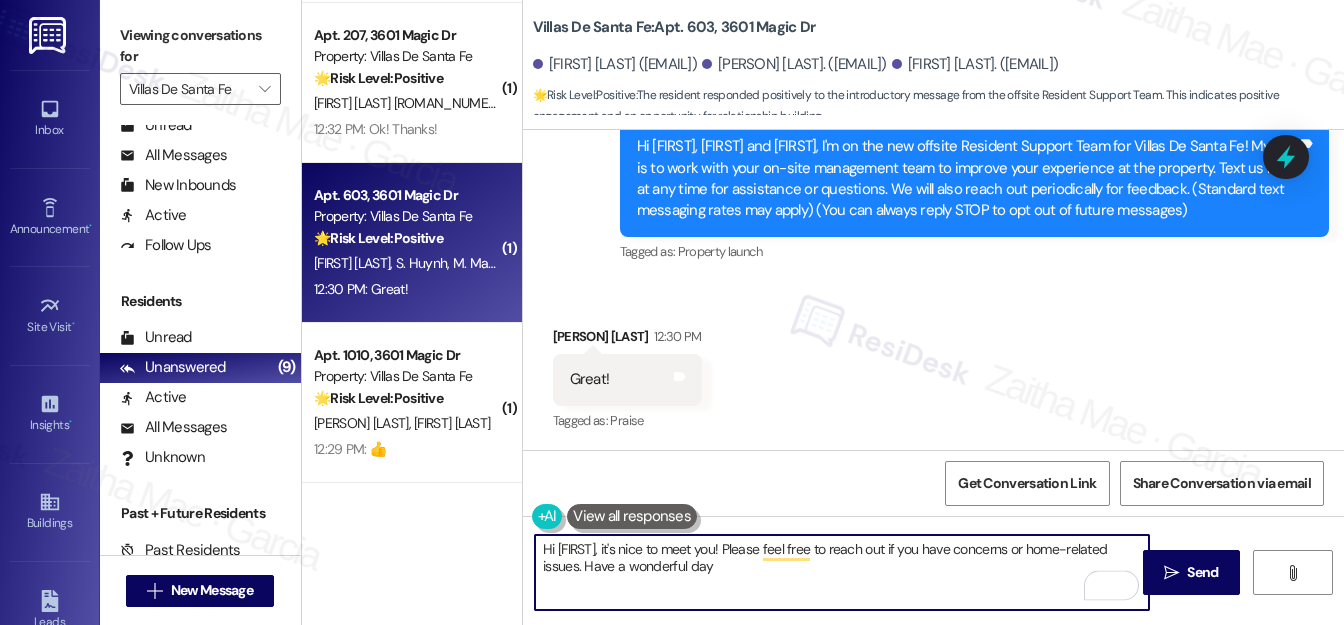 click on "Hi [FIRST], it's nice to meet you! Please feel free to reach out if you have concerns or home-related issues. Have a wonderful day" at bounding box center (842, 572) 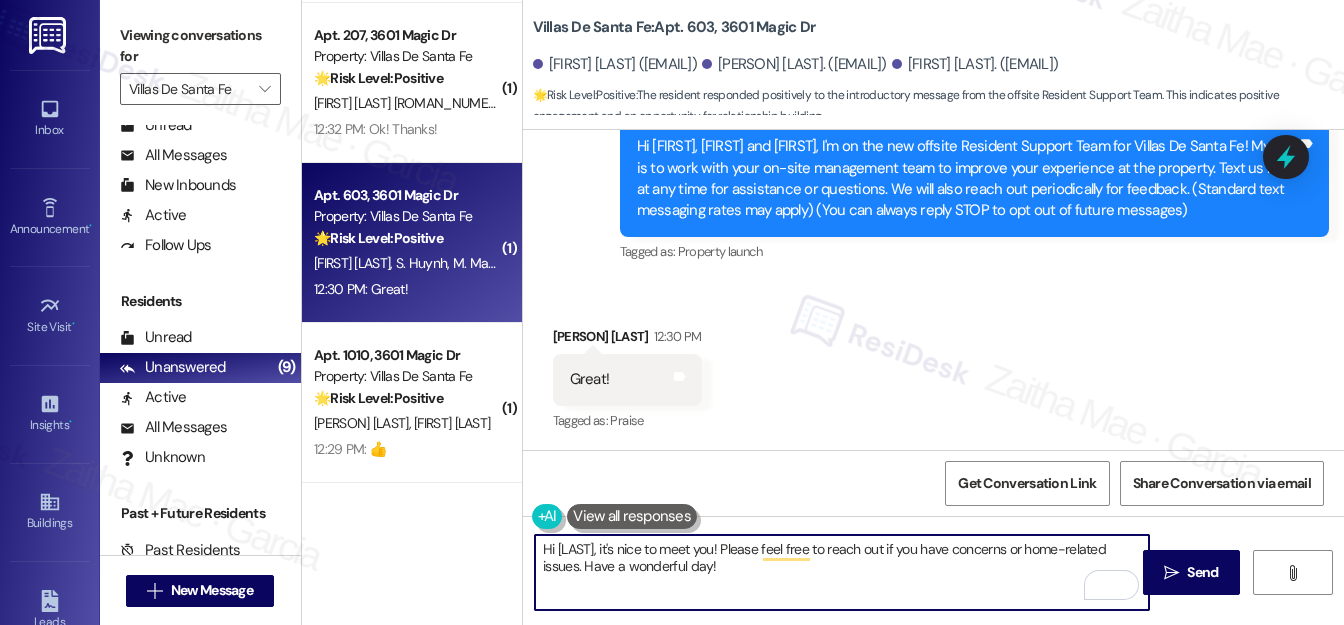 click on "Hi [LAST], it's nice to meet you! Please feel free to reach out if you have concerns or home-related issues. Have a wonderful day!" at bounding box center (842, 572) 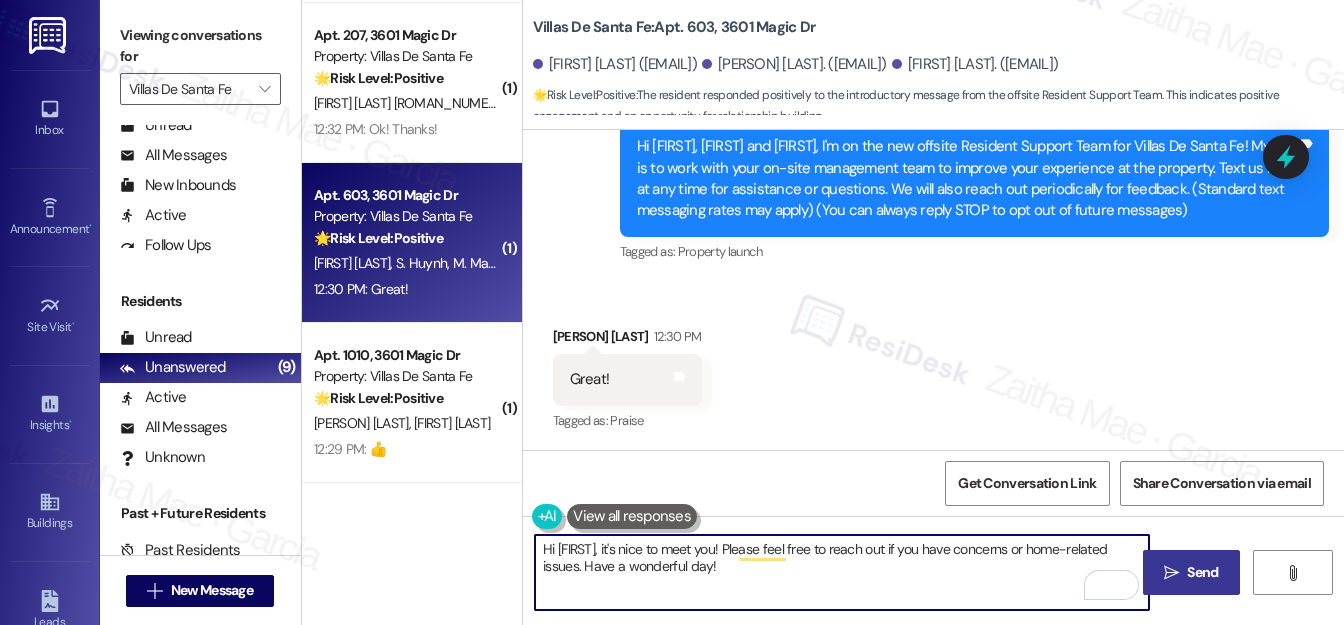type on "Hi [FIRST], it's nice to meet you! Please feel free to reach out if you have concerns or home-related issues. Have a wonderful day!" 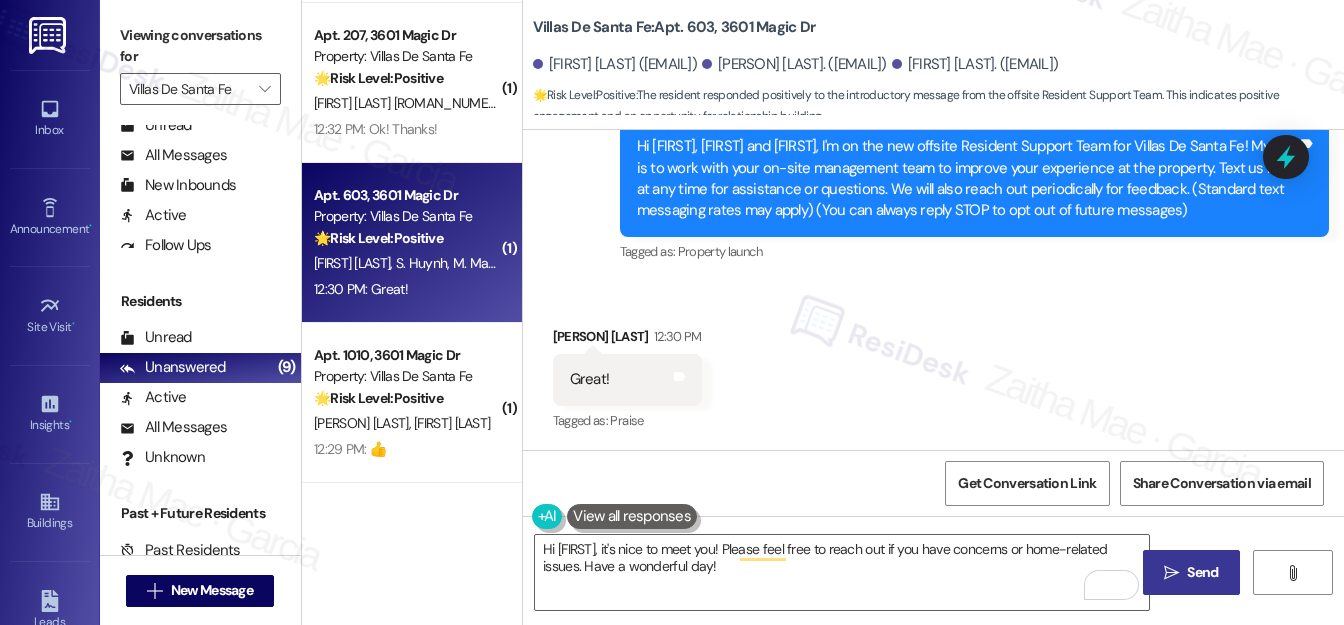 click on "Send" at bounding box center (1202, 572) 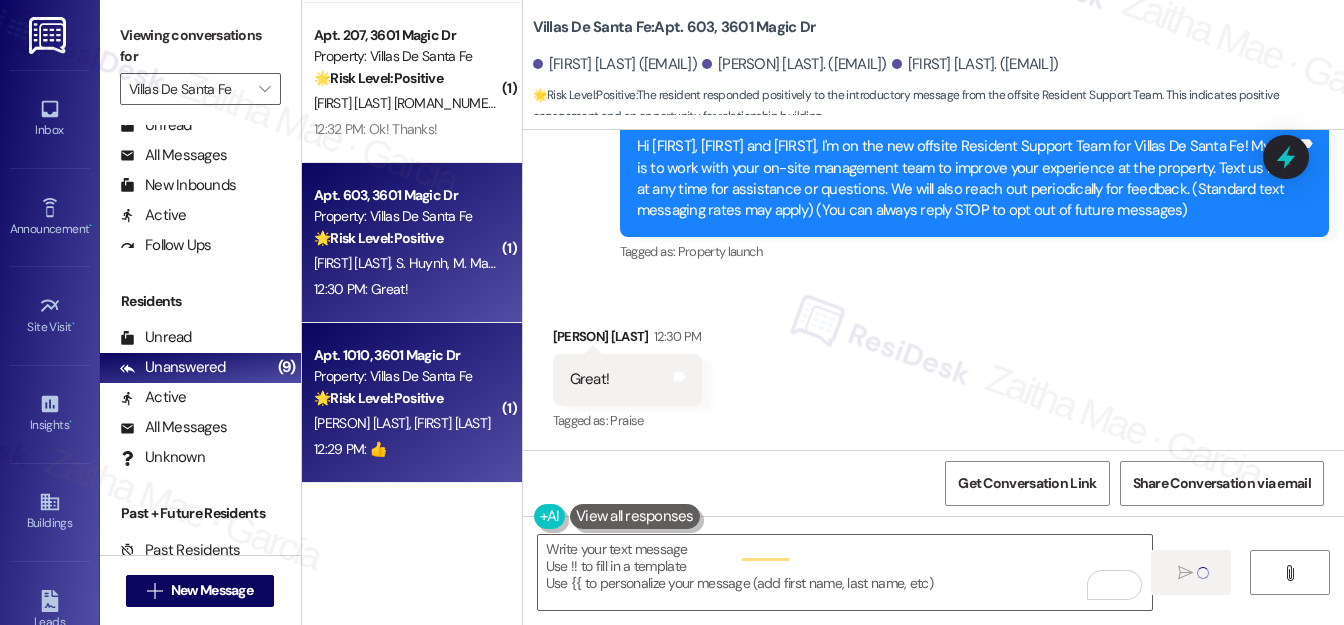 type on "Fetching suggested responses. Please feel free to read through the conversation in the meantime." 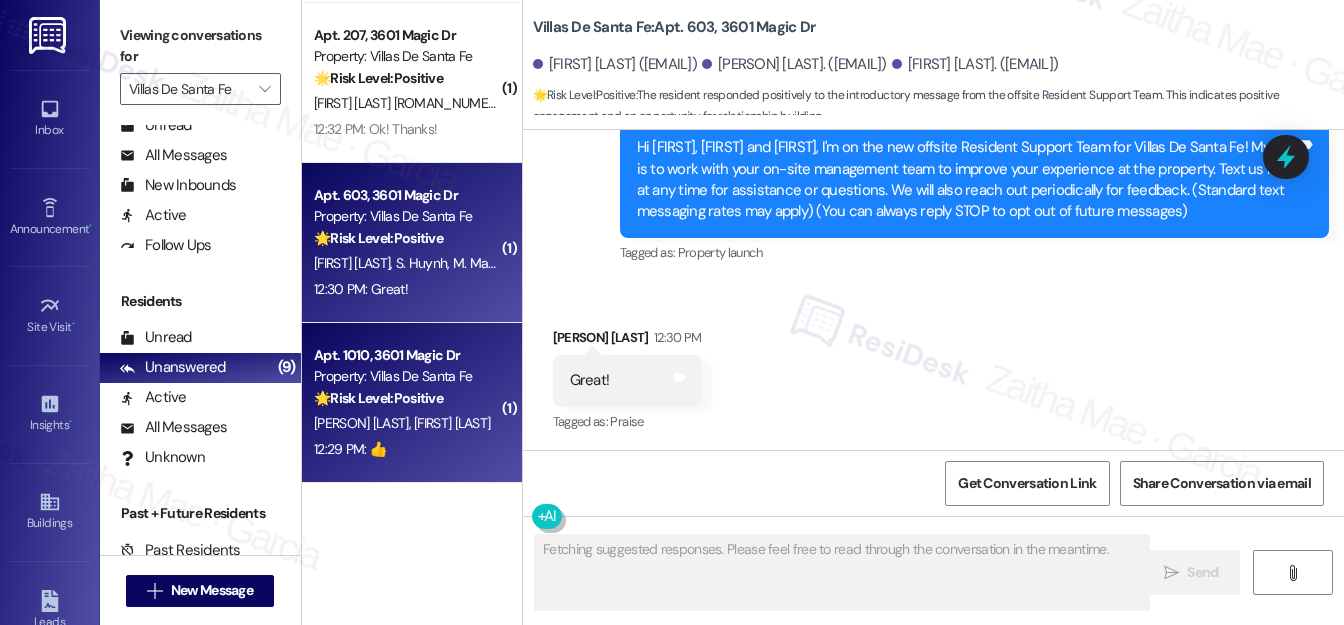 click on "[FIRST] [LAST] [FIRST] [LAST]" at bounding box center [406, 423] 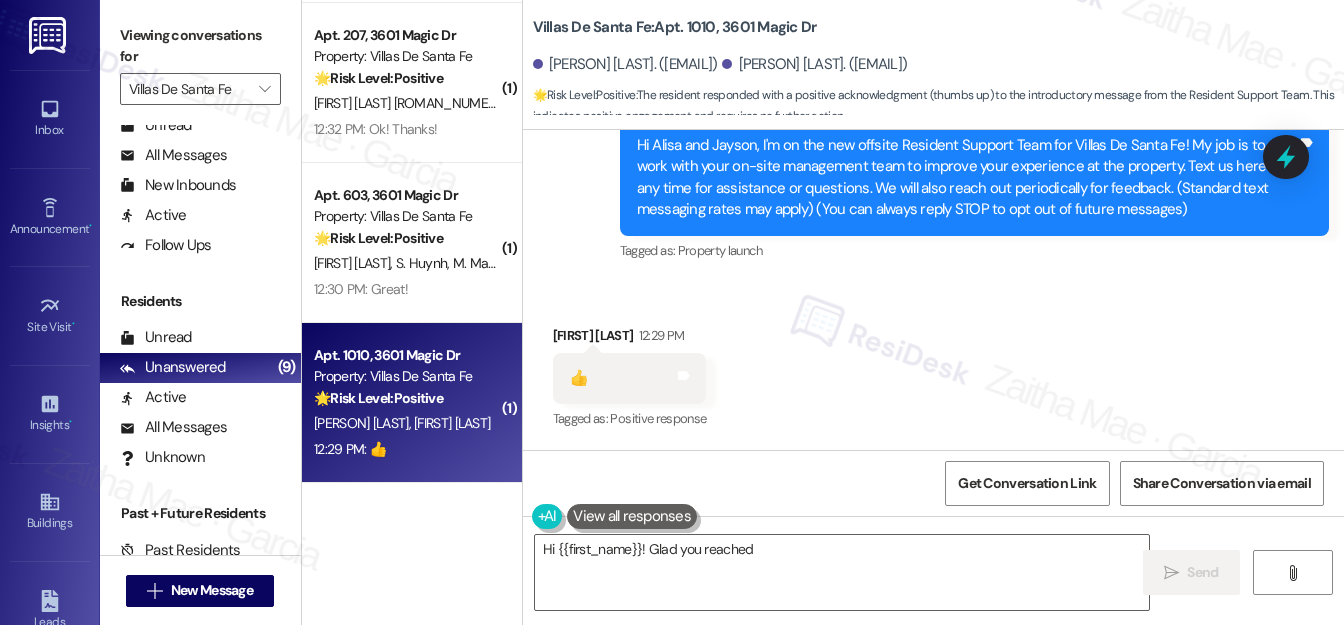 scroll, scrollTop: 216, scrollLeft: 0, axis: vertical 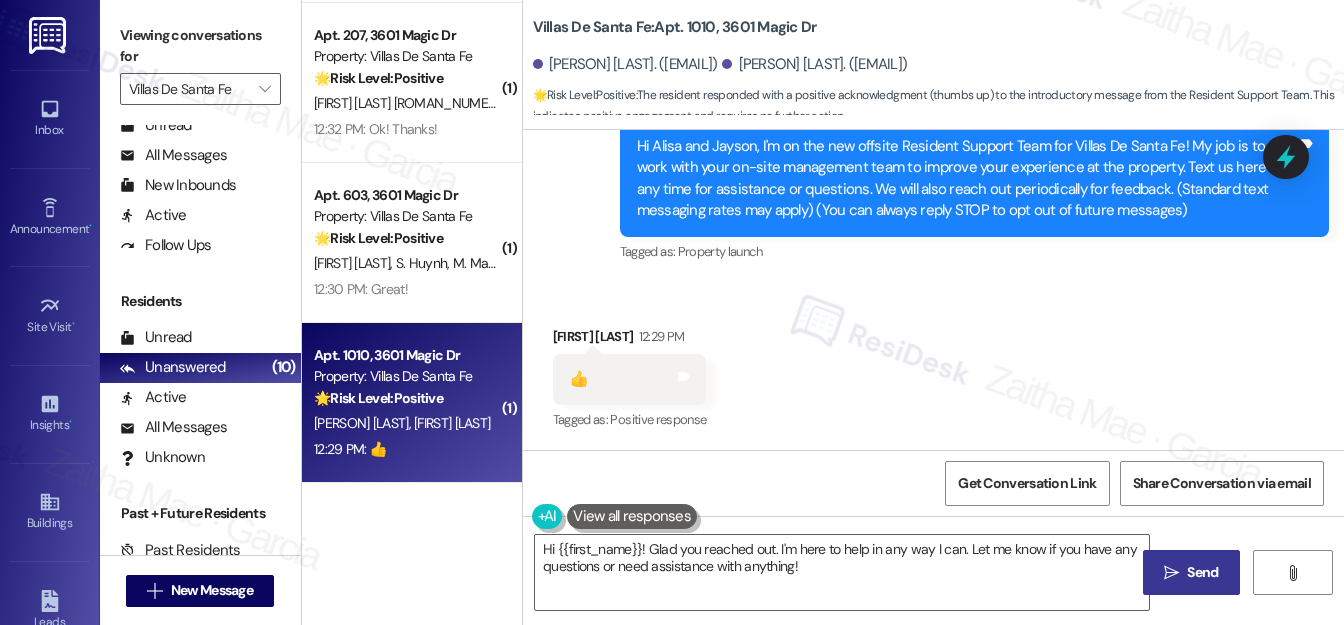click on "Jayson Lugo 12:29 PM" at bounding box center [630, 340] 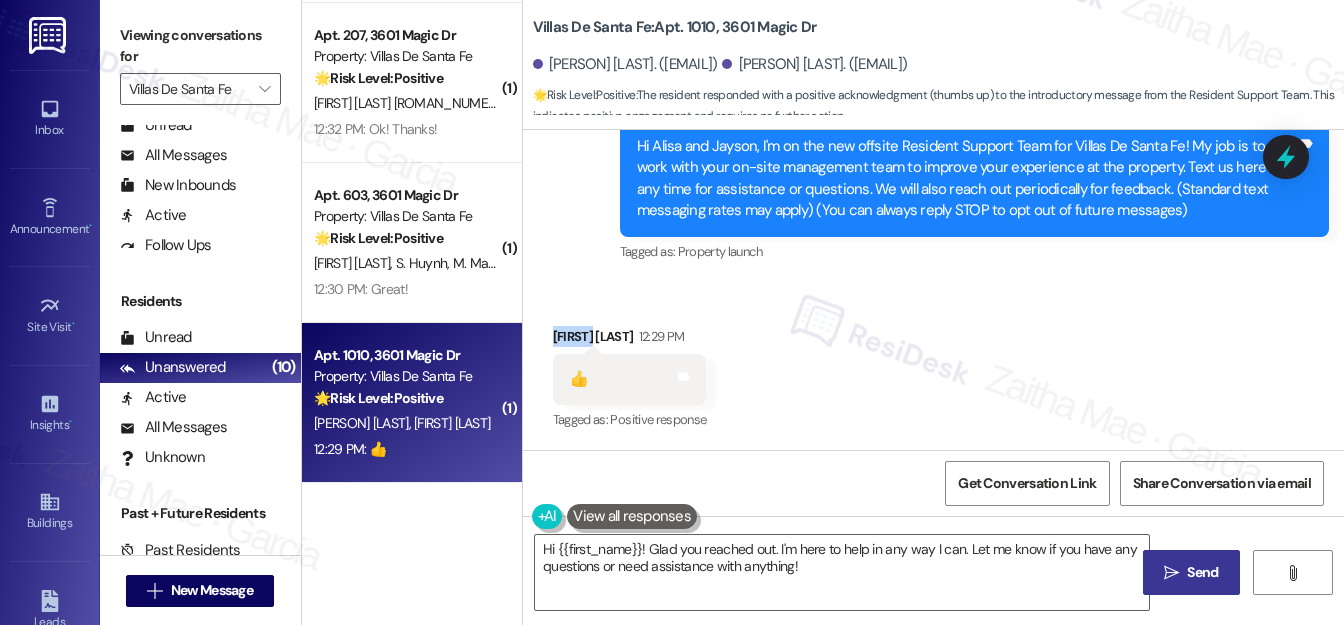 click on "Jayson Lugo 12:29 PM" at bounding box center (630, 340) 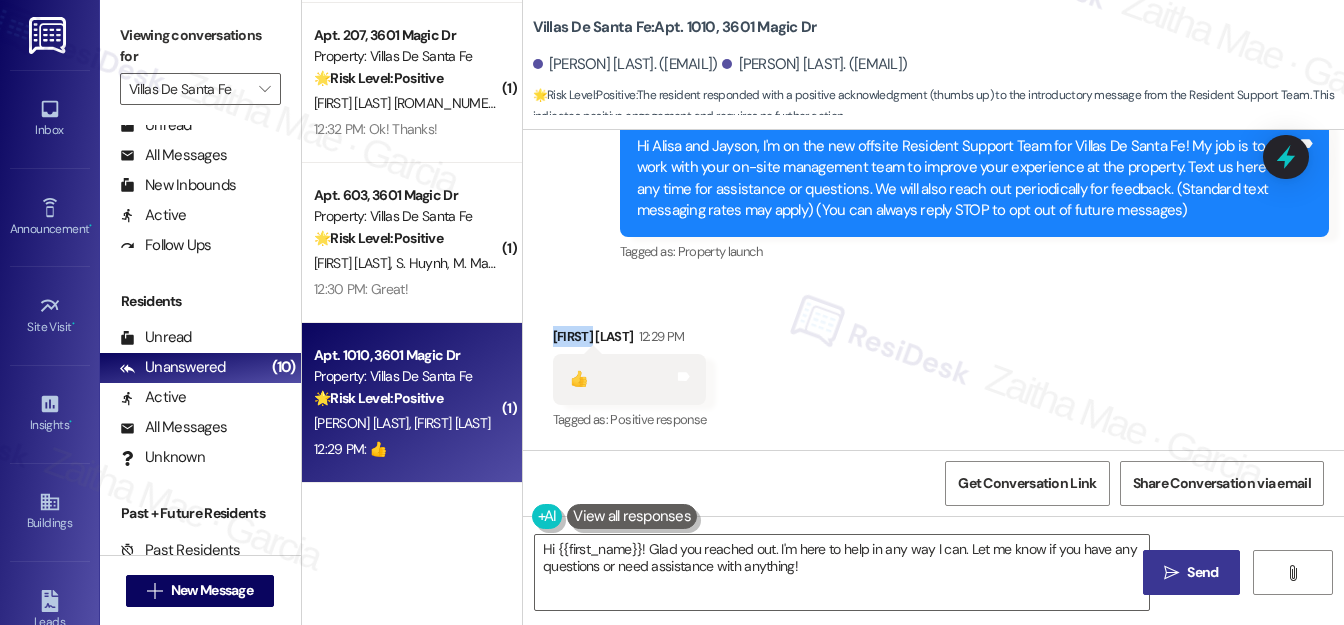 copy on "Jayson" 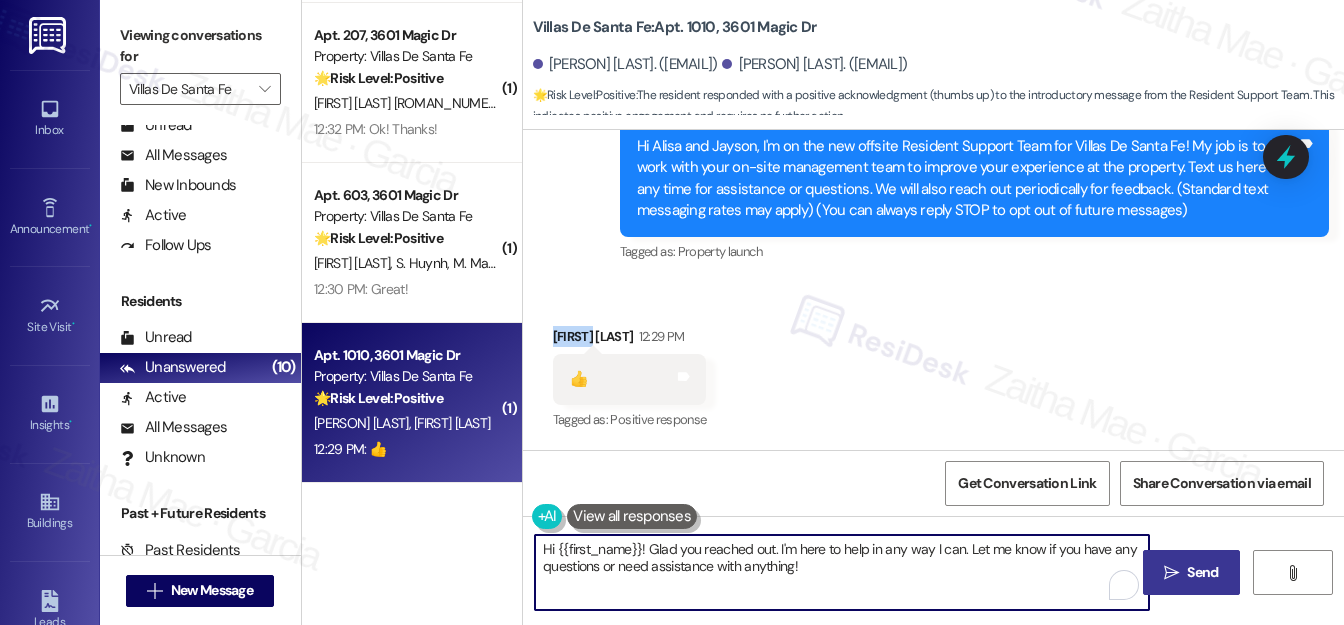 click on "Hi {{first_name}}! Glad you reached out. I'm here to help in any way I can. Let me know if you have any questions or need assistance with anything!" at bounding box center (842, 572) 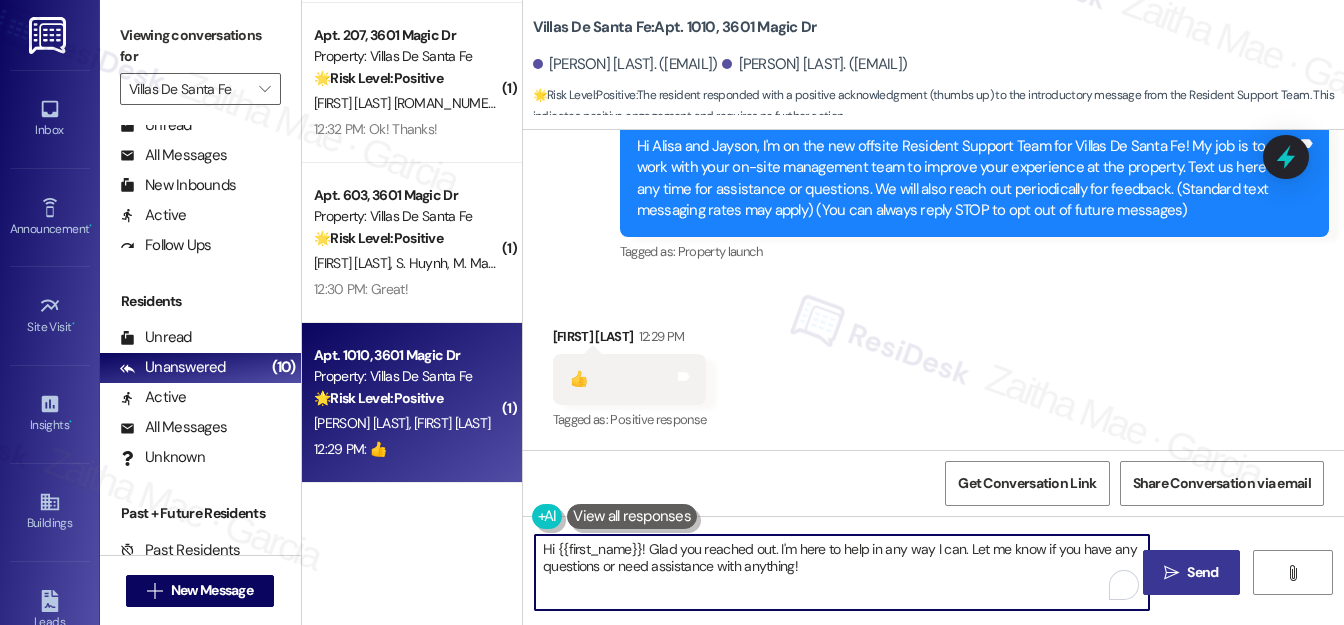 click on "Hi {{first_name}}! Glad you reached out. I'm here to help in any way I can. Let me know if you have any questions or need assistance with anything!" at bounding box center [842, 572] 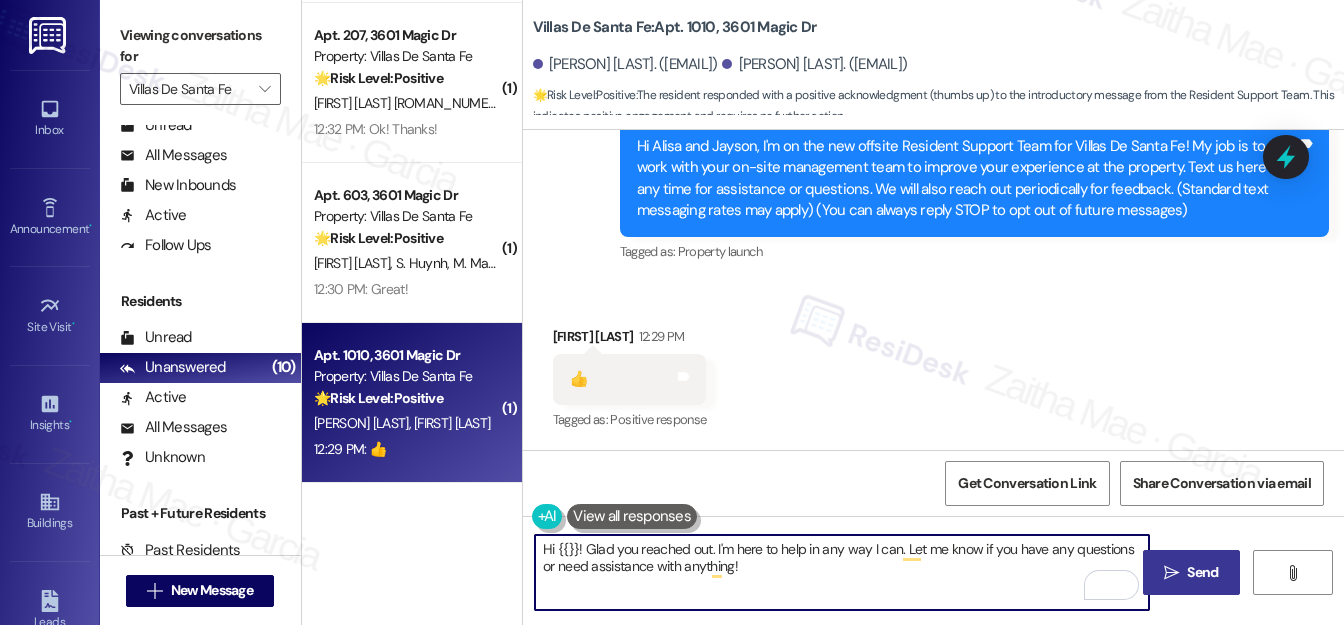type on "Hi {{}}! Glad you reached out. I'm here to help in any way I can. Let me know if you have any questions or need assistance with anything!" 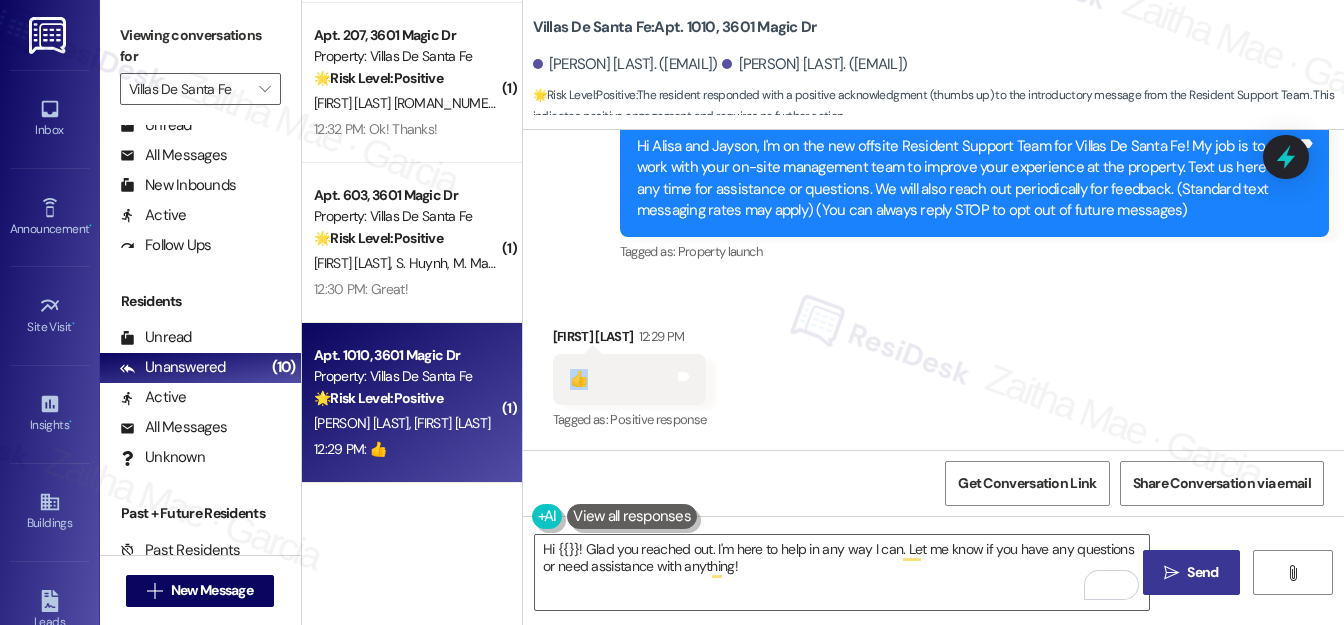 drag, startPoint x: 562, startPoint y: 381, endPoint x: 591, endPoint y: 377, distance: 29.274563 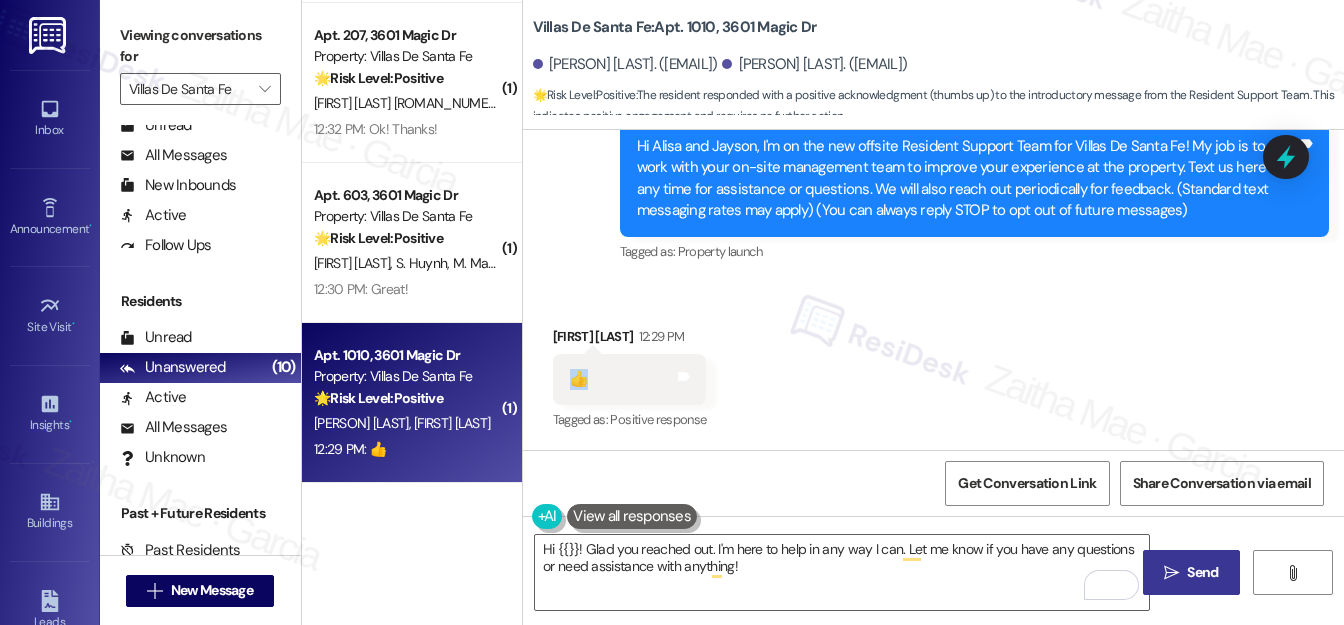 click on "👍  Tags and notes" at bounding box center [630, 379] 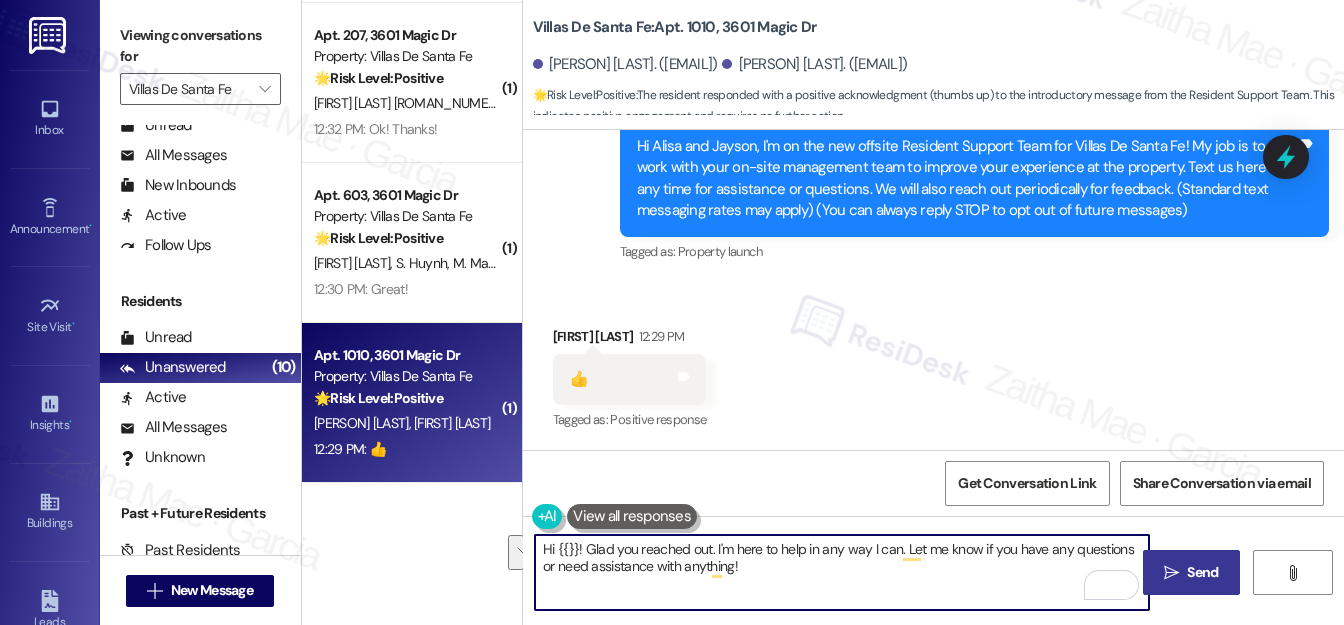 drag, startPoint x: 540, startPoint y: 549, endPoint x: 781, endPoint y: 575, distance: 242.39844 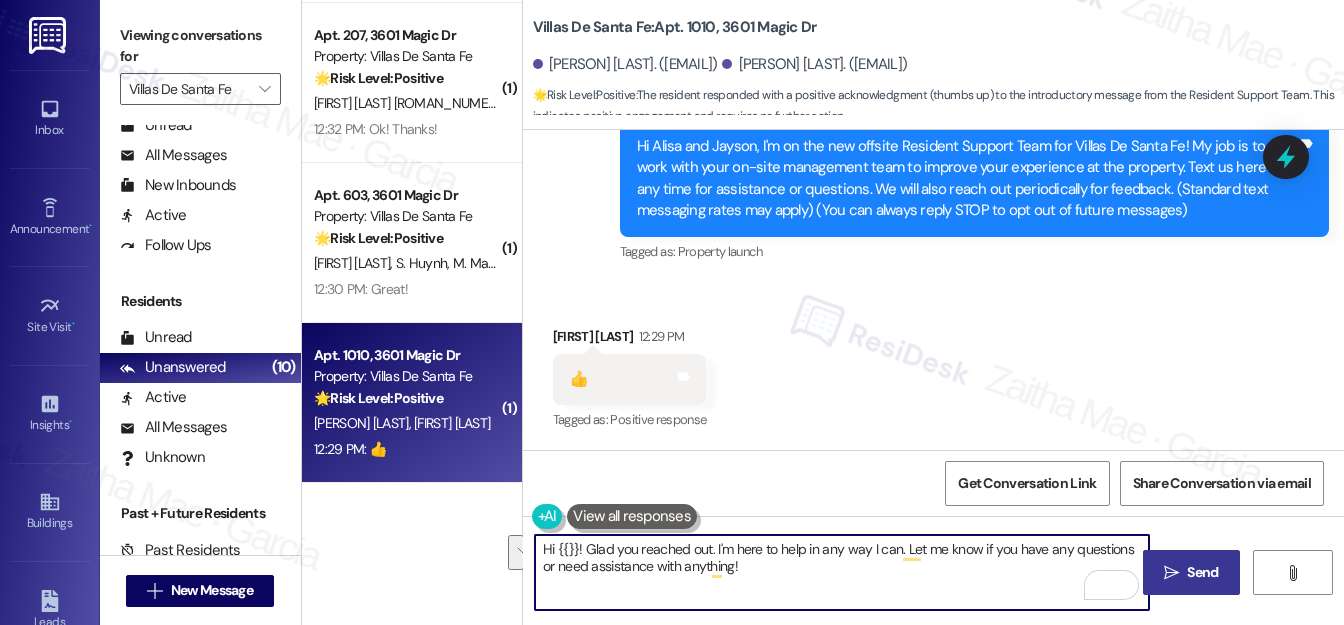 click on "Hi {{}}! Glad you reached out. I'm here to help in any way I can. Let me know if you have any questions or need assistance with anything!" at bounding box center (842, 572) 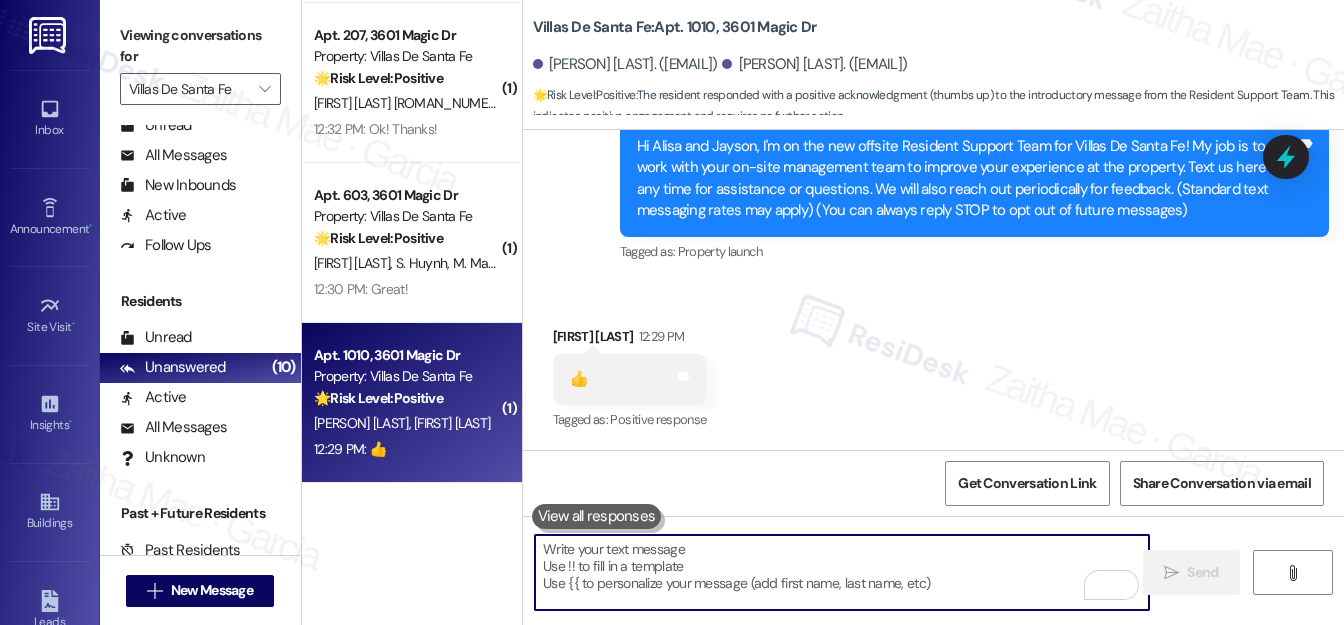 paste on "Thanks, {{first_name}}! Glad to have you with us—let me know if you need anything. 😊" 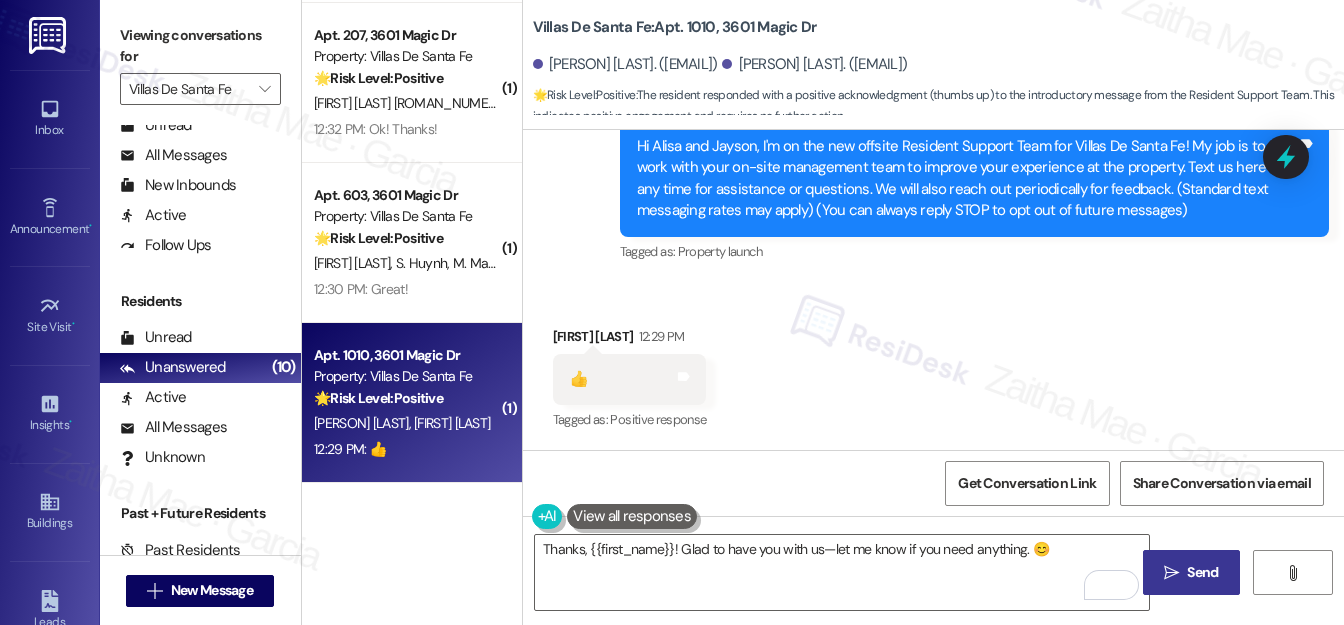 click on "Jayson Lugo 12:29 PM" at bounding box center (630, 340) 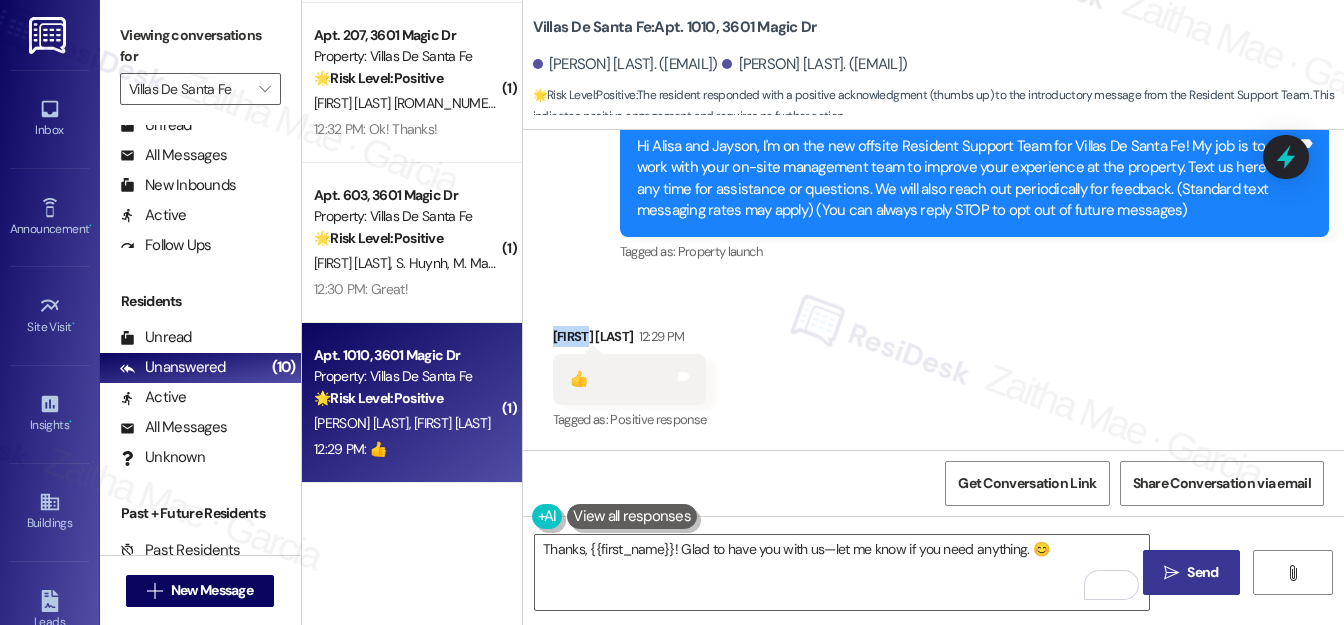 click on "Jayson Lugo 12:29 PM" at bounding box center (630, 340) 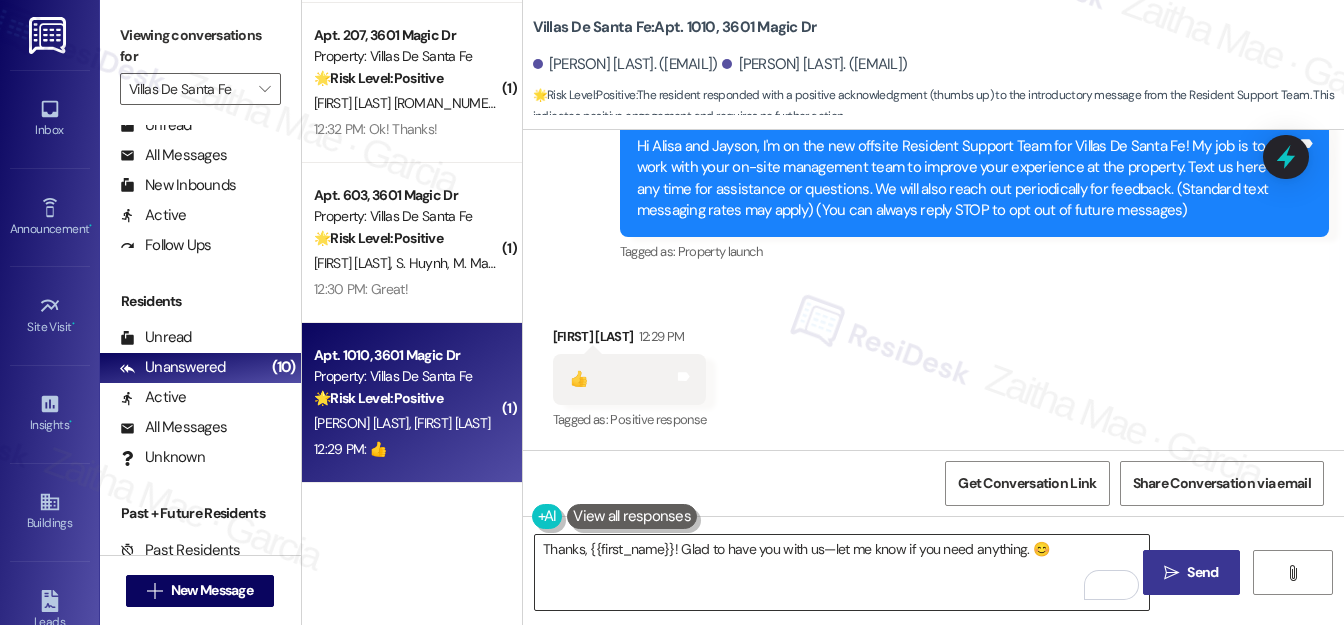 click on "Thanks, {{first_name}}! Glad to have you with us—let me know if you need anything. 😊" at bounding box center (842, 572) 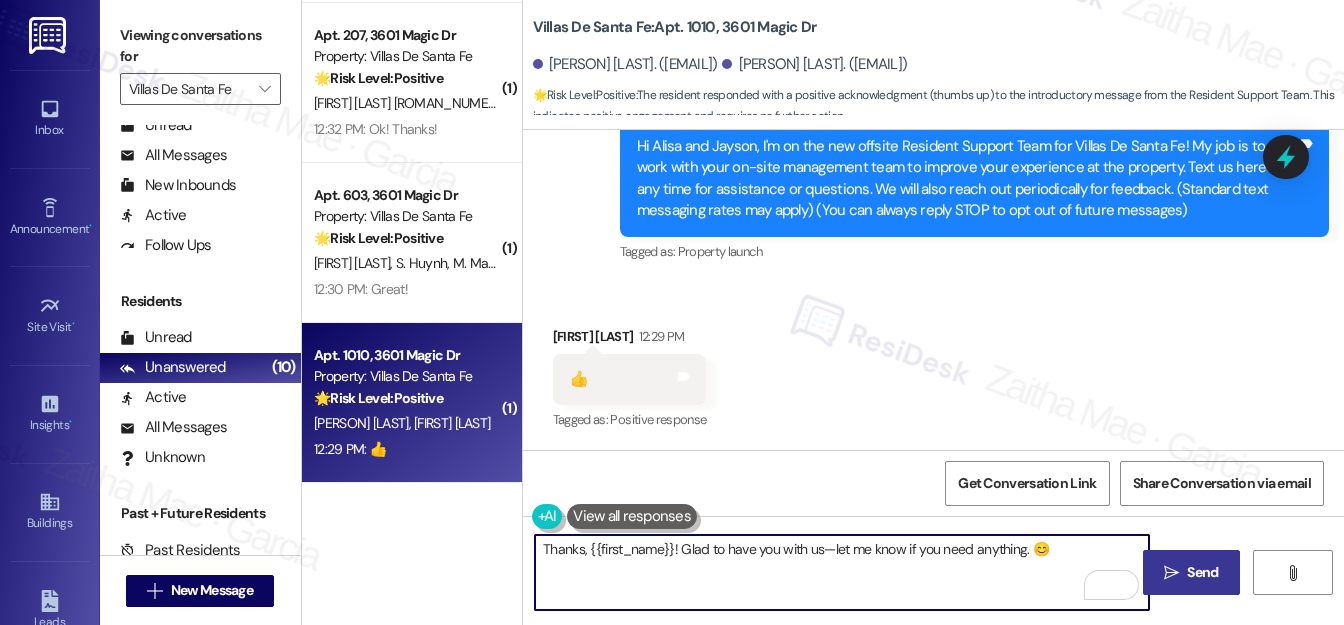click on "Thanks, {{first_name}}! Glad to have you with us—let me know if you need anything. 😊" at bounding box center (842, 572) 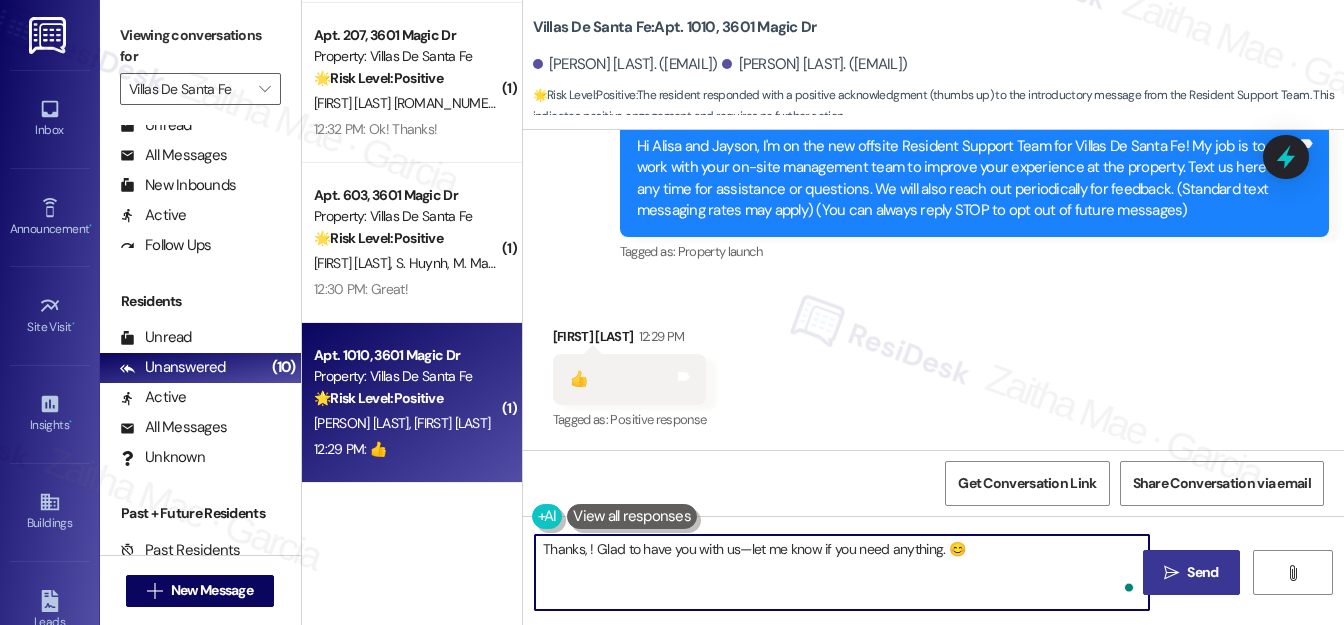 paste on "Jayson" 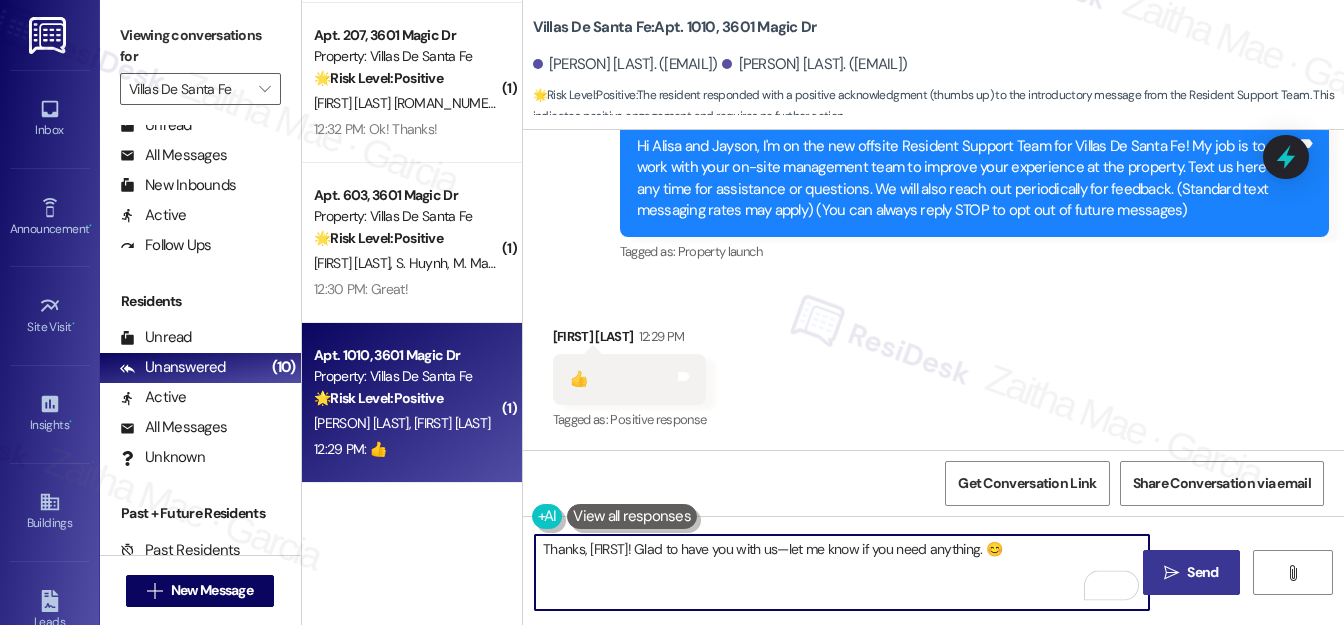 click on "Thanks, Jayson! Glad to have you with us—let me know if you need anything. 😊" at bounding box center (842, 572) 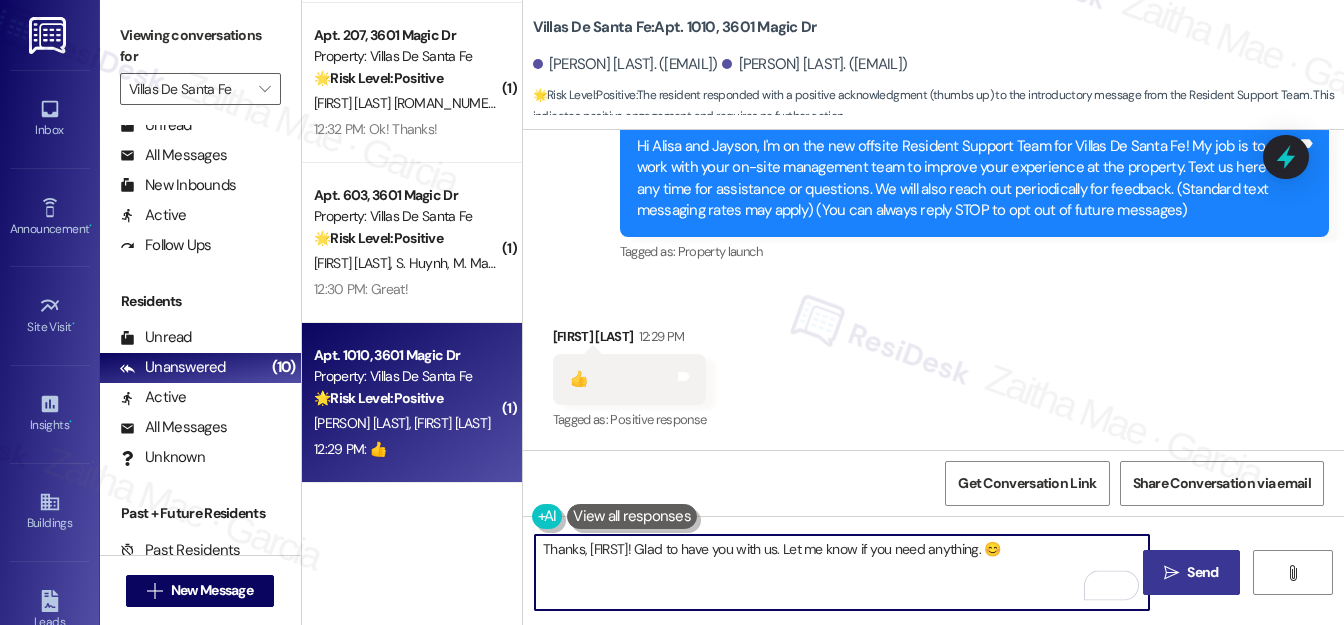 click on "Thanks, Jayson! Glad to have you with us. Let me know if you need anything. 😊" at bounding box center (842, 572) 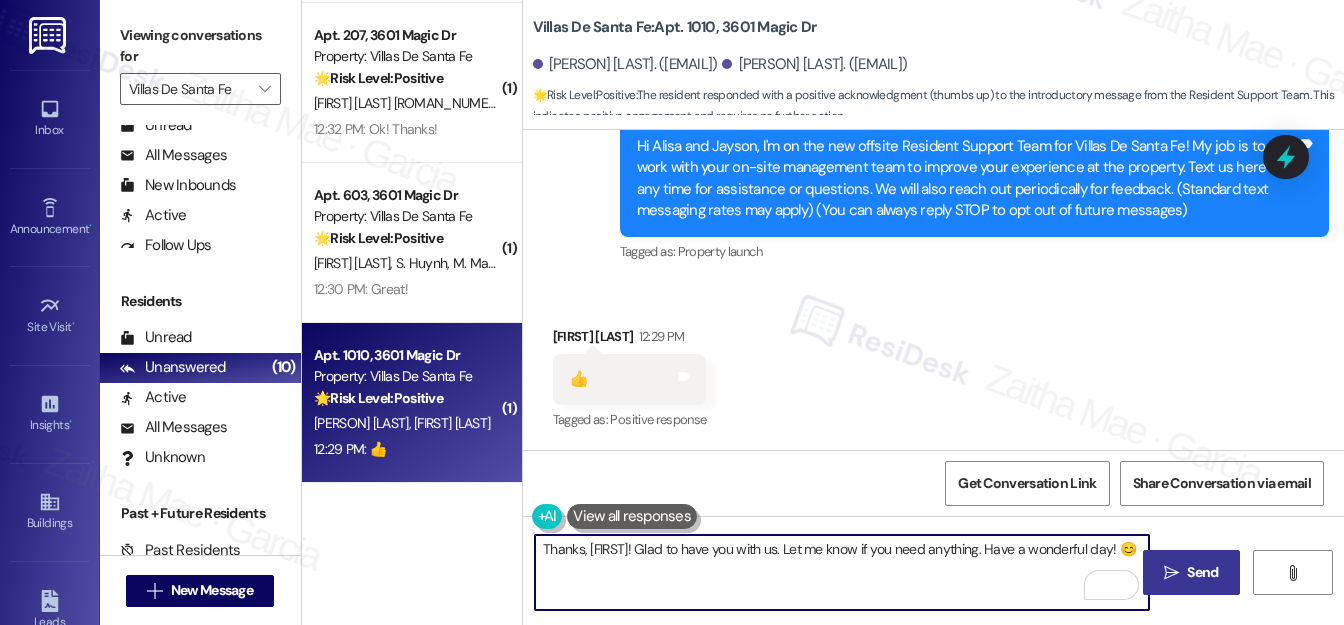 type on "Thanks, [FIRST]! Glad to have you with us. Let me know if you need anything. Have a wonderful day! 😊" 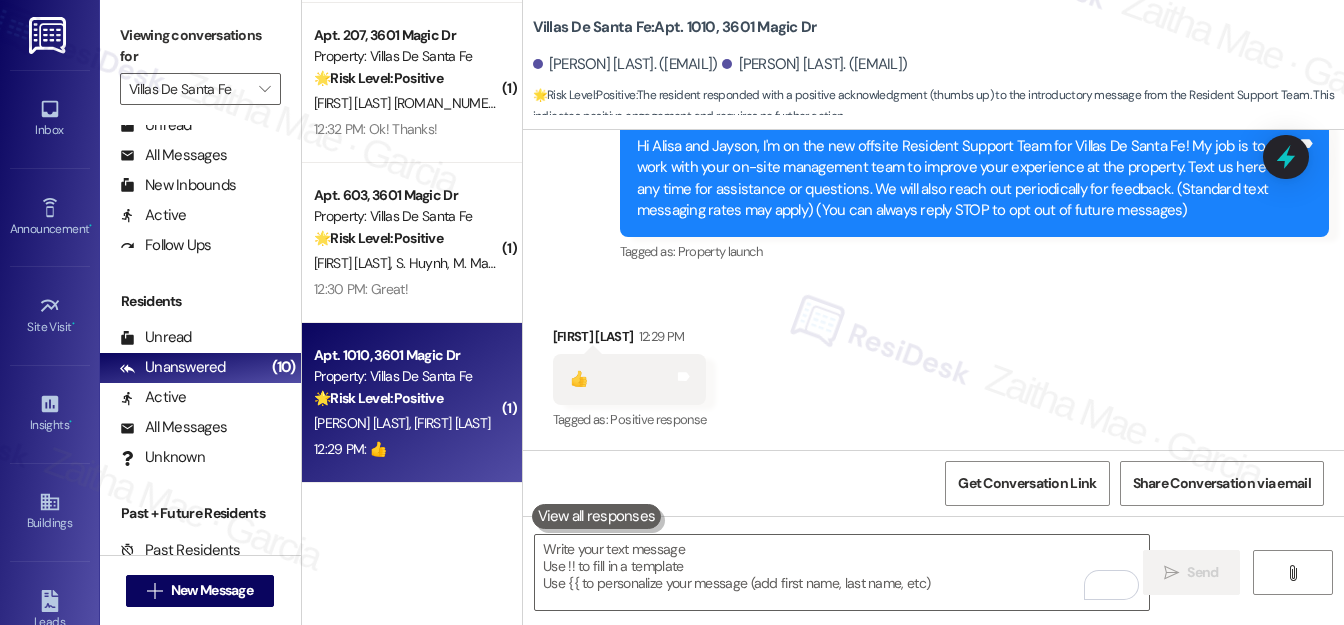 type on "Fetching suggested responses. Please feel free to read through the conversation in the meantime." 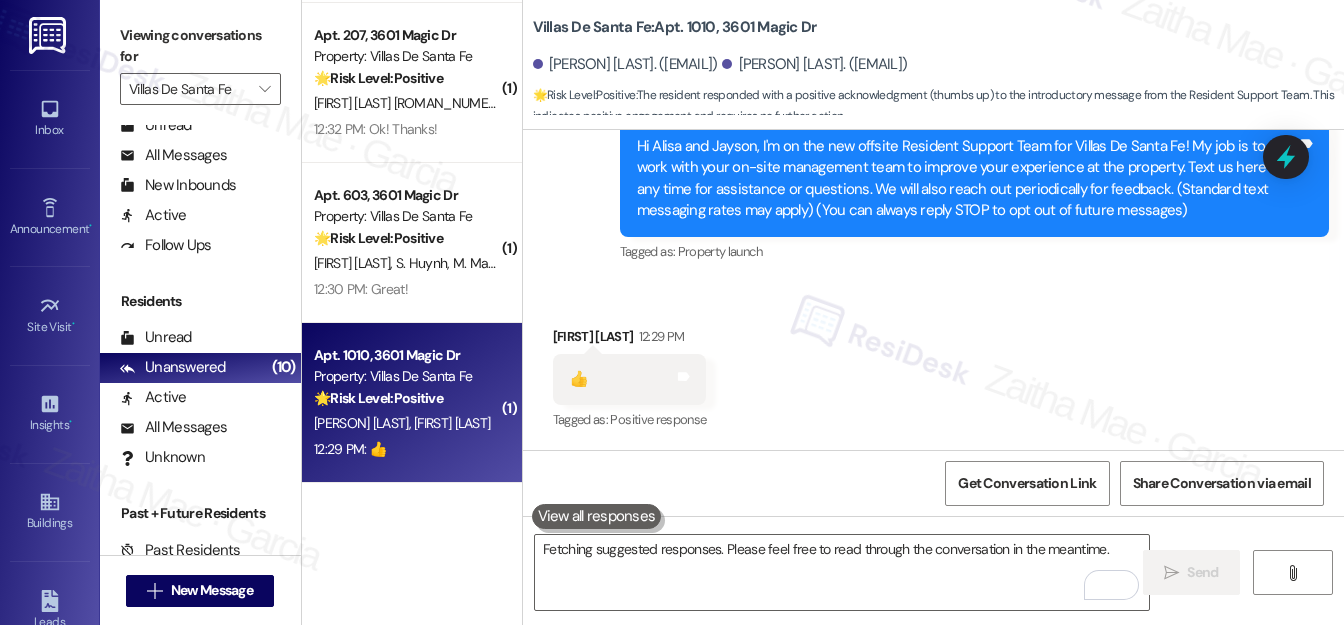 scroll, scrollTop: 355, scrollLeft: 0, axis: vertical 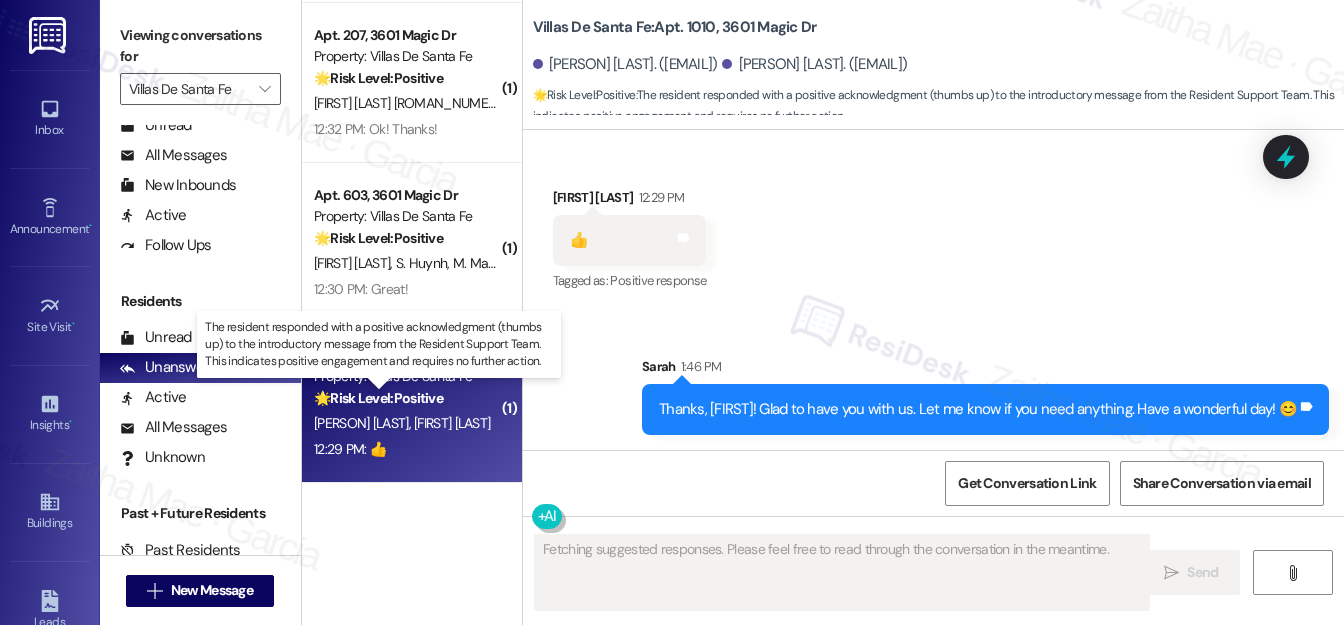 type 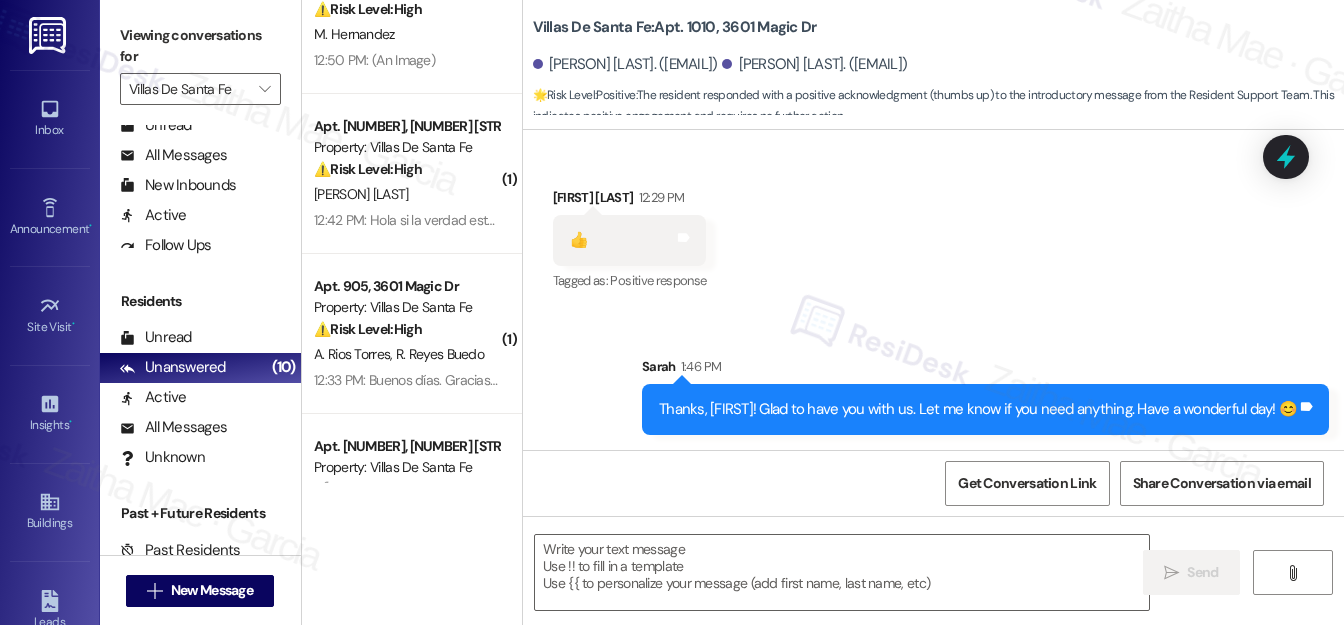 scroll, scrollTop: 0, scrollLeft: 0, axis: both 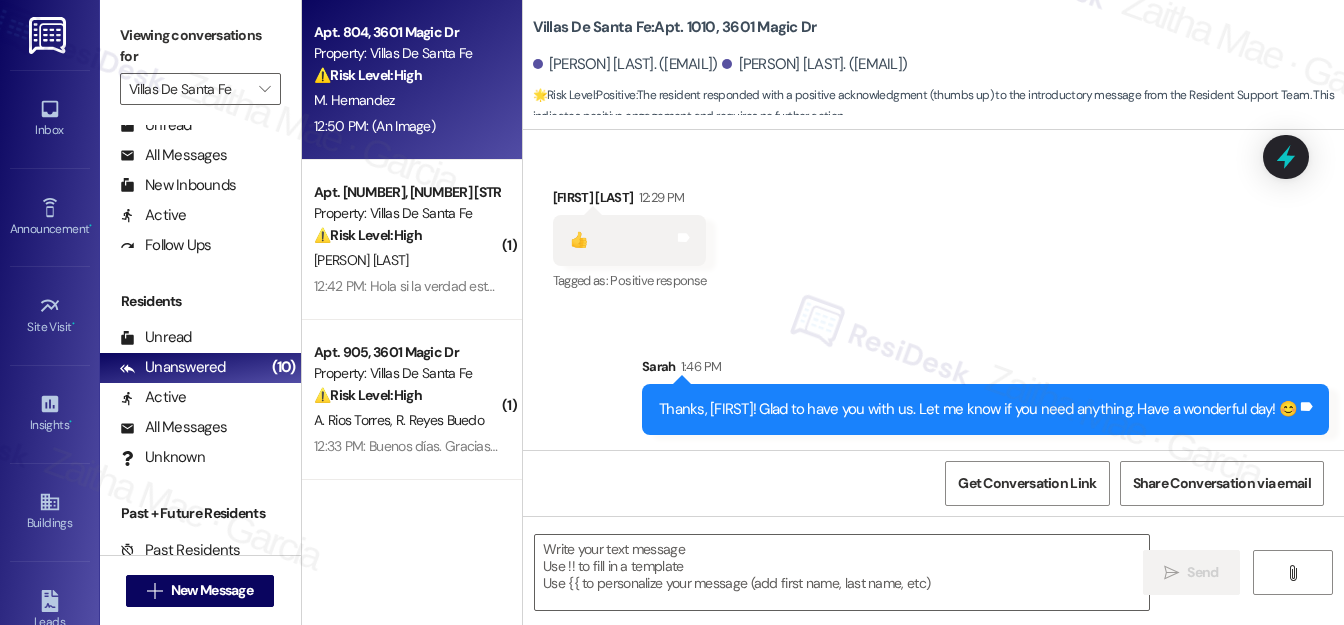 click on "M. Hernandez" at bounding box center (406, 100) 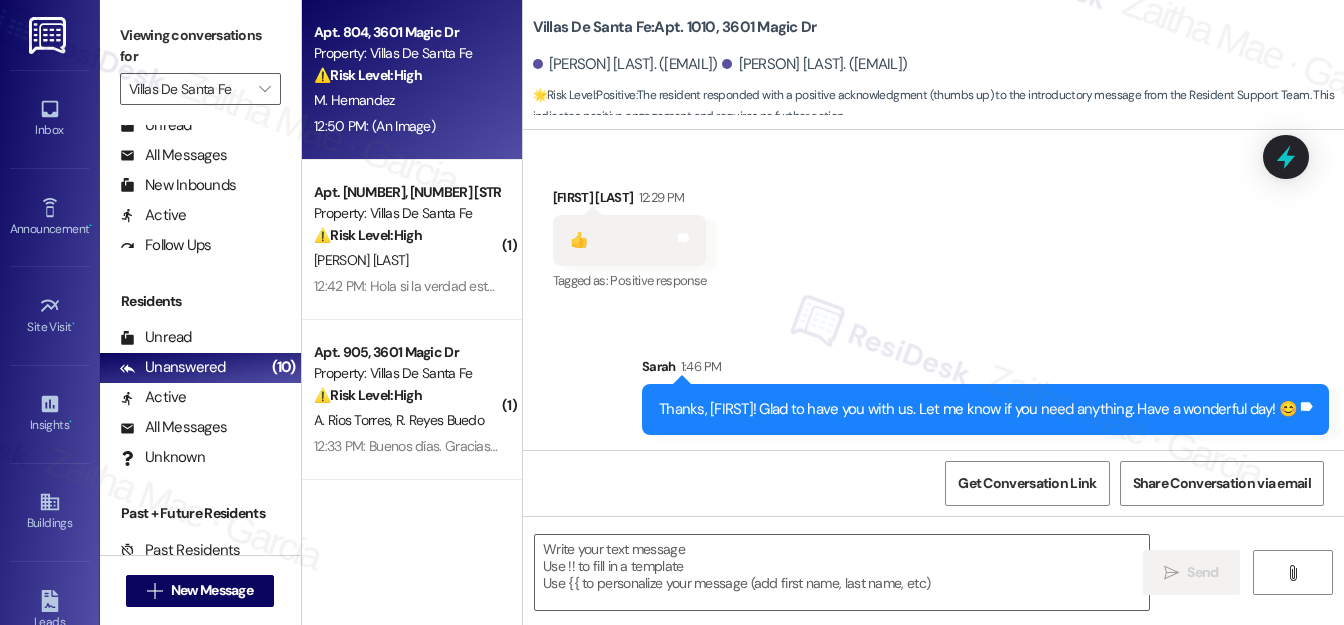 type on "Fetching suggested responses. Please feel free to read through the conversation in the meantime." 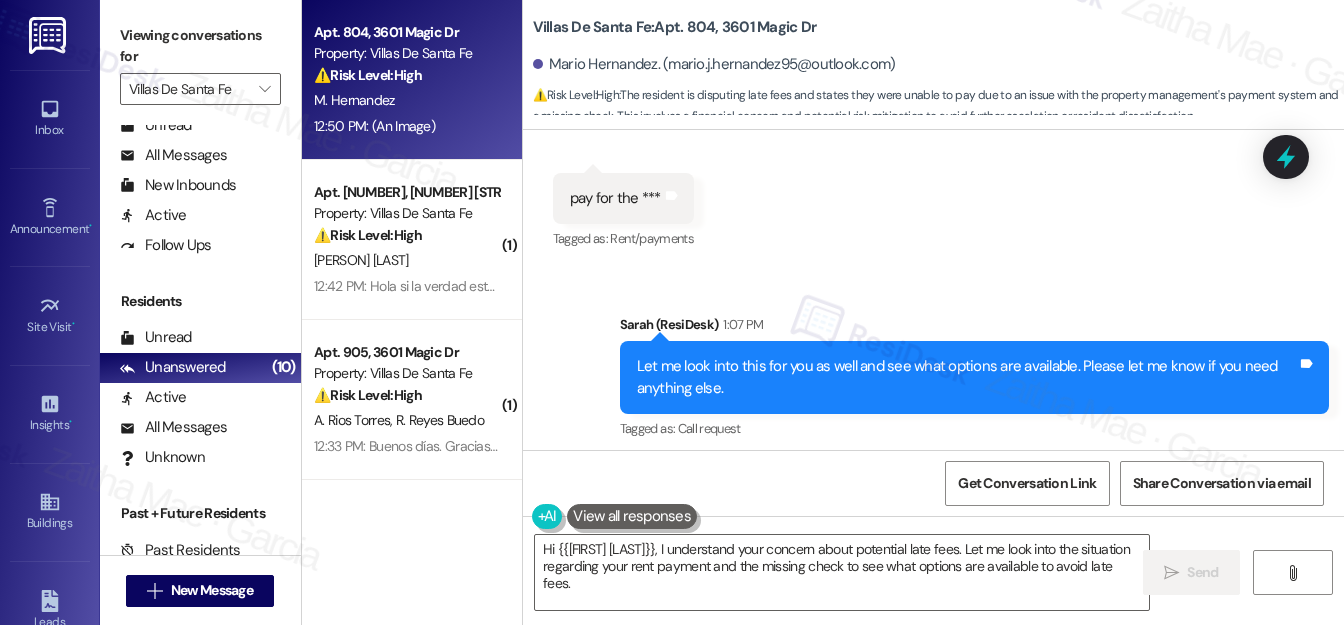 scroll, scrollTop: 2307, scrollLeft: 0, axis: vertical 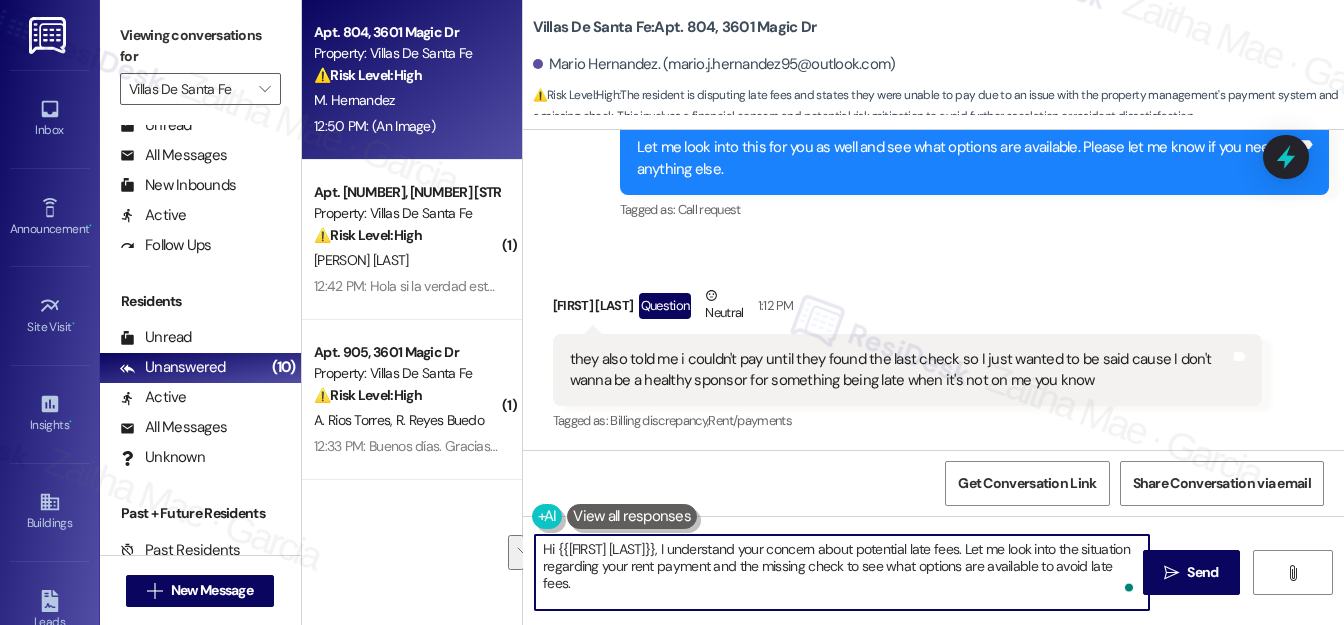 drag, startPoint x: 541, startPoint y: 551, endPoint x: 1136, endPoint y: 561, distance: 595.08405 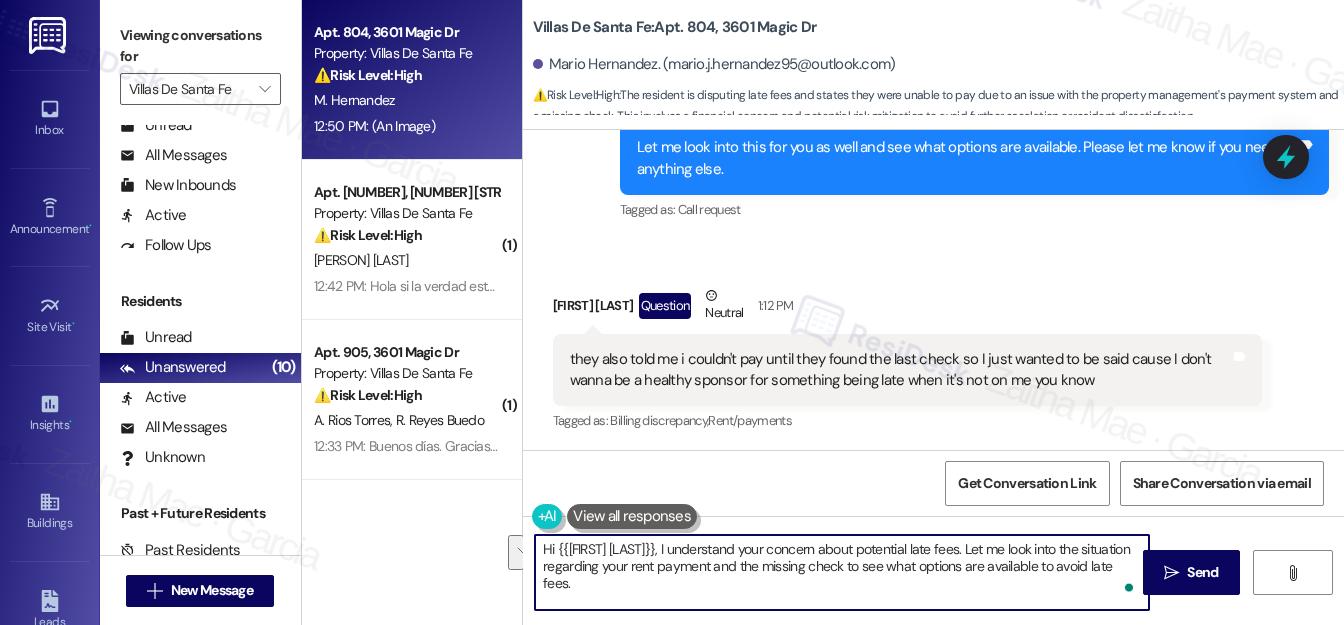 click on "Hi {{first_name}}, I understand your concern about potential late fees. Let me look into the situation regarding your rent payment and the missing check to see what options are available to avoid late fees." at bounding box center (842, 572) 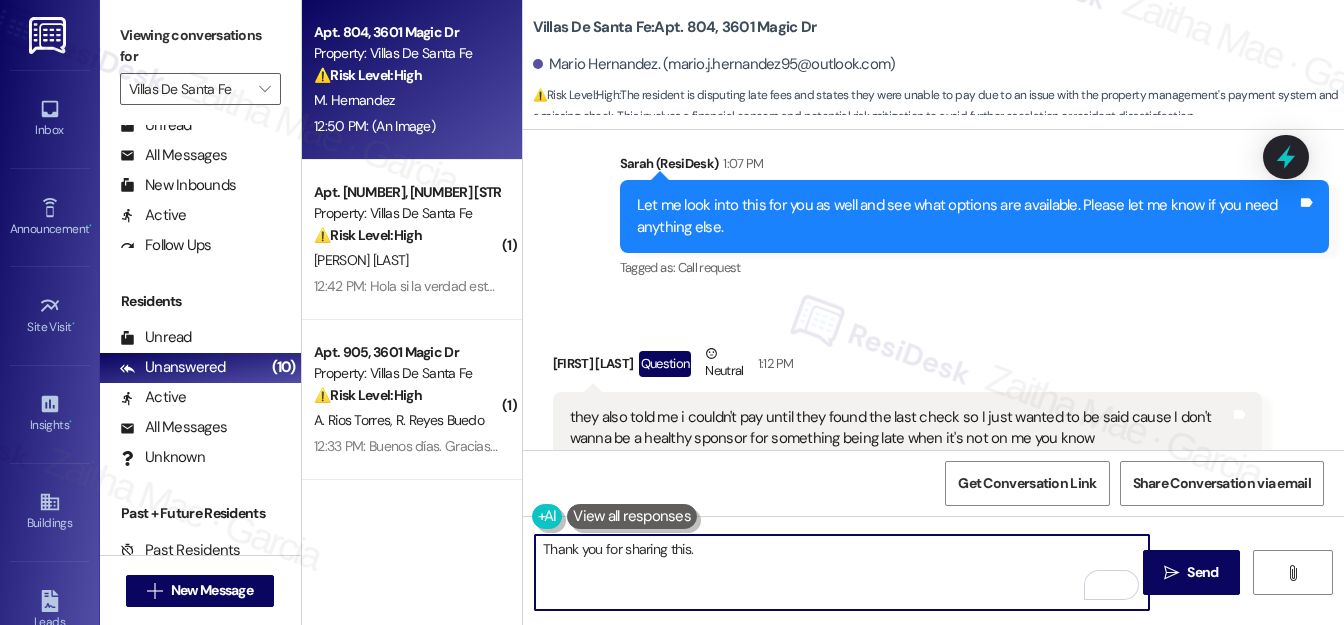 scroll, scrollTop: 2217, scrollLeft: 0, axis: vertical 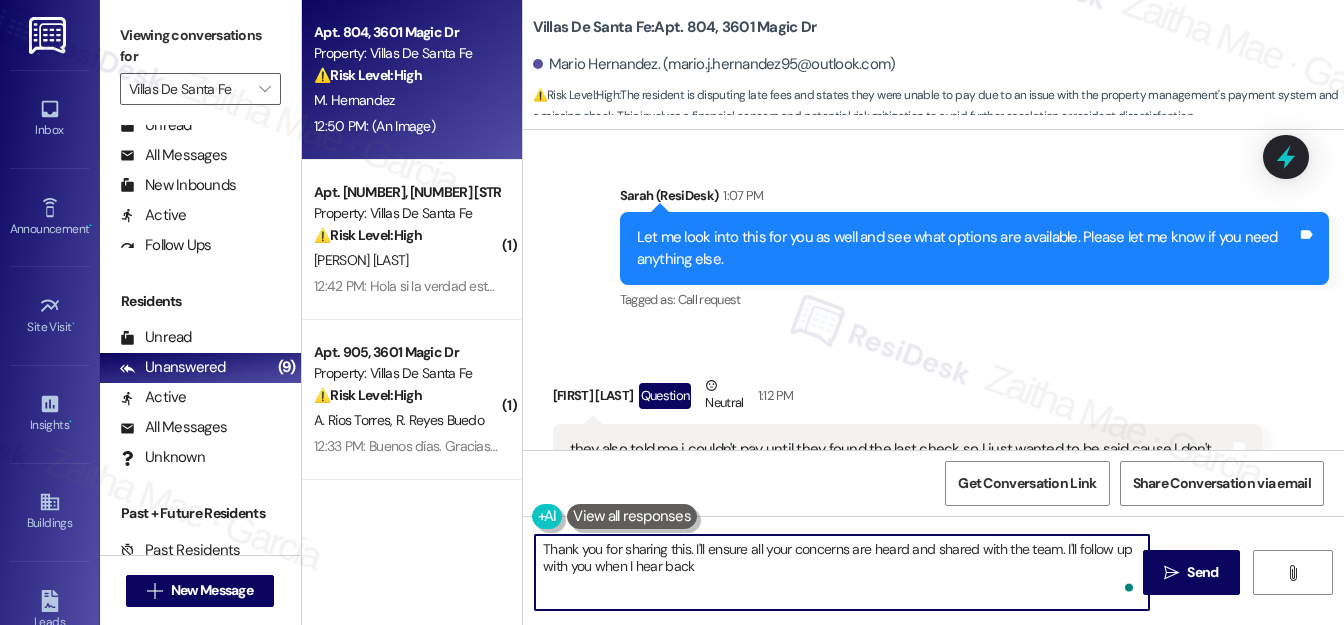 type on "Thank you for sharing this. I'll ensure all your concerns are heard and shared with the team. I'll follow up with you when I hear back." 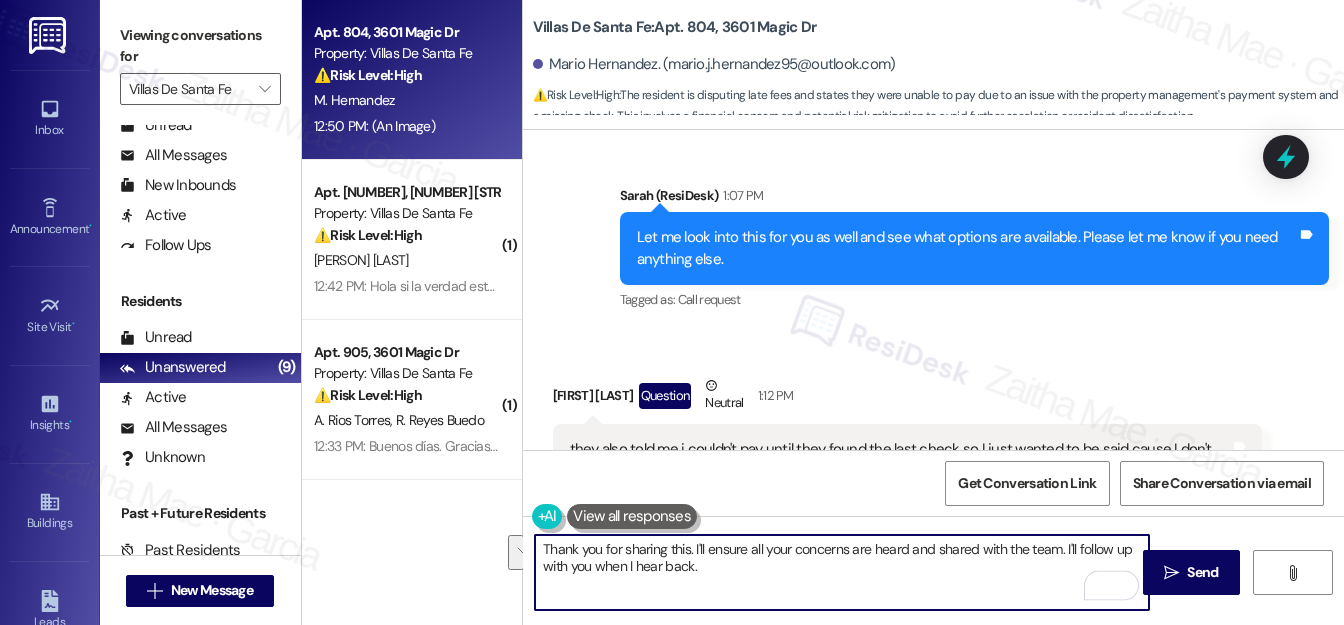 drag, startPoint x: 535, startPoint y: 547, endPoint x: 725, endPoint y: 586, distance: 193.96133 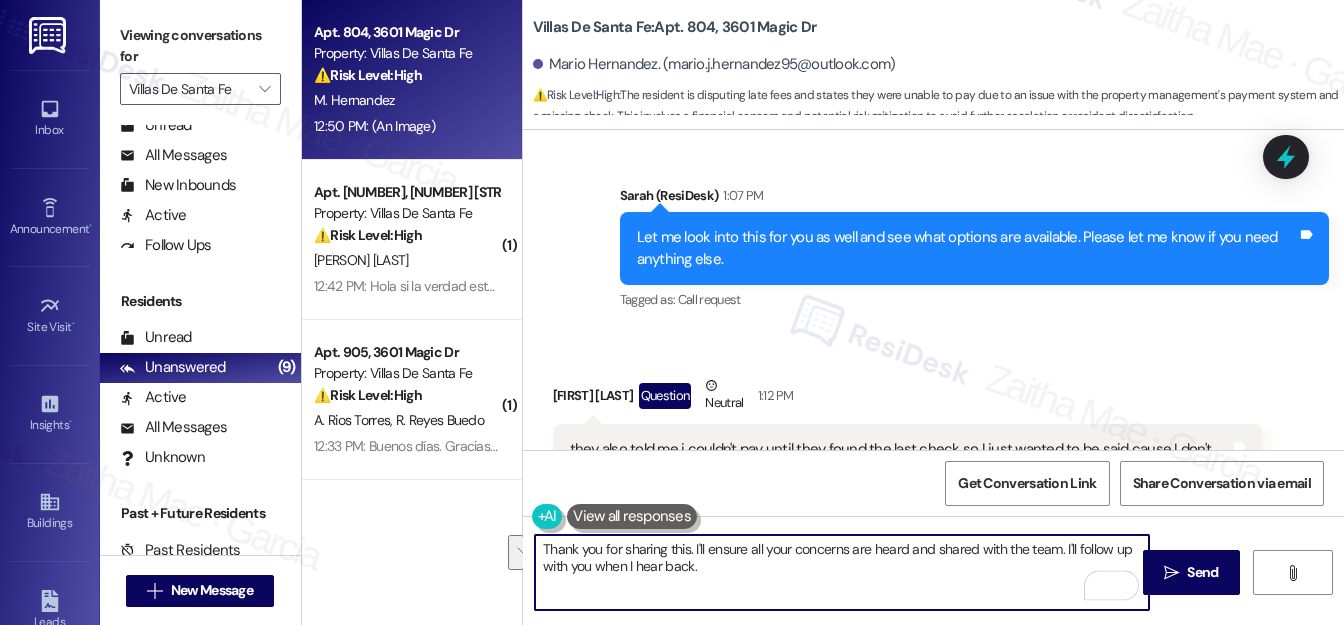 click on "Thank you for sharing this. I'll ensure all your concerns are heard and shared with the team. I'll follow up with you when I hear back." at bounding box center (842, 572) 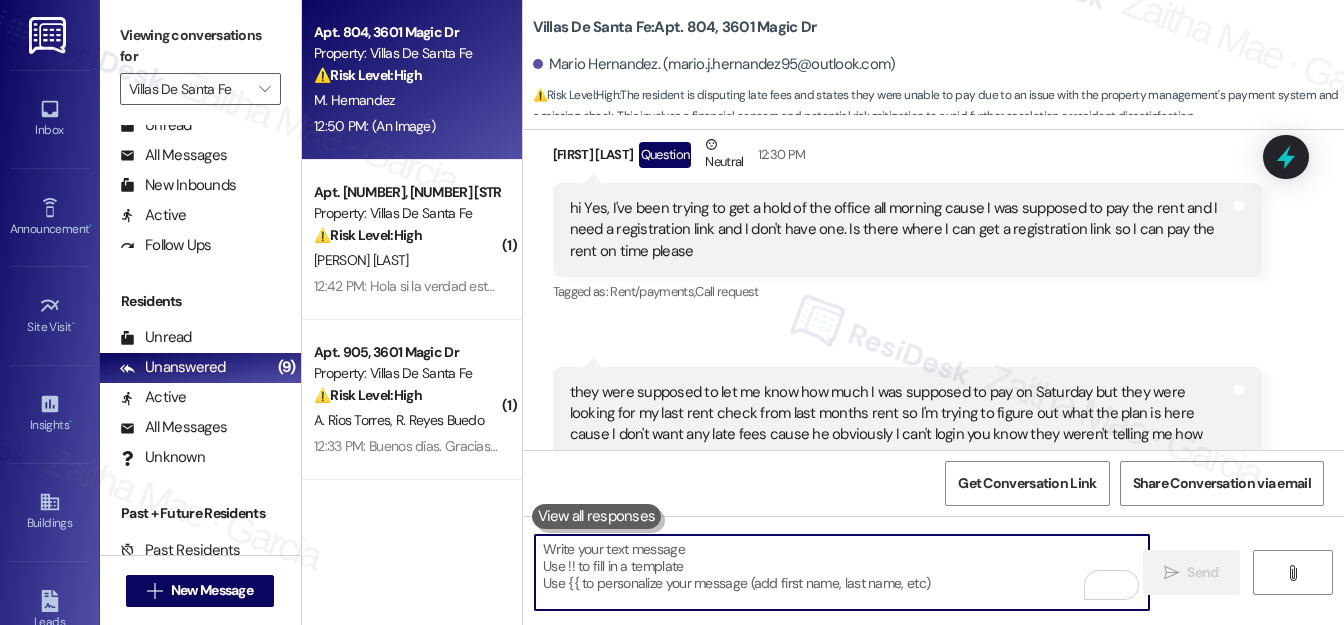 scroll, scrollTop: 454, scrollLeft: 0, axis: vertical 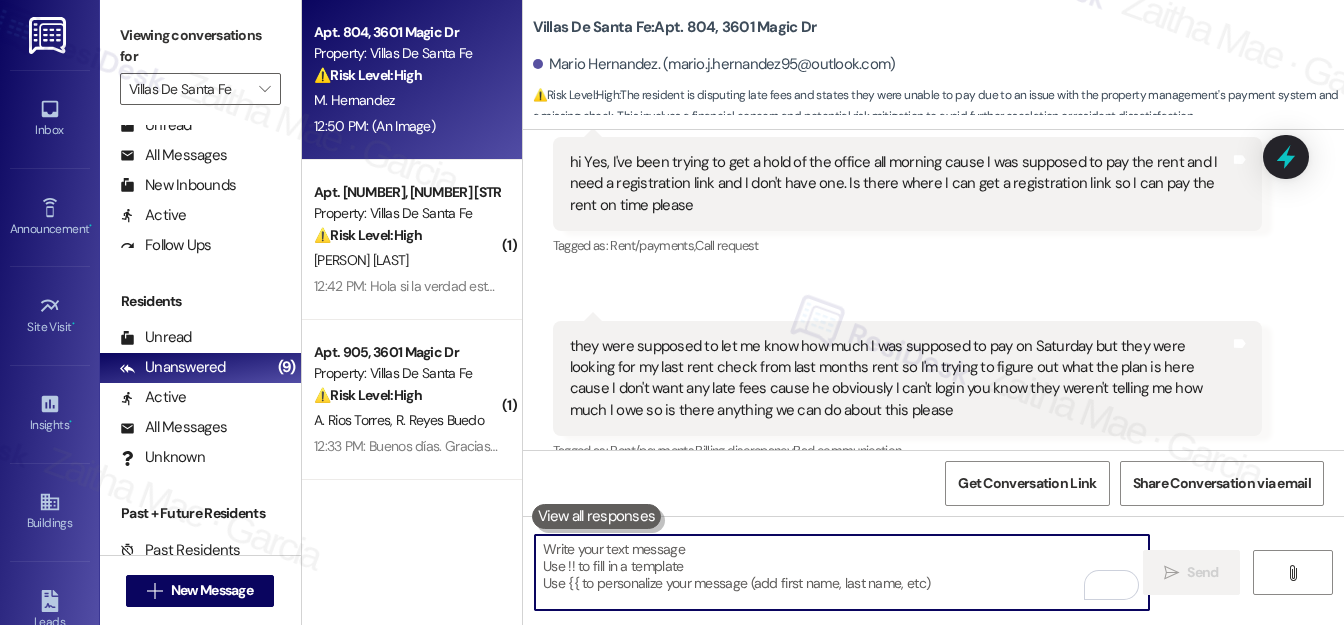 click at bounding box center [842, 572] 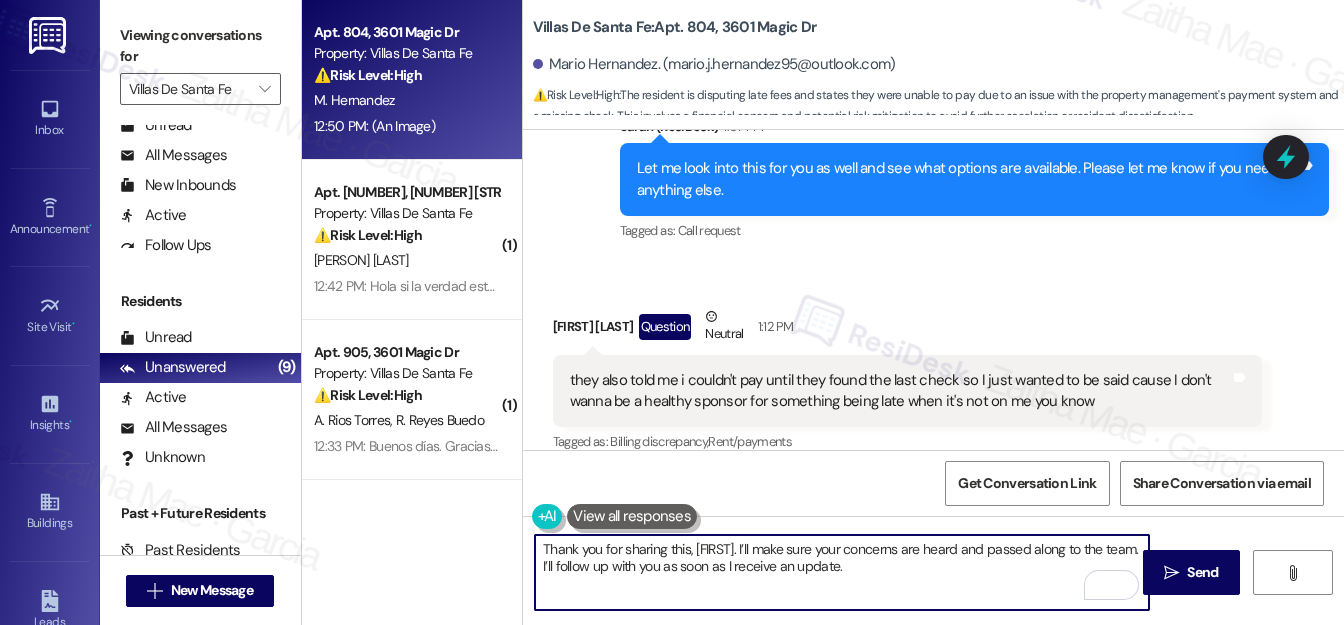 scroll, scrollTop: 2307, scrollLeft: 0, axis: vertical 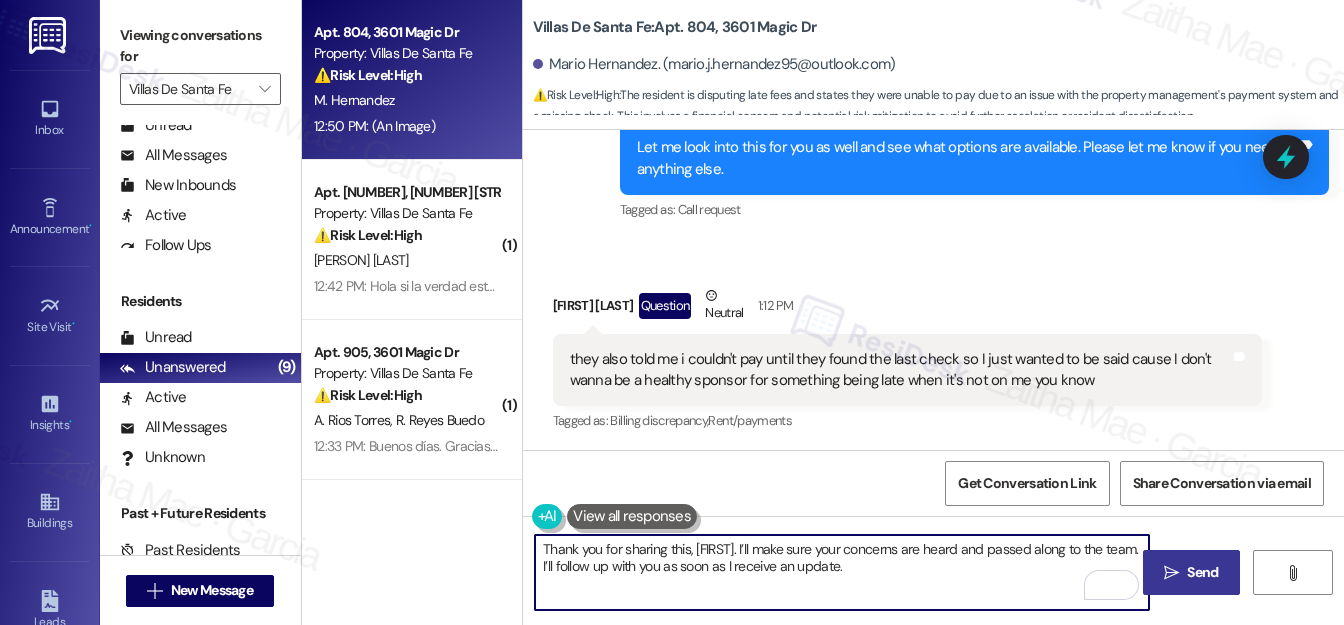 type on "Thank you for sharing this, {{first_name}}. I’ll make sure your concerns are heard and passed along to the team. I’ll follow up with you as soon as I receive an update." 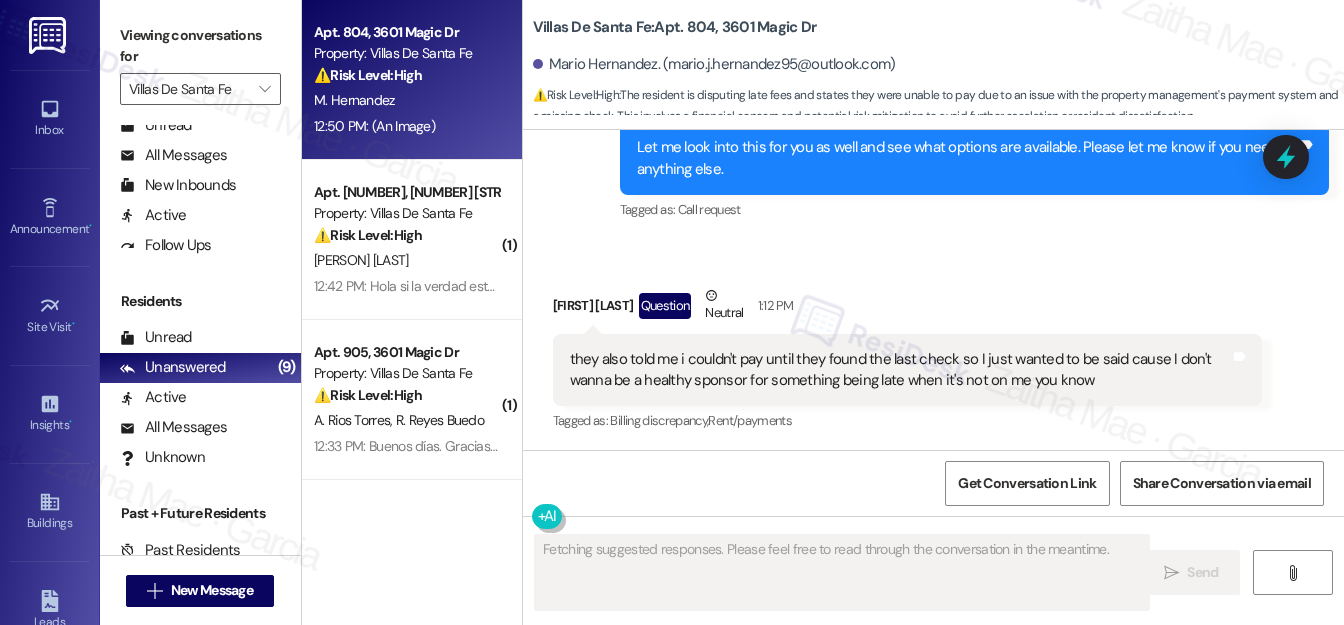 scroll, scrollTop: 2306, scrollLeft: 0, axis: vertical 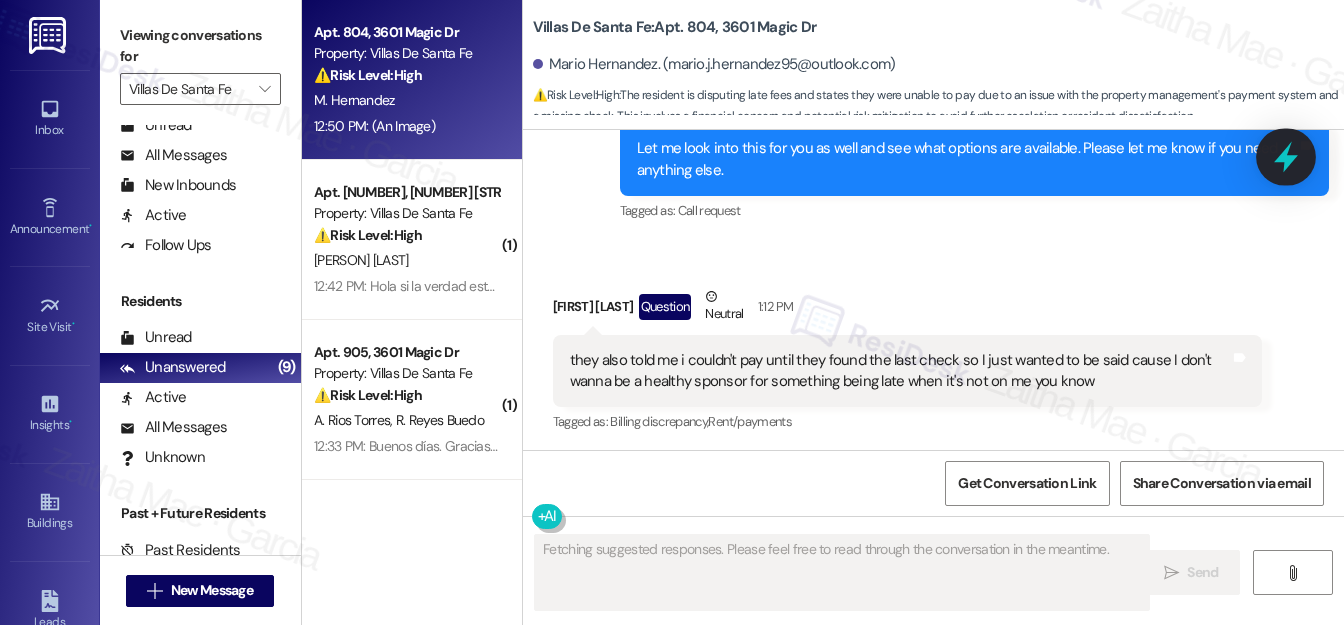 click 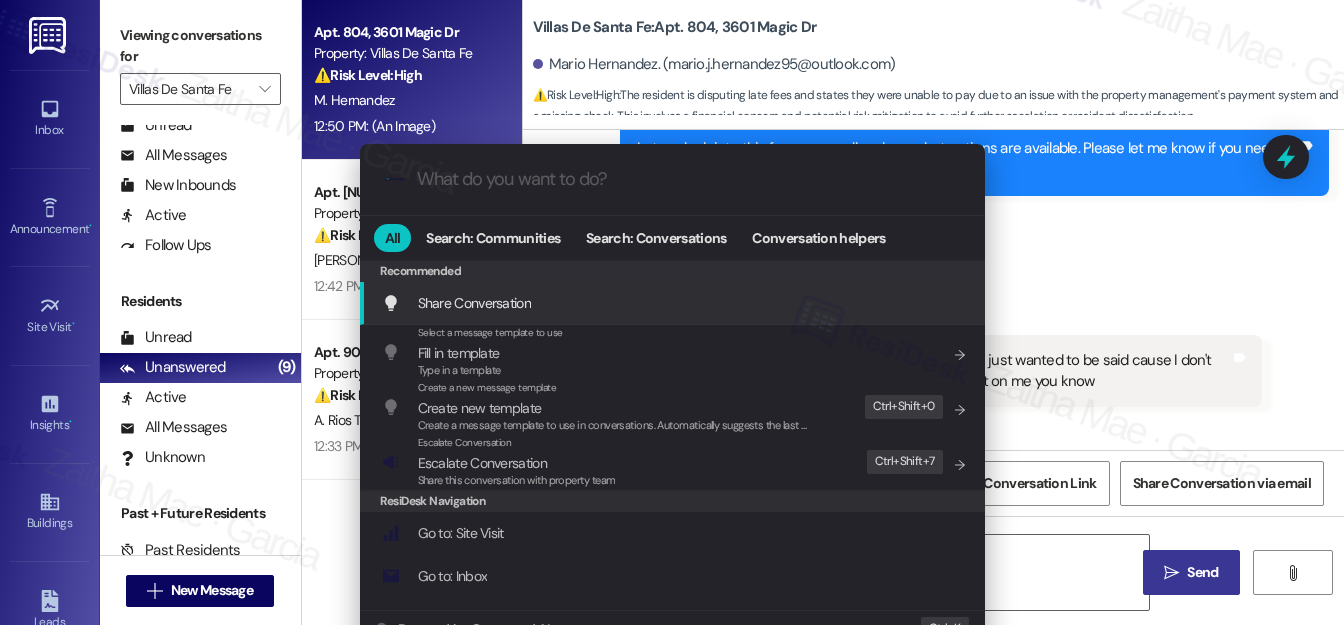 click on "Escalate Conversation" at bounding box center (482, 463) 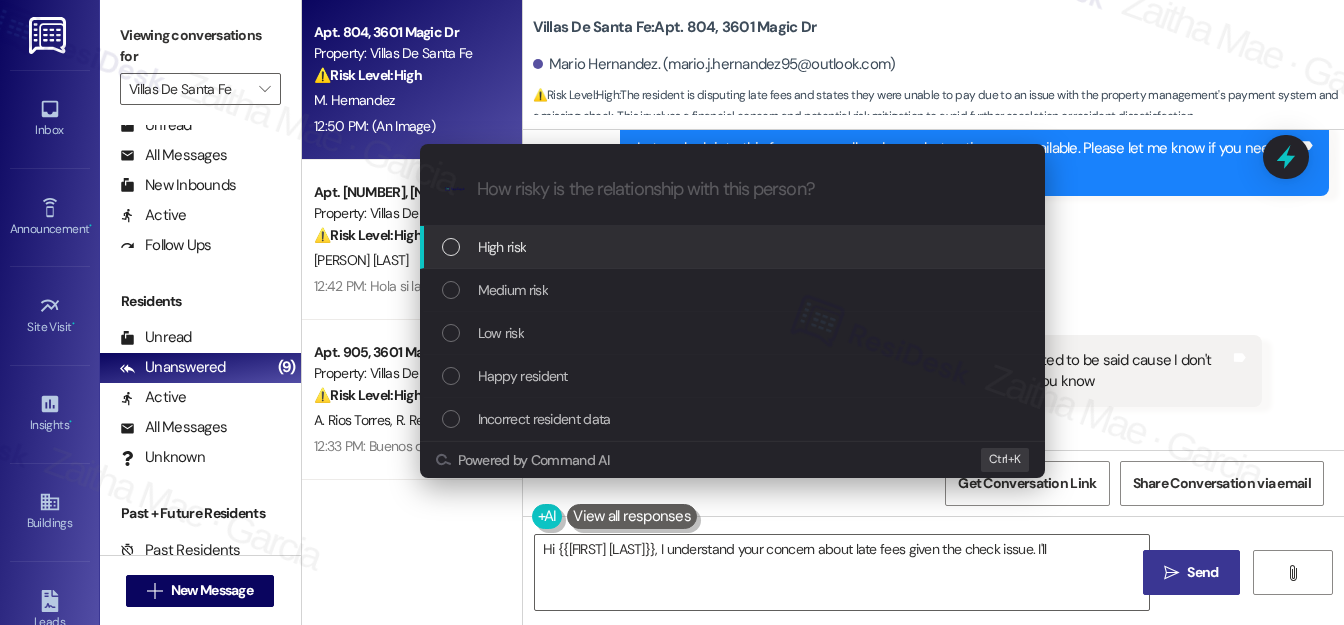 click on "Medium risk" at bounding box center [513, 290] 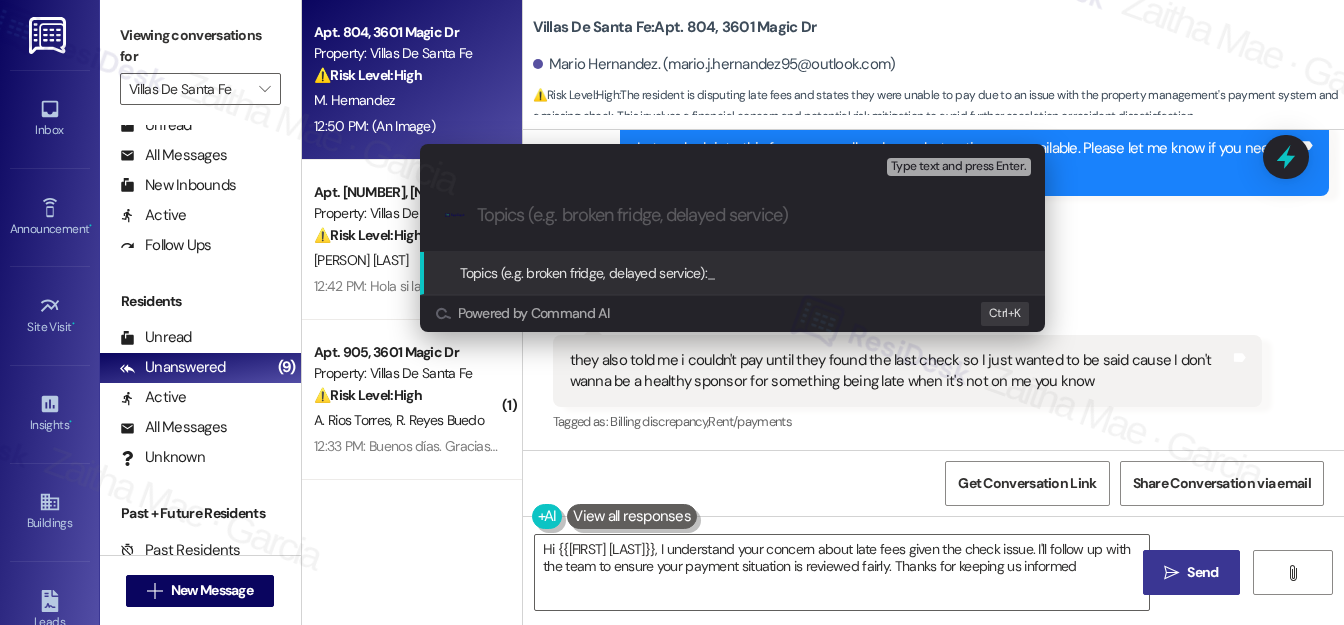 type on "Hi {{first_name}}, I understand your concern about late fees given the check issue. I'll follow up with the team to ensure your payment situation is reviewed fairly. Thanks for keeping us informed!" 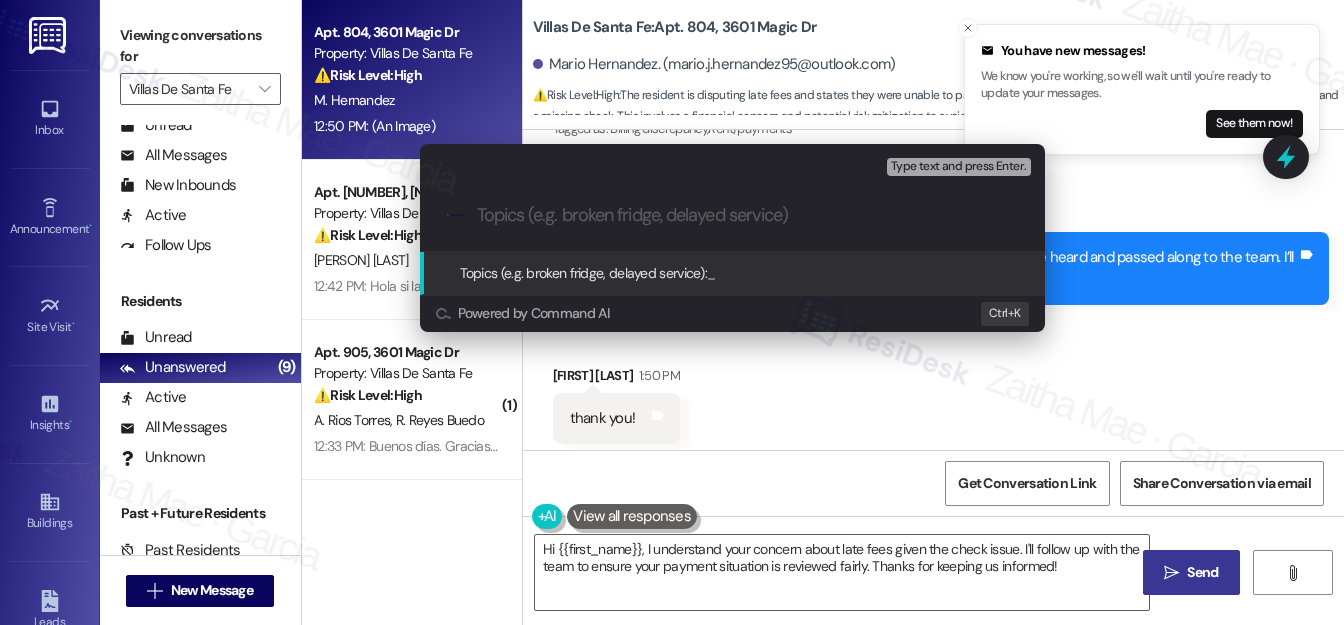scroll, scrollTop: 2607, scrollLeft: 0, axis: vertical 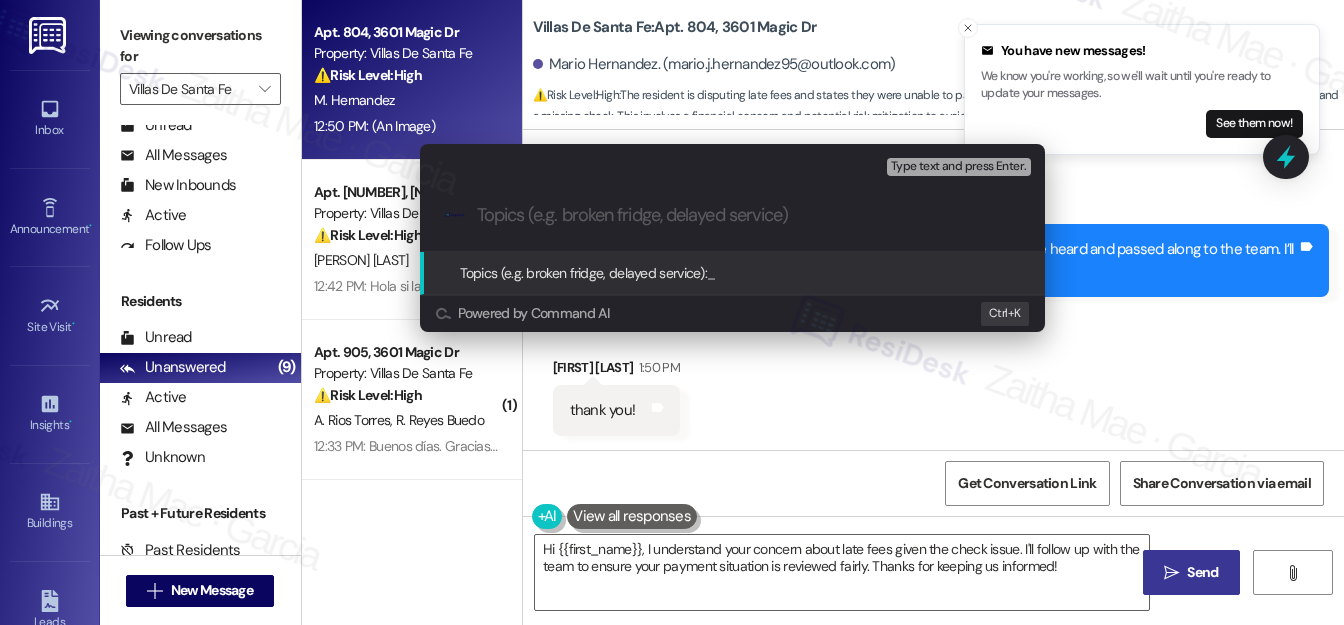 paste on "Rent Payment & Portal Access Assistance" 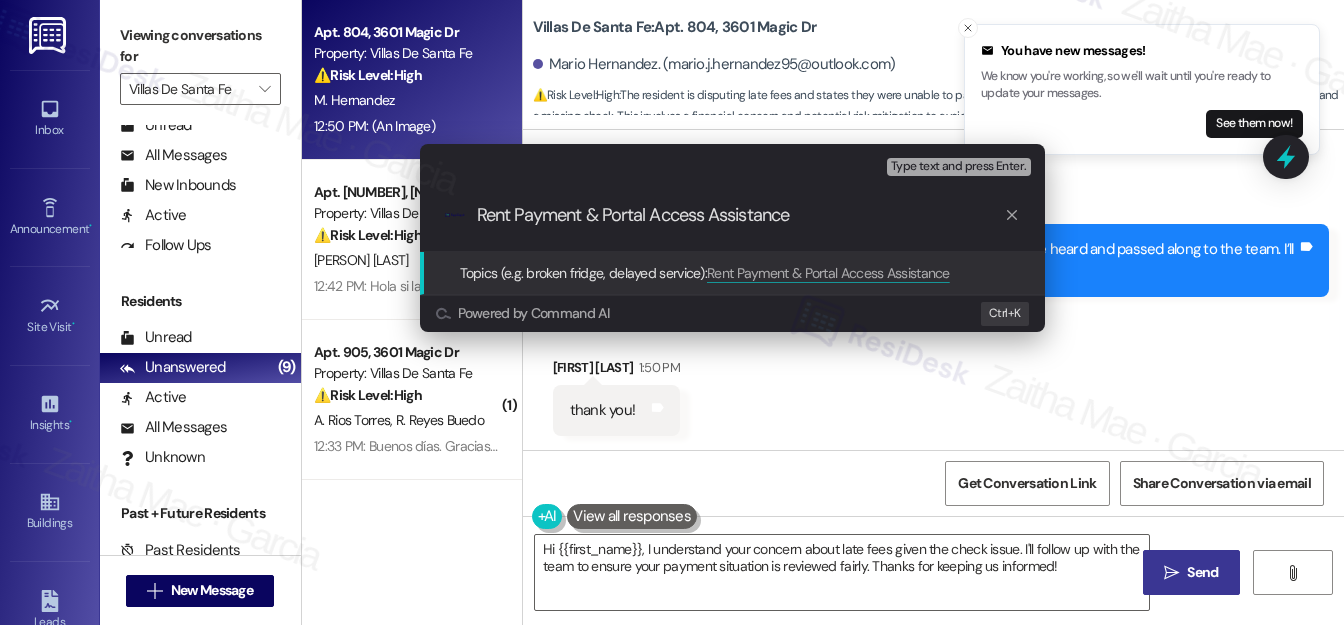 click on "Rent Payment & Portal Access Assistance" at bounding box center [740, 215] 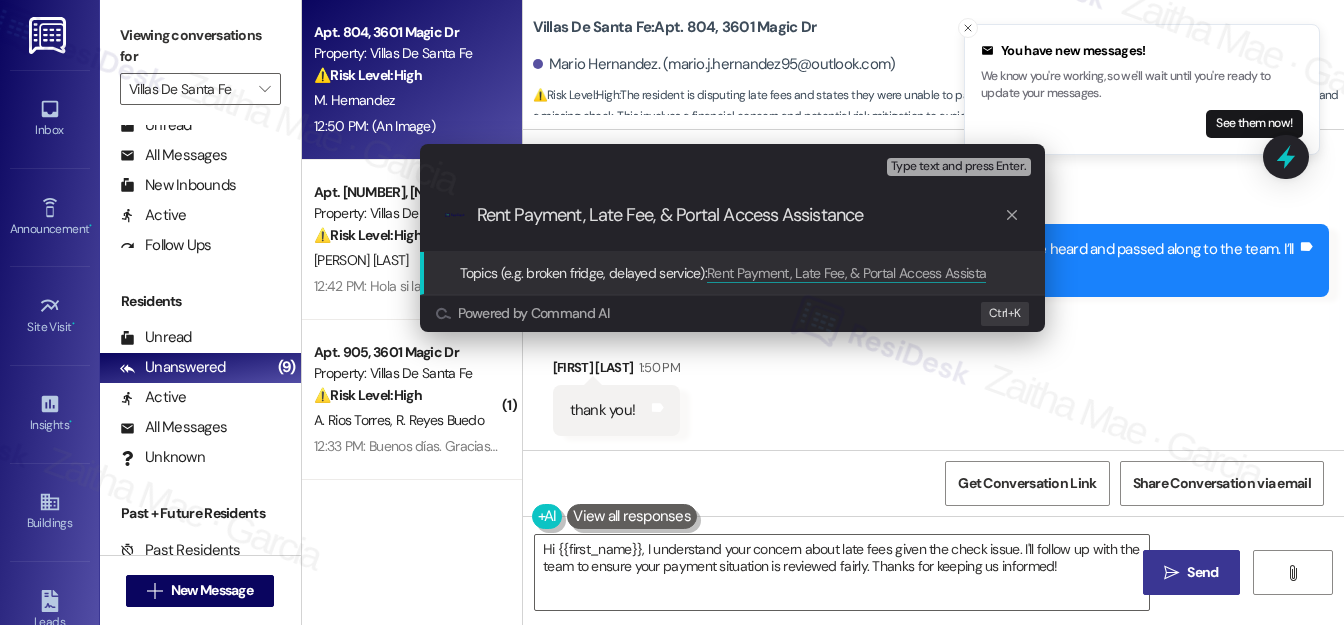 click on "Rent Payment, Late Fee, & Portal Access Assistance" at bounding box center (740, 215) 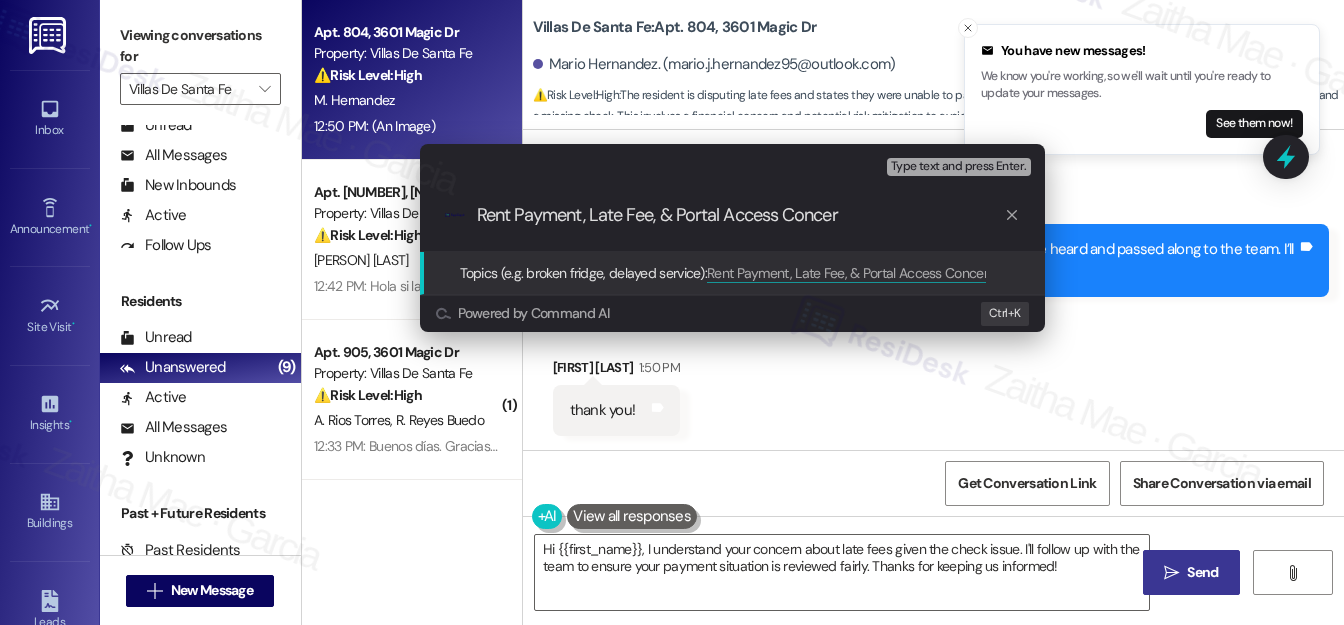 type on "Rent Payment, Late Fee, & Portal Access Concern" 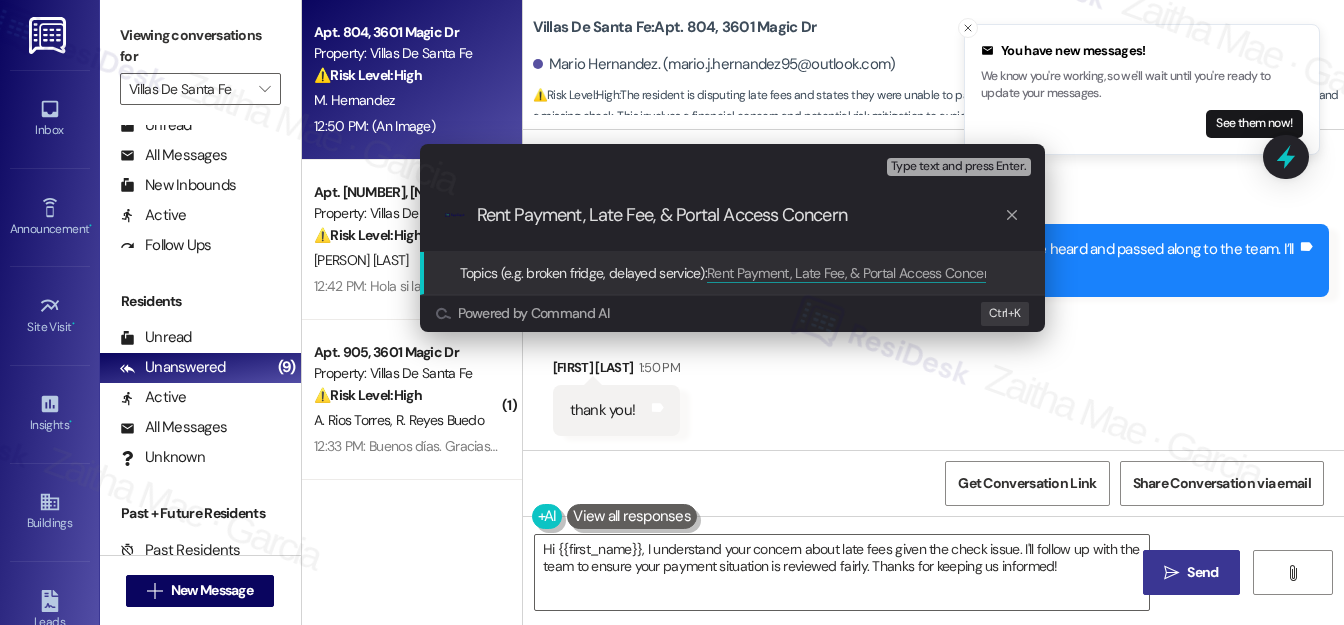 type 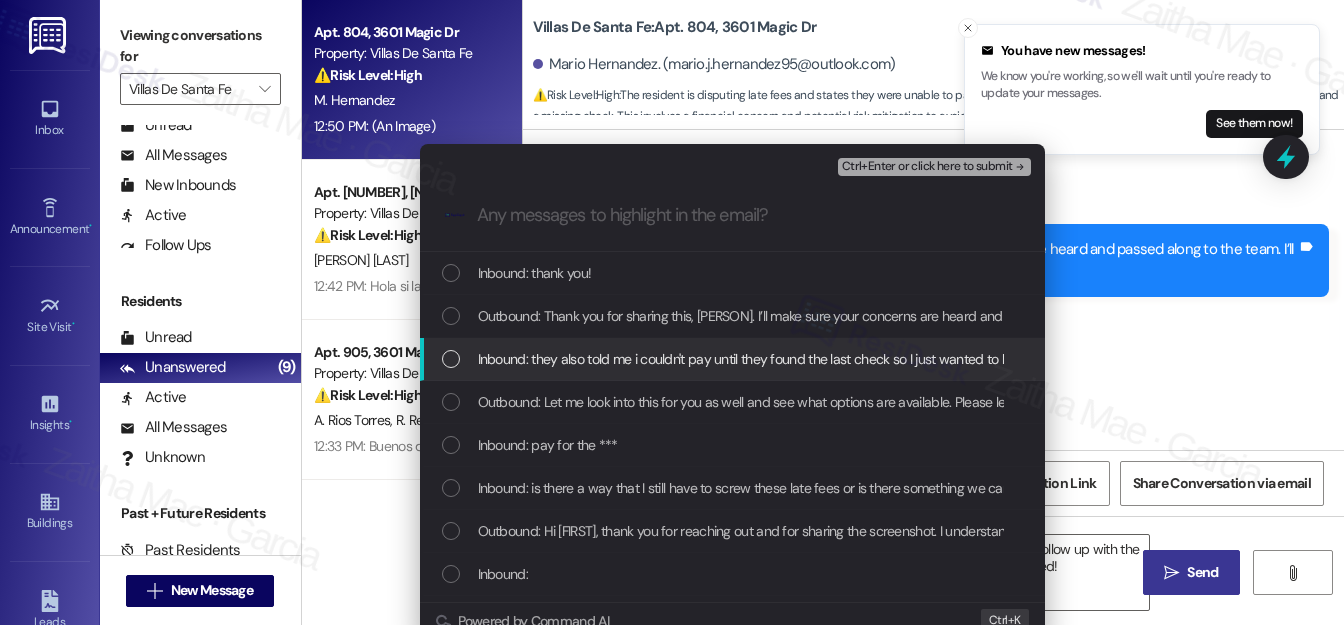 click at bounding box center [451, 359] 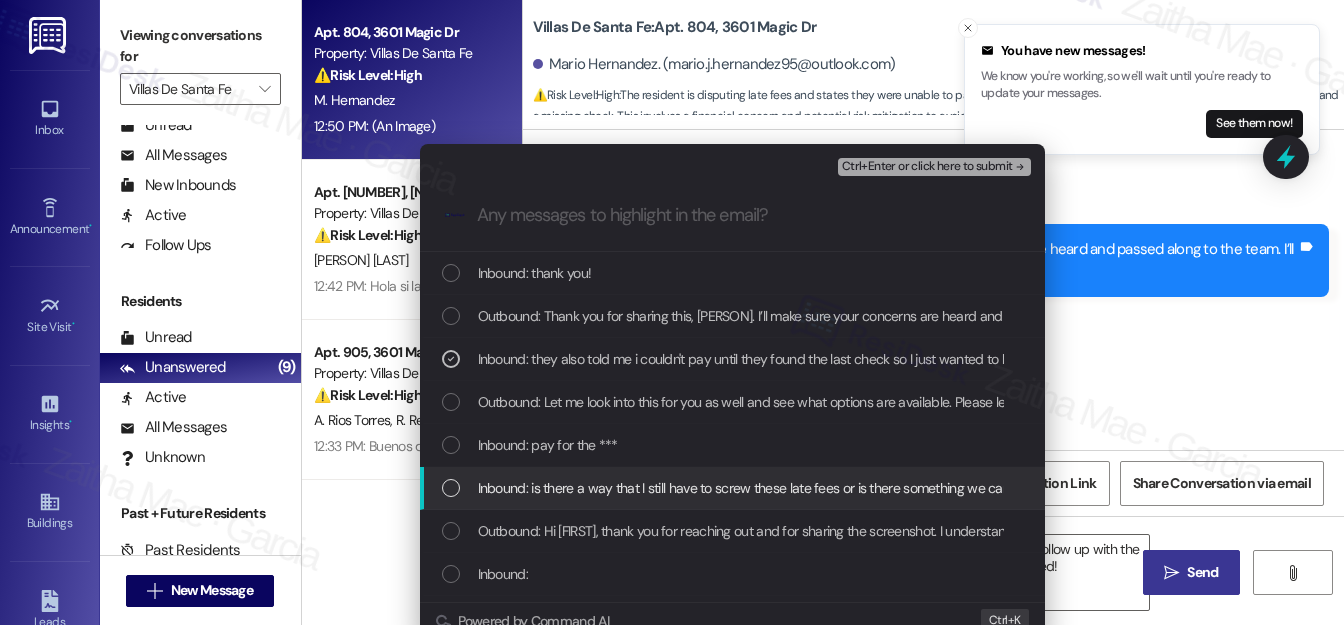 click at bounding box center [451, 488] 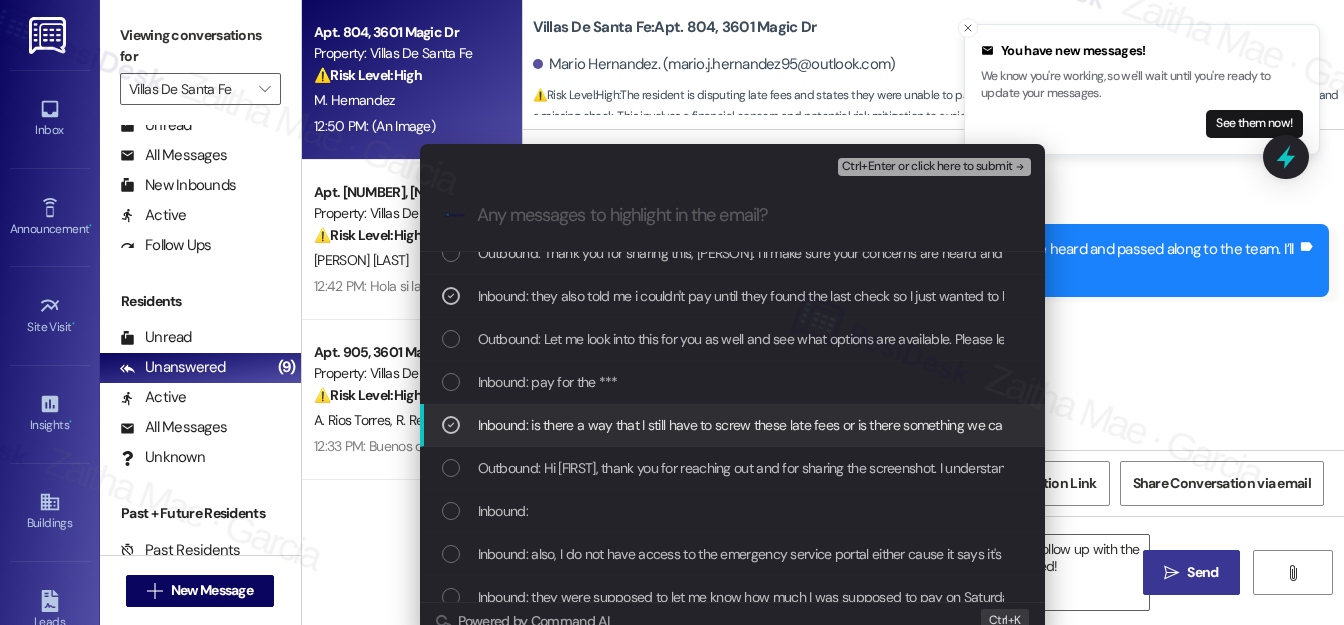 scroll, scrollTop: 90, scrollLeft: 0, axis: vertical 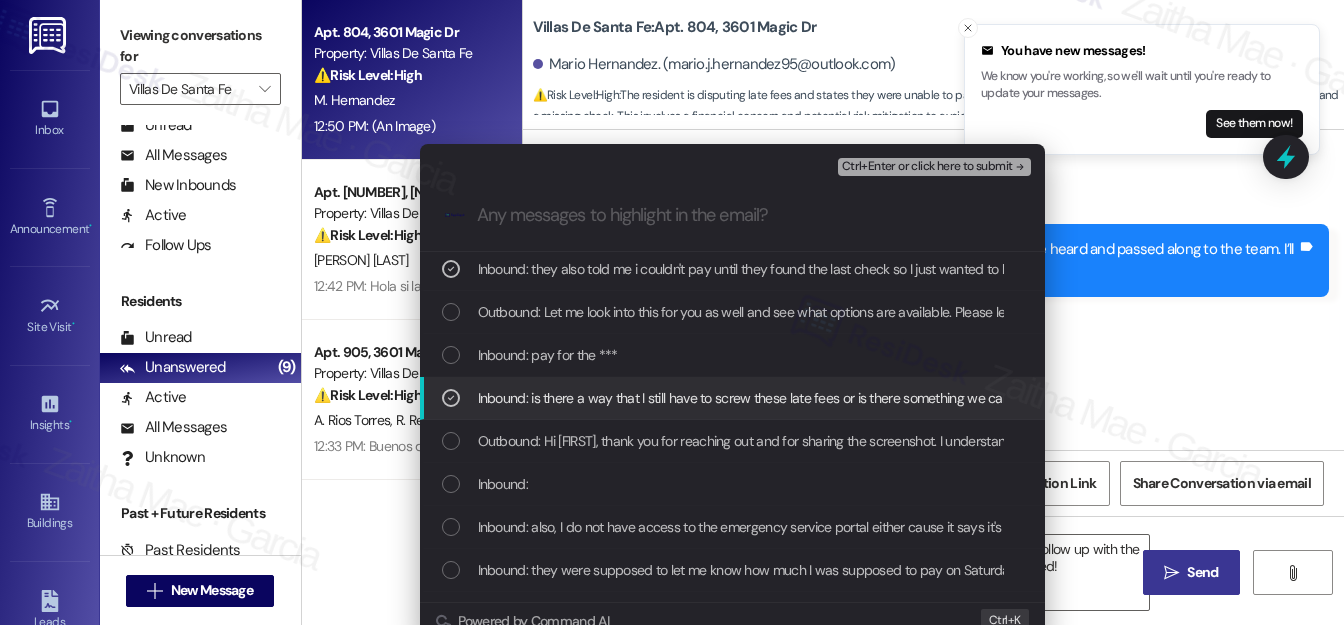 click at bounding box center [451, 484] 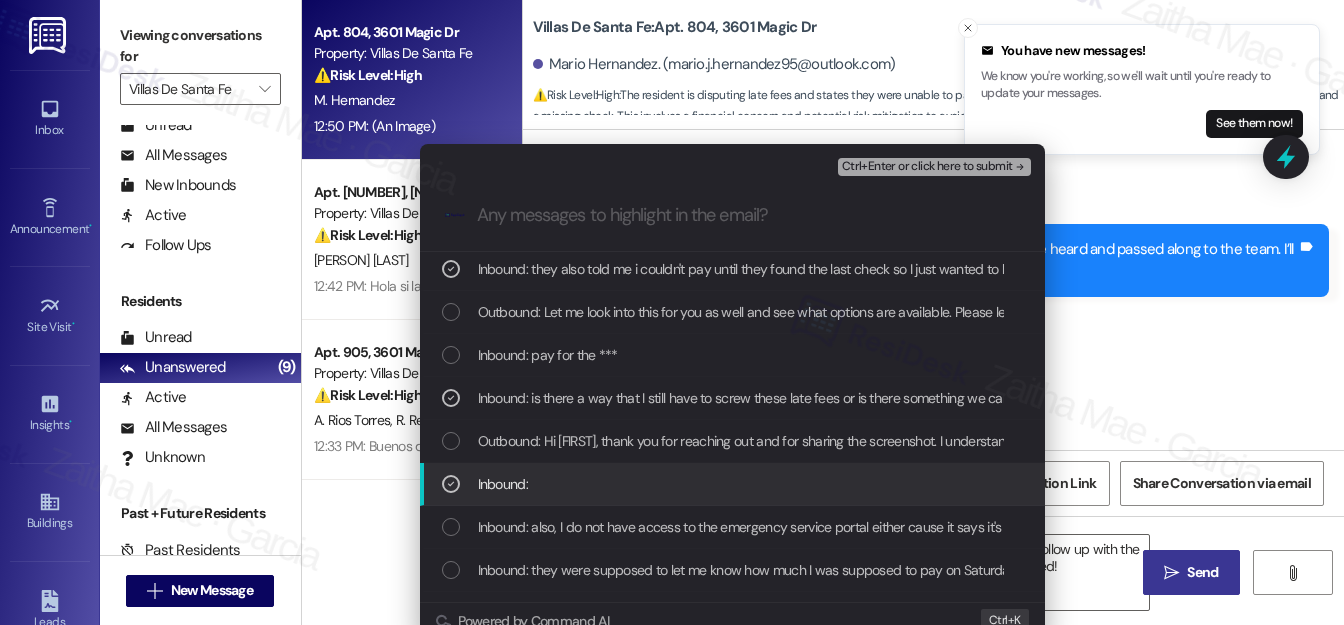 scroll, scrollTop: 165, scrollLeft: 0, axis: vertical 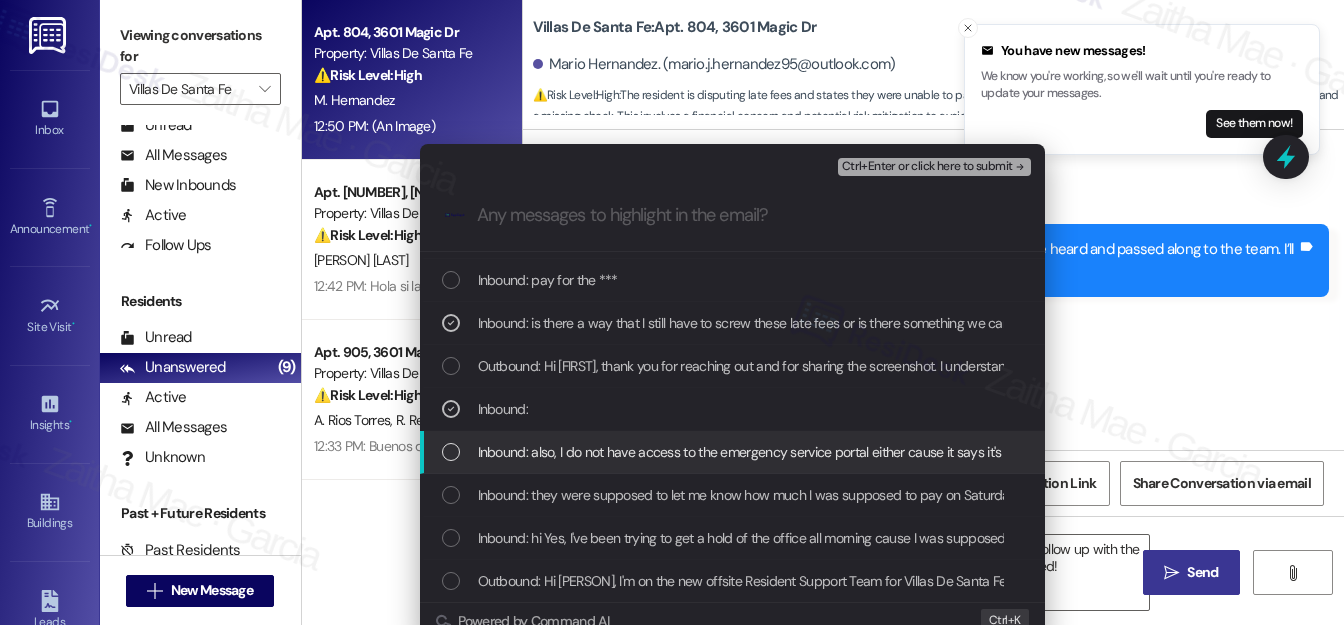 click at bounding box center (451, 452) 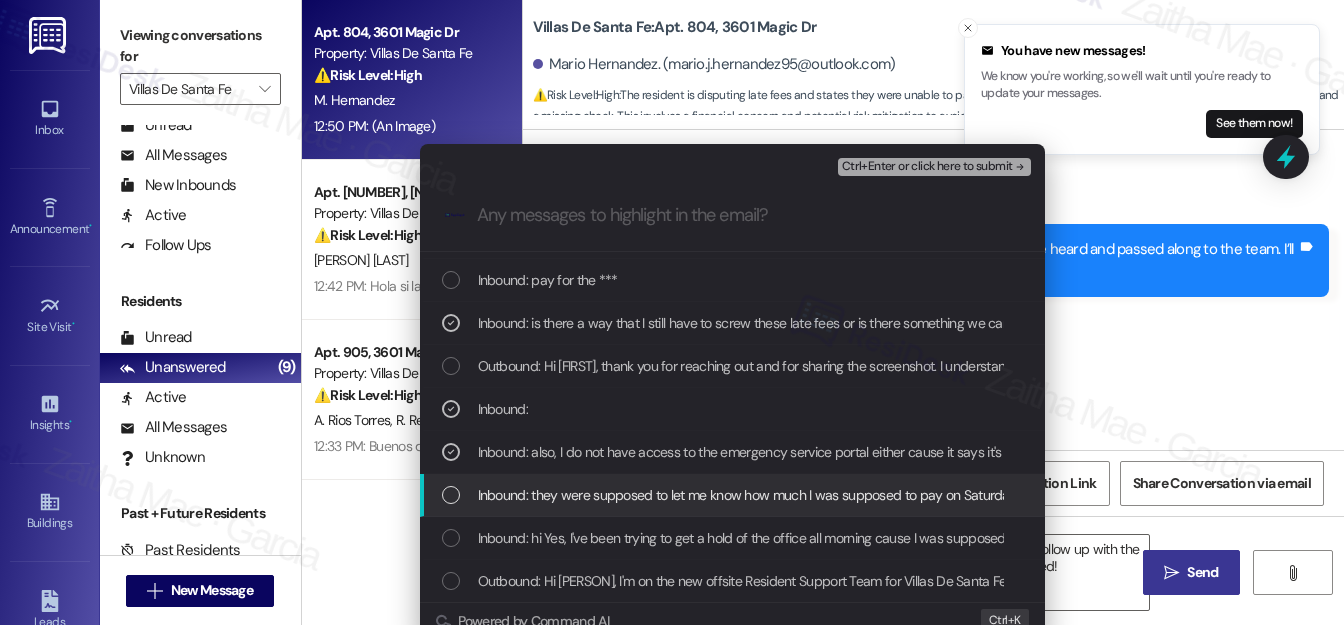 click at bounding box center [451, 495] 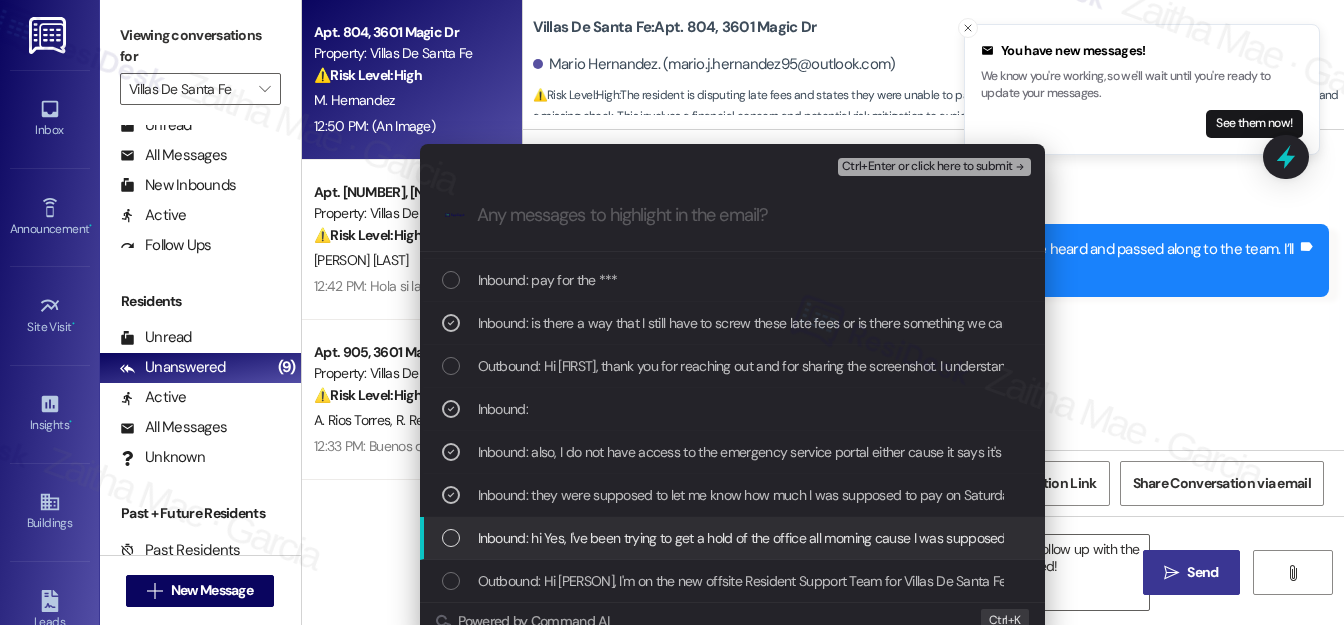 click at bounding box center (451, 538) 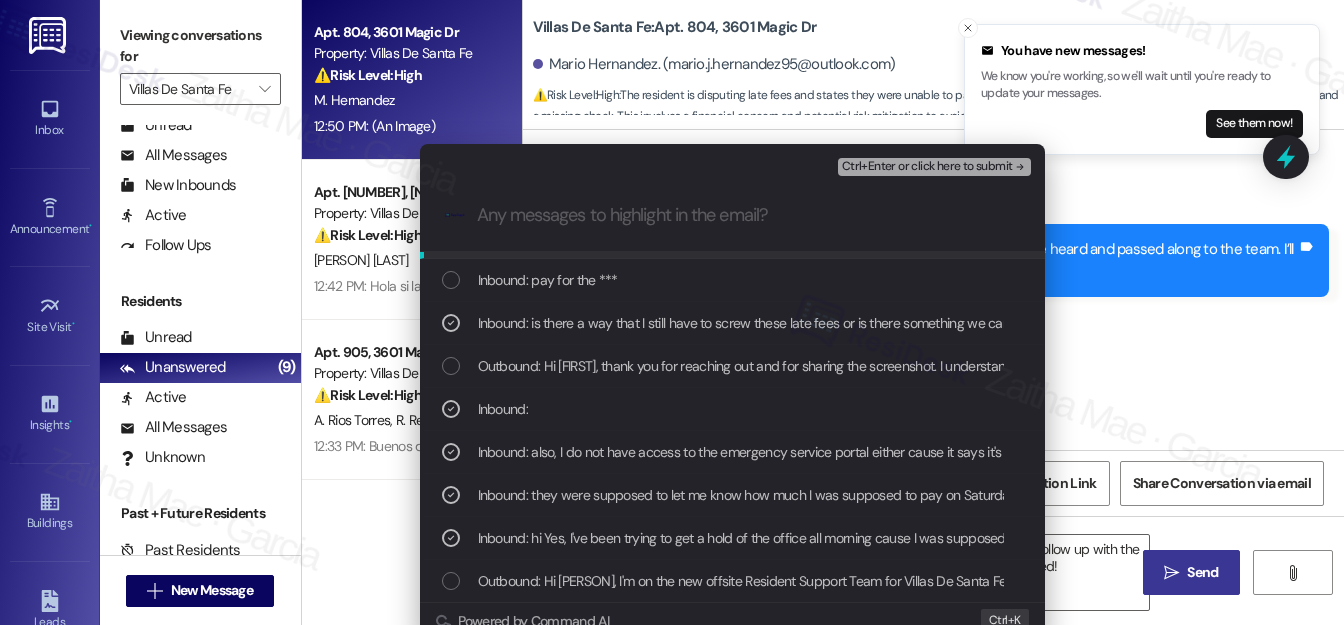 click on "Ctrl+Enter or click here to submit" at bounding box center [927, 167] 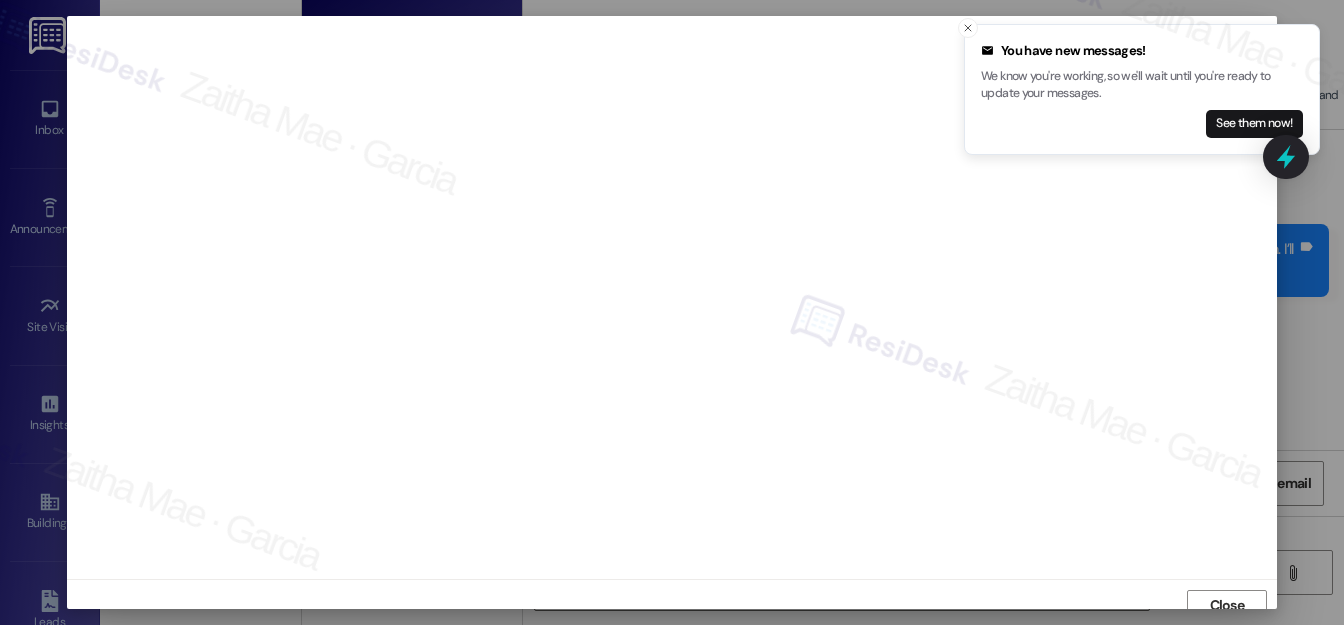 scroll, scrollTop: 12, scrollLeft: 0, axis: vertical 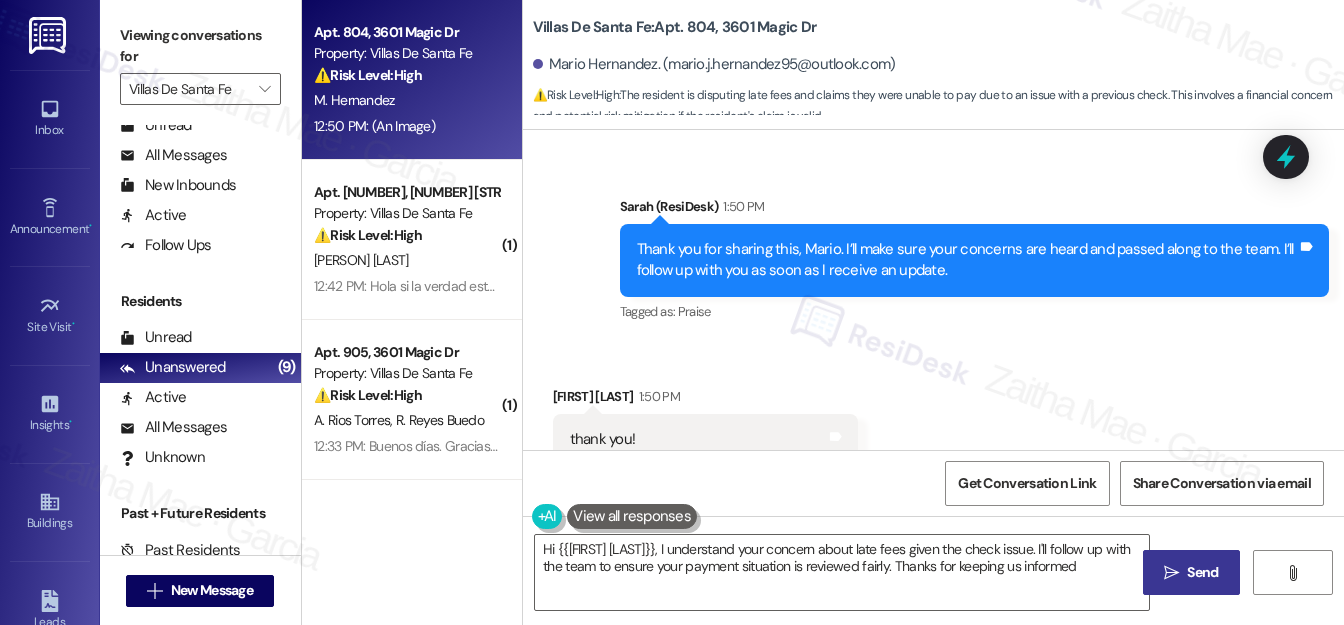 type on "Hi {{first_name}}, I understand your concern about late fees given the check issue. I'll follow up with the team to ensure your payment situation is reviewed fairly. Thanks for keeping us informed!" 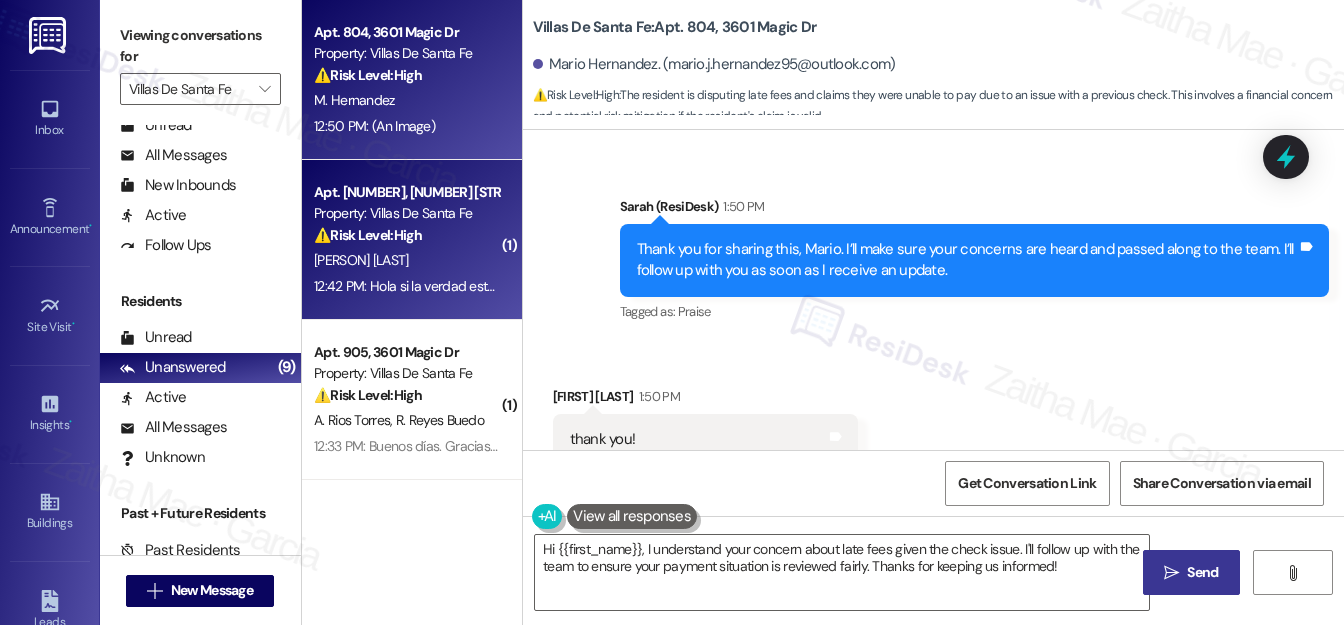 click on "S. Arias" at bounding box center (406, 260) 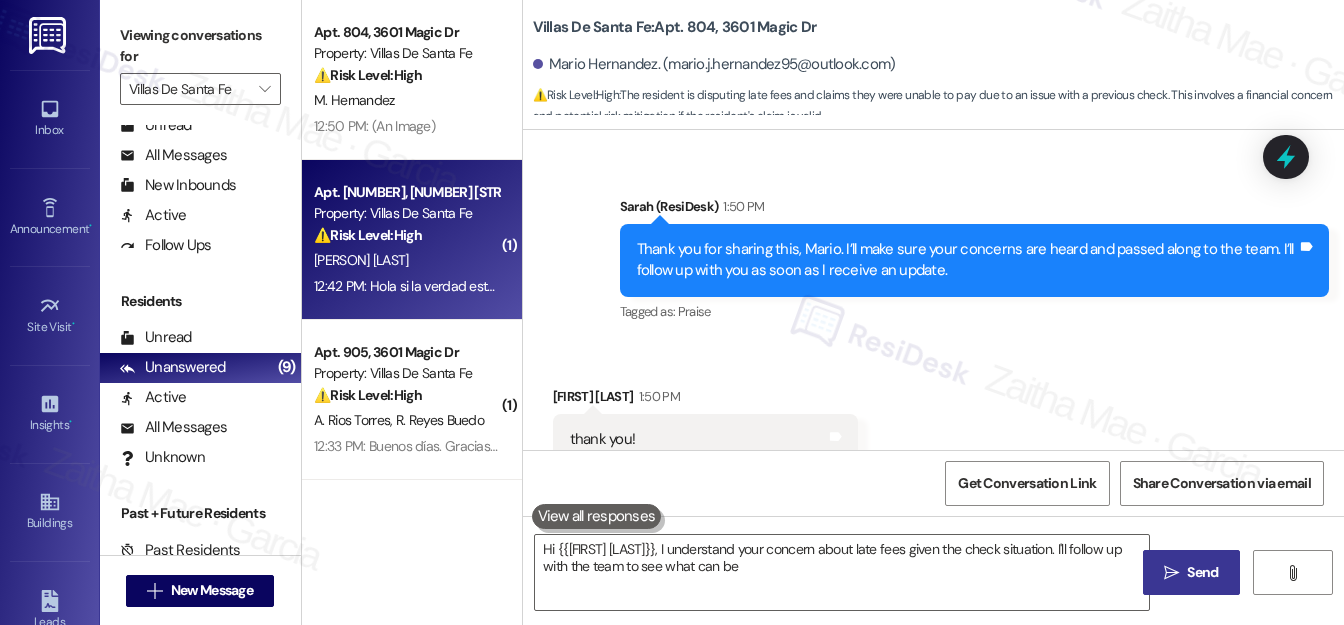 type on "Hi {{first_name}}, I understand your concern about late fees given the check situation. I'll follow up with the team to see what can be done" 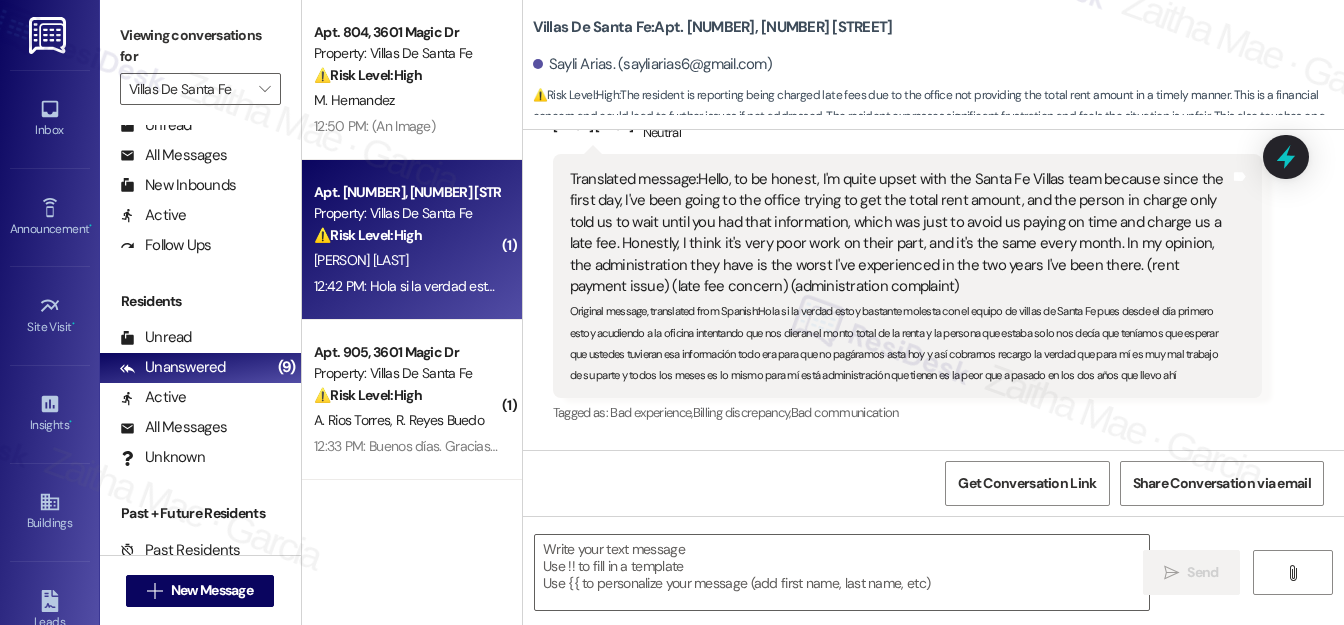 type on "Fetching suggested responses. Please feel free to read through the conversation in the meantime." 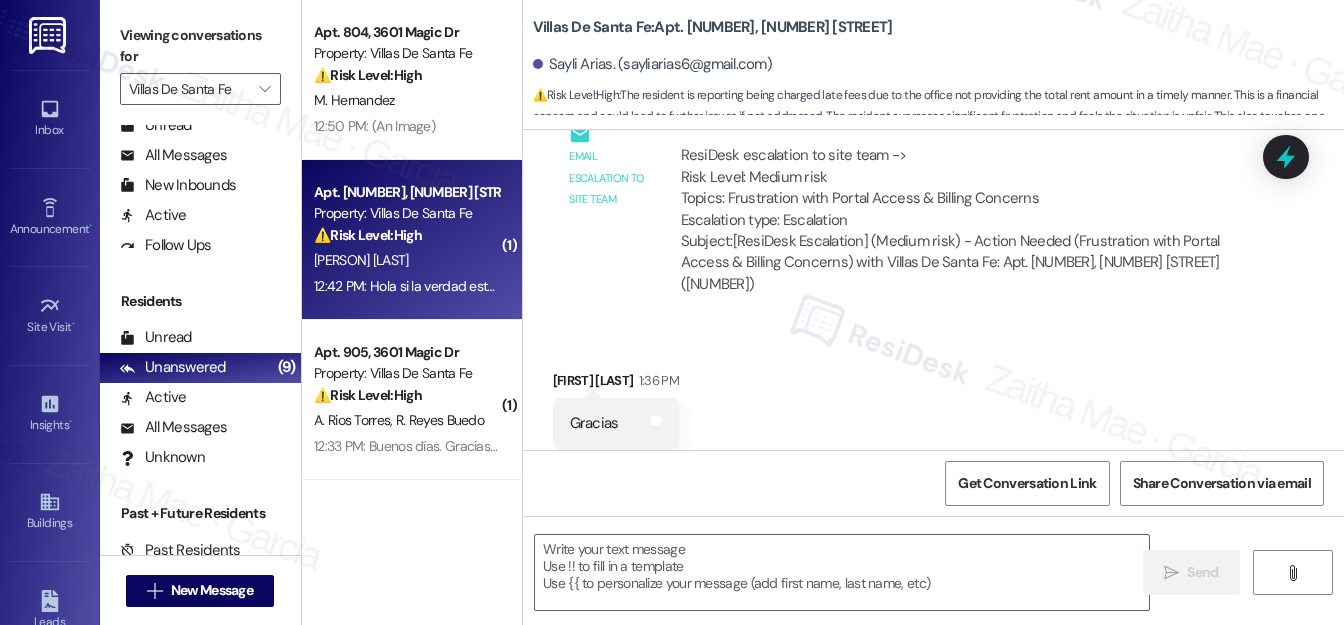 scroll, scrollTop: 1887, scrollLeft: 0, axis: vertical 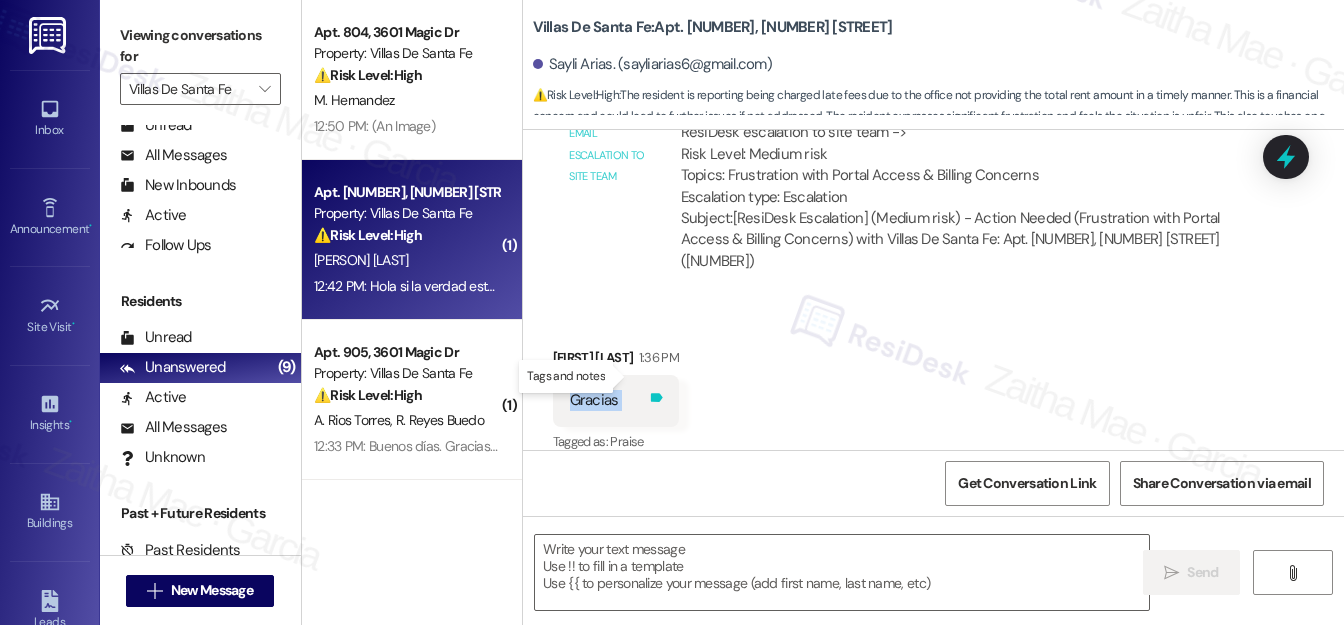 drag, startPoint x: 568, startPoint y: 379, endPoint x: 639, endPoint y: 379, distance: 71 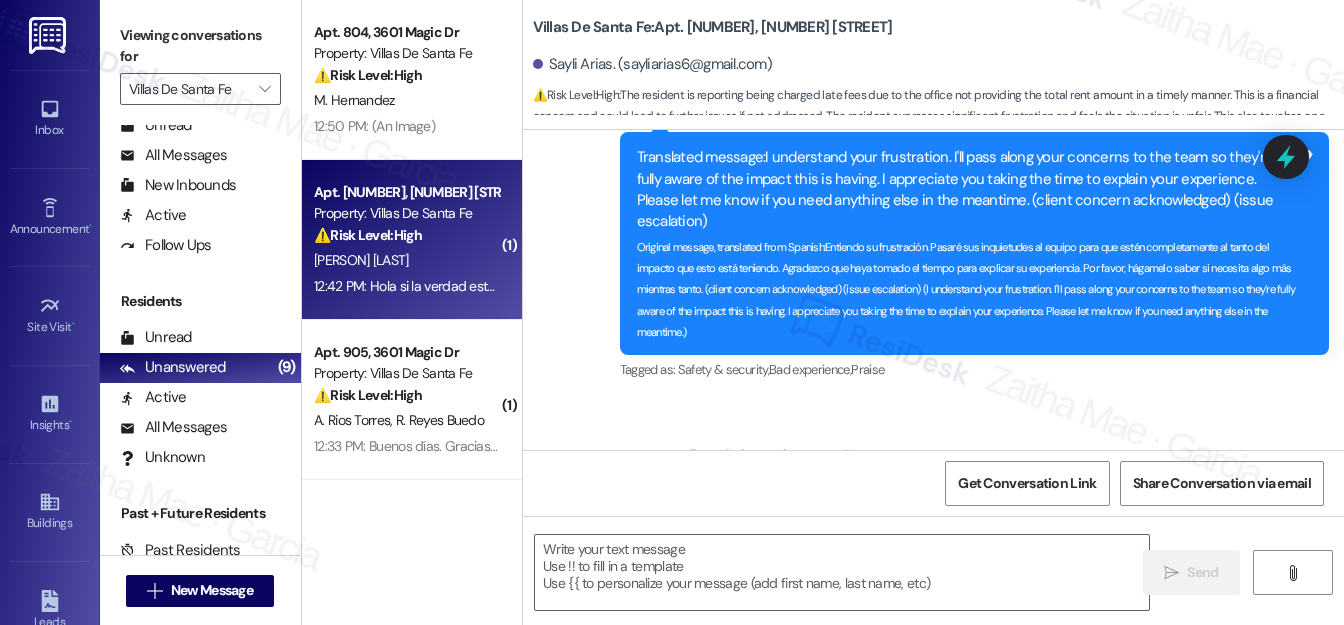 scroll, scrollTop: 1887, scrollLeft: 0, axis: vertical 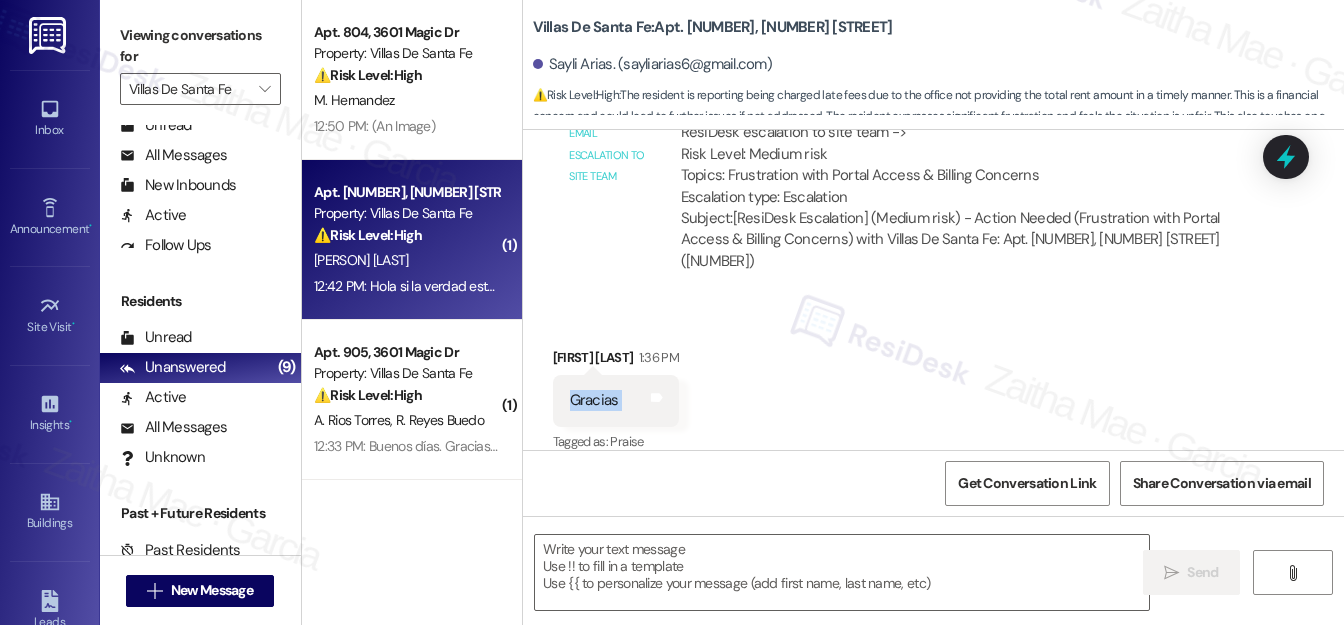 click on "Received via SMS Sayli Arias 1:36 PM Gracias  Tags and notes Tagged as:   Praise Click to highlight conversations about Praise" at bounding box center (933, 386) 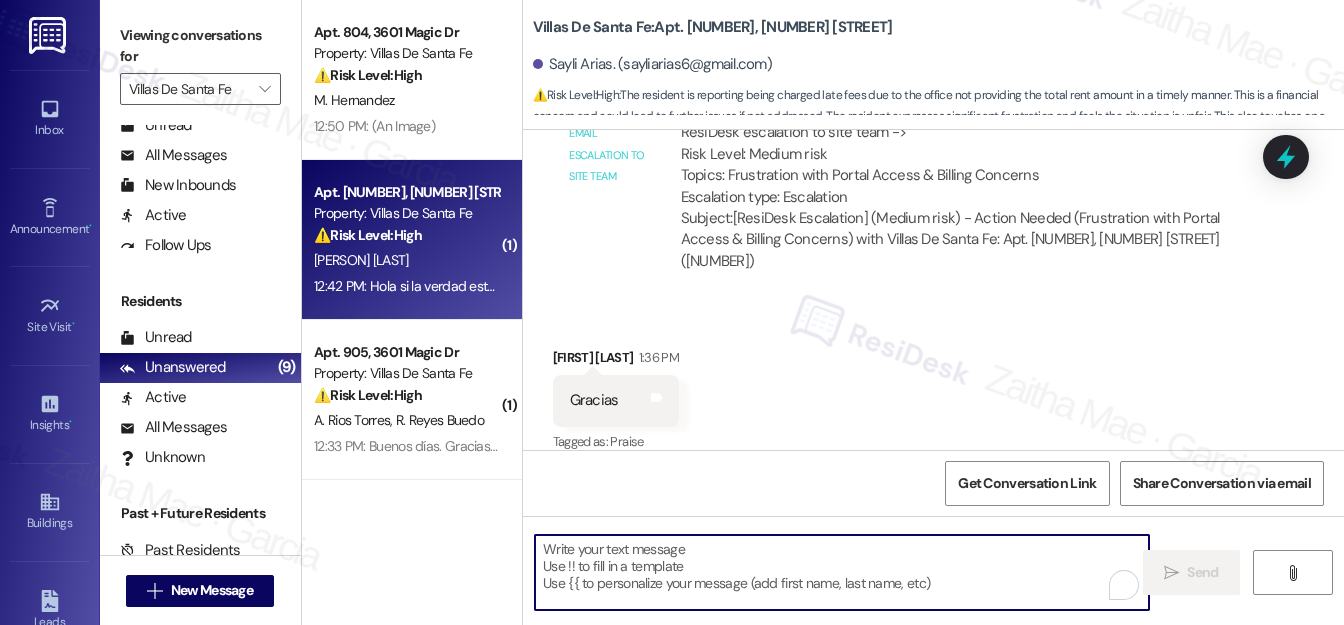 click at bounding box center [842, 572] 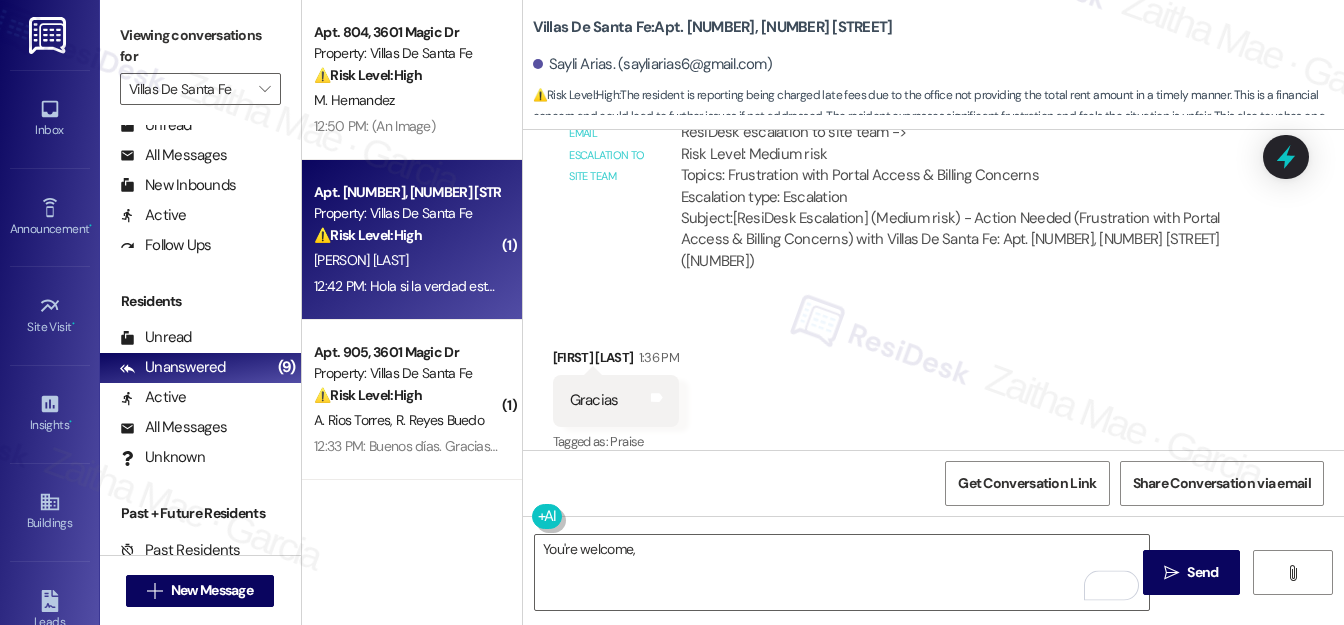 click on "Sayli Arias 1:36 PM" at bounding box center [616, 361] 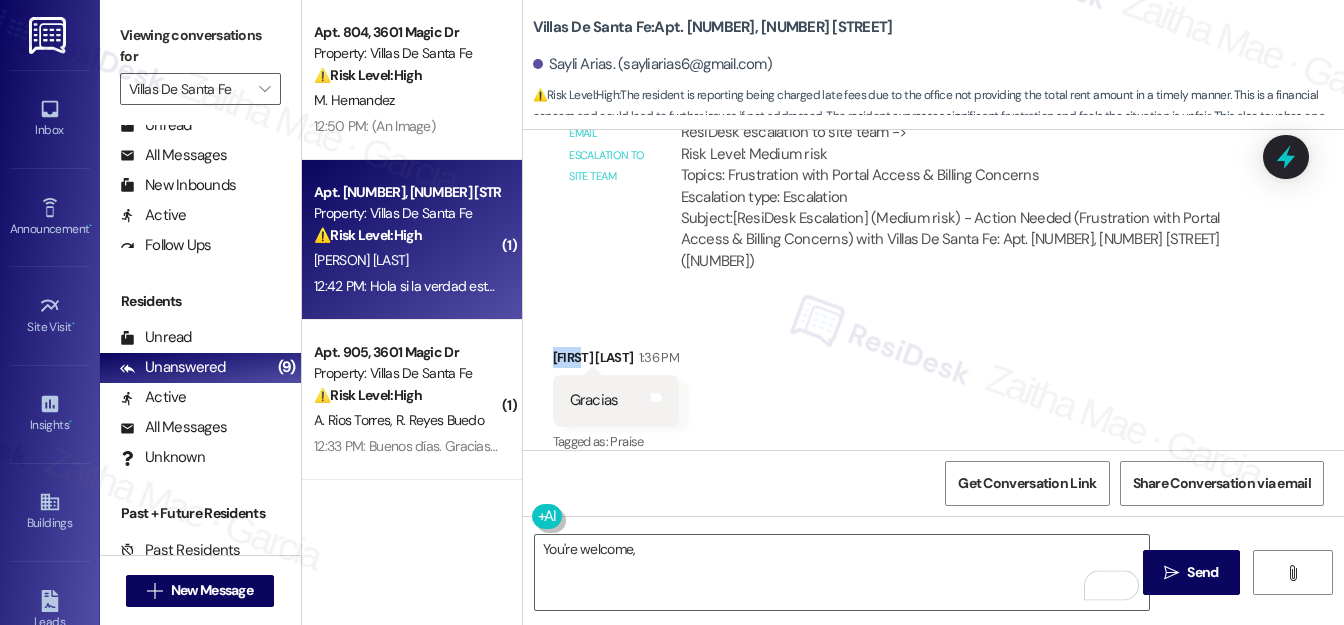 click on "Sayli Arias 1:36 PM" at bounding box center (616, 361) 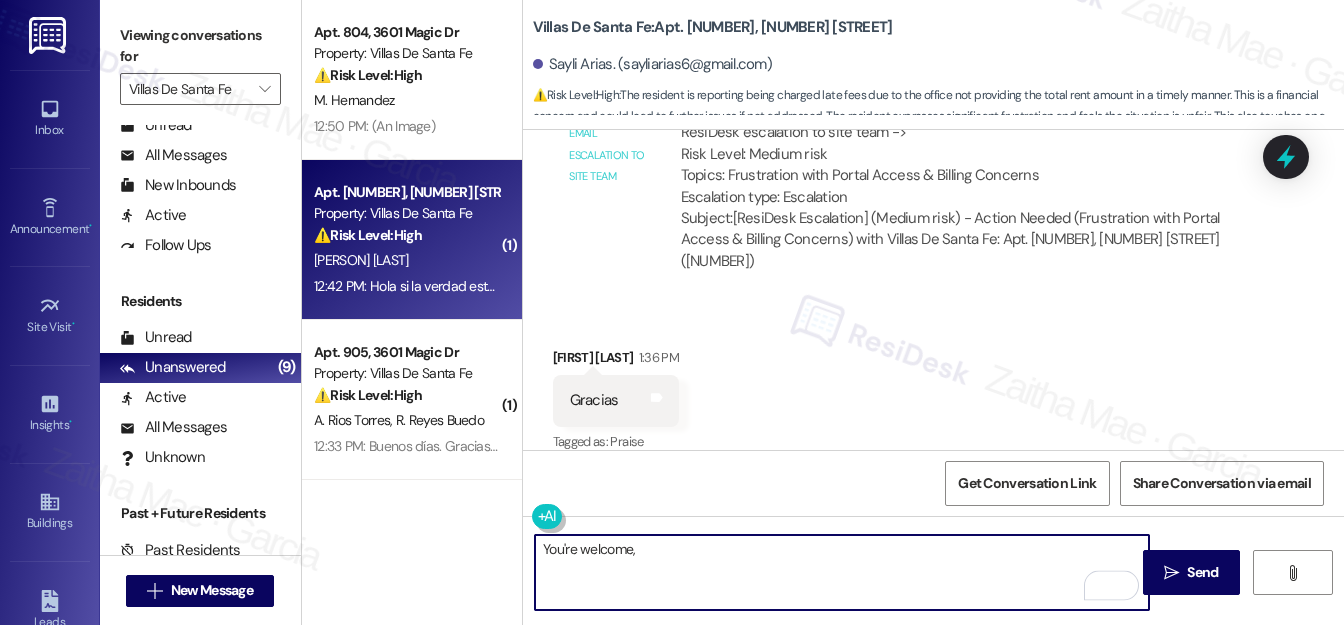 click on "You're welcome," at bounding box center (842, 572) 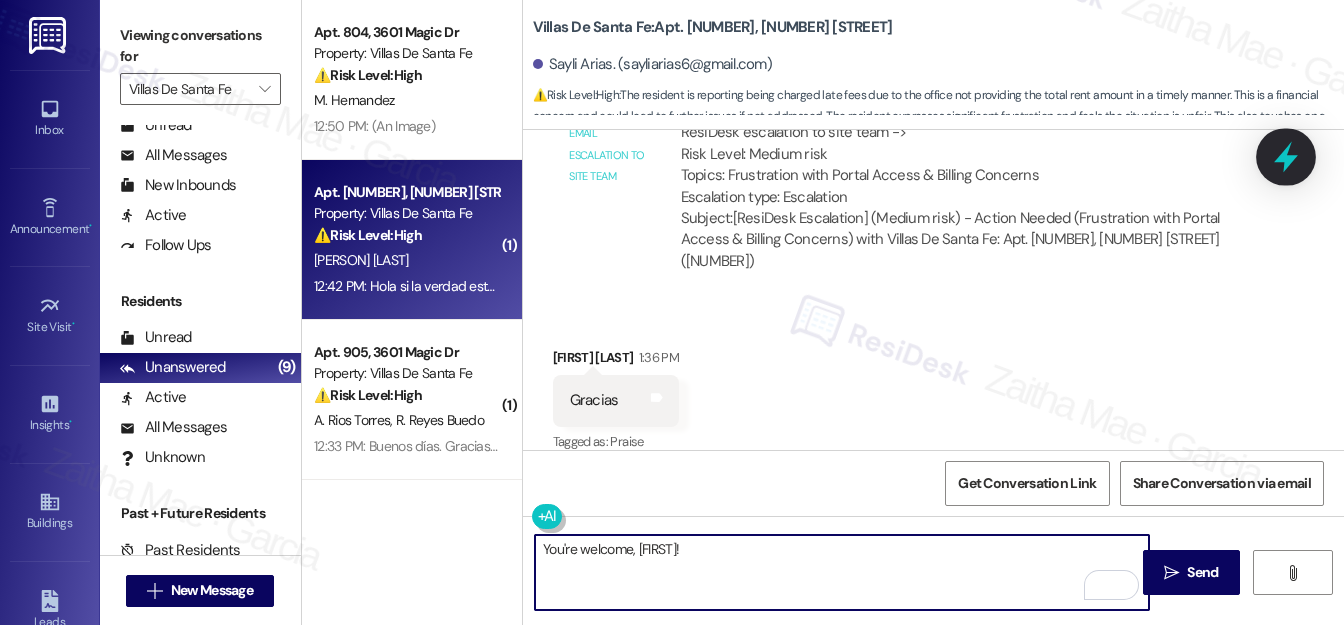 type on "You're welcome, Sayli!" 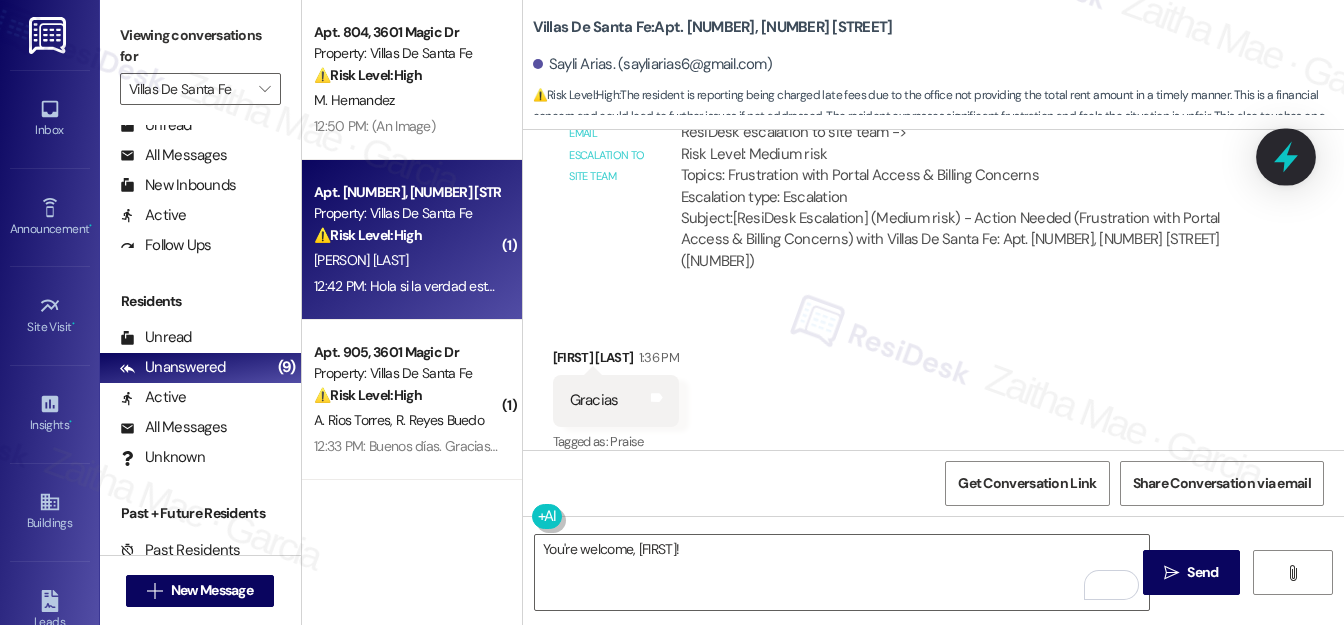 click 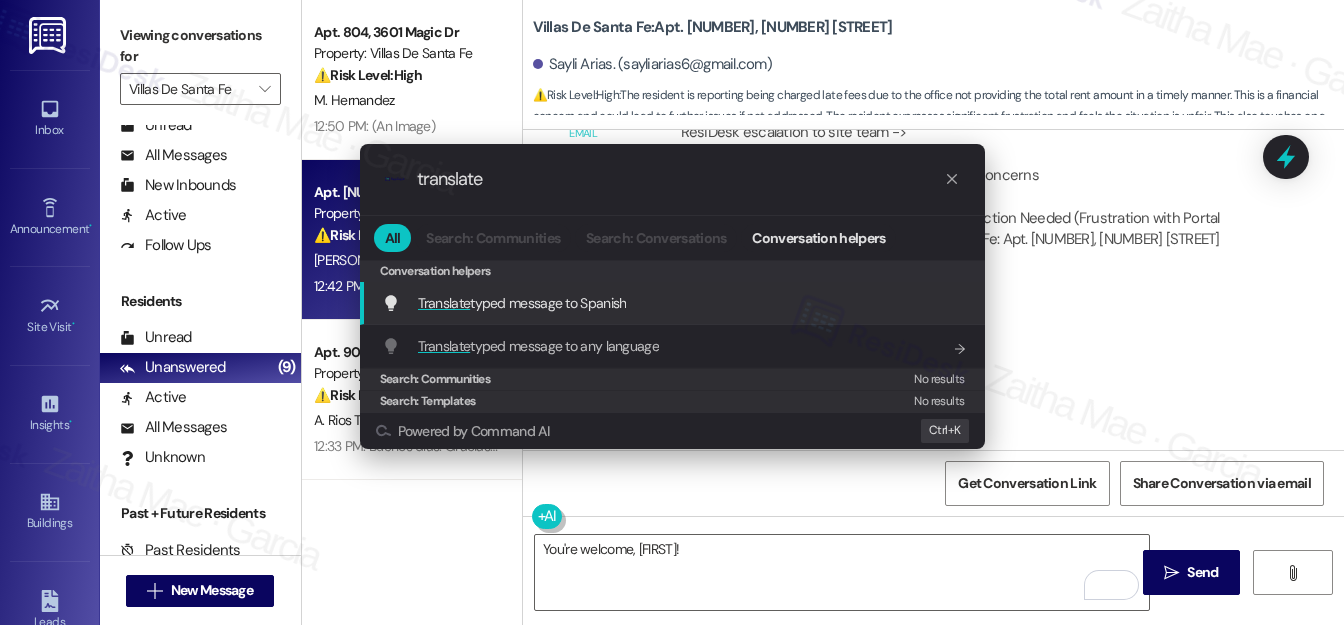 type on "translate" 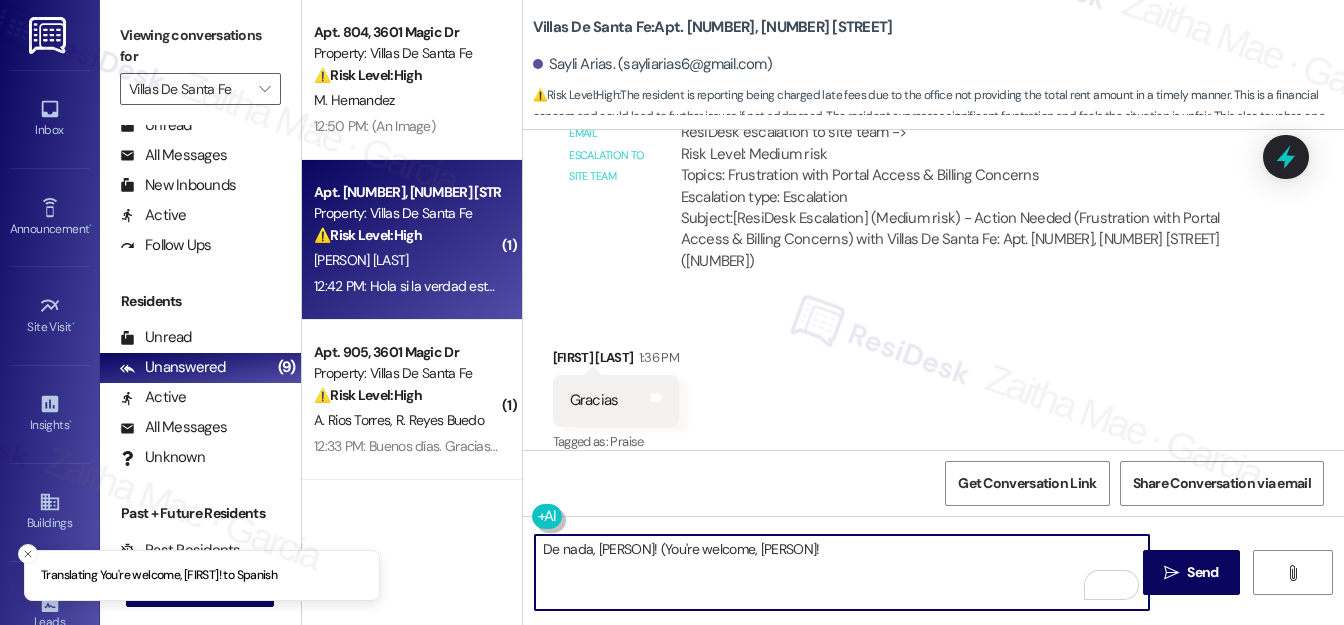 type on "De nada, Sayli! (You're welcome, Sayli!)" 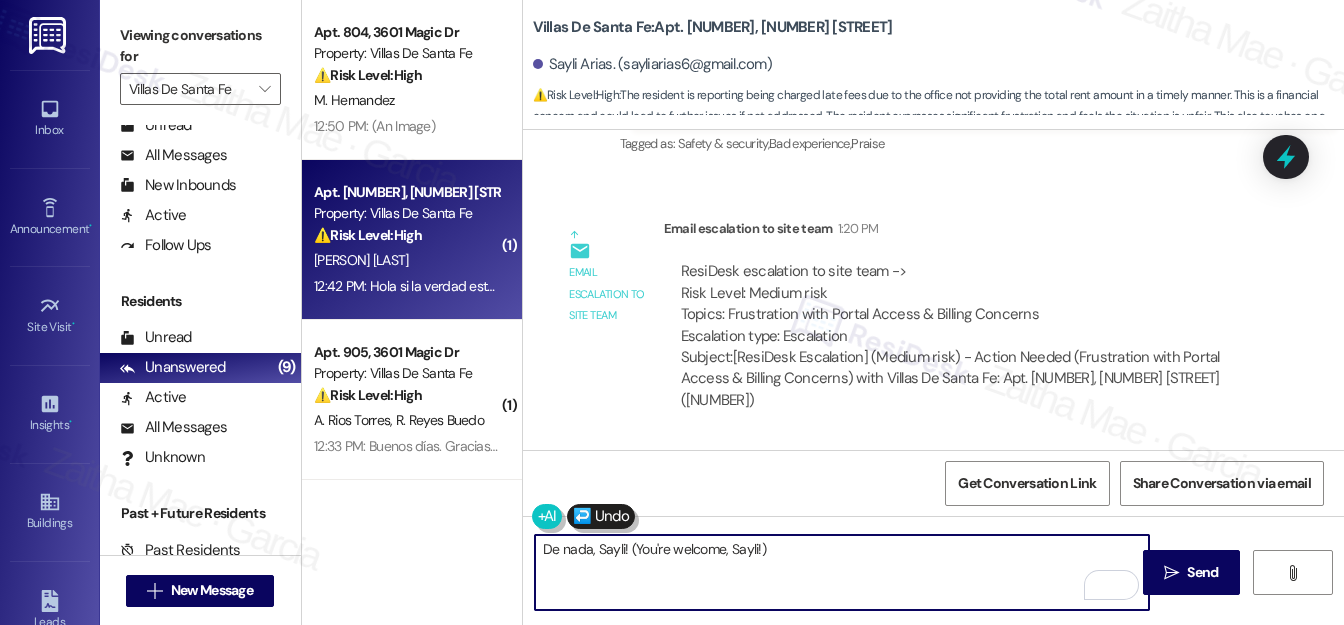 scroll, scrollTop: 1796, scrollLeft: 0, axis: vertical 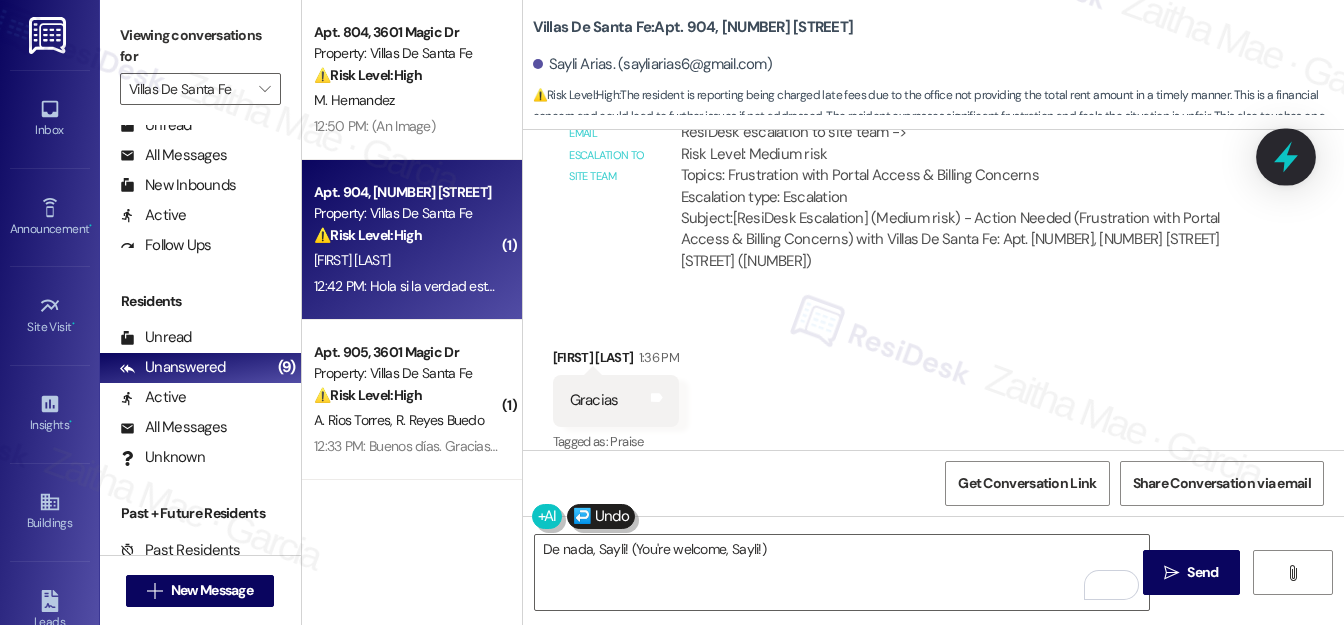 click 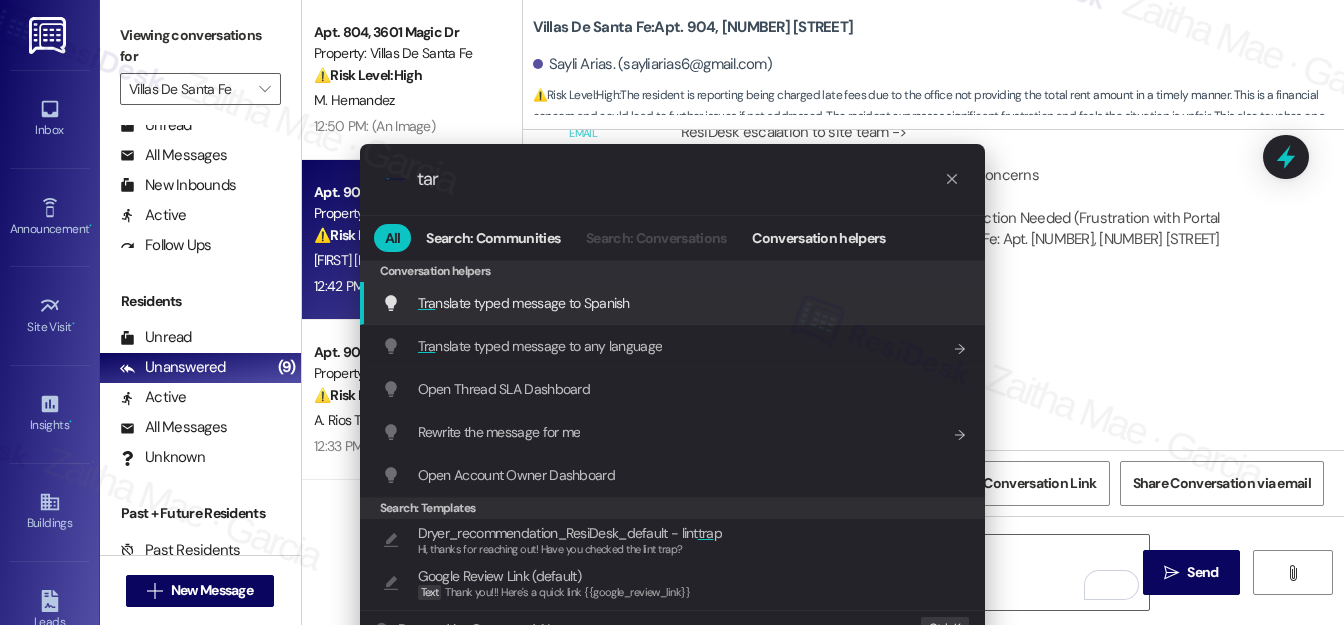 type on "tar" 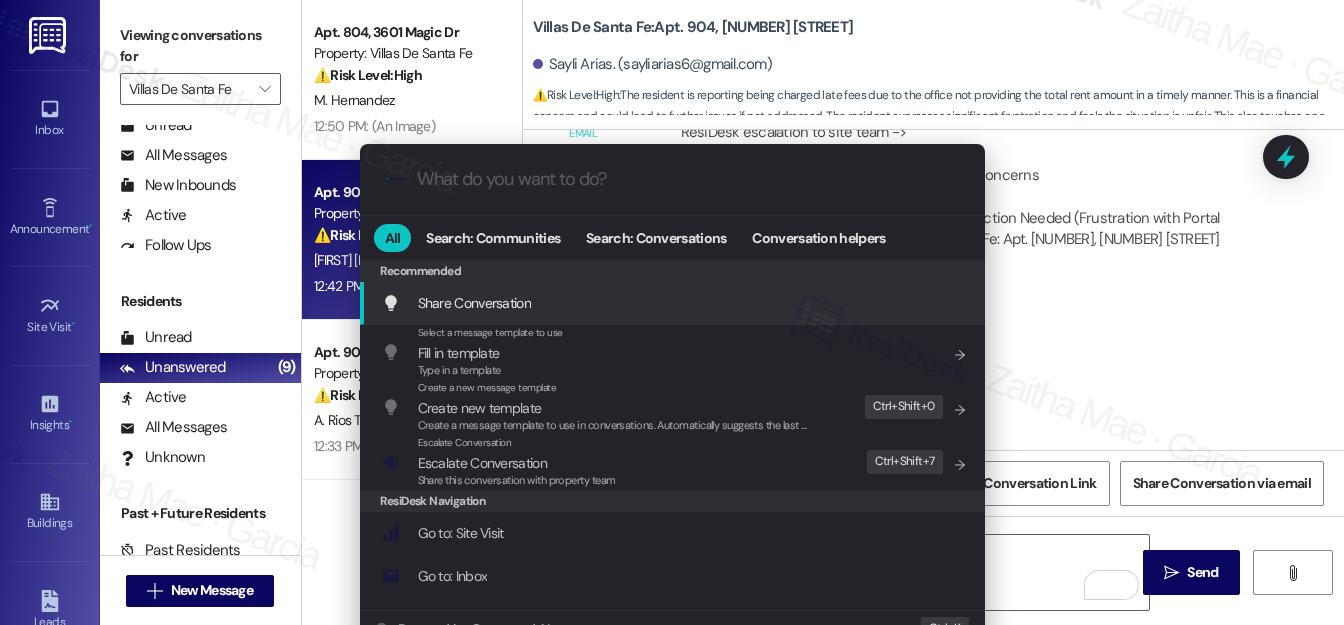click on ".cls-1{fill:#0a055f;}.cls-2{fill:#0cc4c4;} resideskLogoBlueOrange All Search: Communities Search: Conversations Conversation helpers Recommended Recommended Share Conversation Add shortcut Select a message template to use Fill in template Type in a template Add shortcut Create a new message template Create new template Create a message template to use in conversations. Automatically suggests the last message you sent. Edit Ctrl+ Shift+ 0 Escalate Conversation Escalate Conversation Share this conversation with property team Edit Ctrl+ Shift+ 7 ResiDesk Navigation Go to: Site Visit Add shortcut Go to: Inbox Add shortcut Go to: Settings Add shortcut Go to: Message Templates Add shortcut Go to: Buildings Add shortcut Help Getting Started: What you can do with ResiDesk How to message a tenant
How to send an announcement
How to attach a file on messages and announcements
How to message a prospect
How to message an inbound prospect
How to send an internal message
How to use the ResiDesk Outlook Add-in Settings" at bounding box center (672, 312) 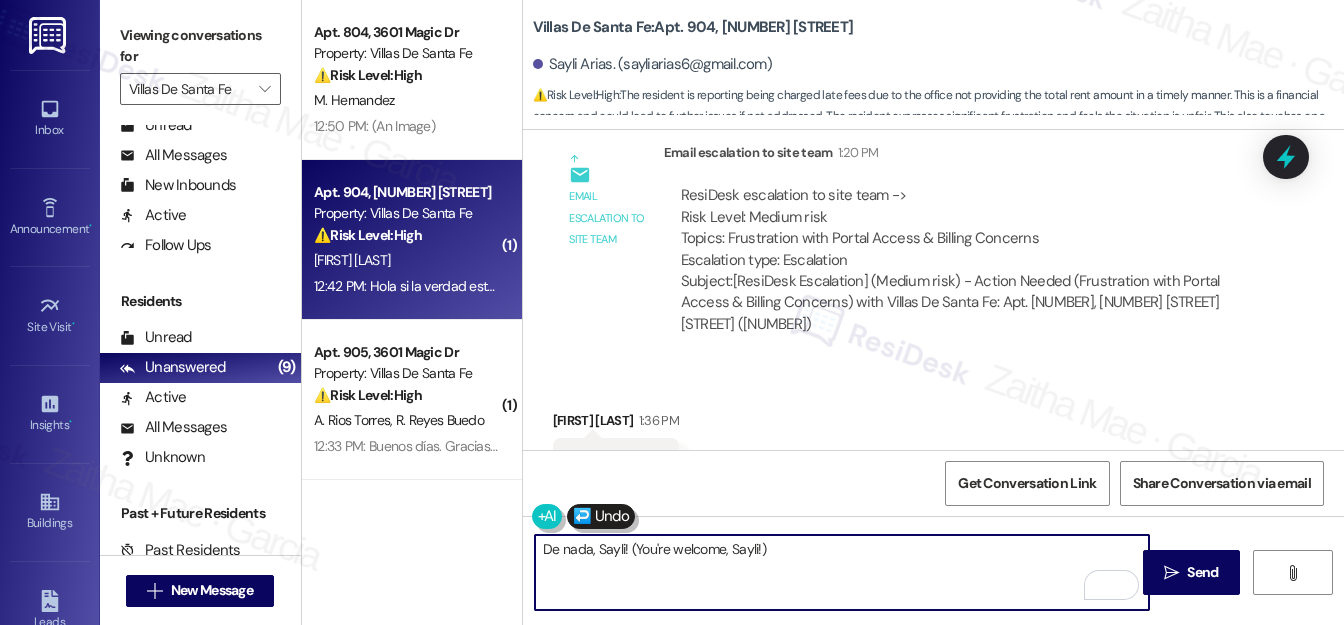 scroll, scrollTop: 1887, scrollLeft: 0, axis: vertical 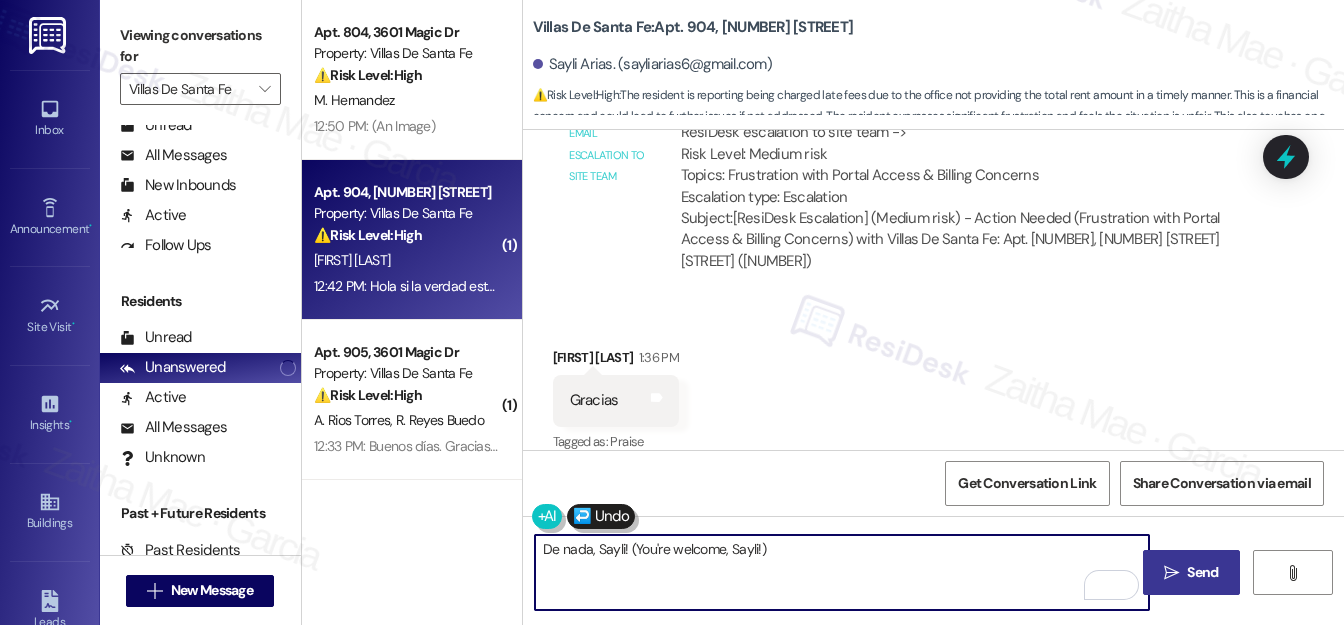 click on "Send" at bounding box center [1202, 572] 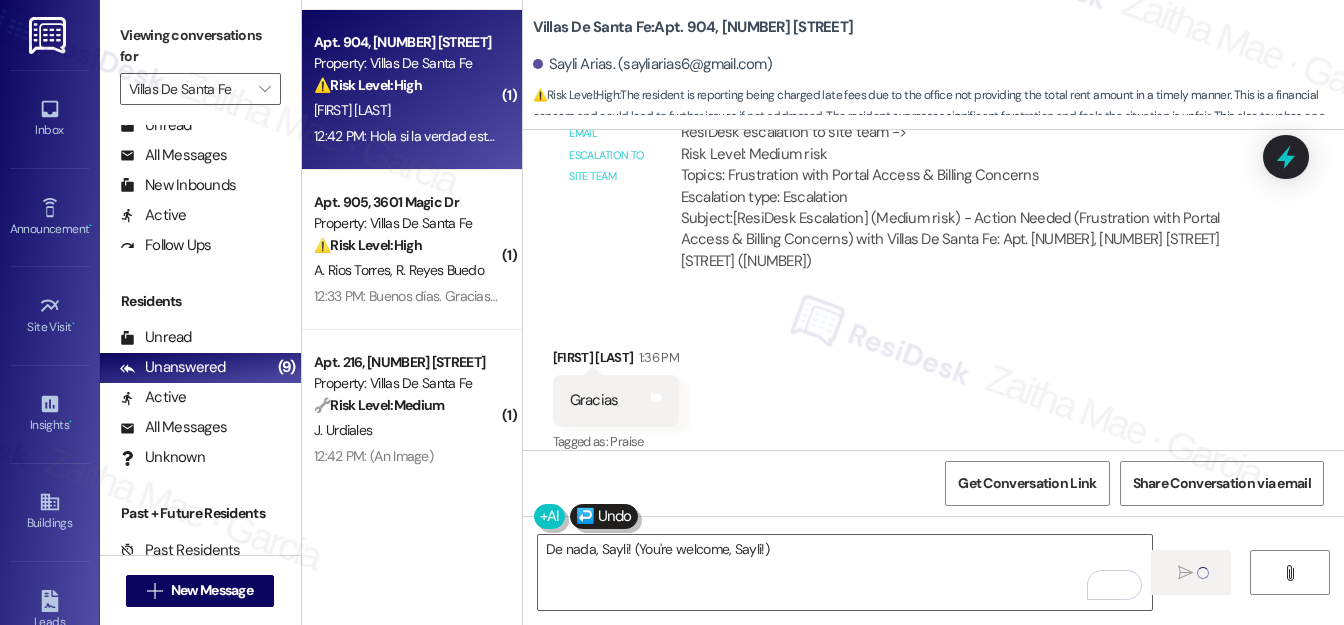 scroll, scrollTop: 181, scrollLeft: 0, axis: vertical 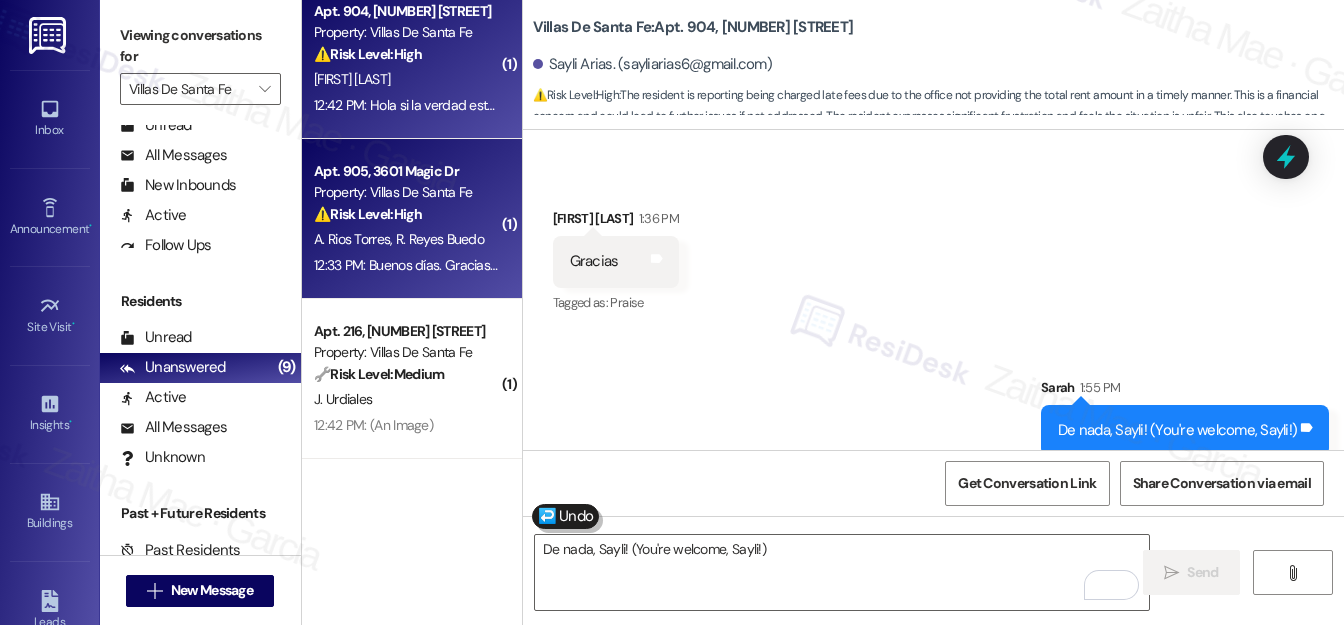 click on "⚠️  Risk Level:  High The resident is reporting an incorrect rent bill and inability to pay, which constitutes a financial concern requiring urgent attention." at bounding box center [406, 214] 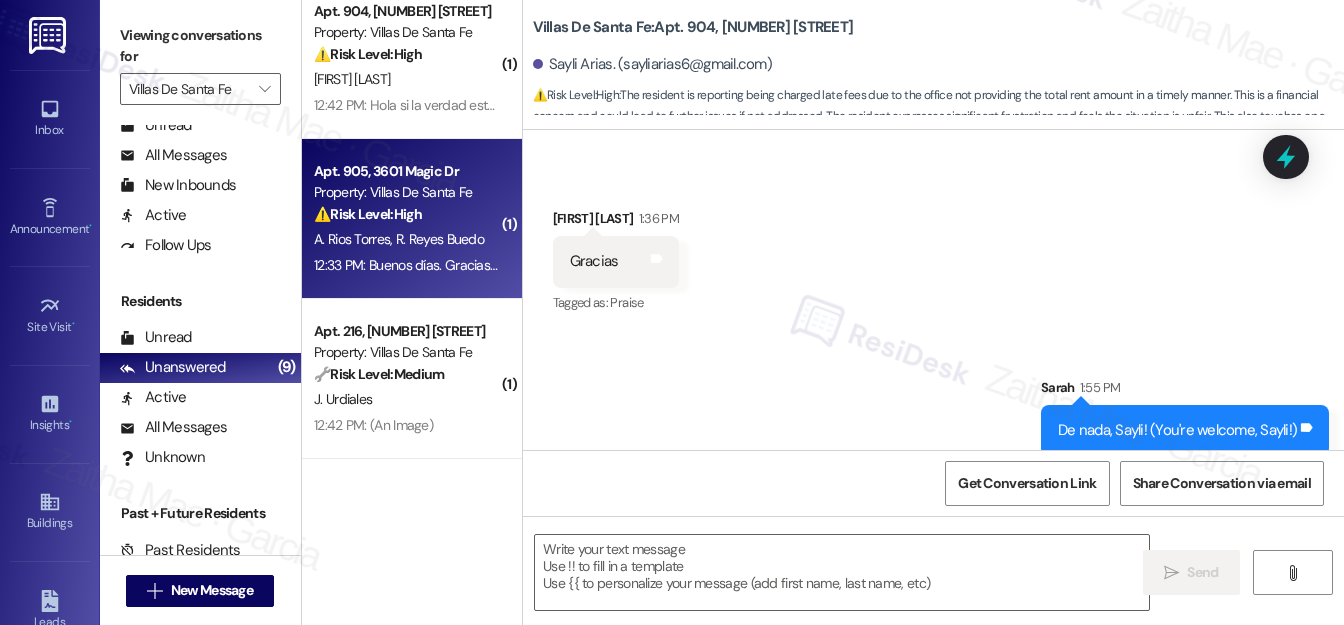 type on "Fetching suggested responses. Please feel free to read through the conversation in the meantime." 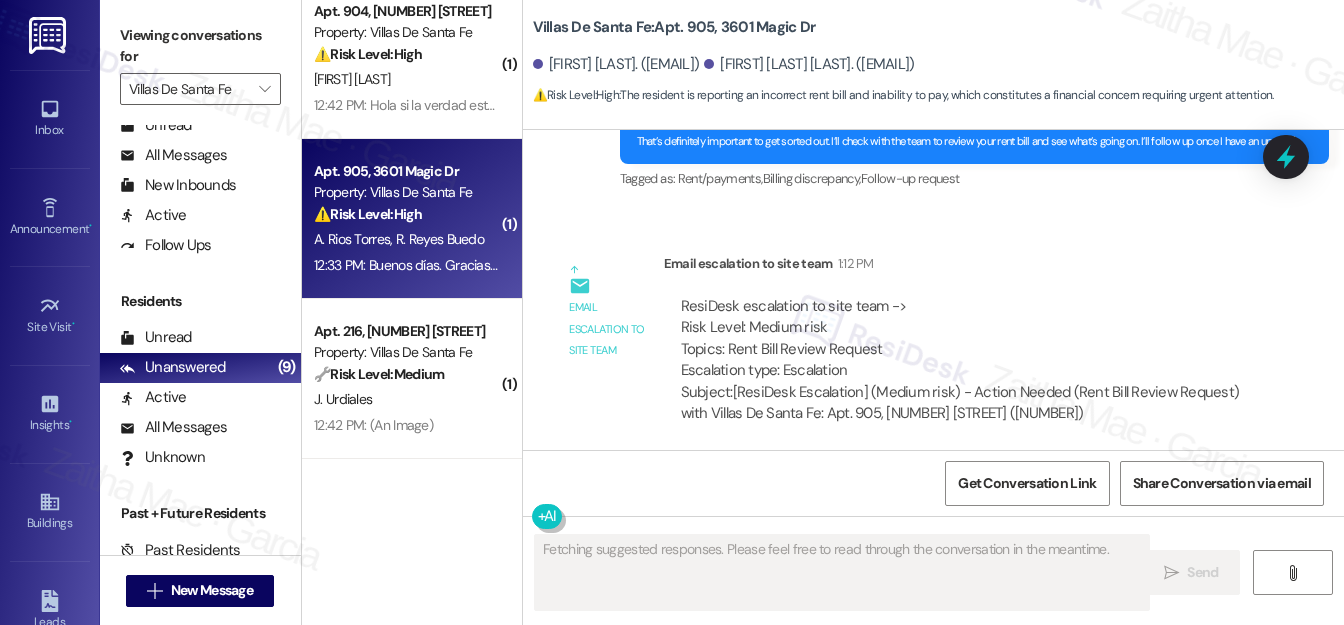 scroll, scrollTop: 888, scrollLeft: 0, axis: vertical 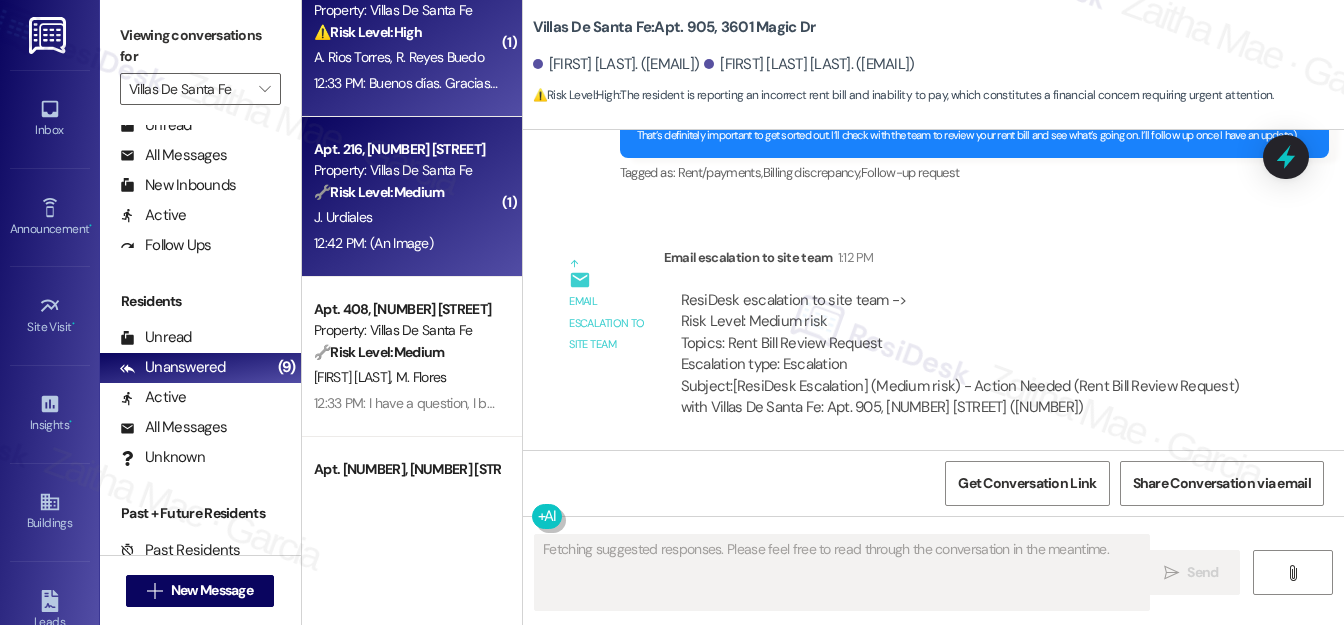 click on "12:42 PM: (An Image) 12:42 PM: (An Image)" at bounding box center (406, 243) 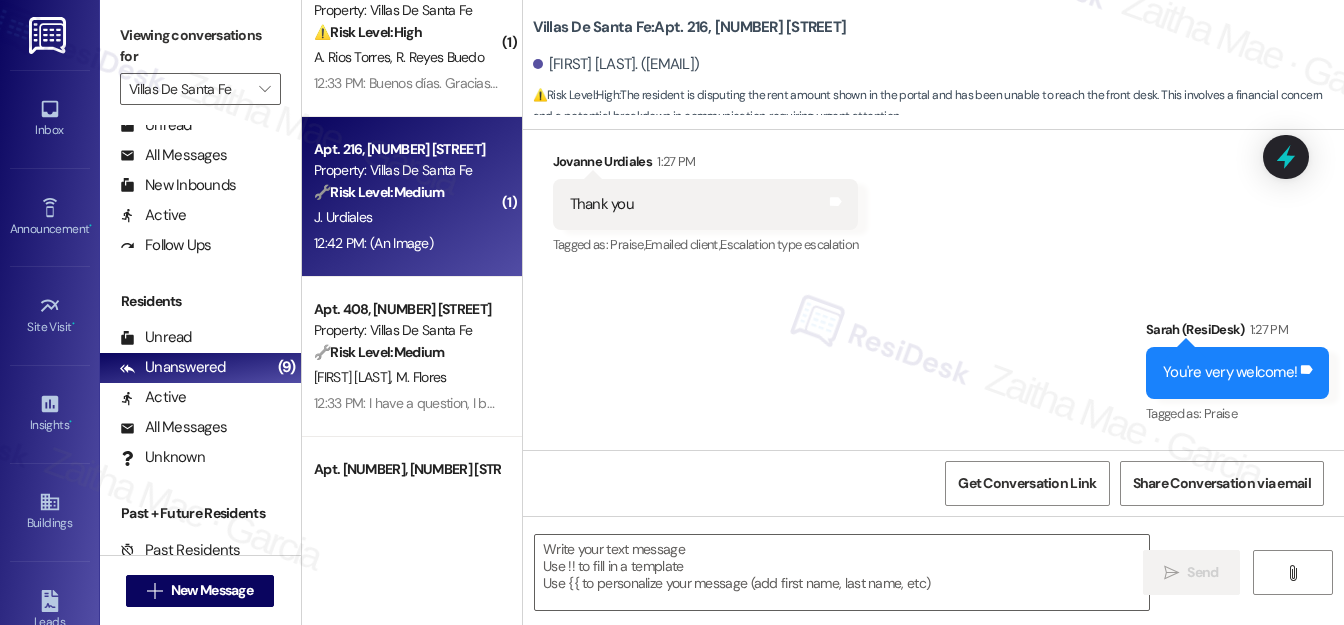 type on "Fetching suggested responses. Please feel free to read through the conversation in the meantime." 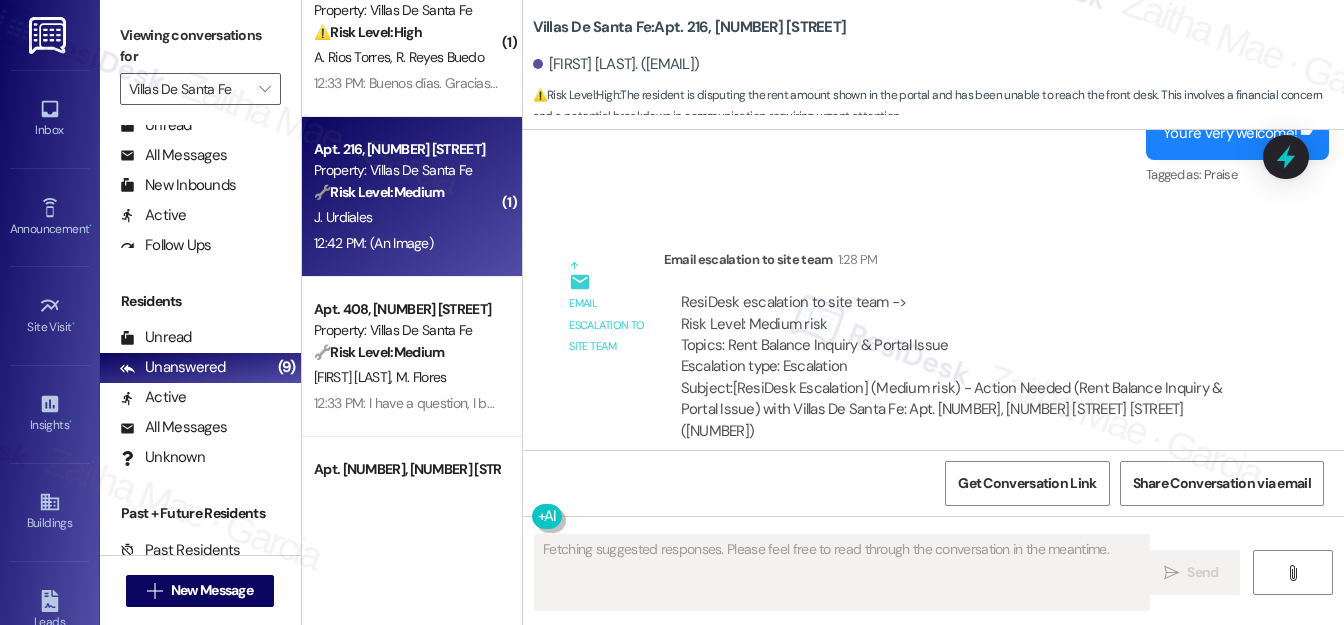 type 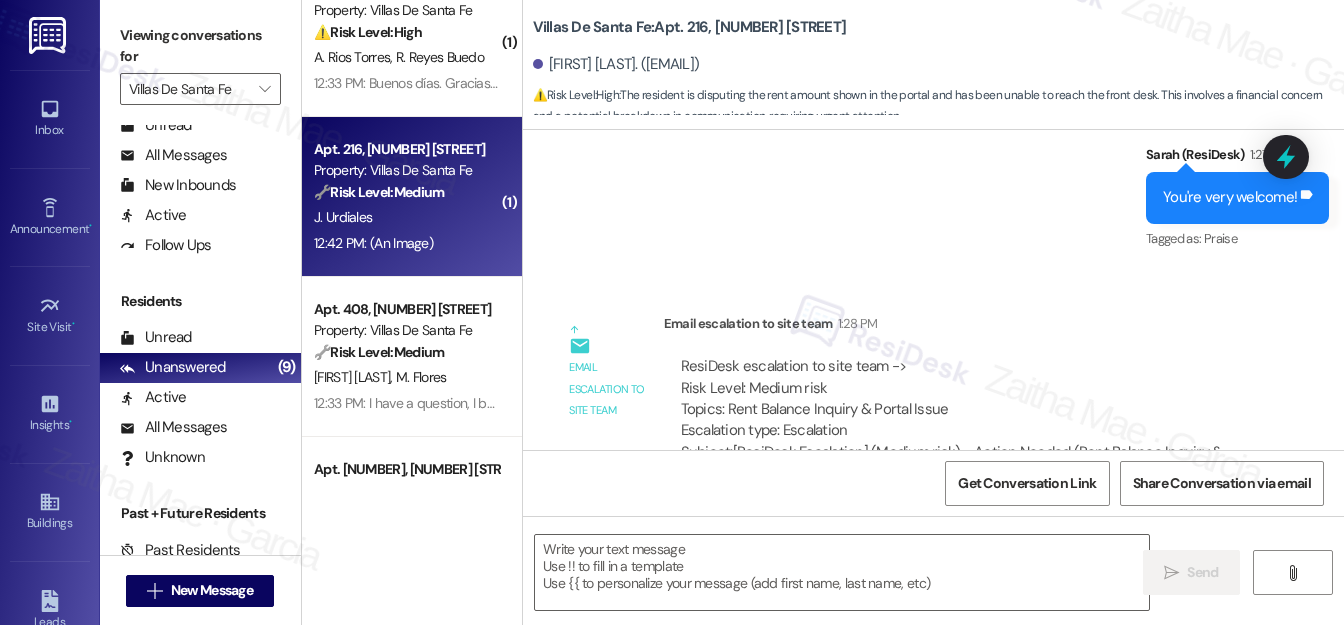 scroll, scrollTop: 1560, scrollLeft: 0, axis: vertical 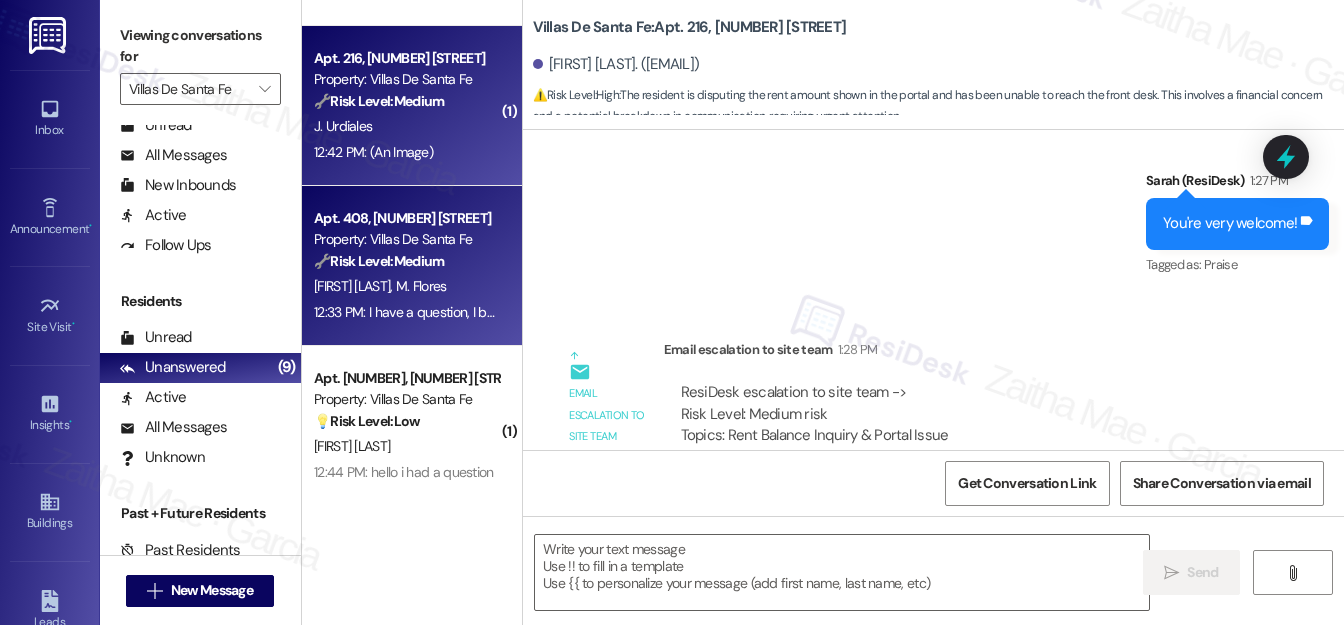 click on "[FIRST] [LAST] [FIRST] [LAST]" at bounding box center [406, 286] 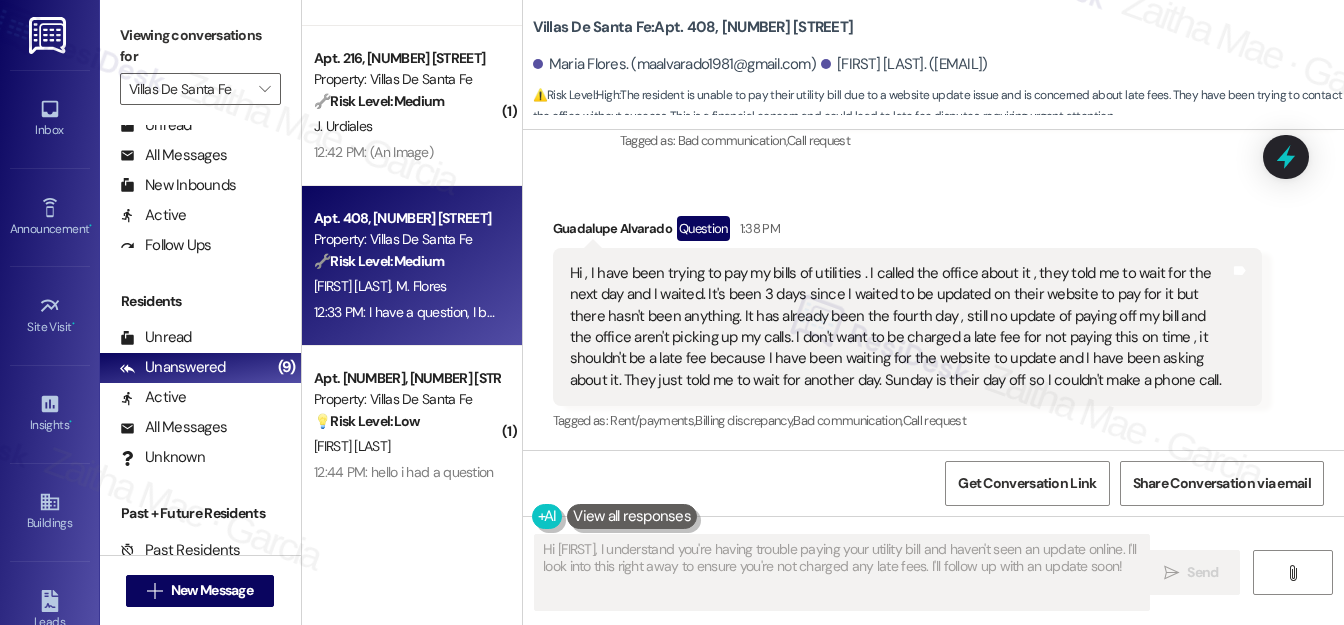 scroll, scrollTop: 658, scrollLeft: 0, axis: vertical 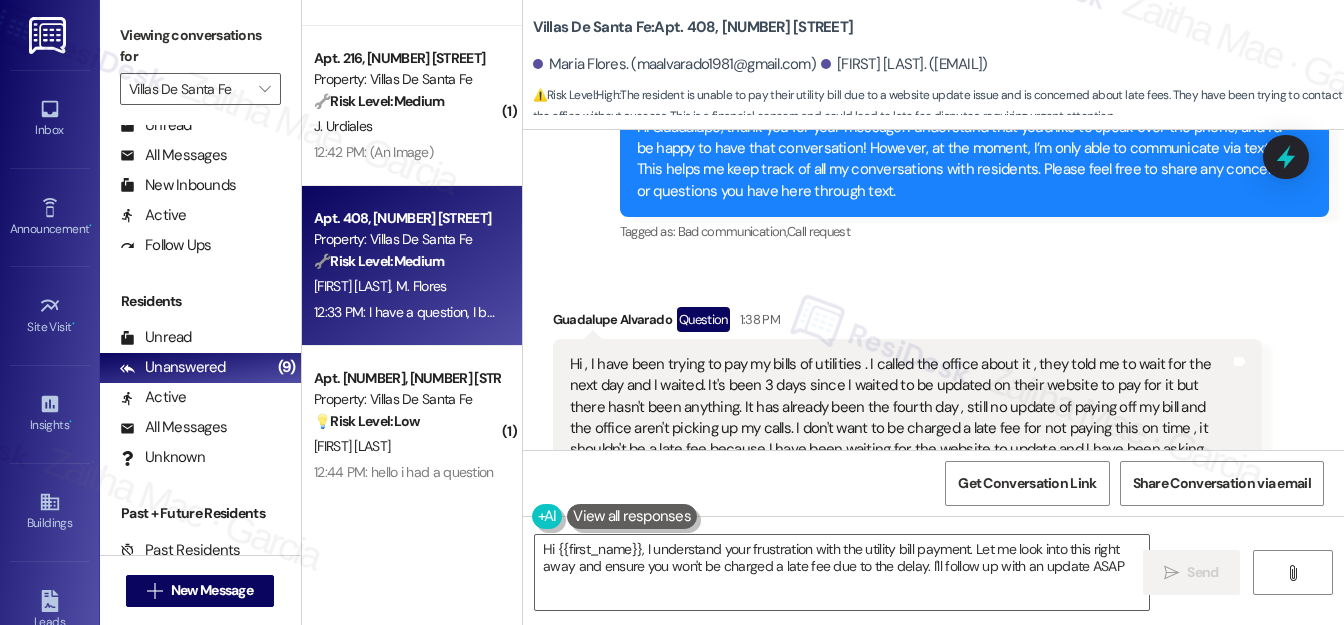 type on "Hi {{first_name}}, I understand your frustration with the utility bill payment. Let me look into this right away and ensure you won't be charged a late fee due to the delay. I'll follow up with an update ASAP!" 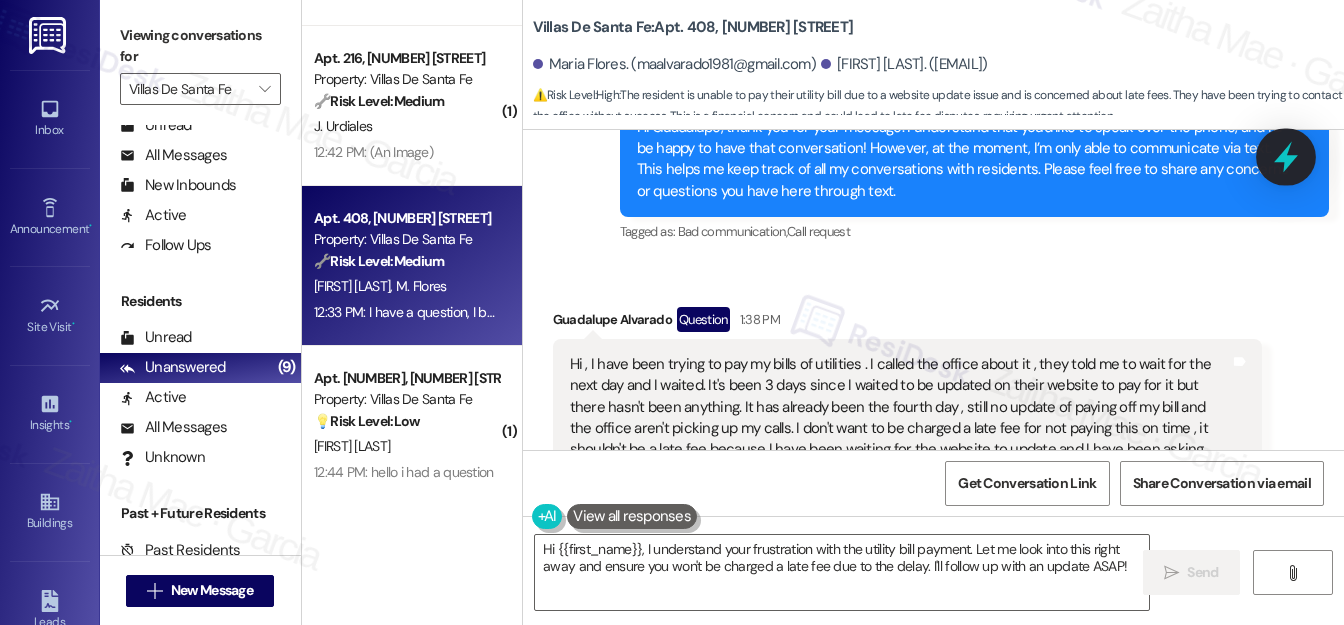 click 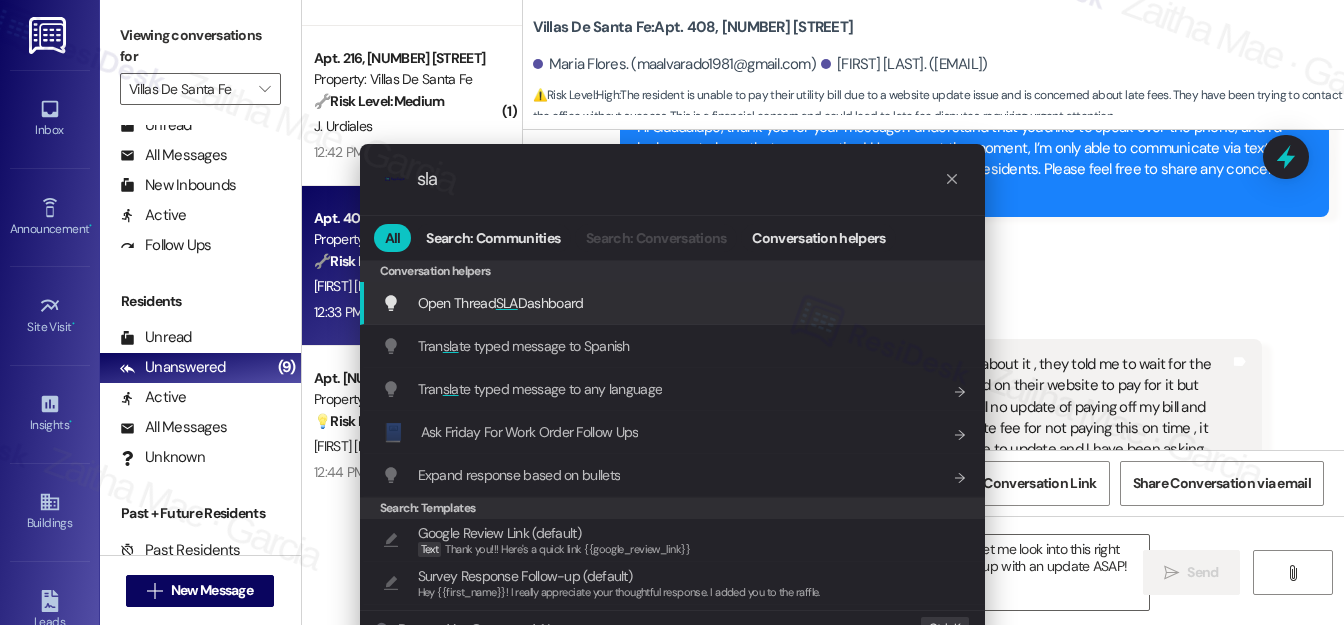 type on "sla" 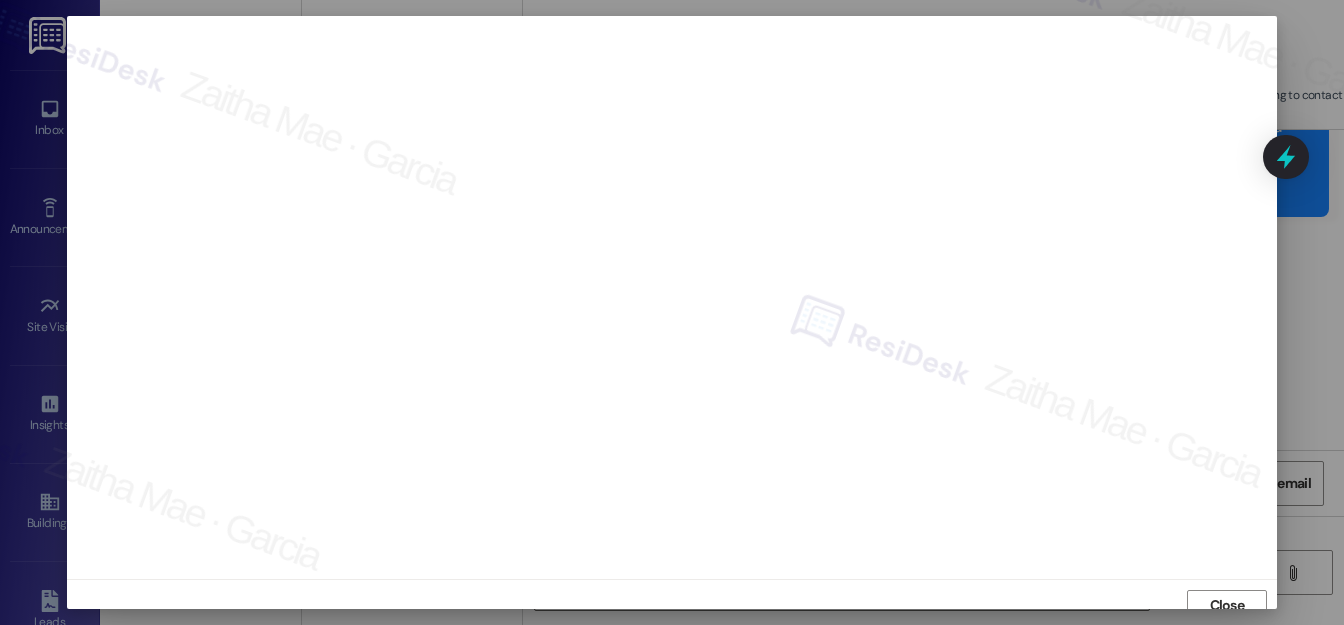 scroll, scrollTop: 12, scrollLeft: 0, axis: vertical 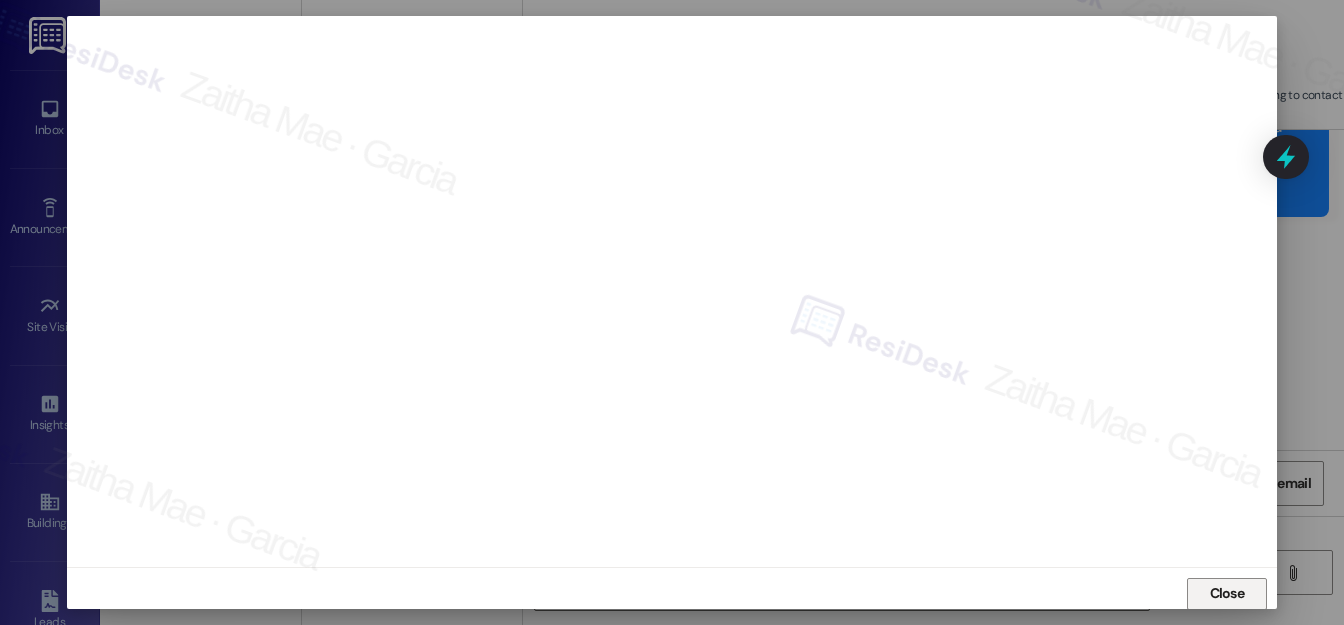 click on "Close" at bounding box center (1227, 593) 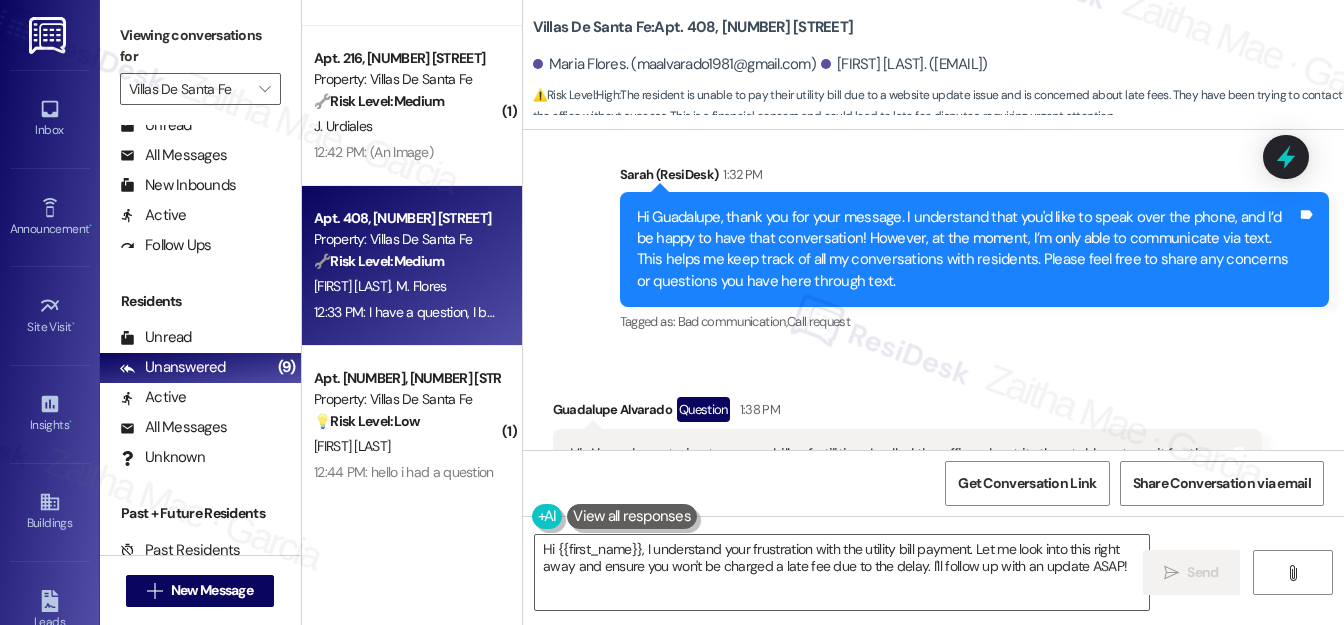 scroll, scrollTop: 749, scrollLeft: 0, axis: vertical 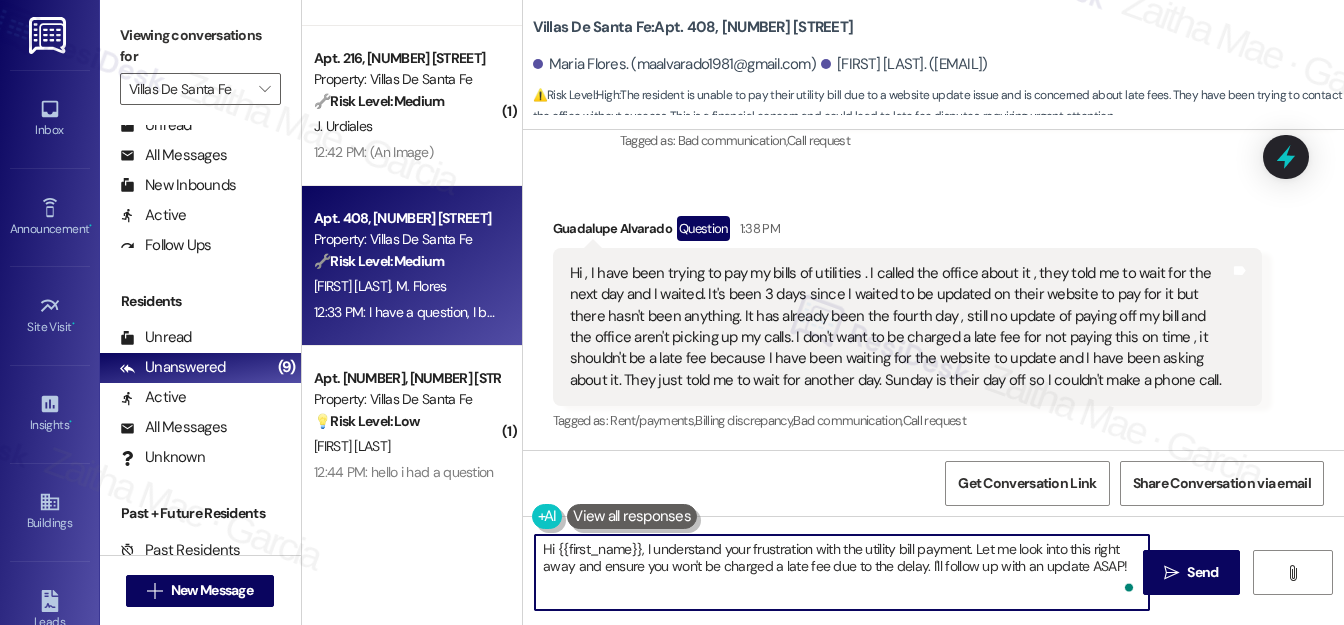 drag, startPoint x: 641, startPoint y: 548, endPoint x: 536, endPoint y: 549, distance: 105.00476 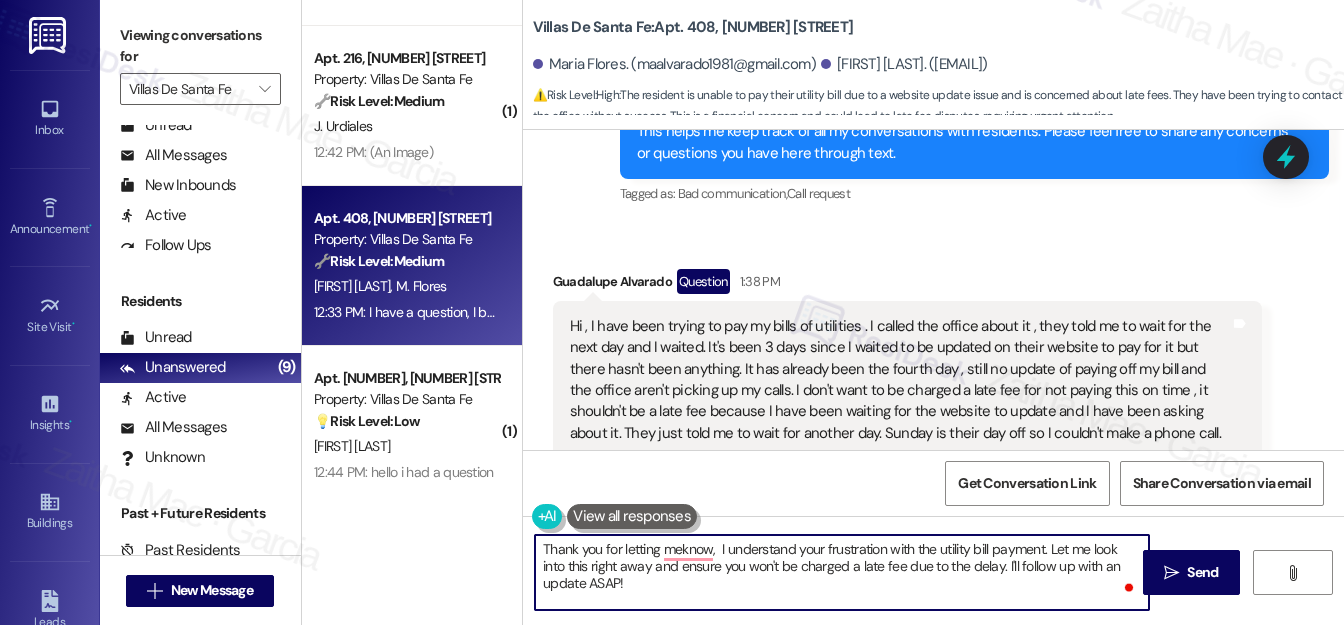 scroll, scrollTop: 749, scrollLeft: 0, axis: vertical 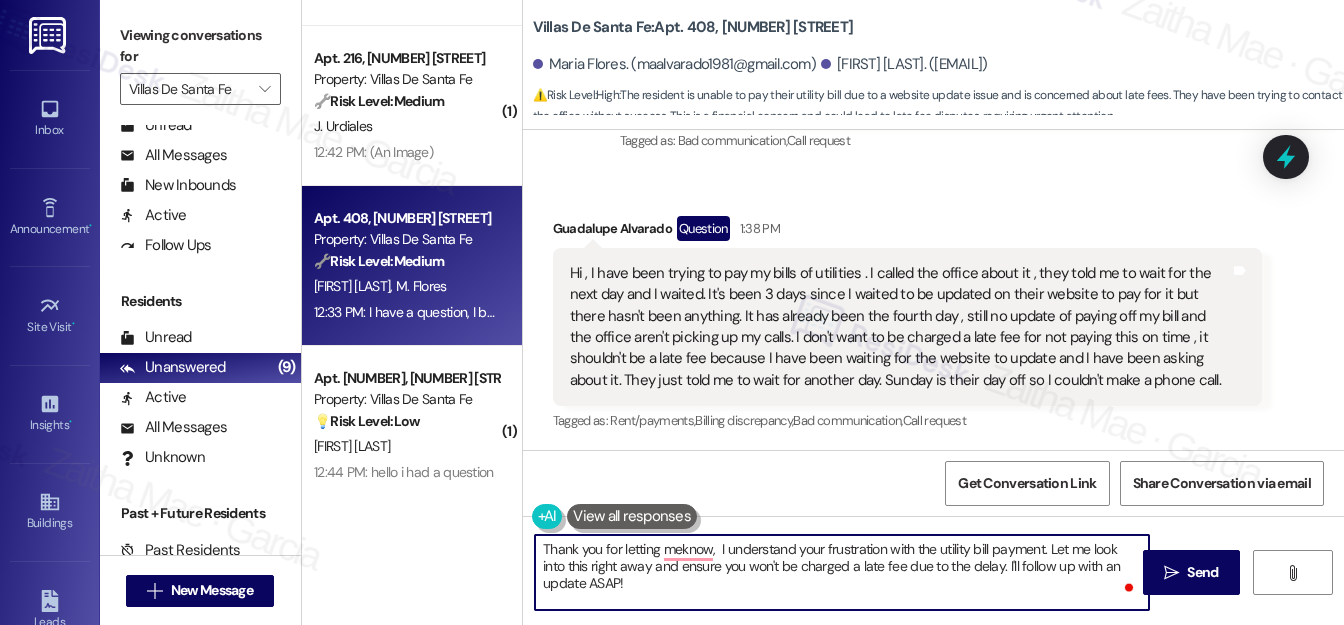 click on "[FIRST] [LAST] Question 1:38 PM" at bounding box center [907, 232] 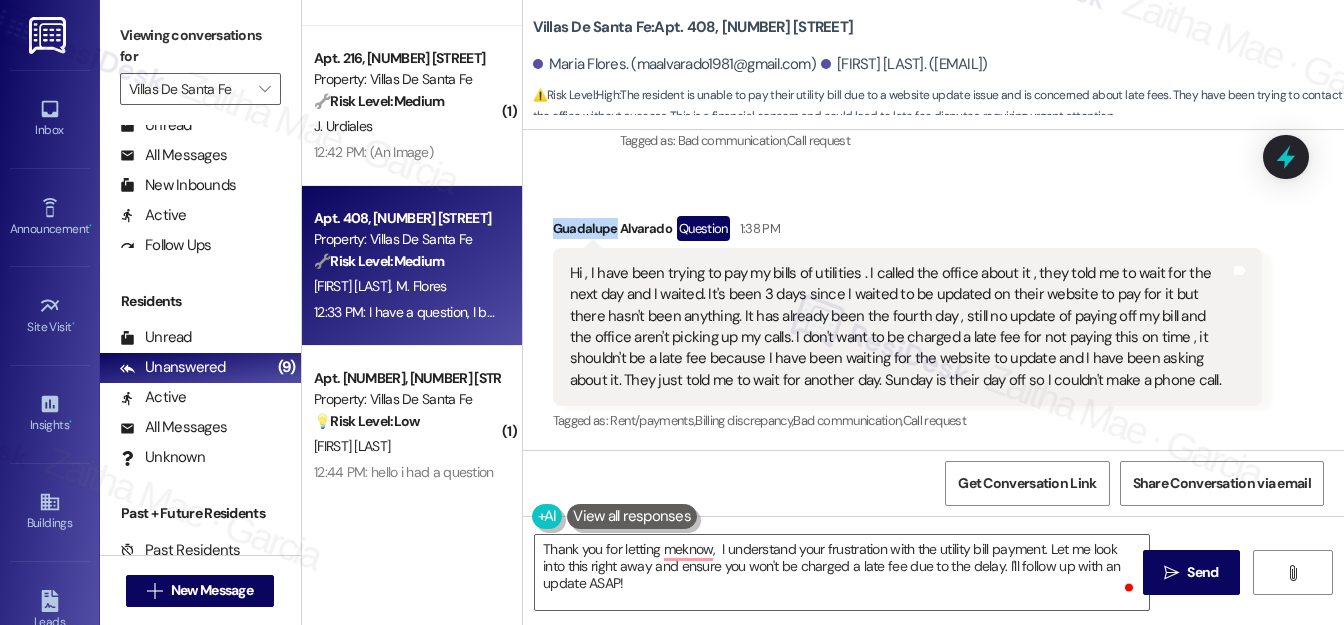 click on "[FIRST] [LAST] Question 1:38 PM" at bounding box center (907, 232) 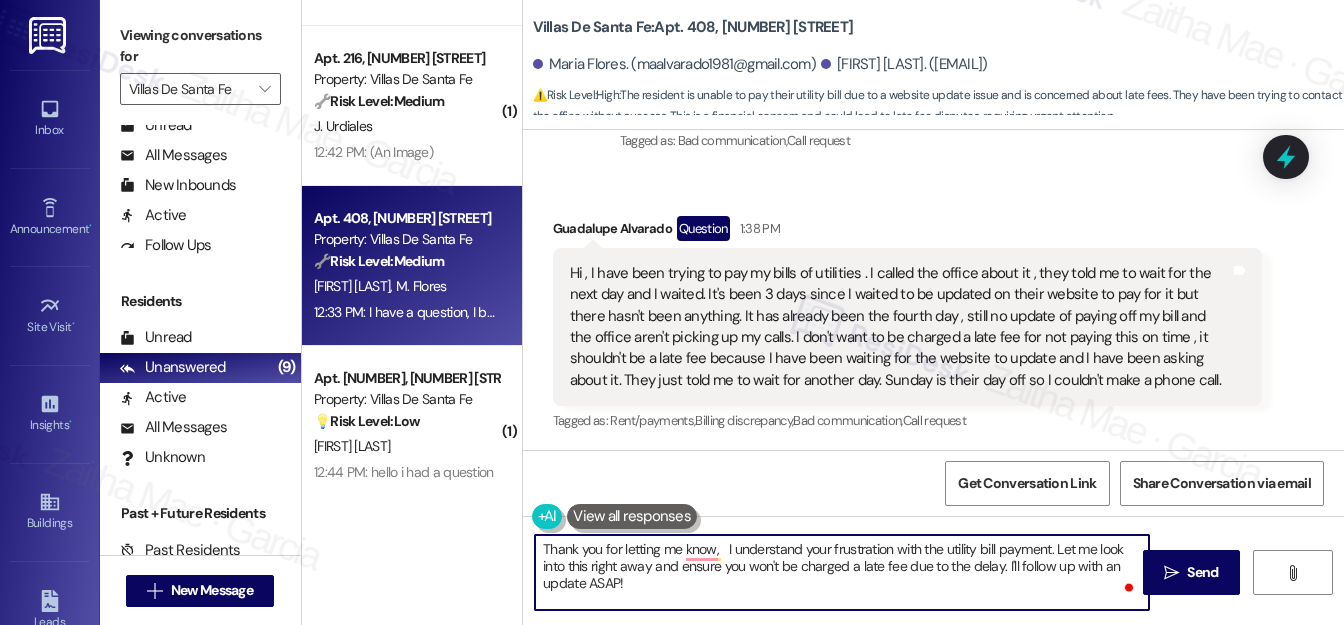paste on "[FIRST]" 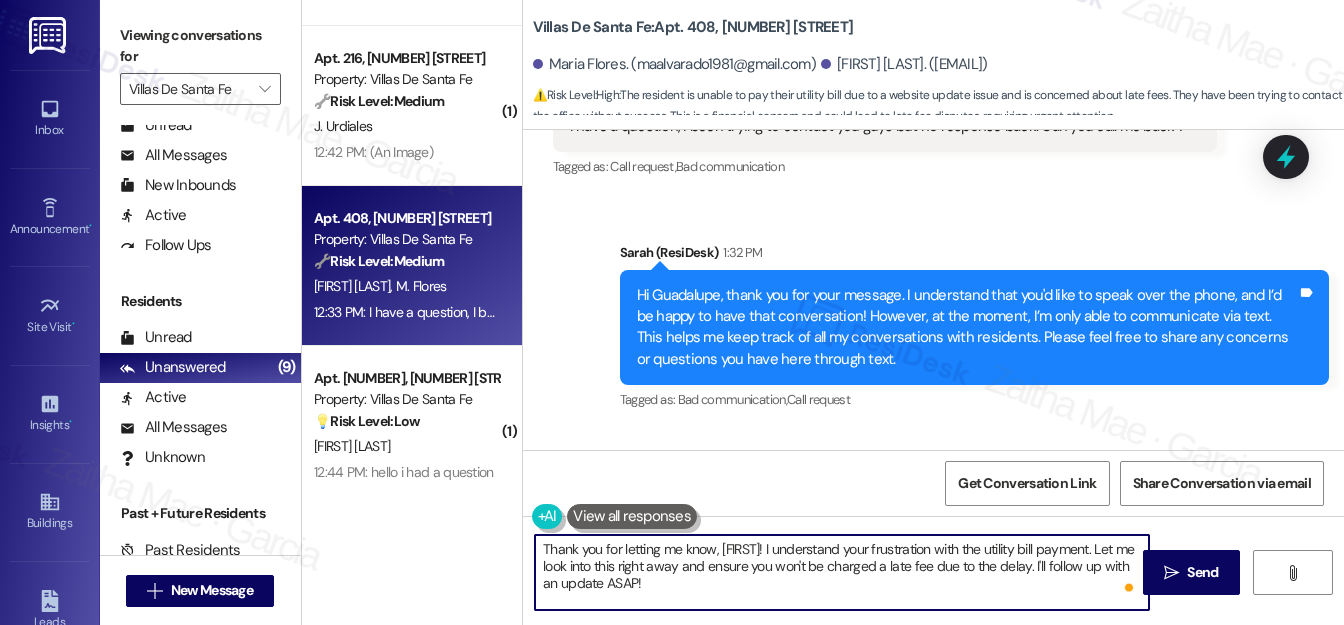 scroll, scrollTop: 749, scrollLeft: 0, axis: vertical 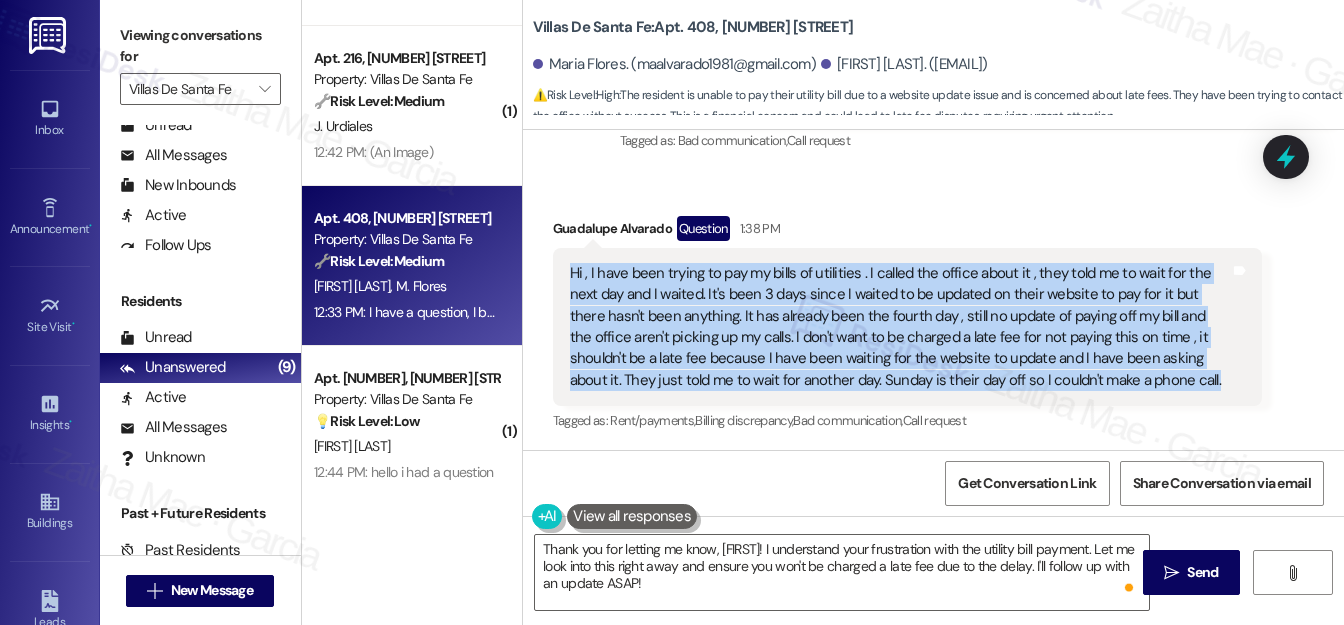 drag, startPoint x: 567, startPoint y: 266, endPoint x: 1120, endPoint y: 377, distance: 564.03015 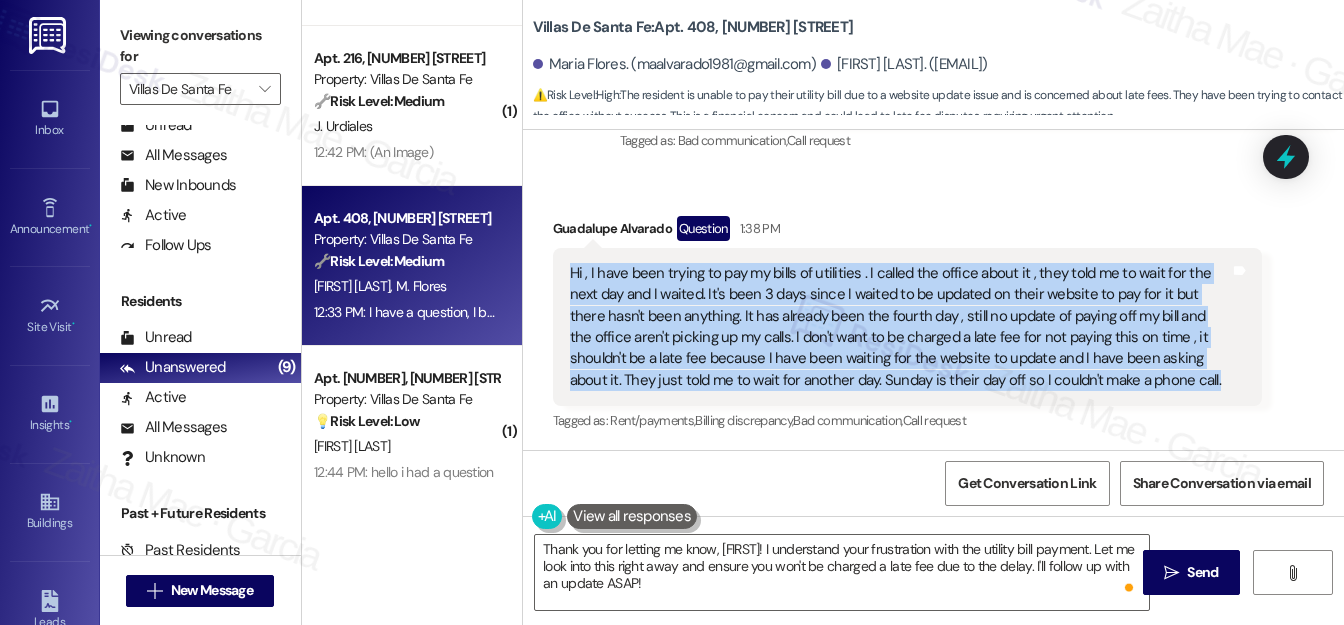 click on "Hi , I have been trying to pay my bills of utilities . I called the office about it , they told me to wait for the next day and I waited. It's been 3 days since I waited to be updated on their website to pay for it but there hasn't been anything. It has already been the fourth day , still no update of paying off my bill and the office aren't picking up my calls. I don't want to be charged a late fee for not paying this on time , it shouldn't be a late fee because I have been waiting for the website to update and I have been asking about it. They just told me to wait for another day. Sunday is their day off so I couldn't make a phone call." at bounding box center (900, 327) 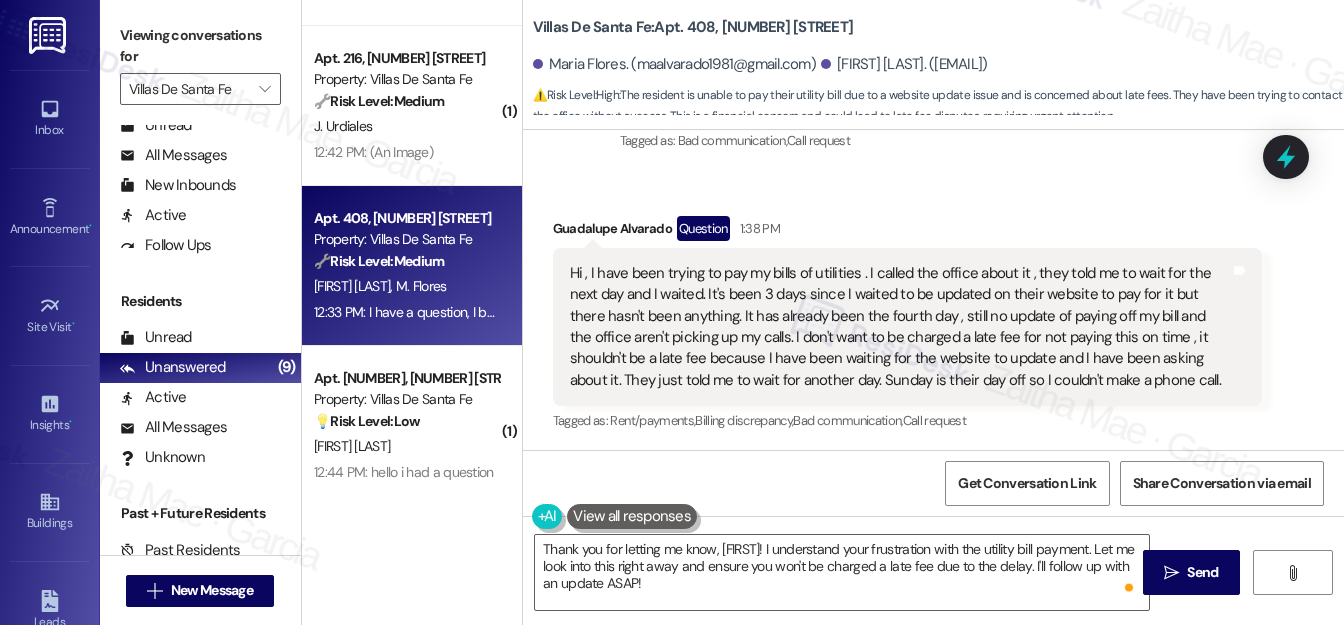 click on "Received via SMS [FIRST] [LAST] Question 1:38 PM Hi , I have been trying to pay my bills of utilities . I called the office about it , they told me to wait for the next day and I waited. It's been 3 days since I waited to be updated on their website to pay for it but there hasn't been anything. It has already been the fourth day , still no update of paying off my bill and the office aren't picking up my calls. I don't want to be charged a late fee for not paying this on time , it shouldn't be a late fee because I have been waiting for the website to update and I have been asking about it. They just told me to wait for another day. Sunday is their day off so I couldn't make a phone call. Tags and notes Tagged as: Rent/payments , Click to highlight conversations about Rent/payments Billing discrepancy , Click to highlight conversations about Billing discrepancy Bad communication , Click to highlight conversations about Bad communication Call request Click to highlight conversations about Call request" at bounding box center [933, 311] 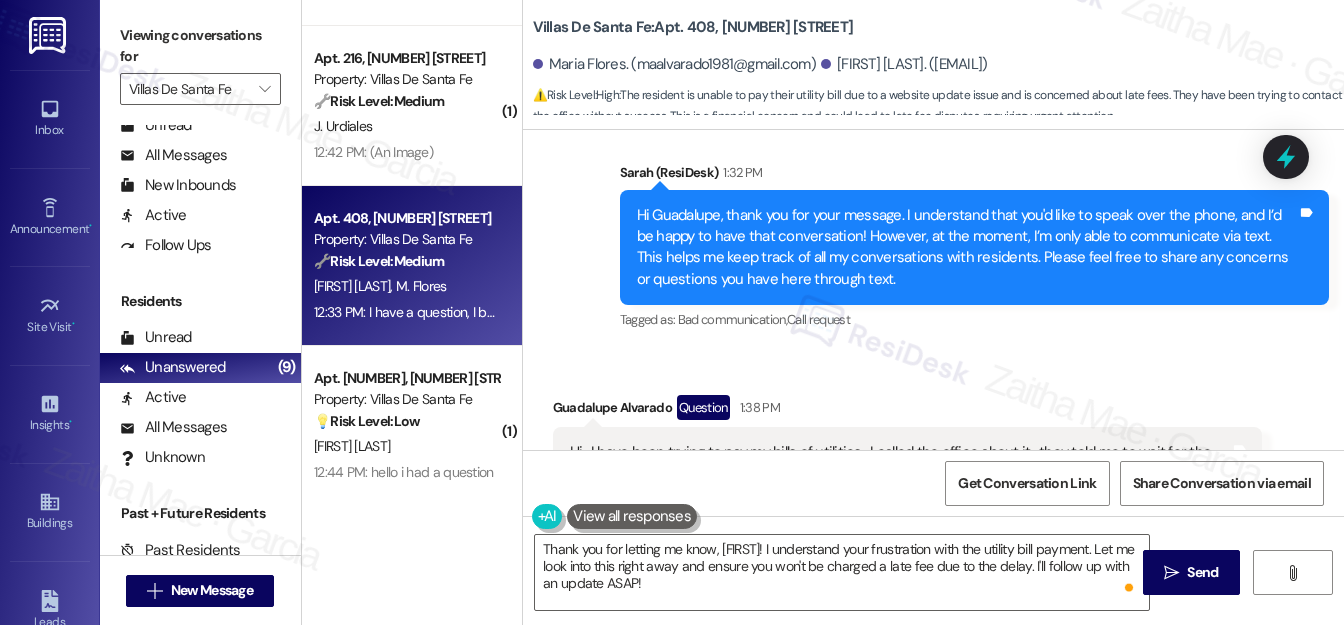 scroll, scrollTop: 568, scrollLeft: 0, axis: vertical 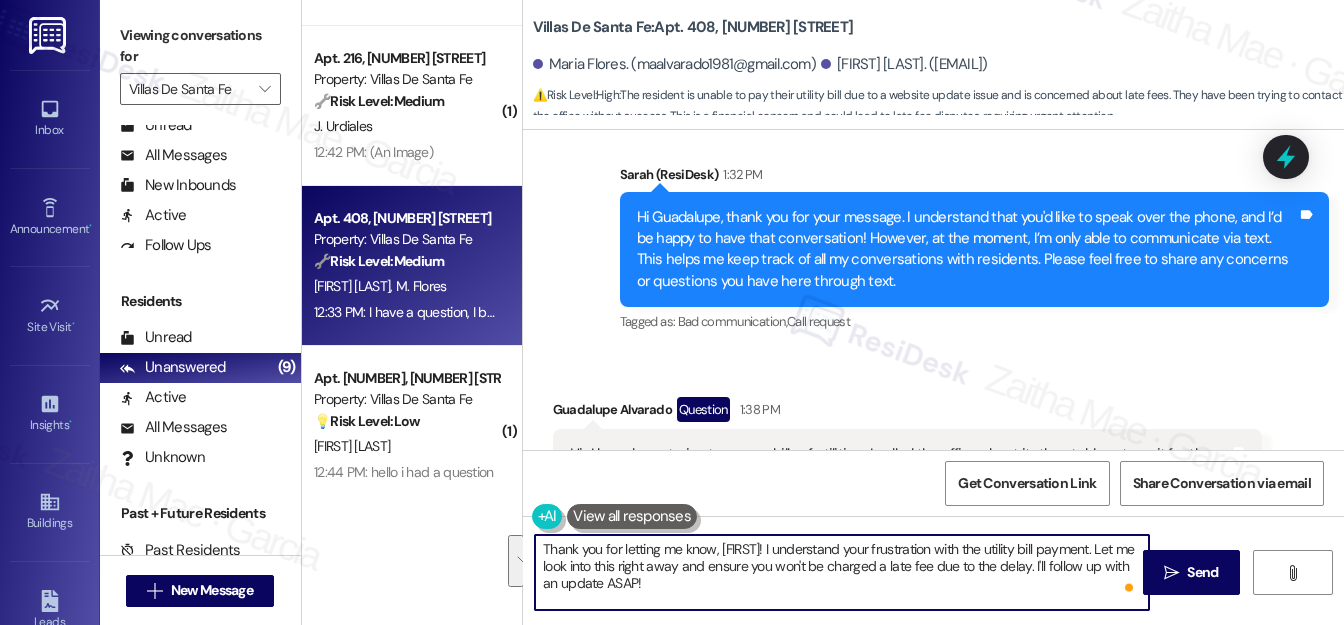 drag, startPoint x: 797, startPoint y: 553, endPoint x: 813, endPoint y: 586, distance: 36.67424 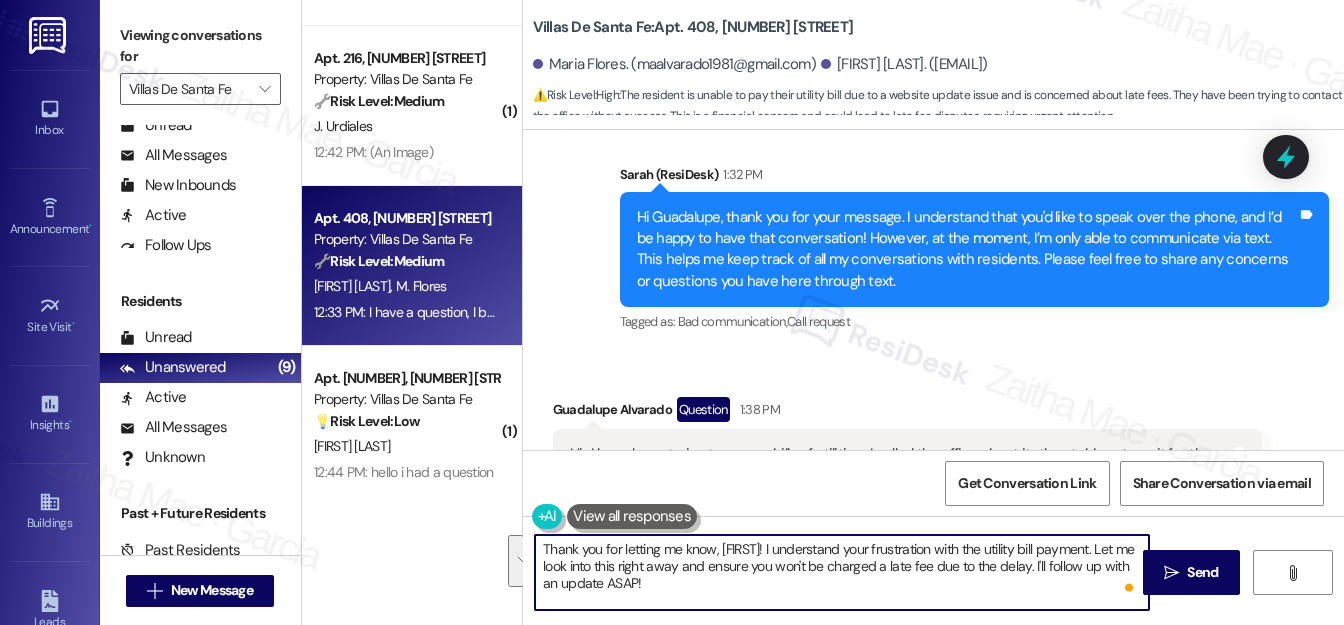 click on "Thank you for letting me know, [FIRST]! I understand your frustration with the utility bill payment. Let me look into this right away and ensure you won't be charged a late fee due to the delay. I'll follow up with an update ASAP!" at bounding box center (842, 572) 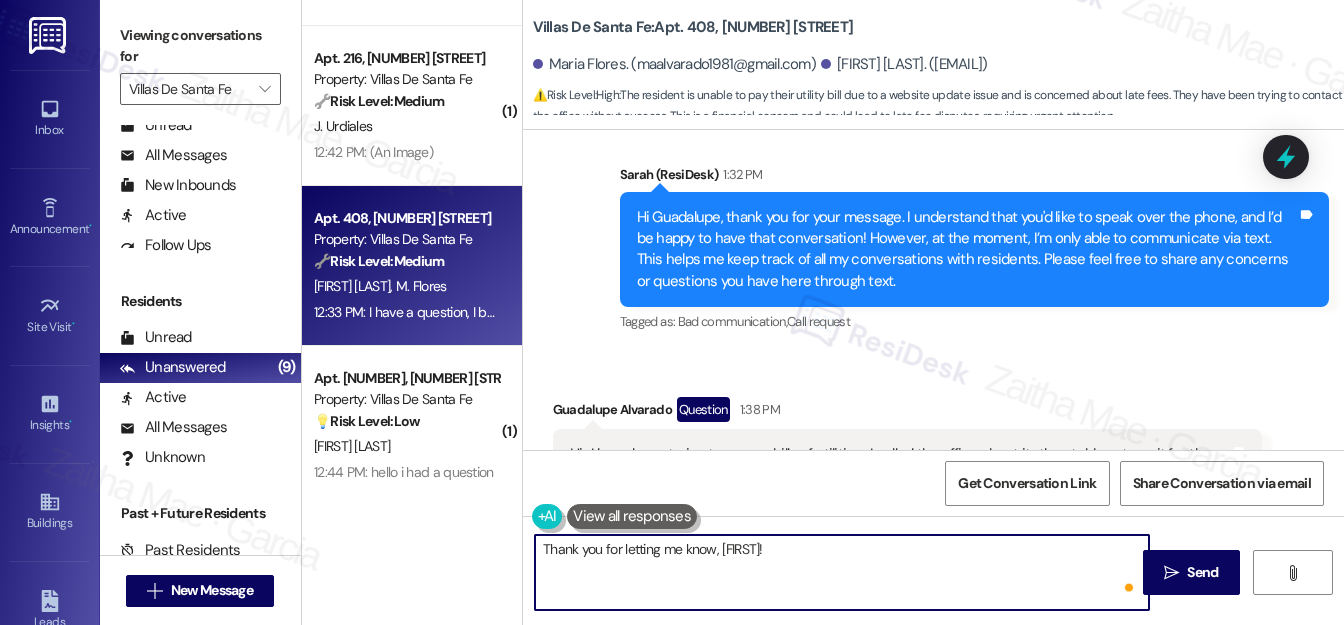 paste on "I understand how frustrating it must be to keep waiting without an update—especially when you're actively trying to pay and avoid any late fees." 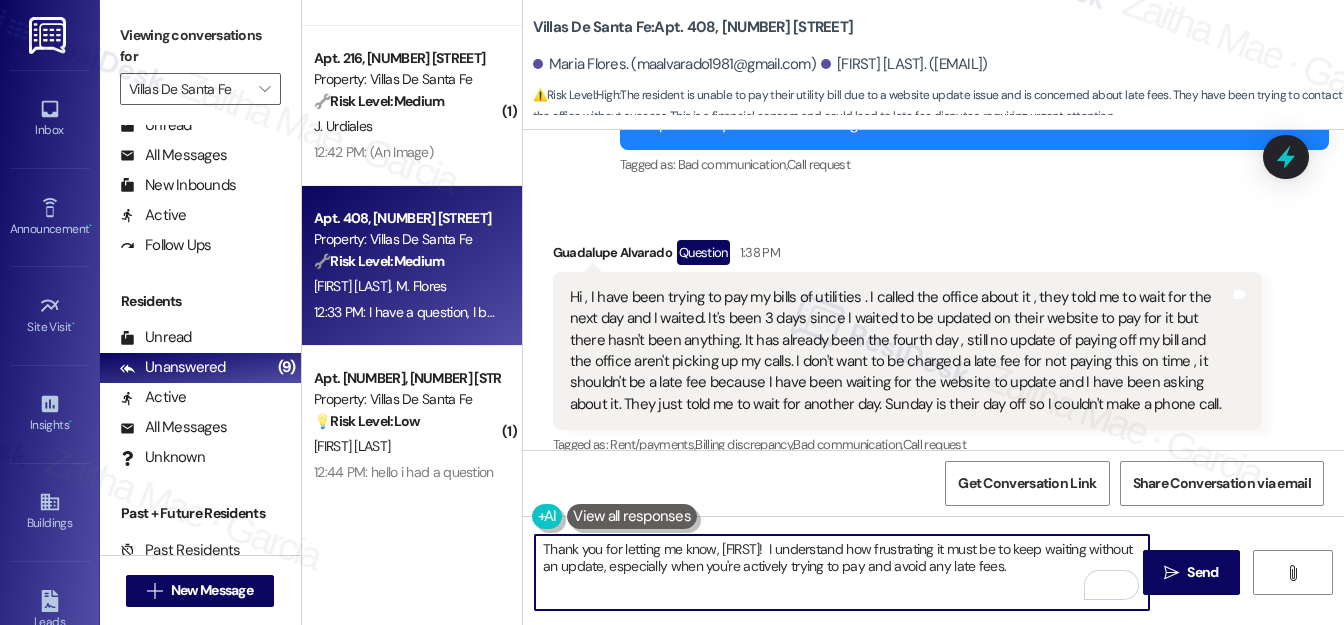 scroll, scrollTop: 749, scrollLeft: 0, axis: vertical 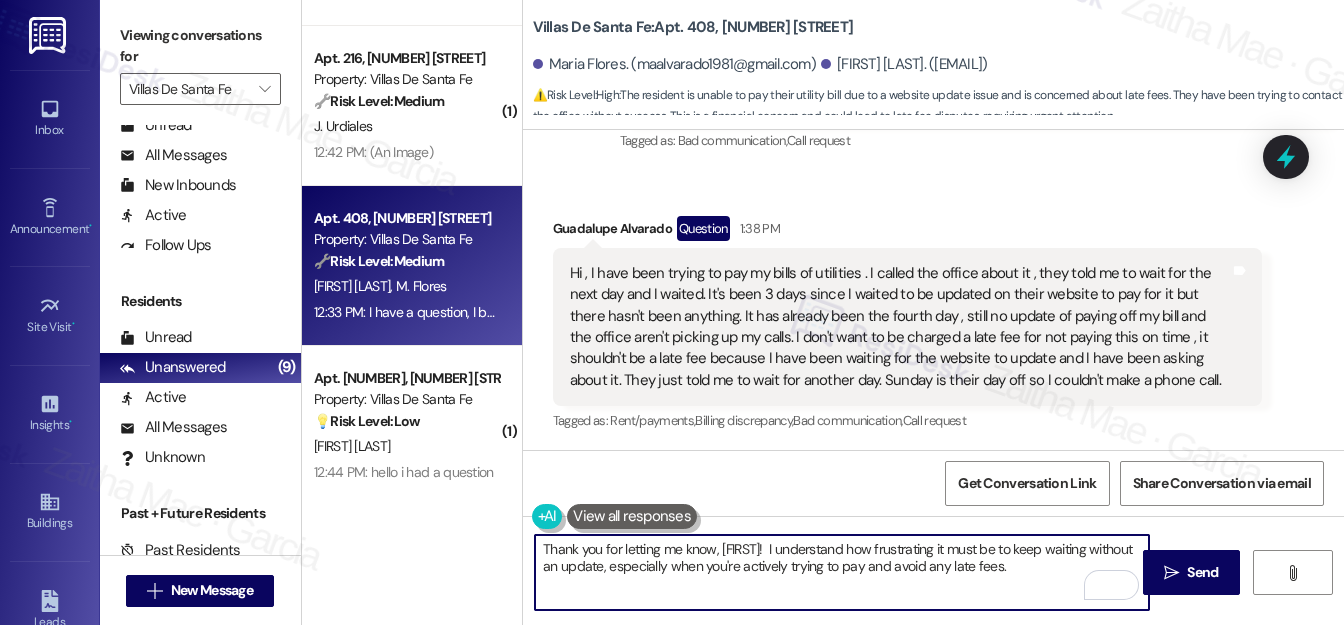 click on "Thank you for letting me know, [FIRST]!  I understand how frustrating it must be to keep waiting without an update, especially when you're actively trying to pay and avoid any late fees." at bounding box center (842, 572) 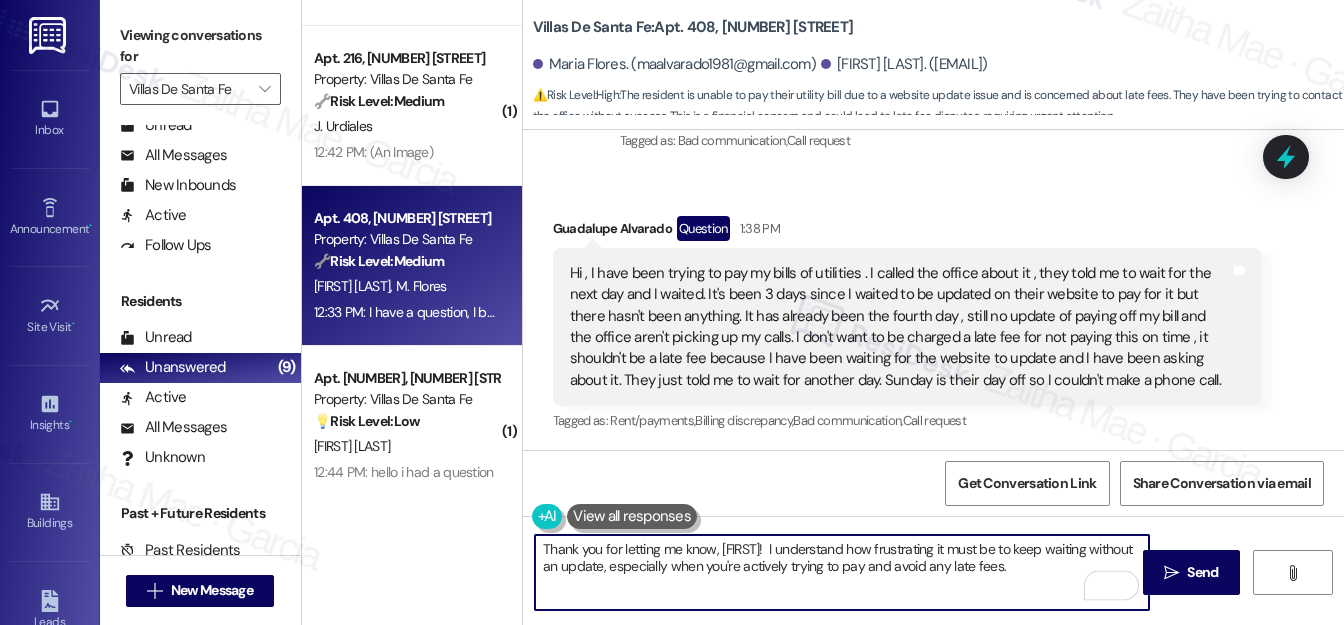 paste on "I’ll follow up with the team to check on the utility billing update and make sure they’re aware of the delay and your efforts to resolve it. I’ll let you know as soon as I hear back." 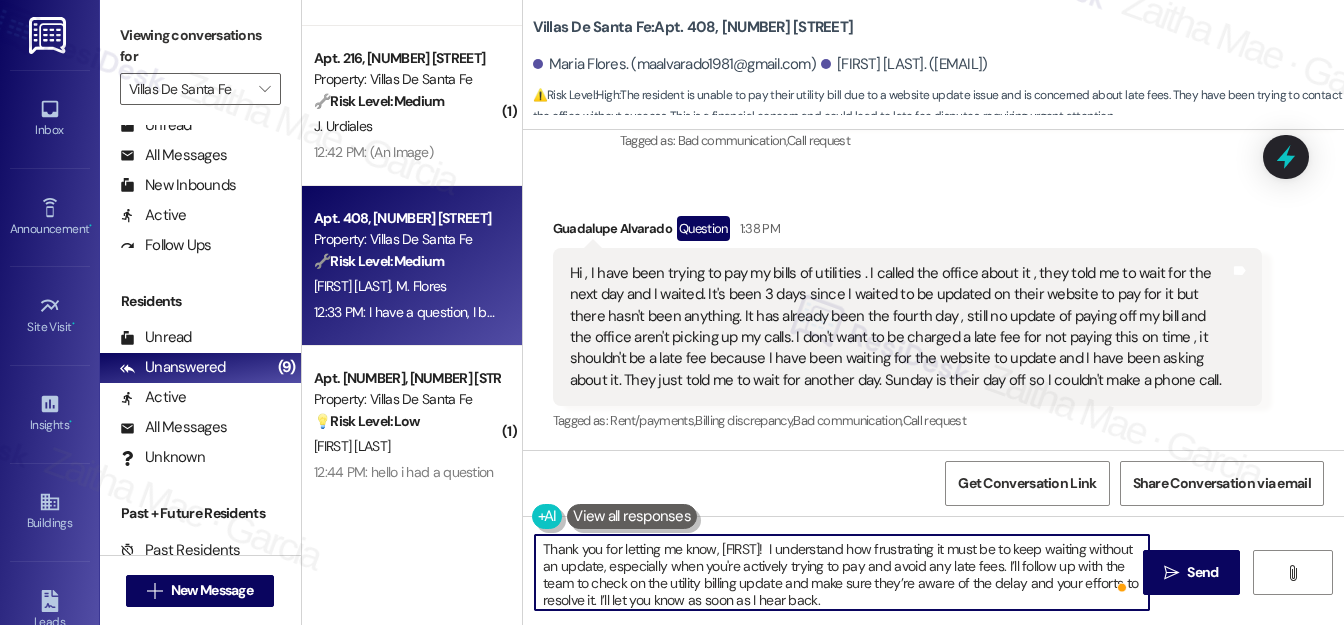 scroll, scrollTop: 4, scrollLeft: 0, axis: vertical 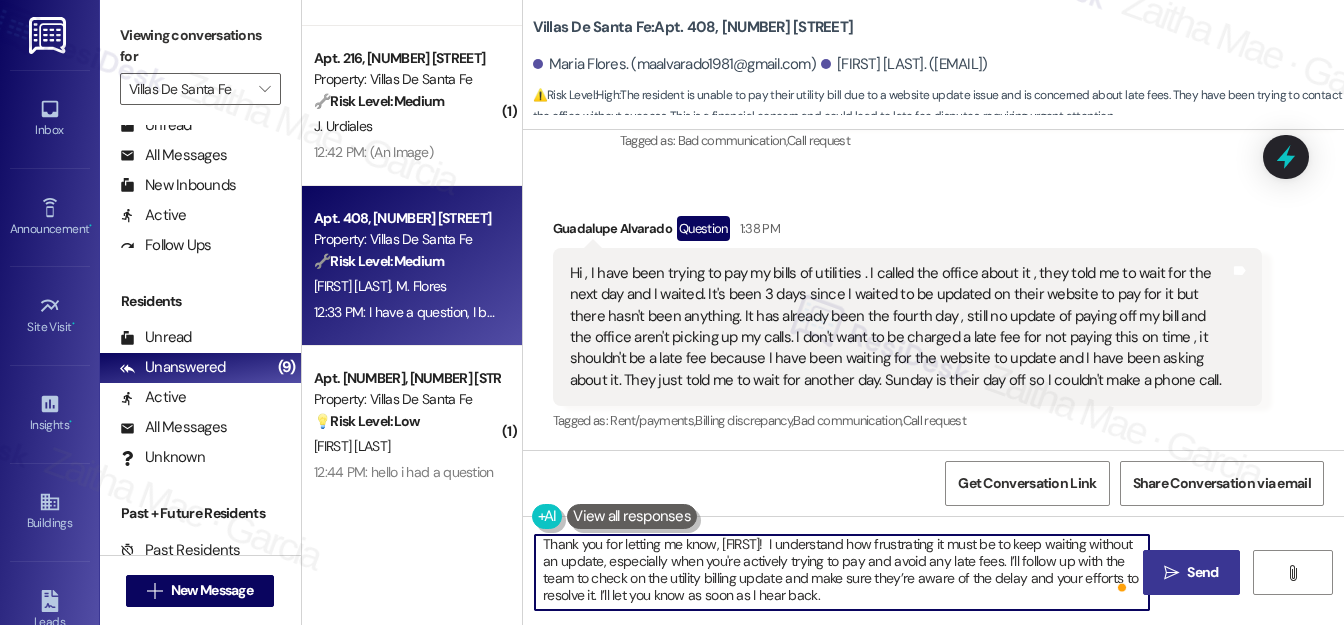 type on "Thank you for letting me know, [FIRST]!  I understand how frustrating it must be to keep waiting without an update, especially when you're actively trying to pay and avoid any late fees. I’ll follow up with the team to check on the utility billing update and make sure they’re aware of the delay and your efforts to resolve it. I’ll let you know as soon as I hear back." 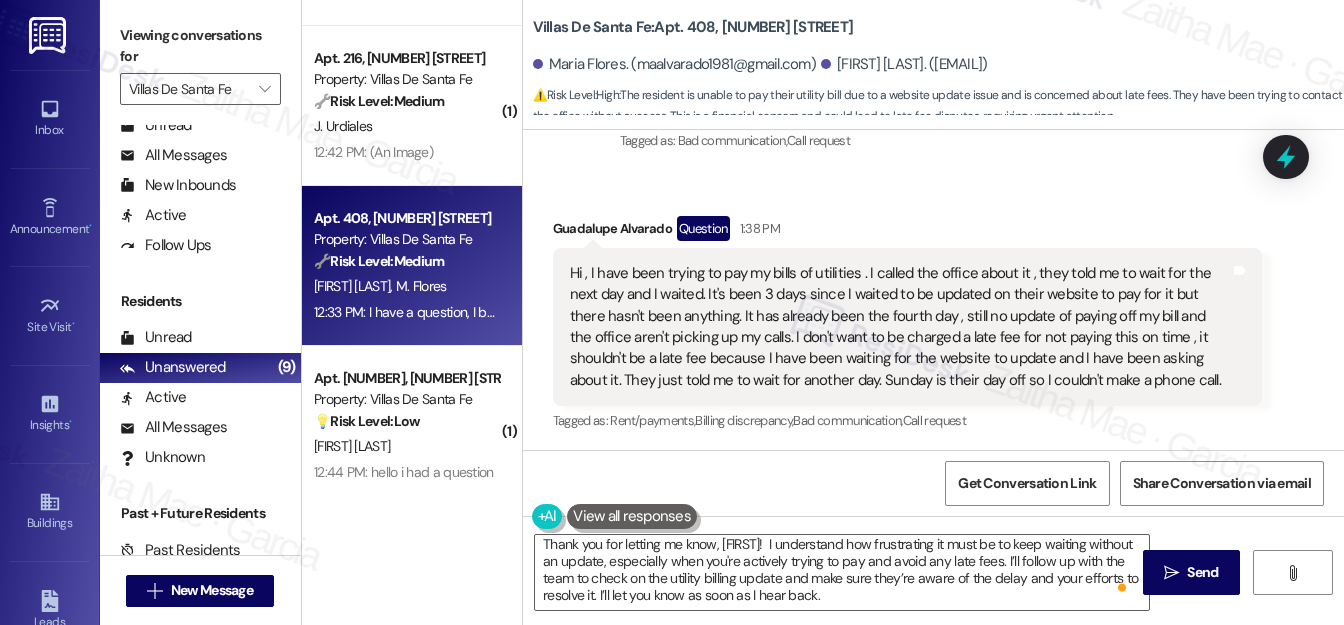 drag, startPoint x: 1216, startPoint y: 560, endPoint x: 1186, endPoint y: 544, distance: 34 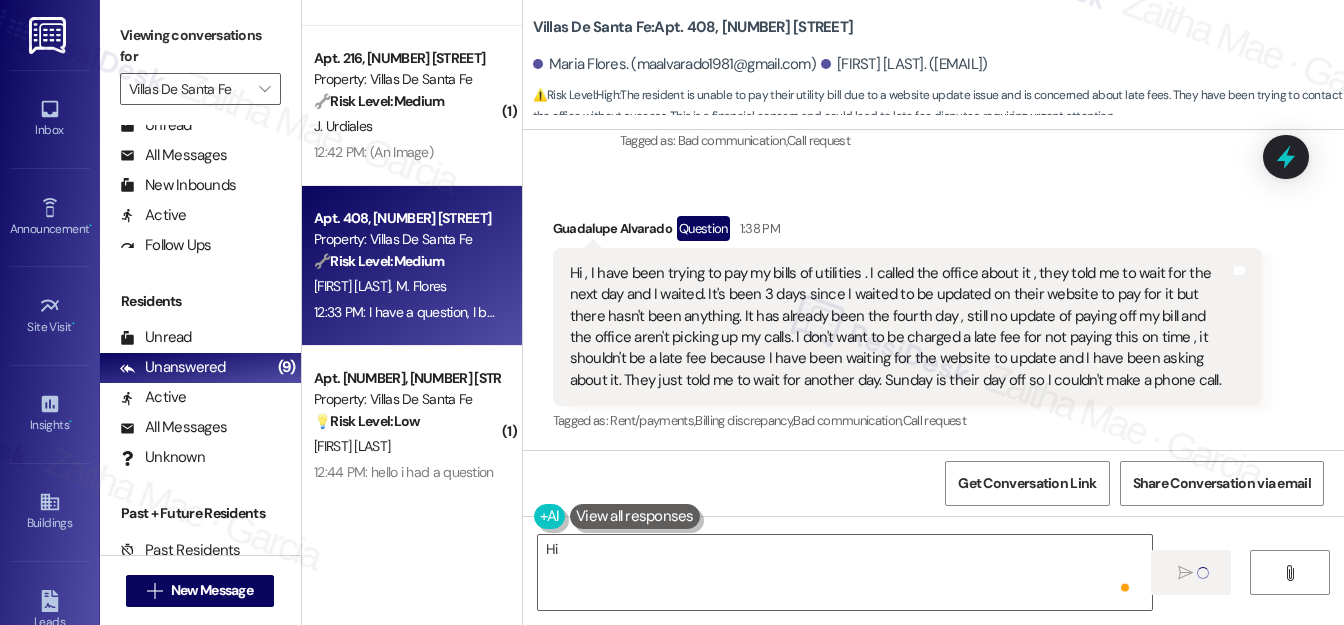 scroll, scrollTop: 0, scrollLeft: 0, axis: both 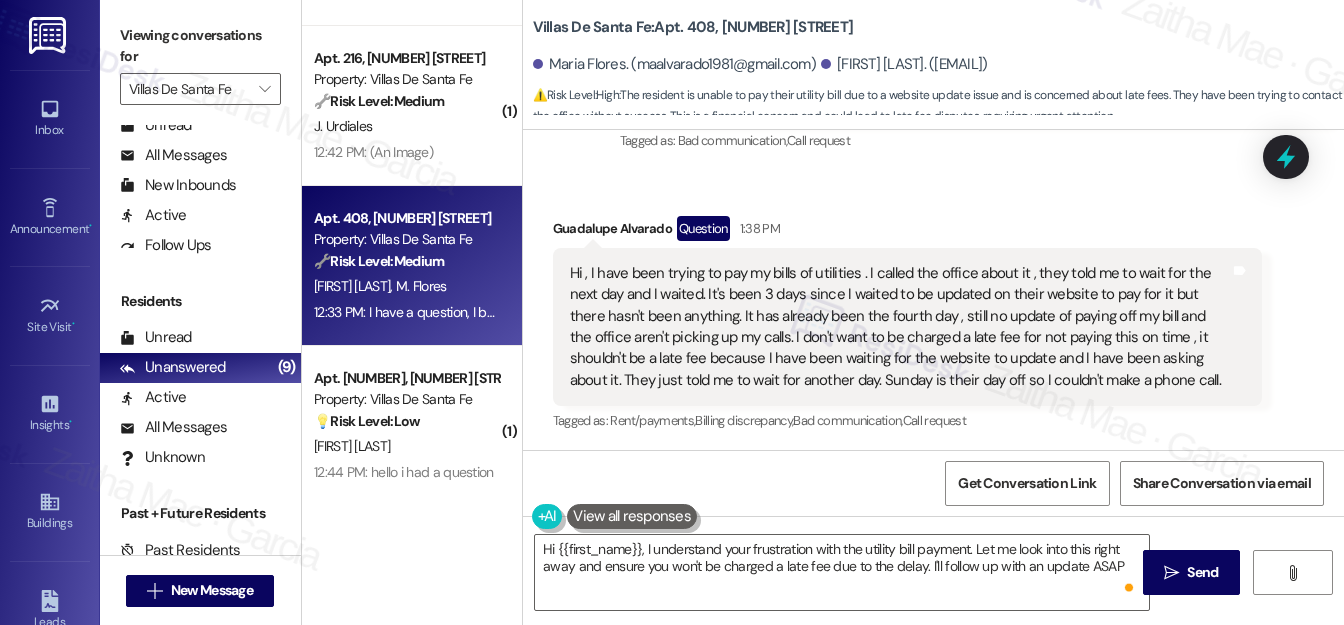 type on "Hi {{first_name}}, I understand your frustration with the utility bill payment. Let me look into this right away and ensure you won't be charged a late fee due to the delay. I'll follow up with an update ASAP!" 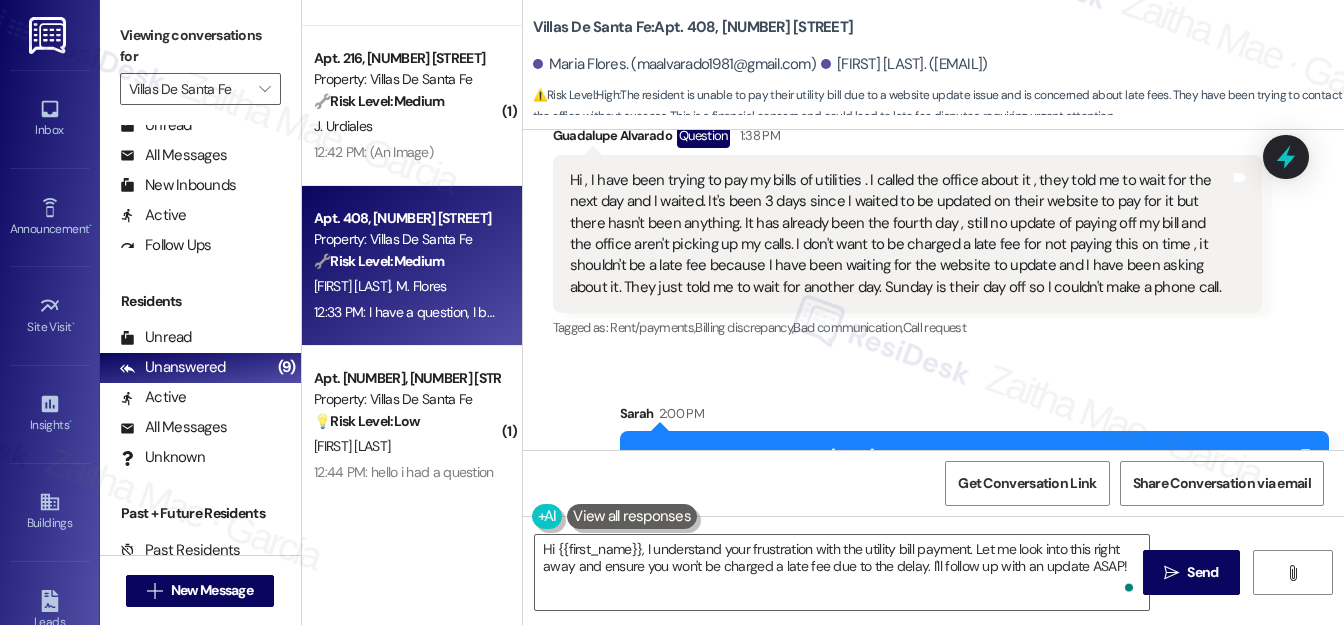 scroll, scrollTop: 953, scrollLeft: 0, axis: vertical 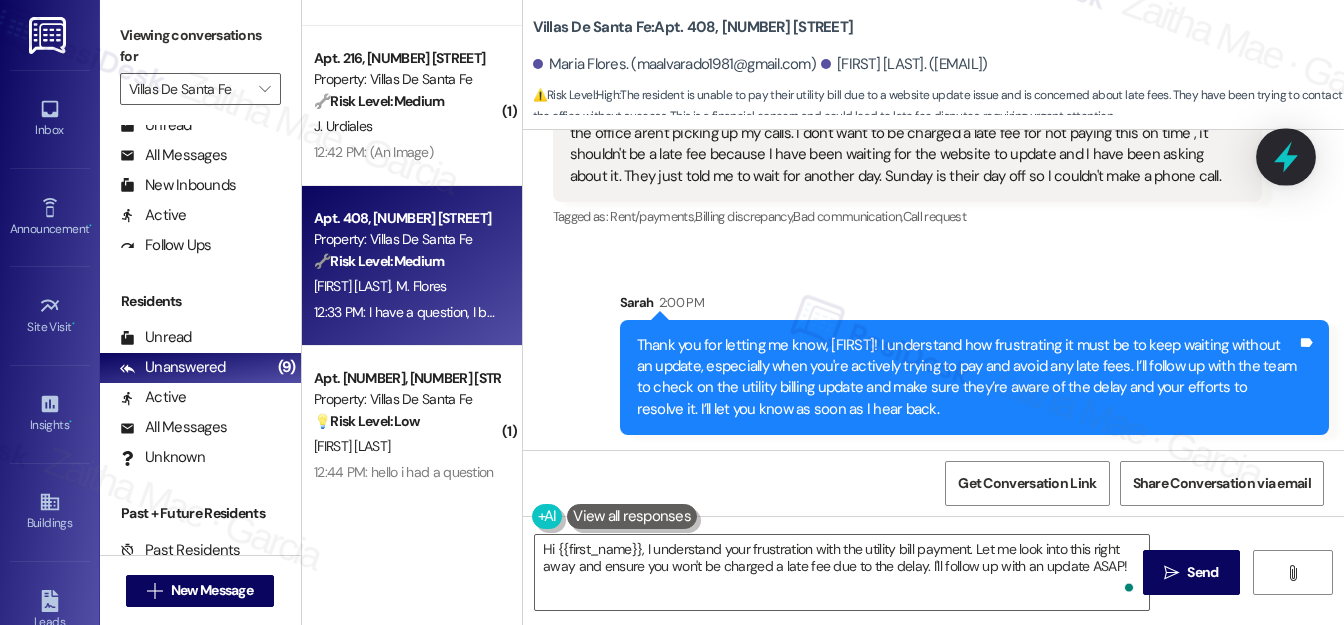 click 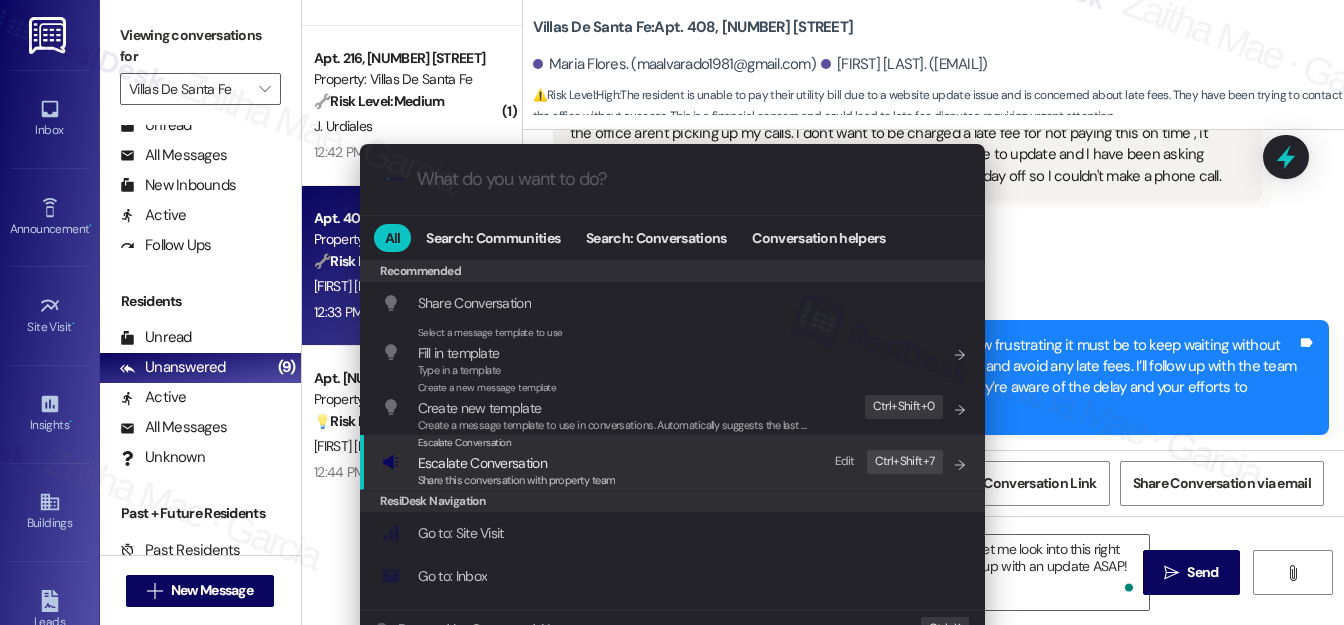 click on "Escalate Conversation" at bounding box center (482, 463) 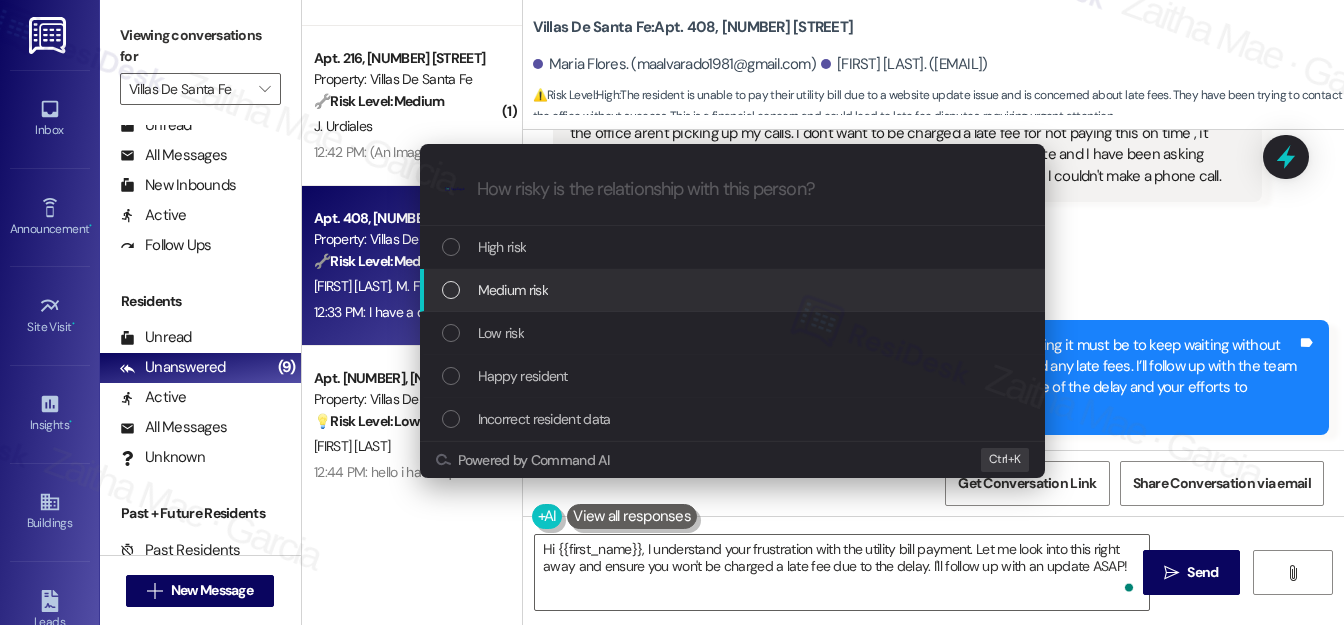 click on "Medium risk" at bounding box center [513, 290] 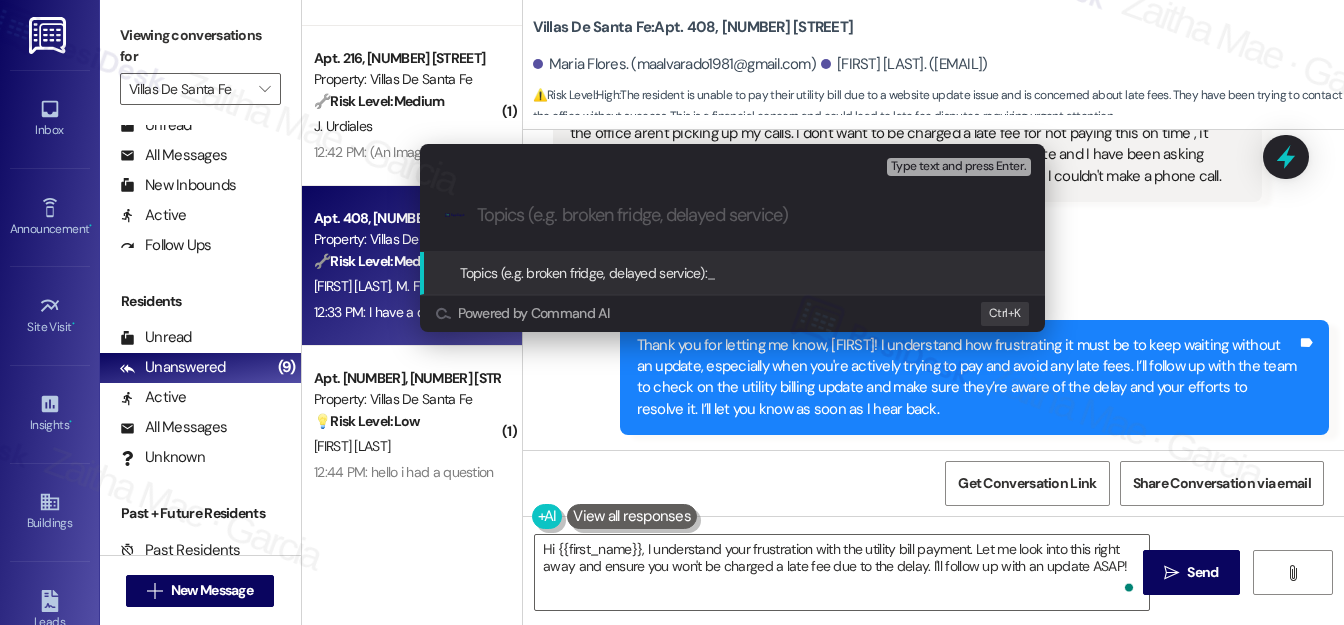 paste on "Utility Bill Payment Delay & Follow-Up Request" 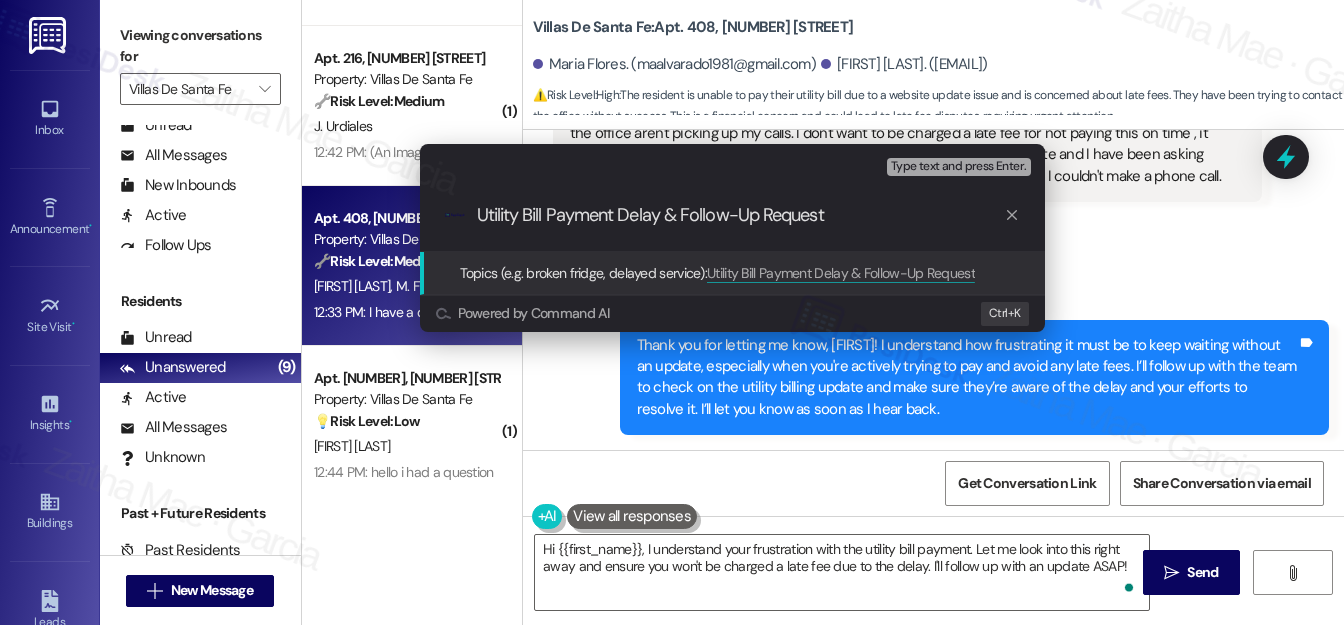 click on "Utility Bill Payment Delay & Follow-Up Request" at bounding box center [740, 215] 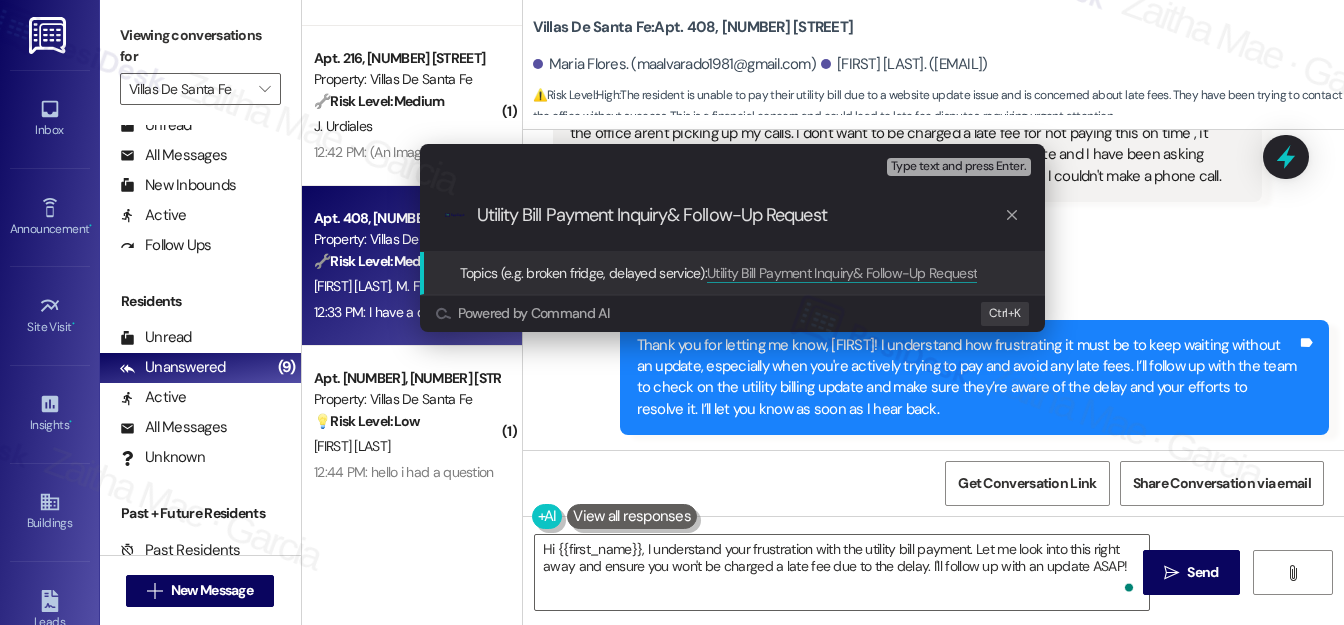 type on "Utility Bill Payment Inquiry & Follow-Up Request" 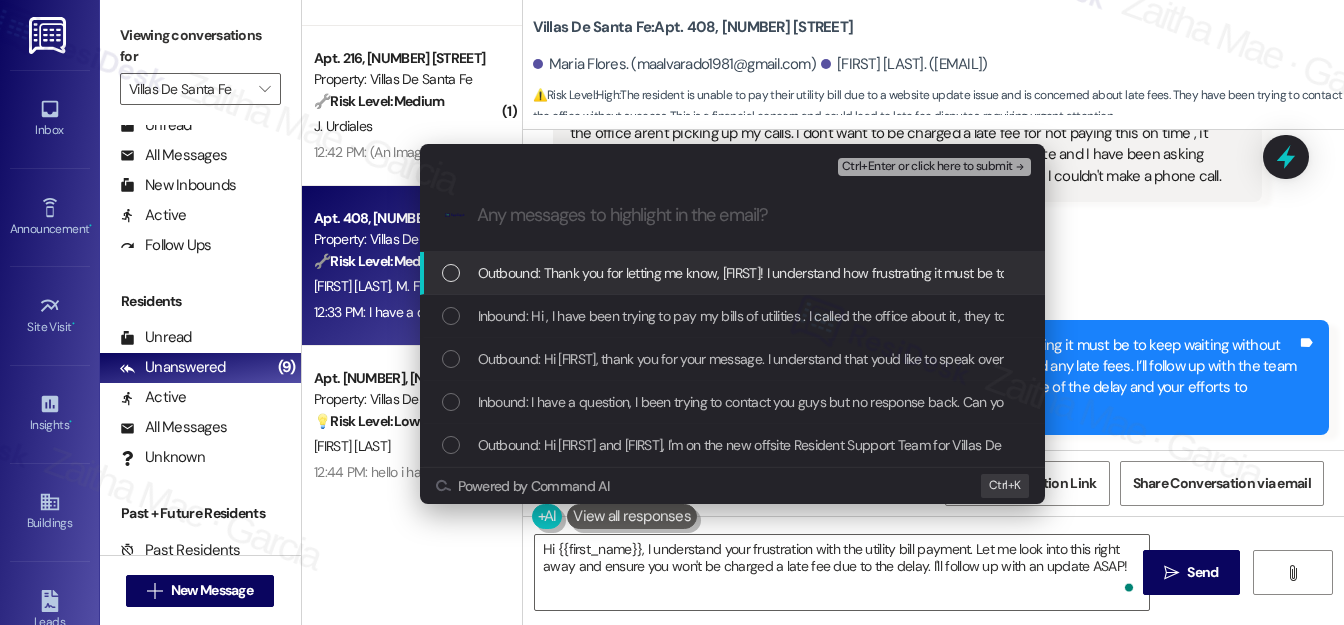 drag, startPoint x: 1139, startPoint y: 242, endPoint x: 1288, endPoint y: 202, distance: 154.27573 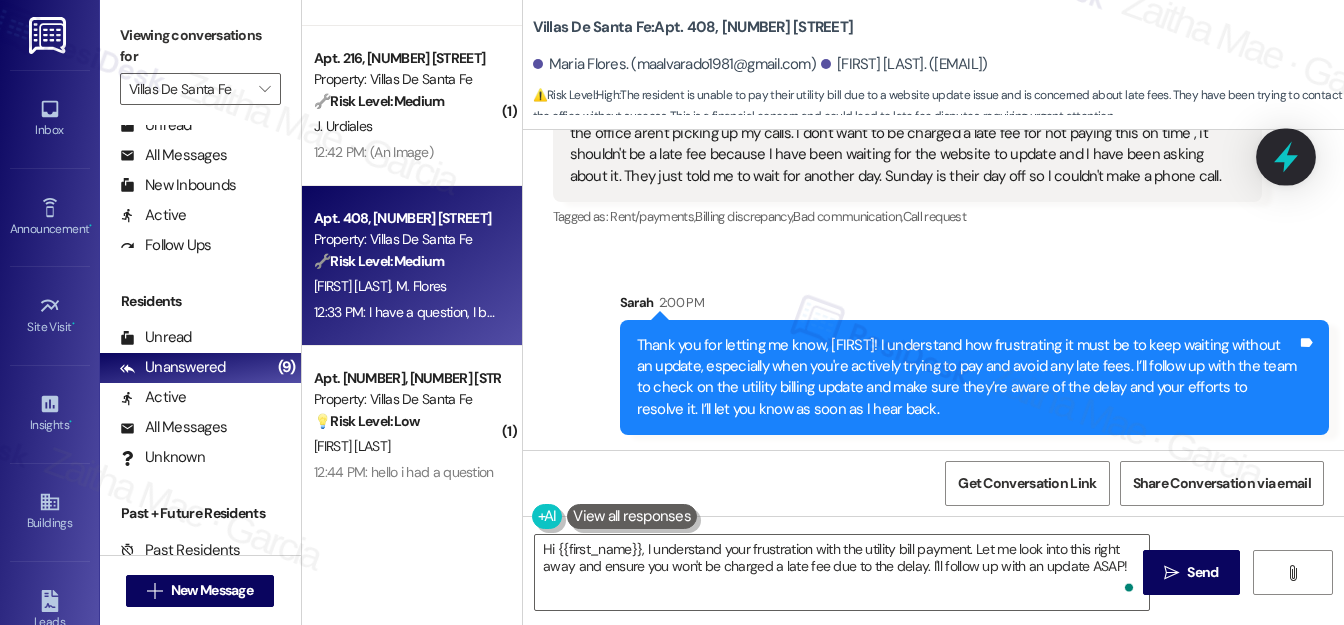 click 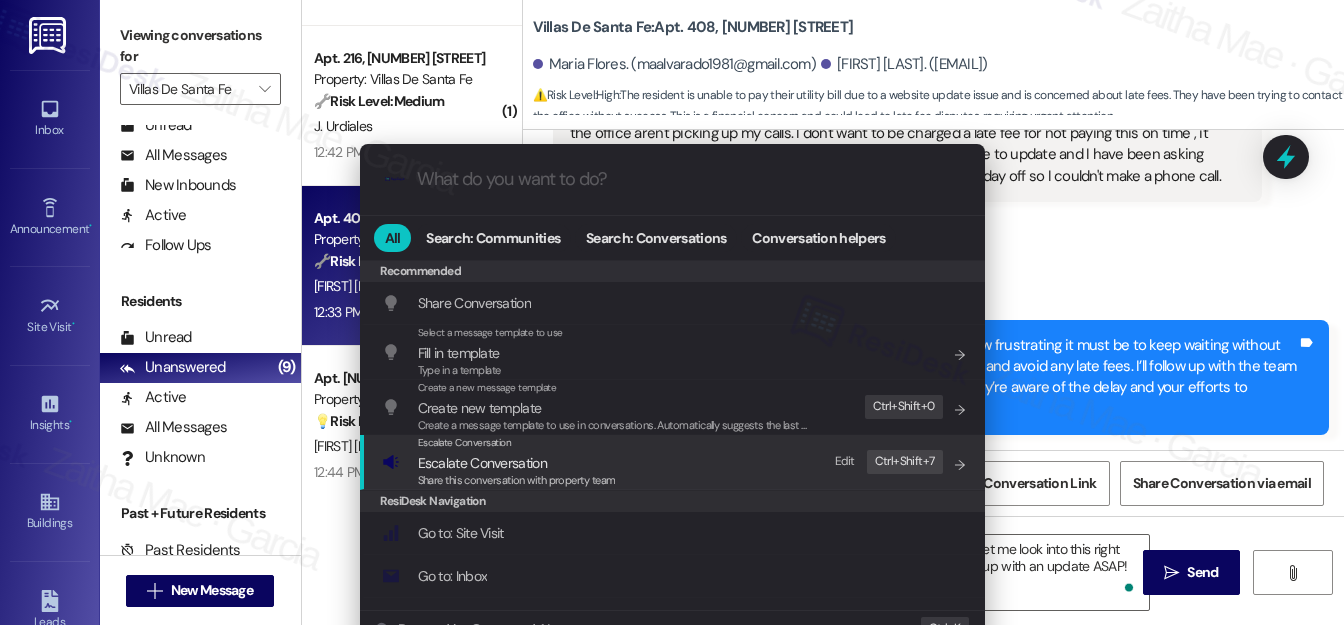 click on "Escalate Conversation" at bounding box center [482, 463] 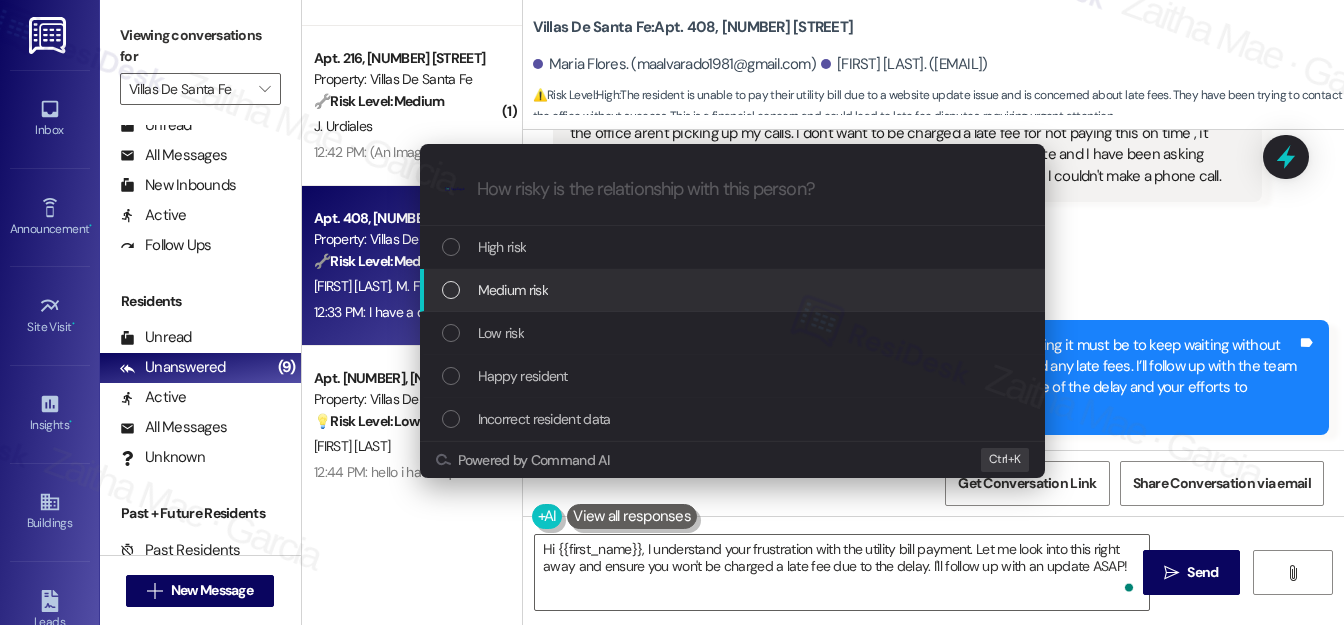 click on "Medium risk" at bounding box center [734, 290] 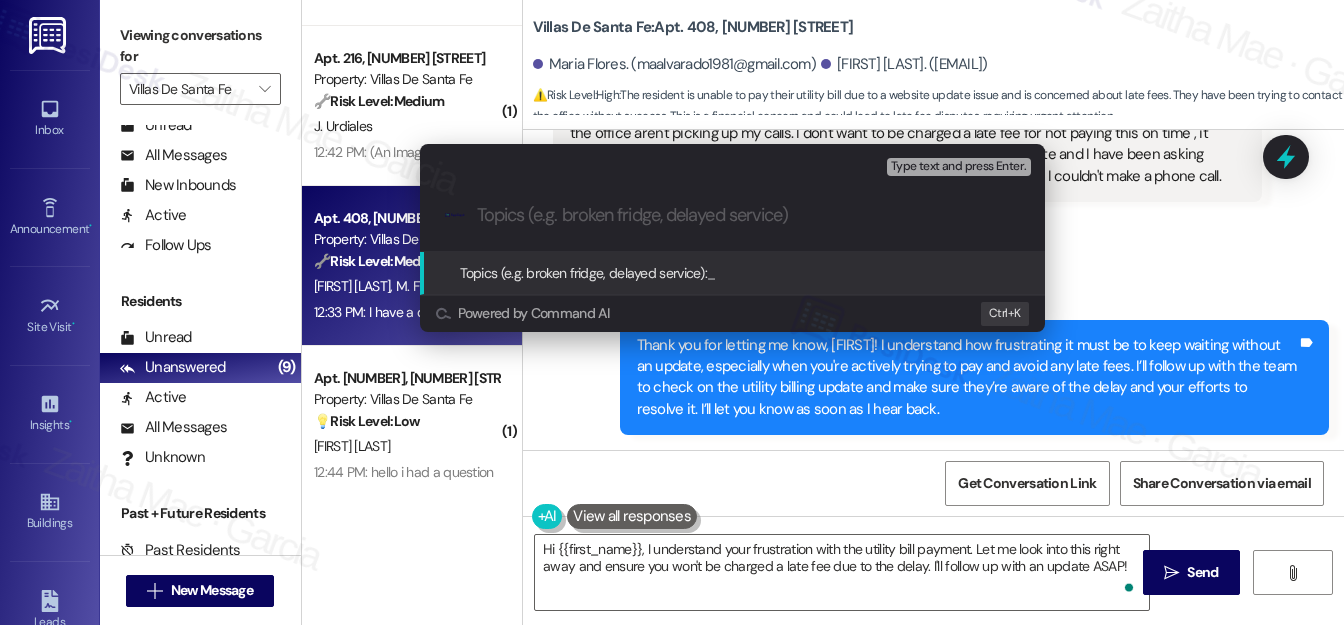 paste on "Utility Bill Payment Delay & Follow-Up Request" 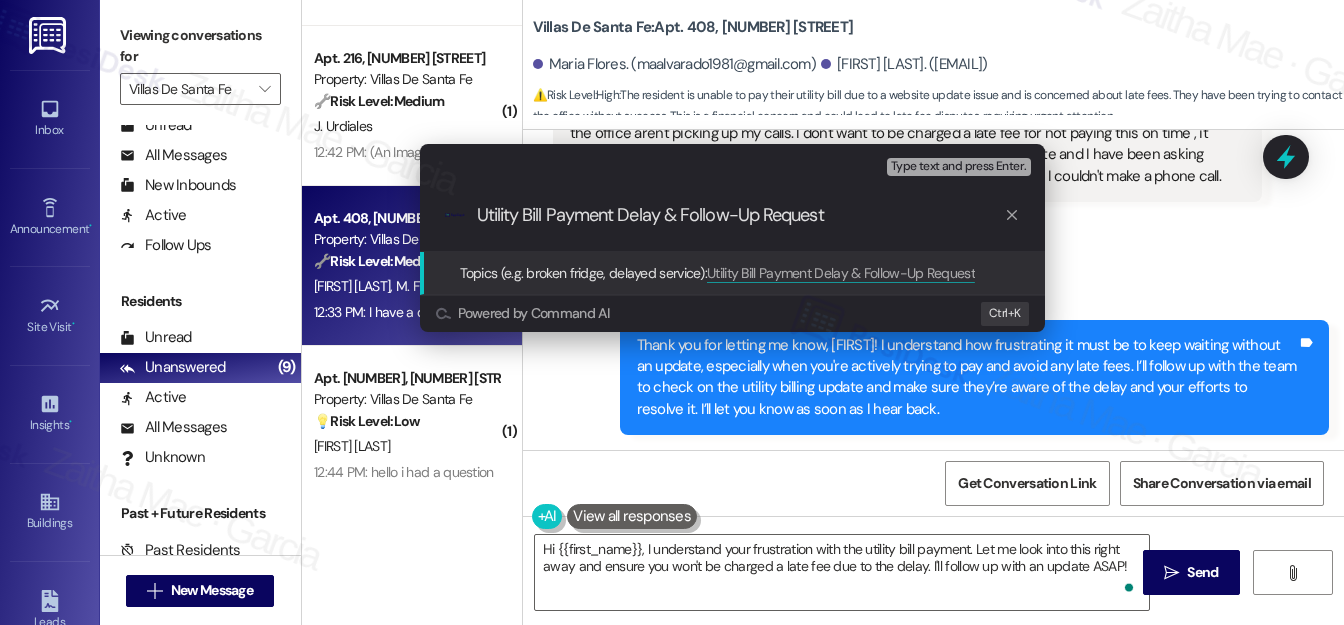 drag, startPoint x: 681, startPoint y: 210, endPoint x: 621, endPoint y: 209, distance: 60.00833 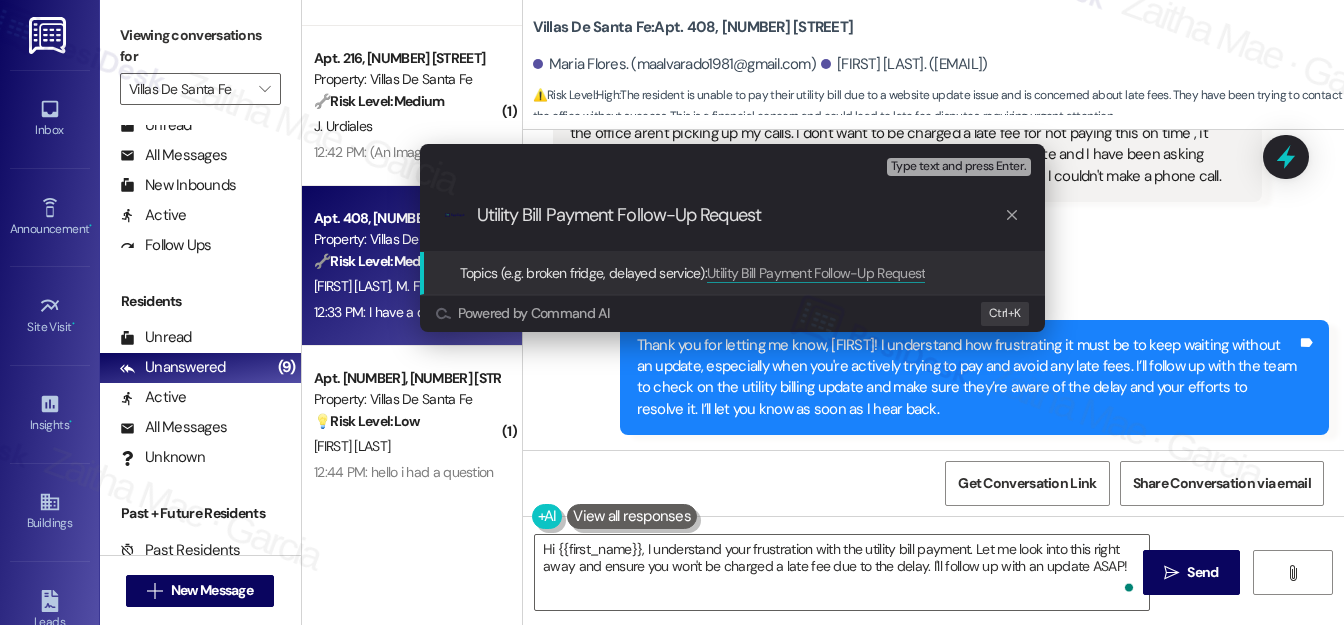 type 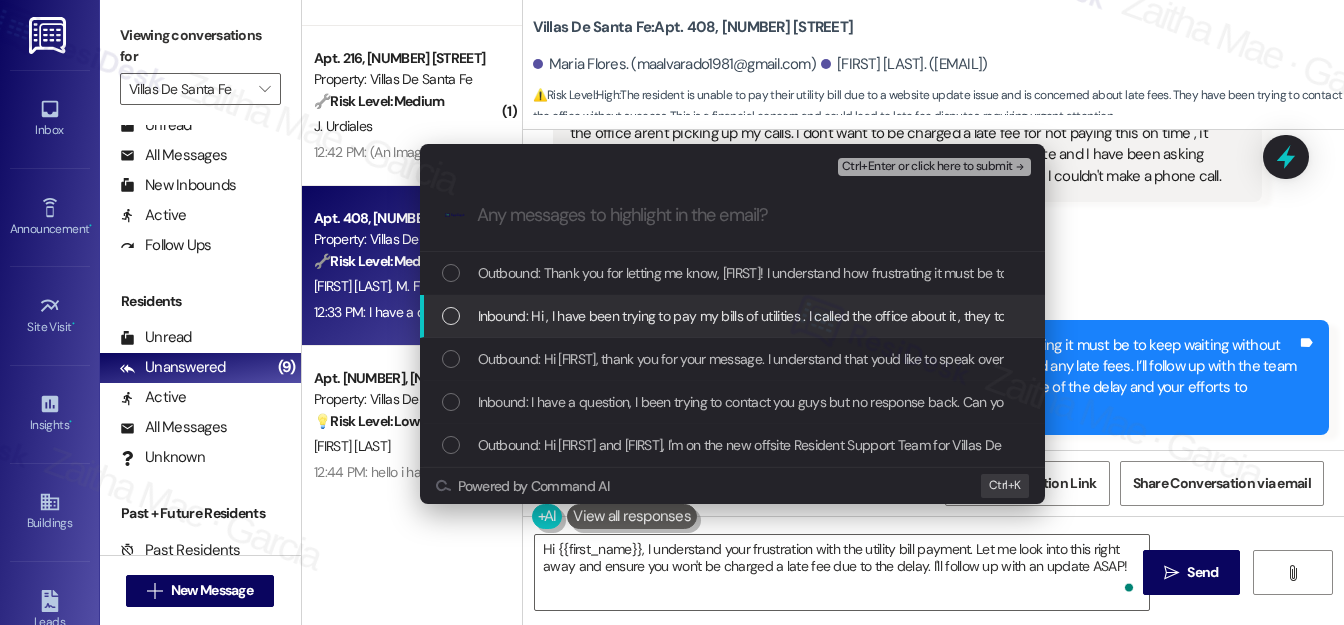 click at bounding box center (451, 316) 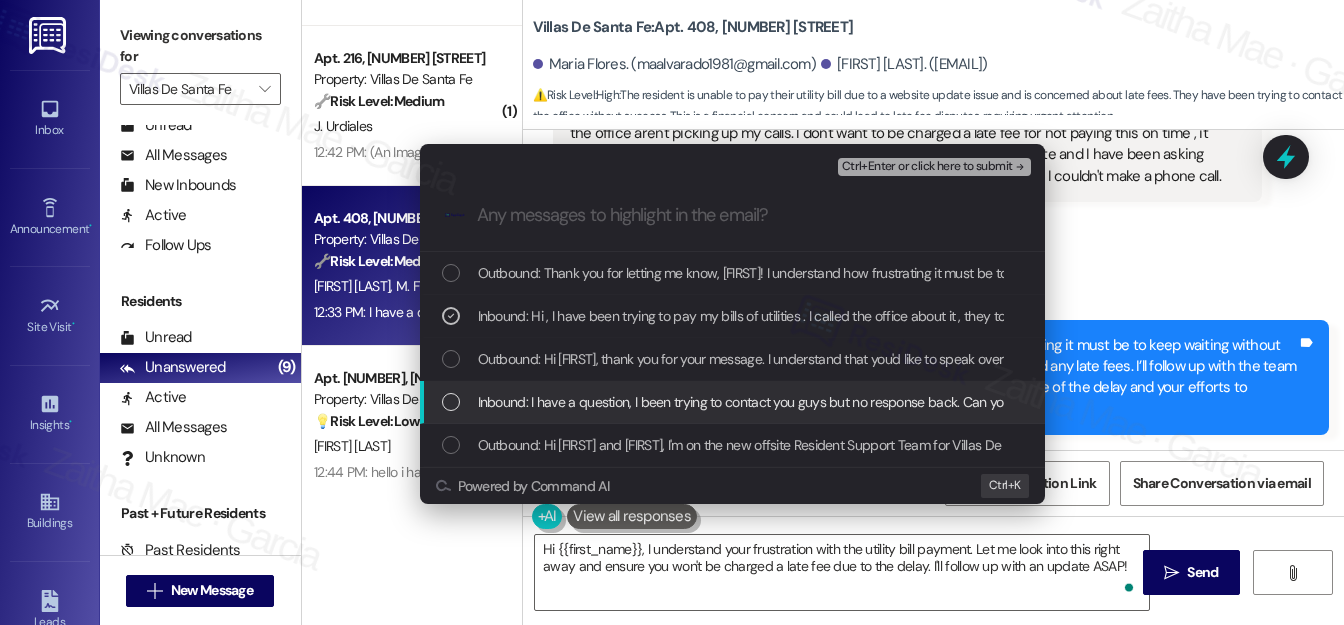 click at bounding box center [451, 402] 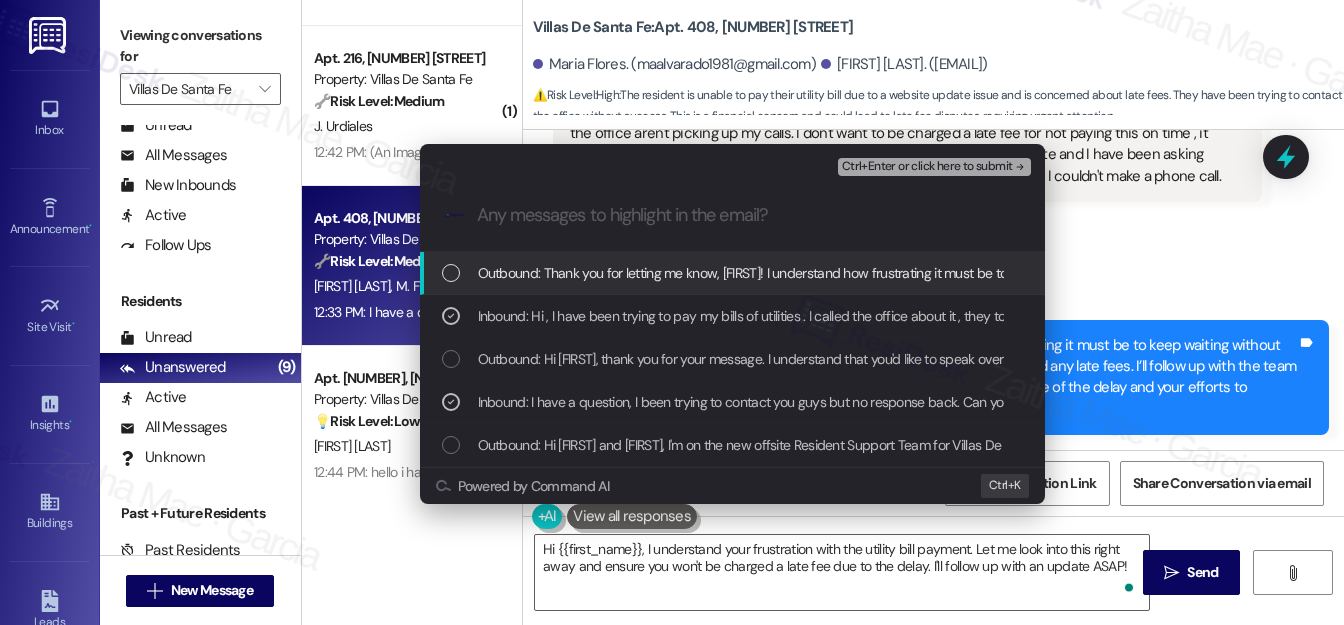 click on "Ctrl+Enter or click here to submit" at bounding box center (927, 167) 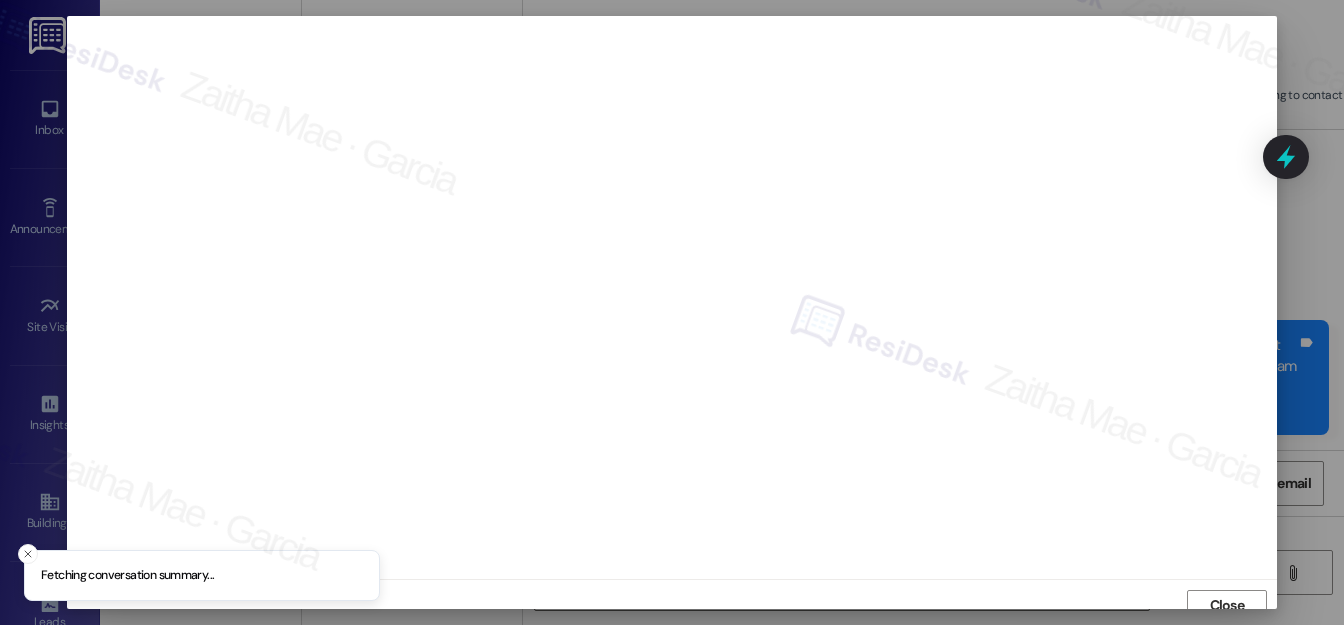 scroll, scrollTop: 12, scrollLeft: 0, axis: vertical 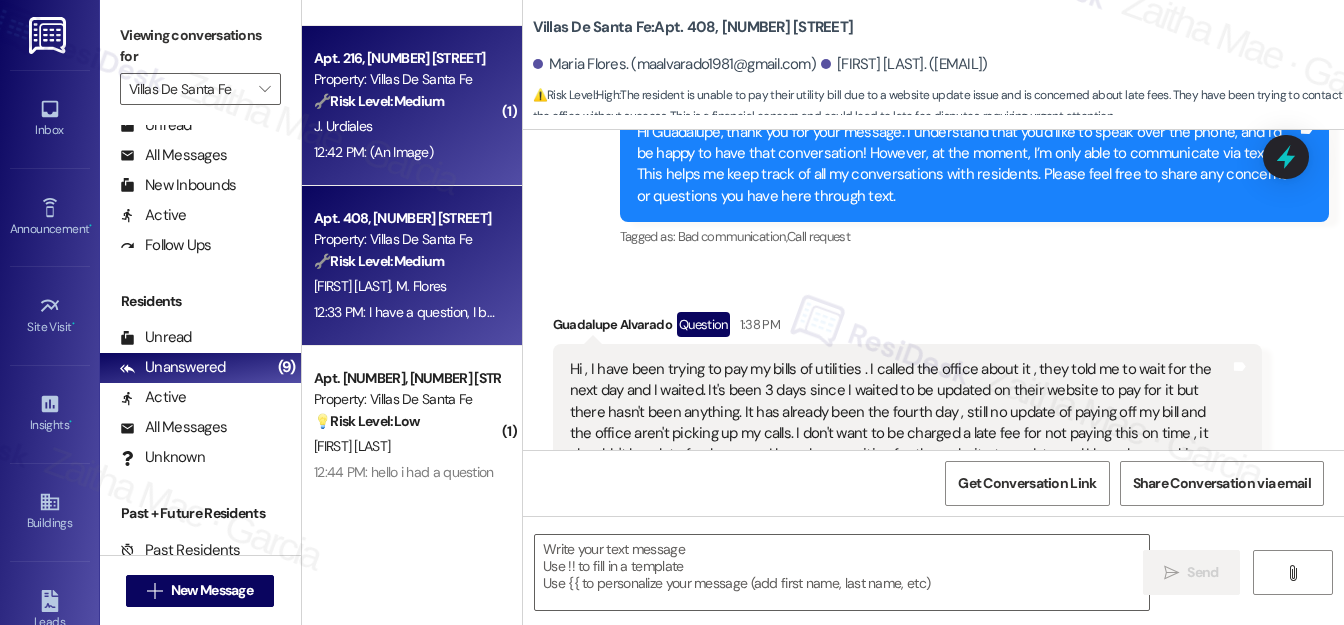 type on "Fetching suggested responses. Please feel free to read through the conversation in the meantime." 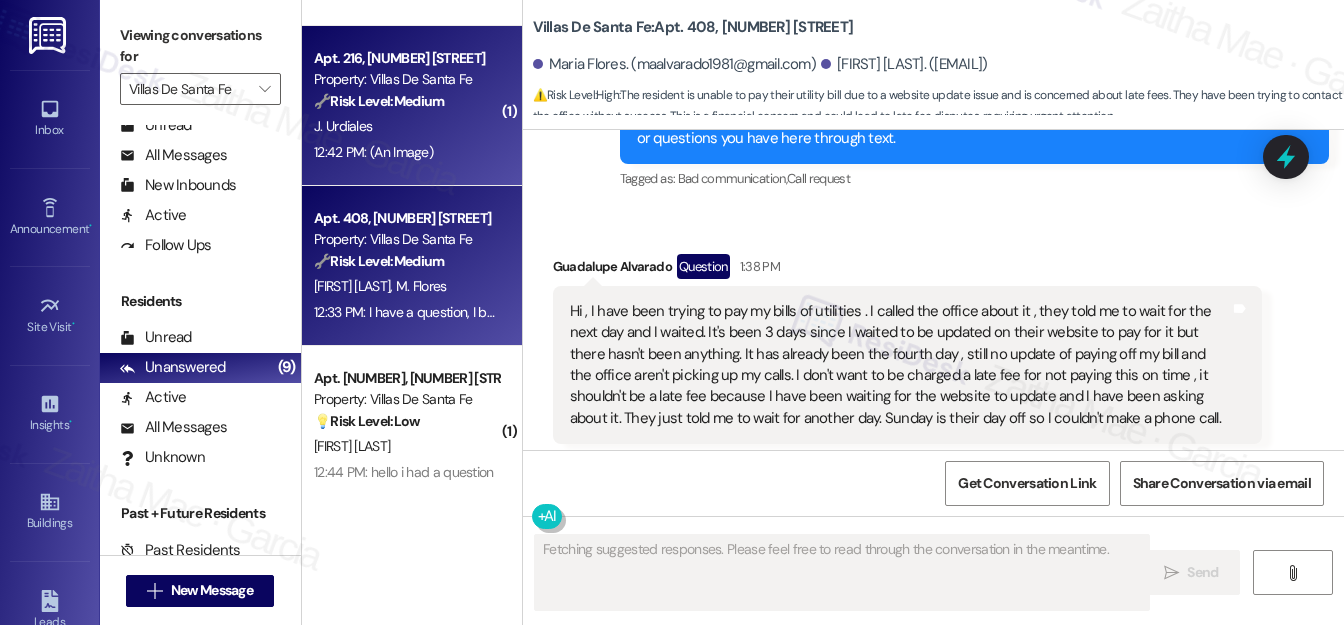 scroll, scrollTop: 749, scrollLeft: 0, axis: vertical 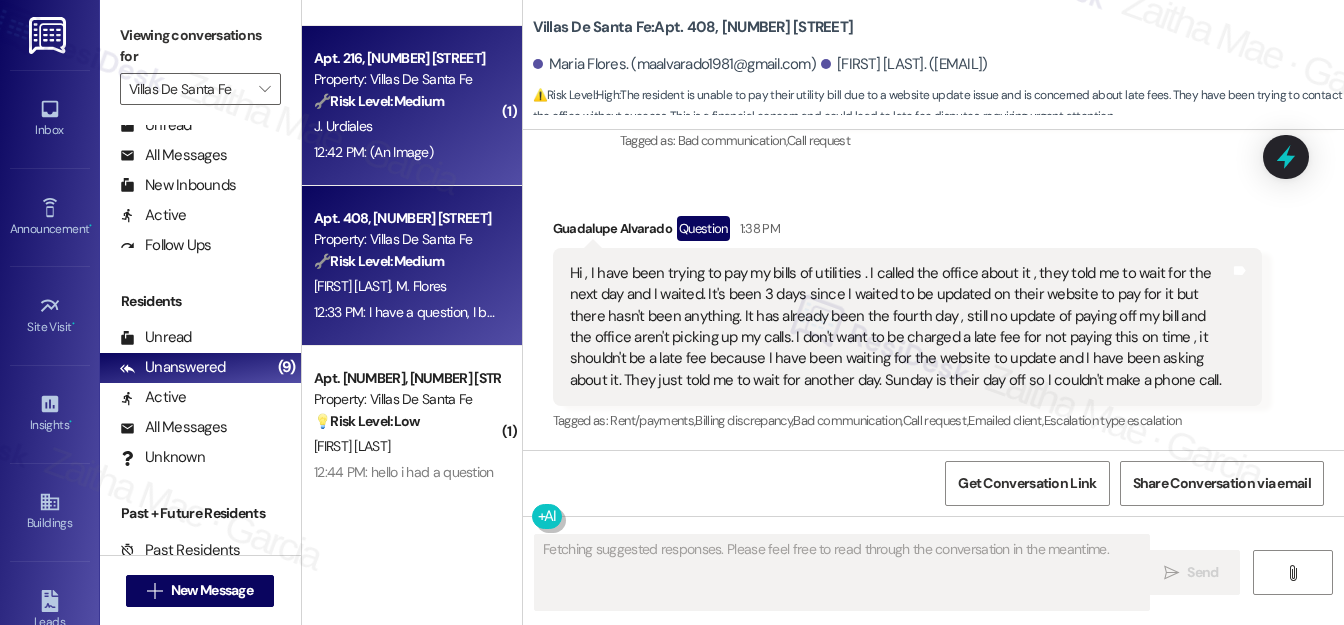 click on "J. Urdiales" at bounding box center [406, 126] 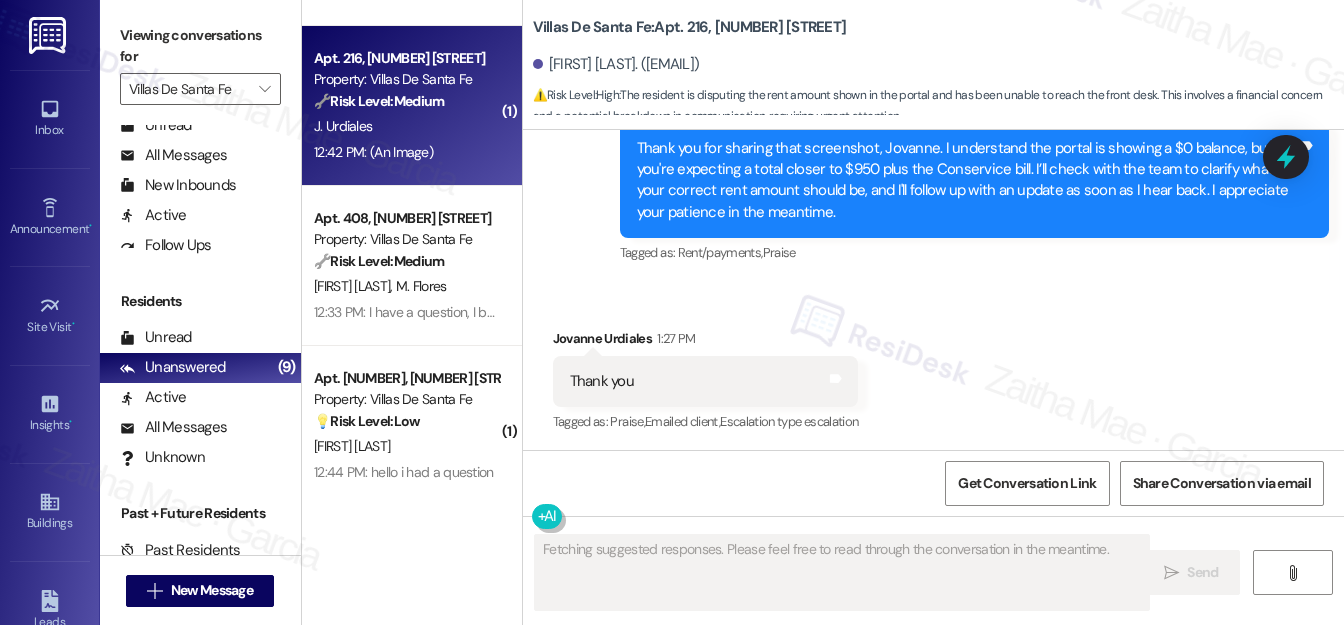 type 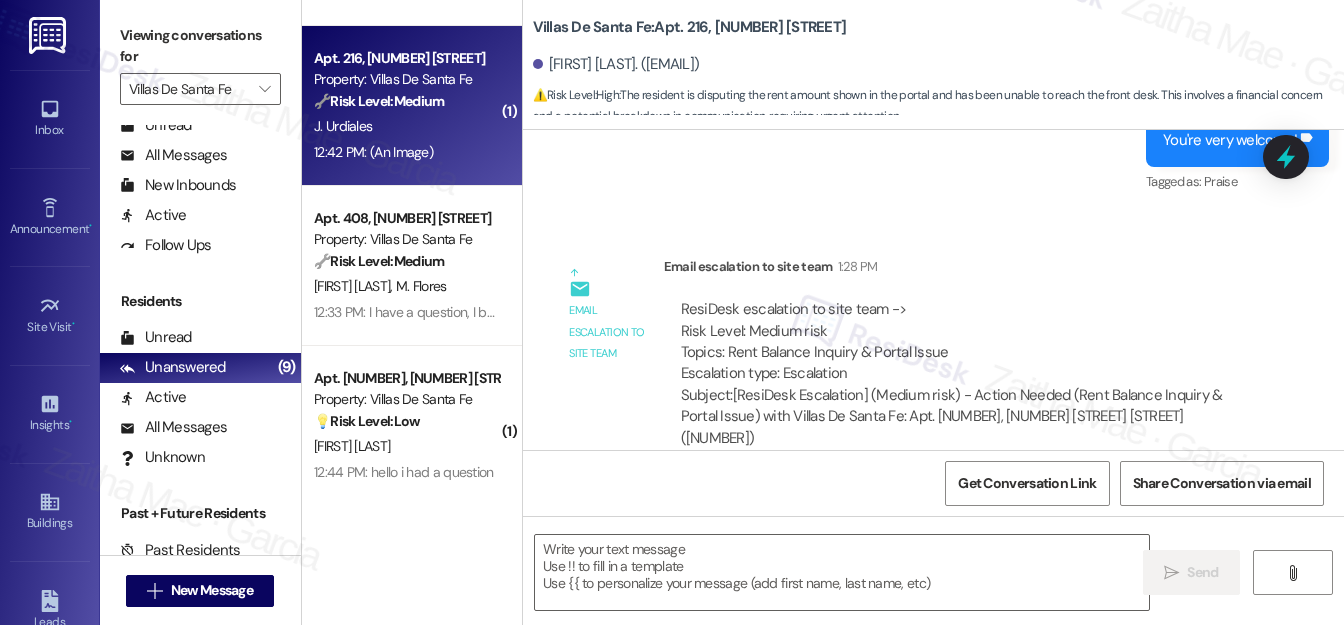 scroll, scrollTop: 1650, scrollLeft: 0, axis: vertical 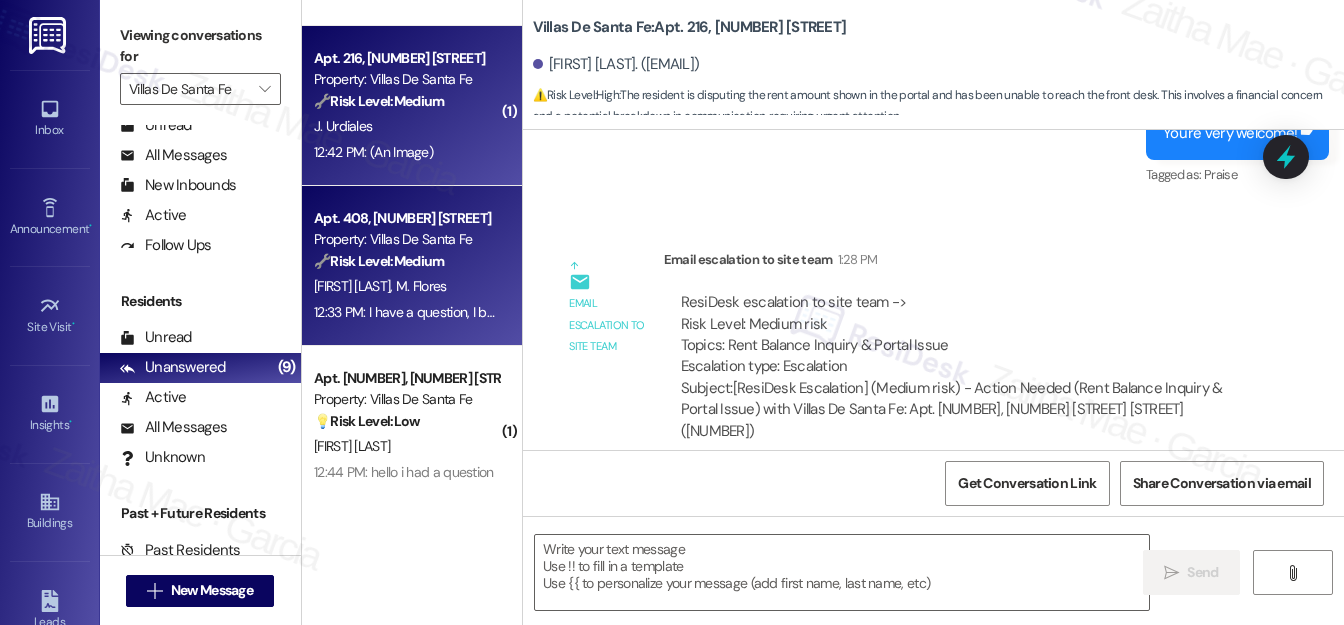 click on "G. Alvarado M. Flores" at bounding box center (406, 286) 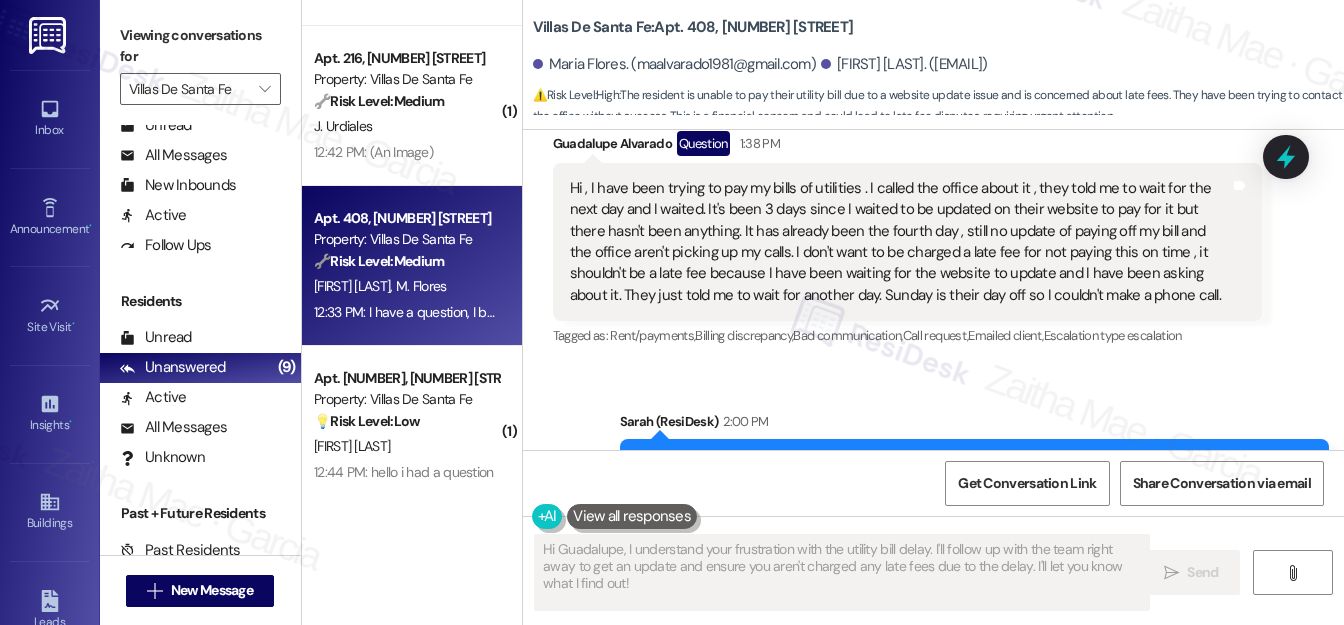 scroll, scrollTop: 983, scrollLeft: 0, axis: vertical 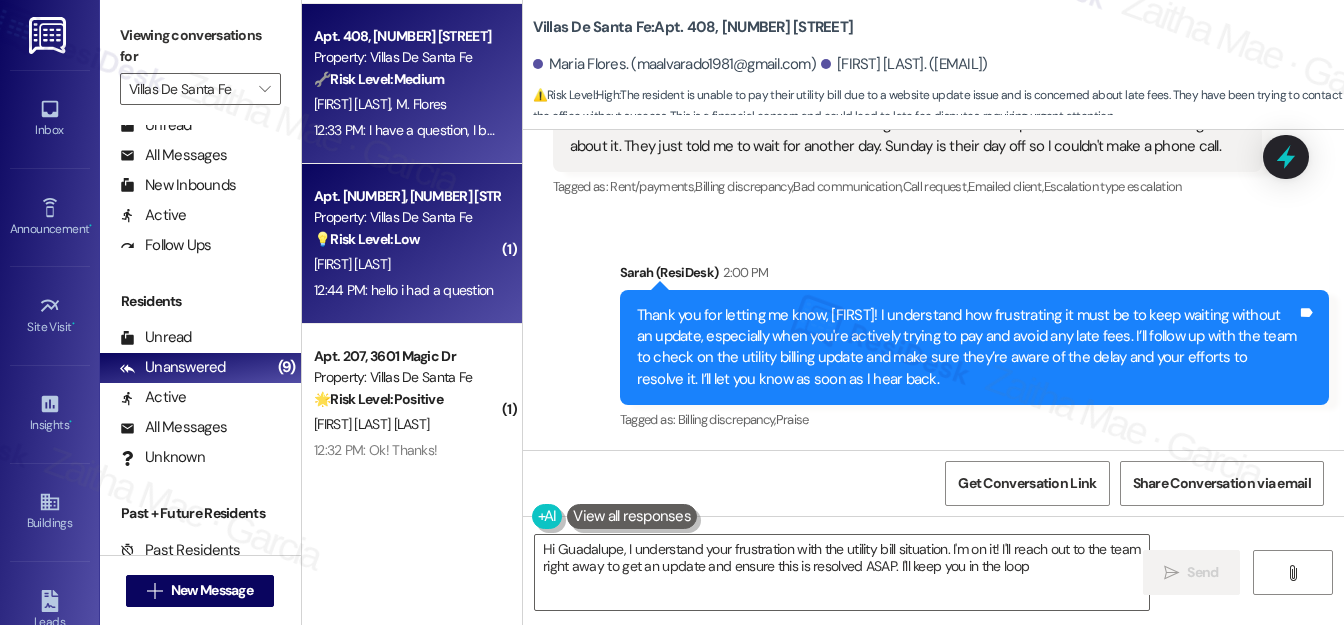 type on "Hi Guadalupe, I understand your frustration with the utility bill situation. I'm on it! I'll reach out to the team right away to get an update and ensure this is resolved ASAP. I'll keep you in the loop." 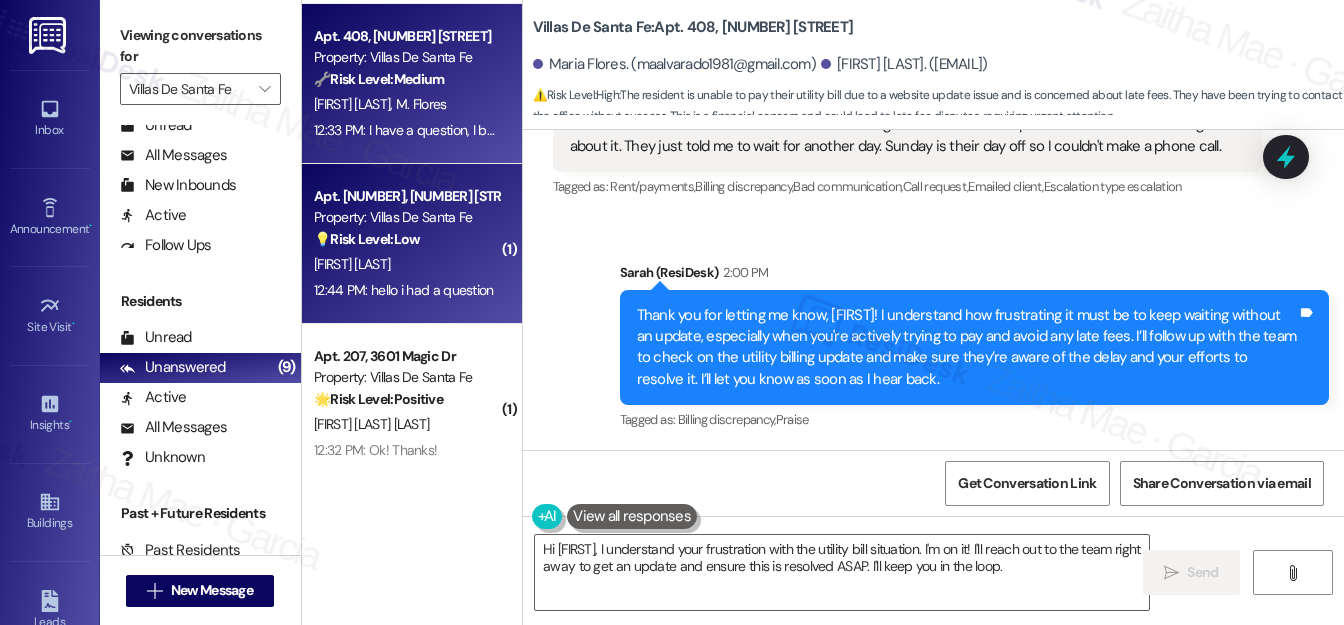 click on "M. Martinez" at bounding box center [406, 264] 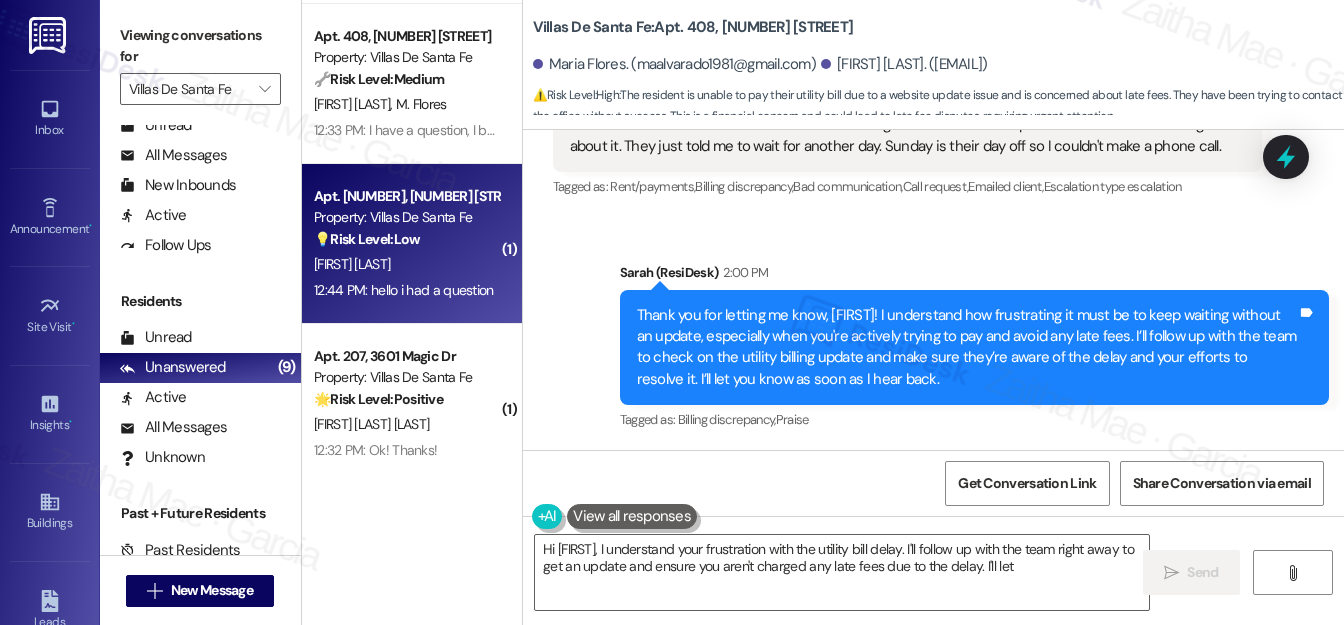 scroll, scrollTop: 568, scrollLeft: 0, axis: vertical 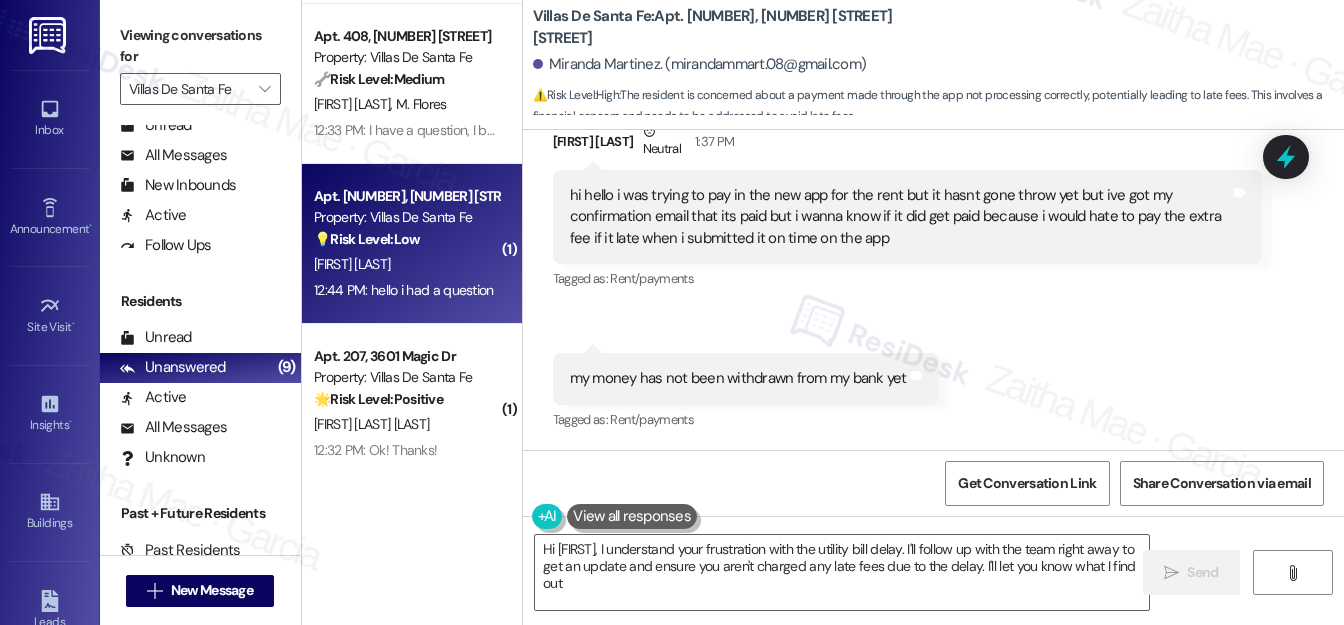 type on "Hi Guadalupe, I understand your frustration with the utility bill delay. I'll follow up with the team right away to get an update and ensure you aren't charged any late fees due to the delay. I'll let you know what I find out!" 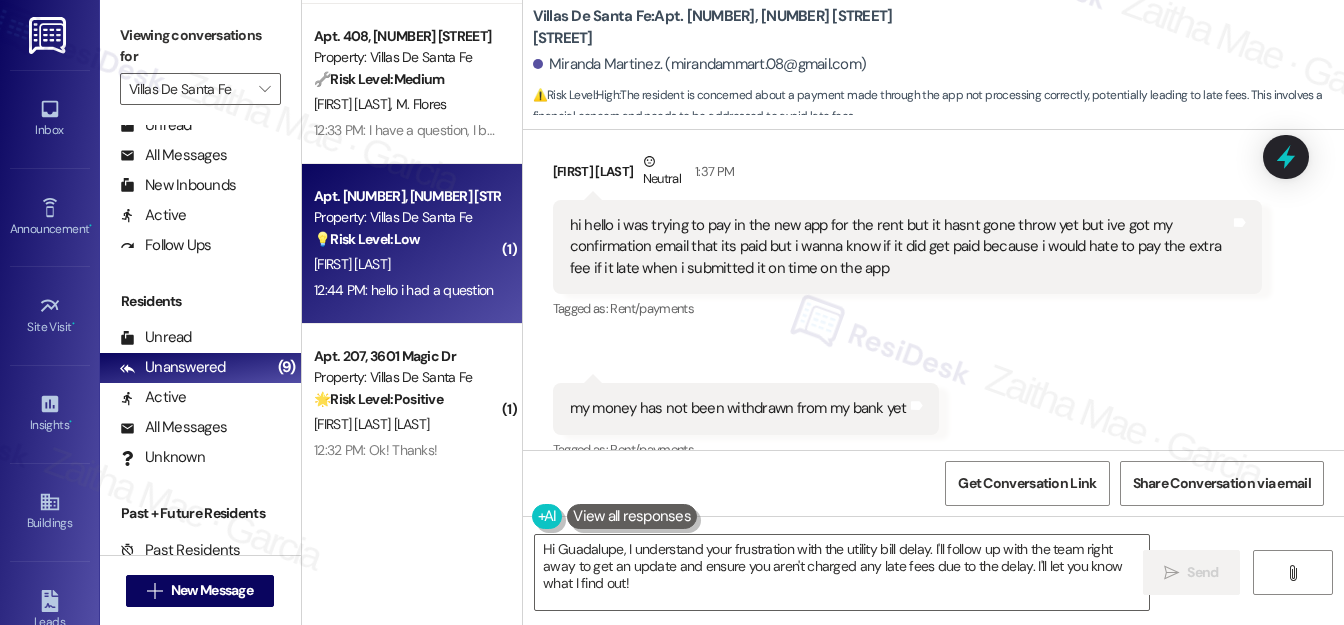 scroll, scrollTop: 568, scrollLeft: 0, axis: vertical 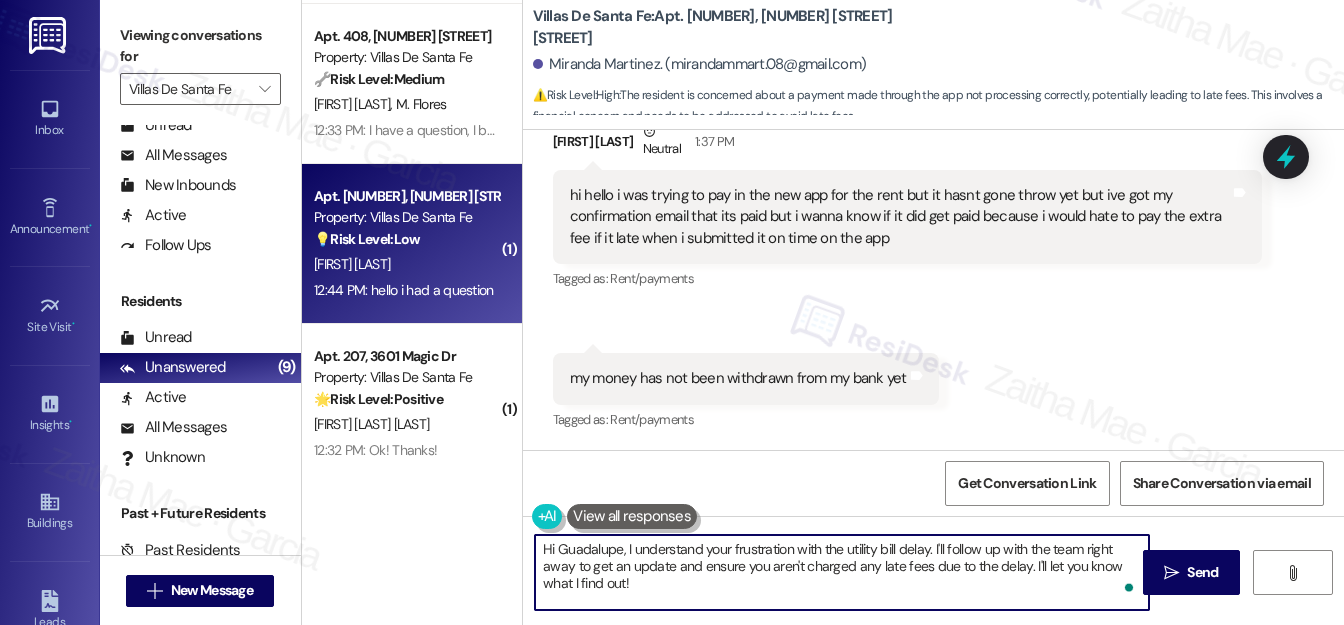 drag, startPoint x: 541, startPoint y: 549, endPoint x: 661, endPoint y: 589, distance: 126.491104 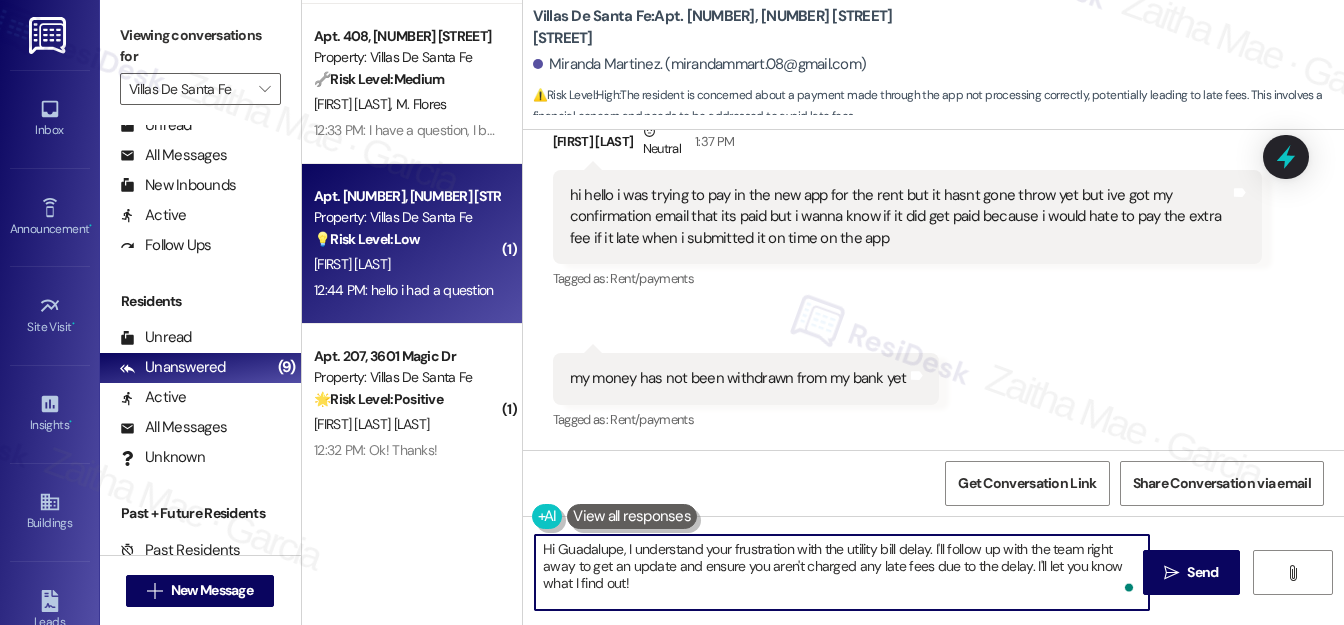 click on "Hi Guadalupe, I understand your frustration with the utility bill delay. I'll follow up with the team right away to get an update and ensure you aren't charged any late fees due to the delay. I'll let you know what I find out!" at bounding box center (842, 572) 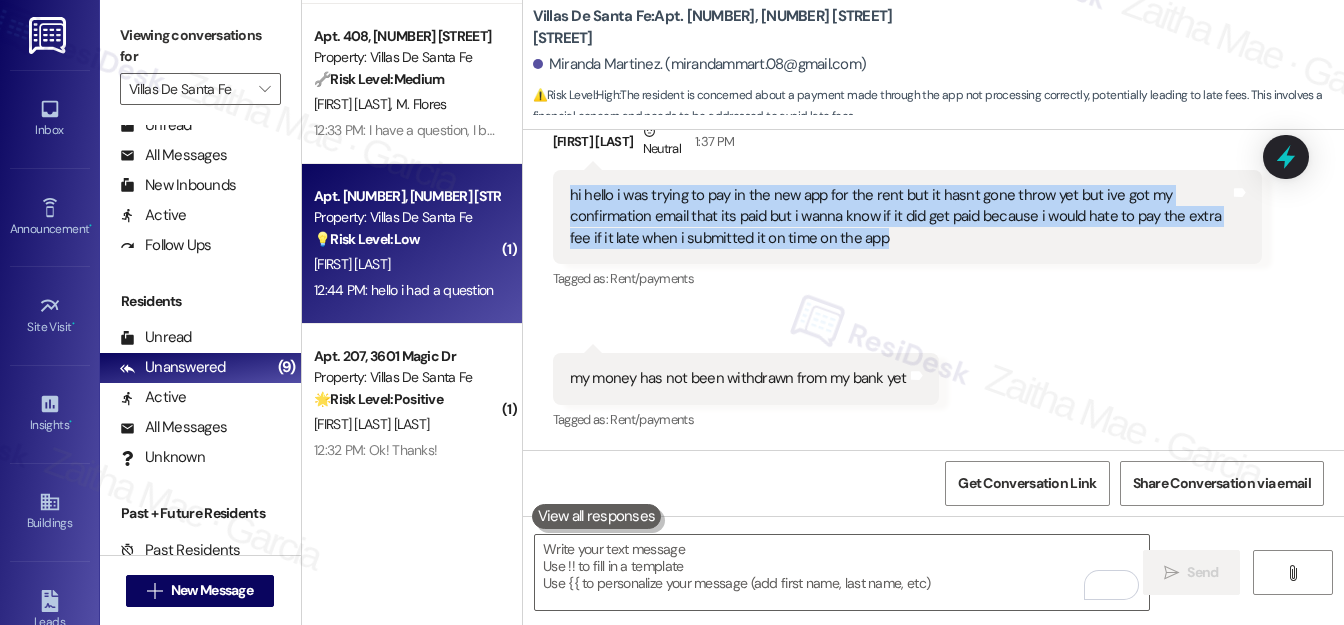 drag, startPoint x: 567, startPoint y: 191, endPoint x: 946, endPoint y: 242, distance: 382.41602 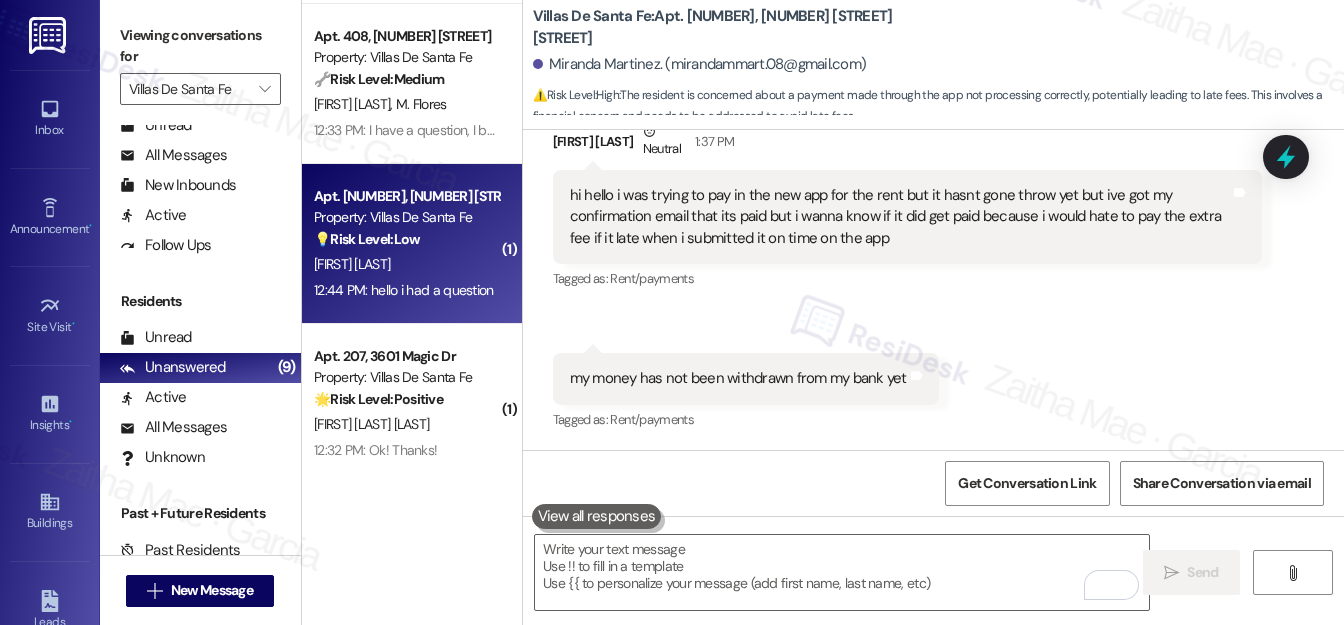click on "Received via SMS Miranda Martinez   Neutral 1:37 PM hi hello i was trying to pay in the new app for the rent but it hasnt gone throw yet but ive got my confirmation email that its paid but i wanna know if it did get paid because i would hate to pay the extra fee if it late when i submitted it on time on the app  Tags and notes Tagged as:   Rent/payments Click to highlight conversations about Rent/payments Received via SMS 1:41 PM Miranda Martinez 1:41 PM my money has not been withdrawn from my bank yet  Tags and notes Tagged as:   Rent/payments Click to highlight conversations about Rent/payments" at bounding box center (933, 262) 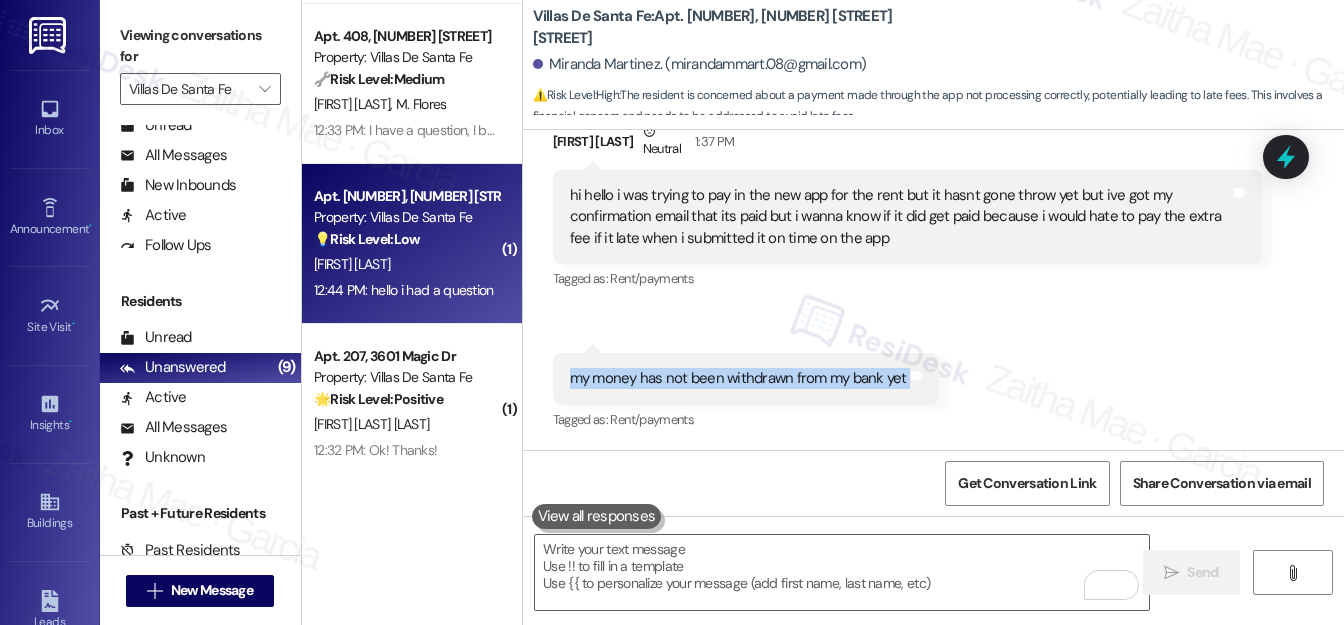 drag, startPoint x: 564, startPoint y: 382, endPoint x: 906, endPoint y: 392, distance: 342.14618 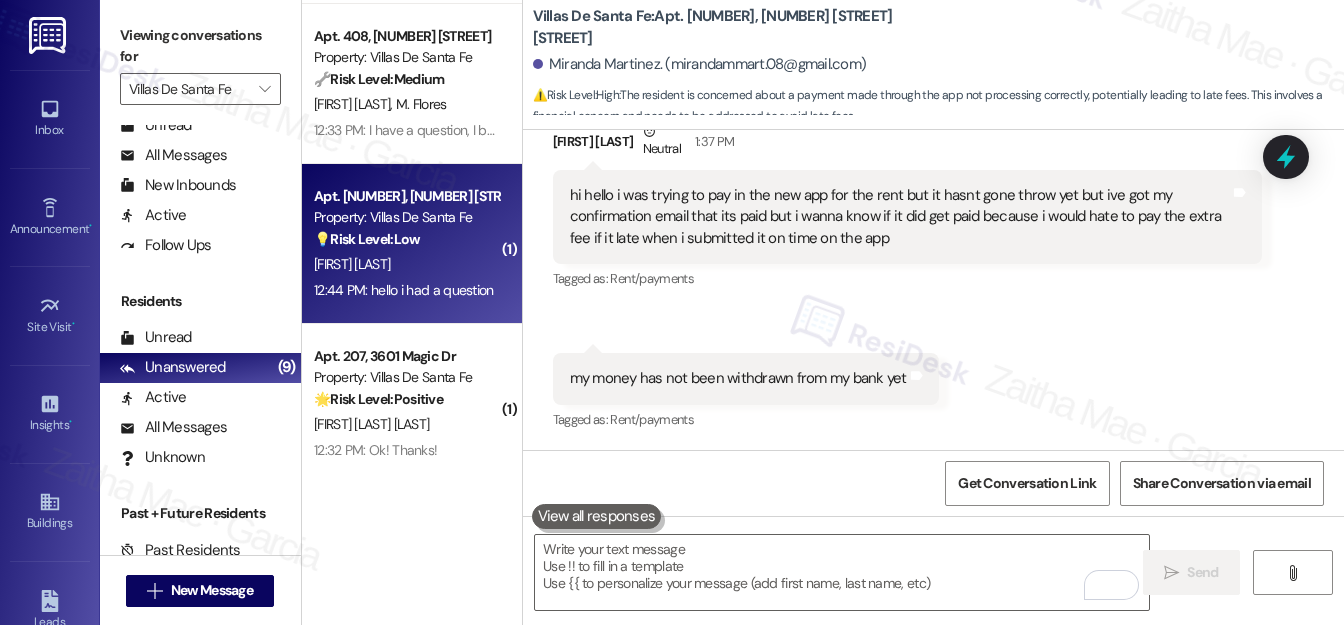 click on "Received via SMS Miranda Martinez   Neutral 1:37 PM hi hello i was trying to pay in the new app for the rent but it hasnt gone throw yet but ive got my confirmation email that its paid but i wanna know if it did get paid because i would hate to pay the extra fee if it late when i submitted it on time on the app  Tags and notes Tagged as:   Rent/payments Click to highlight conversations about Rent/payments Received via SMS 1:41 PM Miranda Martinez 1:41 PM my money has not been withdrawn from my bank yet  Tags and notes Tagged as:   Rent/payments Click to highlight conversations about Rent/payments" at bounding box center [933, 262] 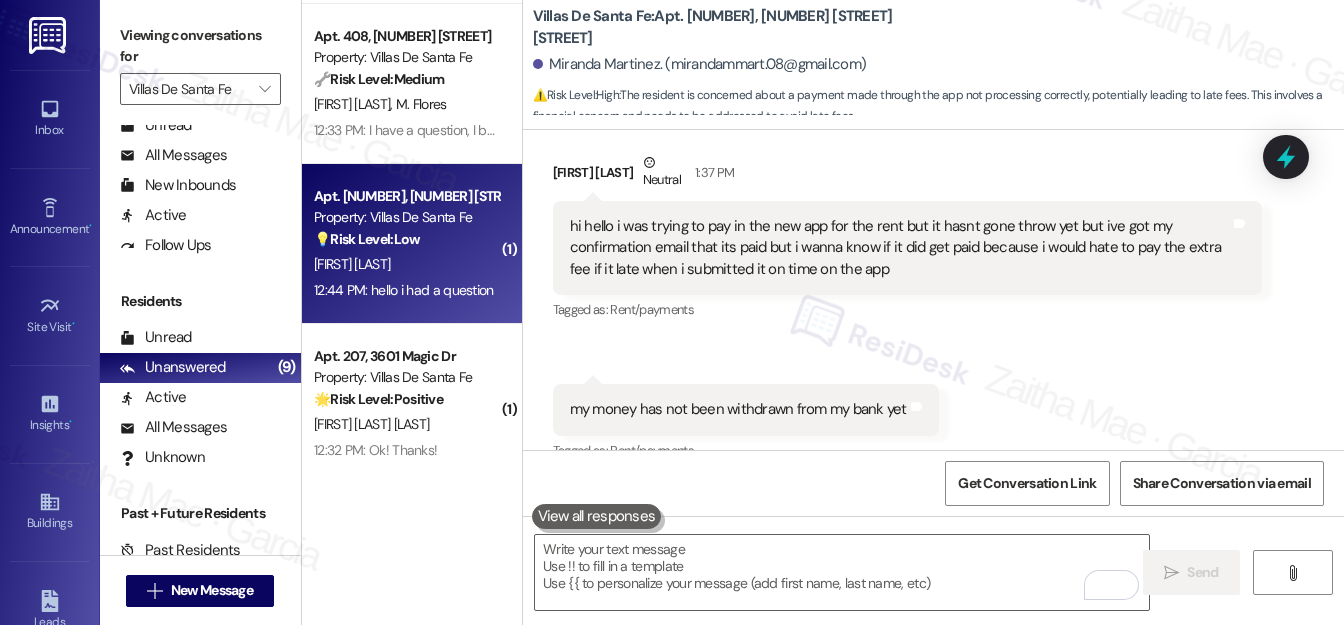 scroll, scrollTop: 568, scrollLeft: 0, axis: vertical 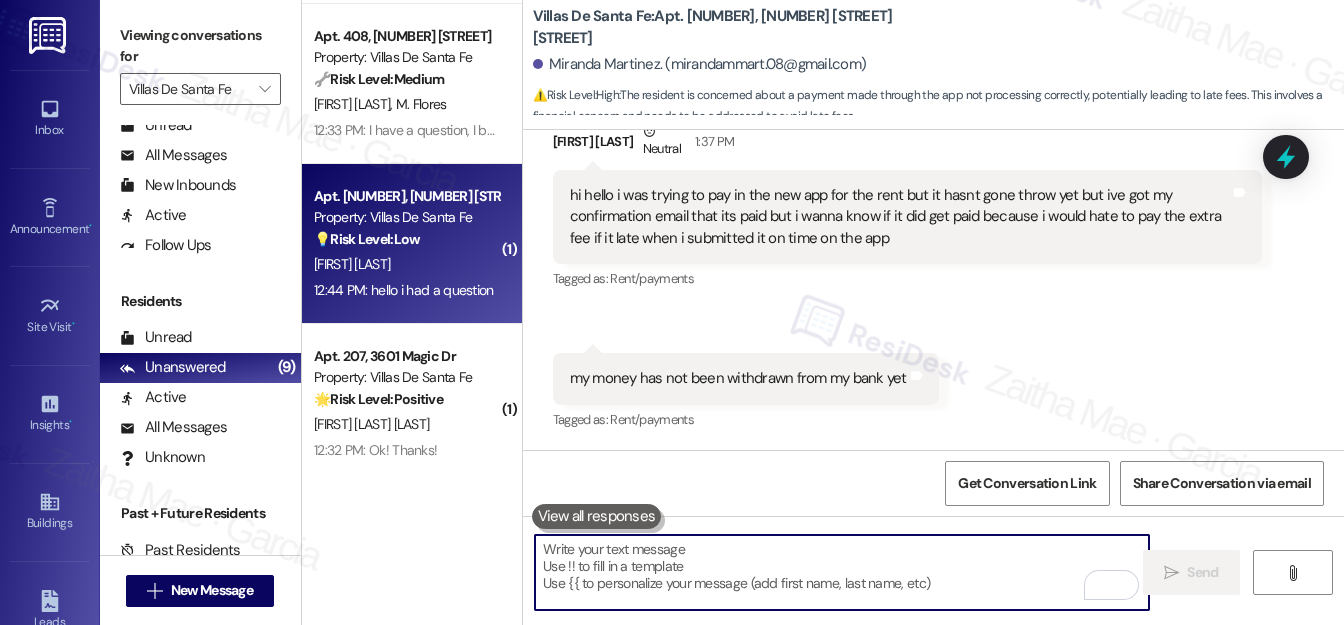 click at bounding box center (842, 572) 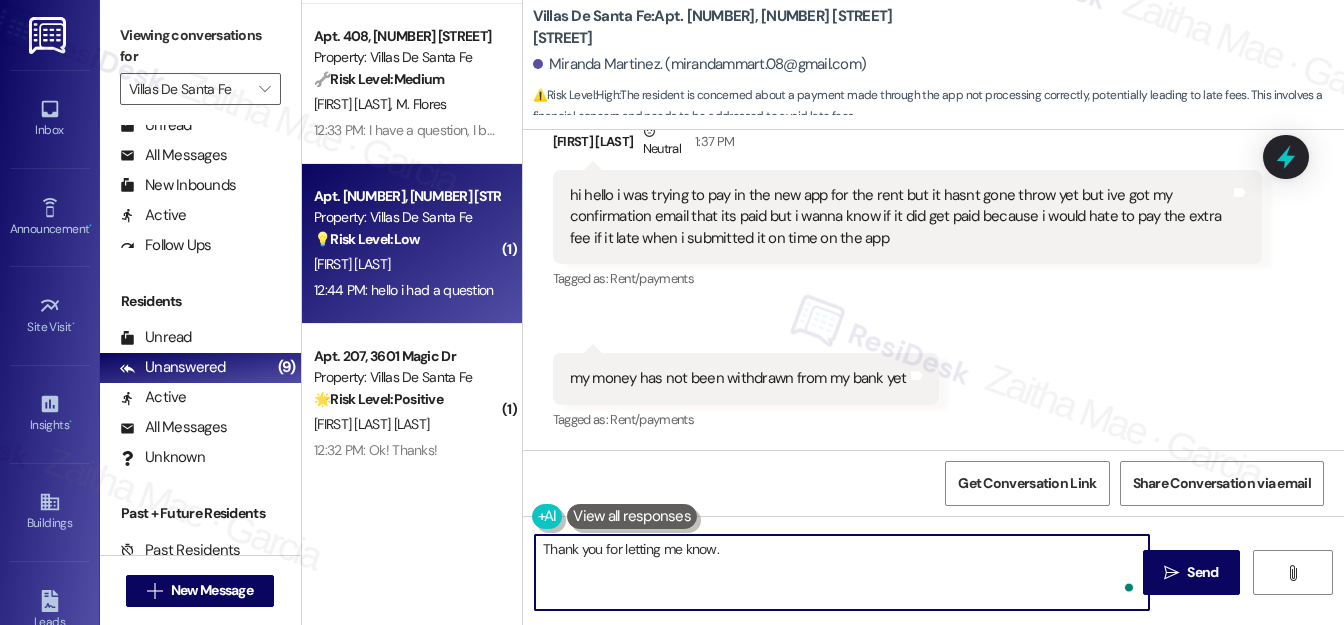 paste on "I understand your concern about the payment status—especially with the confirmation email but no withdrawal yet. I’ll confirm with the team to see if the payment went through on our end and follow up with you once I have an update." 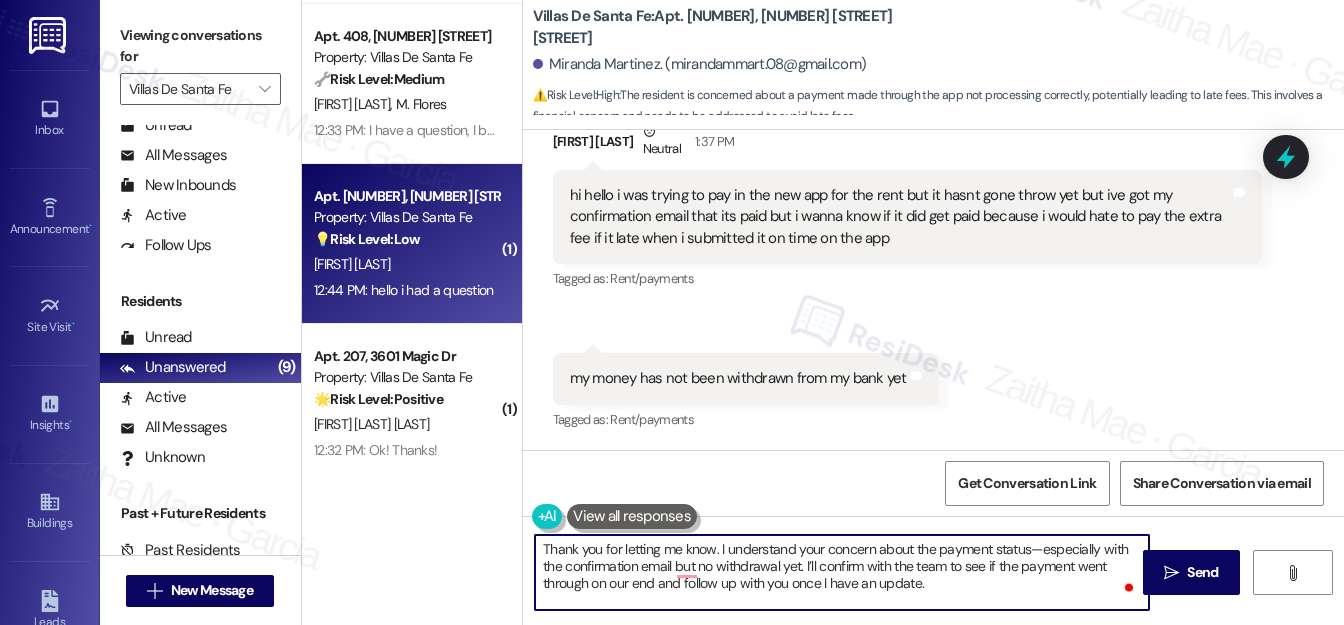 click on "Thank you for letting me know.  I understand your concern about the payment status—especially with the confirmation email but no withdrawal yet. I’ll confirm with the team to see if the payment went through on our end and follow up with you once I have an update." at bounding box center (842, 572) 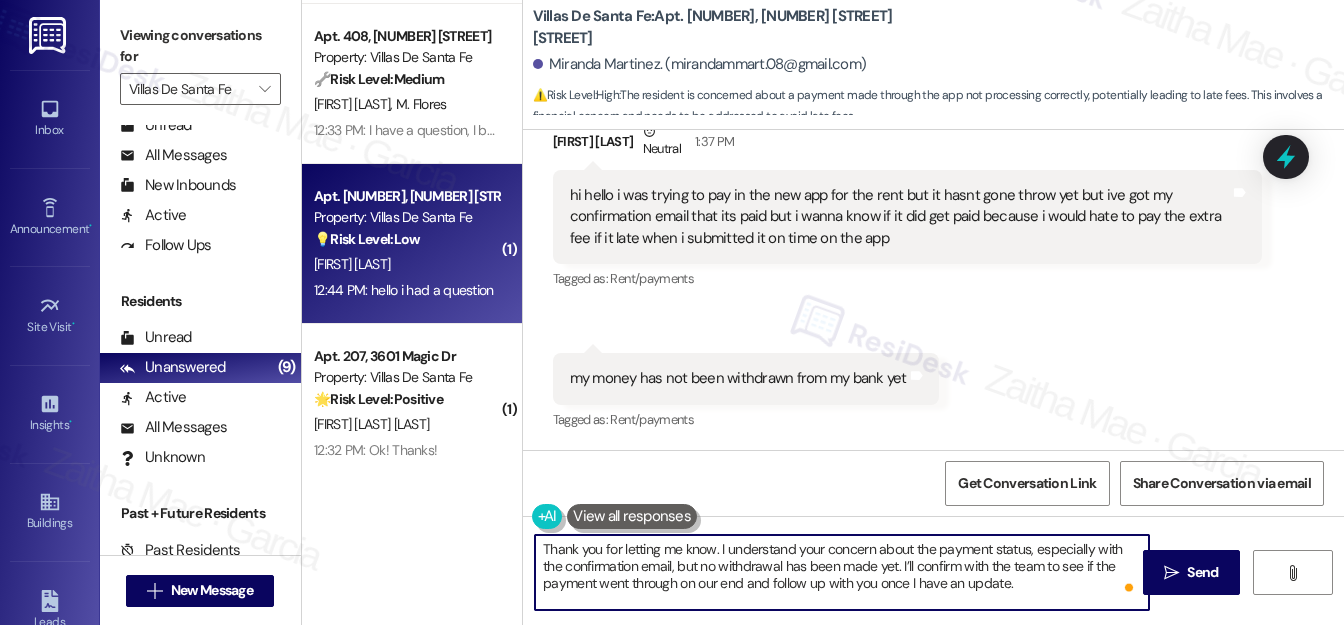 click on "Thank you for letting me know. I understand your concern about the payment status, especially with the confirmation email, but no withdrawal has been made yet. I’ll confirm with the team to see if the payment went through on our end and follow up with you once I have an update." at bounding box center (842, 572) 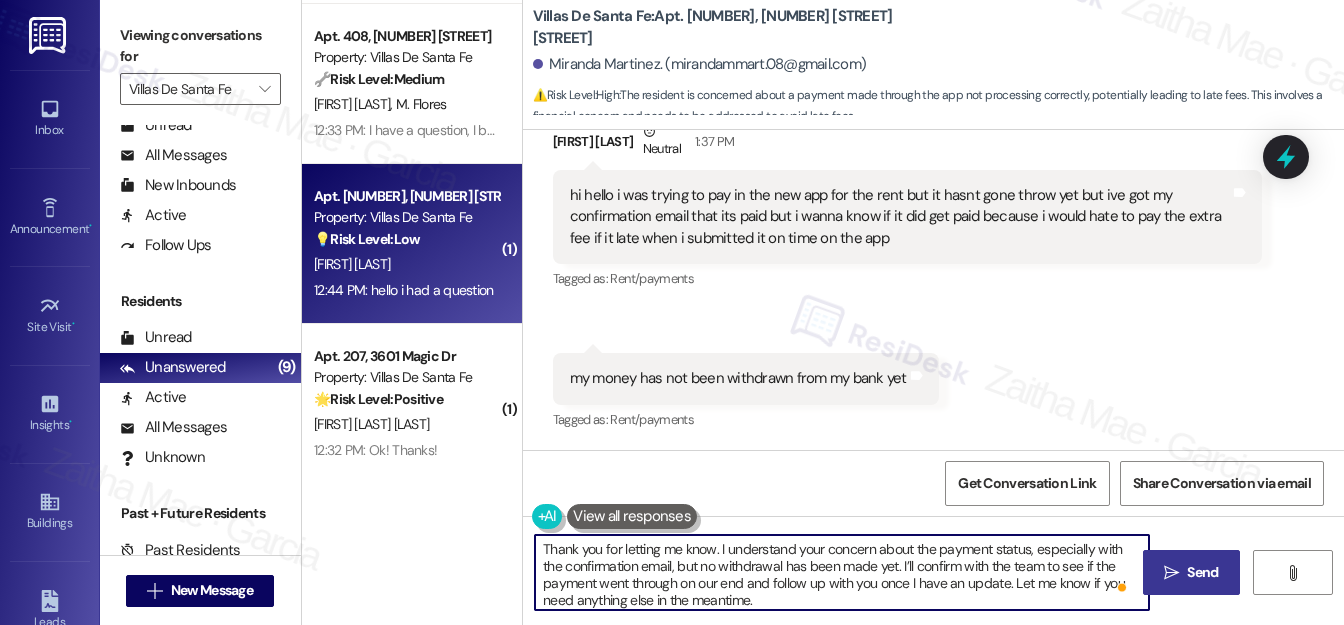 type on "Thank you for letting me know. I understand your concern about the payment status, especially with the confirmation email, but no withdrawal has been made yet. I’ll confirm with the team to see if the payment went through on our end and follow up with you once I have an update. Let me know if you need anything else in the meantime." 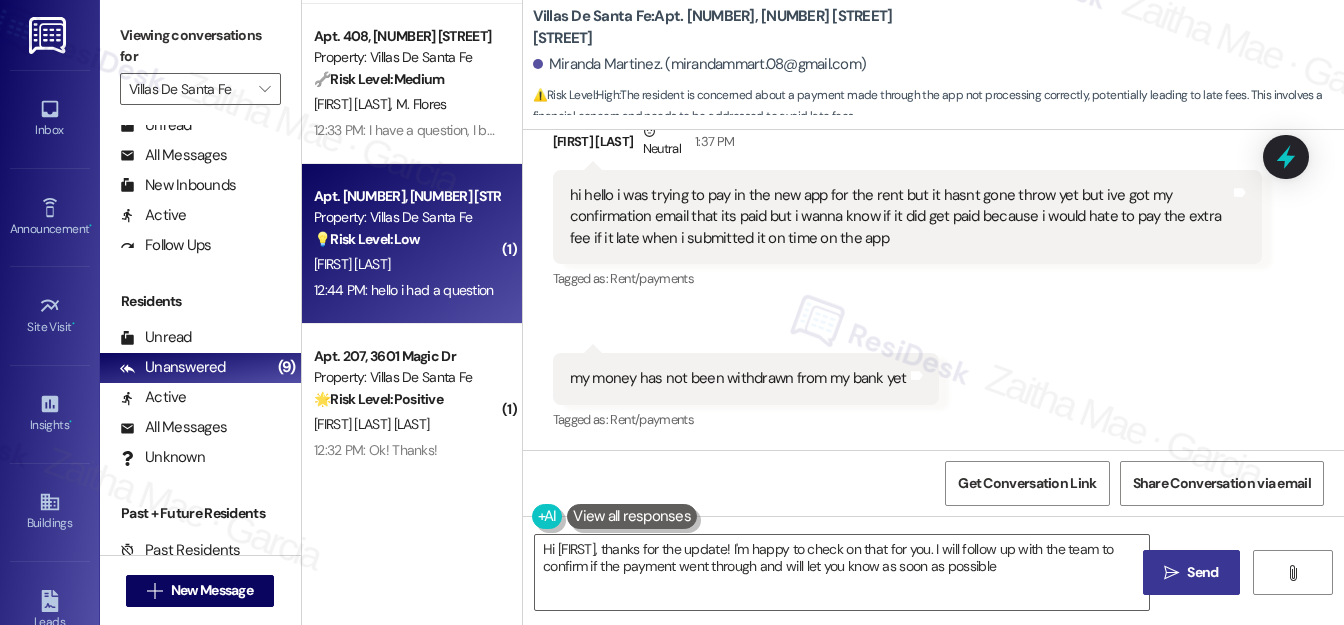 type on "Hi Miranda, thanks for the update! I'm happy to check on that for you. I will follow up with the team to confirm if the payment went through and will let you know as soon as possible!" 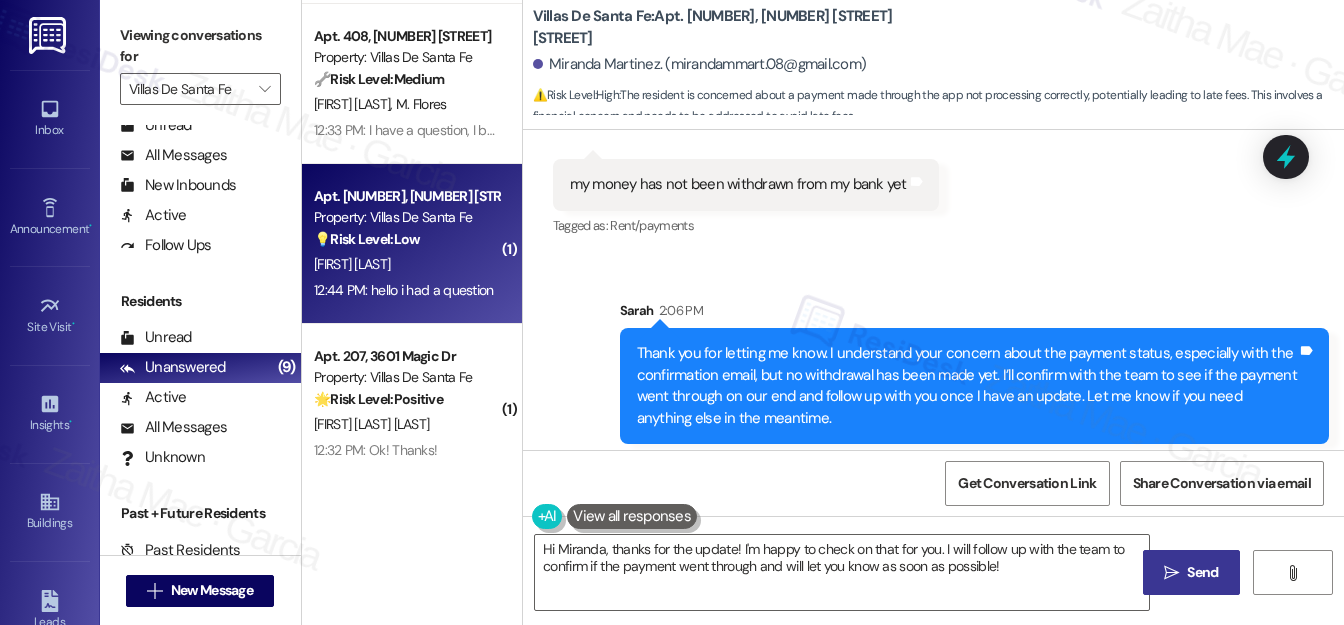 scroll, scrollTop: 771, scrollLeft: 0, axis: vertical 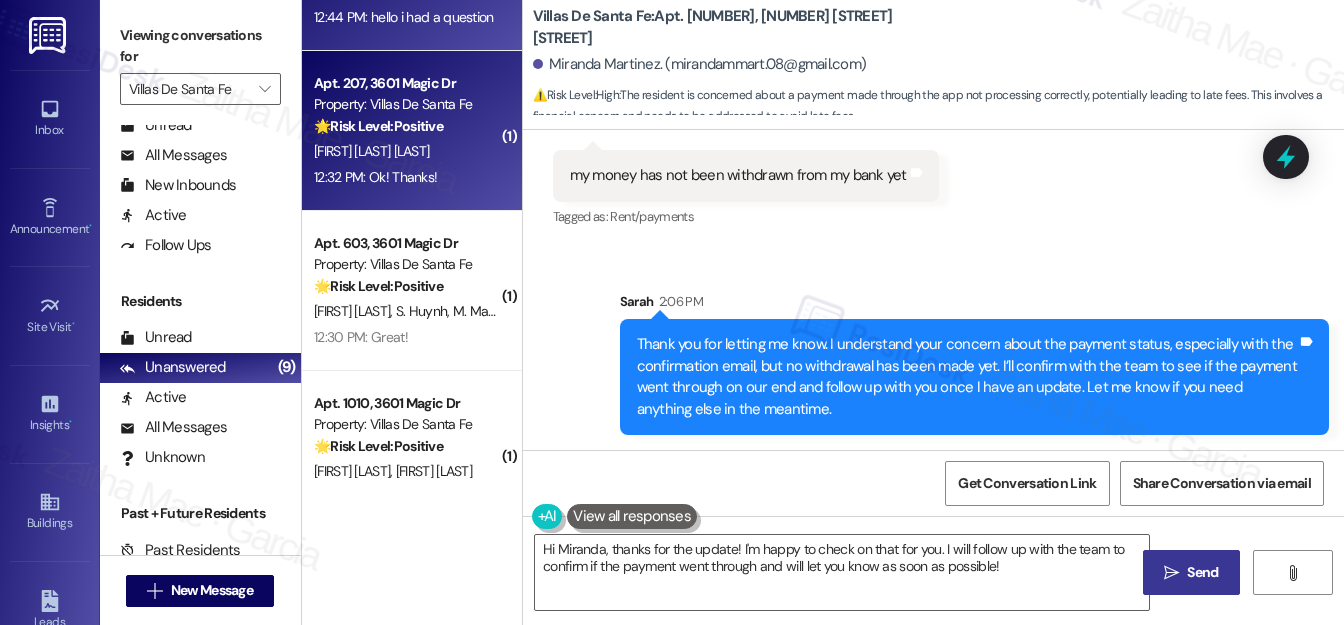 click on "J. Guajardo Ii" at bounding box center [406, 151] 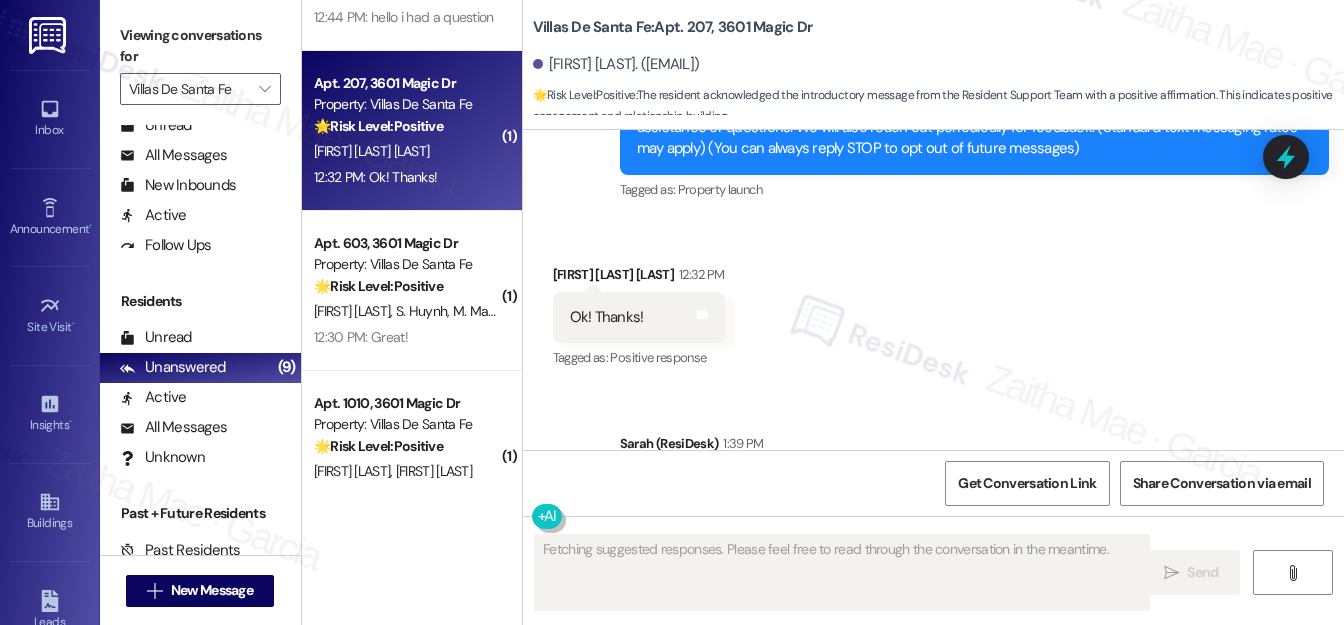 scroll, scrollTop: 363, scrollLeft: 0, axis: vertical 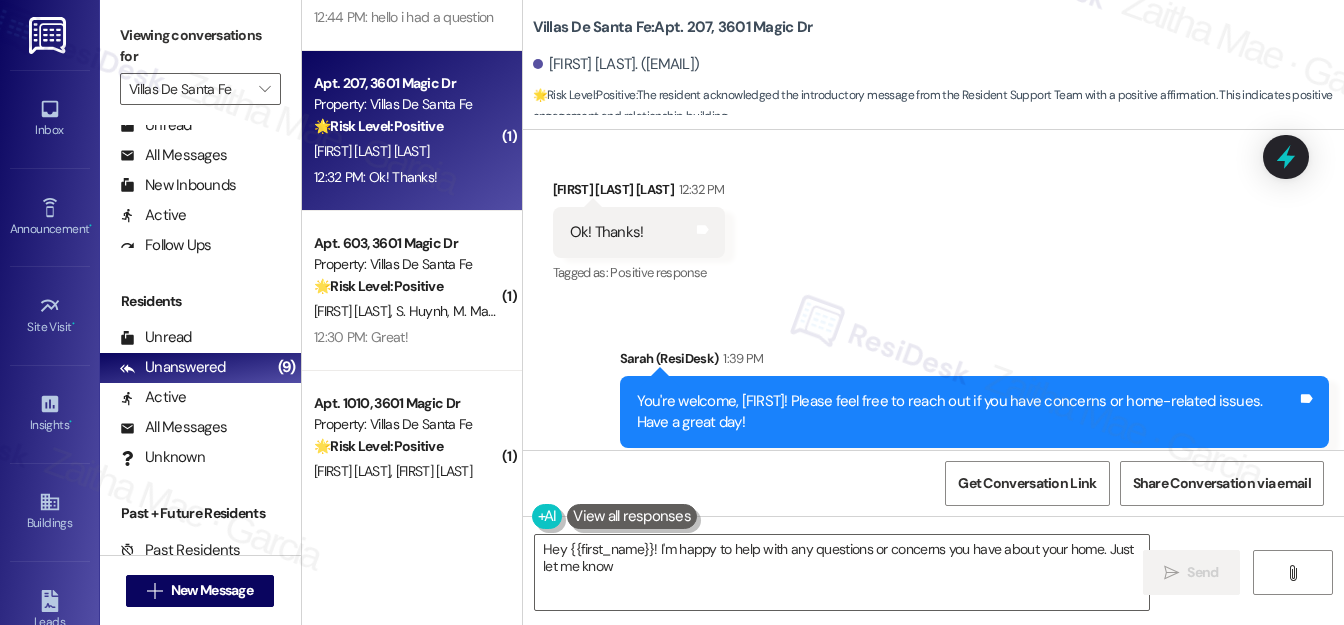 type on "Hey {{first_name}}! I'm happy to help with any questions or concerns you have about your home. Just let me know!" 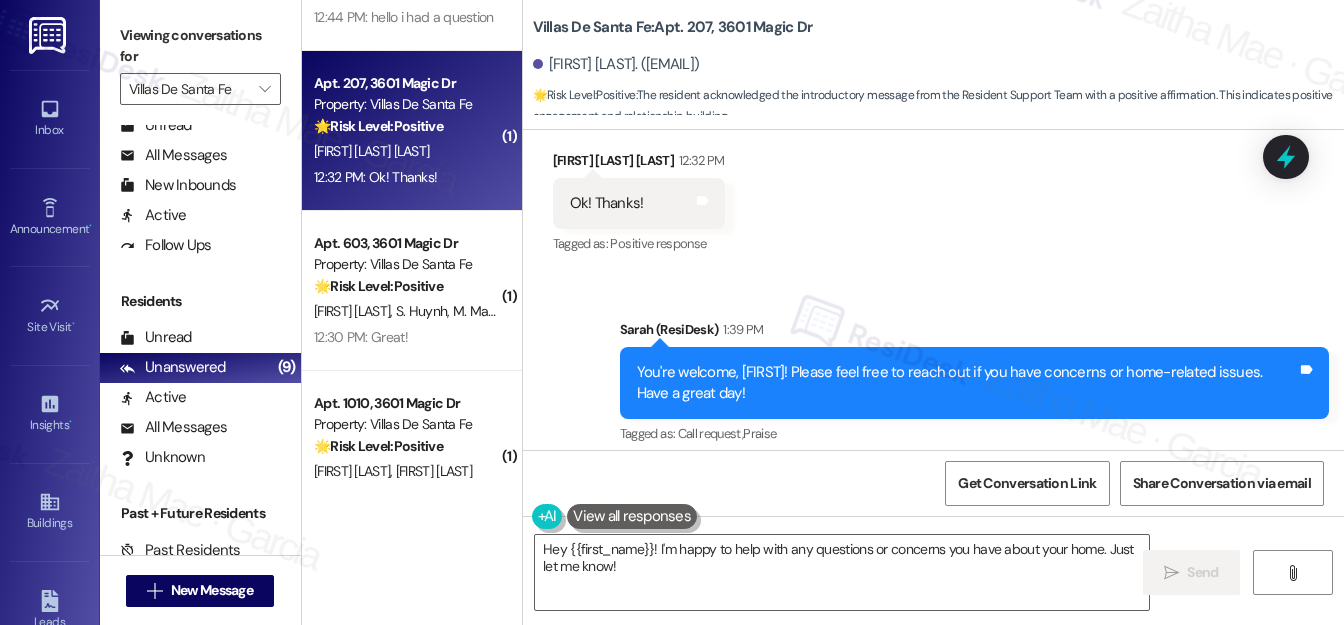 scroll, scrollTop: 406, scrollLeft: 0, axis: vertical 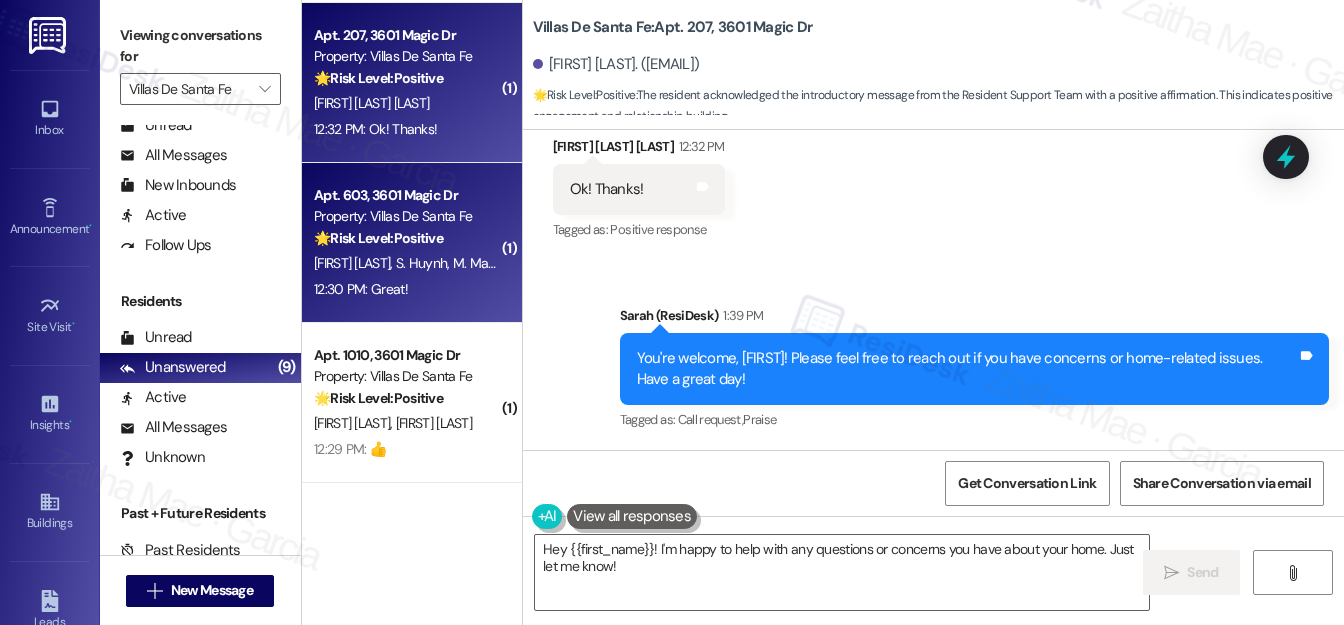 click on "12:30 PM: Great! 12:30 PM: Great!" at bounding box center (406, 289) 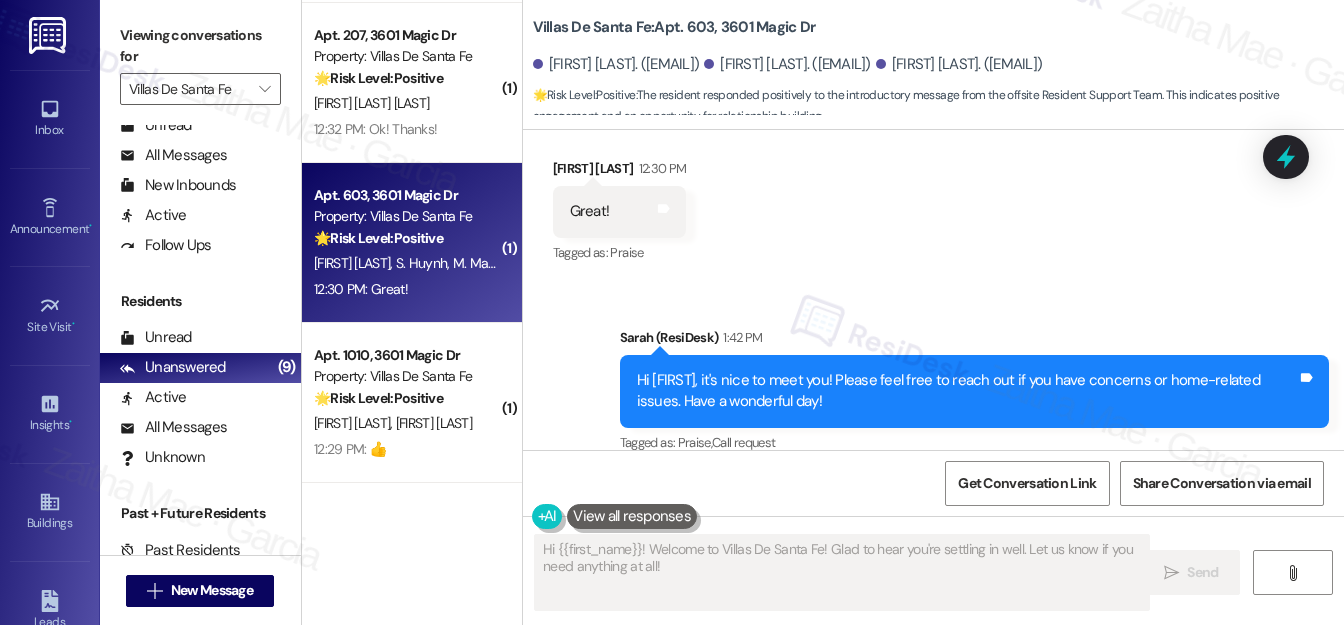 scroll, scrollTop: 632, scrollLeft: 0, axis: vertical 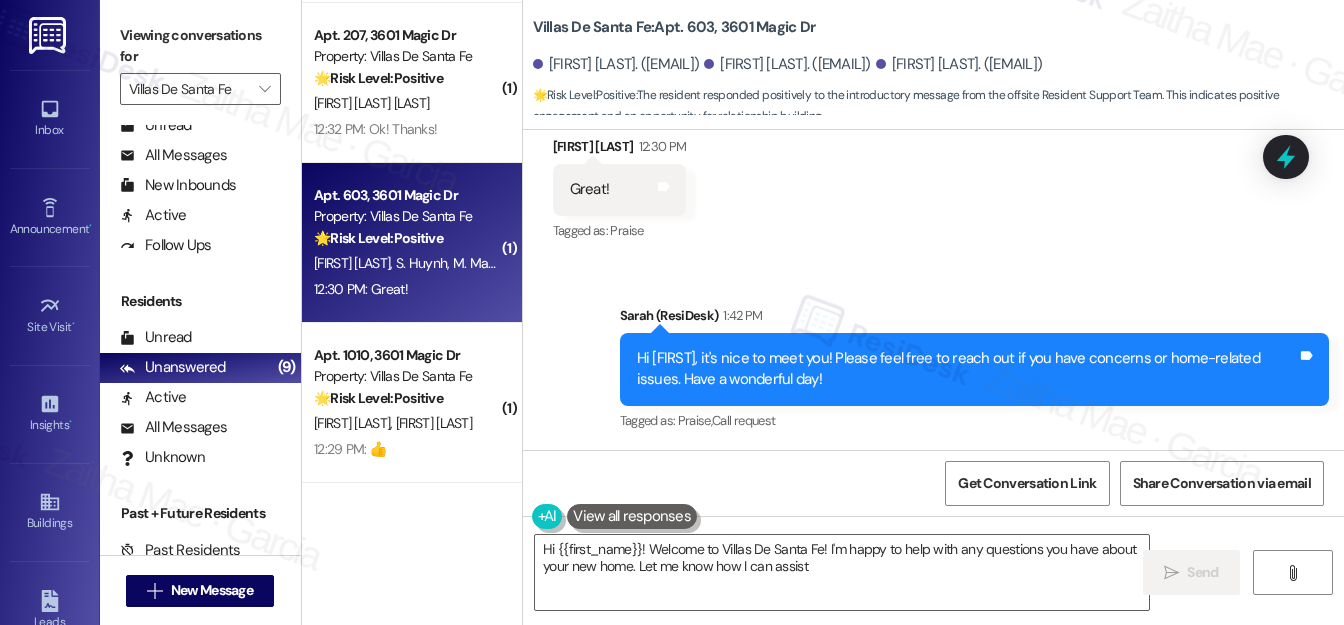 type on "Hi {{first_name}}! Welcome to Villas De Santa Fe! I'm happy to help with any questions you have about your new home. Let me know how I can assist!" 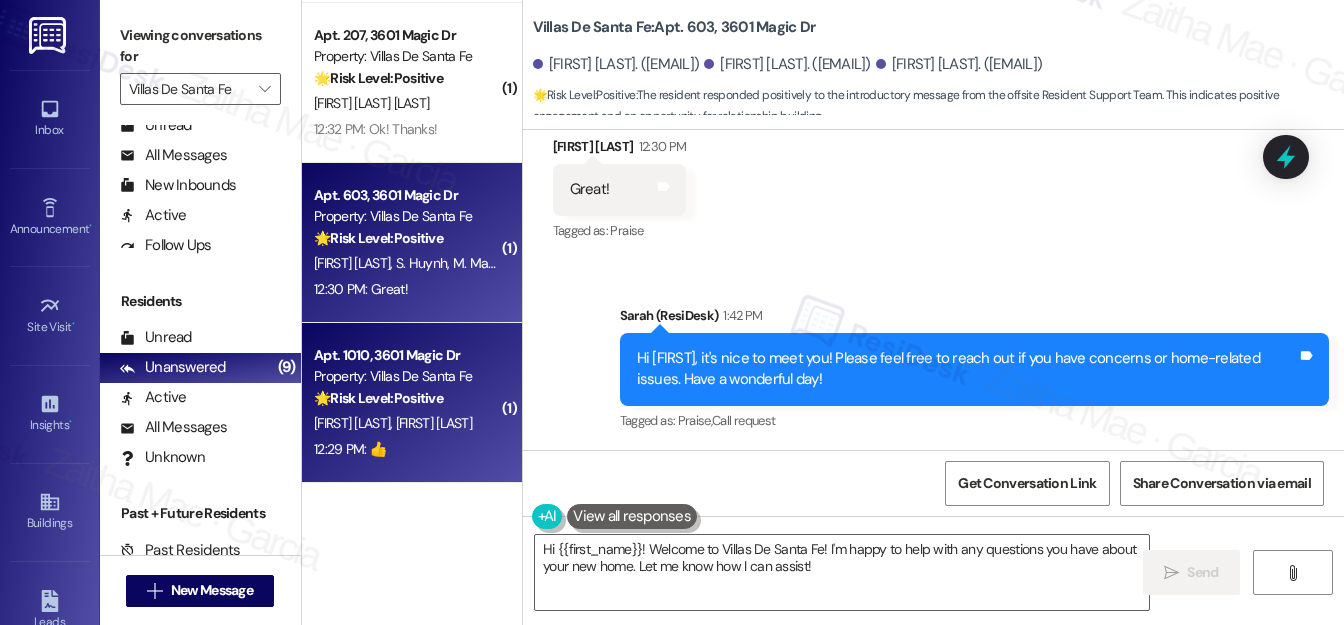 click on "A. Amaya J. Lugo" at bounding box center (406, 423) 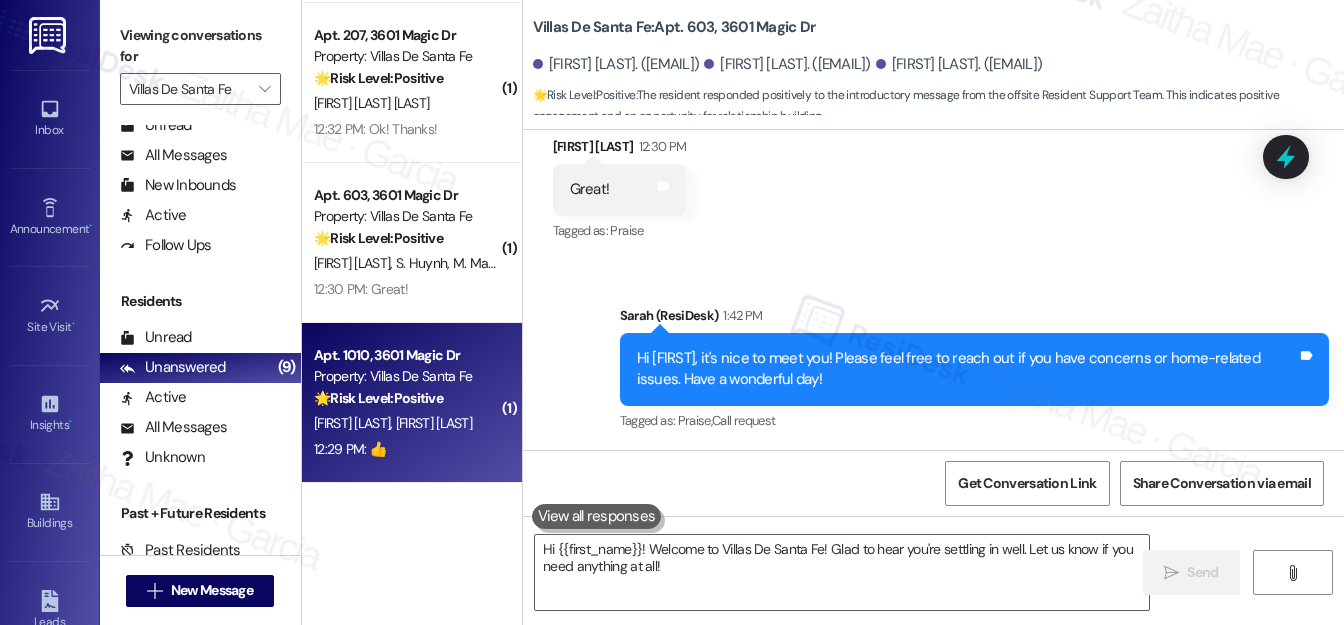 type on "Fetching suggested responses. Please feel free to read through the conversation in the meantime." 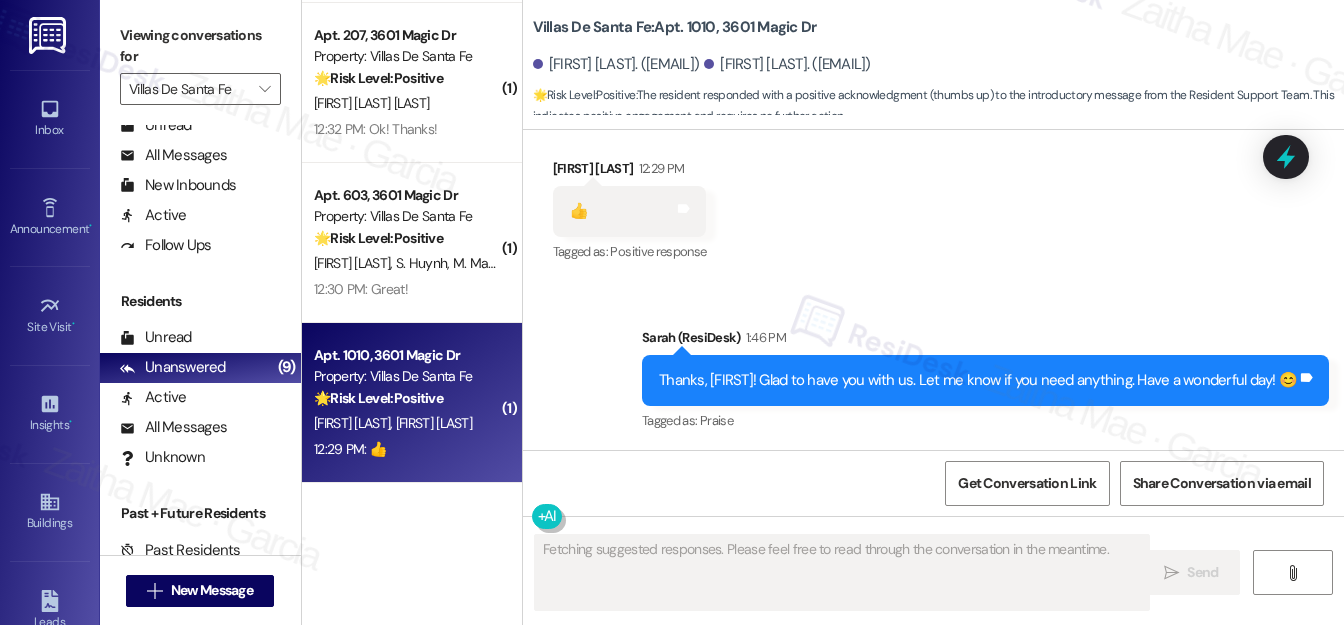 type 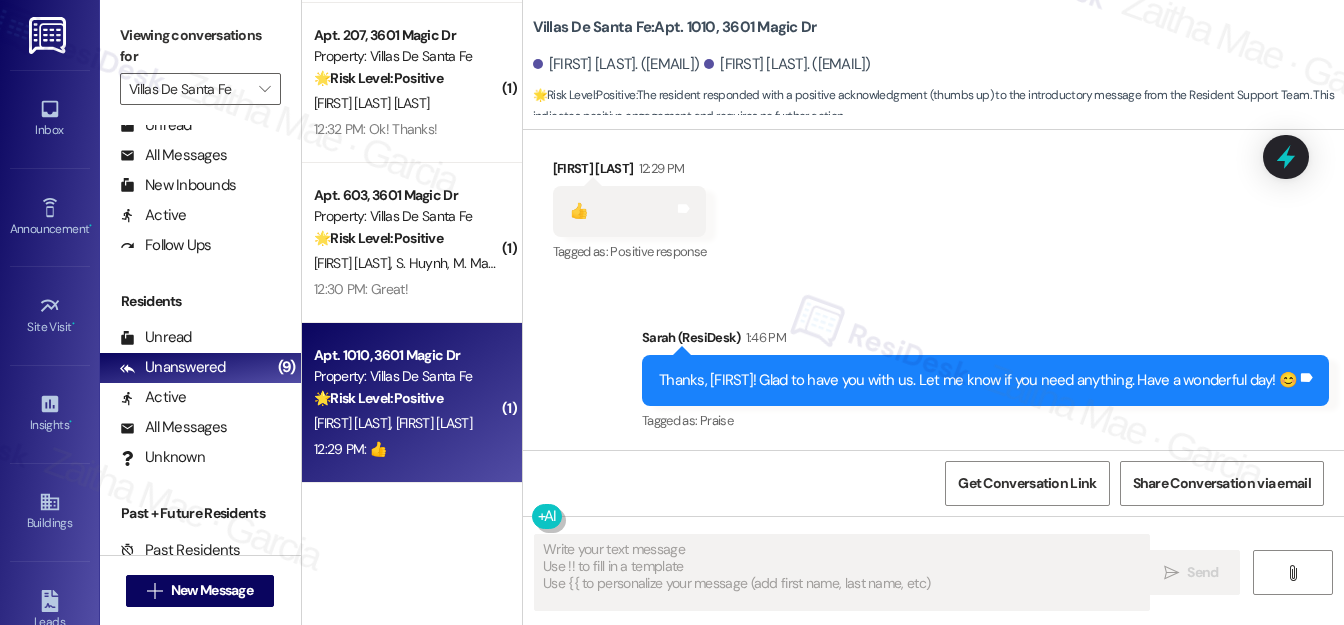 scroll, scrollTop: 384, scrollLeft: 0, axis: vertical 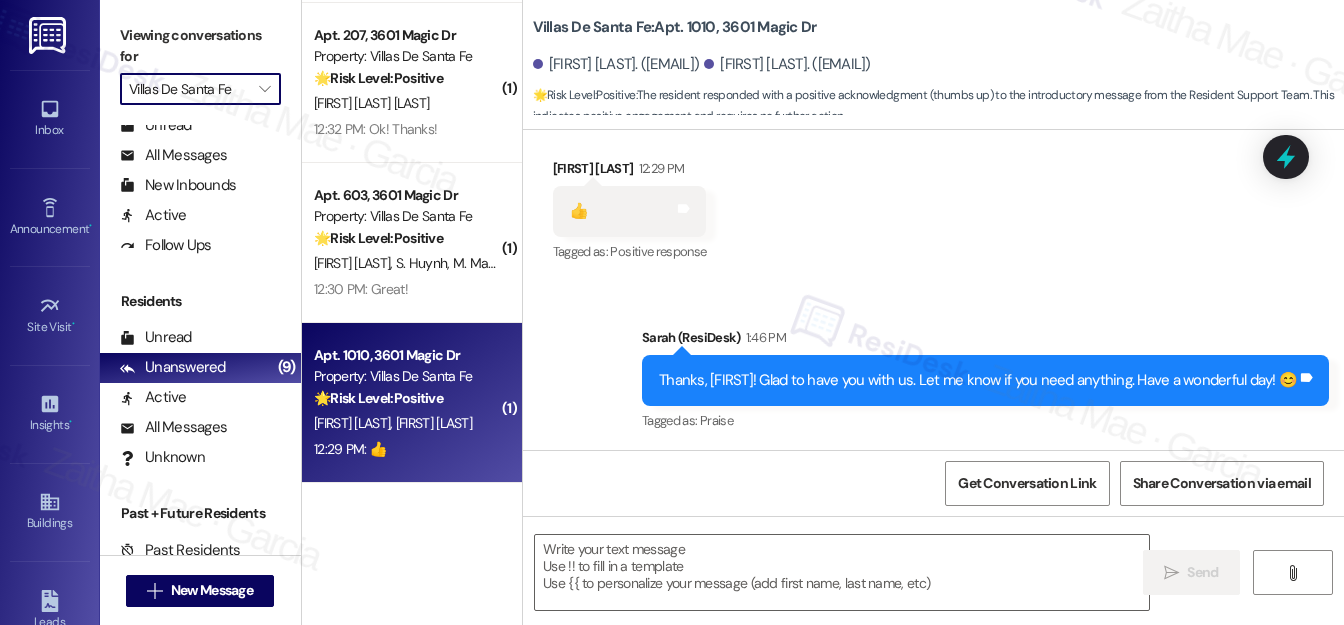 click on "Villas De Santa Fe" at bounding box center [189, 89] 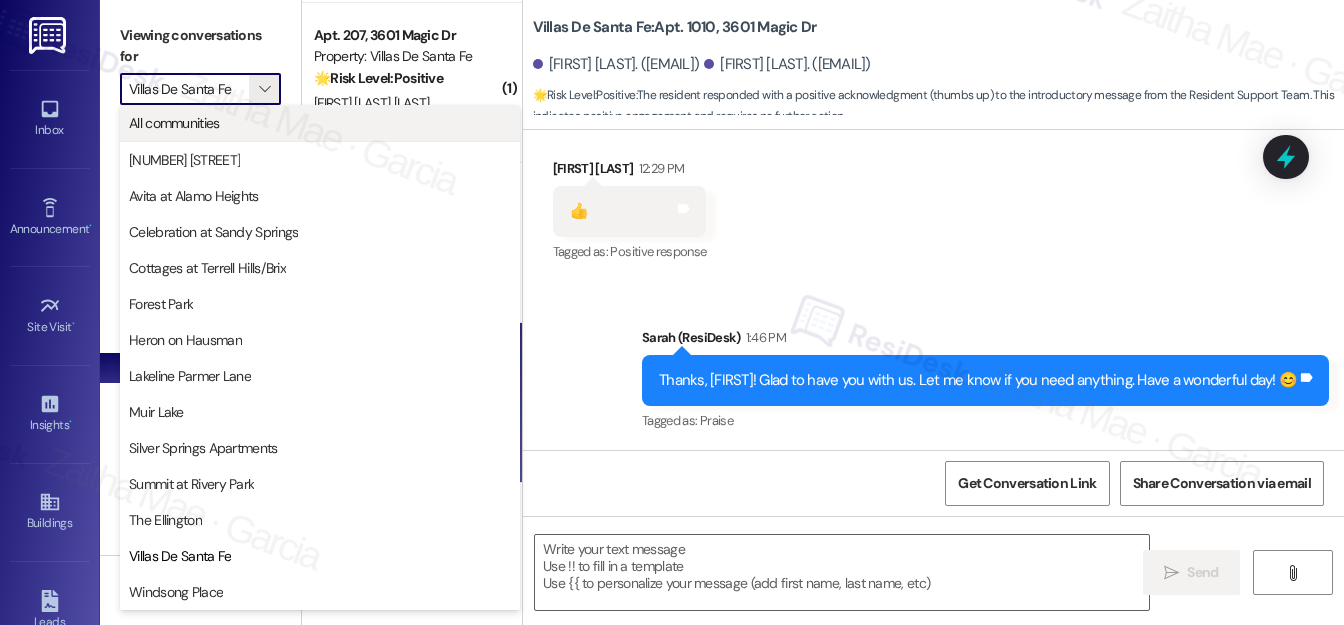 click on "All communities" at bounding box center (174, 123) 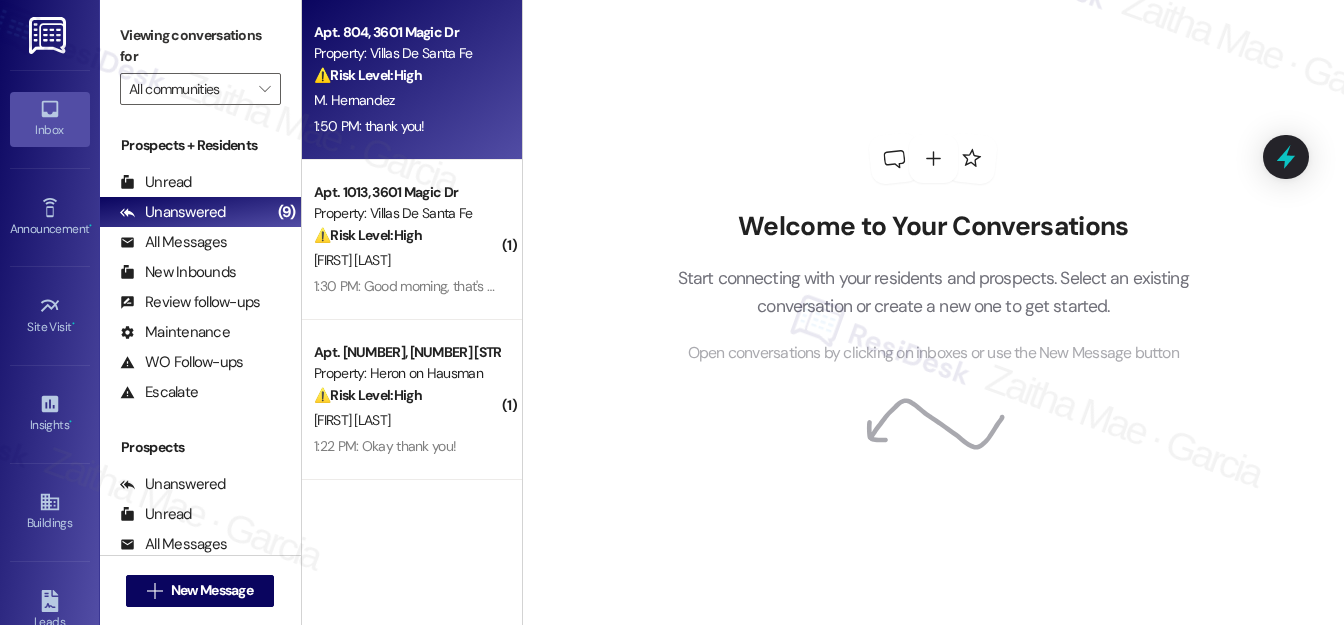 click on "M. Hernandez" at bounding box center (406, 100) 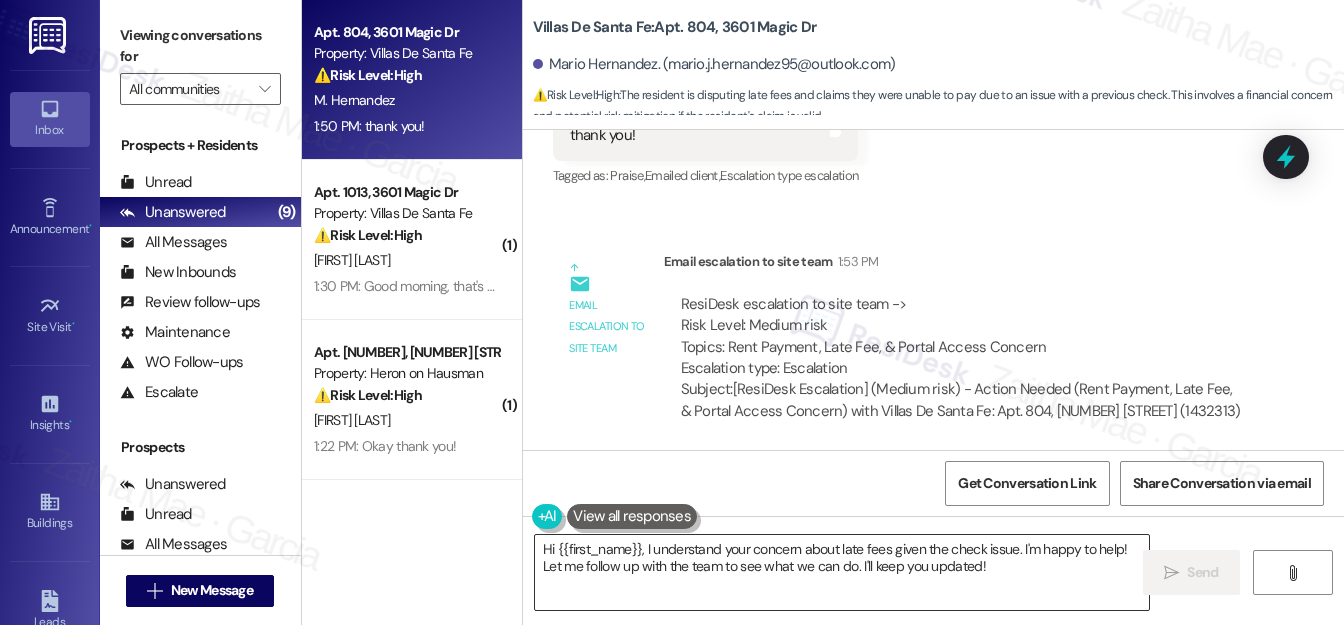 scroll, scrollTop: 2913, scrollLeft: 0, axis: vertical 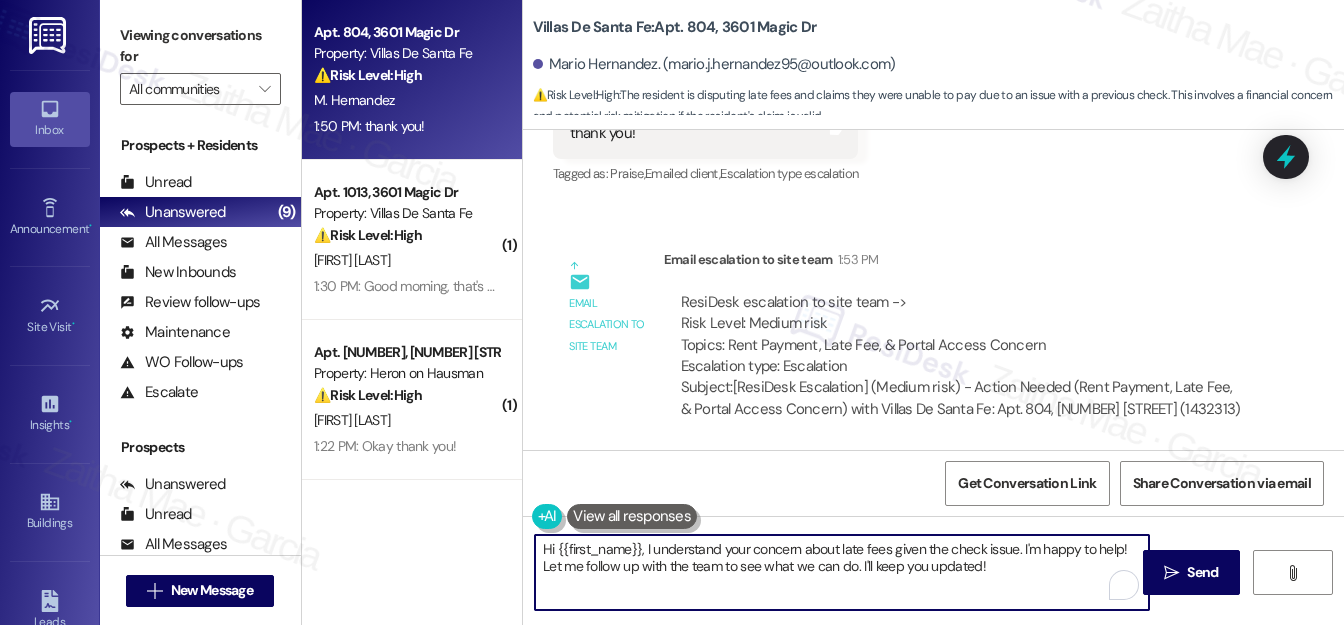 click on "Hi {{first_name}}, I understand your concern about late fees given the check issue. I'm happy to help! Let me follow up with the team to see what we can do. I'll keep you updated!" at bounding box center (842, 572) 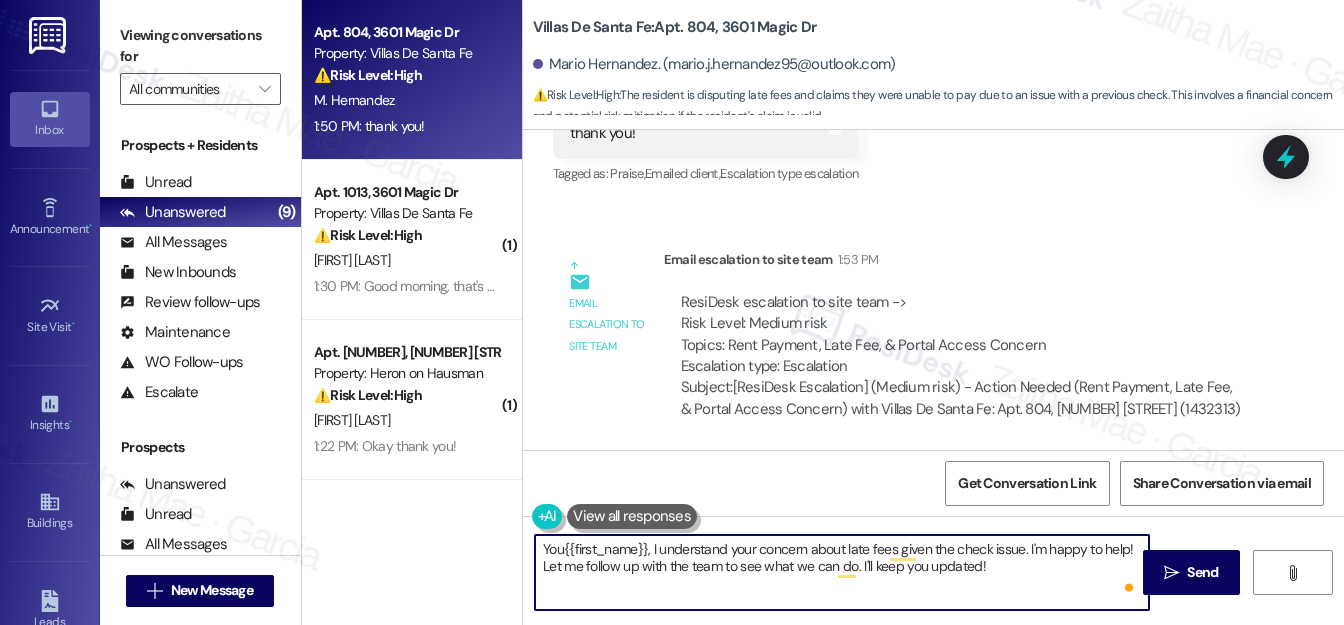 type on "You'{{first_name}}, I understand your concern about late fees given the check issue. I'm happy to help! Let me follow up with the team to see what we can do. I'll keep you updated!" 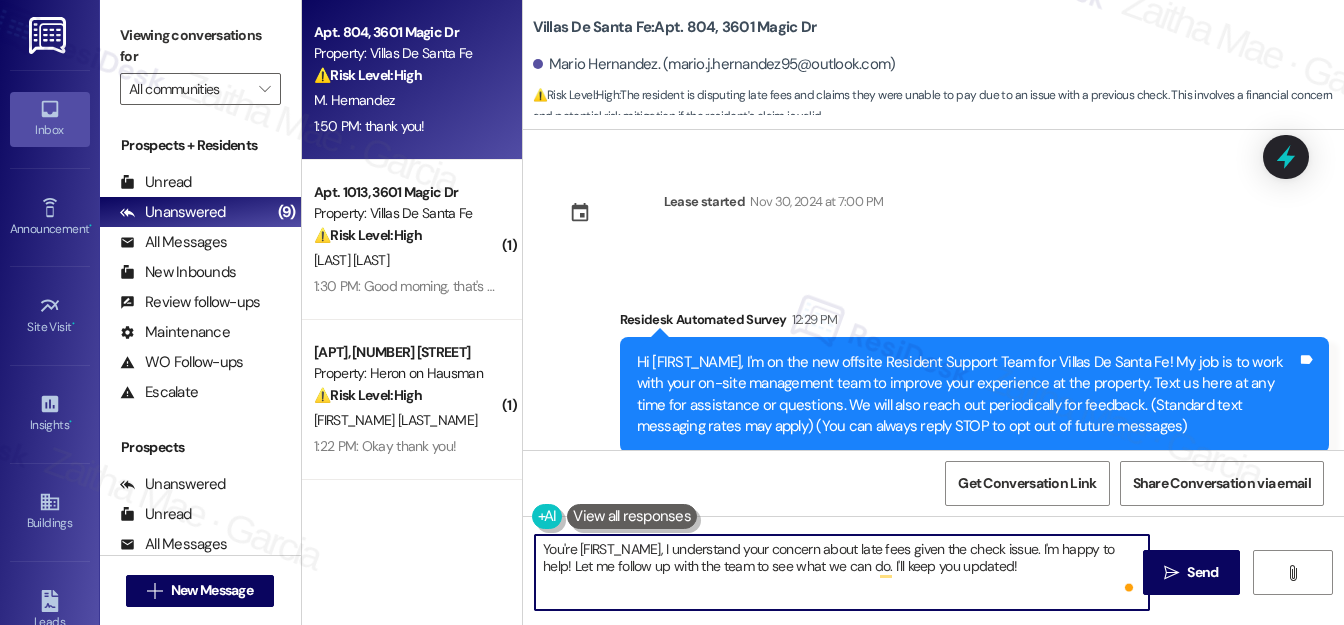 scroll, scrollTop: 0, scrollLeft: 0, axis: both 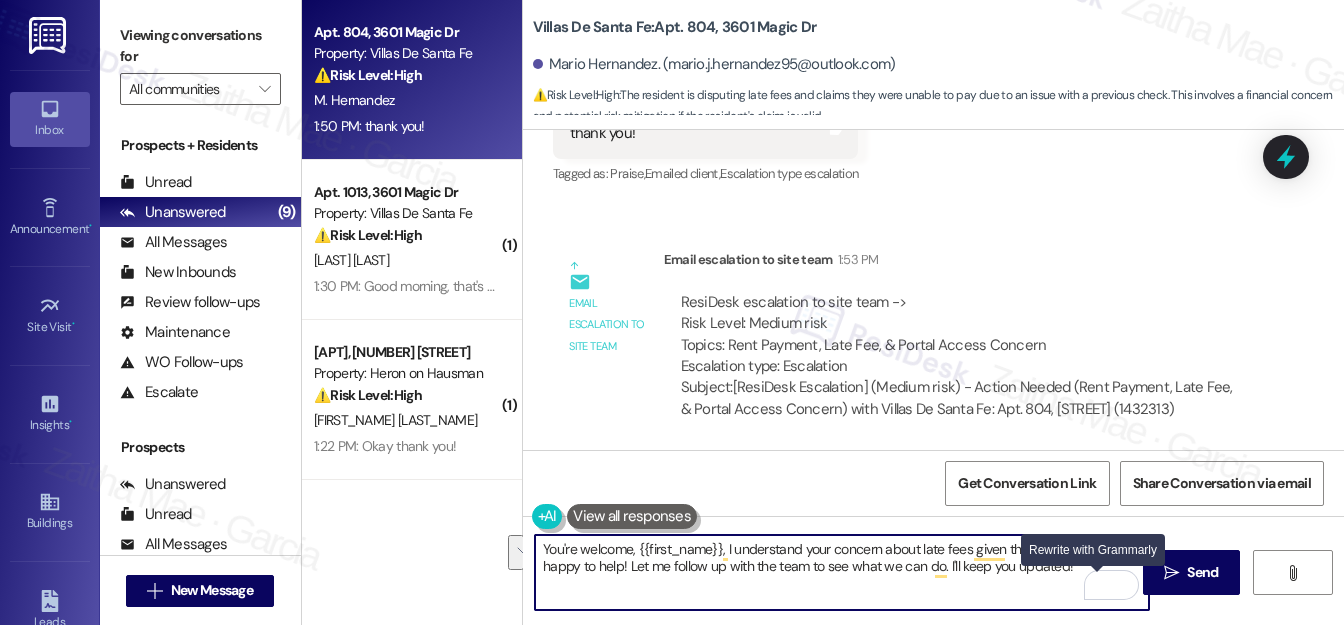 drag, startPoint x: 725, startPoint y: 548, endPoint x: 1080, endPoint y: 574, distance: 355.95084 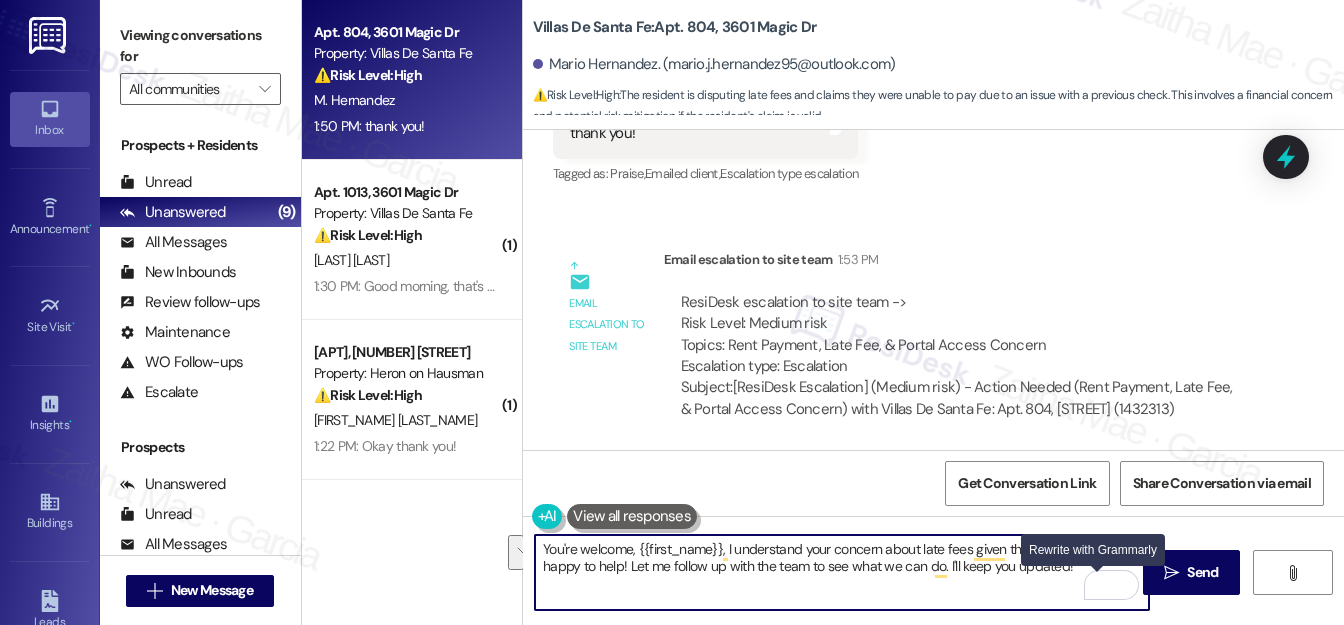 click on "You're welcome, {{first_name}}, I understand your concern about late fees given the check issue. I'm happy to help! Let me follow up with the team to see what we can do. I'll keep you updated!" at bounding box center (842, 572) 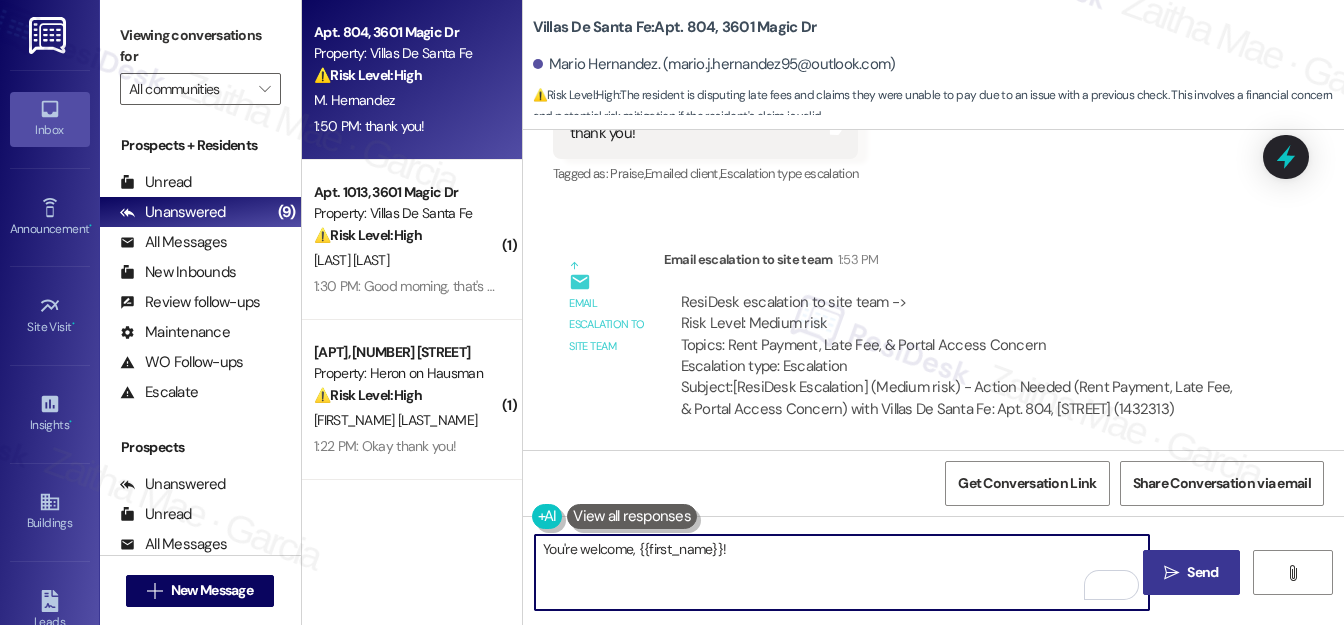 type on "You're welcome, {{first_name}}!" 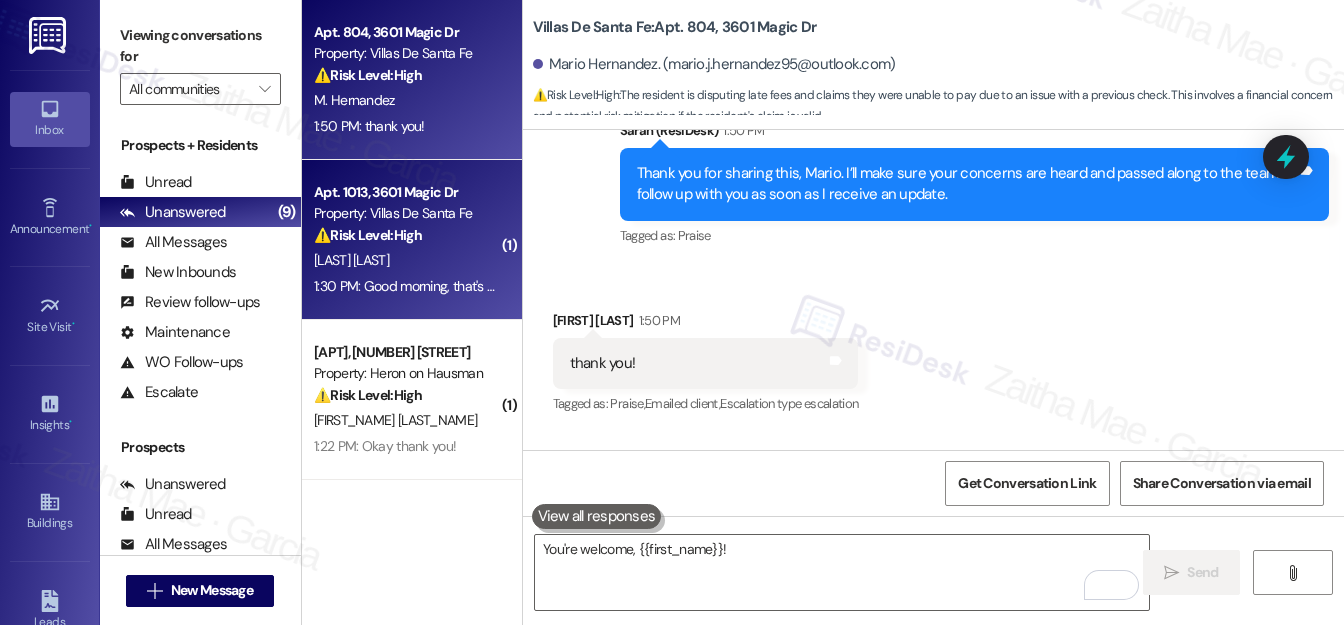 scroll, scrollTop: 2666, scrollLeft: 0, axis: vertical 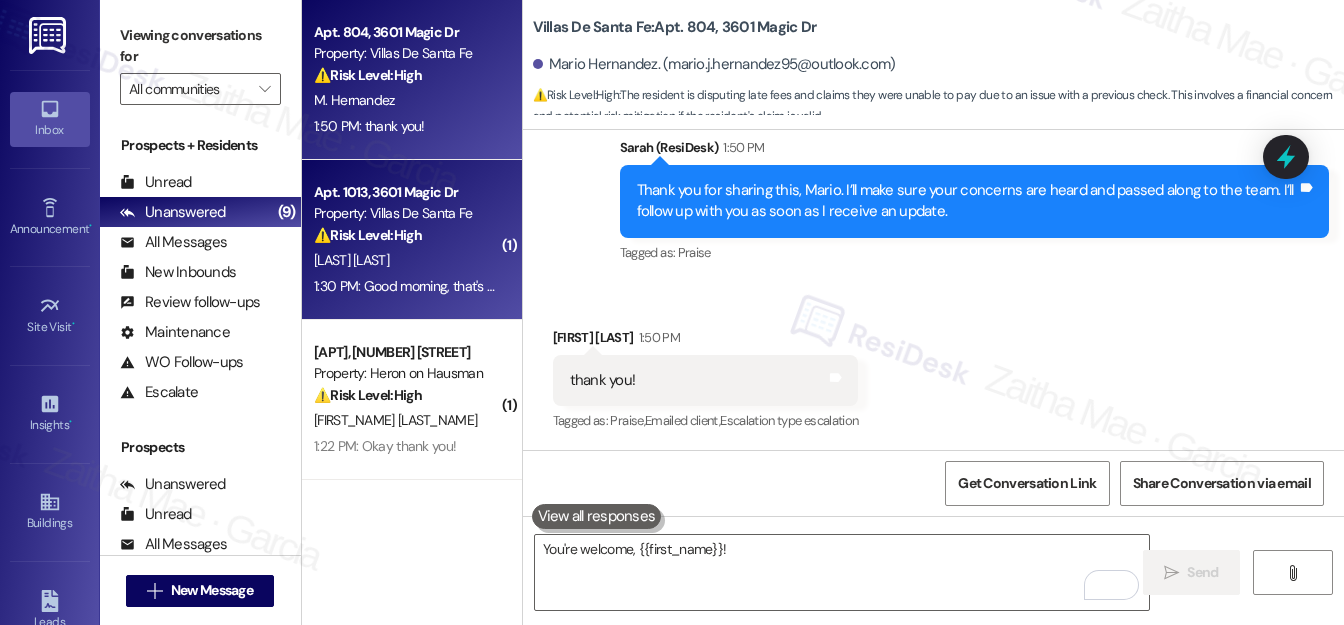 click on "[LAST] [LAST]" at bounding box center [406, 260] 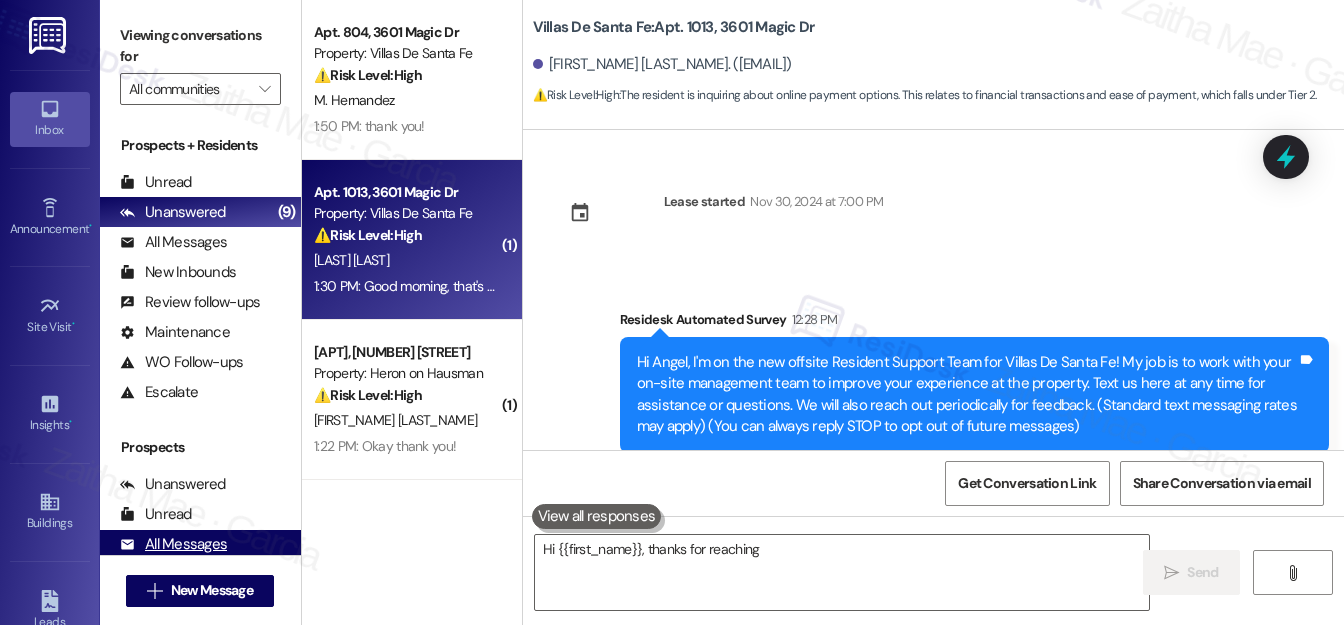 scroll, scrollTop: 199, scrollLeft: 0, axis: vertical 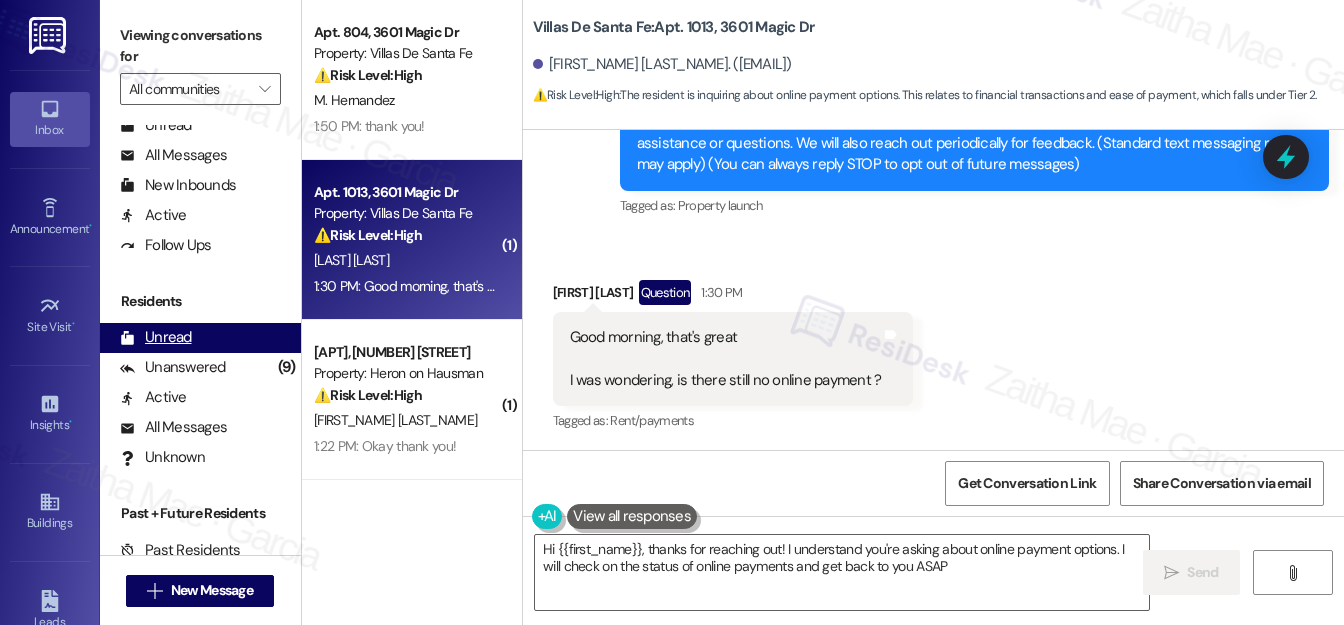 type on "Hi [FIRST], thanks for reaching out! I understand you're asking about online payment options. I will check on the status of online payments and get back to you ASAP!" 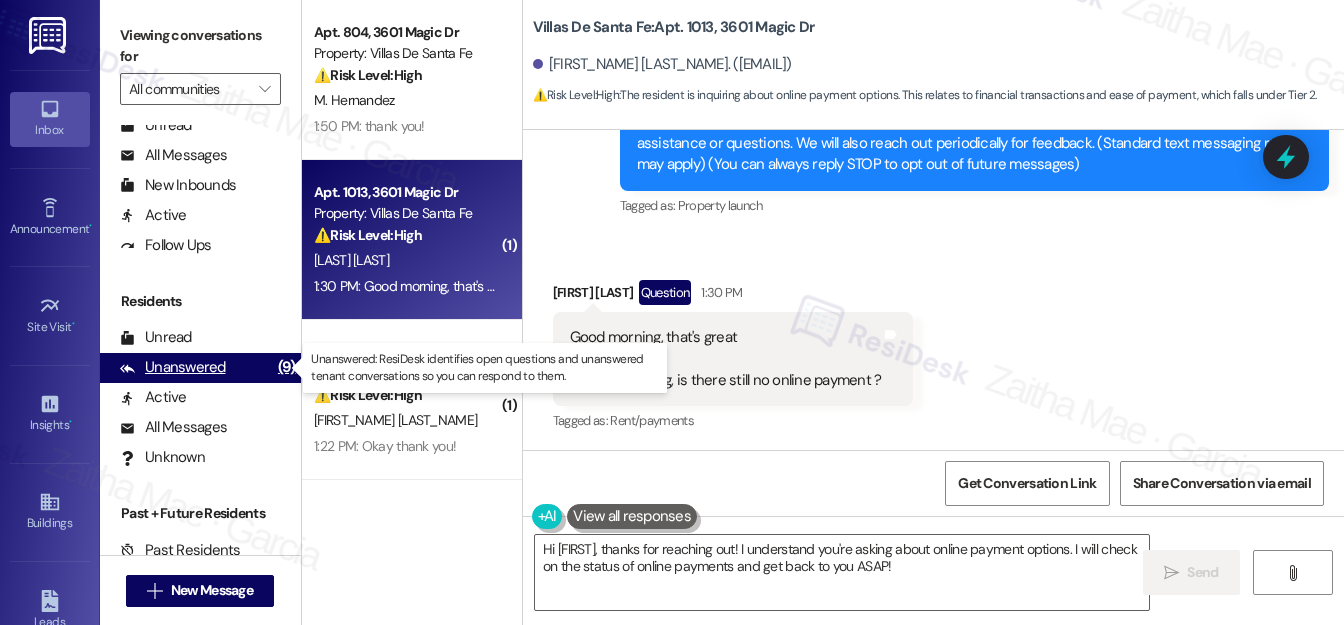 click on "Unanswered" at bounding box center (173, 367) 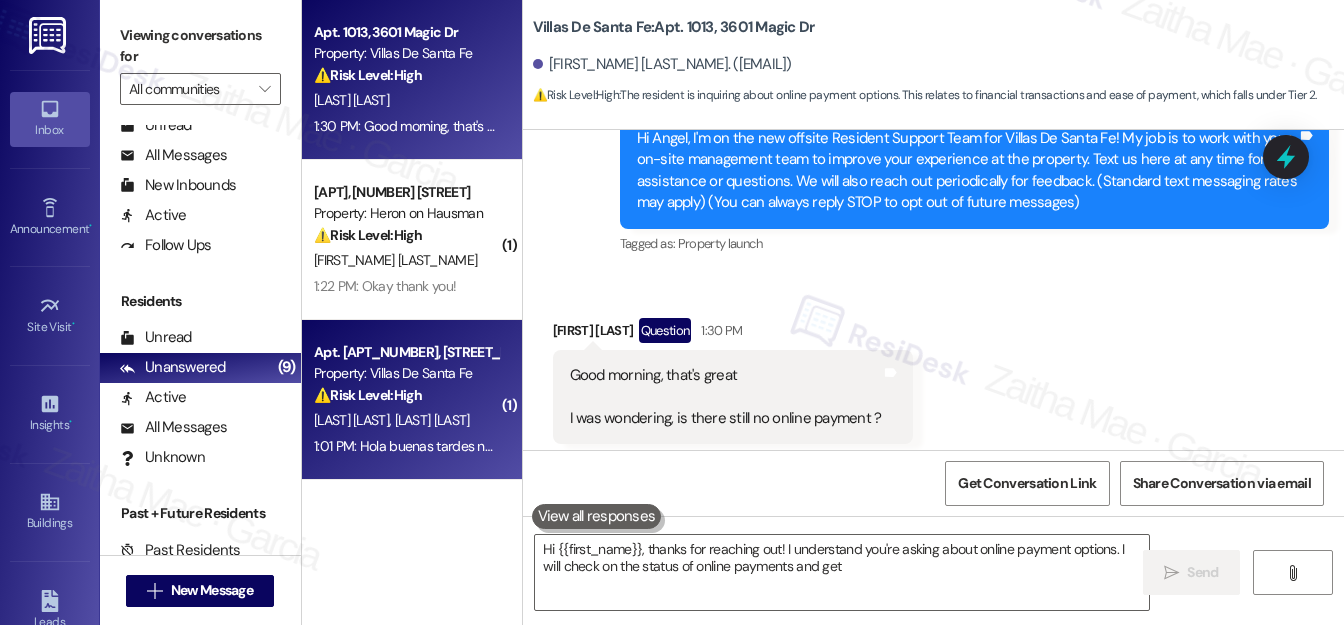 scroll, scrollTop: 262, scrollLeft: 0, axis: vertical 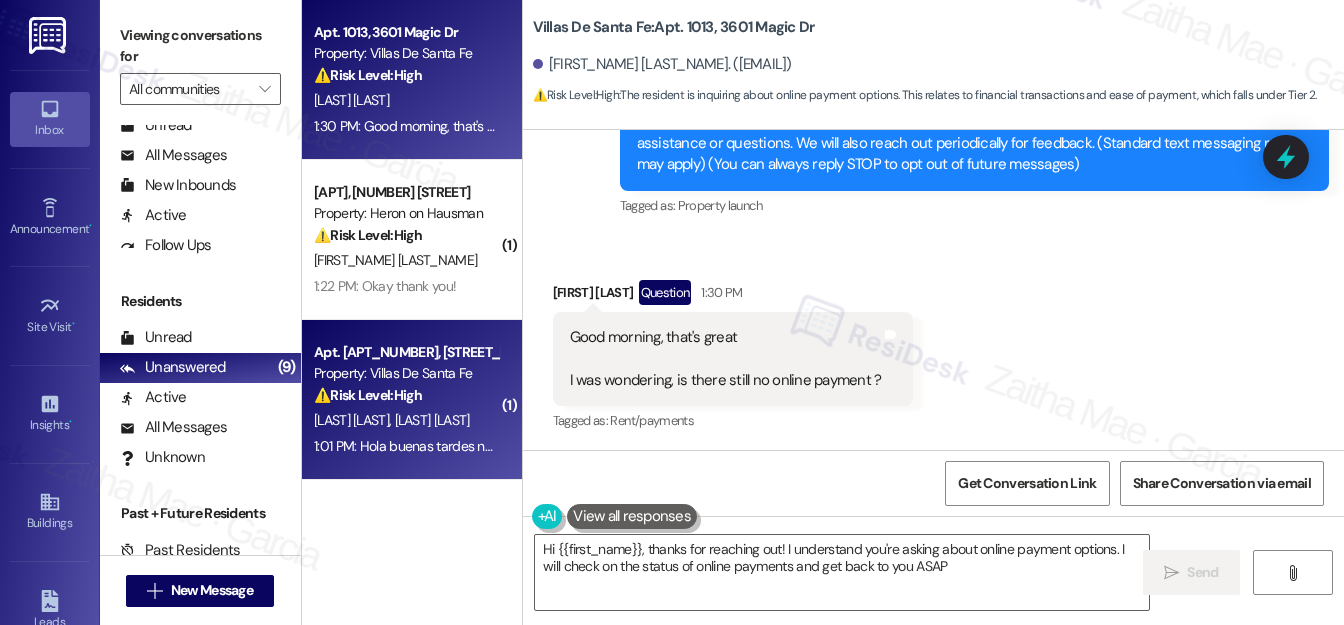 type on "Hi [FIRST], thanks for reaching out! I understand you're asking about online payment options. I will check on the status of online payments and get back to you ASAP!" 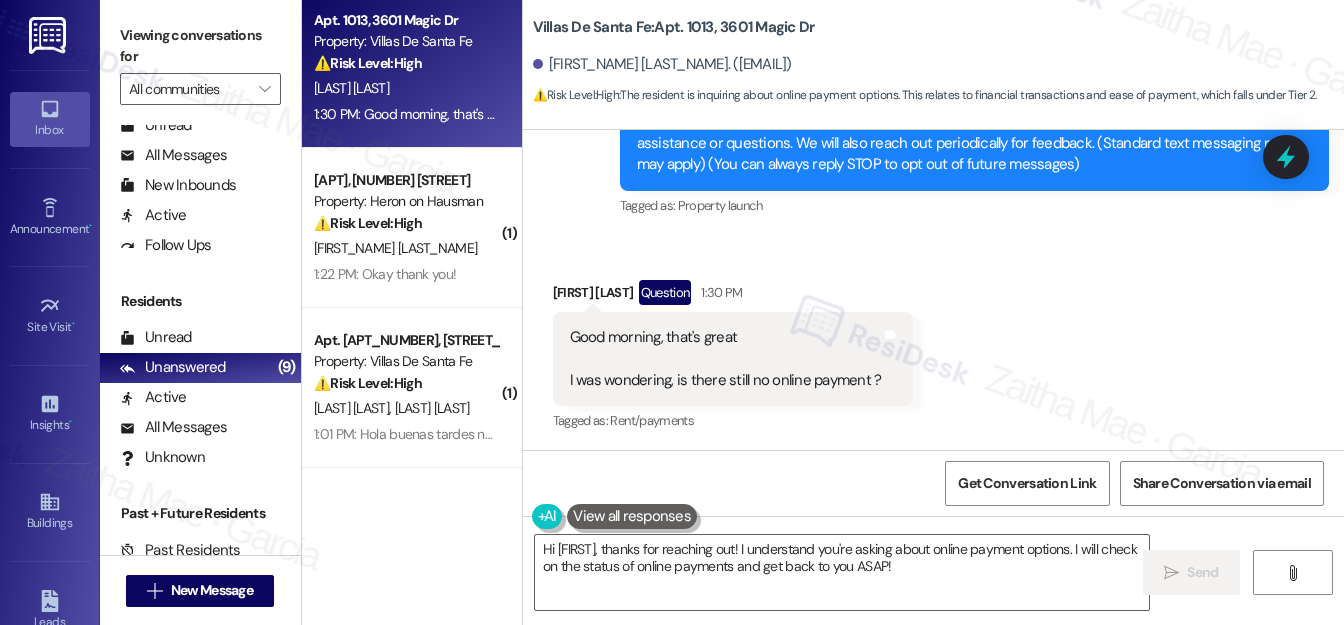 scroll, scrollTop: 0, scrollLeft: 0, axis: both 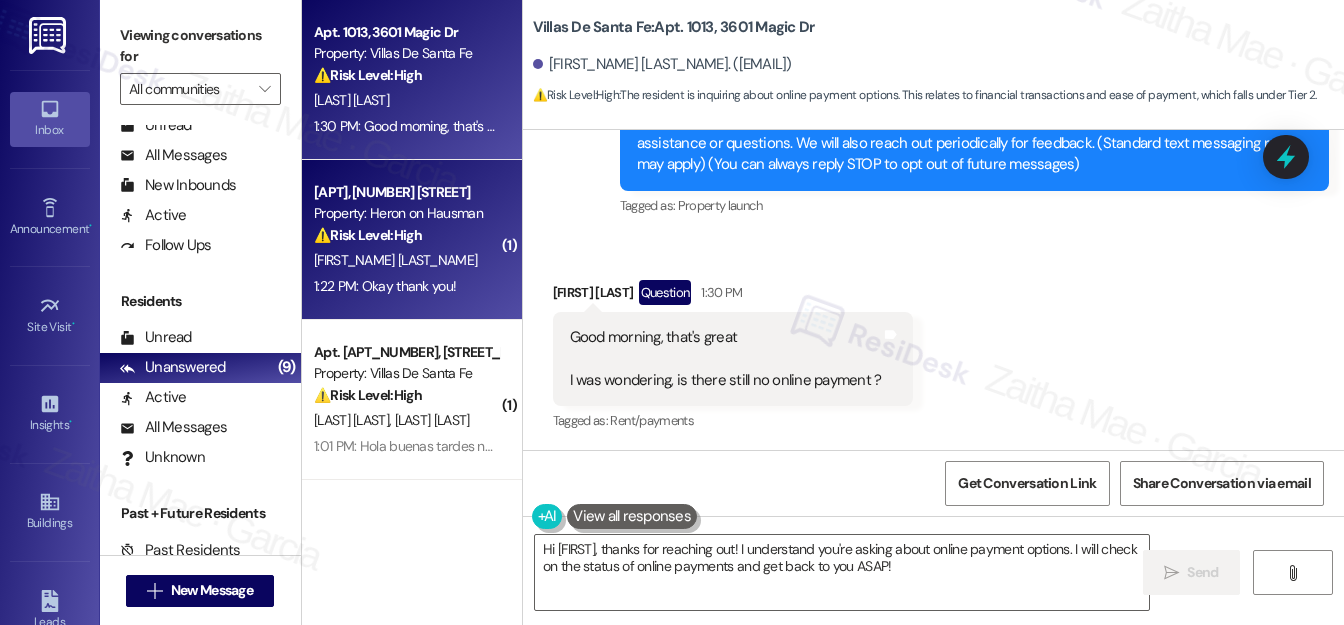 click on "[FIRST_NAME] [LAST_NAME]" at bounding box center (406, 260) 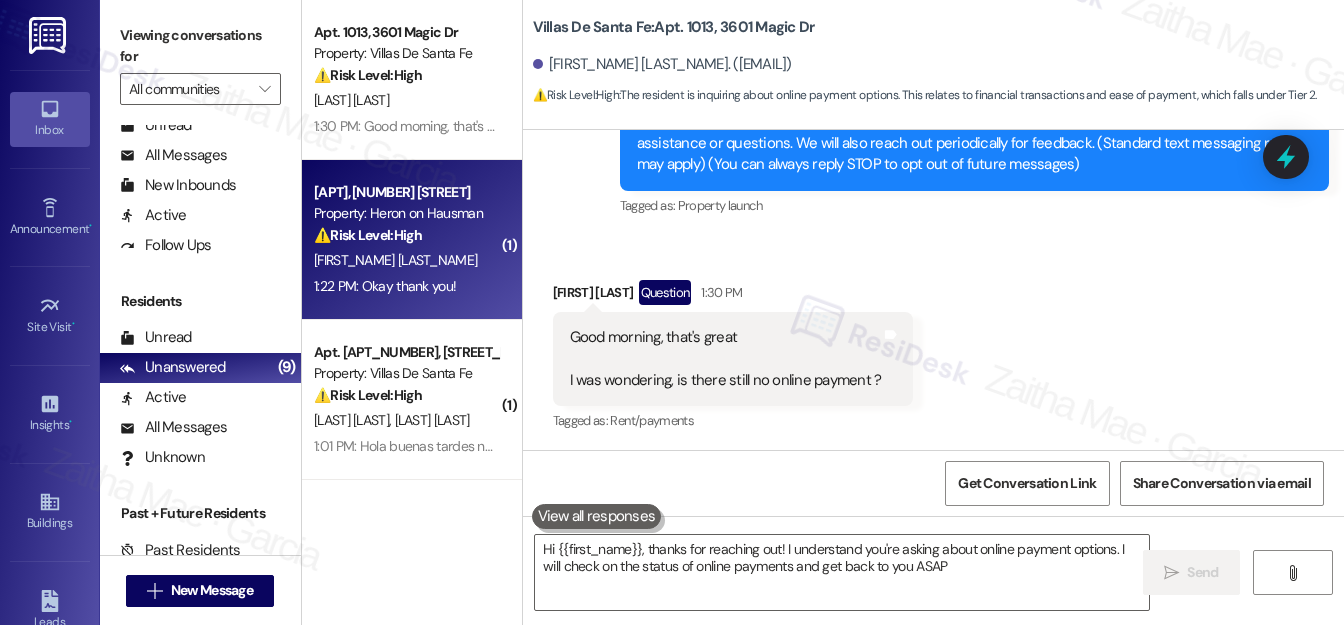 type on "Hi [FIRST], thanks for reaching out! I understand you're asking about online payment options. I will check on the status of online payments and get back to you ASAP!" 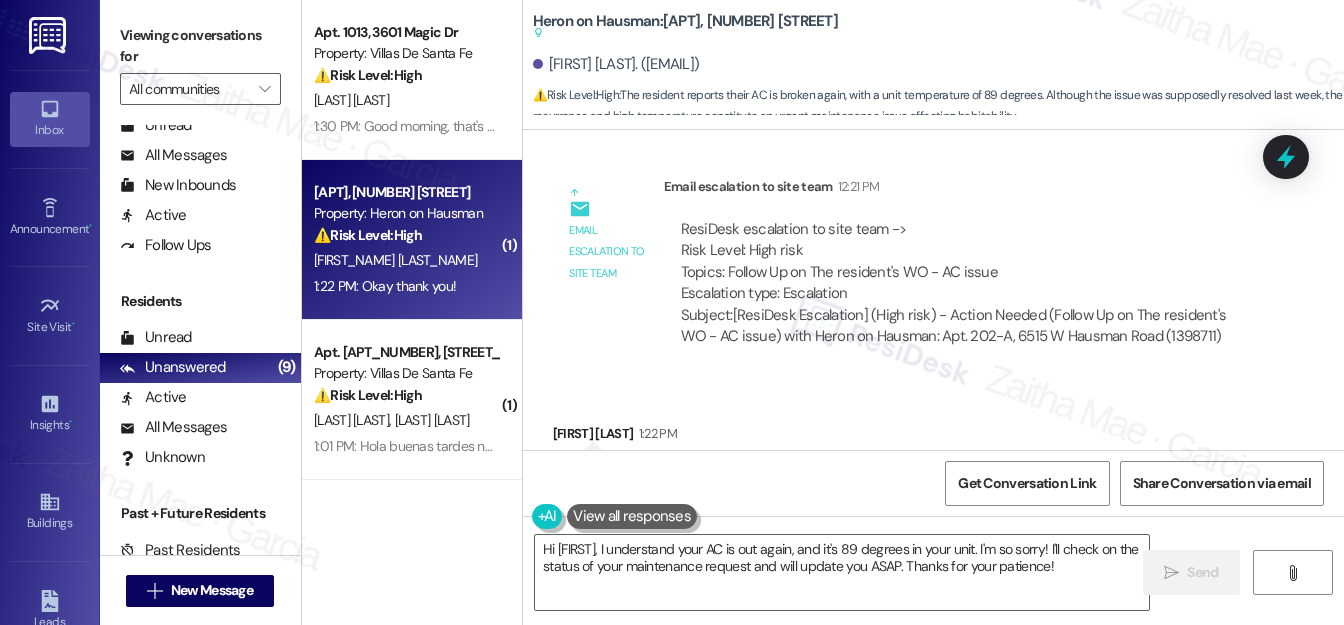 scroll, scrollTop: 5461, scrollLeft: 0, axis: vertical 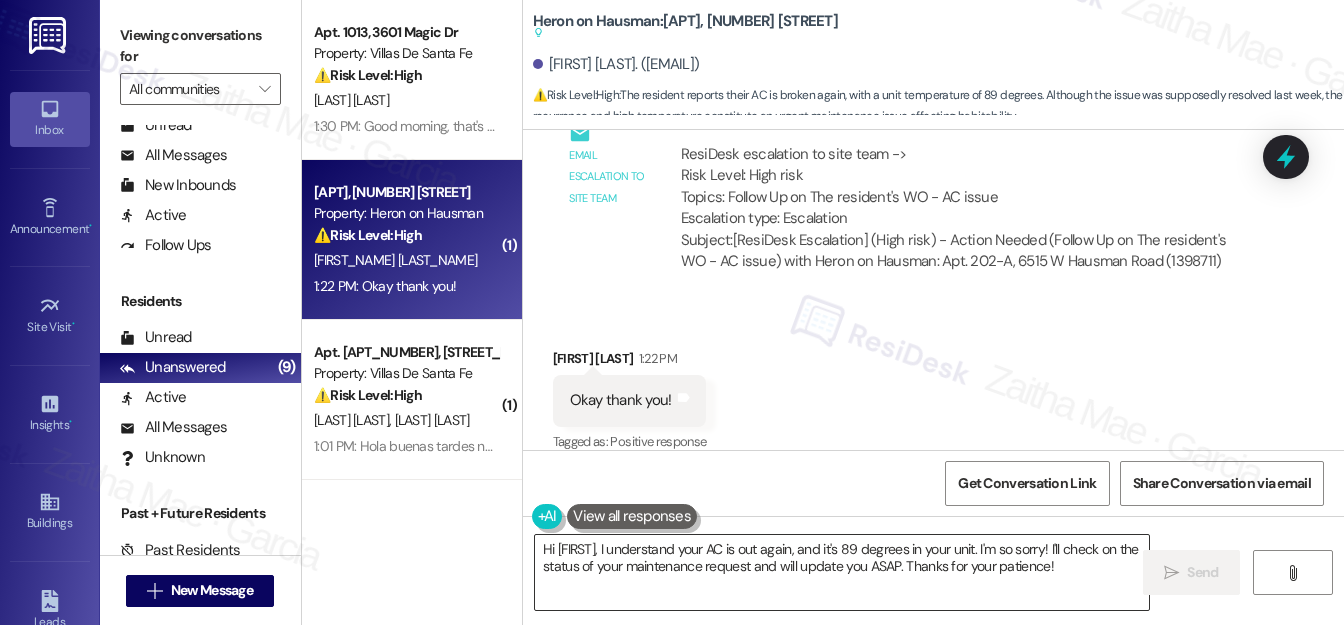 click on "Hi [FIRST], I understand your AC is out again, and it's 89 degrees in your unit. I'm so sorry! I'll check on the status of your maintenance request and will update you ASAP. Thanks for your patience!" at bounding box center (842, 572) 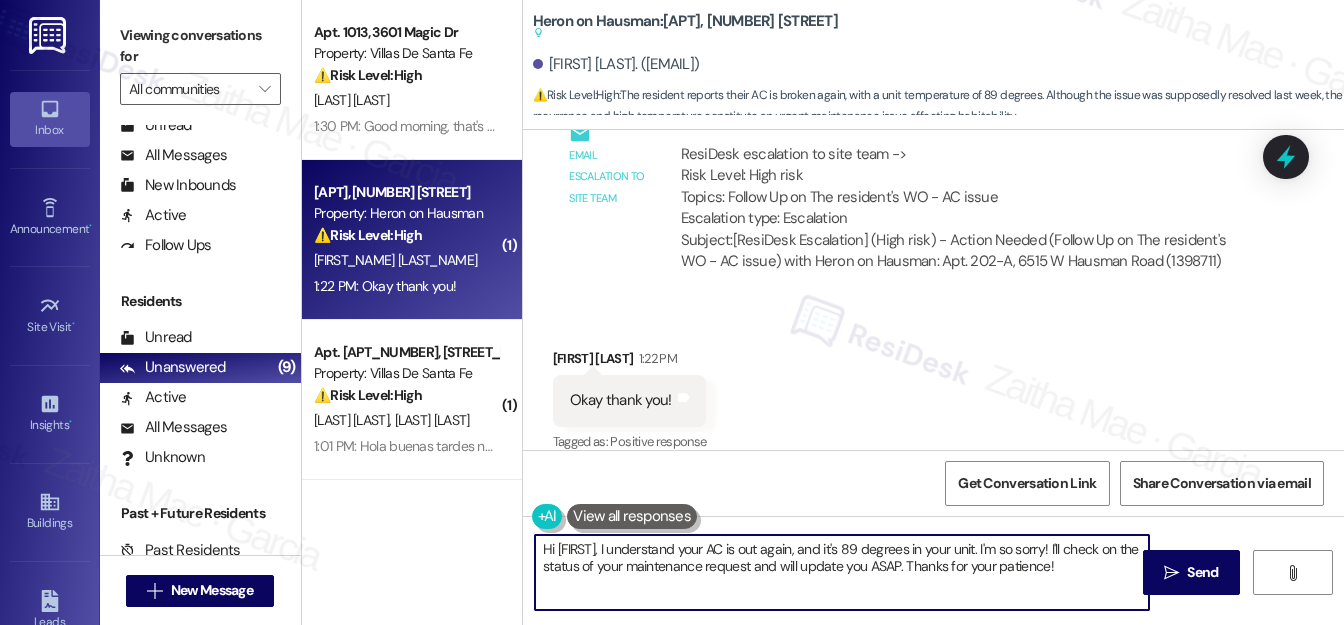click on "Hi [FIRST], I understand your AC is out again, and it's 89 degrees in your unit. I'm so sorry! I'll check on the status of your maintenance request and will update you ASAP. Thanks for your patience!" at bounding box center (842, 572) 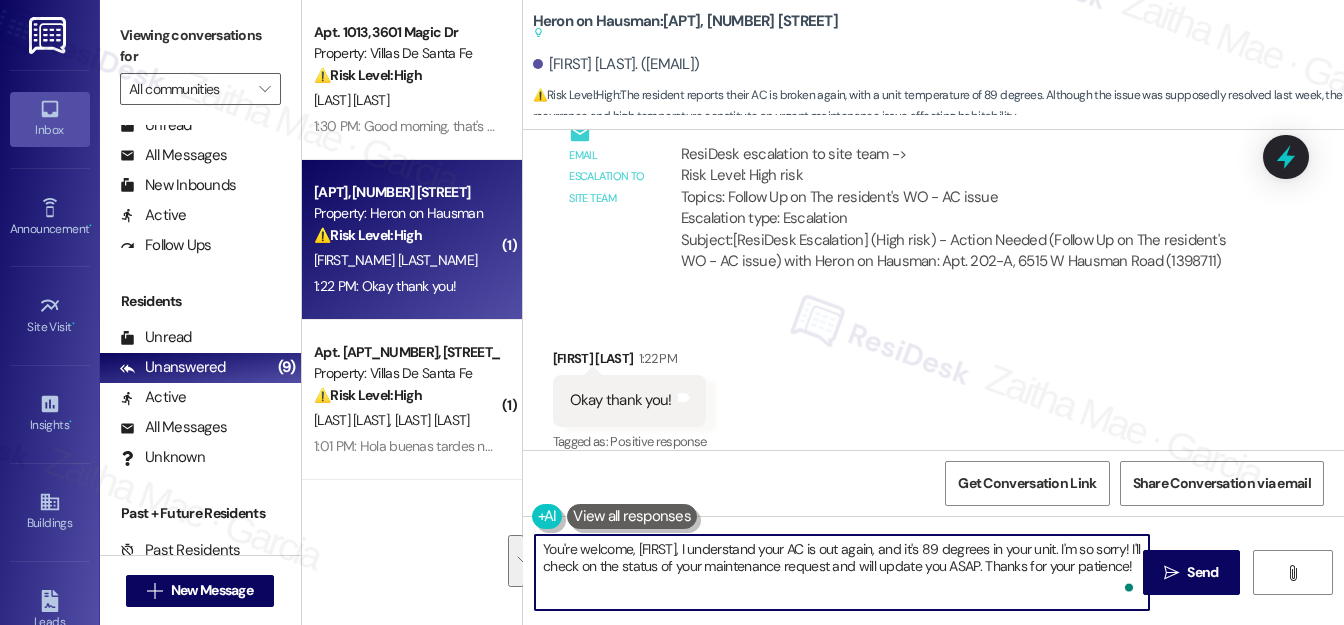 drag, startPoint x: 720, startPoint y: 552, endPoint x: 737, endPoint y: 587, distance: 38.910152 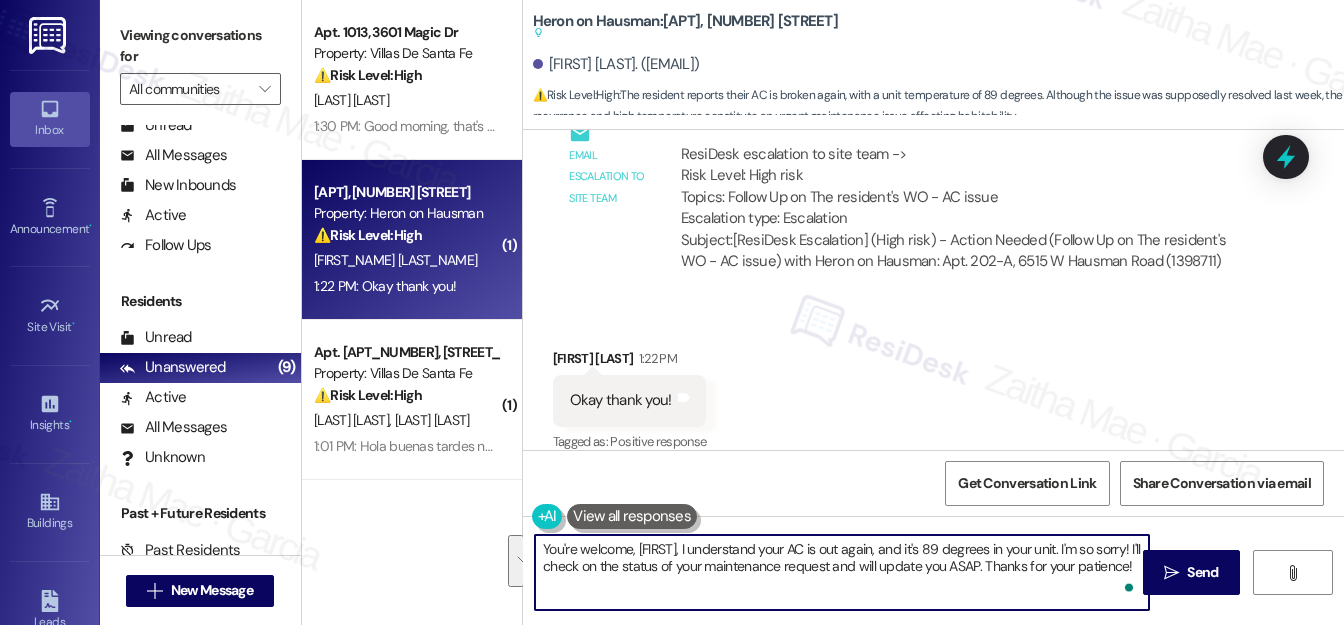 click on "You're welcome, [FIRST], I understand your AC is out again, and it's 89 degrees in your unit. I'm so sorry! I'll check on the status of your maintenance request and will update you ASAP. Thanks for your patience!" at bounding box center [842, 572] 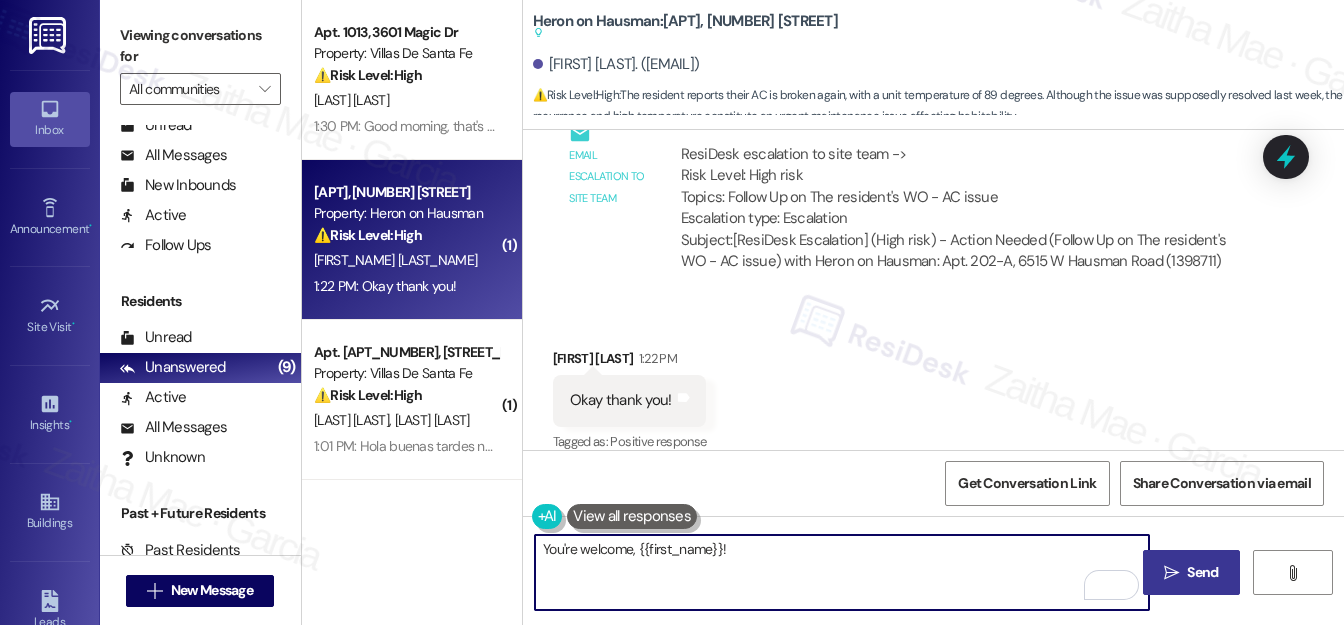 type on "You're welcome, {{first_name}}!" 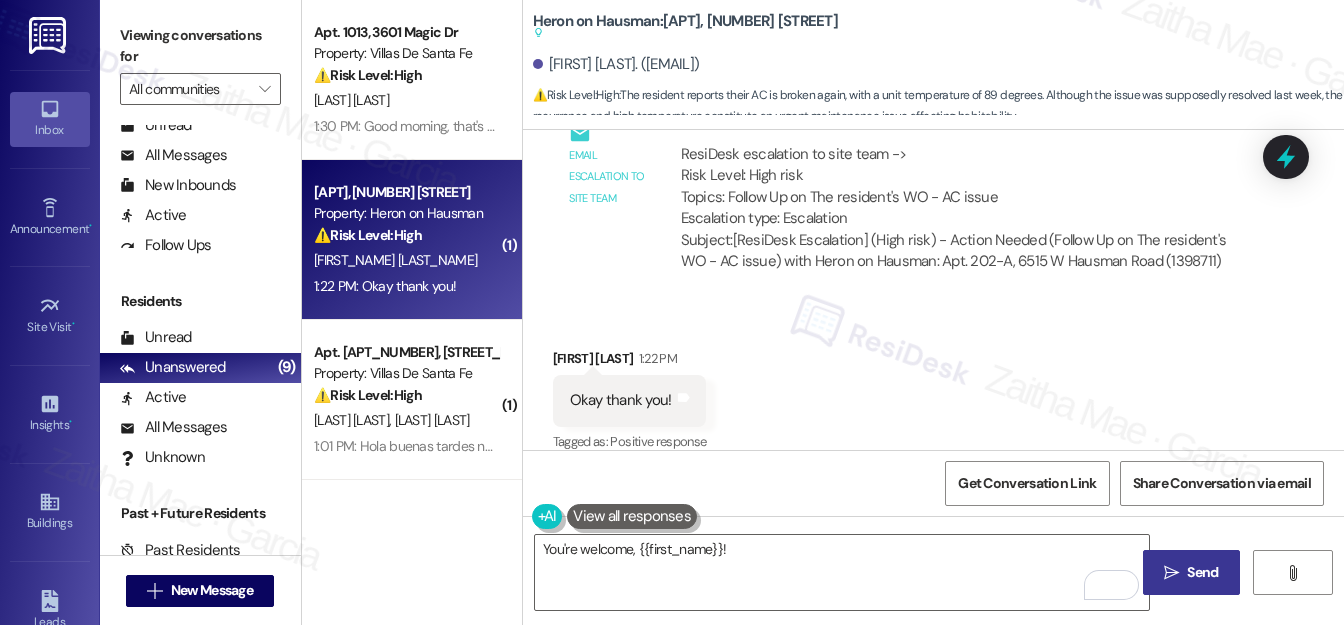 click on "Send" at bounding box center (1202, 572) 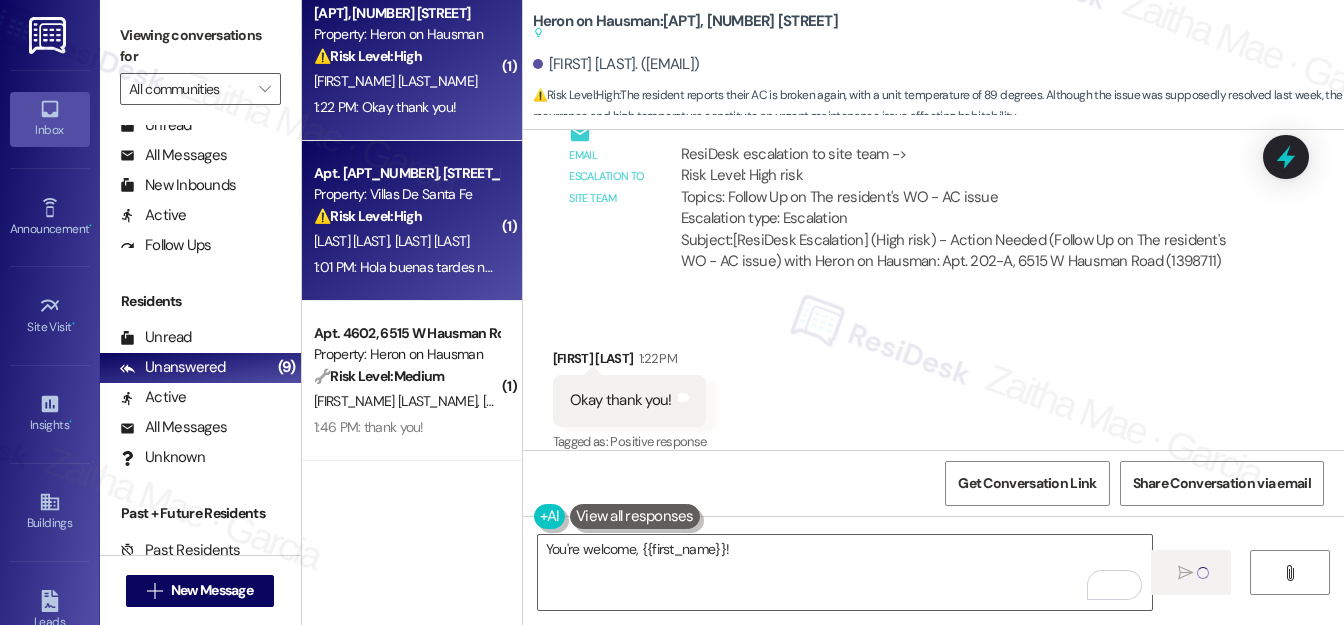 scroll, scrollTop: 181, scrollLeft: 0, axis: vertical 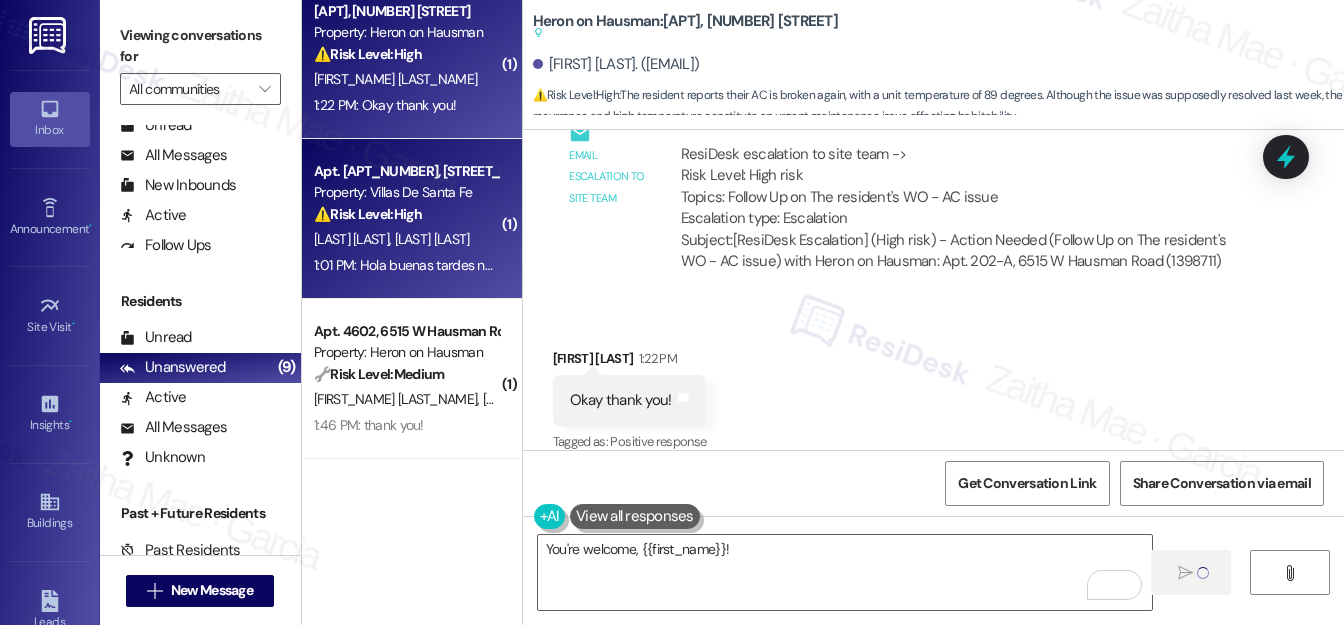 type 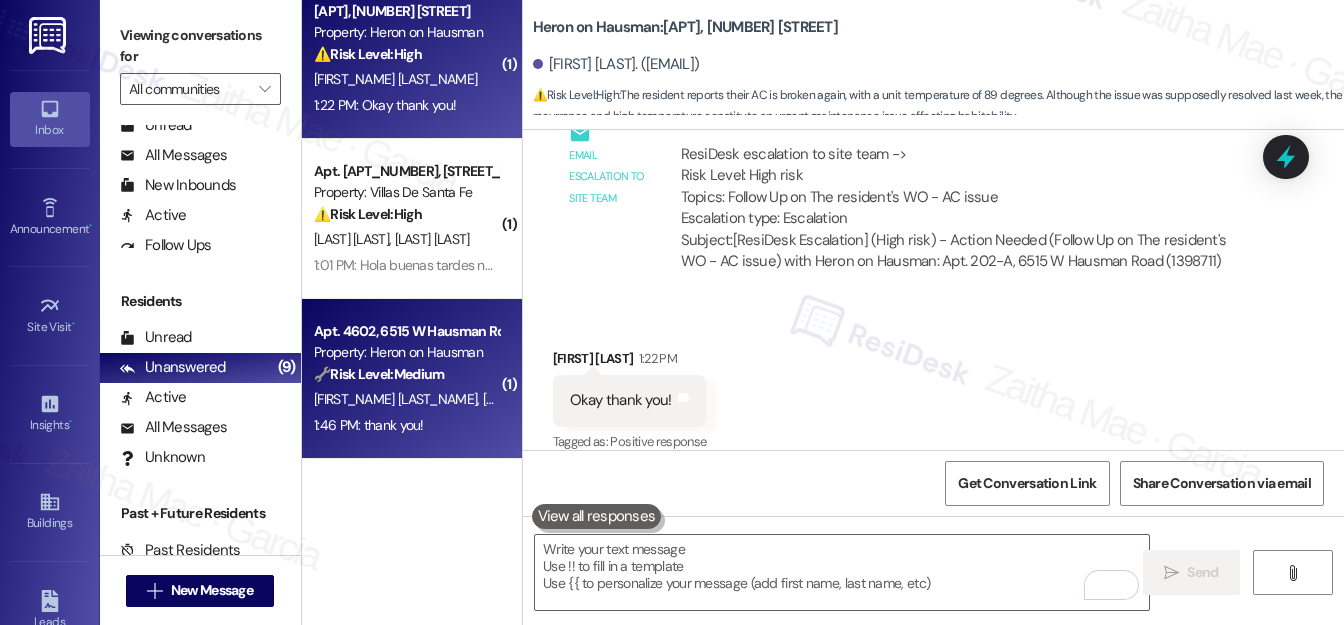 scroll, scrollTop: 5461, scrollLeft: 0, axis: vertical 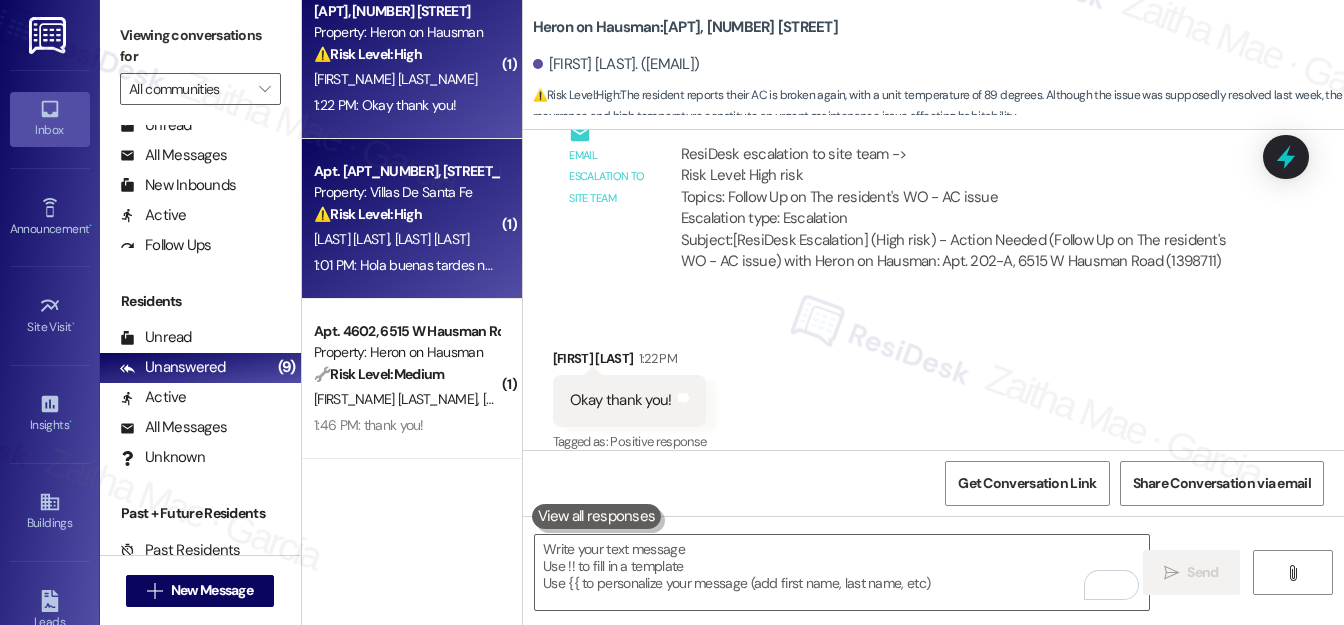 click on "⚠️  Risk Level:  High The resident is having trouble paying rent and has not received a response after multiple attempts. This indicates a financial concern and a potential breakdown in communication, requiring urgent attention." at bounding box center (406, 214) 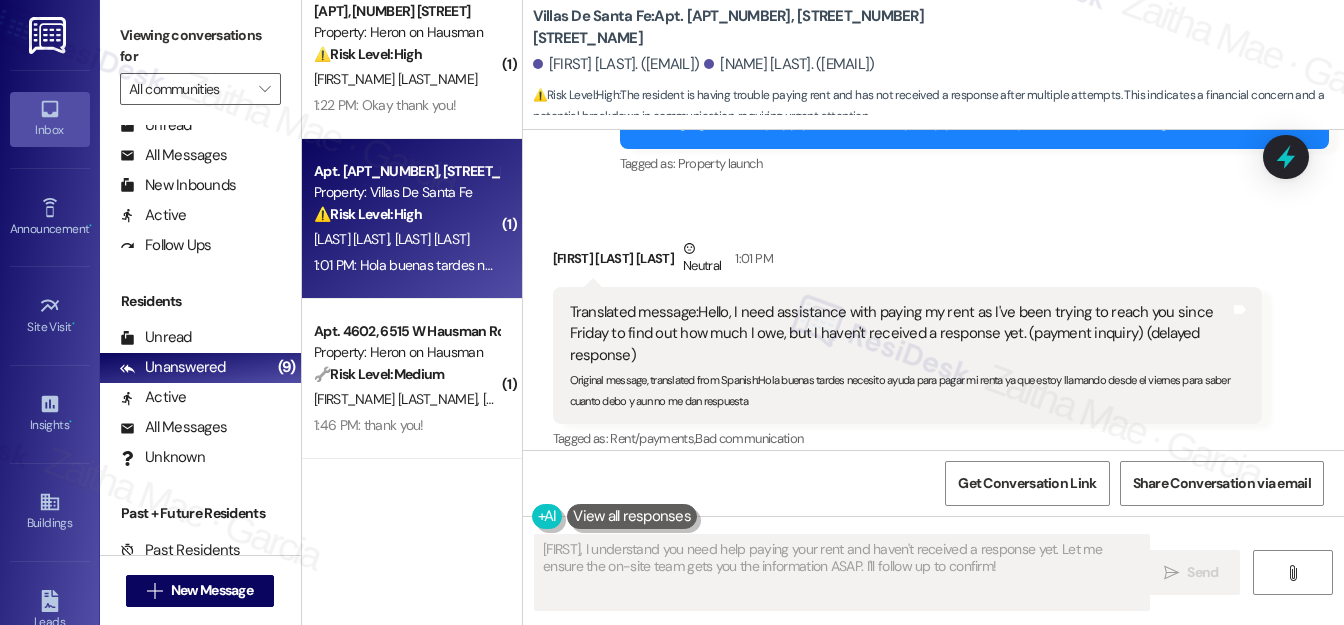 scroll, scrollTop: 322, scrollLeft: 0, axis: vertical 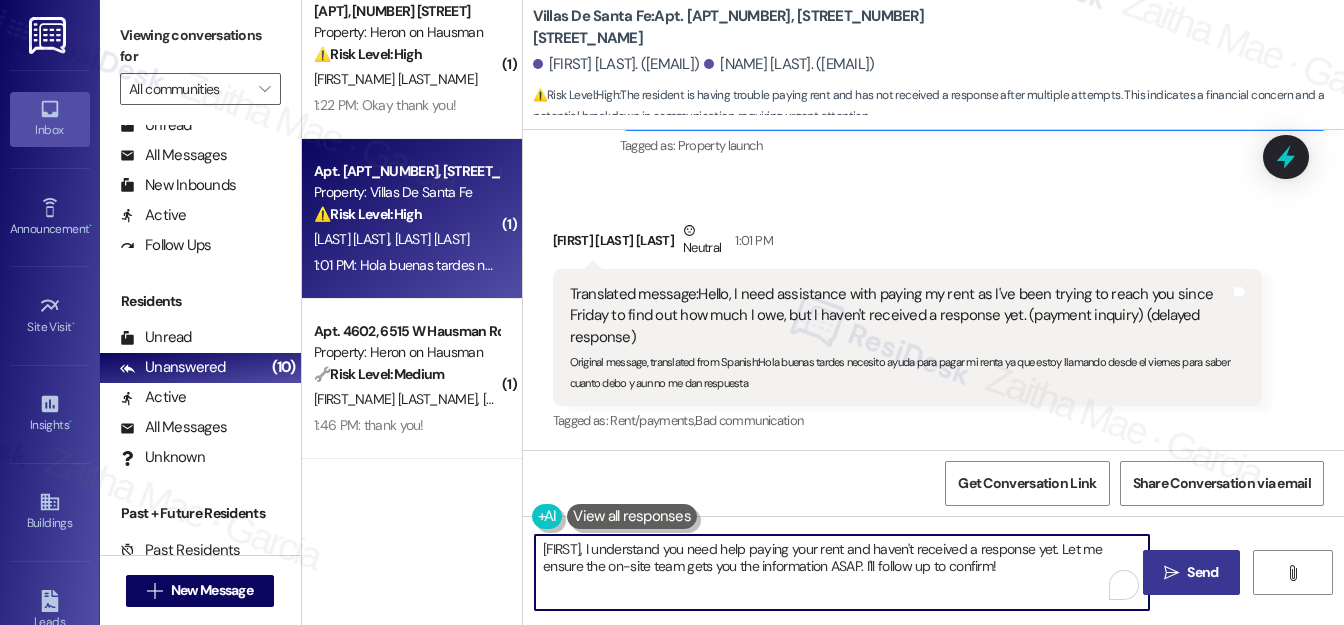 click on "[FIRST], I understand you need help paying your rent and haven't received a response yet. Let me ensure the on-site team gets you the information ASAP. I'll follow up to confirm!" at bounding box center (842, 572) 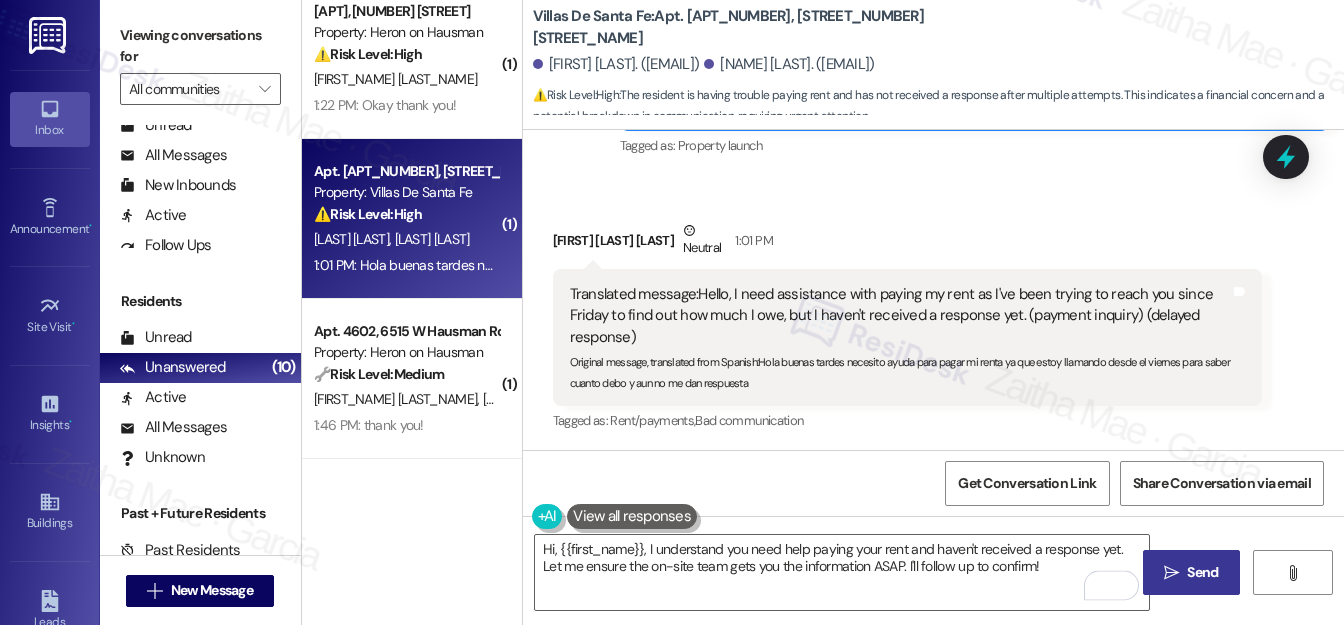 click on "[FIRST] [LAST]   Neutral [TIME]" at bounding box center (907, 244) 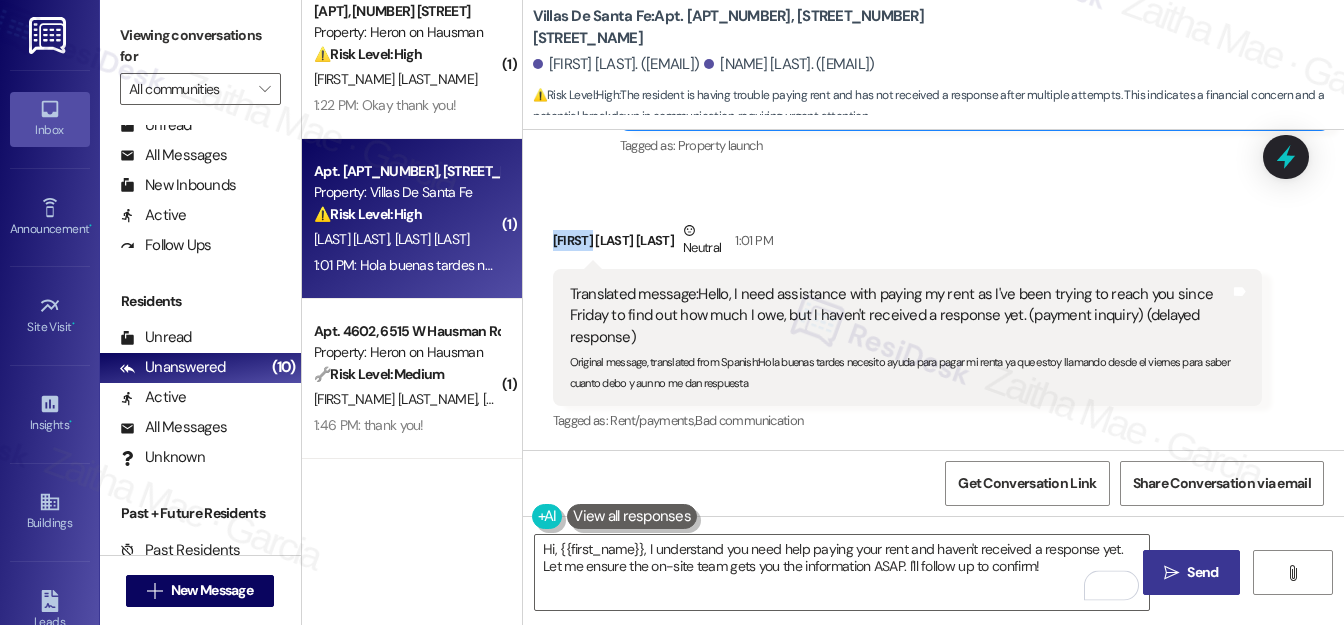 click on "[FIRST] [LAST]   Neutral [TIME]" at bounding box center [907, 244] 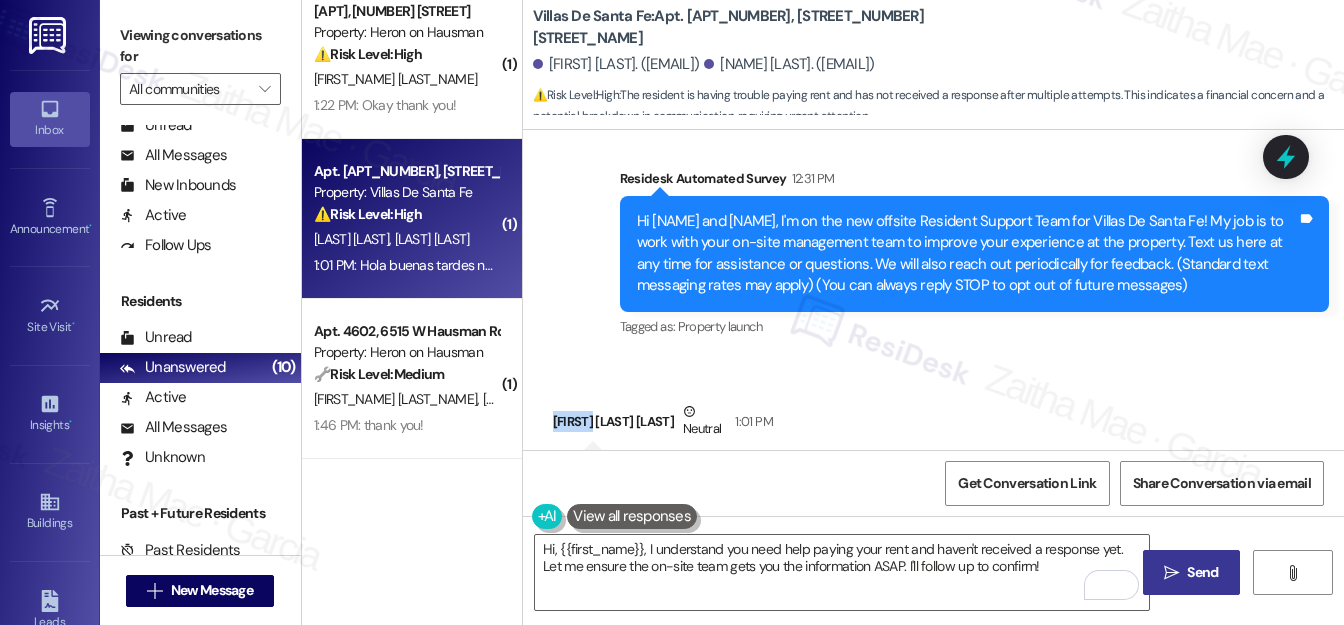 scroll, scrollTop: 322, scrollLeft: 0, axis: vertical 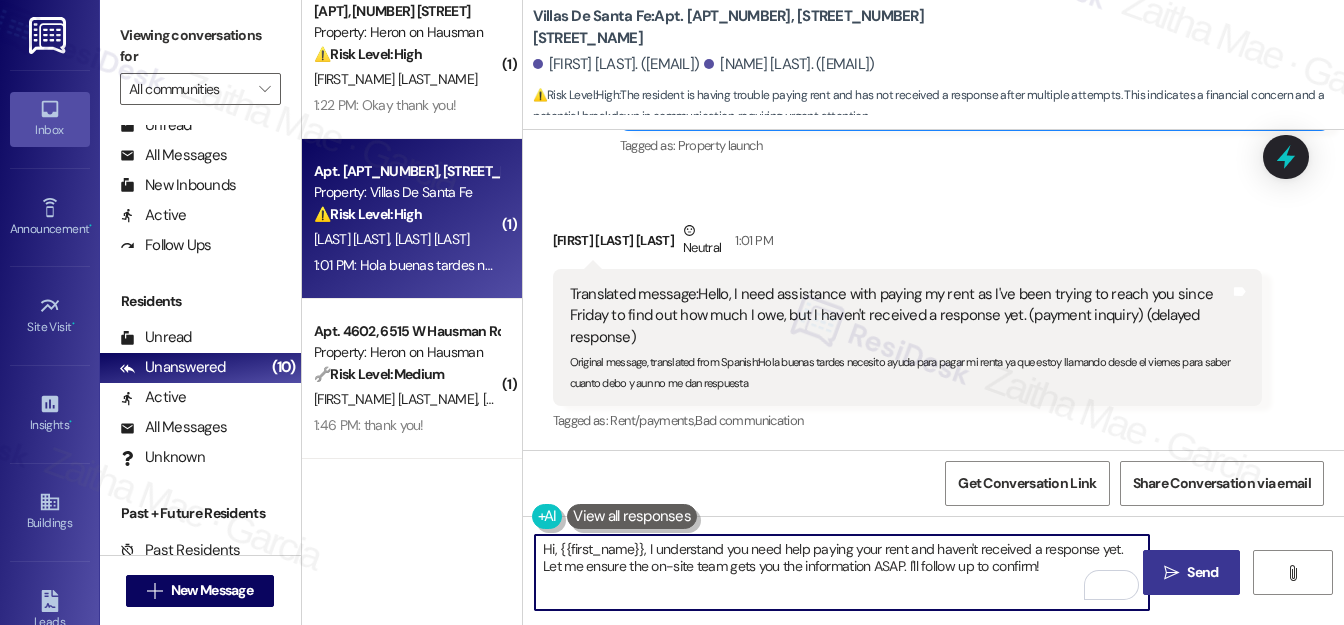 click on "Hi, {{first_name}}, I understand you need help paying your rent and haven't received a response yet. Let me ensure the on-site team gets you the information ASAP. I'll follow up to confirm!" at bounding box center (842, 572) 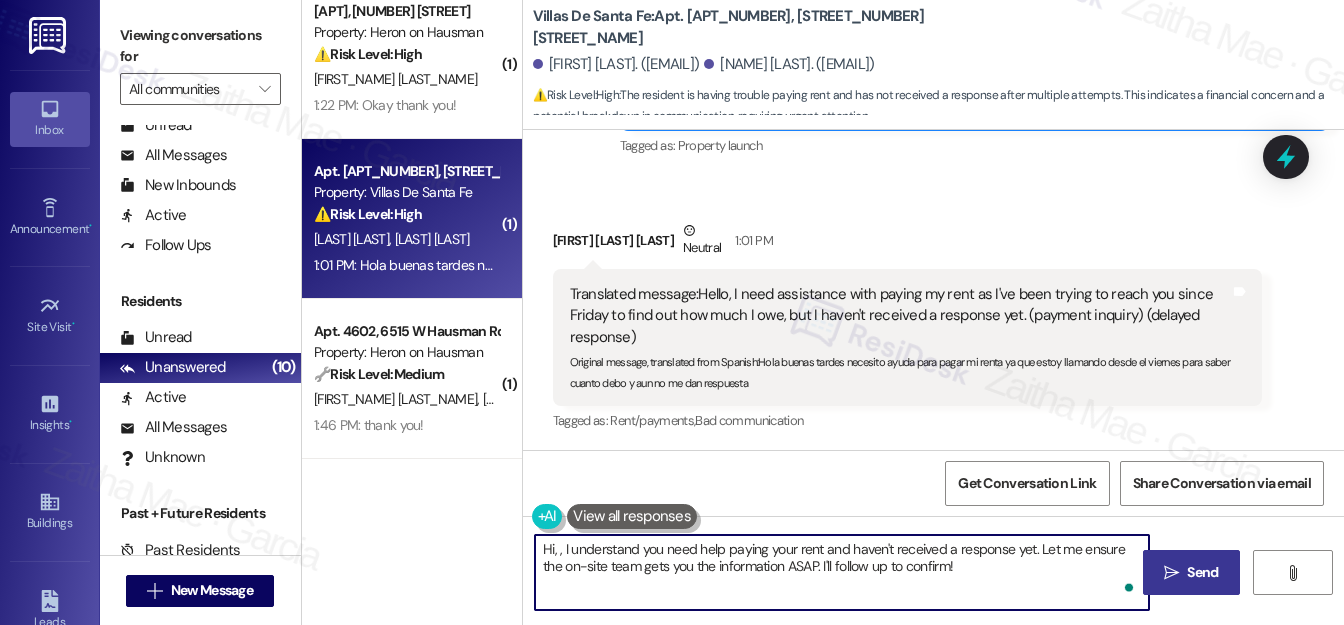 paste on "Osmanis" 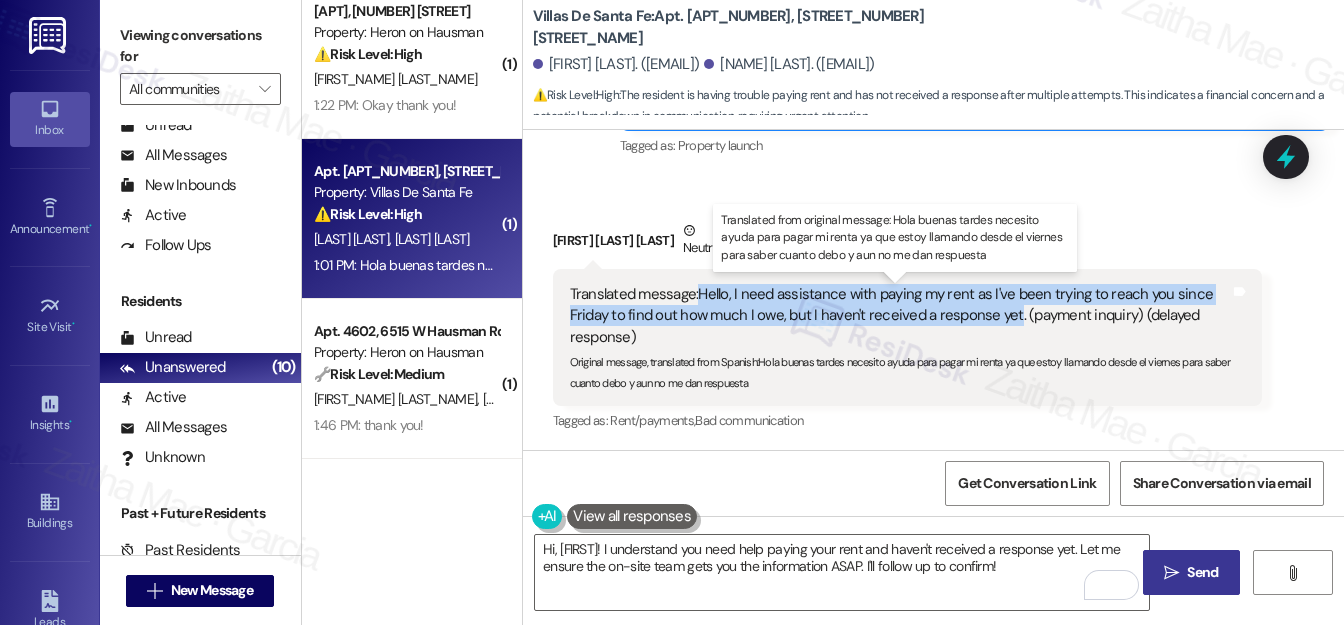 drag, startPoint x: 697, startPoint y: 290, endPoint x: 1009, endPoint y: 311, distance: 312.70593 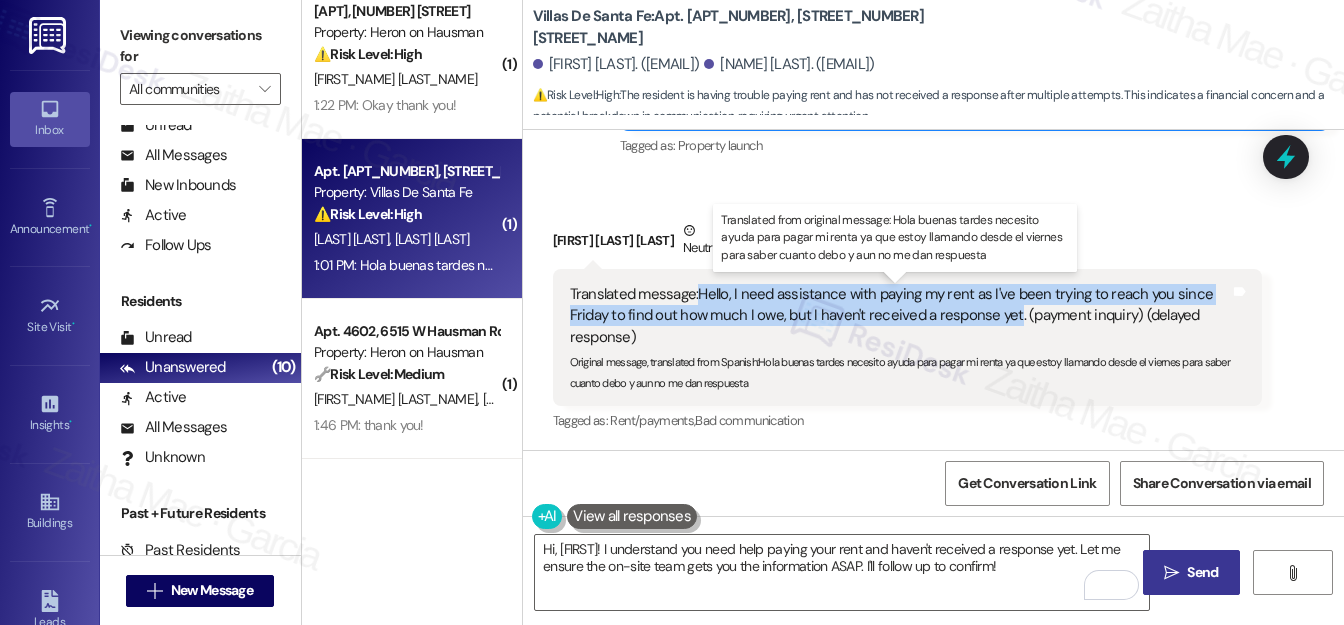 click on "Translated message:  Hello, I need assistance with paying my rent as I've been trying to reach you since Friday to find out how much I owe, but I haven't received a response yet. (payment inquiry) (delayed response)" at bounding box center (900, 316) 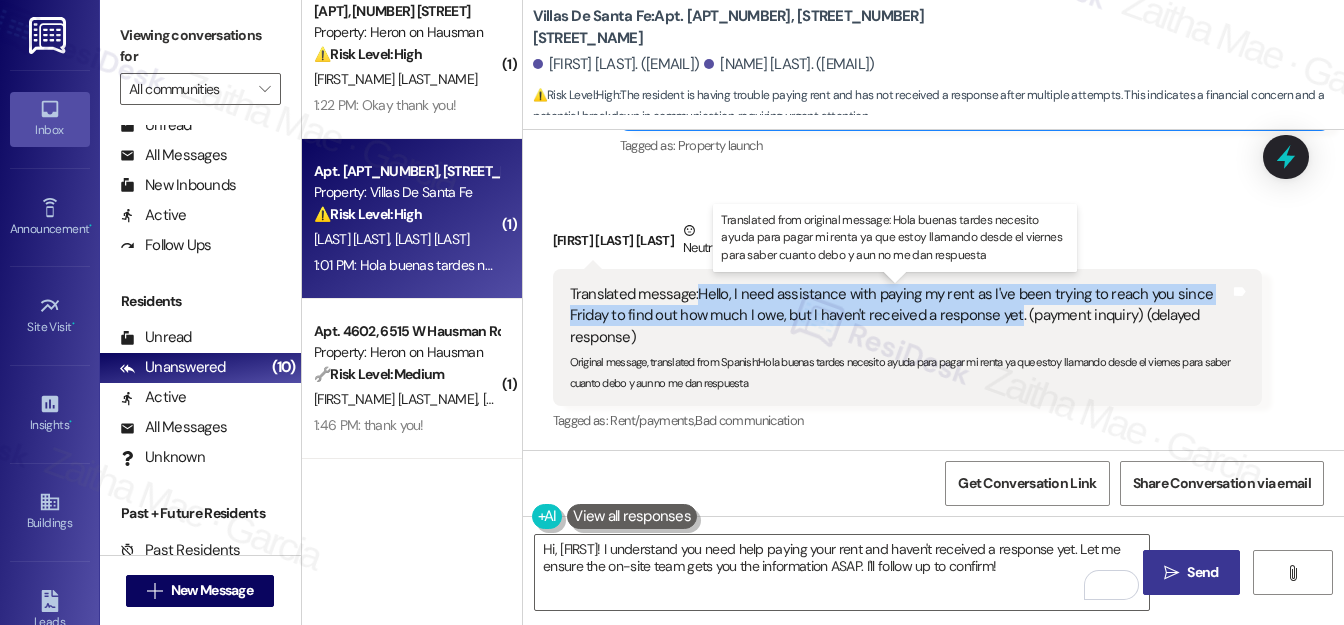 copy on "Hello, I need assistance with paying my rent as I've been trying to reach you since Friday to find out how much I owe, but I haven't received a response yet" 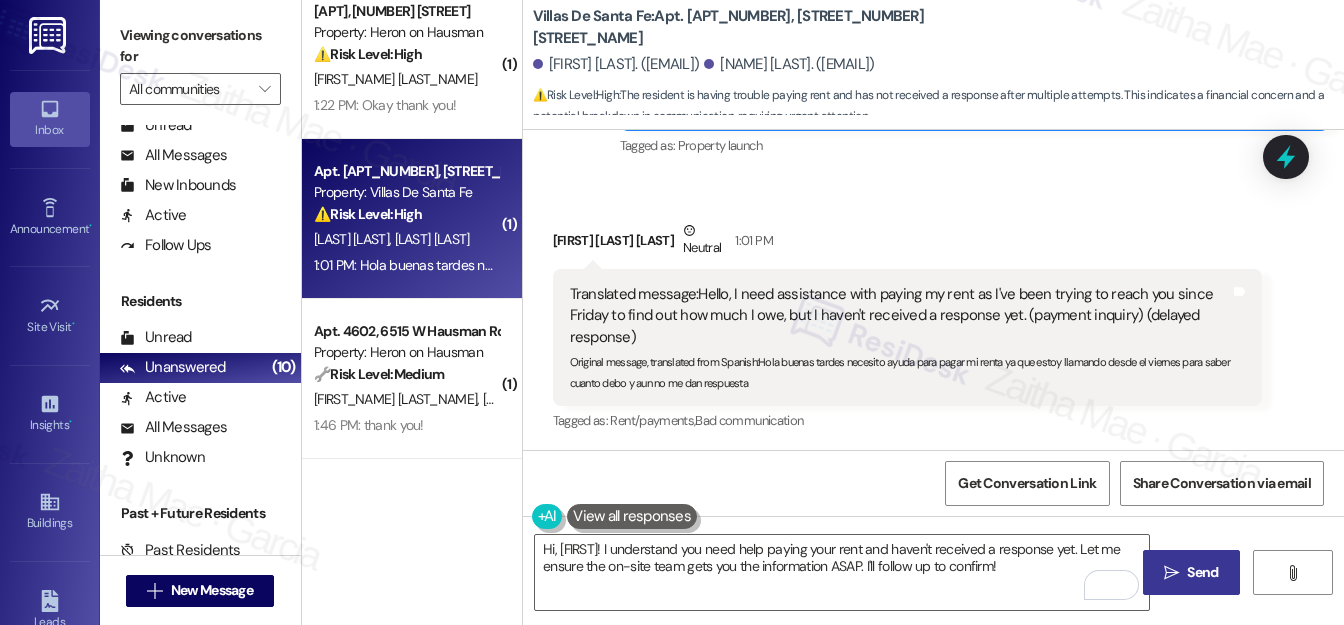 click on "Tagged as:   Rent/payments ,  Click to highlight conversations about Rent/payments Bad communication Click to highlight conversations about Bad communication" at bounding box center [907, 420] 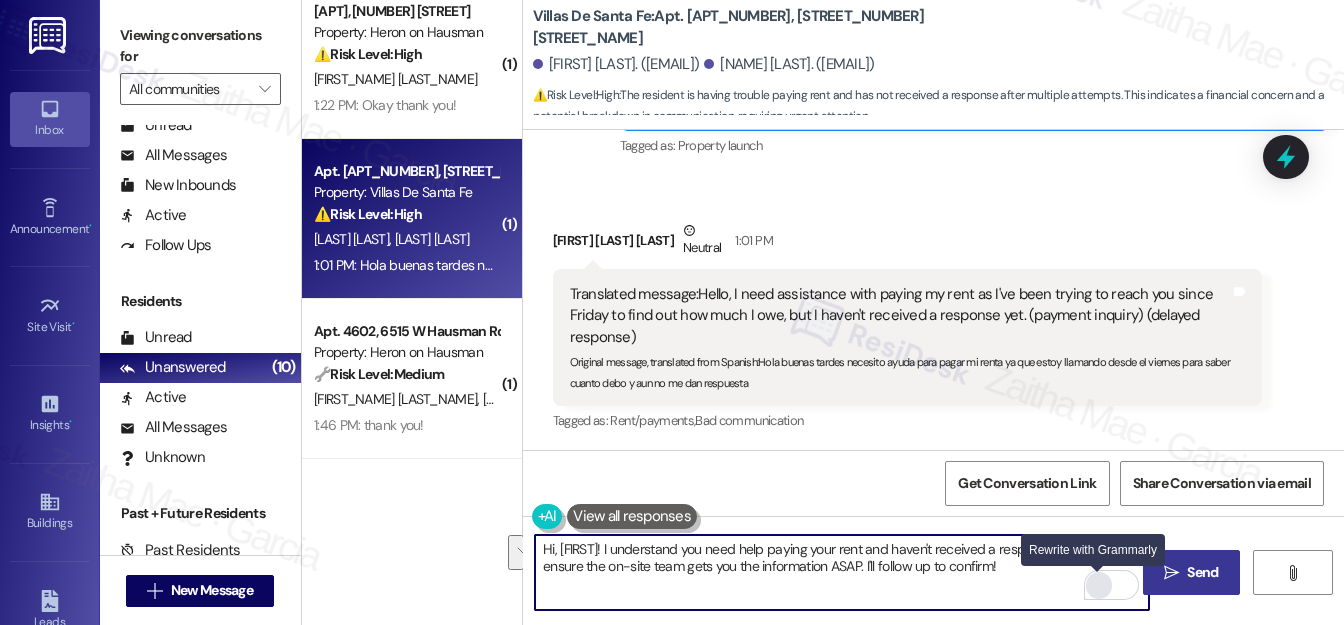 drag, startPoint x: 1086, startPoint y: 547, endPoint x: 1088, endPoint y: 577, distance: 30.066593 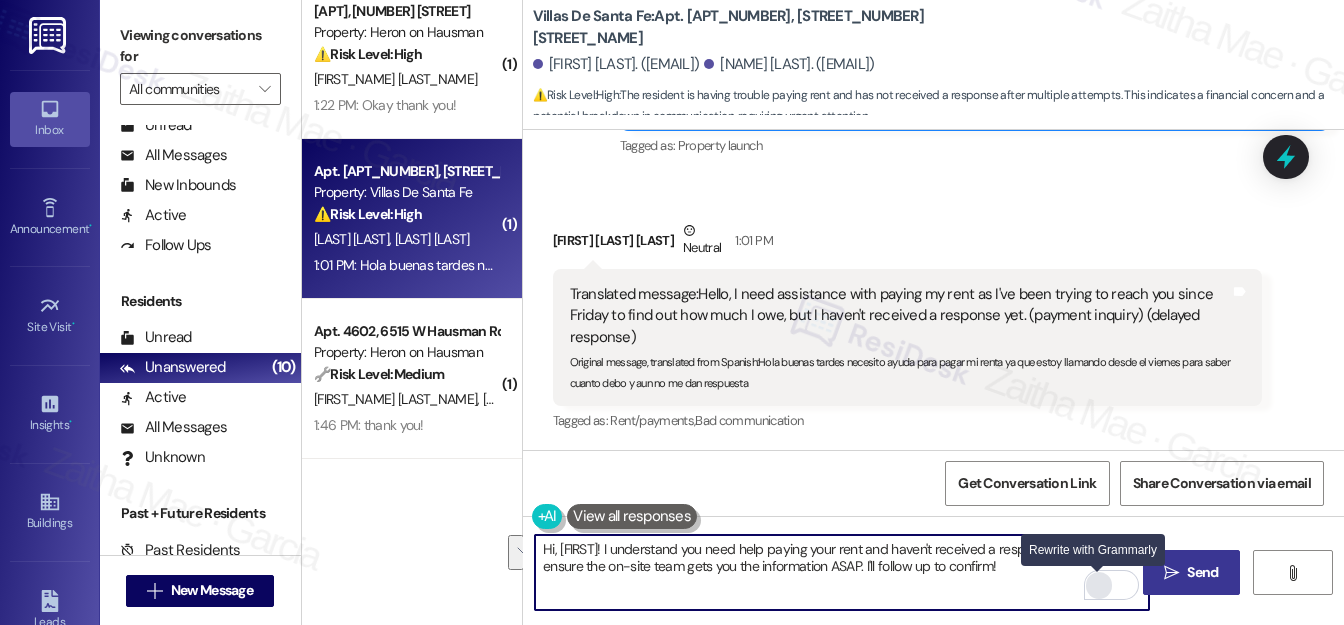 click on "Hi, Osmanis! I understand you need help paying your rent and haven't received a response yet. Let me ensure the on-site team gets you the information ASAP. I'll follow up to confirm!" at bounding box center [842, 572] 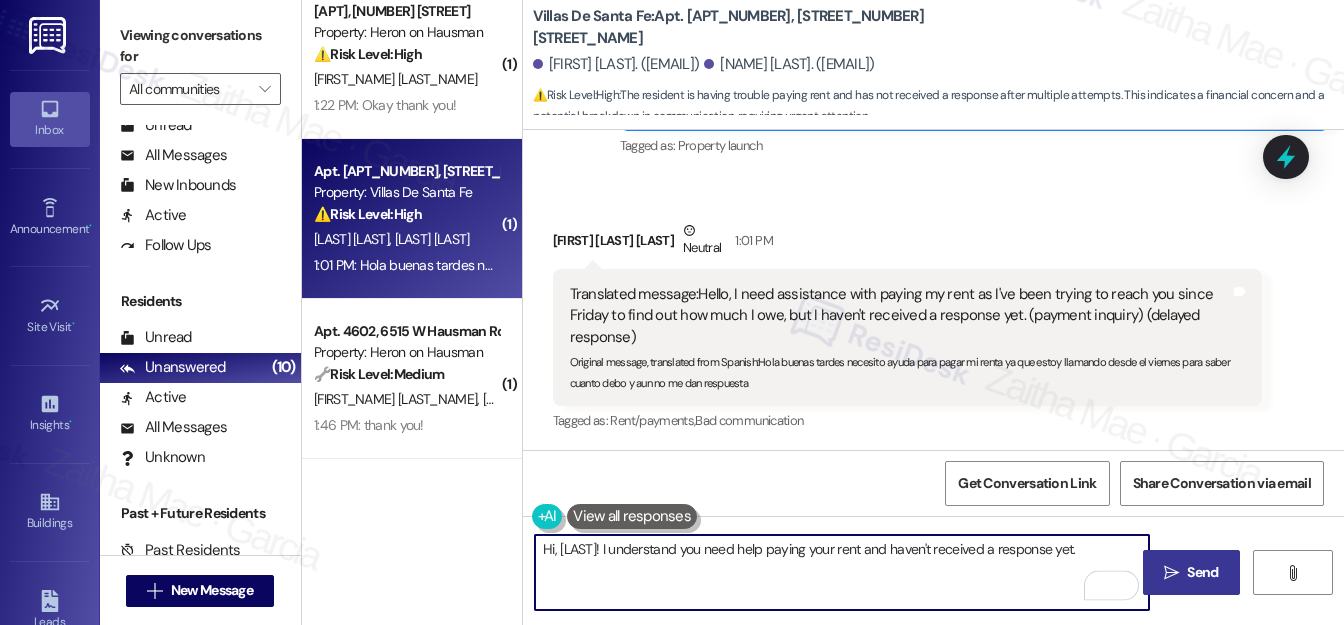 paste on "I’ll check with the team to help get your balance information." 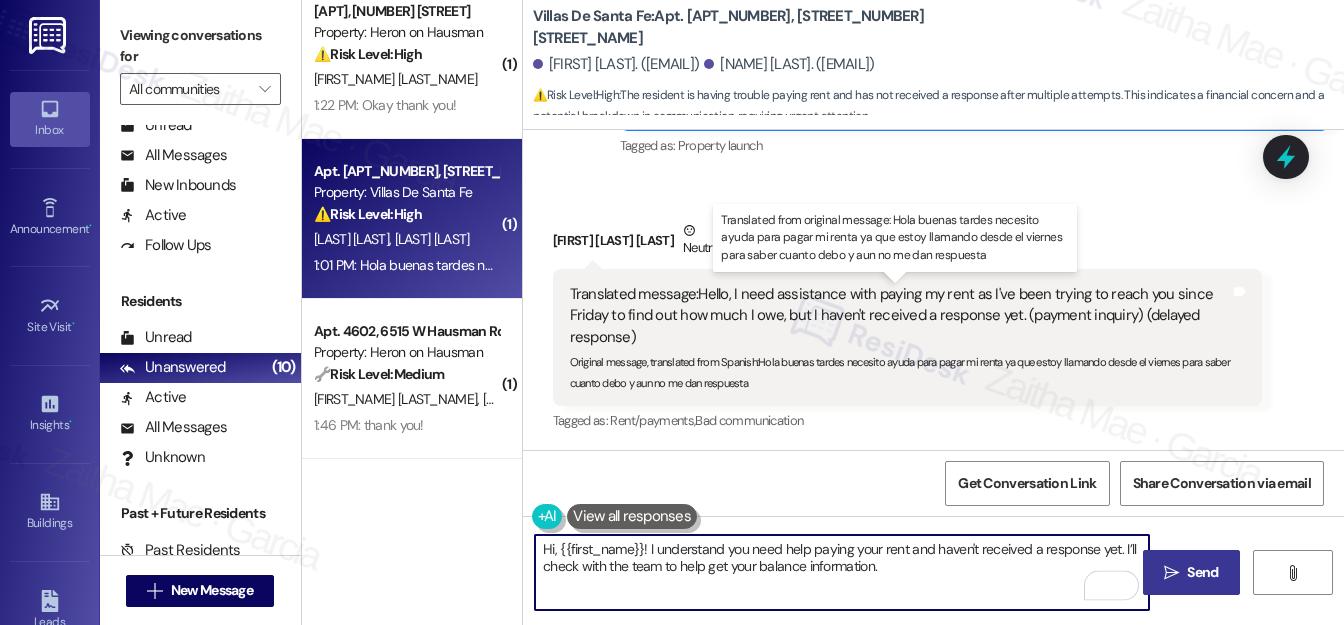 paste on "In the meantime, have you been able to access the resident portal, or are you seeing any errors when you try to check your balance there? That’ll help us narrow things down." 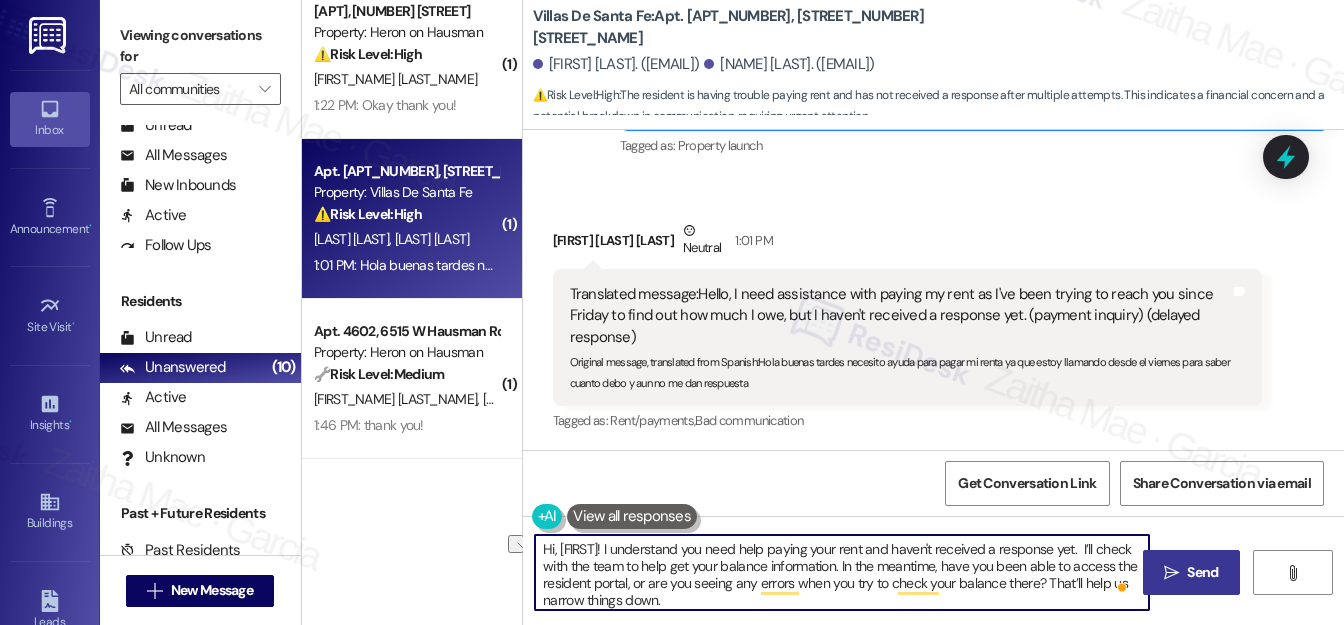 drag, startPoint x: 970, startPoint y: 565, endPoint x: 878, endPoint y: 563, distance: 92.021736 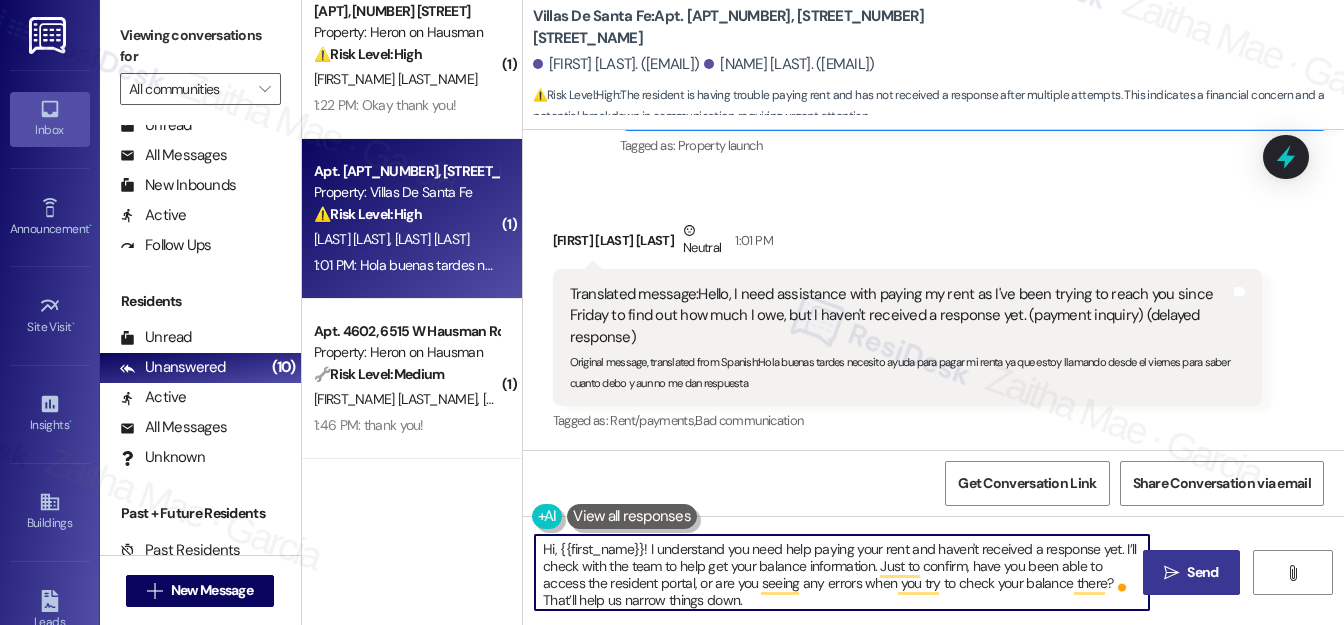 scroll, scrollTop: 4, scrollLeft: 0, axis: vertical 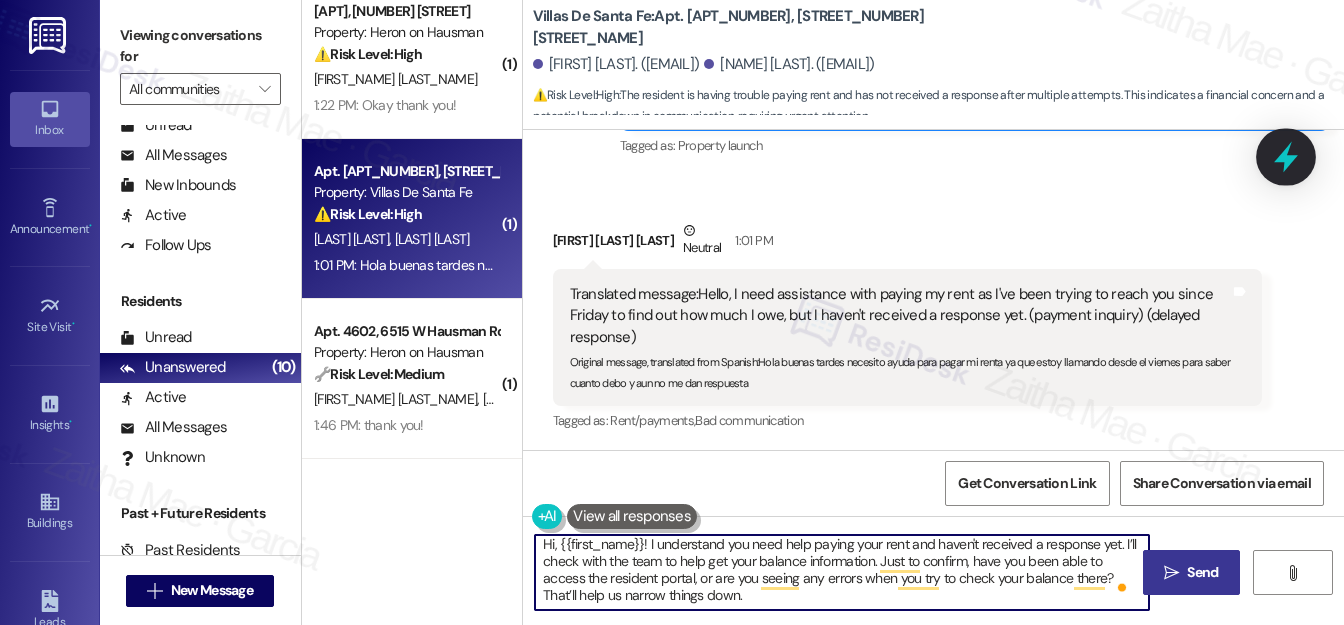 type on "Hi, Osmanis! I understand you need help paying your rent and haven't received a response yet.  I’ll check with the team to help get your balance information. Just to confirm, have you been able to access the resident portal, or are you seeing any errors when you try to check your balance there? That’ll help us narrow things down." 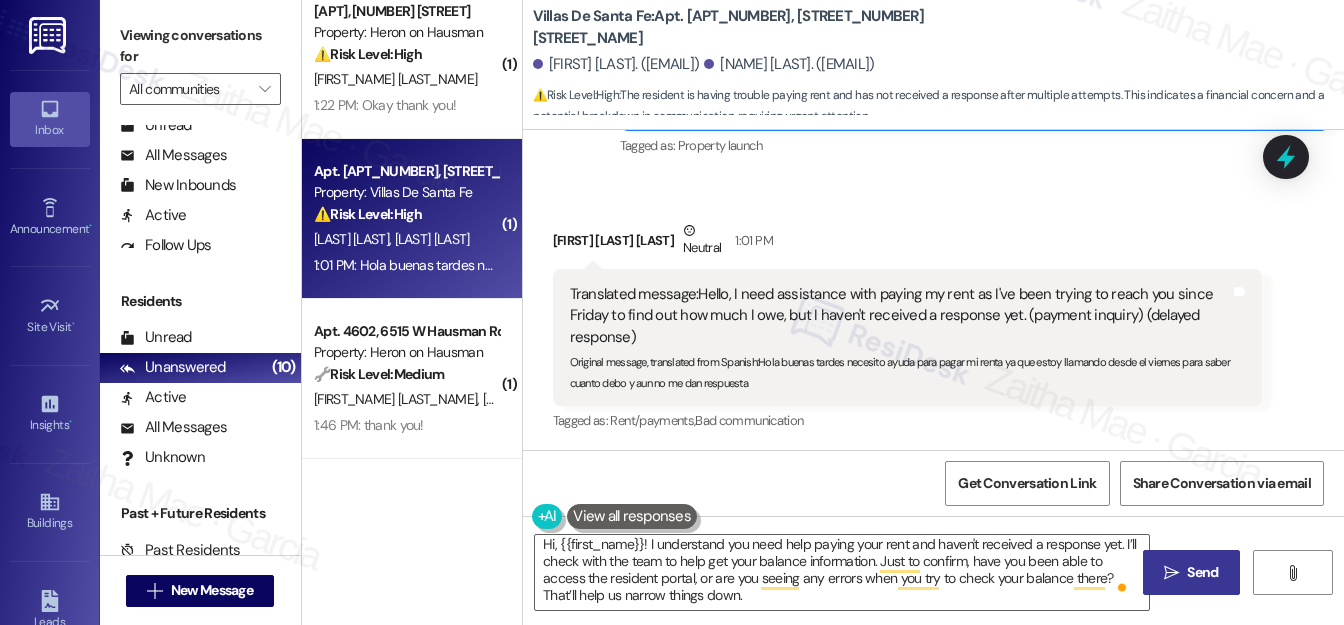 drag, startPoint x: 1285, startPoint y: 161, endPoint x: 1187, endPoint y: 186, distance: 101.13852 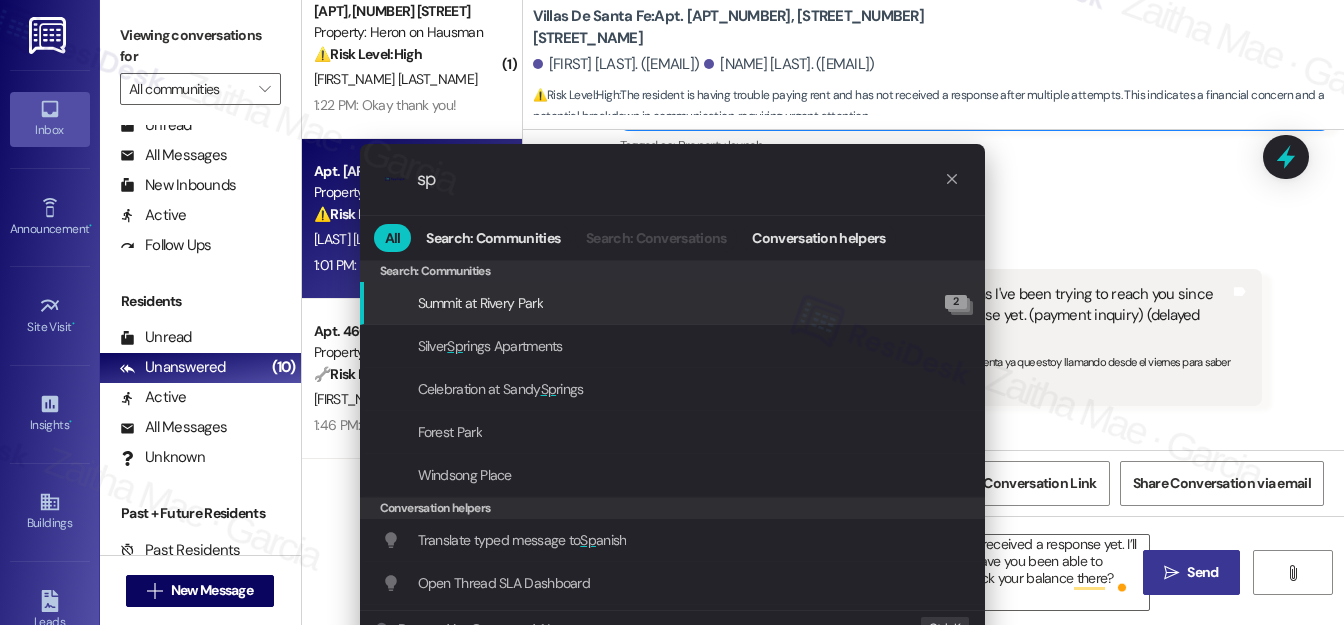 type on "s" 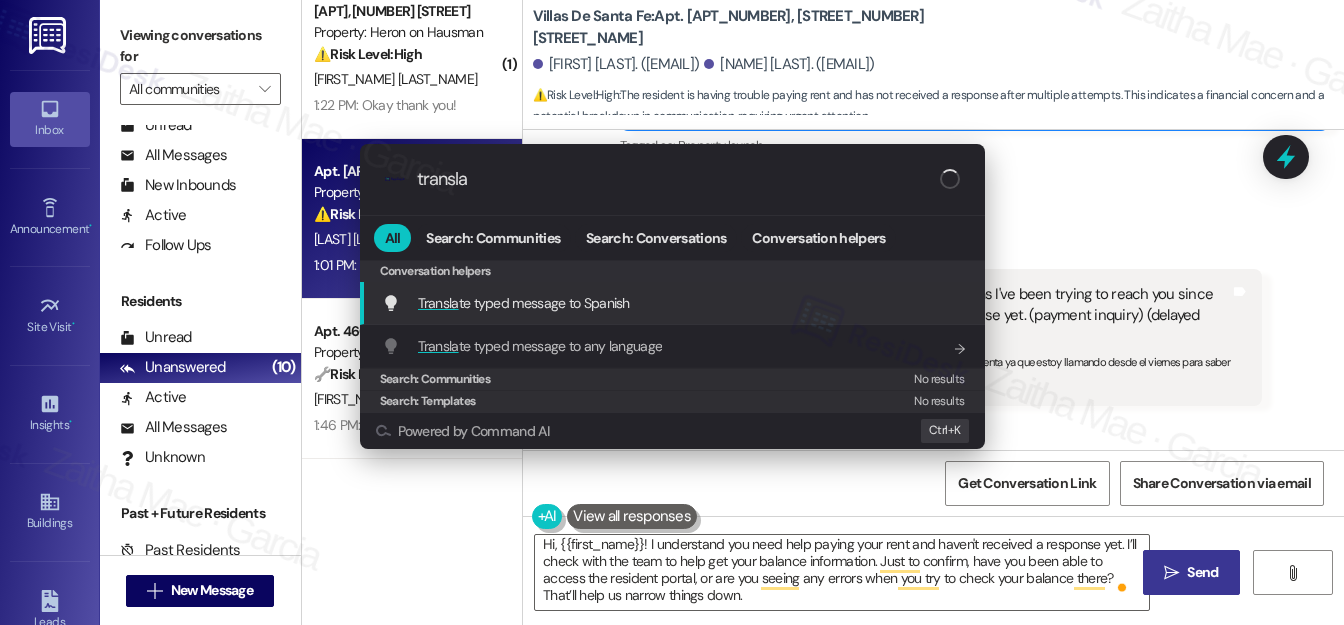 type on "transla" 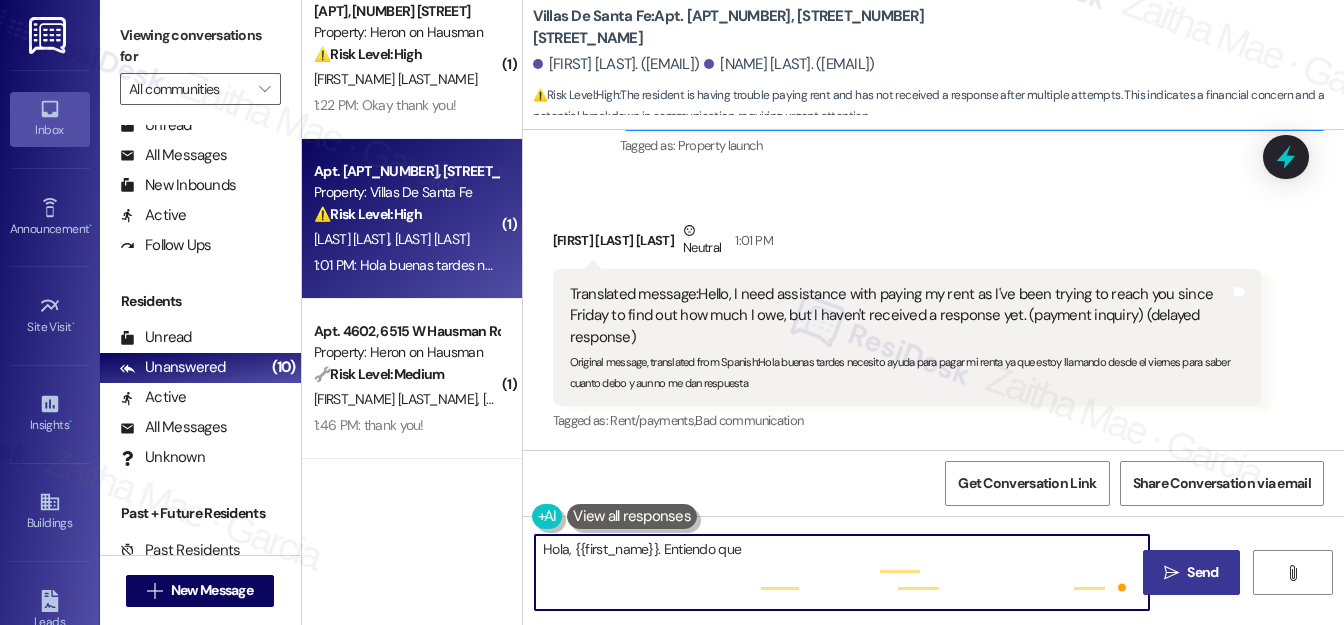 scroll, scrollTop: 0, scrollLeft: 0, axis: both 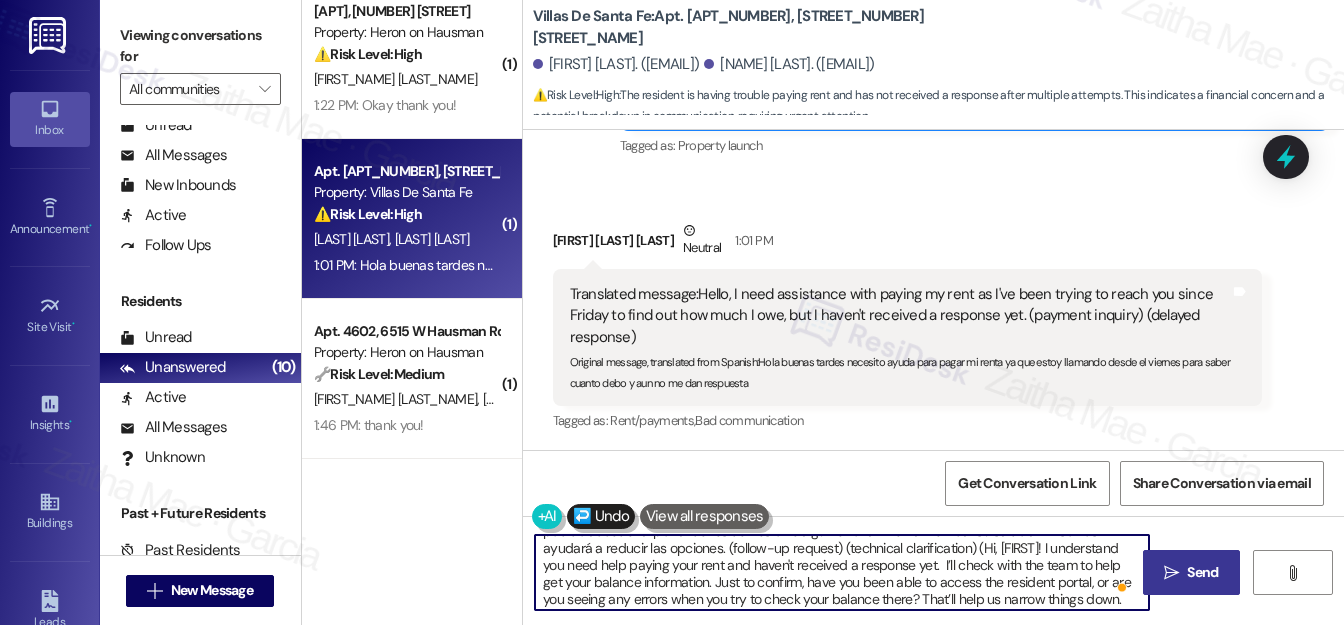 type on "Hola, Osmanis. Entiendo que necesita ayuda para pagar la renta y todavía no ha recibido una respuesta. Revisaré con el equipo para ayudar a obtener la información de su saldo. Solo para confirmar, ¿ha podido acceder al portal de residentes o ve algún error al intentar verificar su saldo allí? Eso nos ayudará a reducir las opciones. (follow-up request) (technical clarification) (Hi, Osmanis! I understand you need help paying your rent and haven't received a response yet.  I’ll check with the team to help get your balance information. Just to confirm, have you been able to access the resident portal, or are you seeing any errors when you try to check your balance there? That’ll help us narrow things down.)" 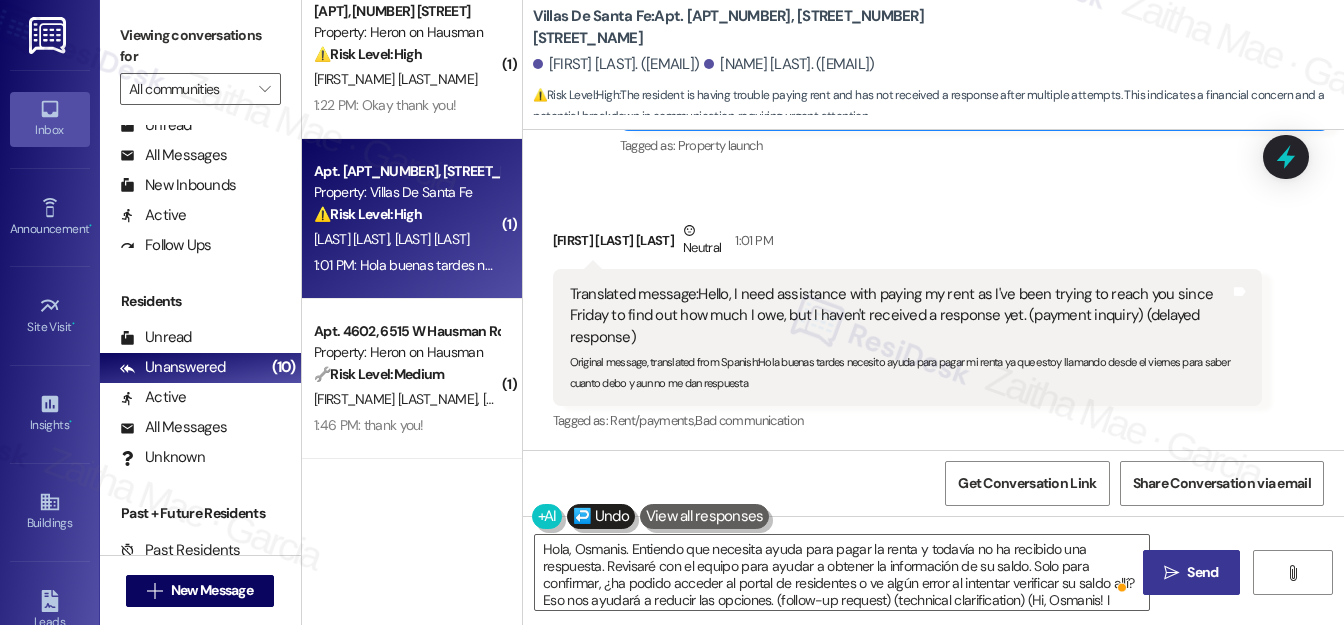 click on "Send" at bounding box center (1202, 572) 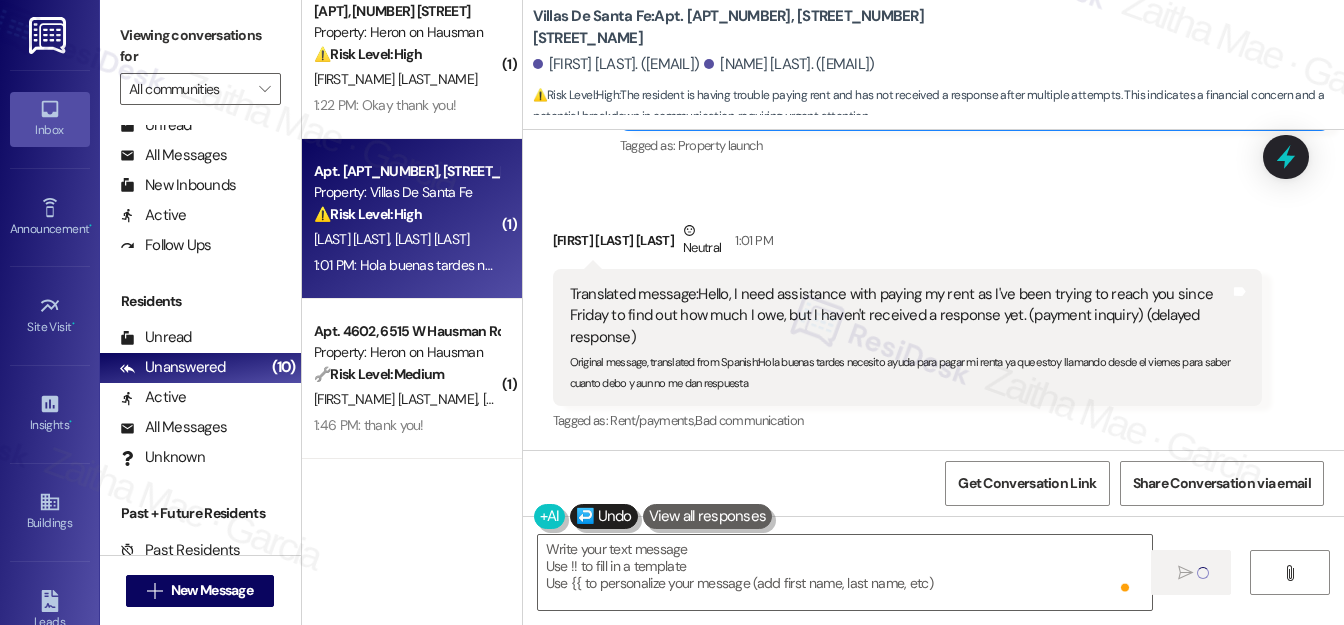 type on "Fetching suggested responses. Please feel free to read through the conversation in the meantime." 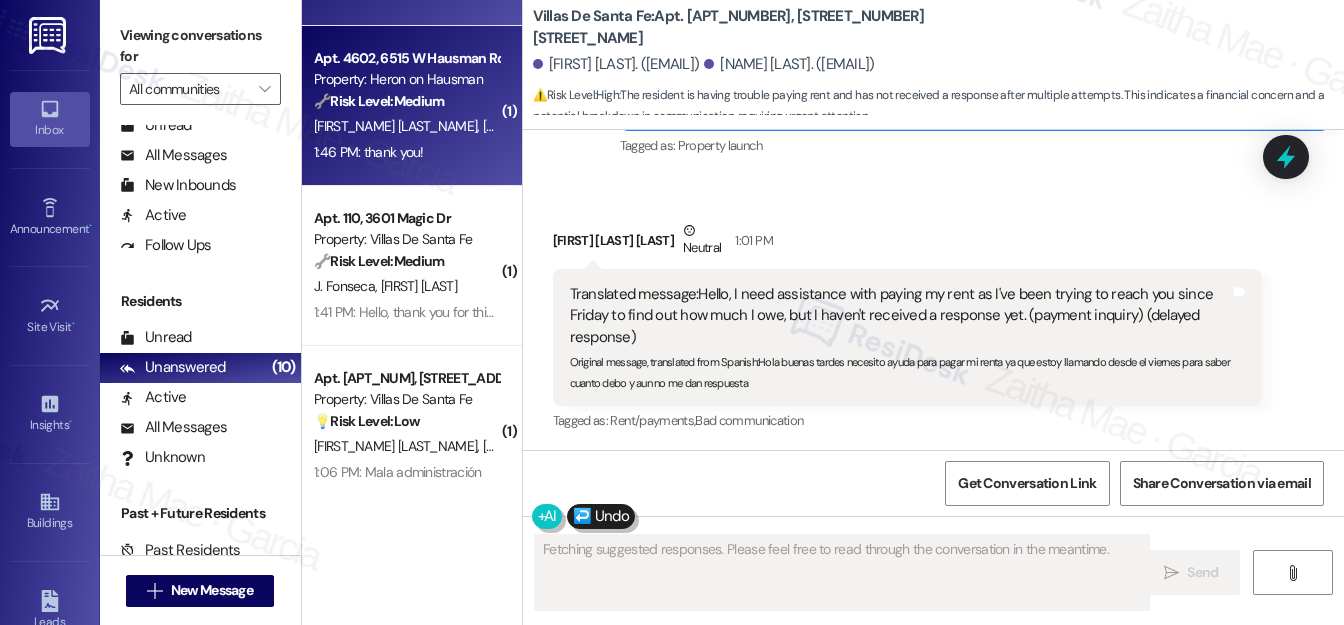 click on "D. Torres A. Flores R. Castillo" at bounding box center [406, 126] 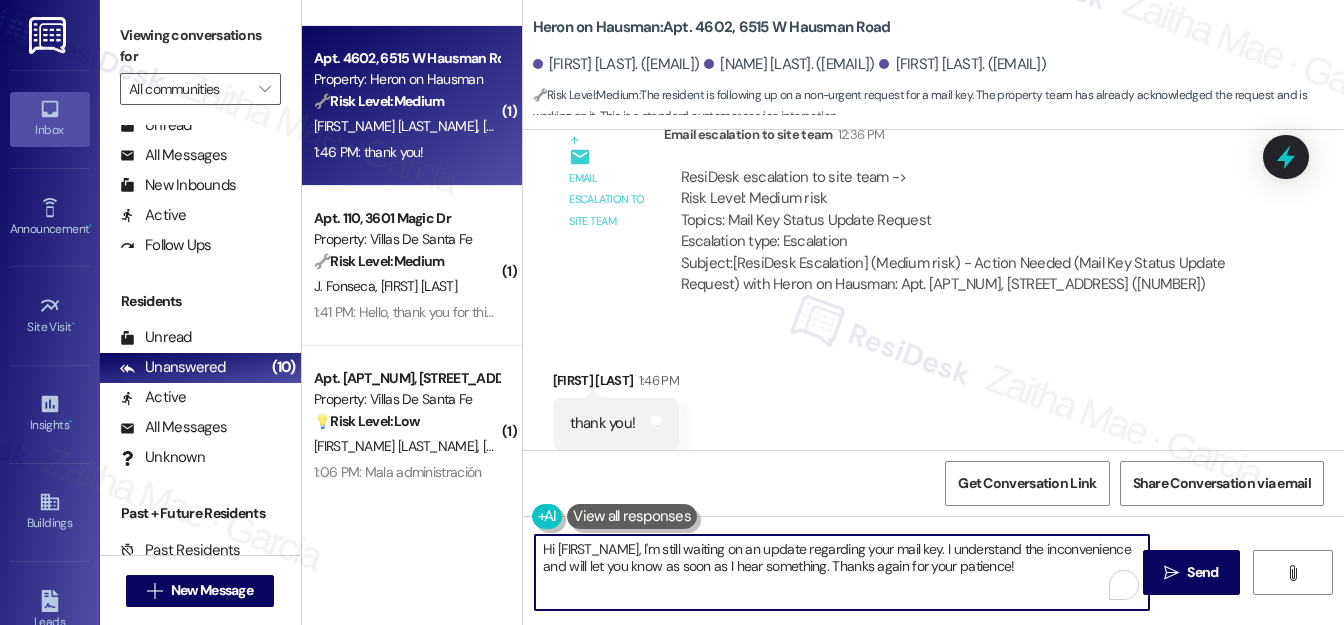 click on "Hi {{first_name}}, I'm still waiting on an update regarding your mail key. I understand the inconvenience and will let you know as soon as I hear something. Thanks again for your patience!" at bounding box center (842, 572) 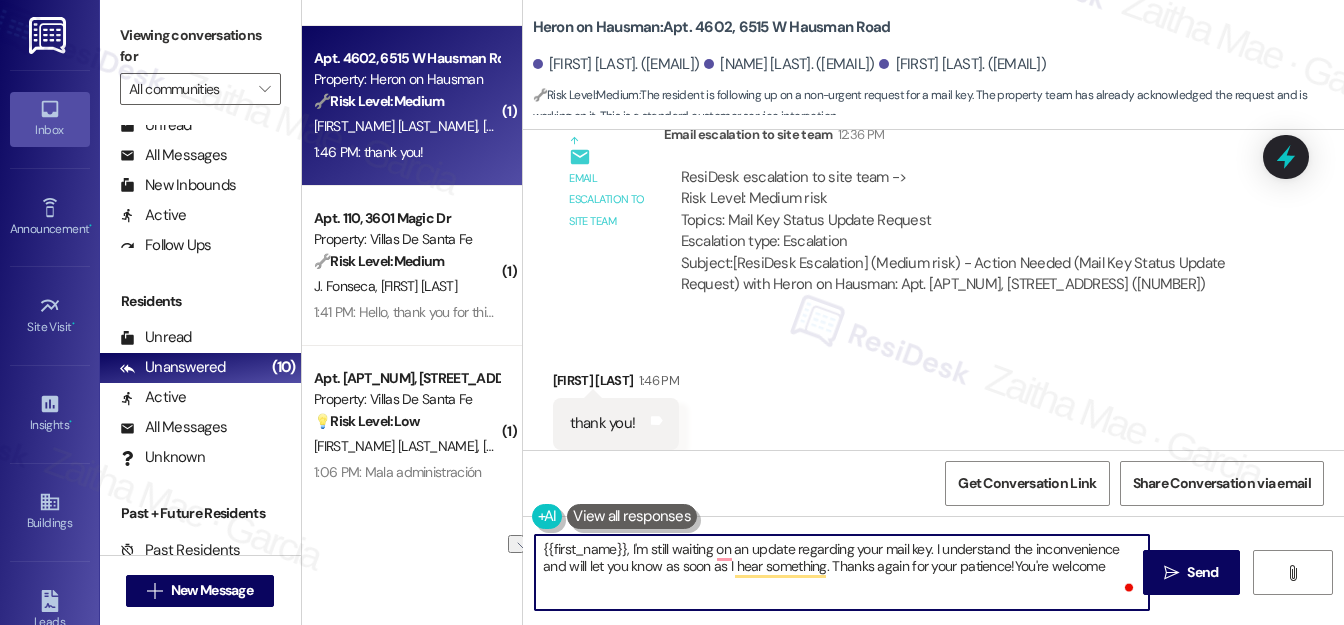 drag, startPoint x: 1008, startPoint y: 567, endPoint x: 1117, endPoint y: 564, distance: 109.041275 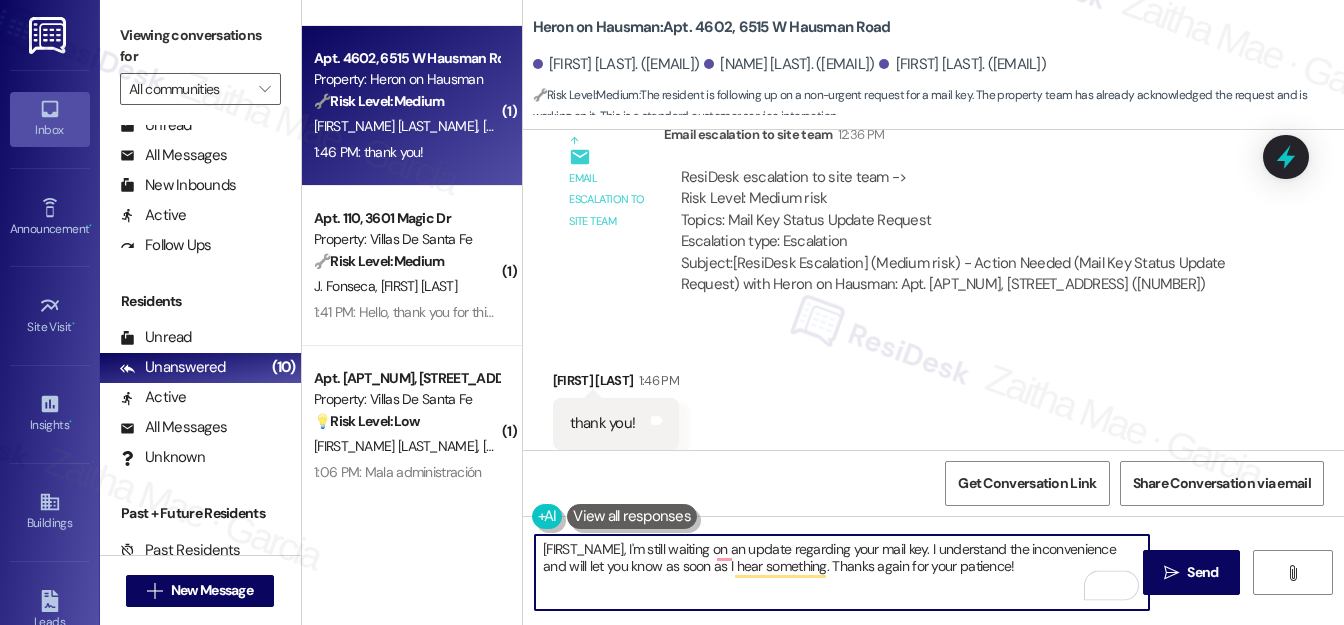 click on "{{first_name}}, I'm still waiting on an update regarding your mail key. I understand the inconvenience and will let you know as soon as I hear something. Thanks again for your patience!" at bounding box center (842, 572) 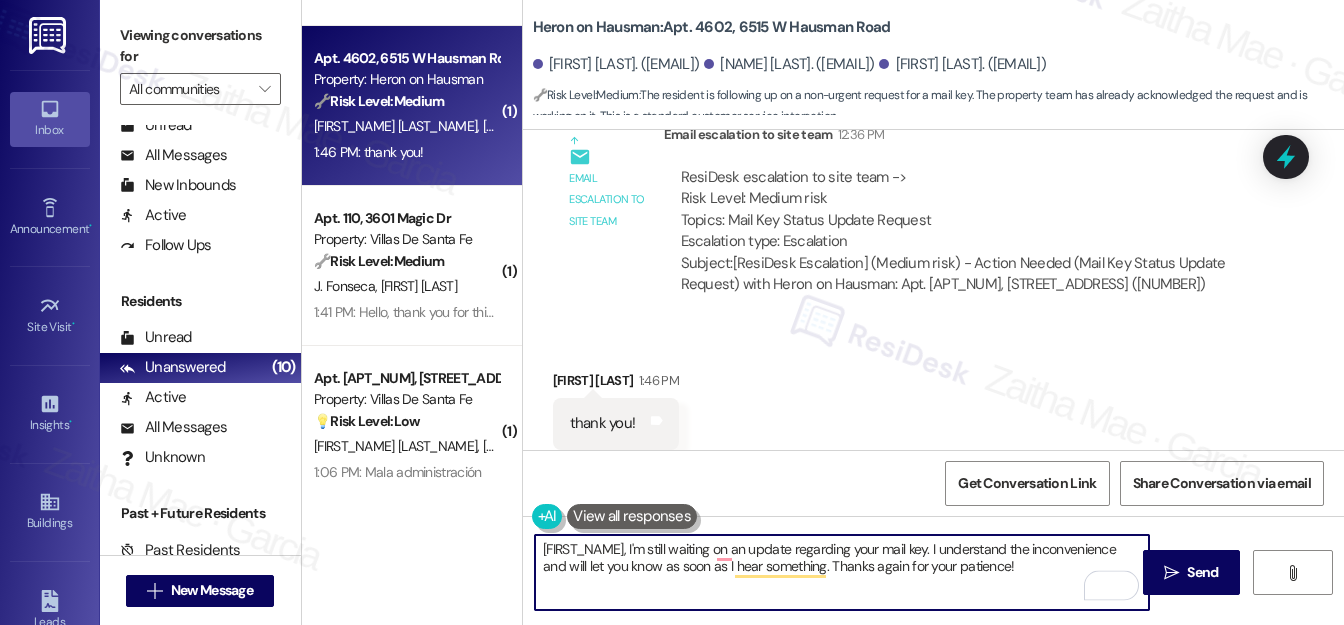paste on "You're welcome" 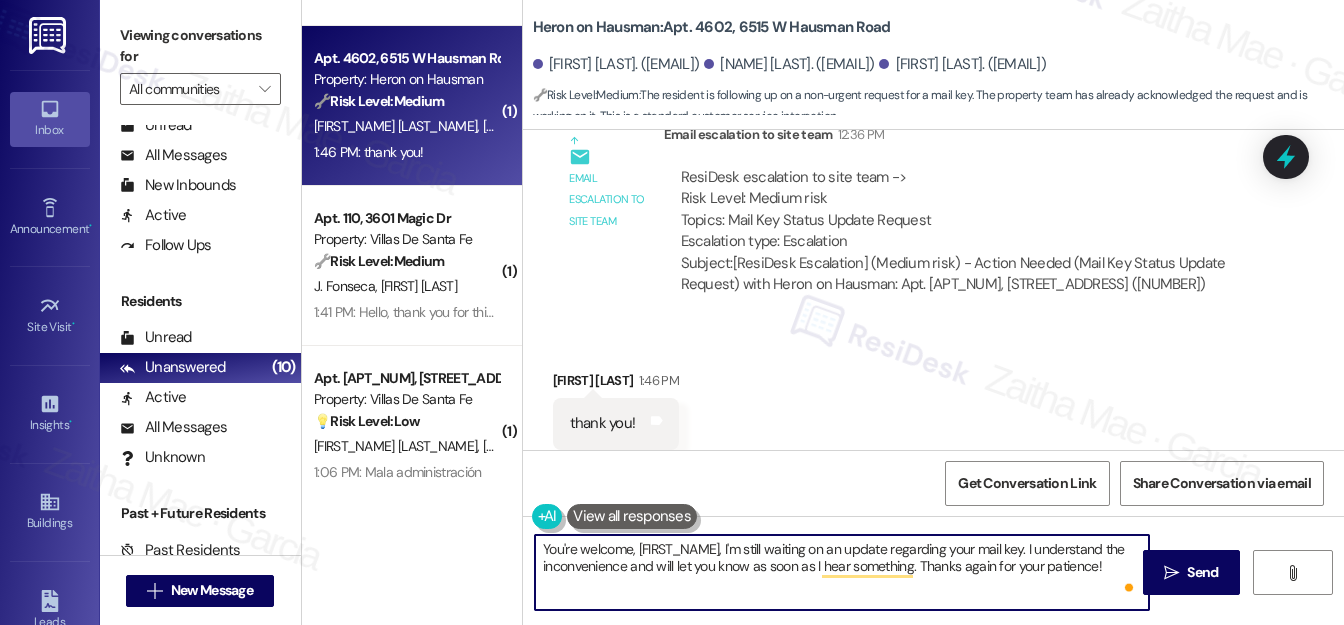 click on "Armando M Flores 1:46 PM" at bounding box center [616, 384] 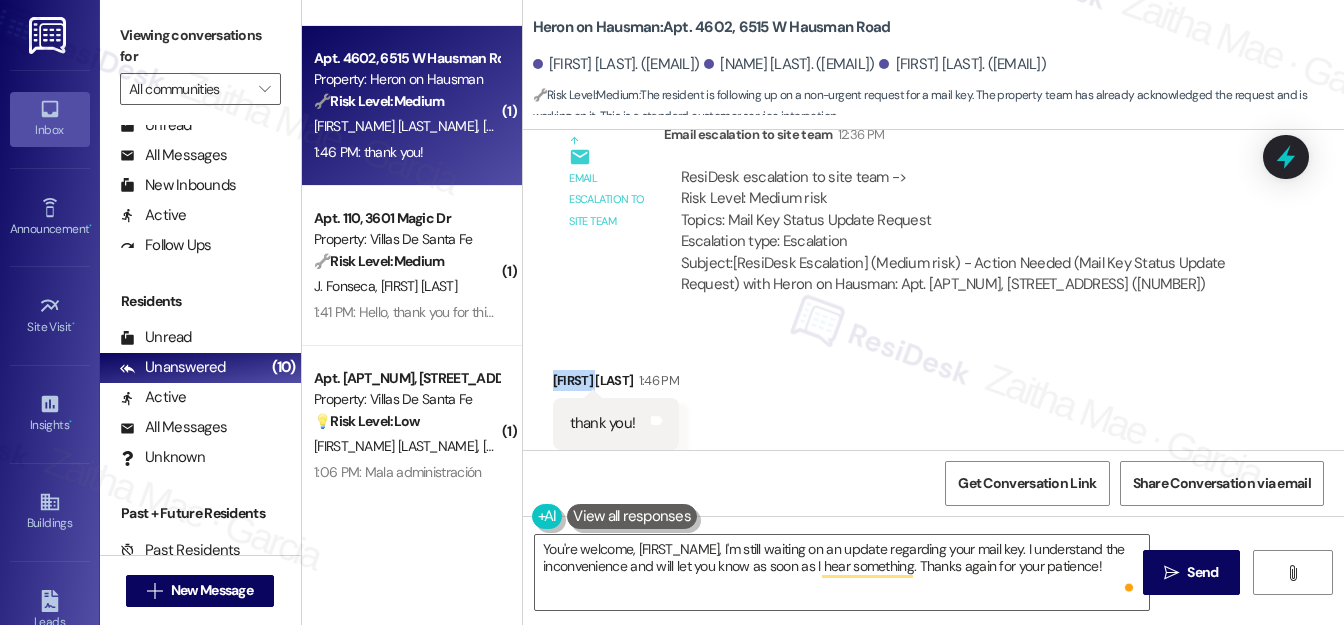 click on "Armando M Flores 1:46 PM" at bounding box center (616, 384) 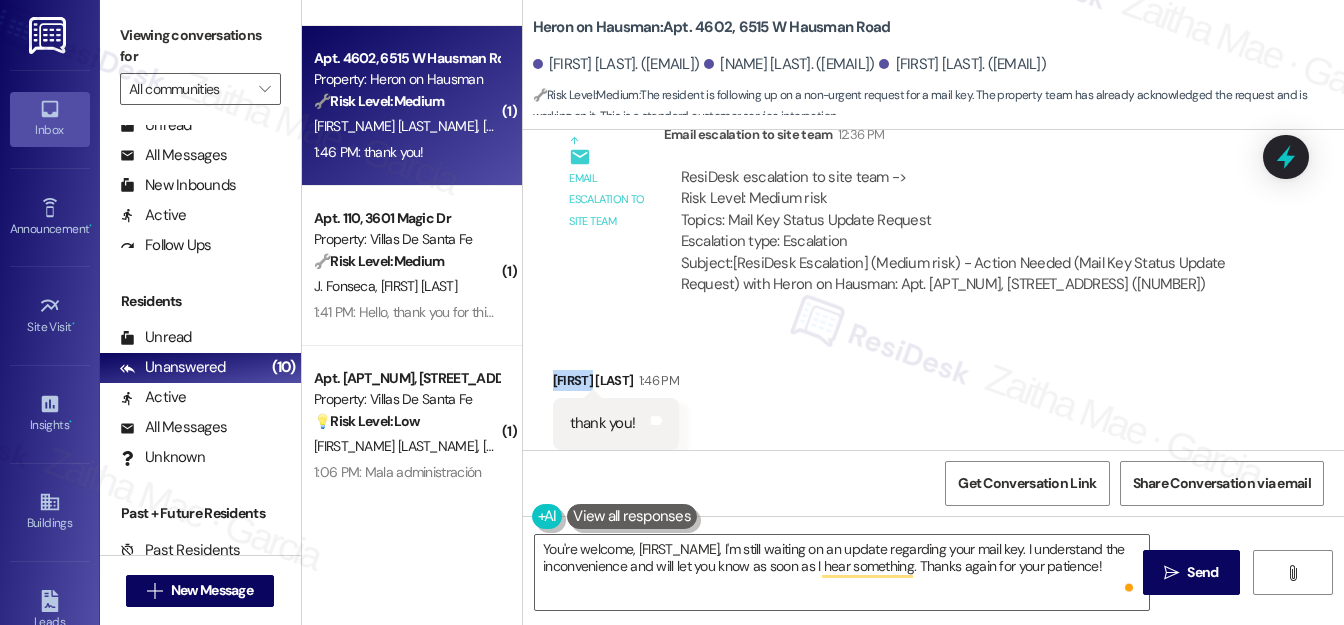 copy on "Armando" 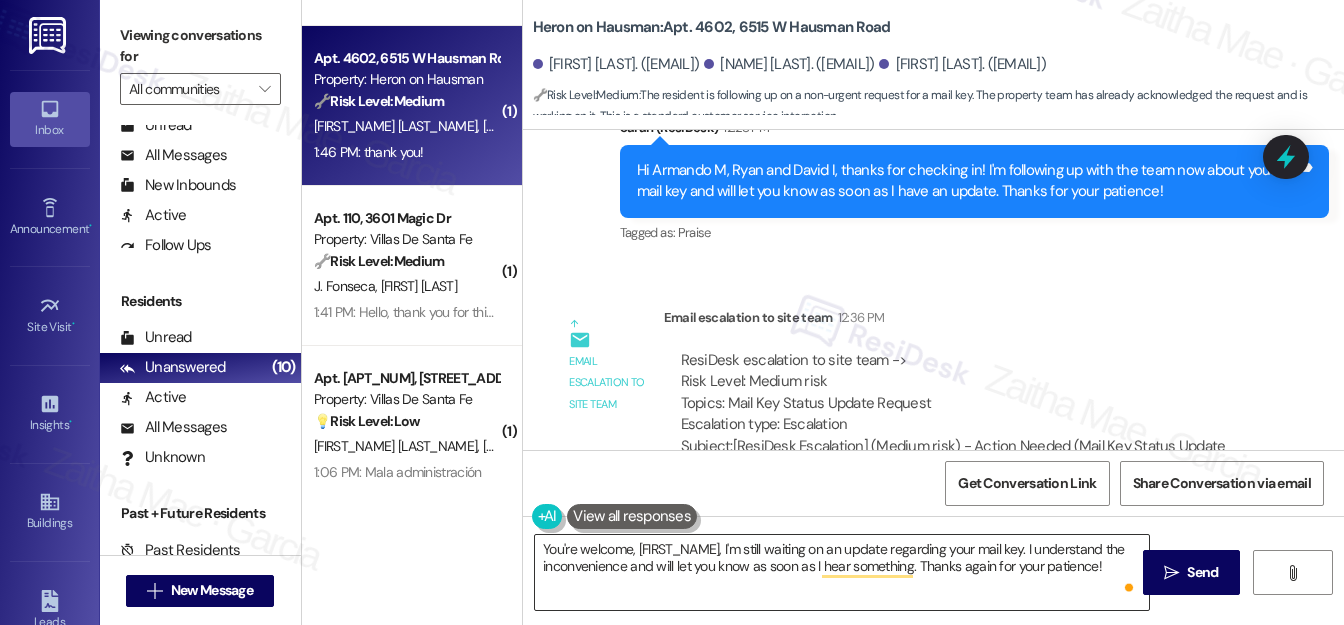 scroll, scrollTop: 9331, scrollLeft: 0, axis: vertical 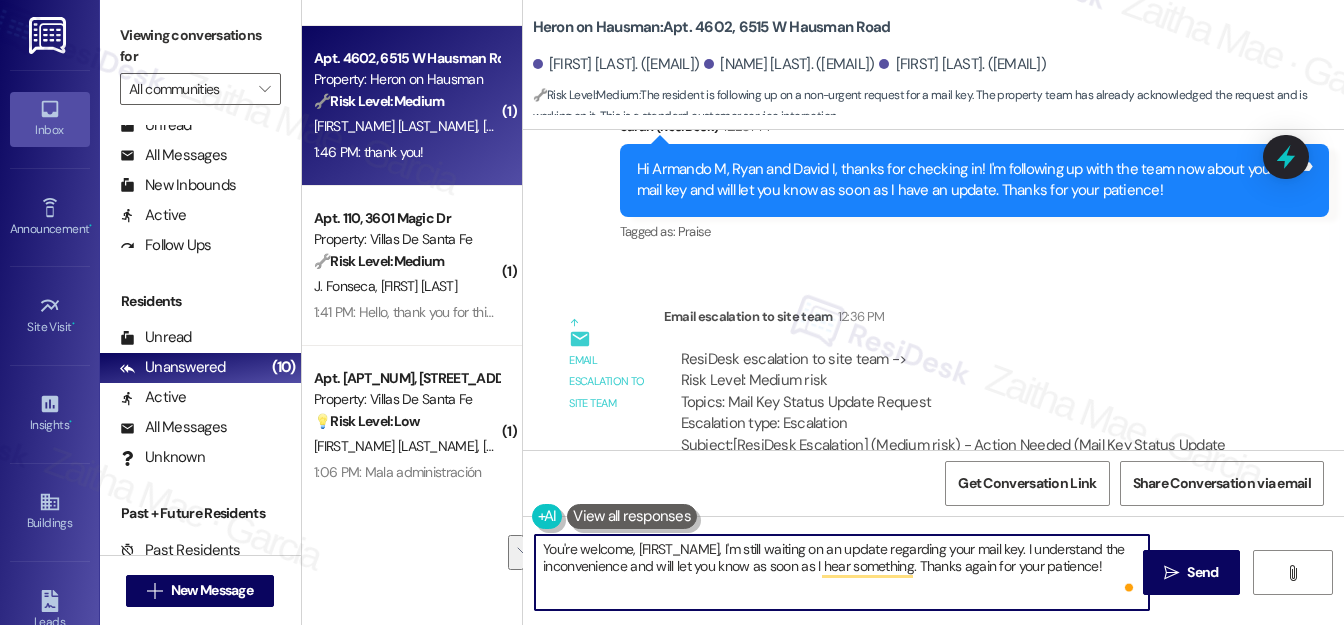 drag, startPoint x: 669, startPoint y: 554, endPoint x: 1120, endPoint y: 570, distance: 451.28372 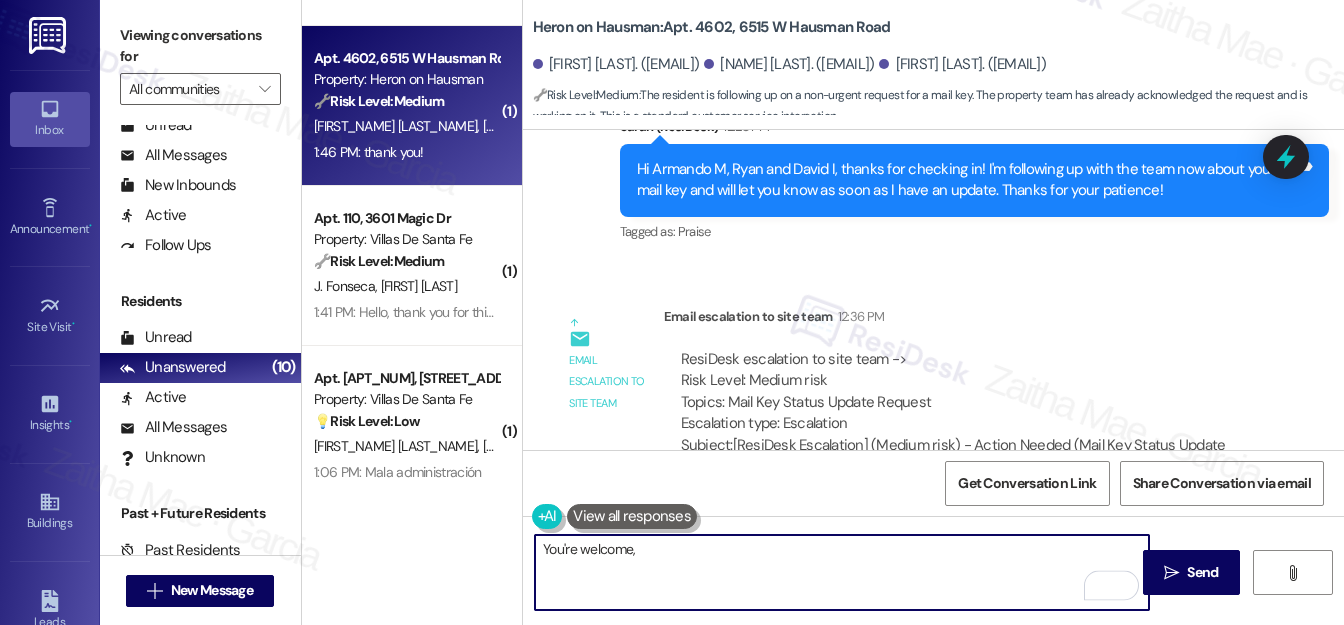 paste on "Armando" 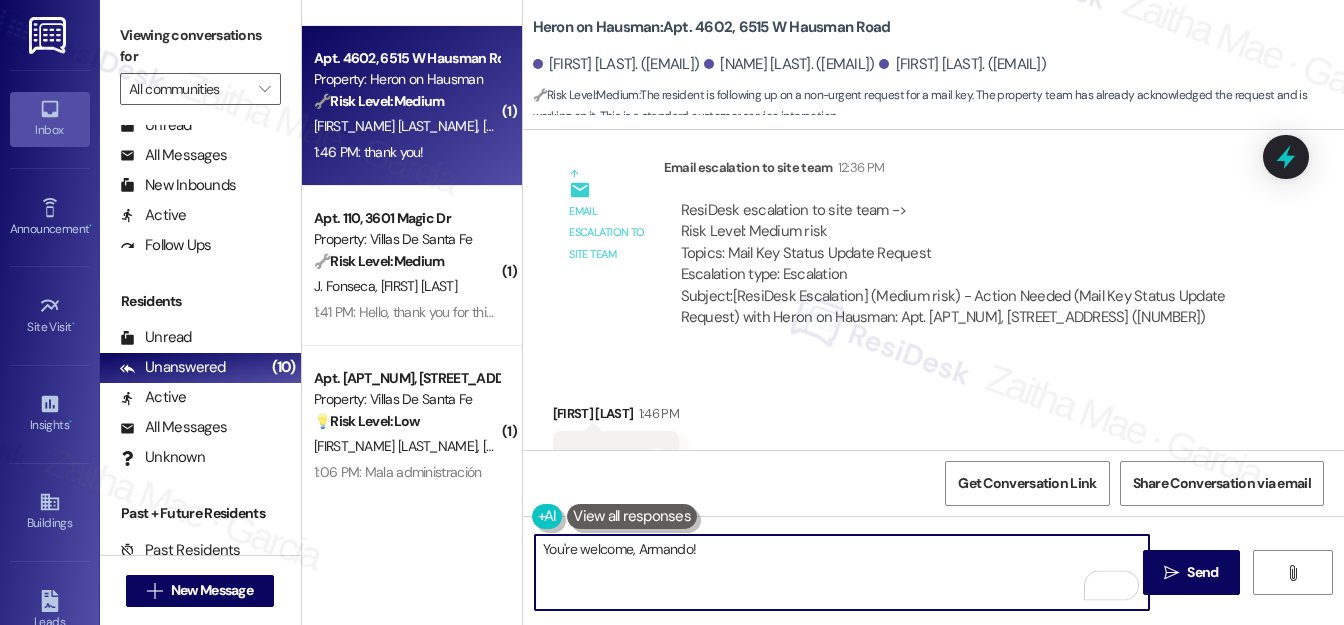 scroll, scrollTop: 9513, scrollLeft: 0, axis: vertical 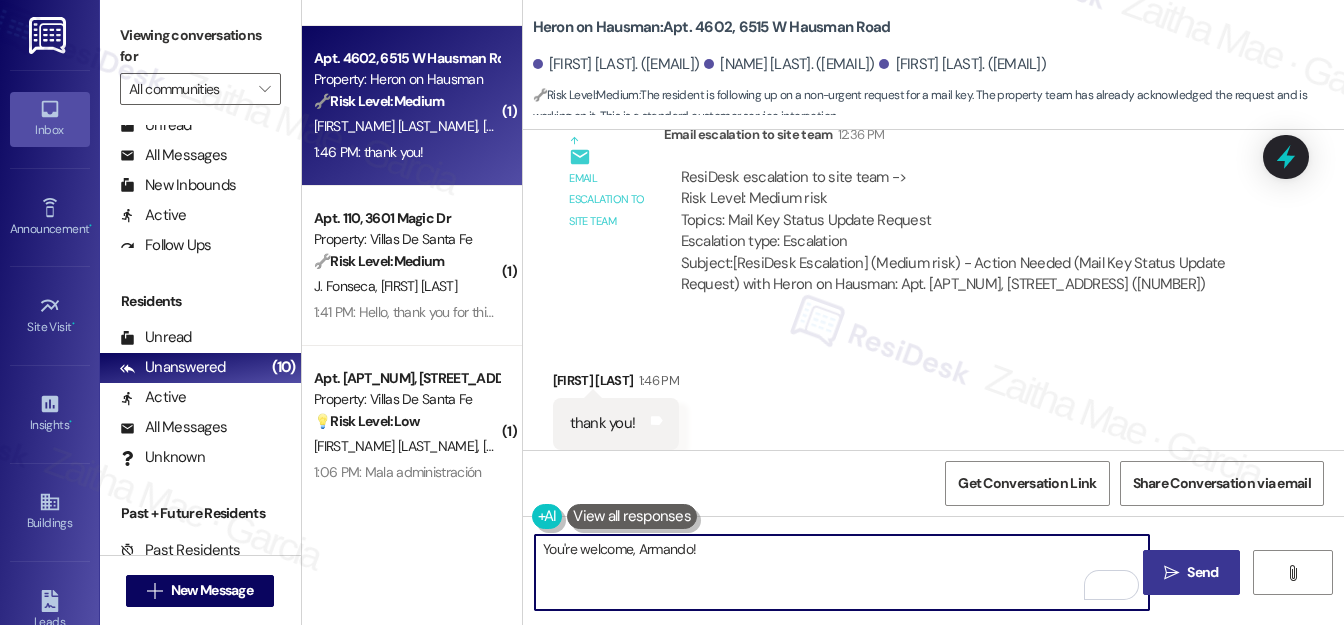 type on "You're welcome, Armando!" 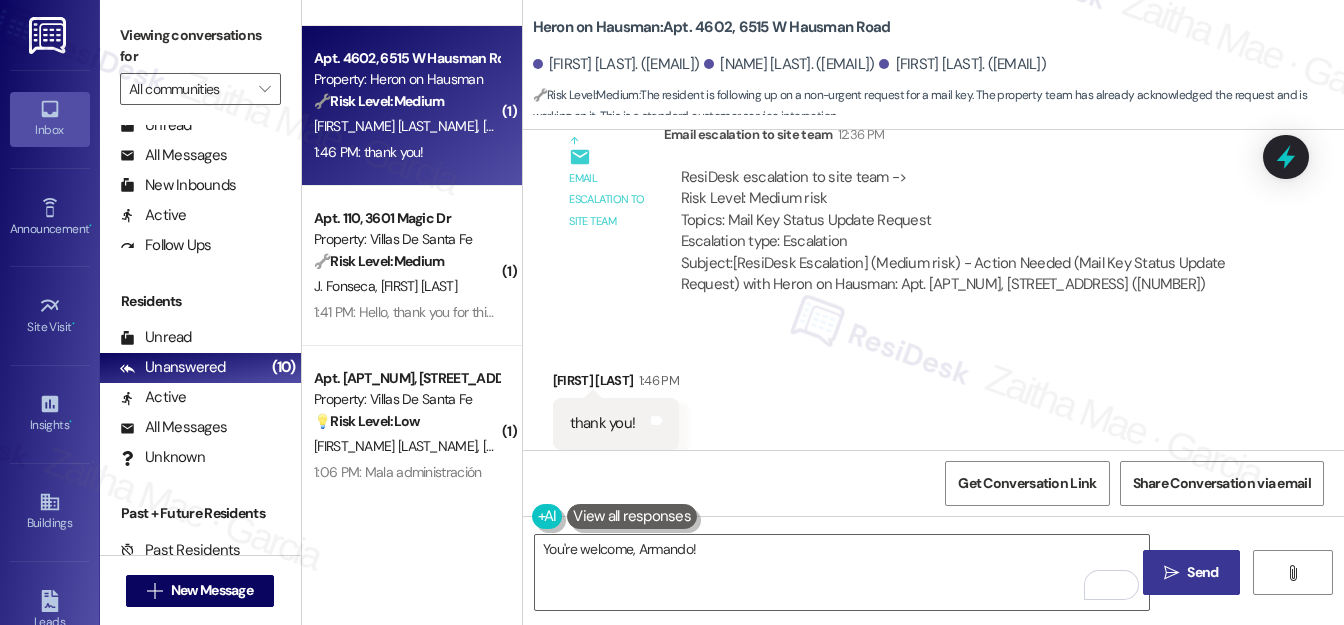 click on "Send" at bounding box center (1202, 572) 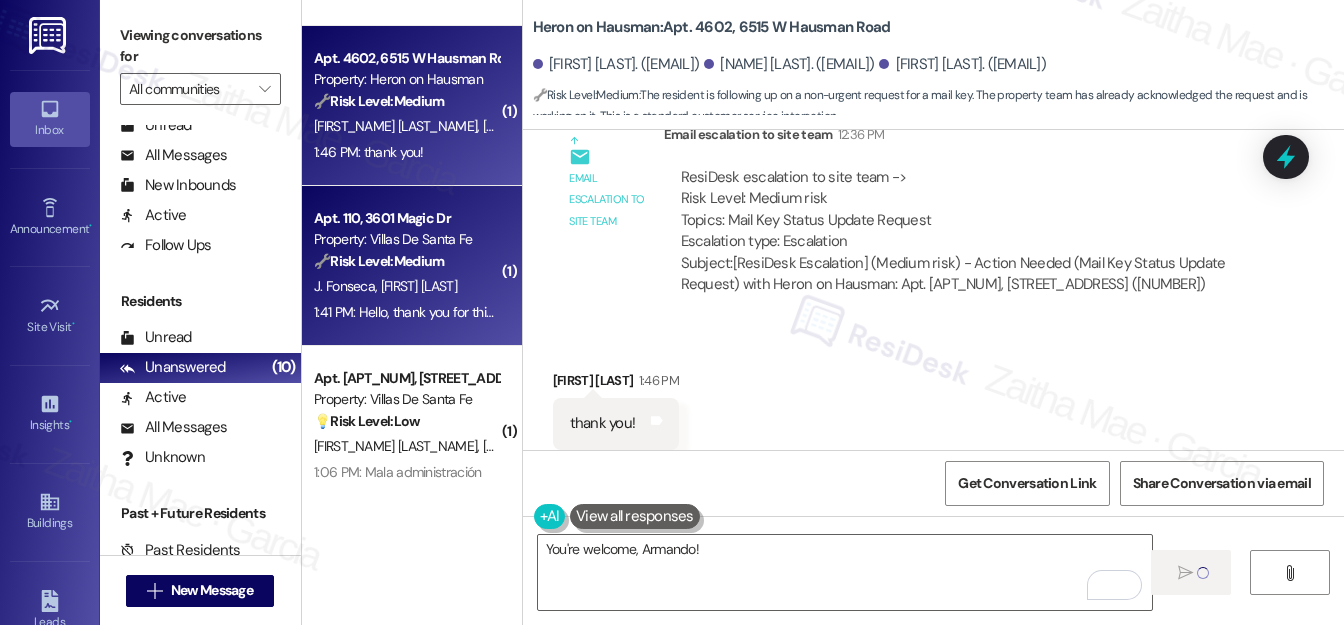 type 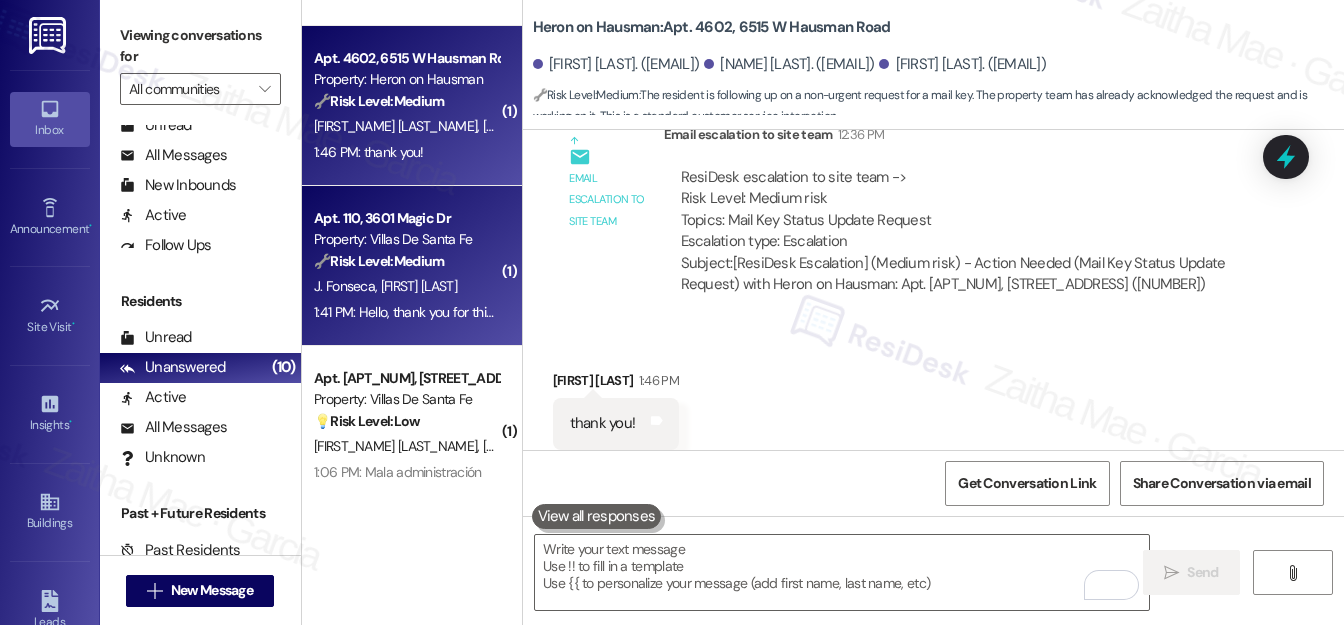 scroll, scrollTop: 9512, scrollLeft: 0, axis: vertical 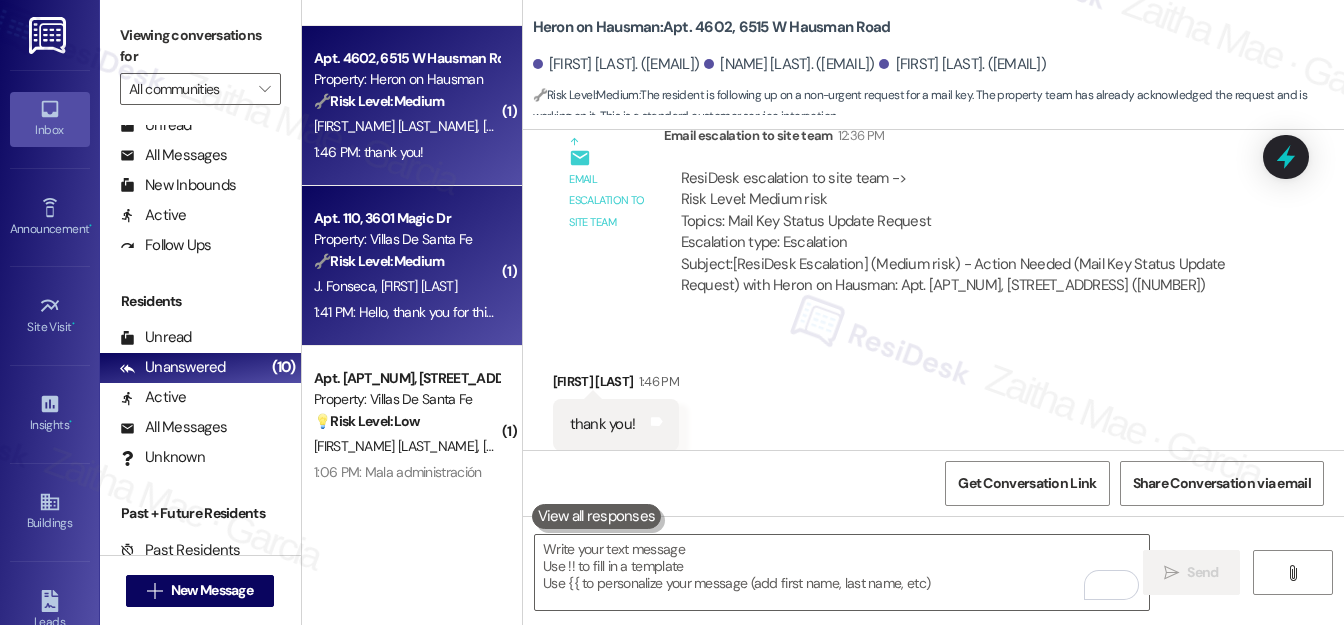 click on "J. Fonseca H. Santos" at bounding box center [406, 286] 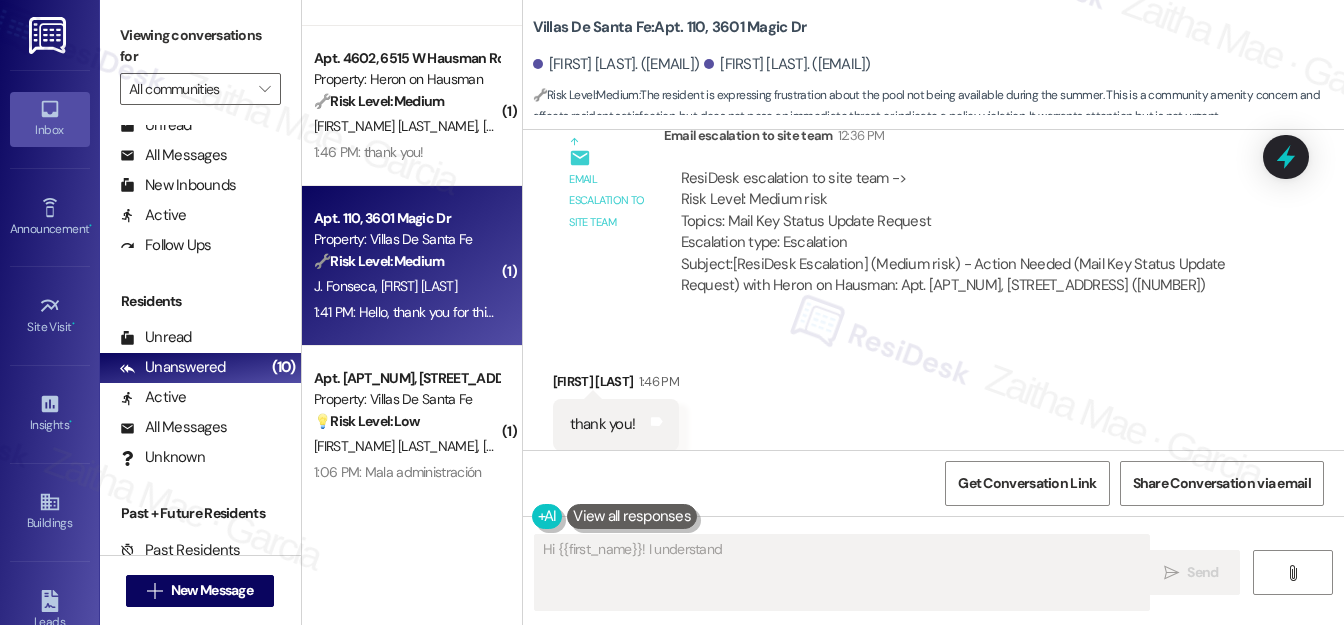 scroll, scrollTop: 237, scrollLeft: 0, axis: vertical 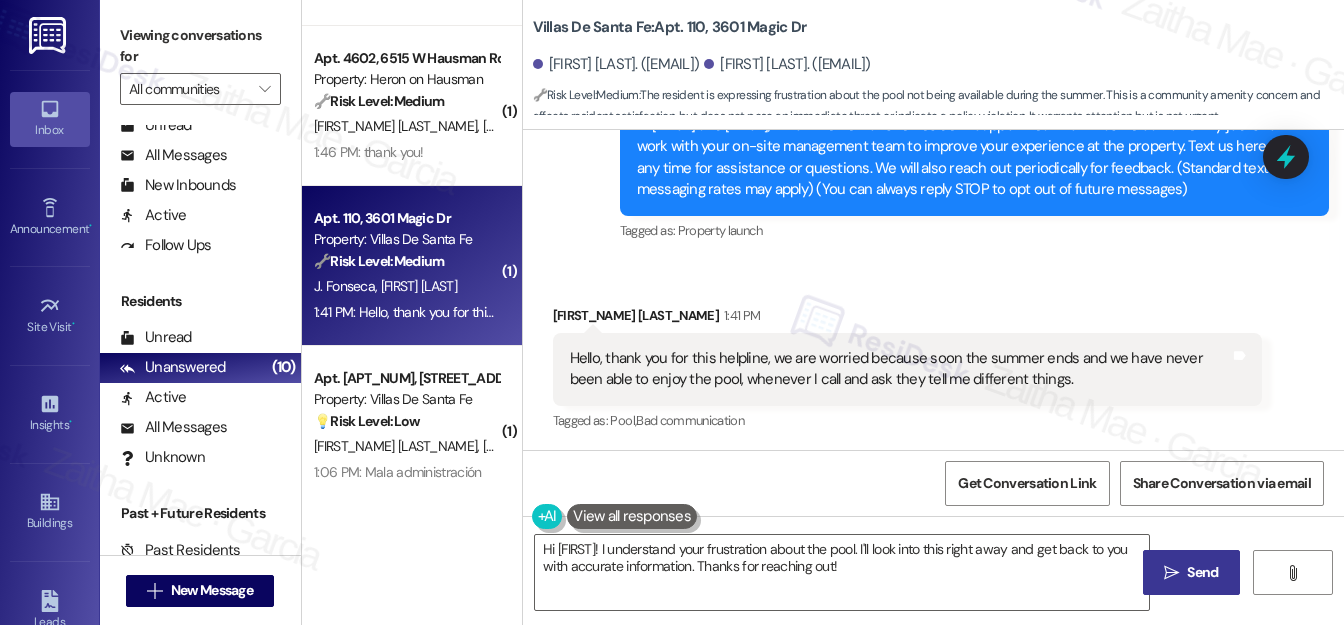 click on "Hazel Santos 1:41 PM" at bounding box center [907, 319] 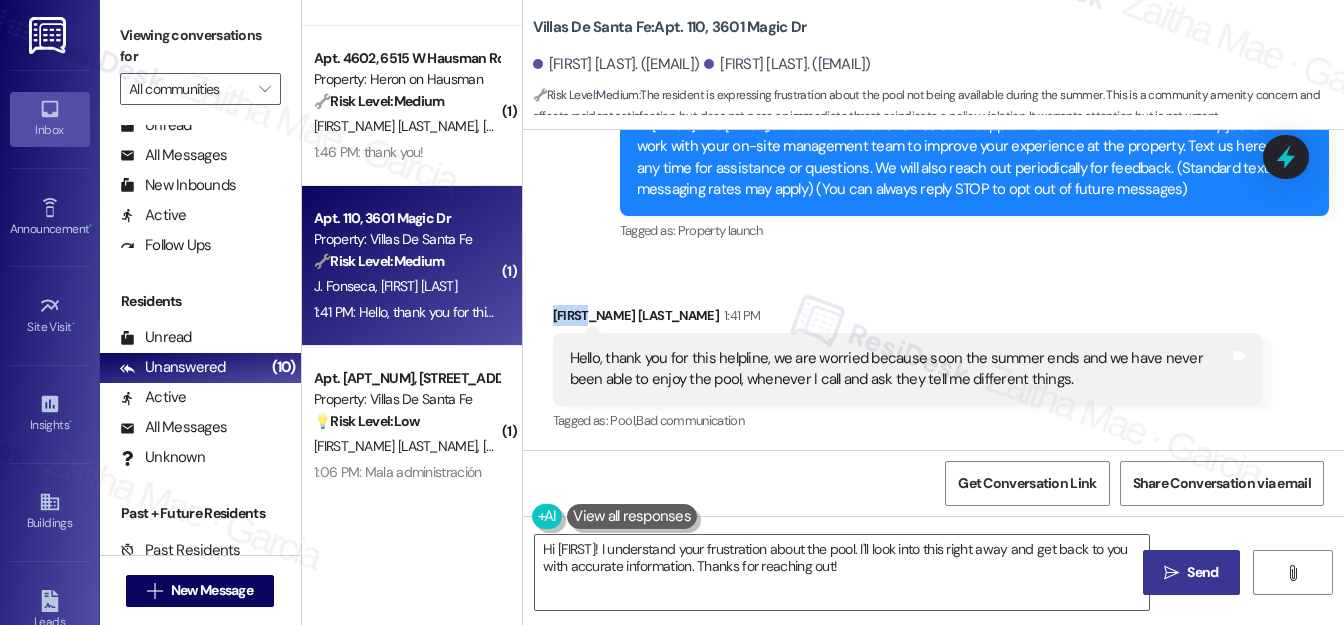 click on "Hazel Santos 1:41 PM" at bounding box center (907, 319) 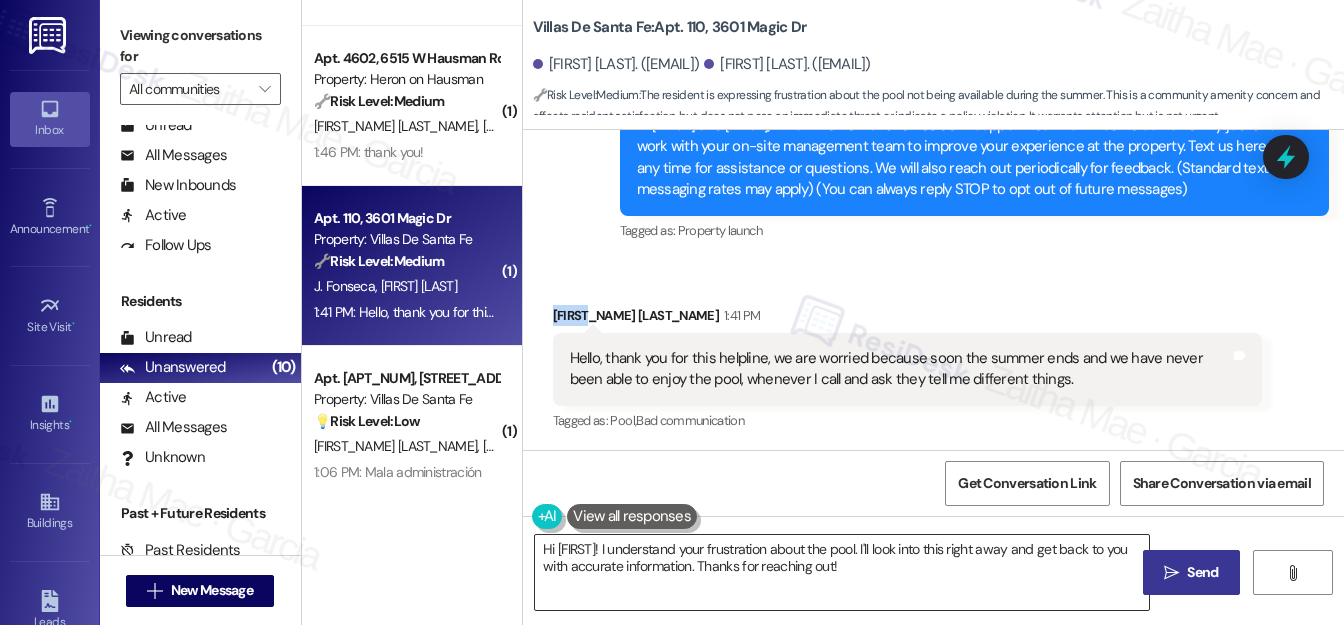 click on "Hi {{first_name}}! I understand your frustration about the pool. I'll look into this right away and get back to you with accurate information. Thanks for reaching out!" at bounding box center [842, 572] 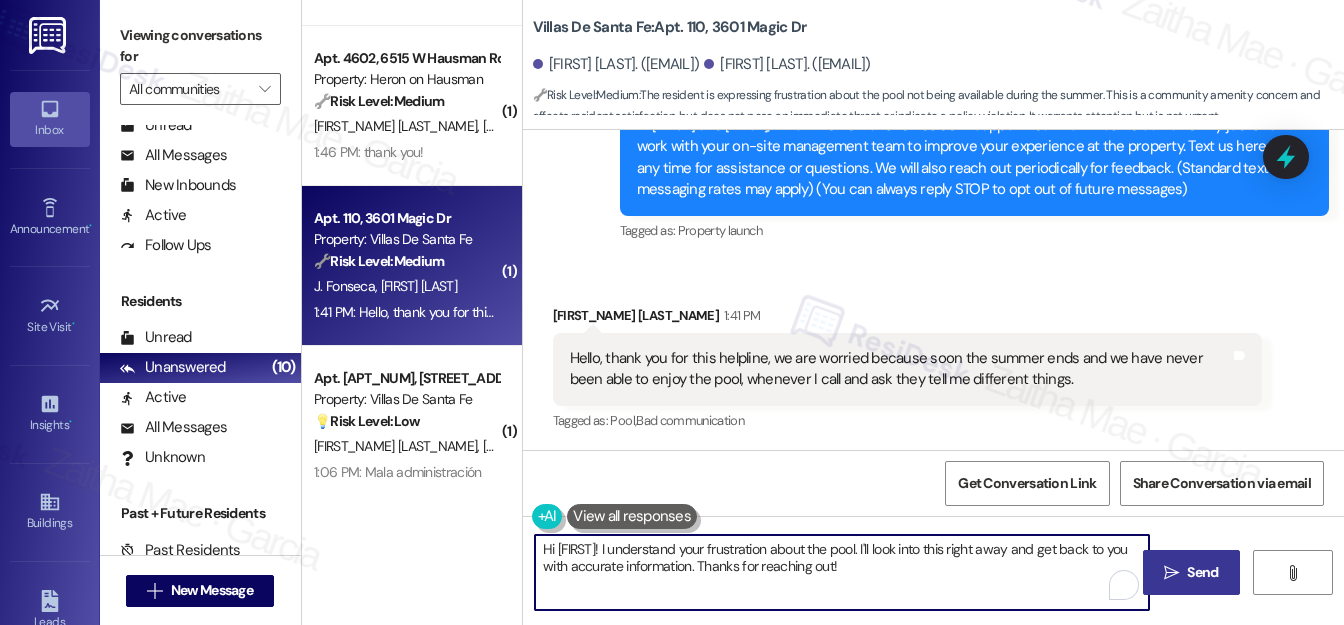 click on "Hi {{first_name}}! I understand your frustration about the pool. I'll look into this right away and get back to you with accurate information. Thanks for reaching out!" at bounding box center (842, 572) 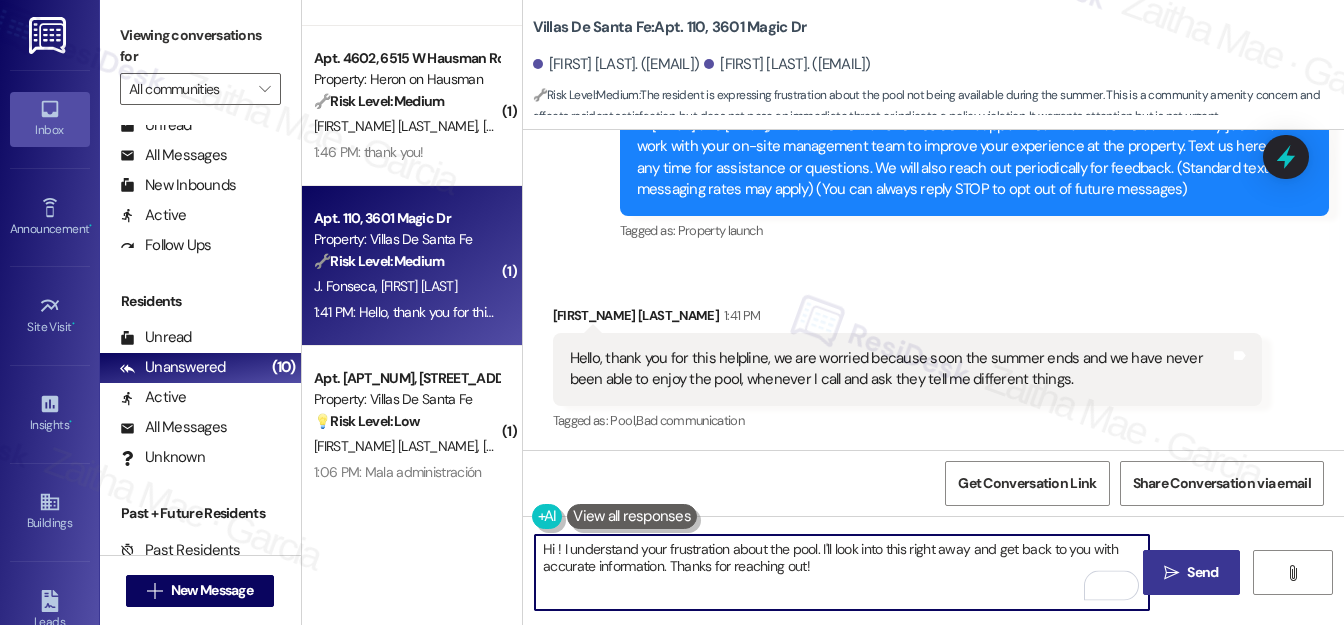 paste on "Hazel" 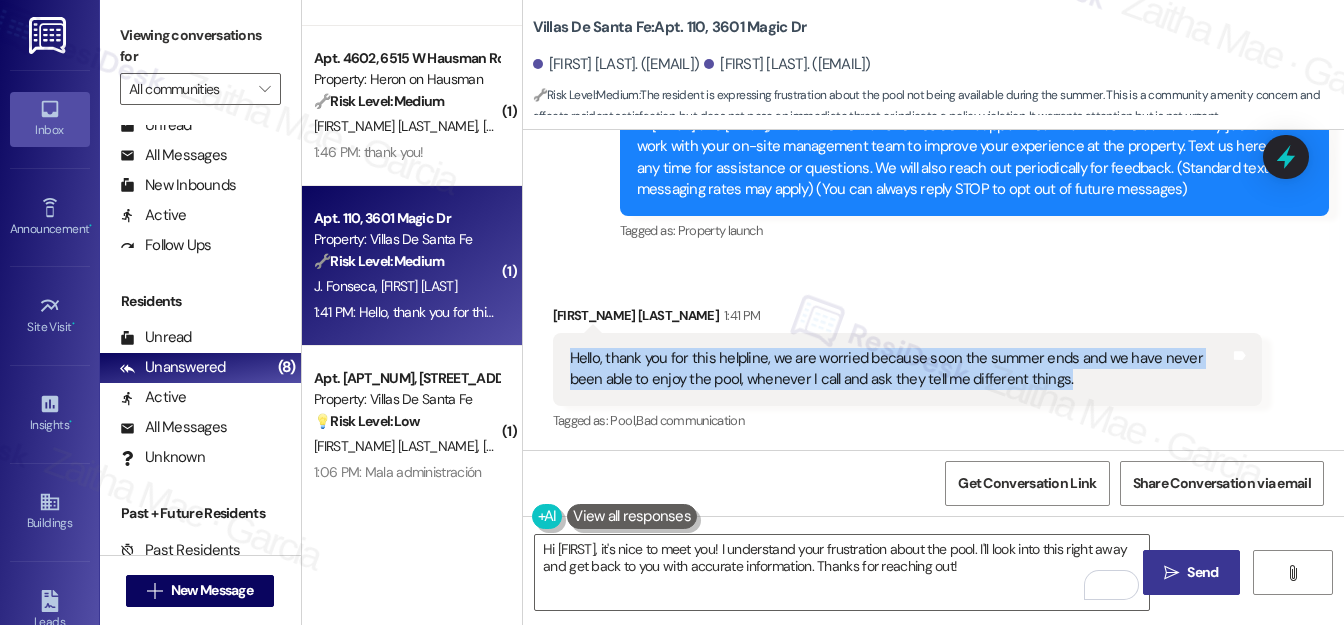 drag, startPoint x: 563, startPoint y: 354, endPoint x: 1080, endPoint y: 394, distance: 518.5451 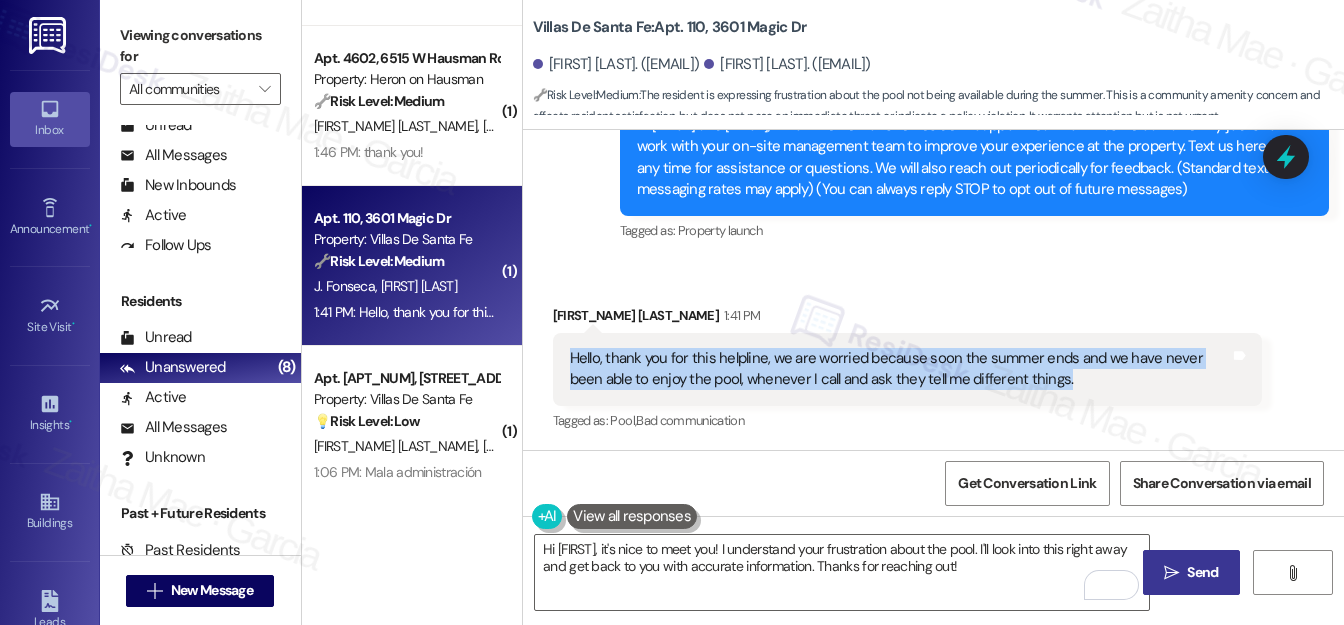 click on "Hello, thank you for this helpline, we are worried because soon the summer ends and we have never been able to enjoy the pool, whenever I call and ask they tell me different things. Tags and notes" at bounding box center (907, 369) 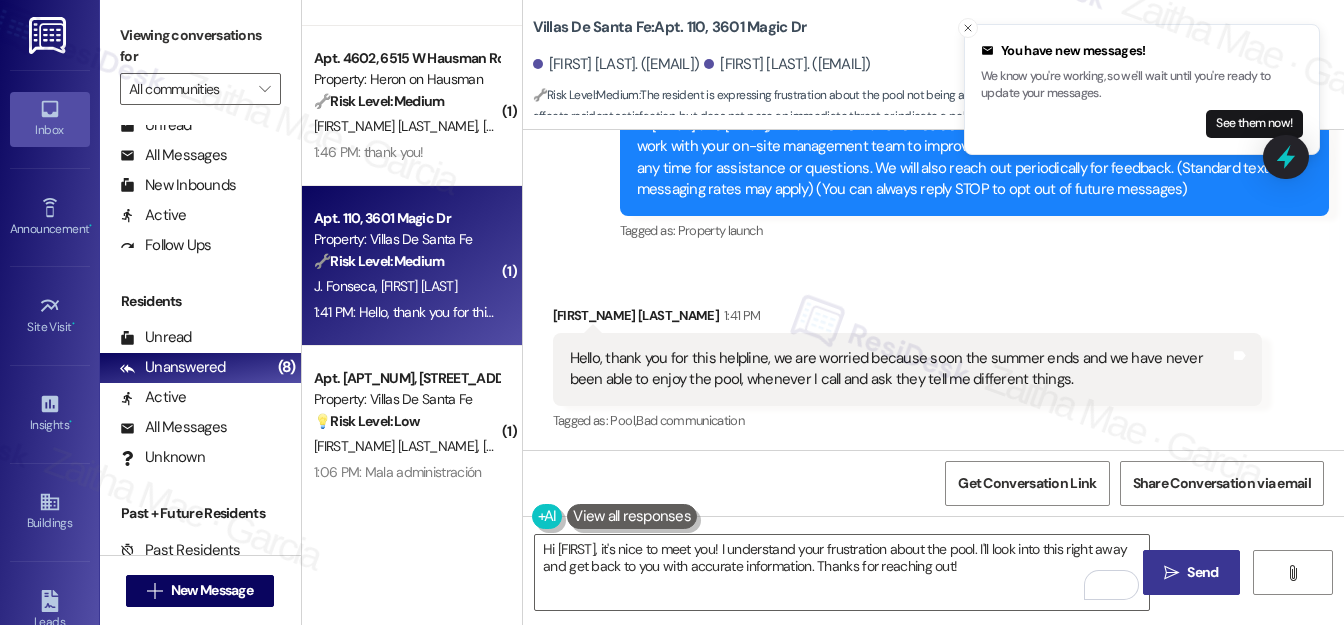 click on "Tagged as:   Pool ,  Click to highlight conversations about Pool Bad communication Click to highlight conversations about Bad communication" at bounding box center [907, 420] 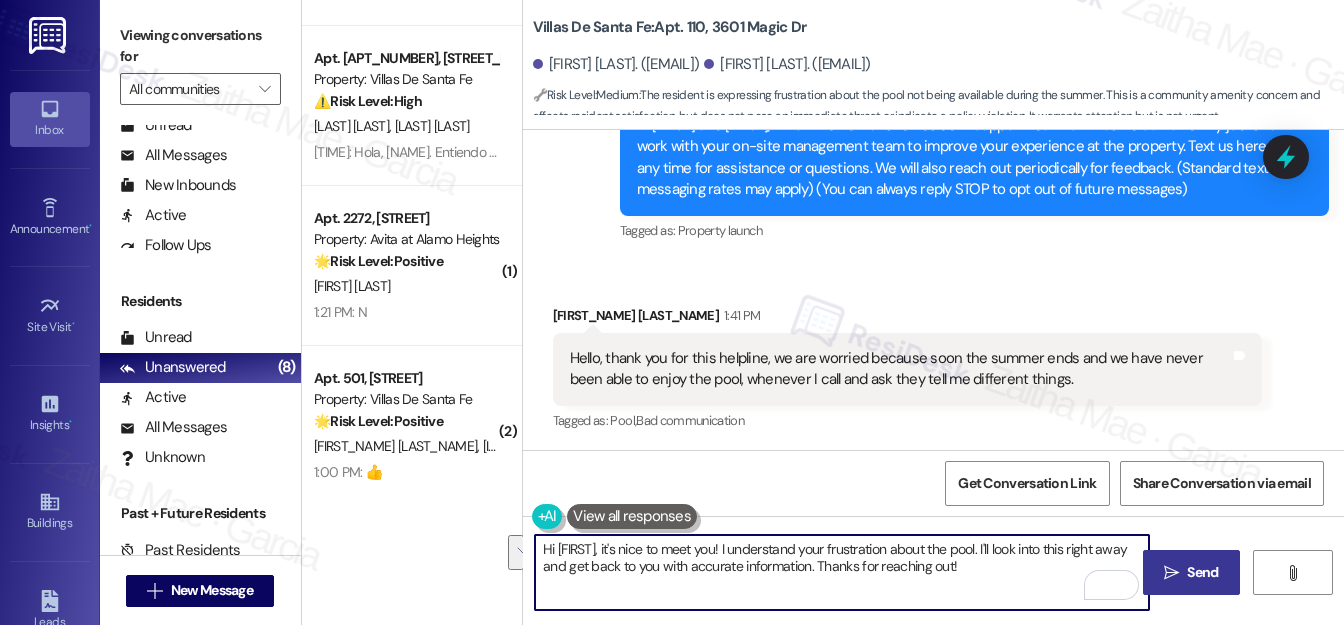 drag, startPoint x: 712, startPoint y: 545, endPoint x: 1022, endPoint y: 580, distance: 311.96954 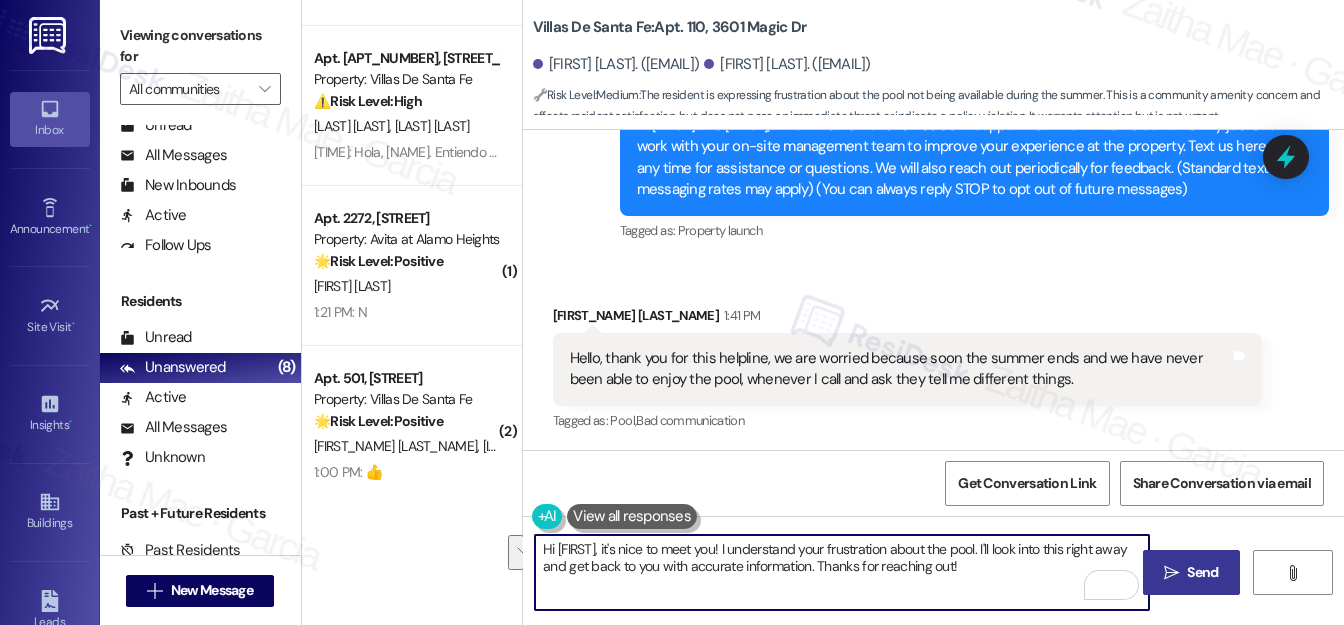 click on "Hi Hazel, it's nice to meet you! I understand your frustration about the pool. I'll look into this right away and get back to you with accurate information. Thanks for reaching out!" at bounding box center [842, 572] 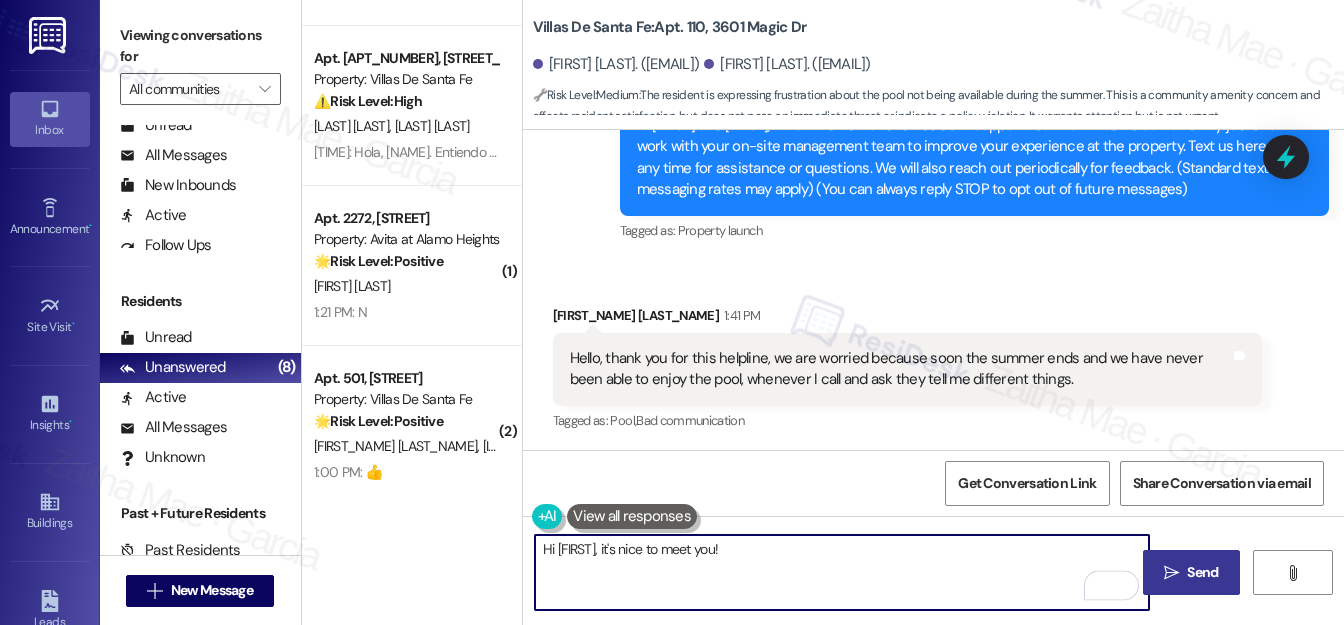 paste on "I understand your concern—it’s frustrating not being able to enjoy the pool, especially with summer winding down. I’ll check with the team to get a clear update on the situation and what the current status is." 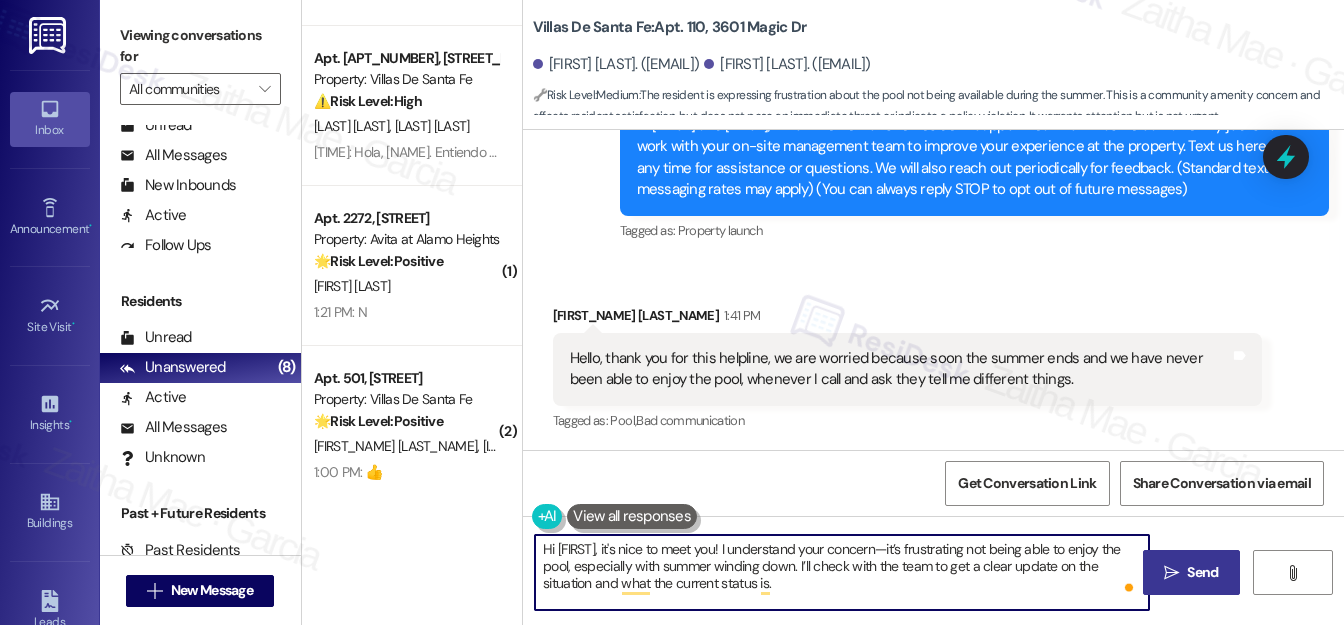 click on "Hi Hazel, it's nice to meet you! I understand your concern—it’s frustrating not being able to enjoy the pool, especially with summer winding down. I’ll check with the team to get a clear update on the situation and what the current status is." at bounding box center (842, 572) 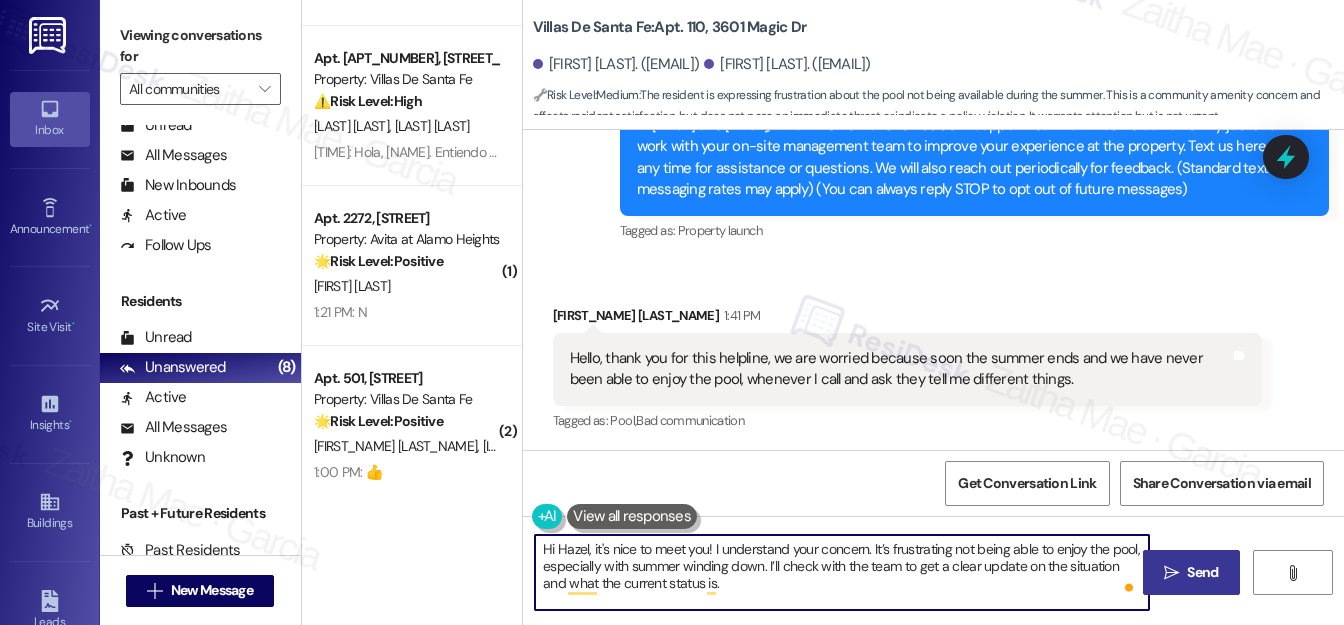click on "Hi Hazel, it's nice to meet you! I understand your concern. It’s frustrating not being able to enjoy the pool, especially with summer winding down. I’ll check with the team to get a clear update on the situation and what the current status is." at bounding box center [842, 572] 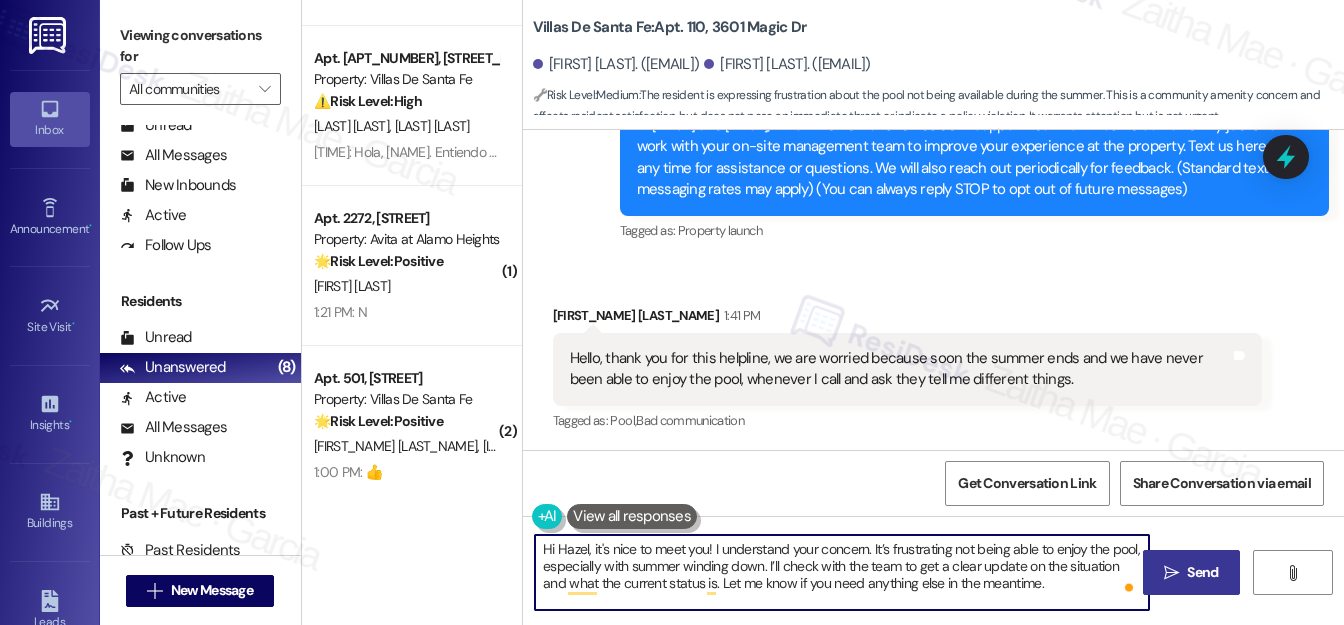 type on "Hi Hazel, it's nice to meet you! I understand your concern. It’s frustrating not being able to enjoy the pool, especially with summer winding down. I’ll check with the team to get a clear update on the situation and what the current status is. Let me know if you need anything else in the meantime." 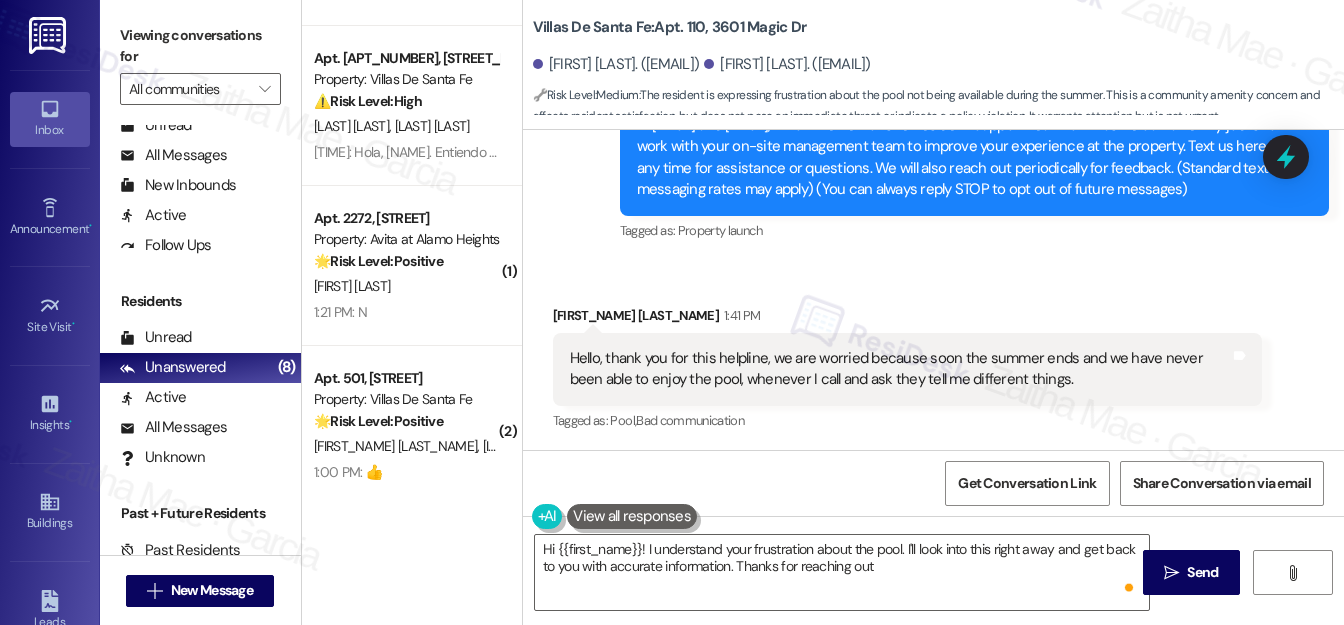 type on "Hi {{first_name}}! I understand your frustration about the pool. I'll look into this right away and get back to you with accurate information. Thanks for reaching out!" 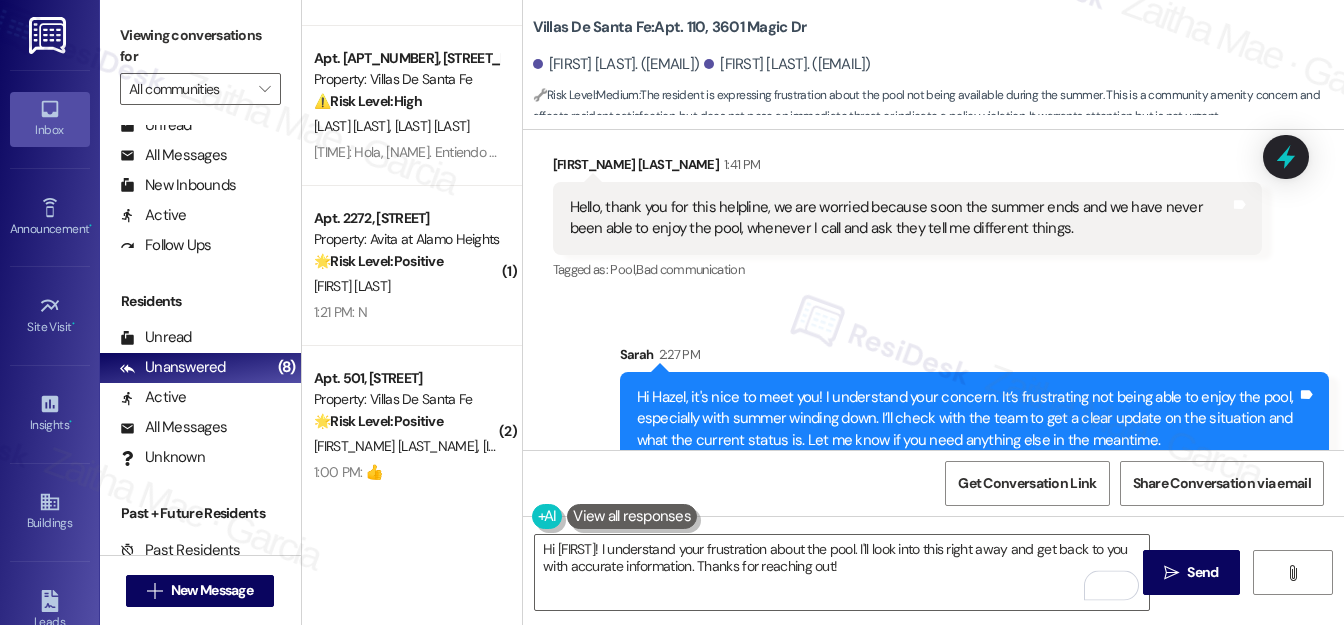 scroll, scrollTop: 419, scrollLeft: 0, axis: vertical 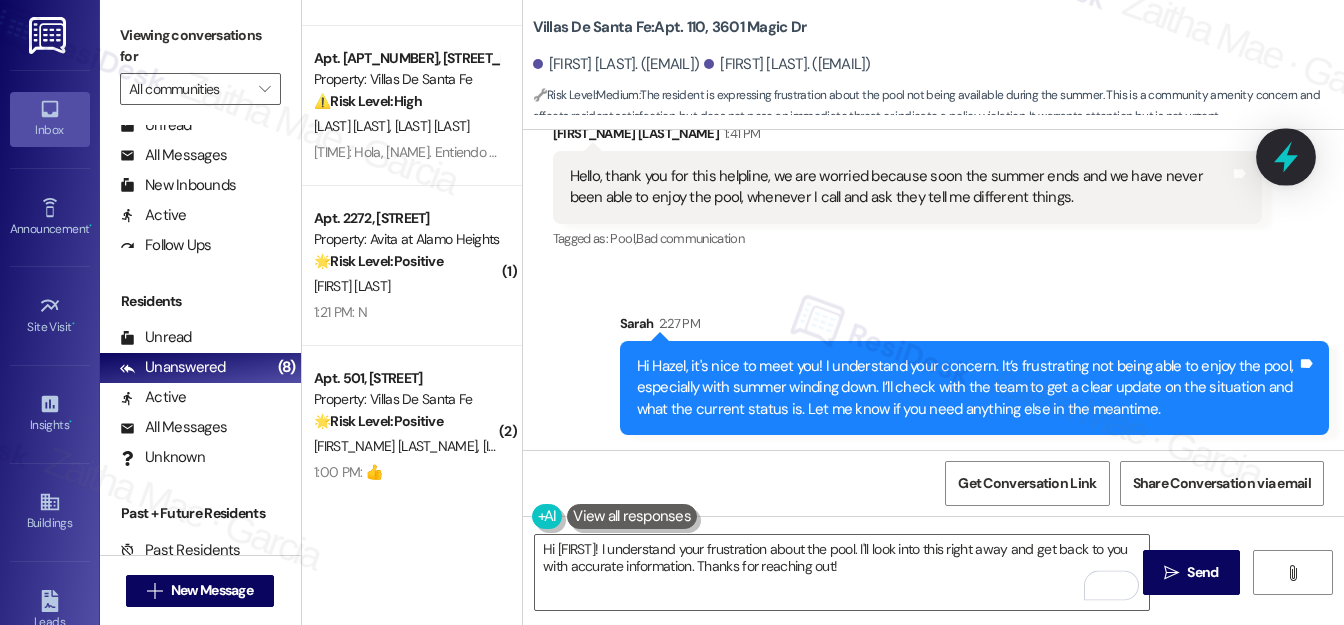 click 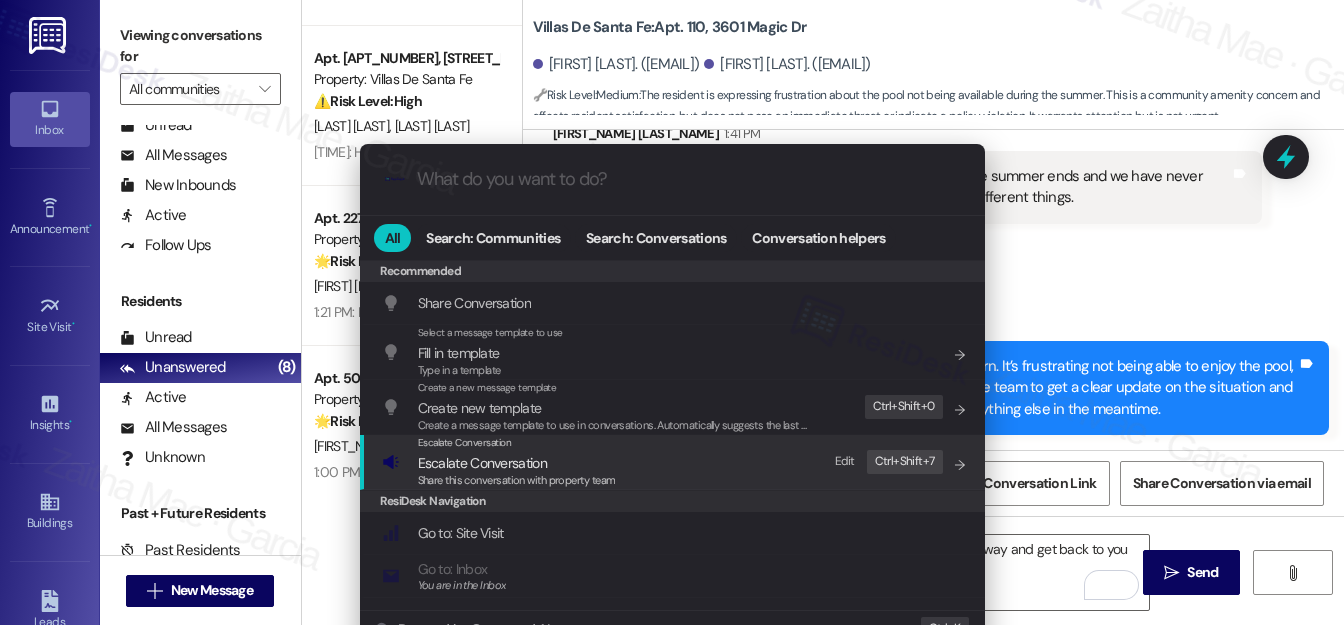 click on "Escalate Conversation" at bounding box center (482, 463) 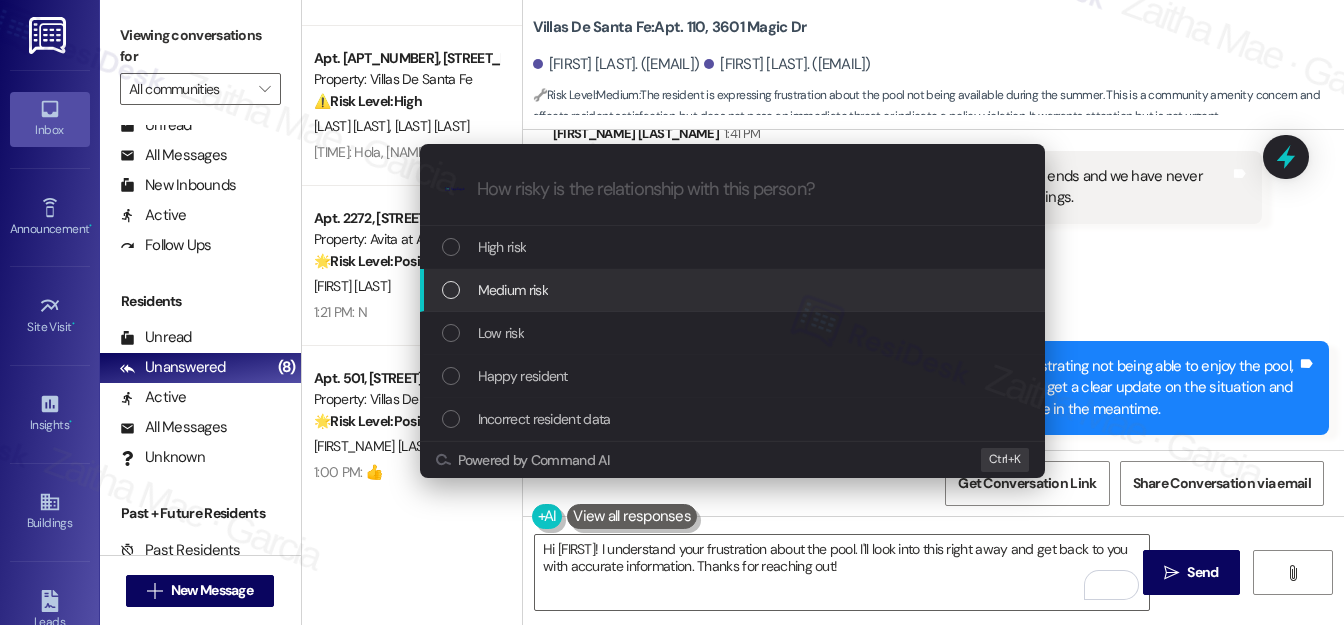 click on "Medium risk" at bounding box center (513, 290) 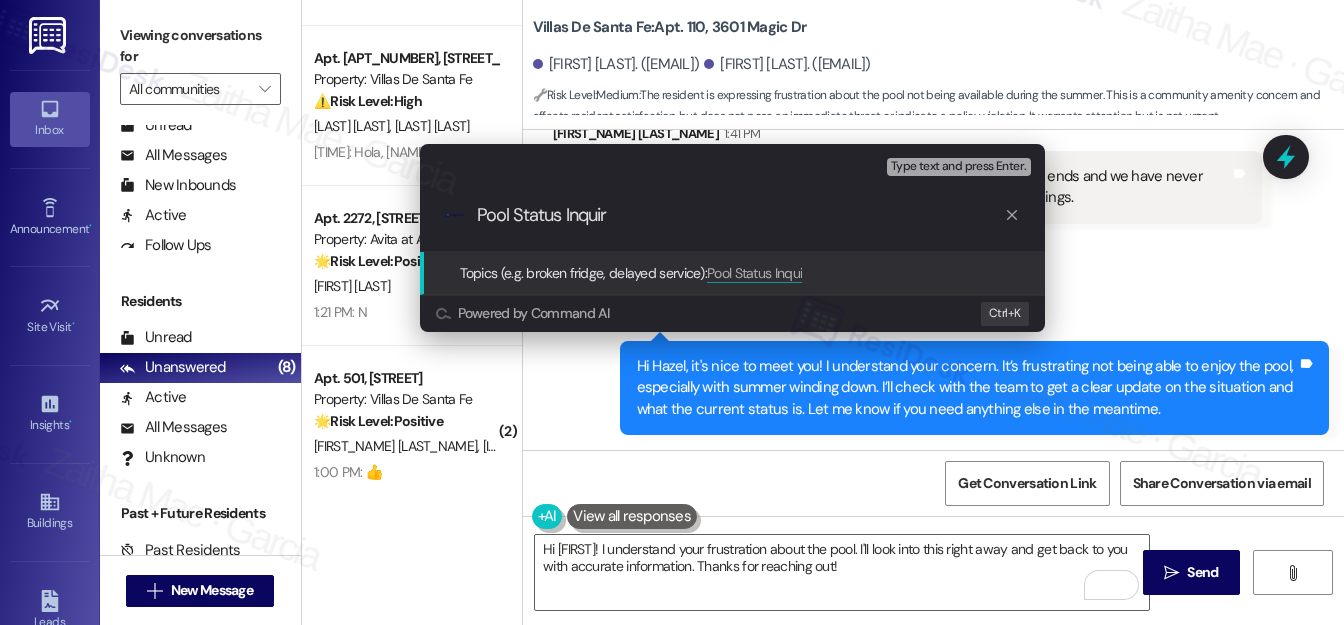 type on "Pool Status Inquiry" 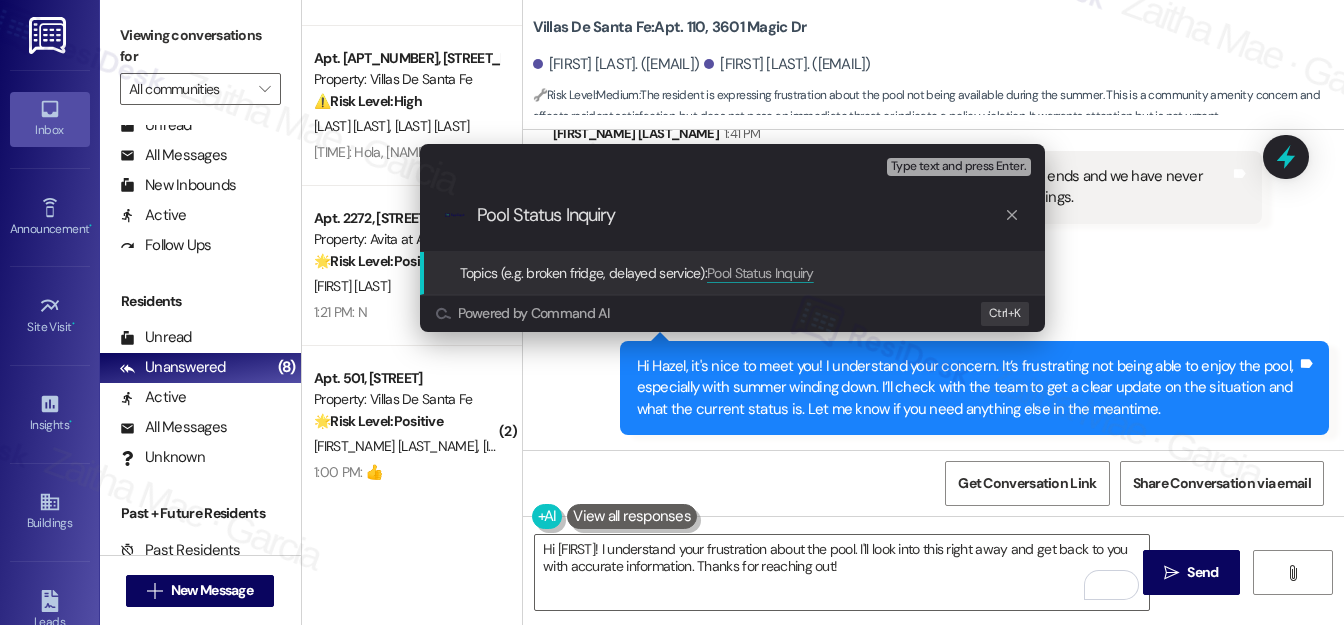 type 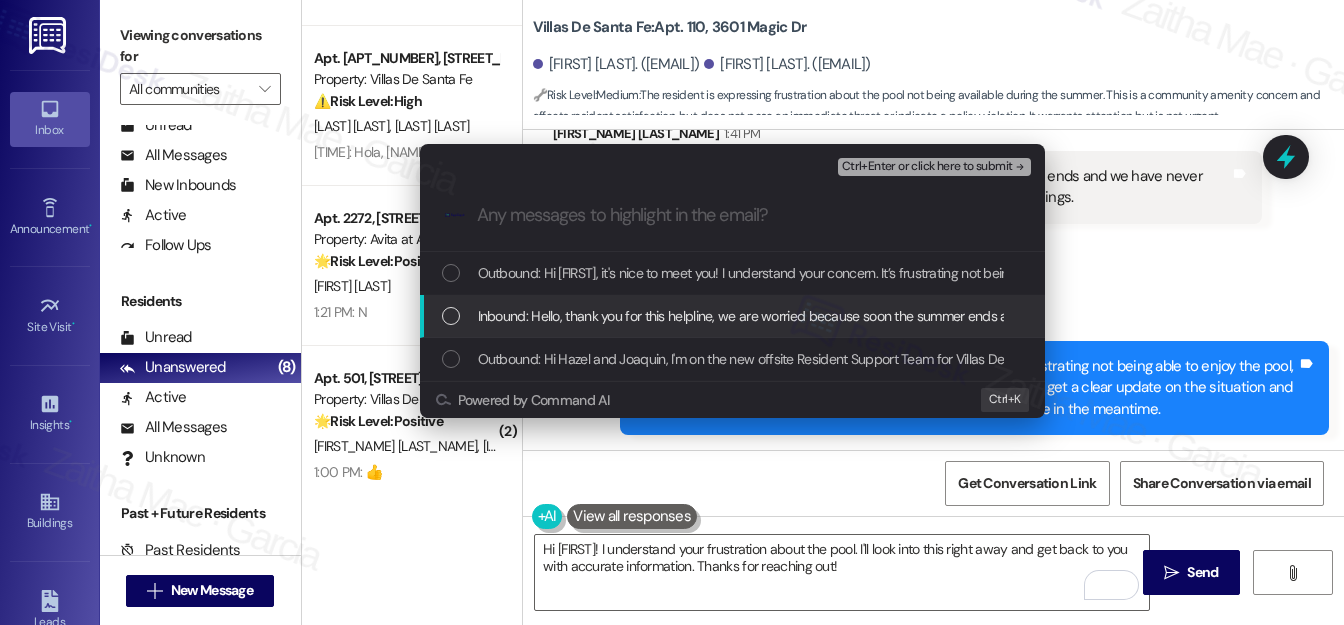 click at bounding box center [451, 316] 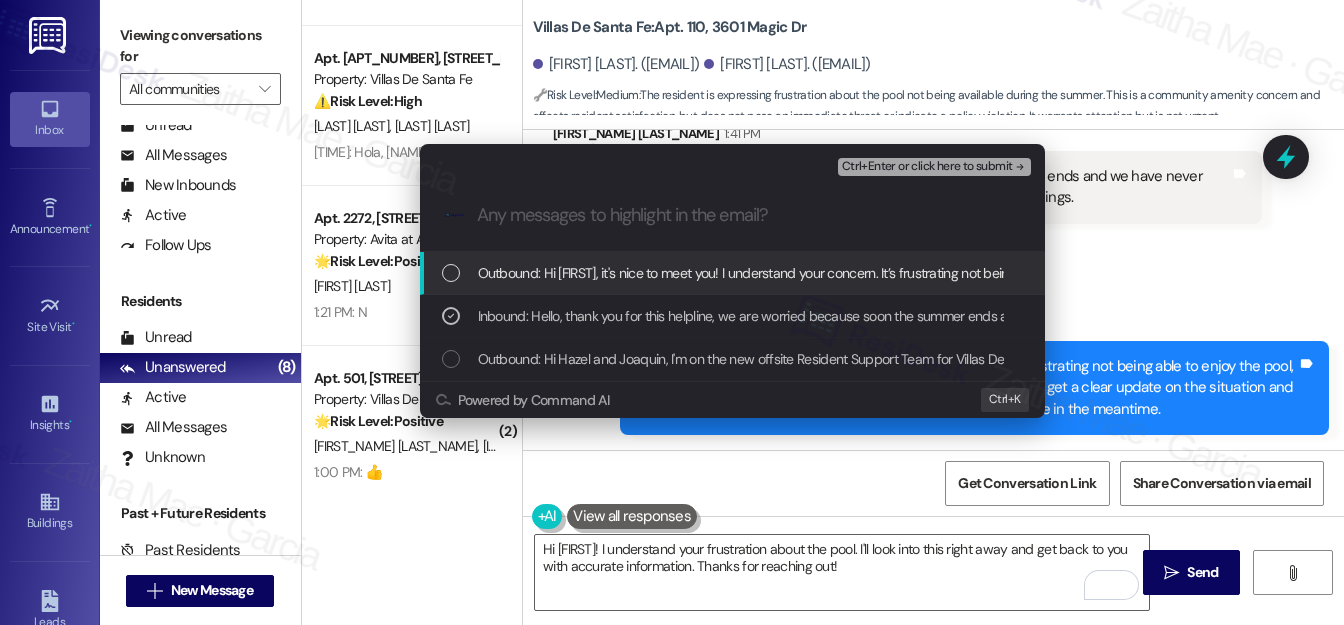 click on "Ctrl+Enter or click here to submit" at bounding box center (927, 167) 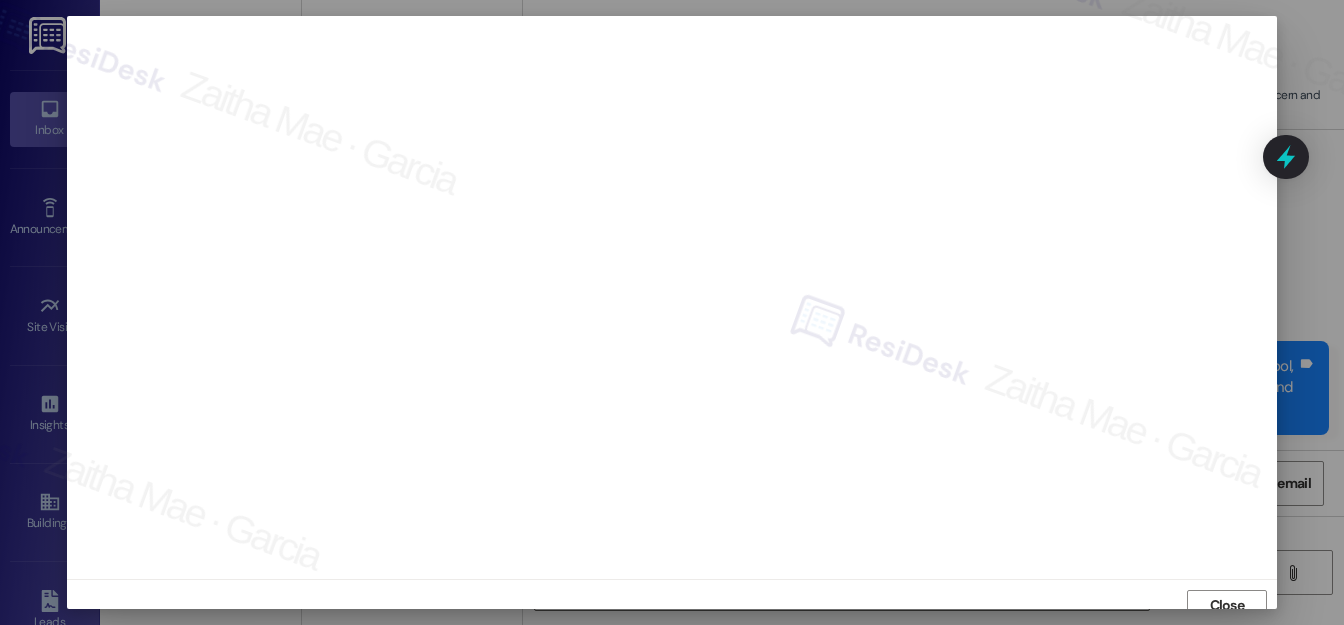 scroll, scrollTop: 12, scrollLeft: 0, axis: vertical 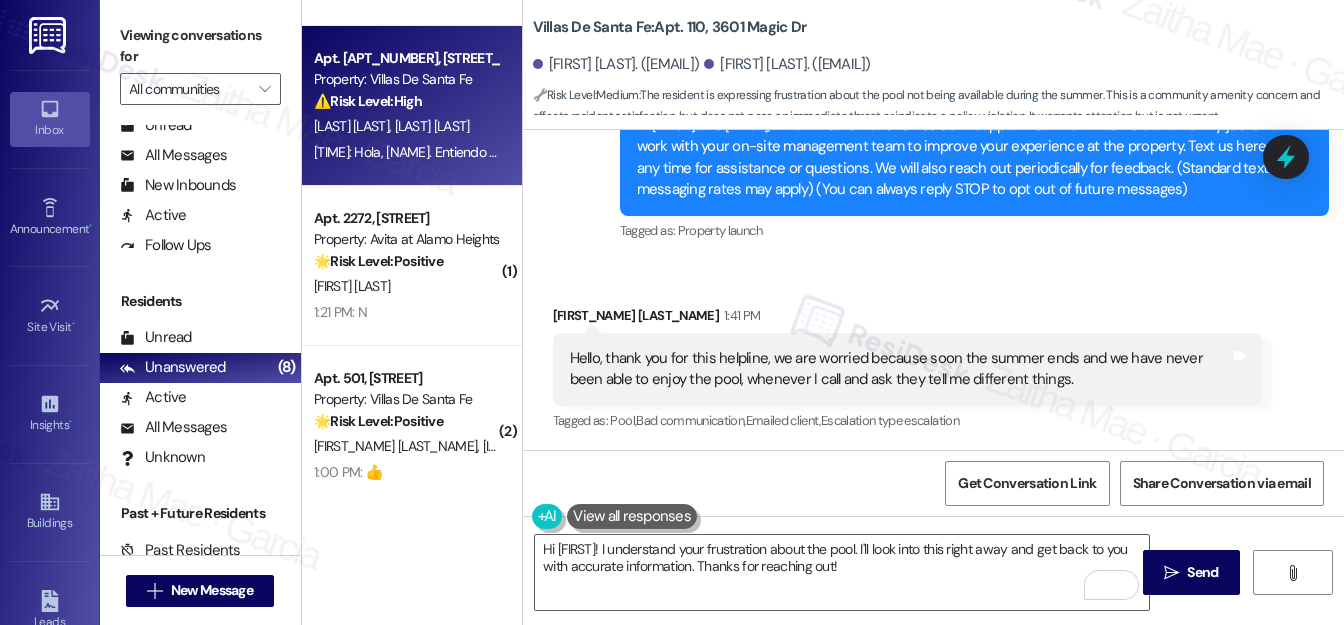 click on "O. Arzuaga Moreno Y. Fonseca" at bounding box center [406, 126] 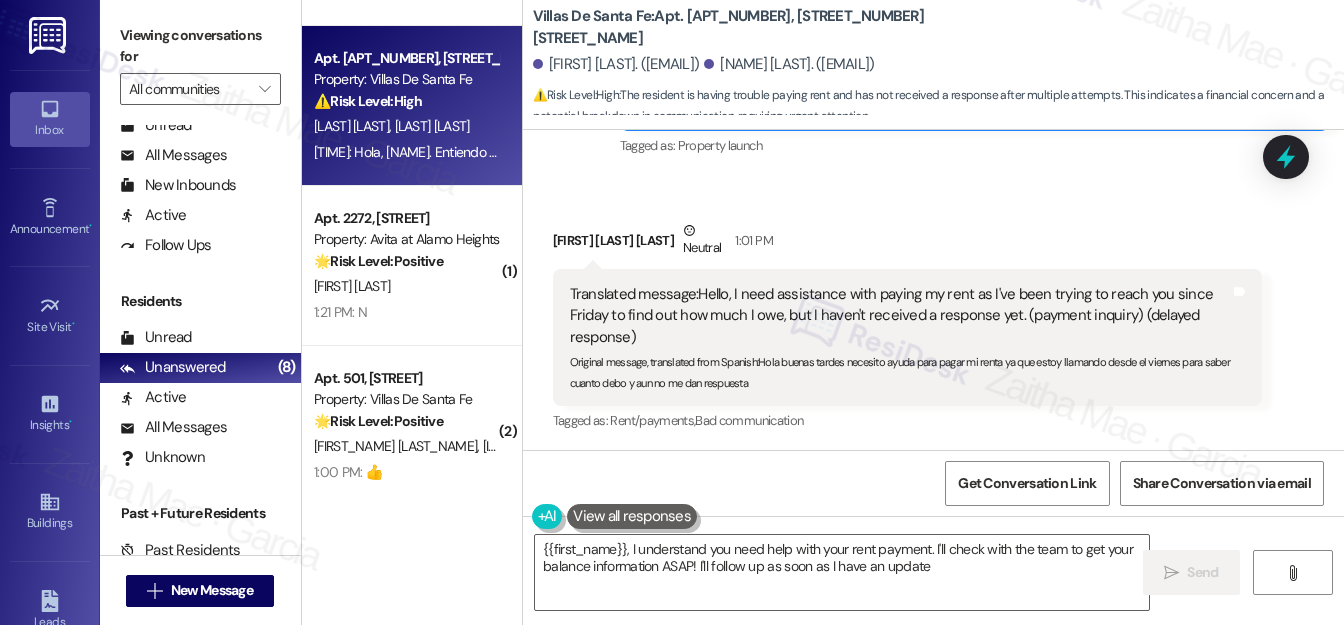 type on "{{first_name}}, I understand you need help with your rent payment. I'll check with the team to get your balance information ASAP! I'll follow up as soon as I have an update." 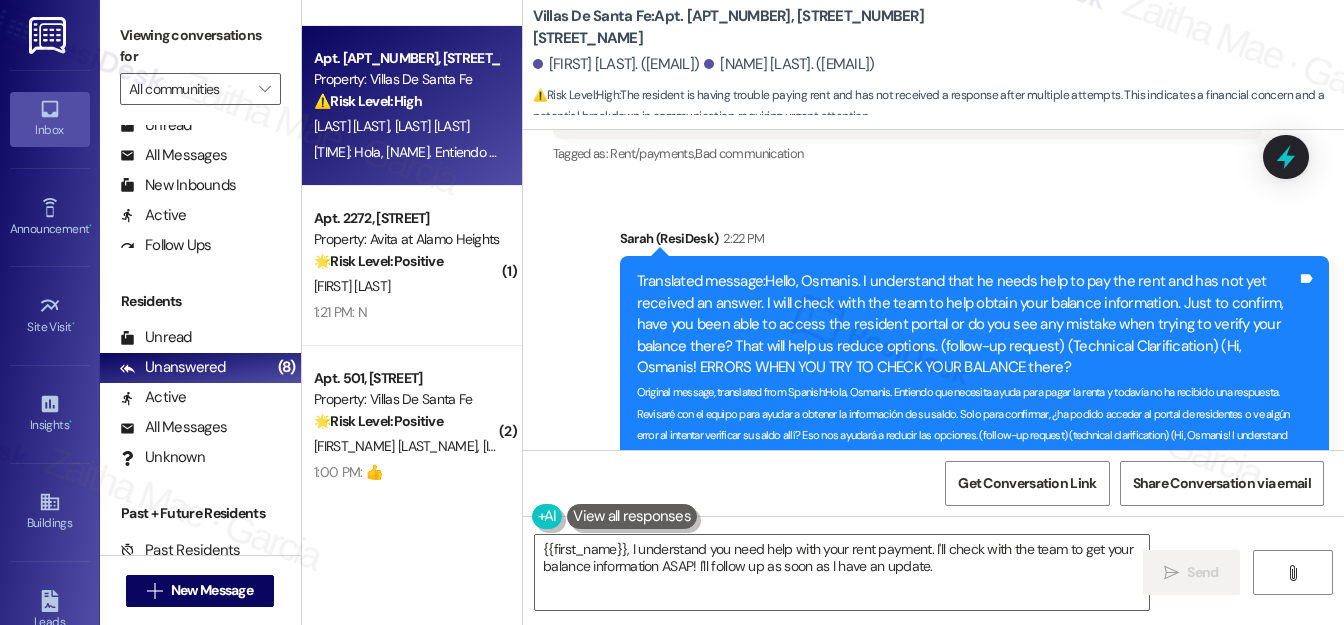 scroll, scrollTop: 706, scrollLeft: 0, axis: vertical 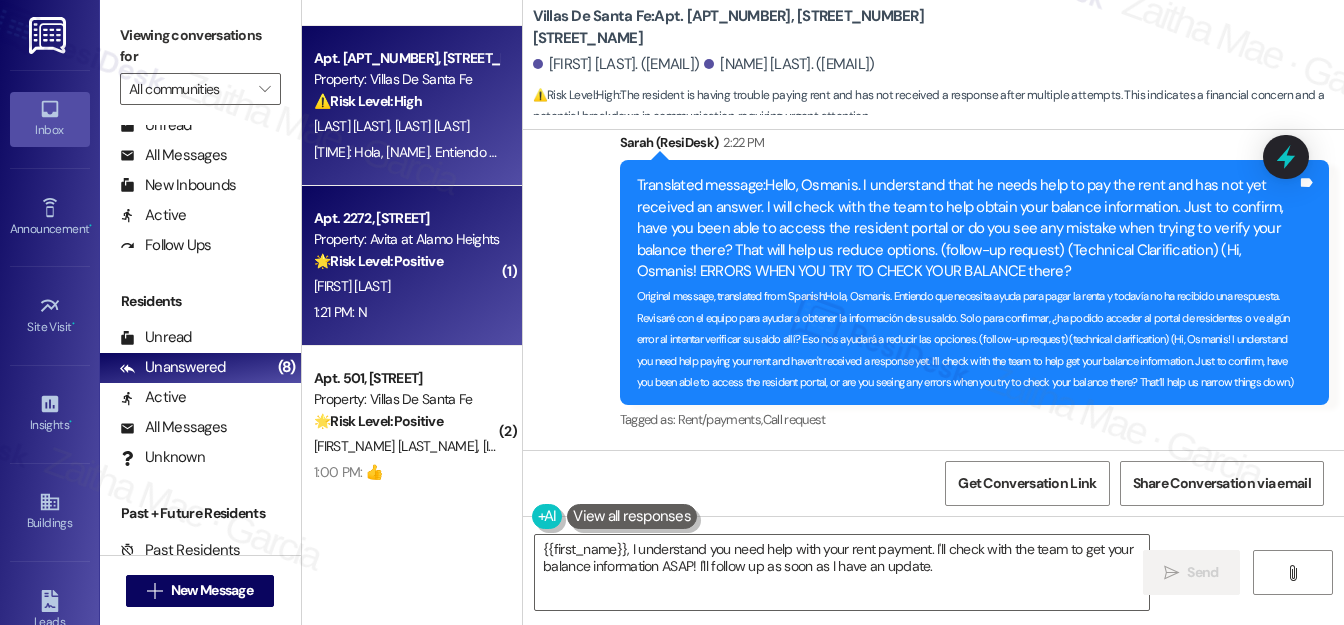 click on "🌟  Risk Level:  Positive" at bounding box center (378, 261) 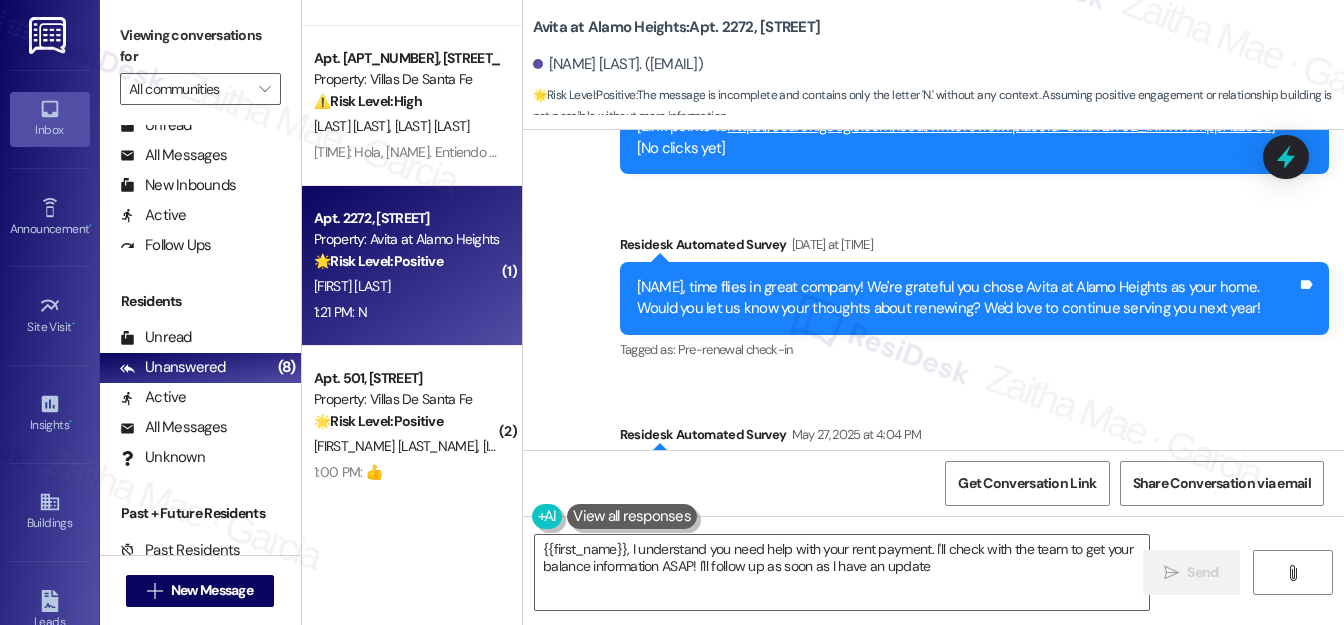 type on "{{first_name}}, I understand you need help with your rent payment. I'll check with the team to get your balance information ASAP! I'll follow up as soon as I have an update." 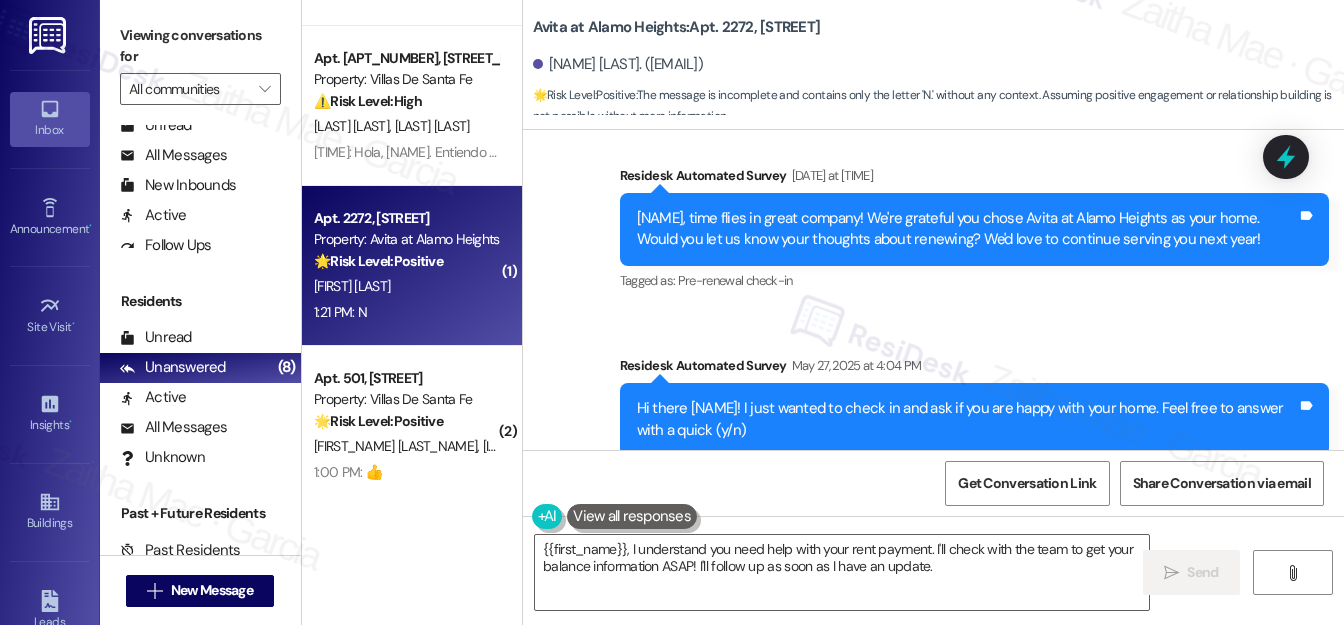 scroll, scrollTop: 809, scrollLeft: 0, axis: vertical 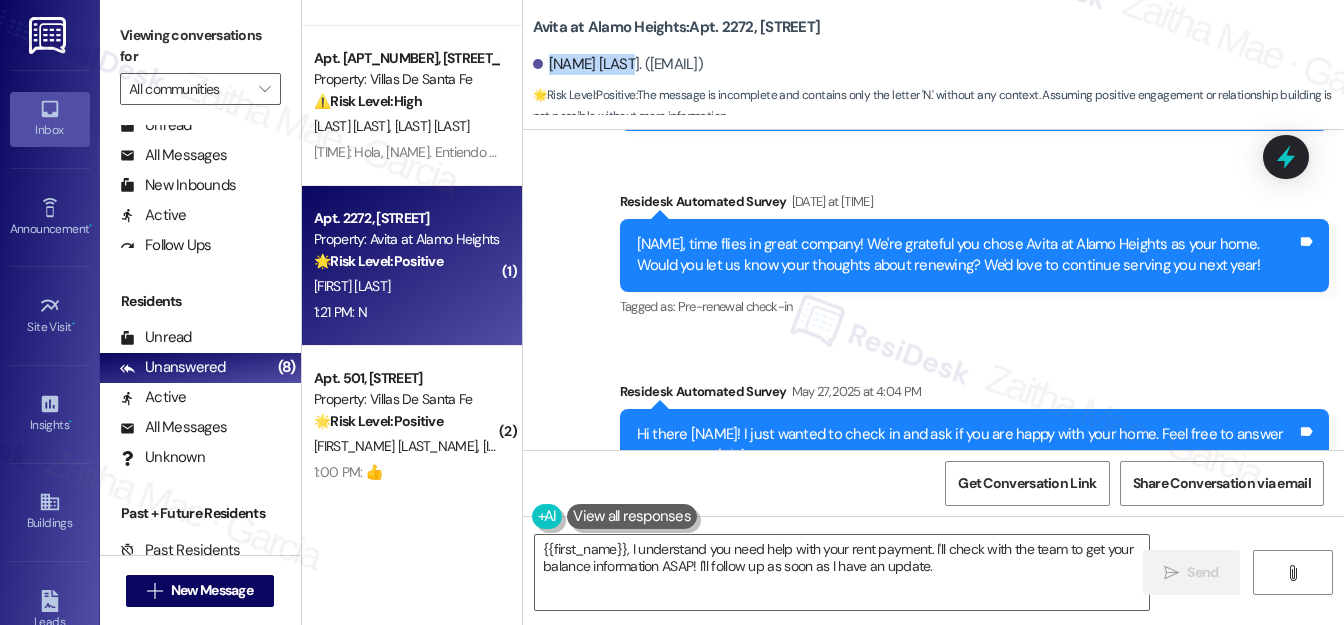 drag, startPoint x: 548, startPoint y: 63, endPoint x: 620, endPoint y: 53, distance: 72.691124 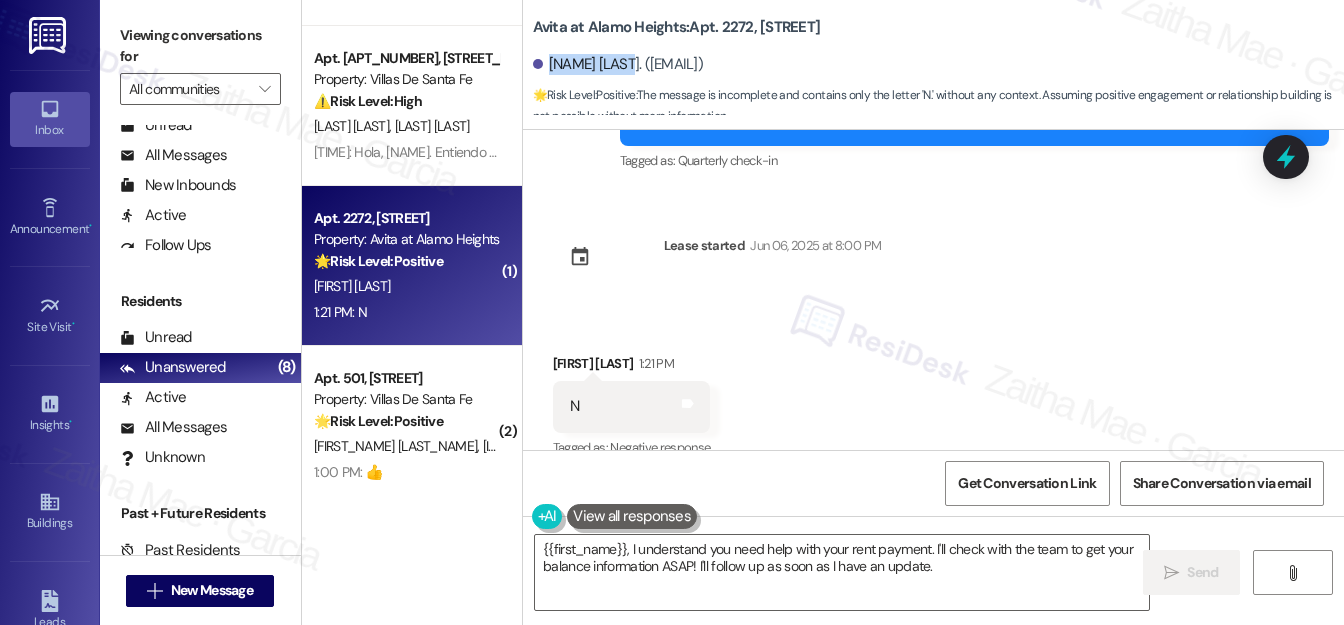 scroll, scrollTop: 1172, scrollLeft: 0, axis: vertical 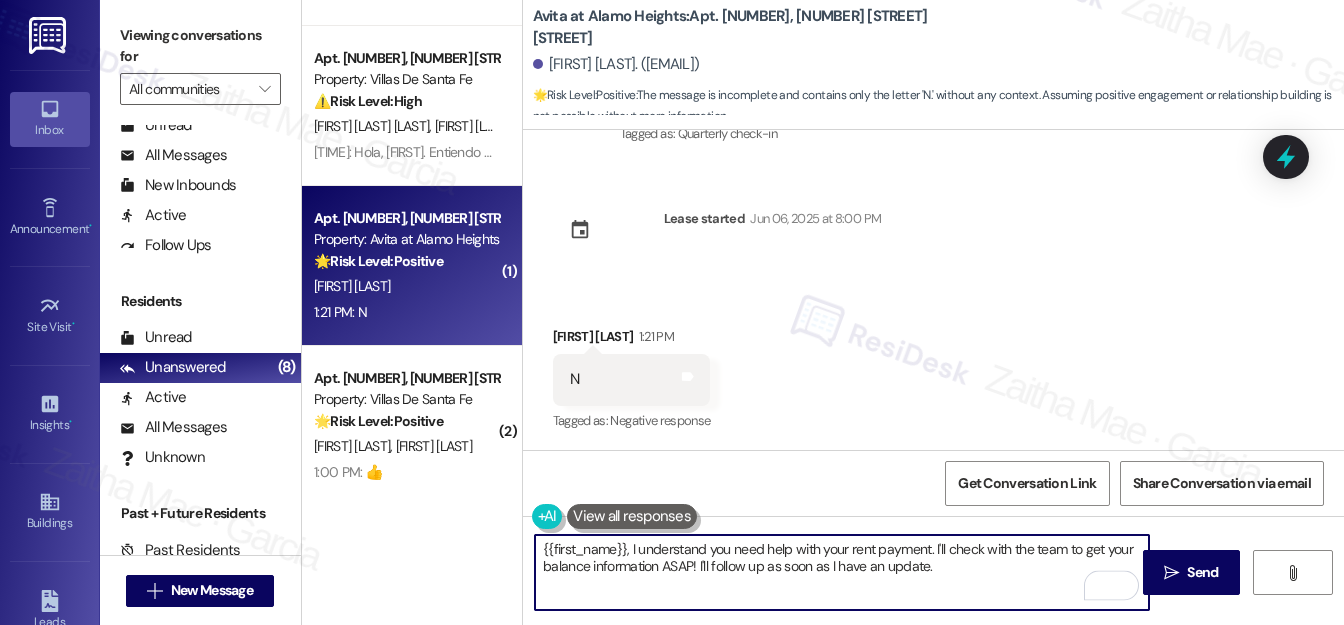drag, startPoint x: 540, startPoint y: 550, endPoint x: 1005, endPoint y: 562, distance: 465.15482 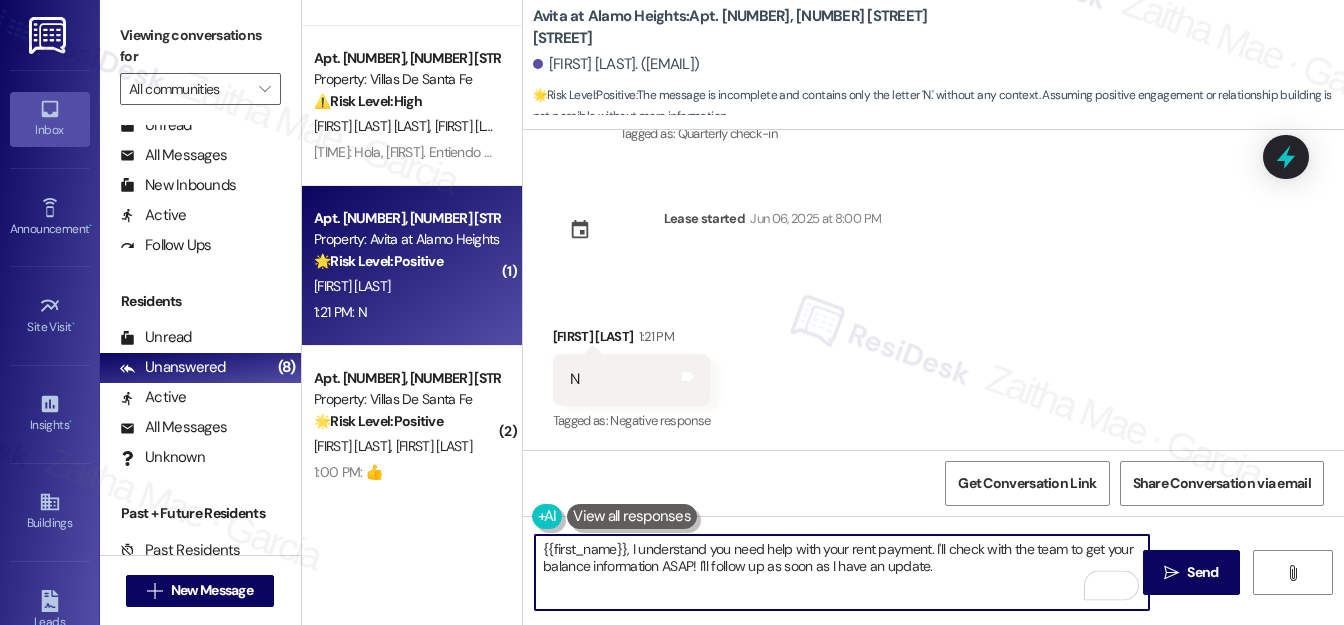 click on "{{first_name}}, I understand you need help with your rent payment. I'll check with the team to get your balance information ASAP! I'll follow up as soon as I have an update." at bounding box center [842, 572] 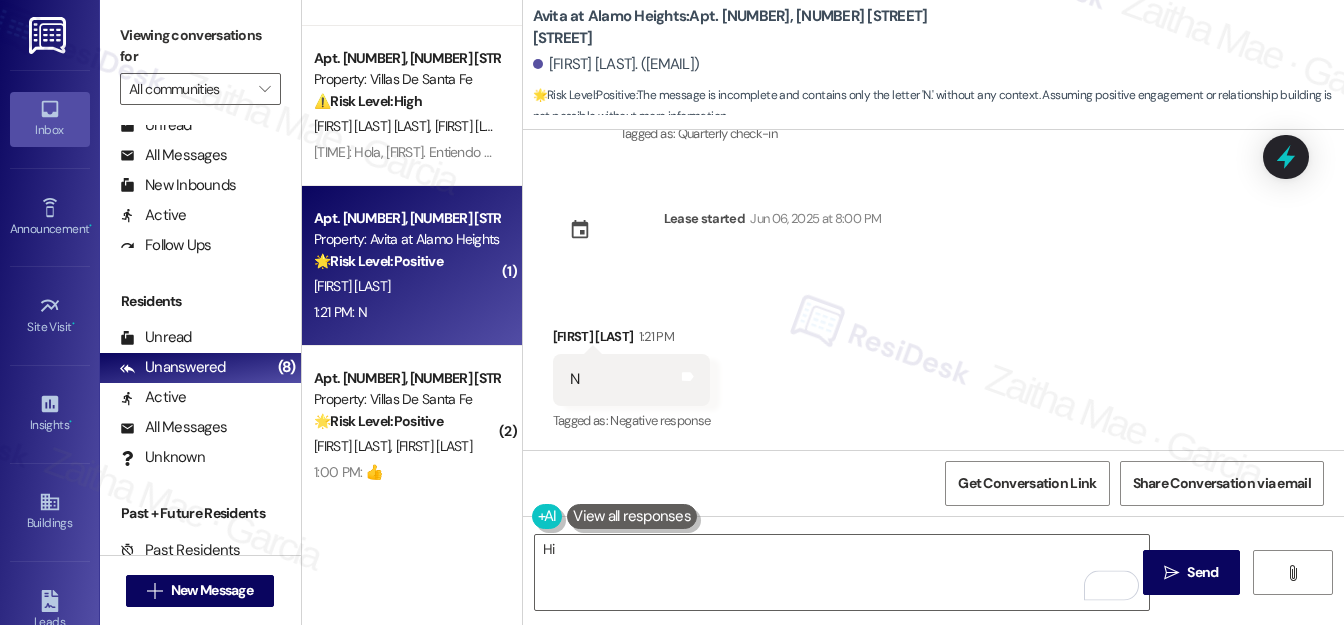 click on "[FIRST] [LAST]. ([EMAIL])" at bounding box center (616, 64) 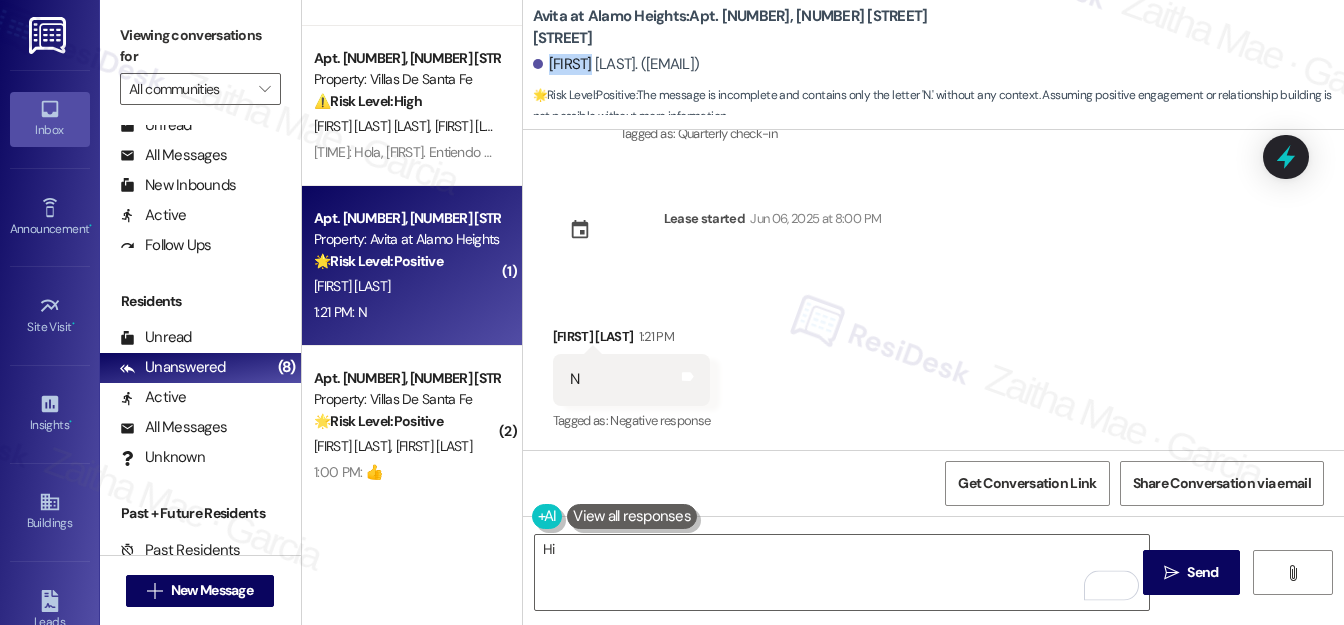 click on "[FIRST] [LAST]. ([EMAIL])" at bounding box center [616, 64] 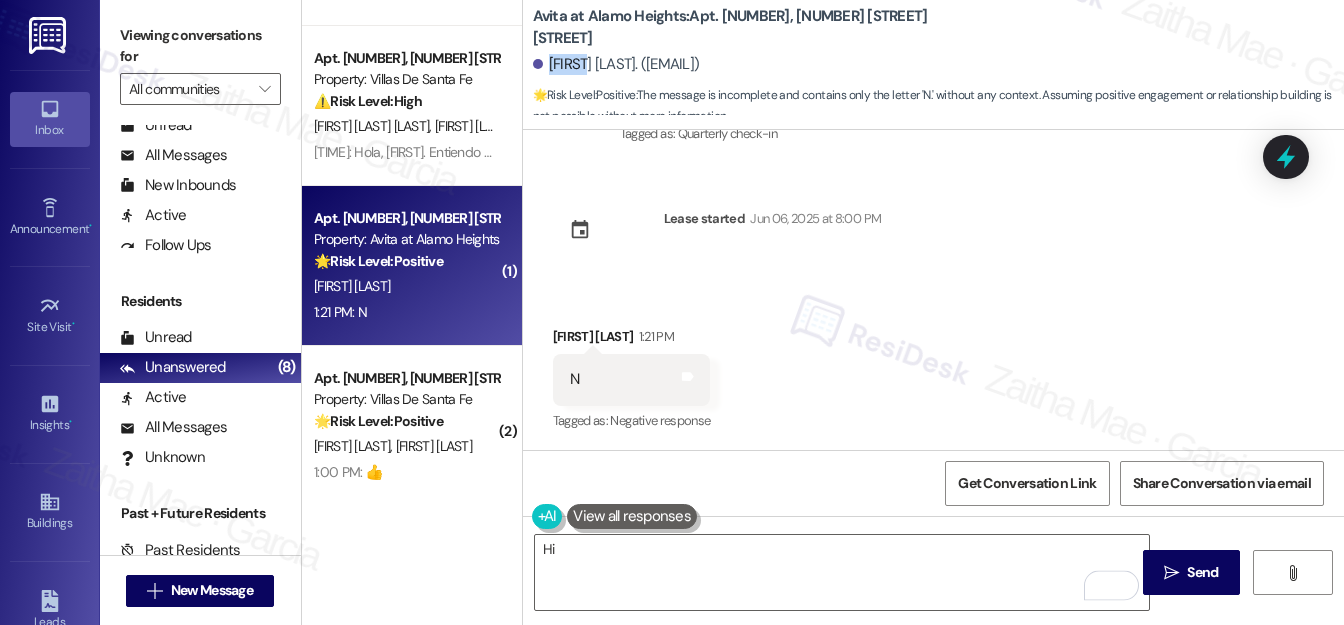 copy on "[FIRST]" 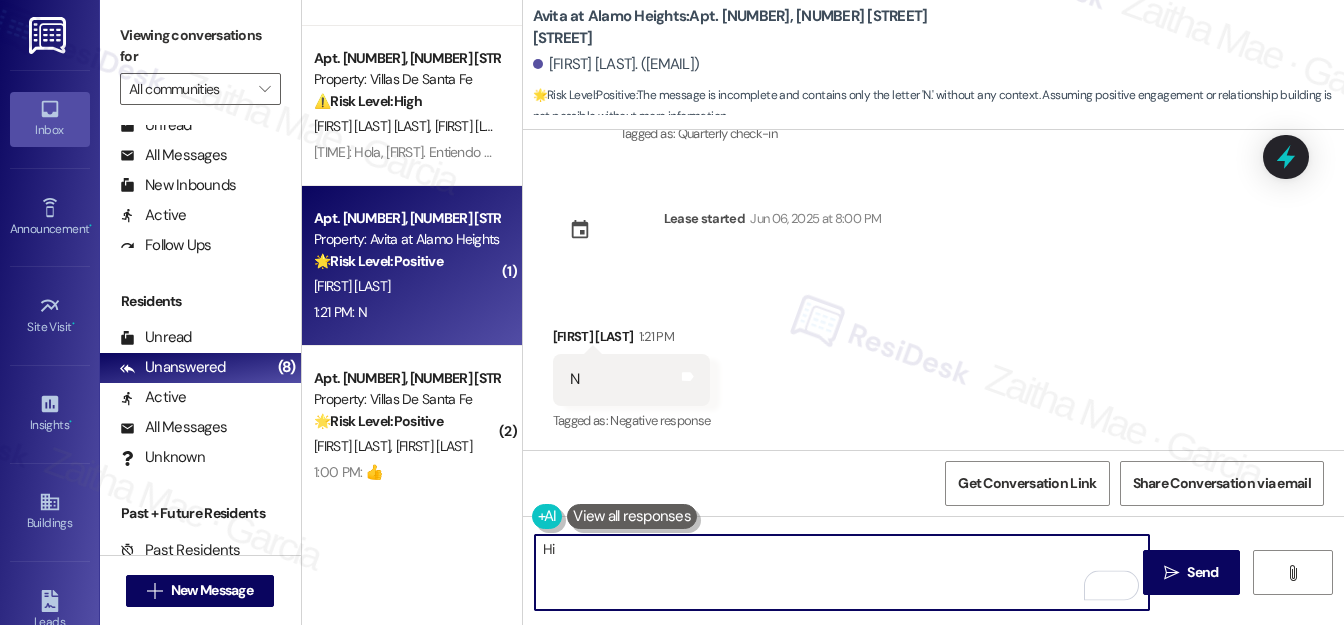 click on "Hi" at bounding box center [842, 572] 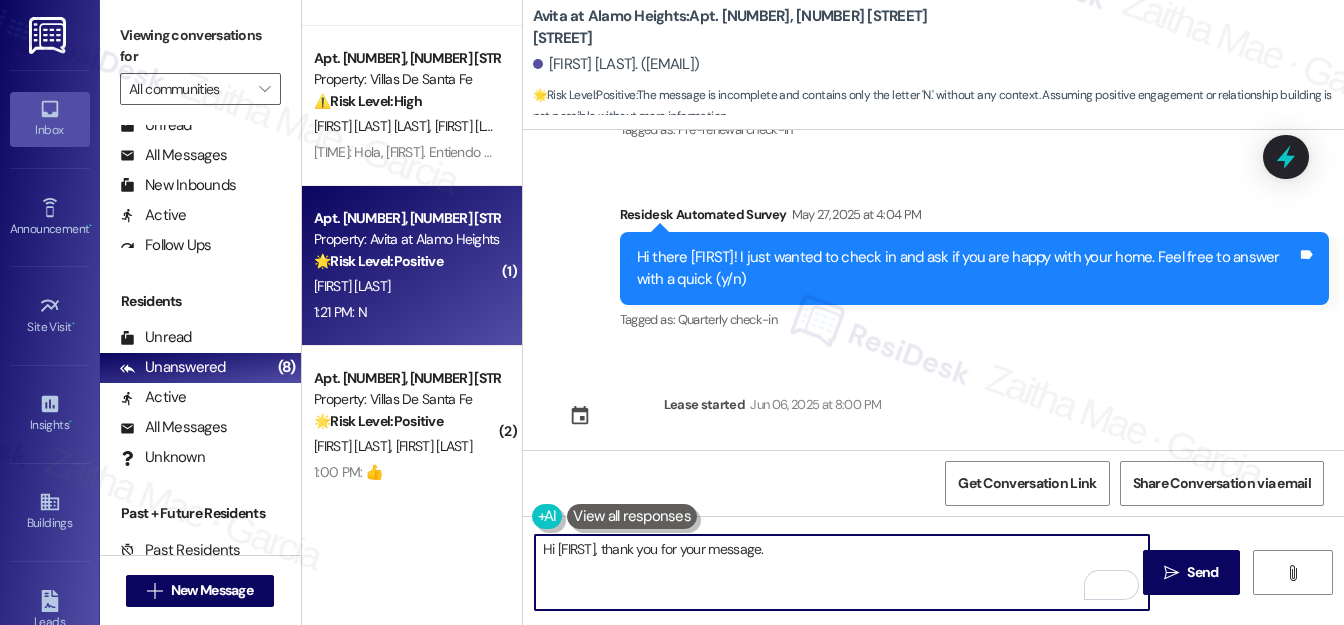 scroll, scrollTop: 899, scrollLeft: 0, axis: vertical 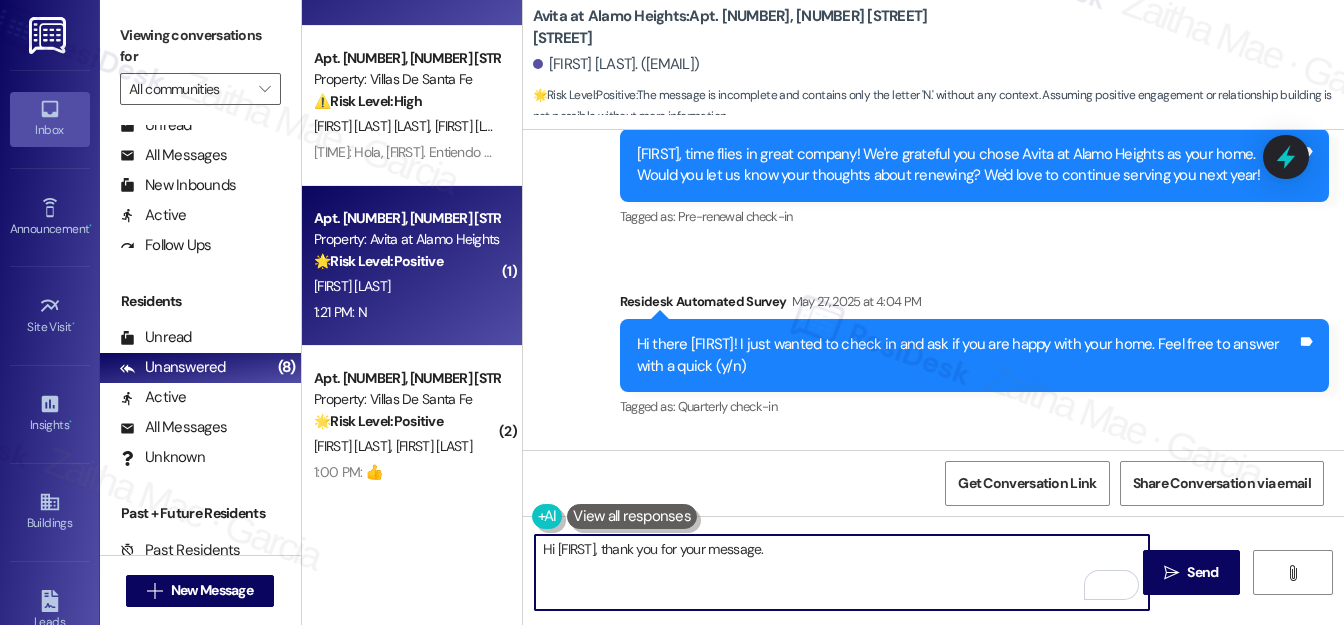 type on "Hi [FIRST], thank you for your message." 